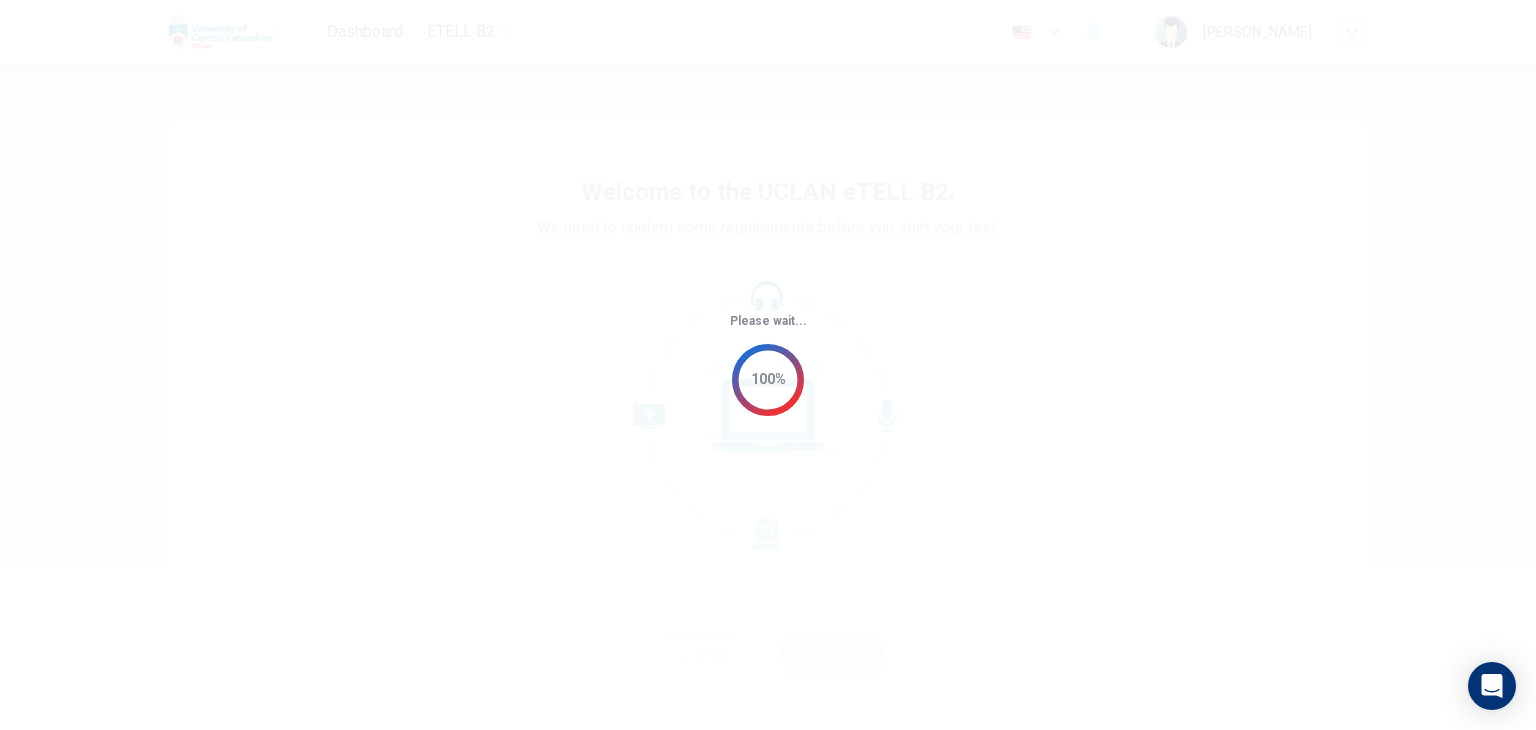 scroll, scrollTop: 0, scrollLeft: 0, axis: both 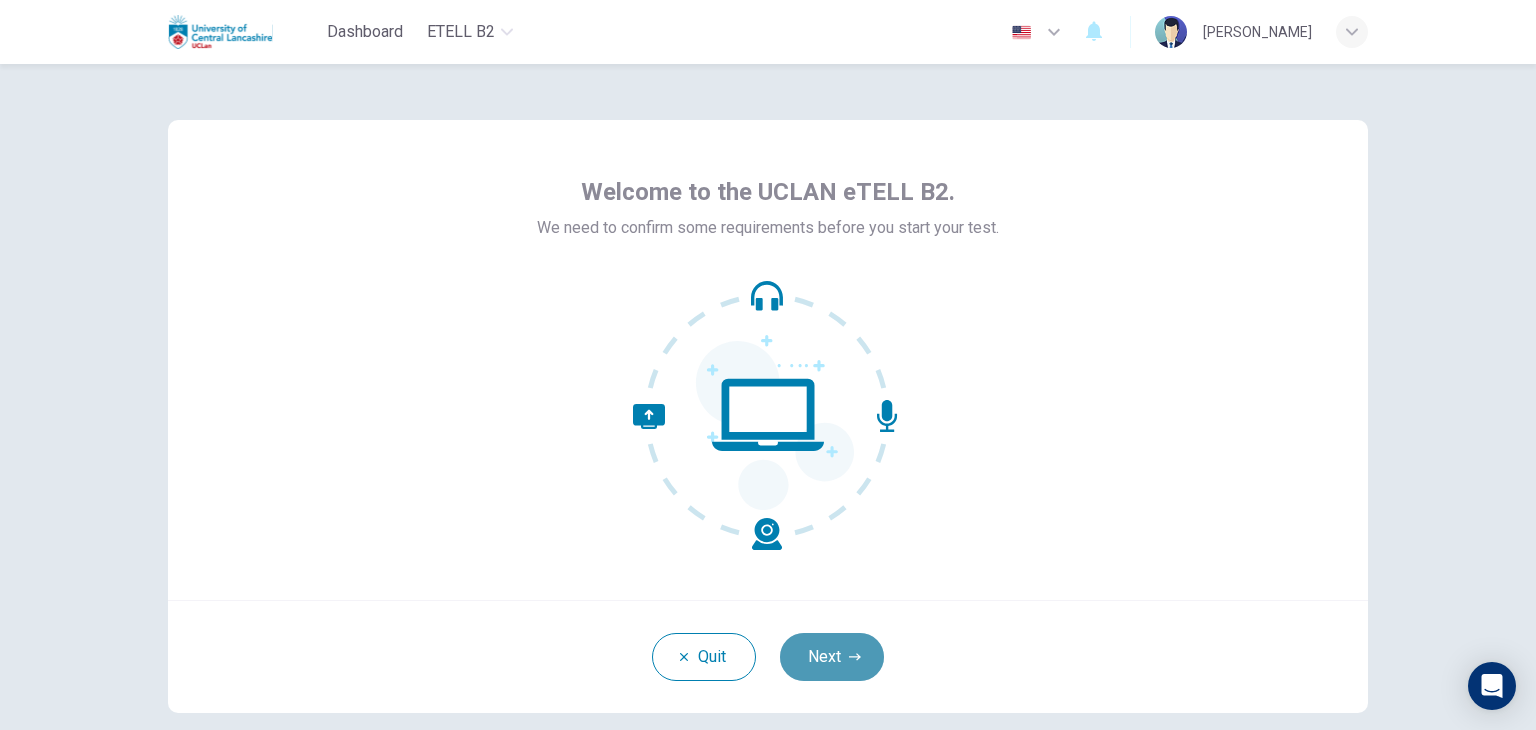 click on "Next" at bounding box center [832, 657] 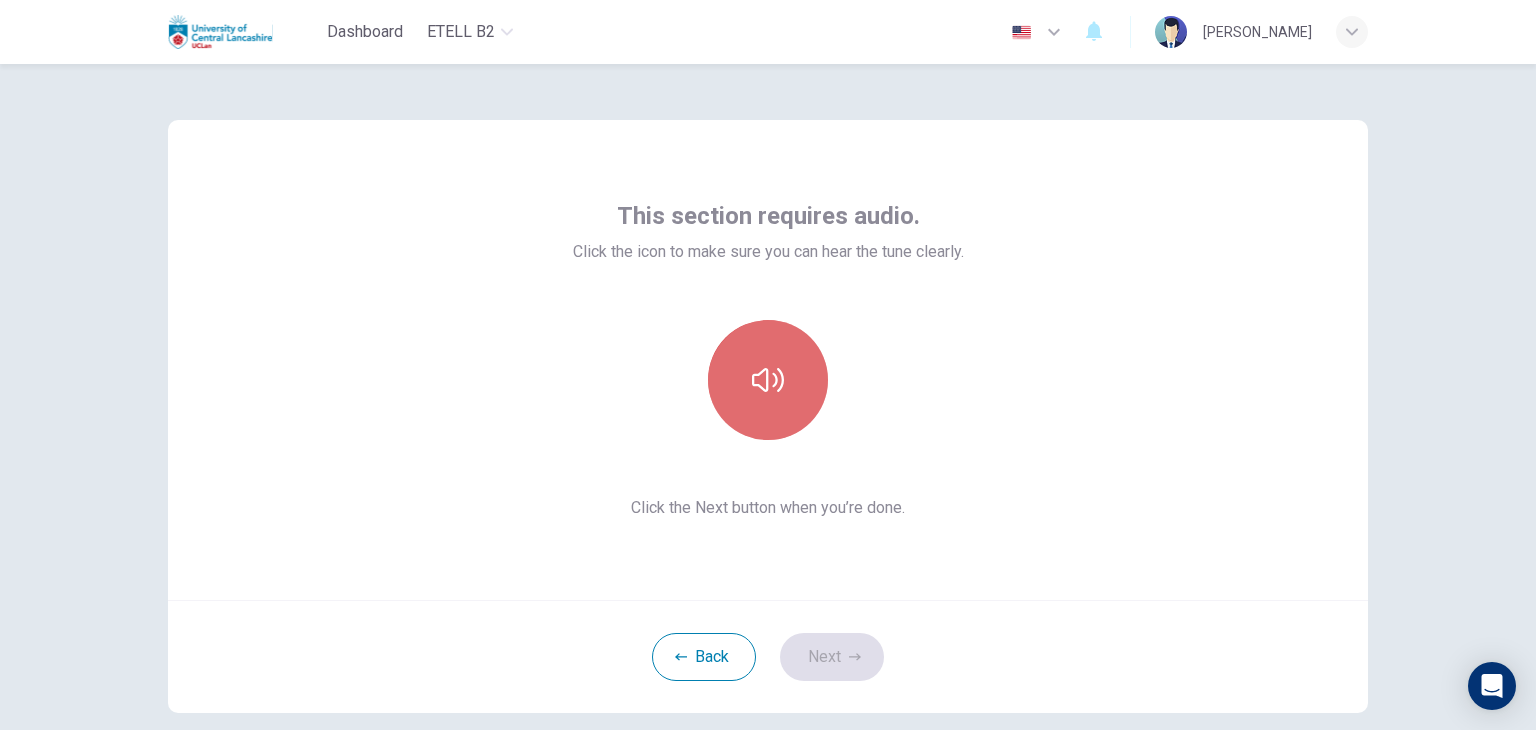 click at bounding box center [768, 380] 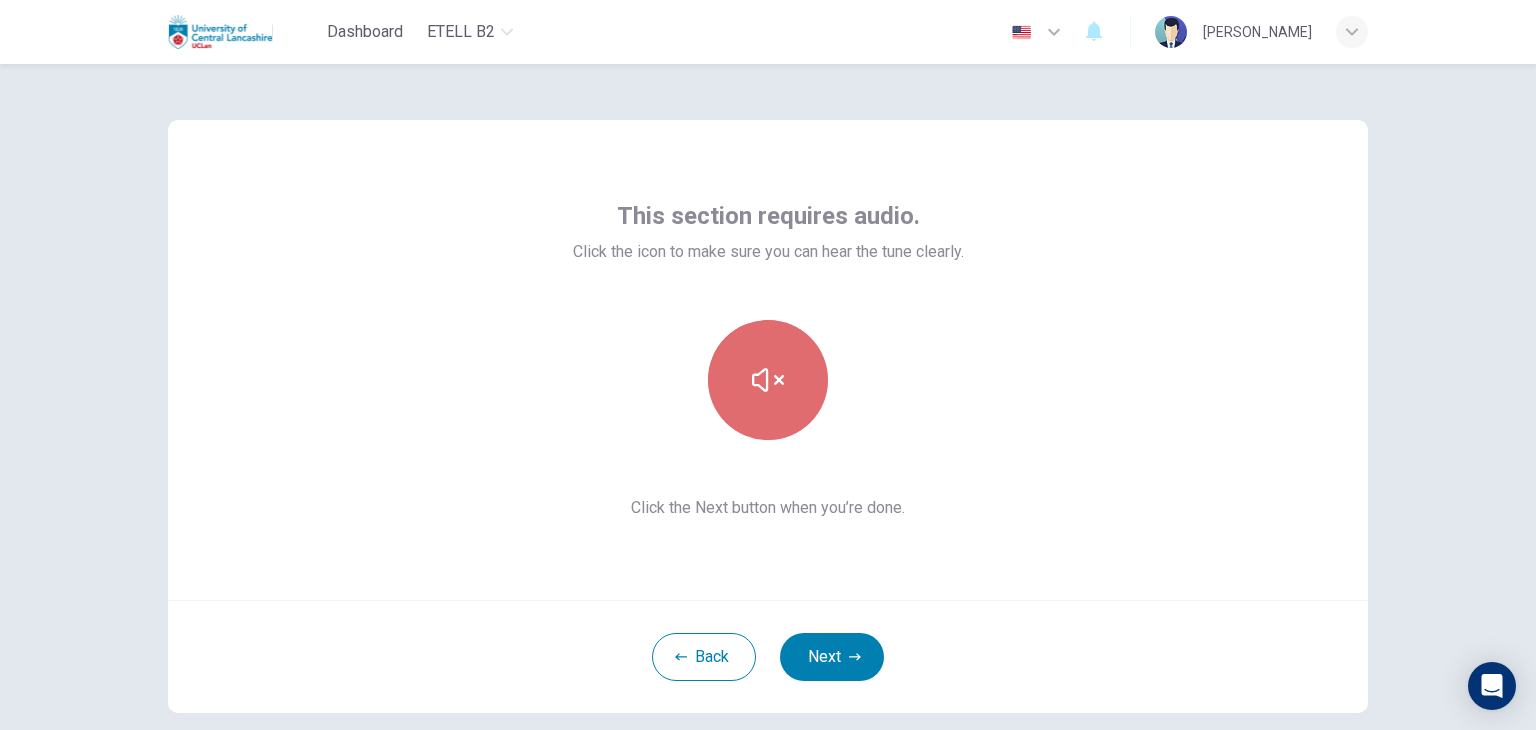 click at bounding box center (768, 380) 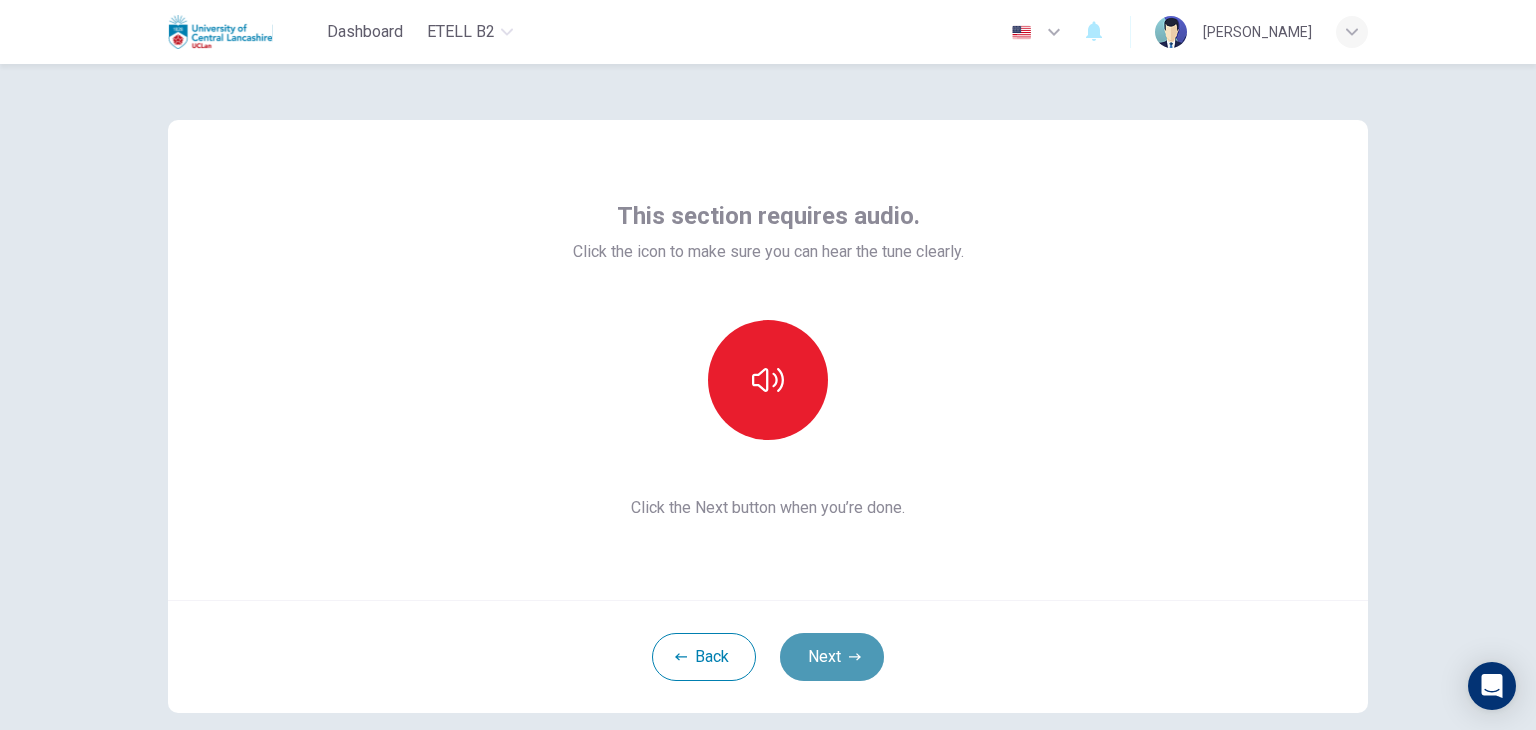 click on "Next" at bounding box center [832, 657] 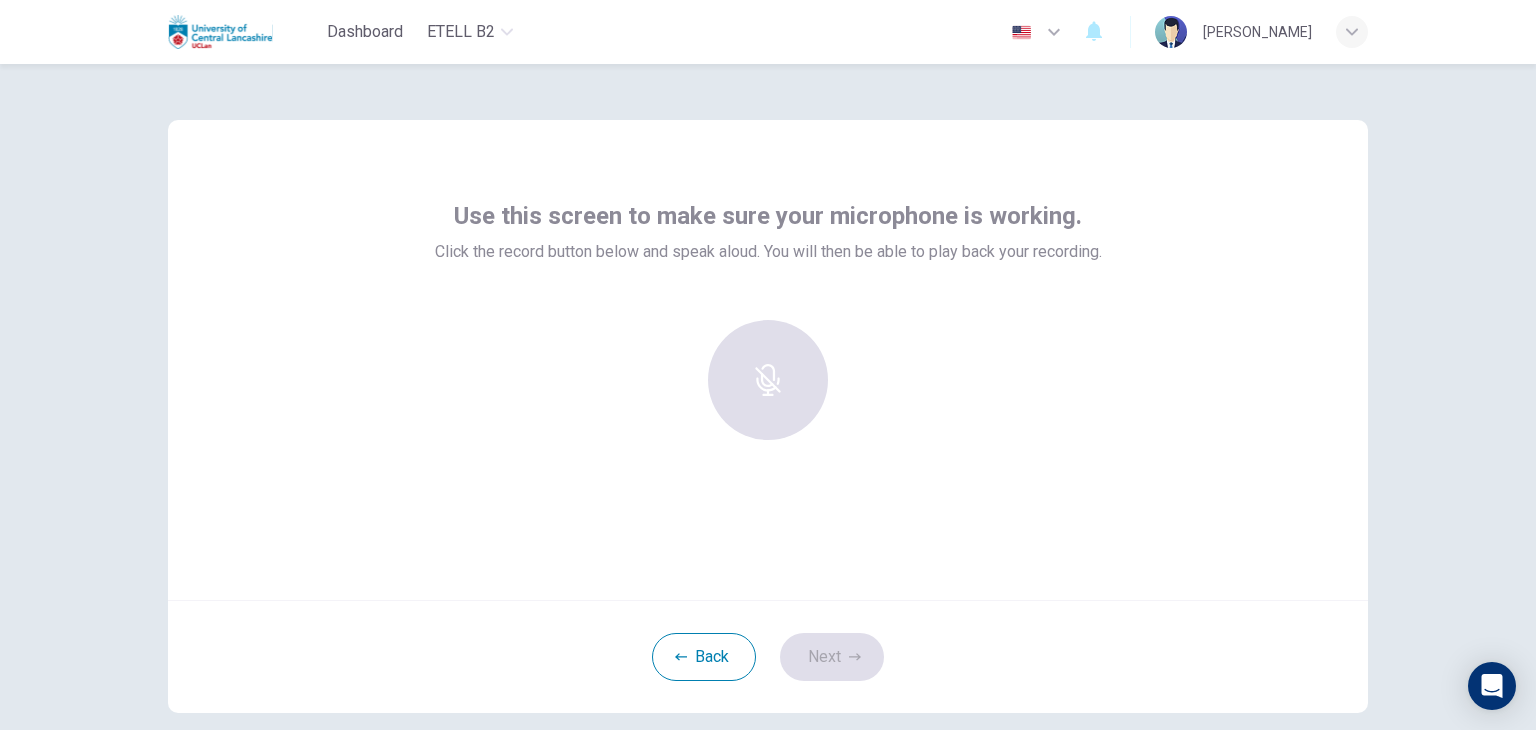 click at bounding box center [768, 380] 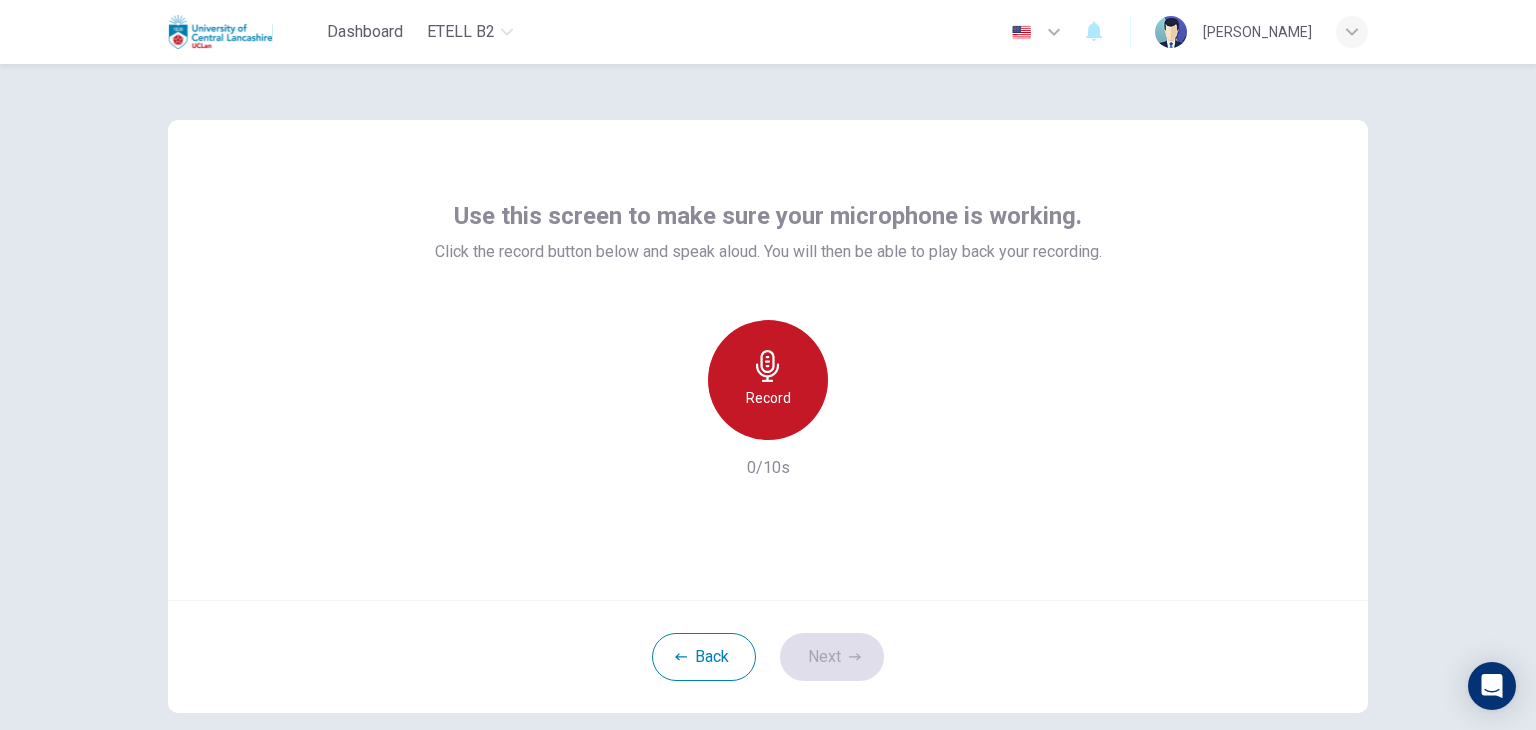 click on "Record" at bounding box center (768, 380) 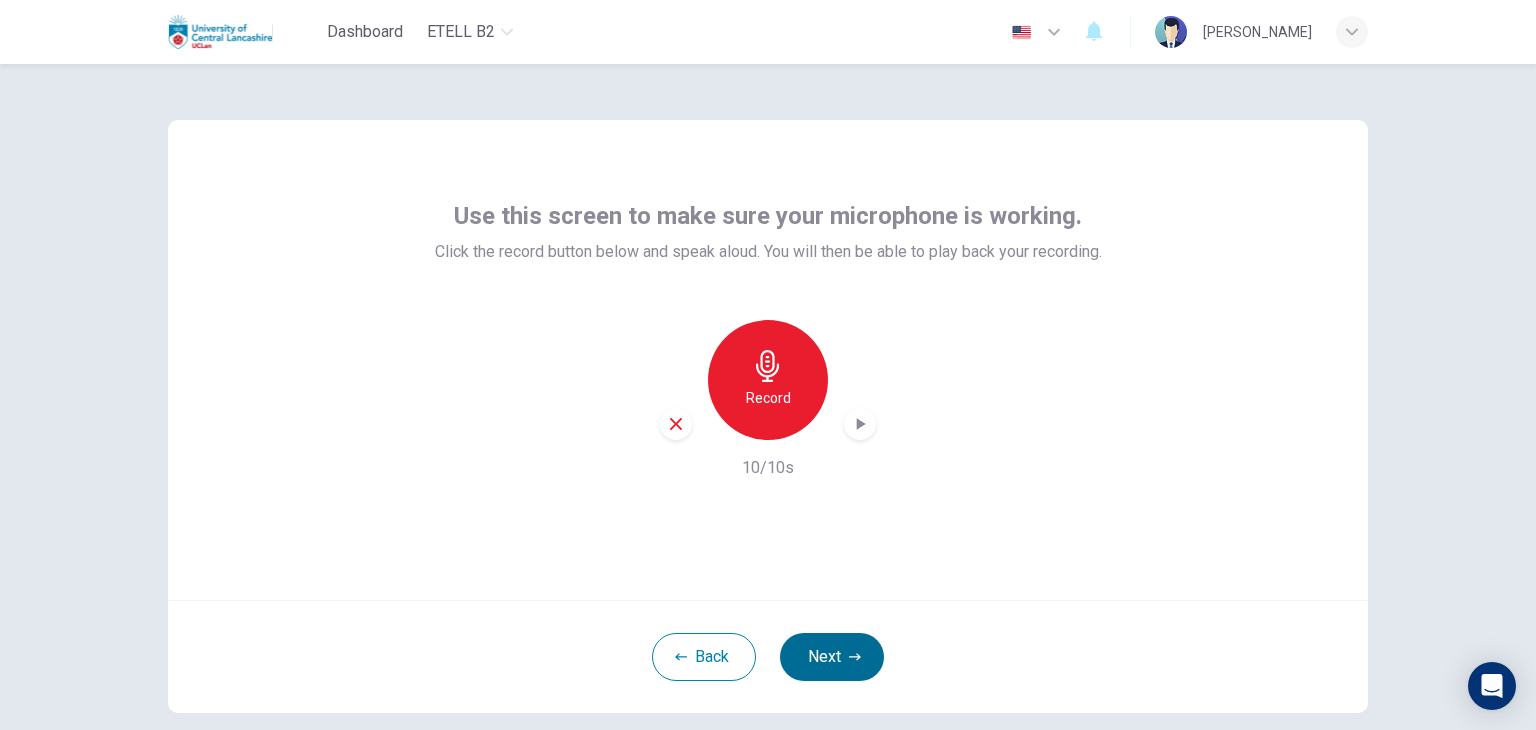 click on "Next" at bounding box center (832, 657) 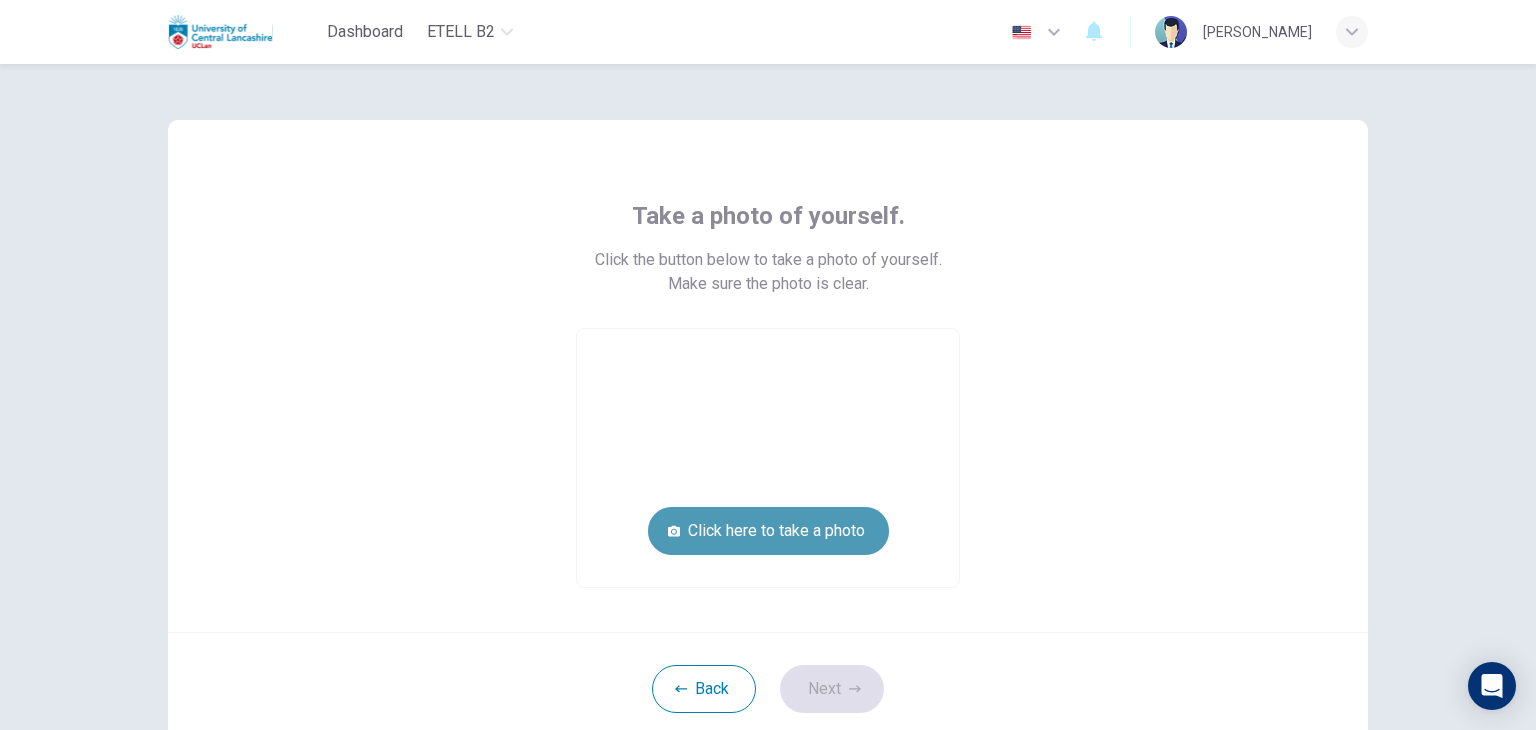 click on "Click here to take a photo" at bounding box center [768, 531] 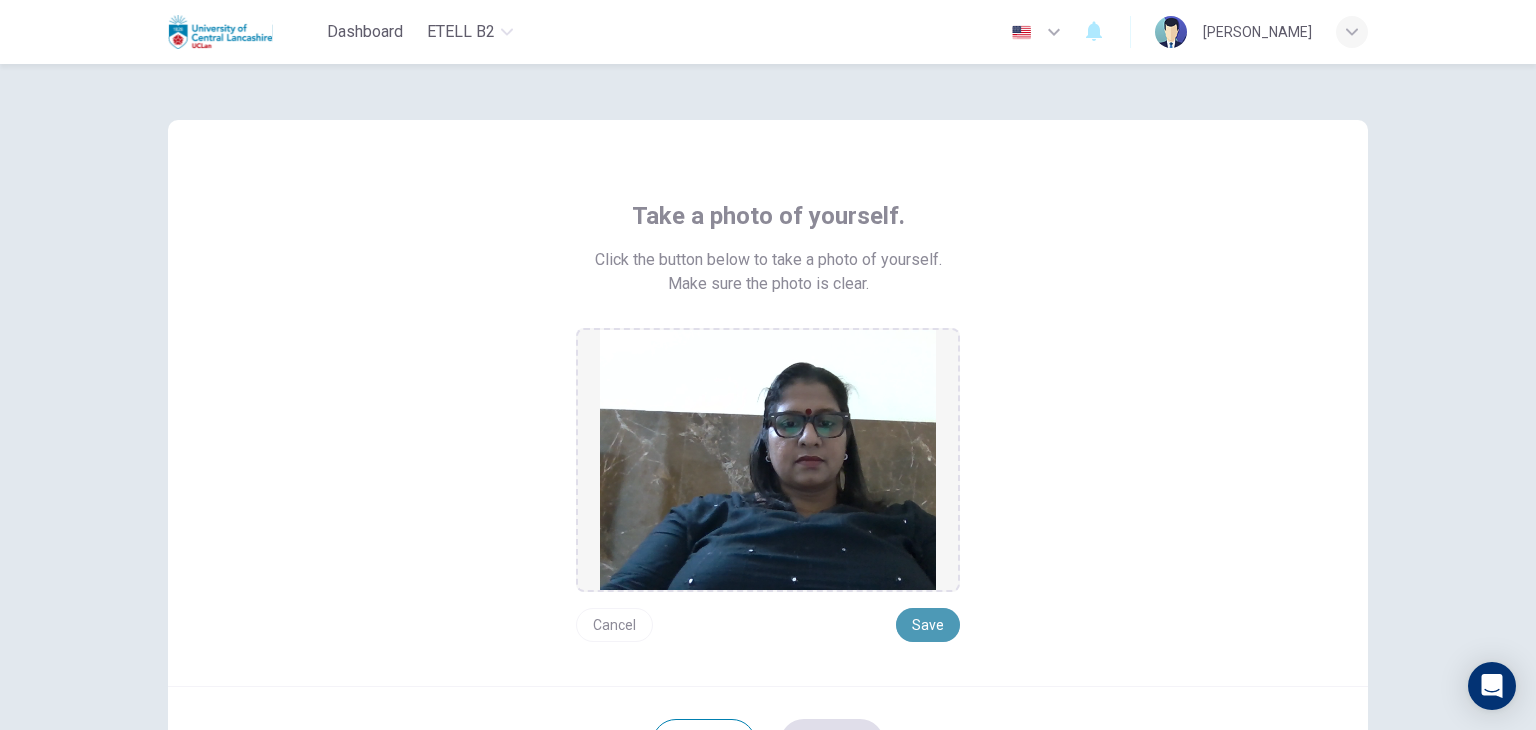 click on "Save" at bounding box center [928, 625] 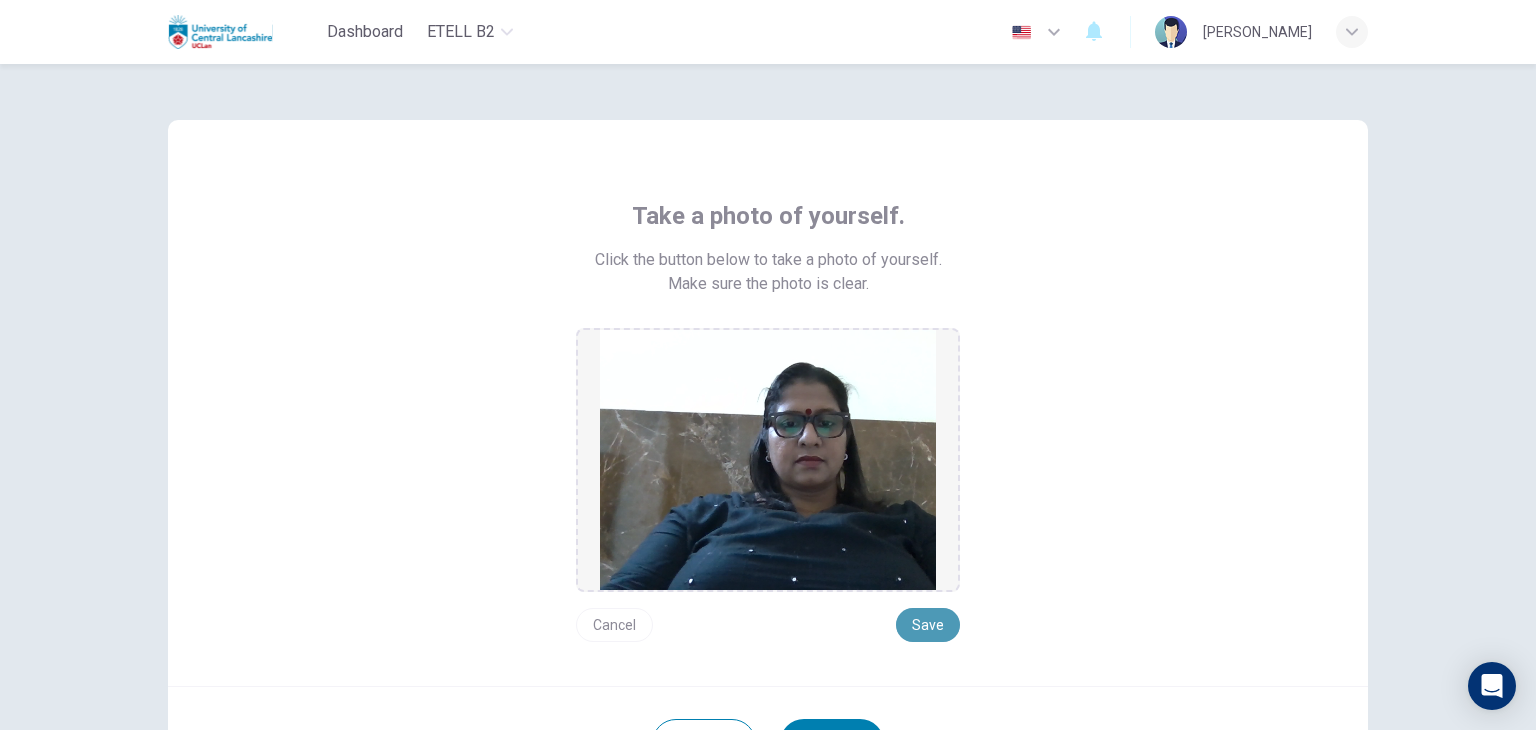 click on "Save" at bounding box center [928, 625] 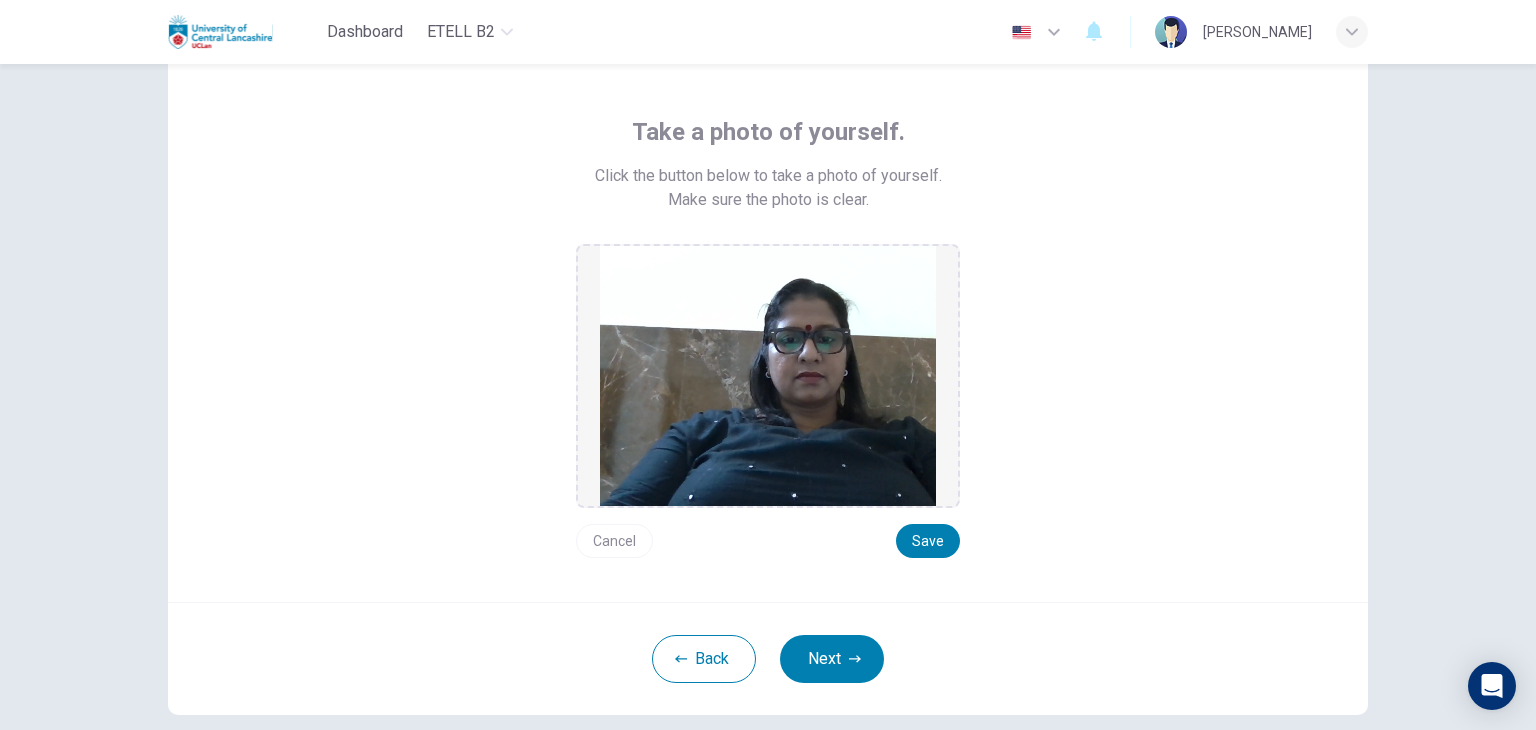 scroll, scrollTop: 84, scrollLeft: 0, axis: vertical 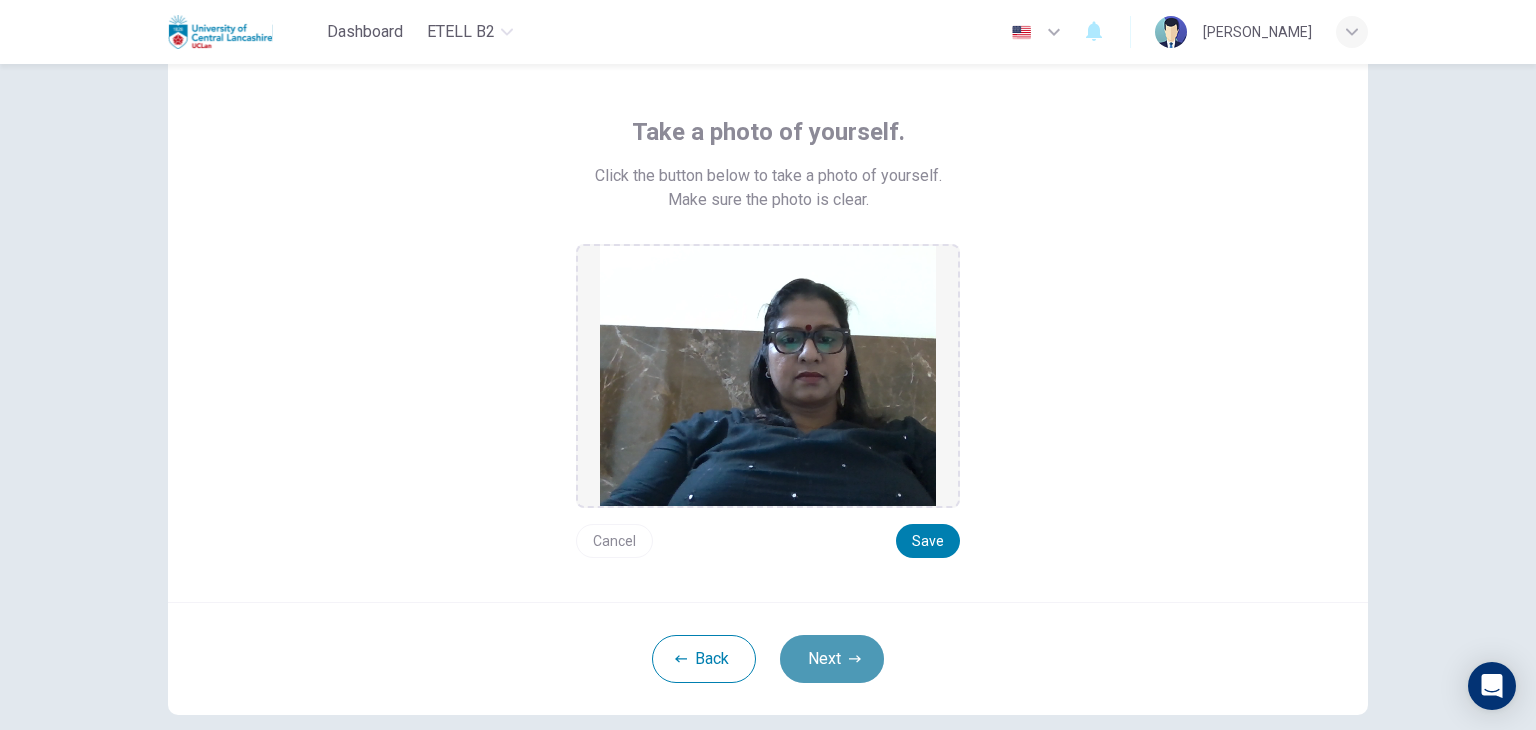 click on "Next" at bounding box center [832, 659] 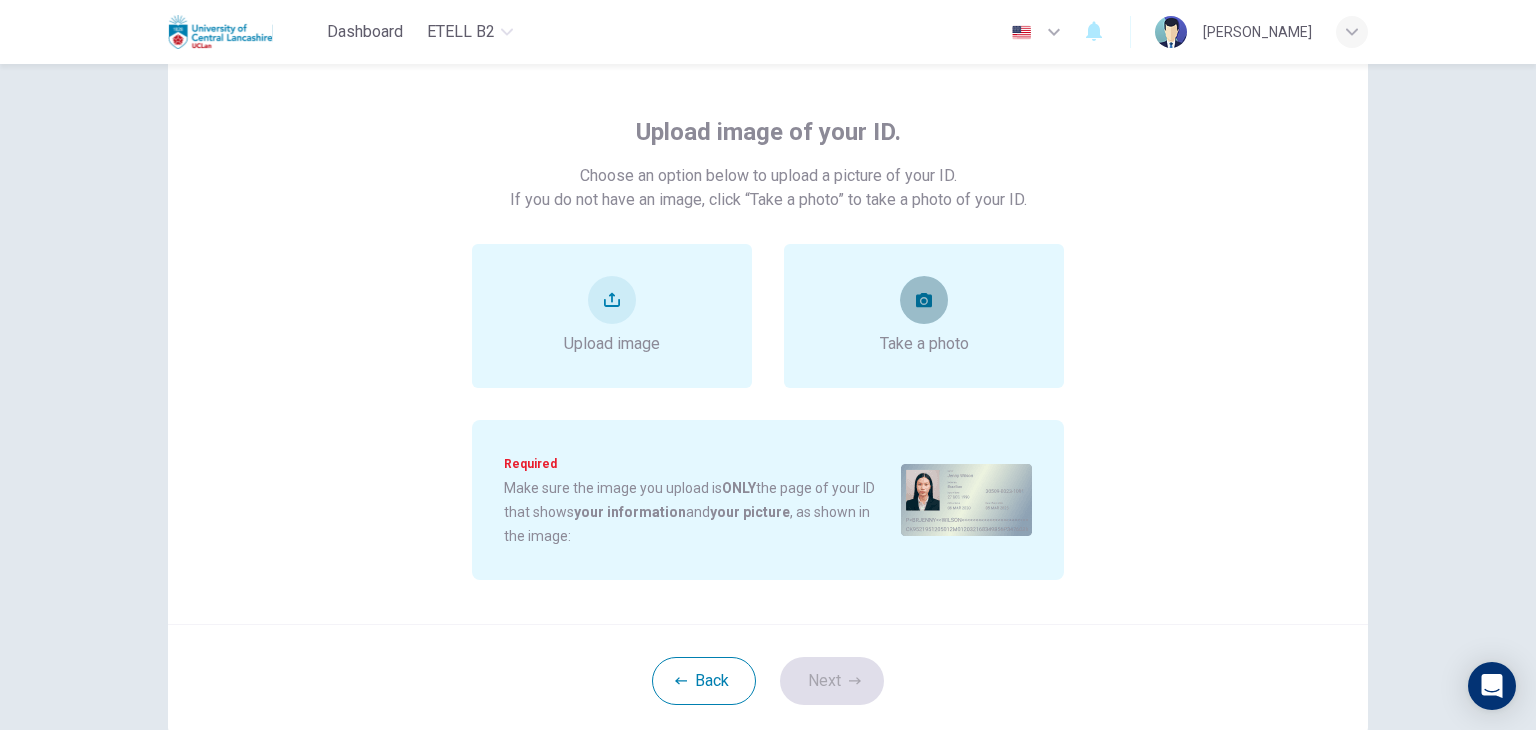 click 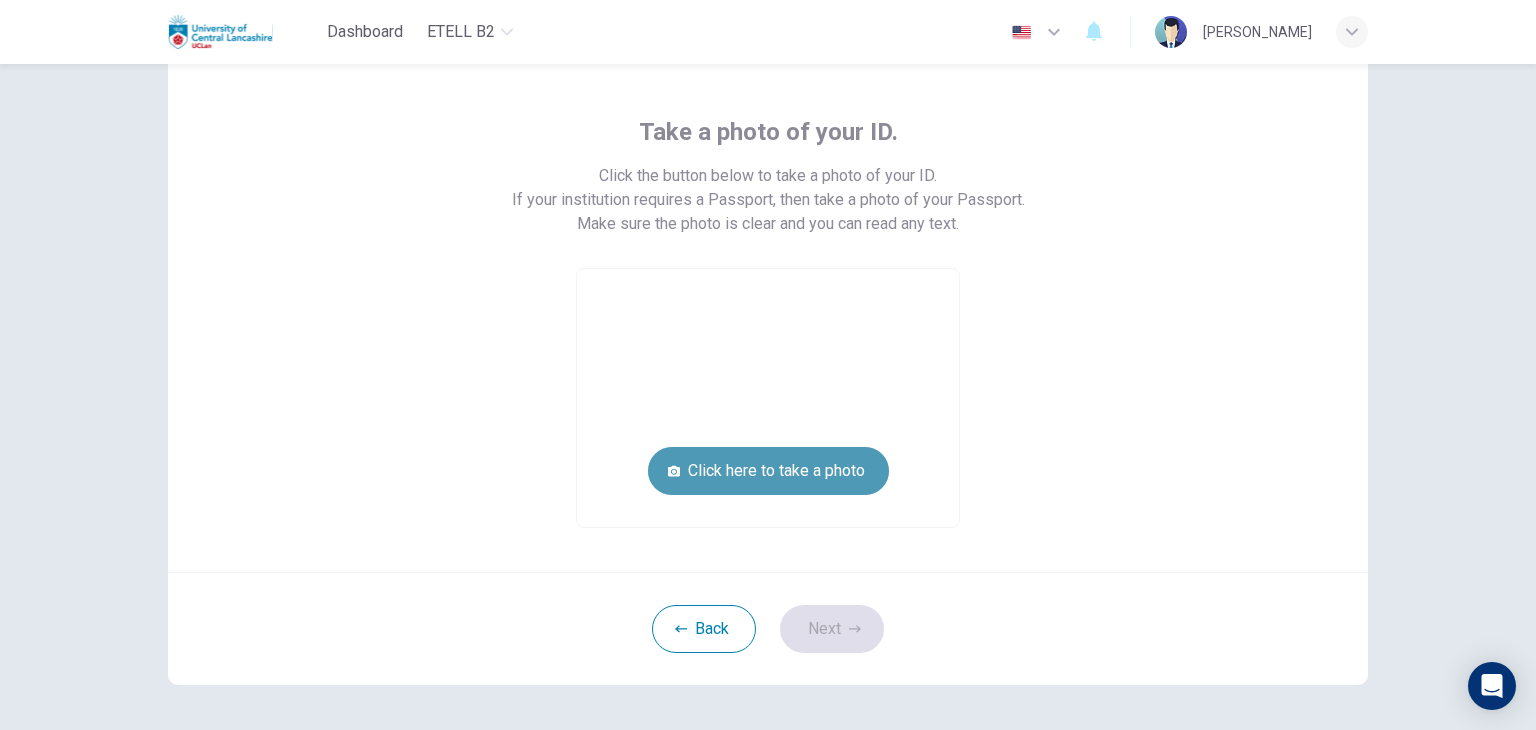 click on "Click here to take a photo" at bounding box center (768, 471) 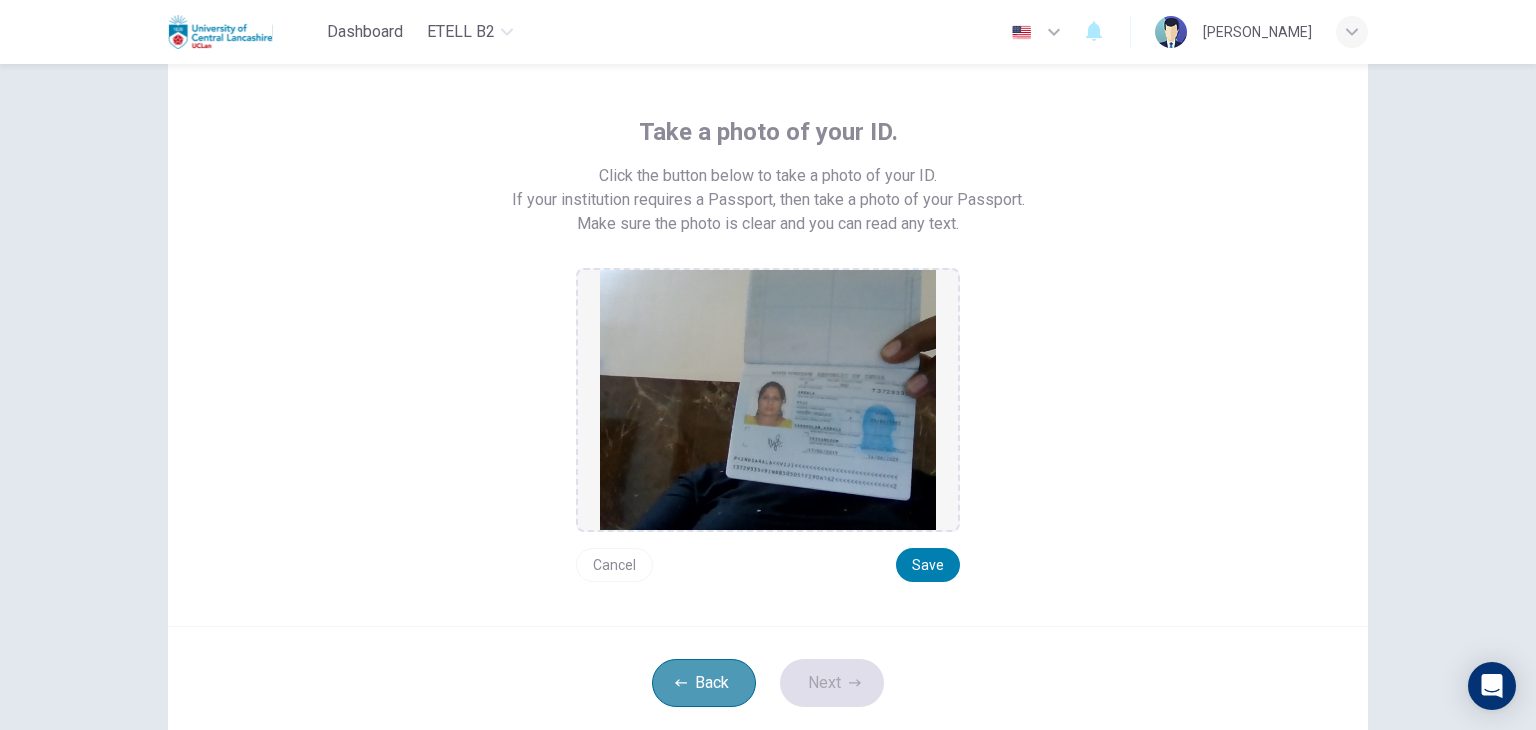 click on "Back" at bounding box center (704, 683) 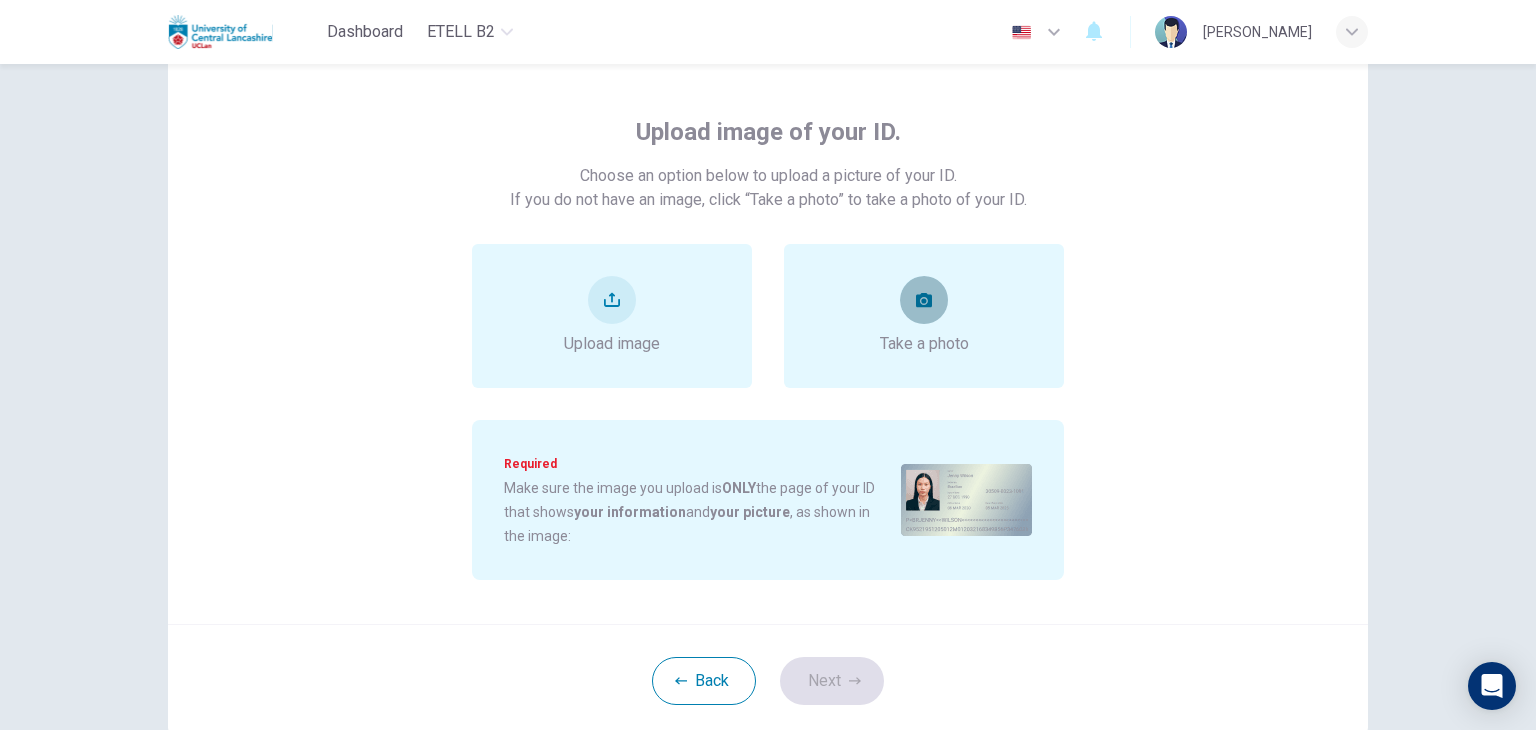 click 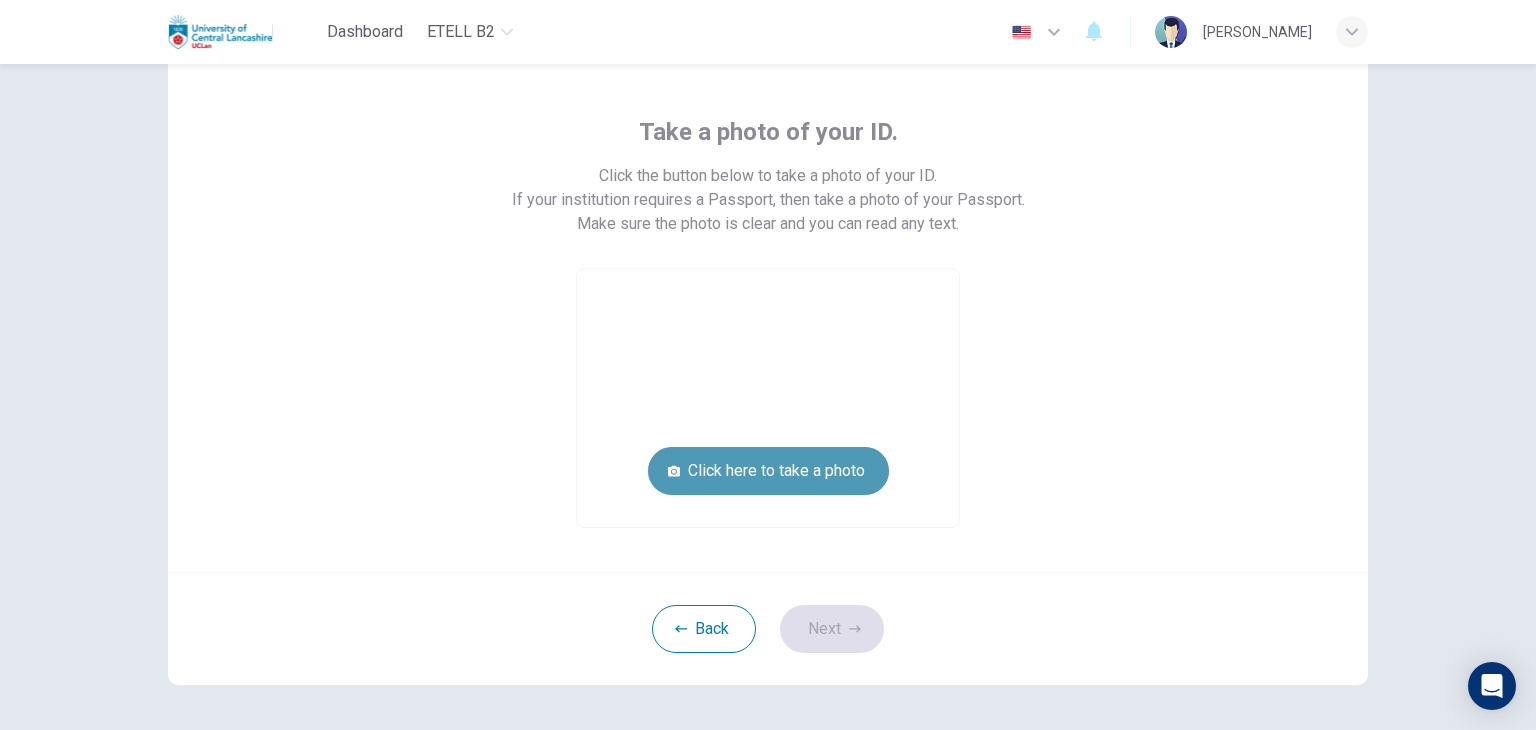 click on "Click here to take a photo" at bounding box center [768, 471] 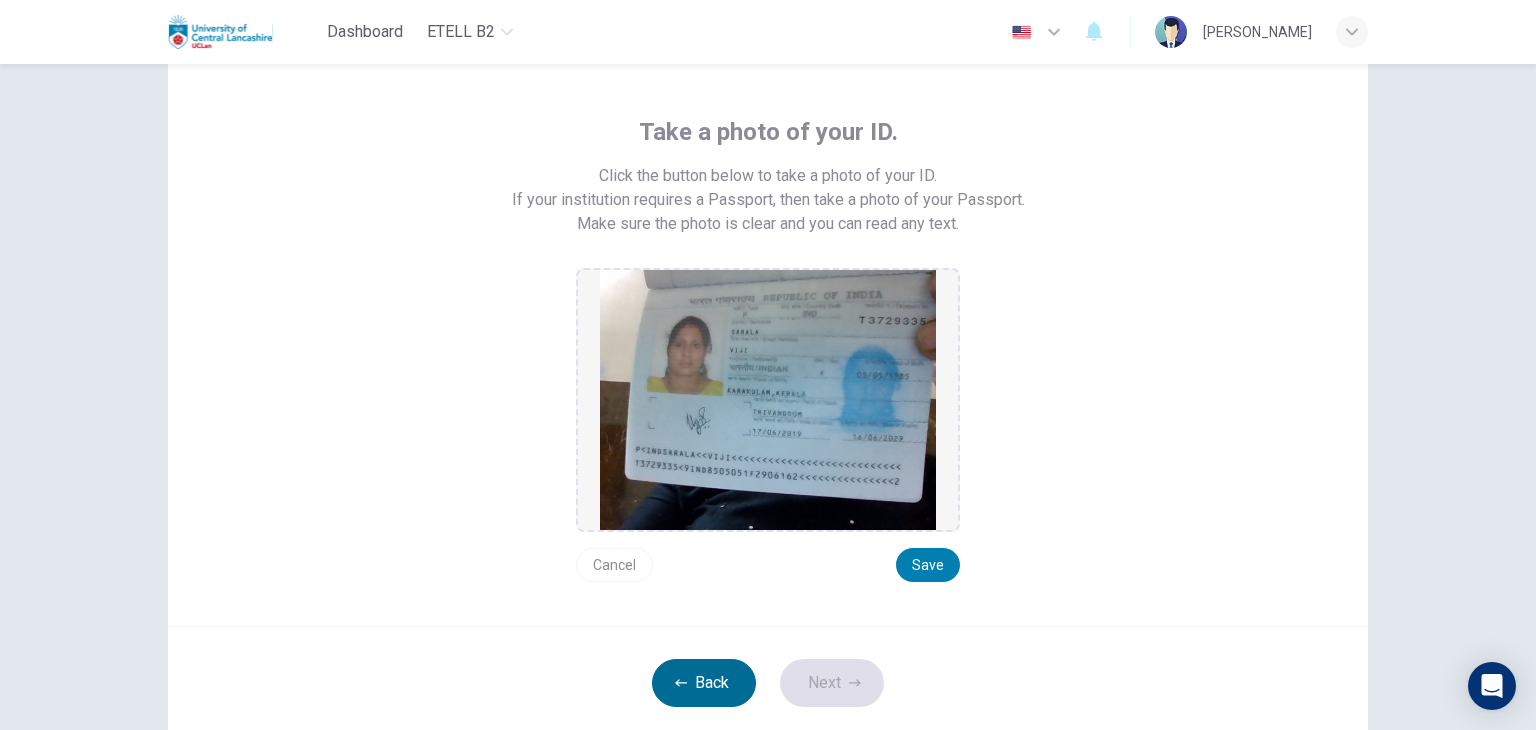 click on "Back" at bounding box center [704, 683] 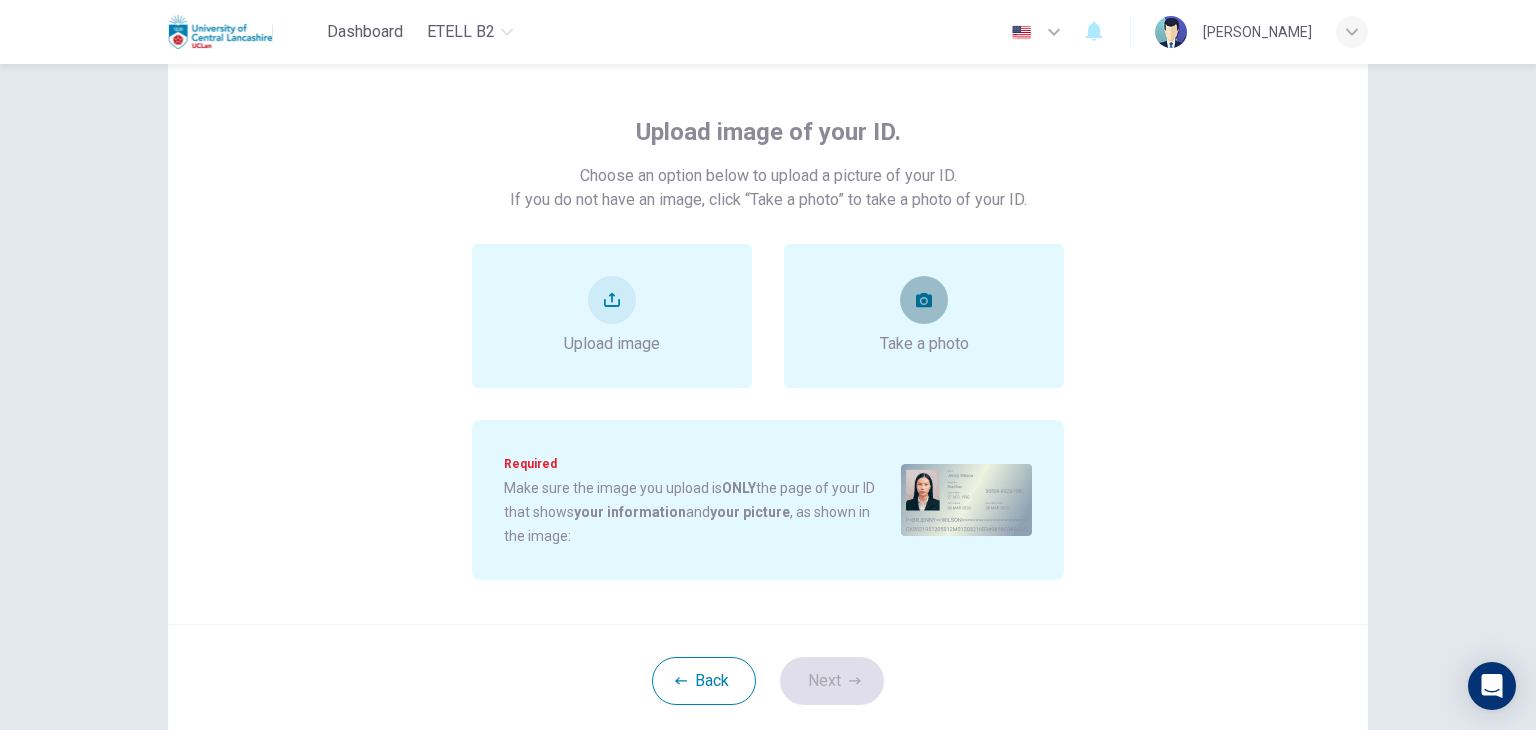 click 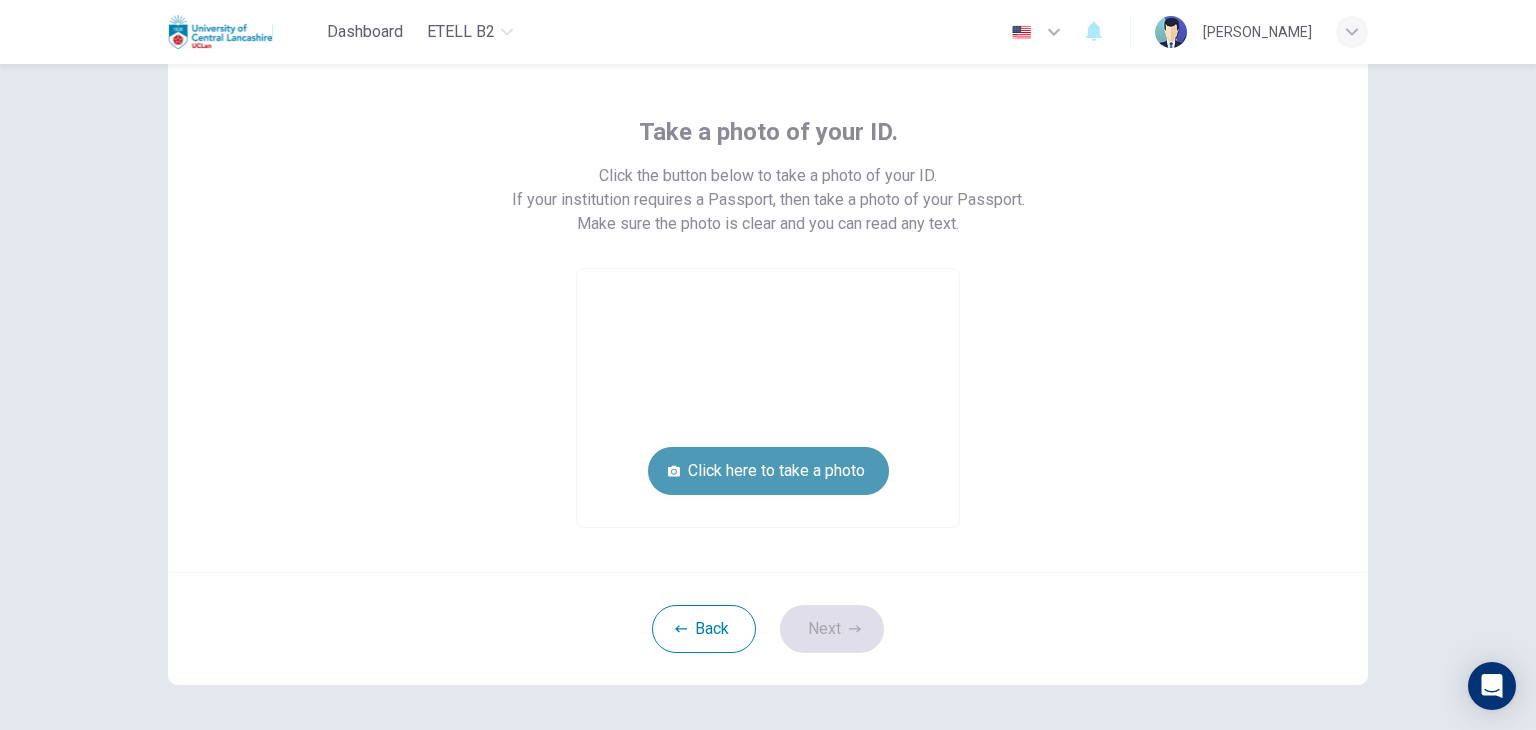 click on "Click here to take a photo" at bounding box center [768, 471] 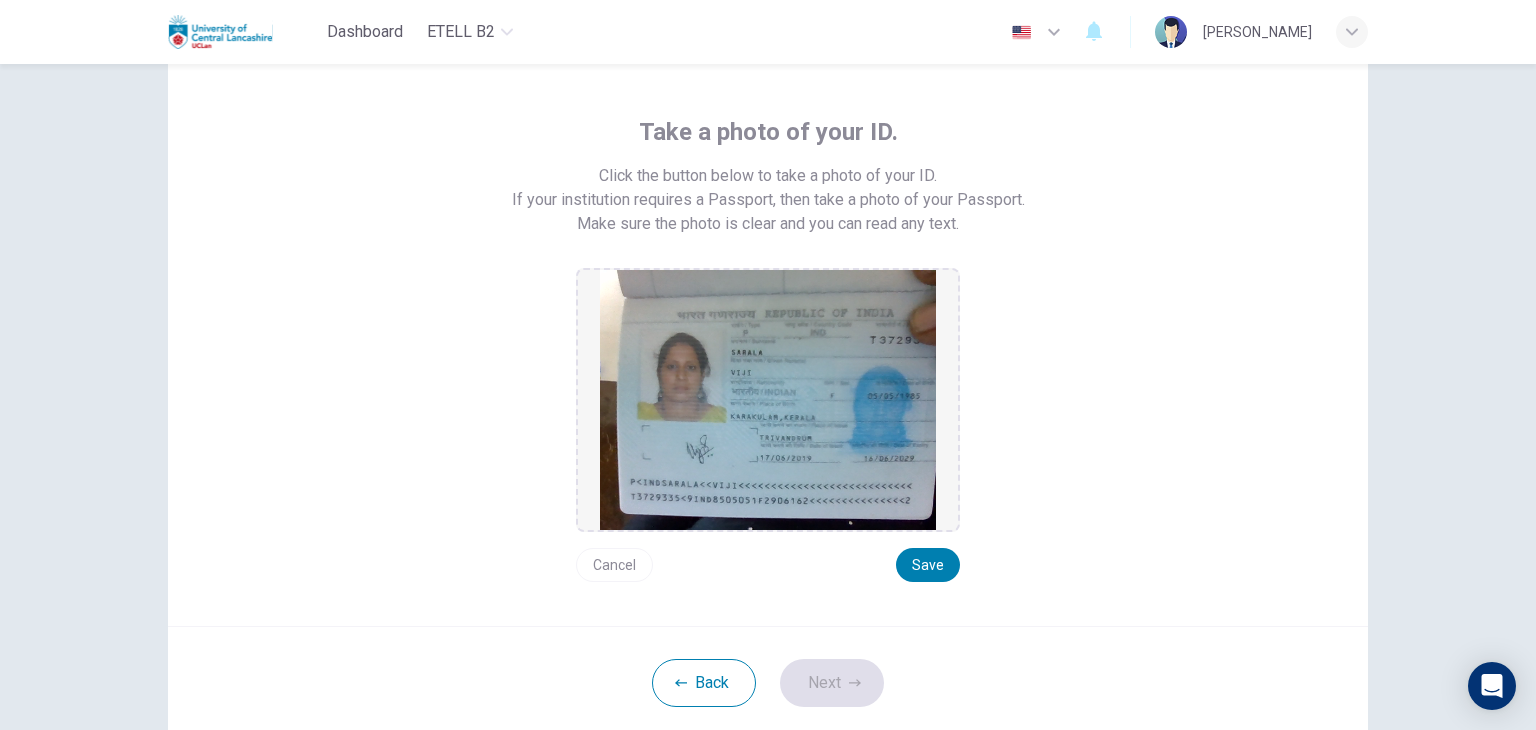 click at bounding box center (768, 400) 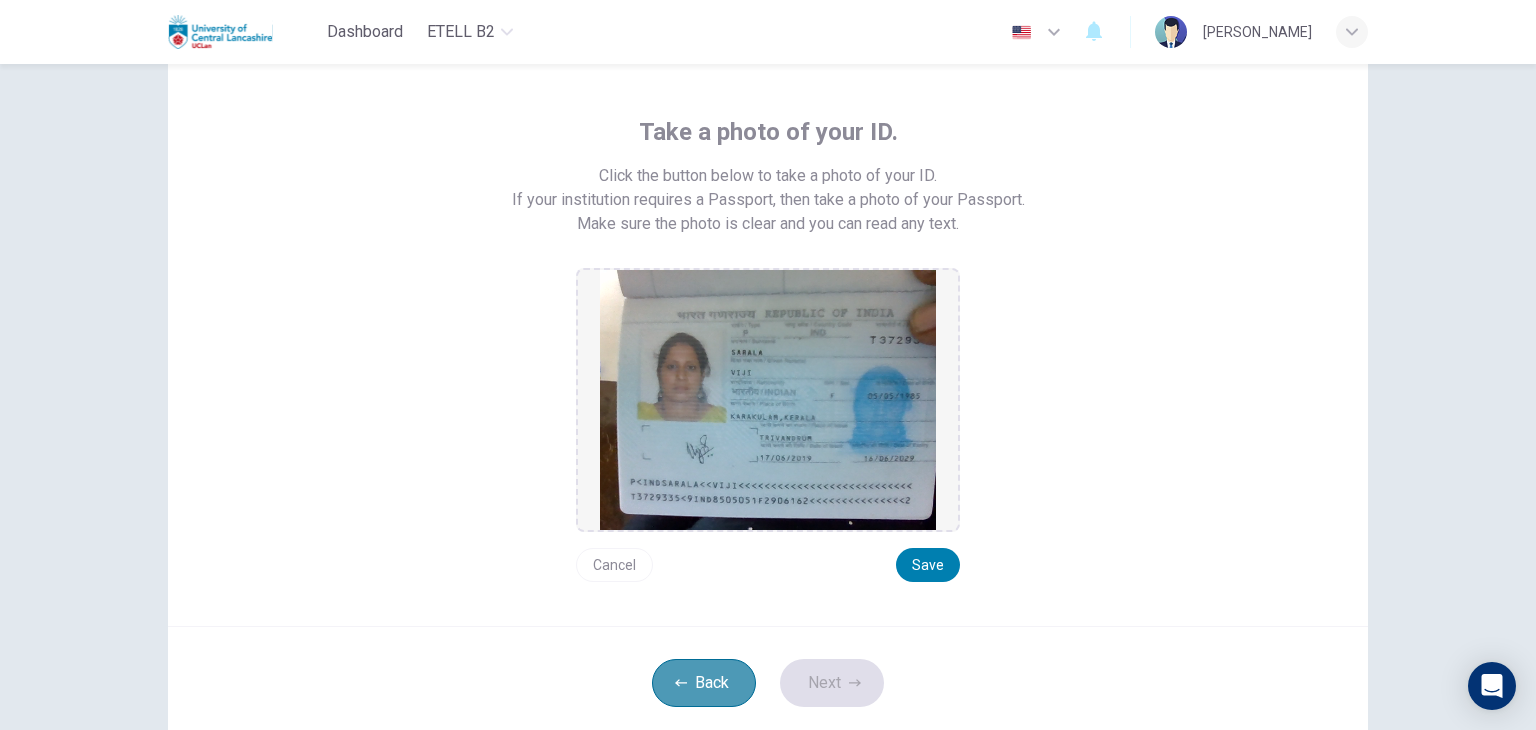 click on "Back" at bounding box center [704, 683] 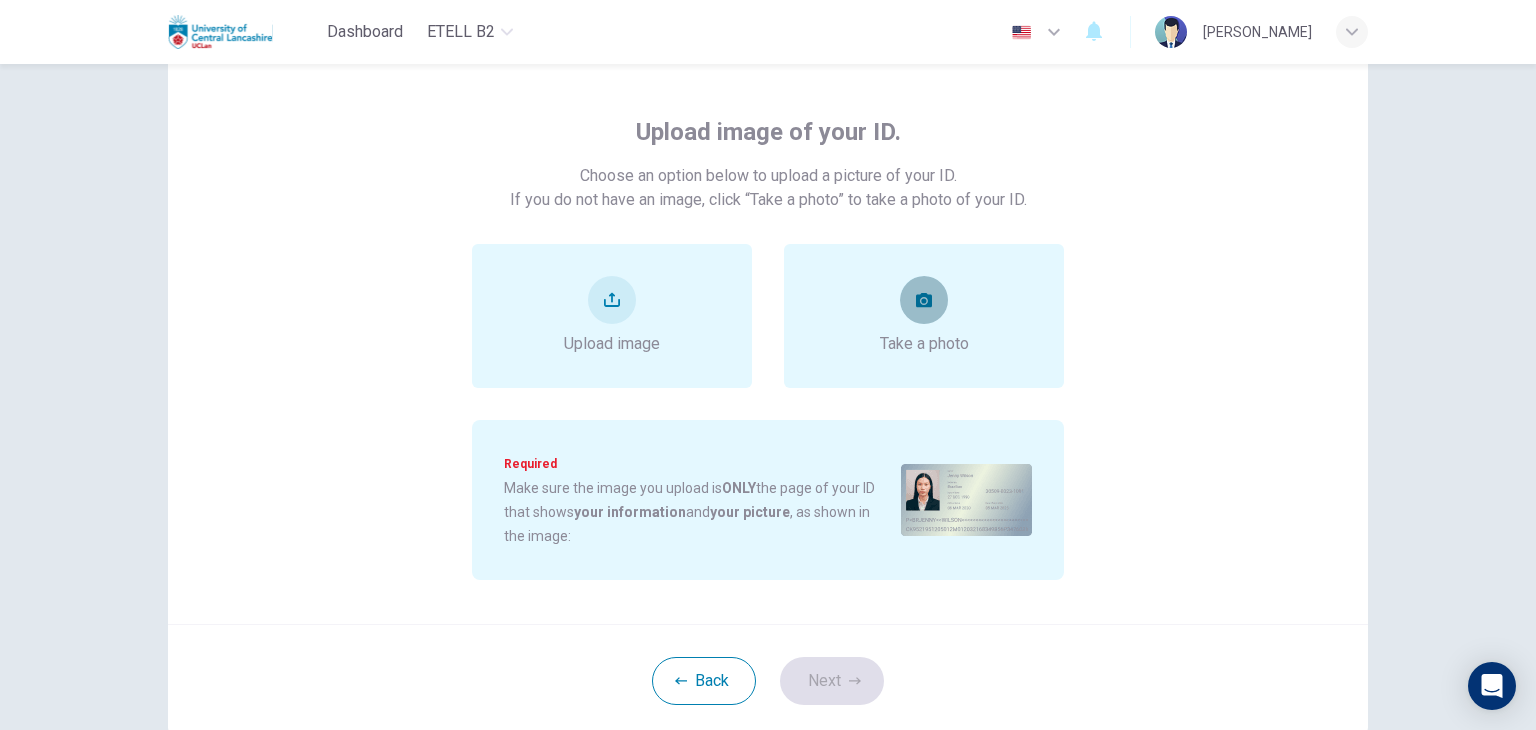 click at bounding box center (924, 300) 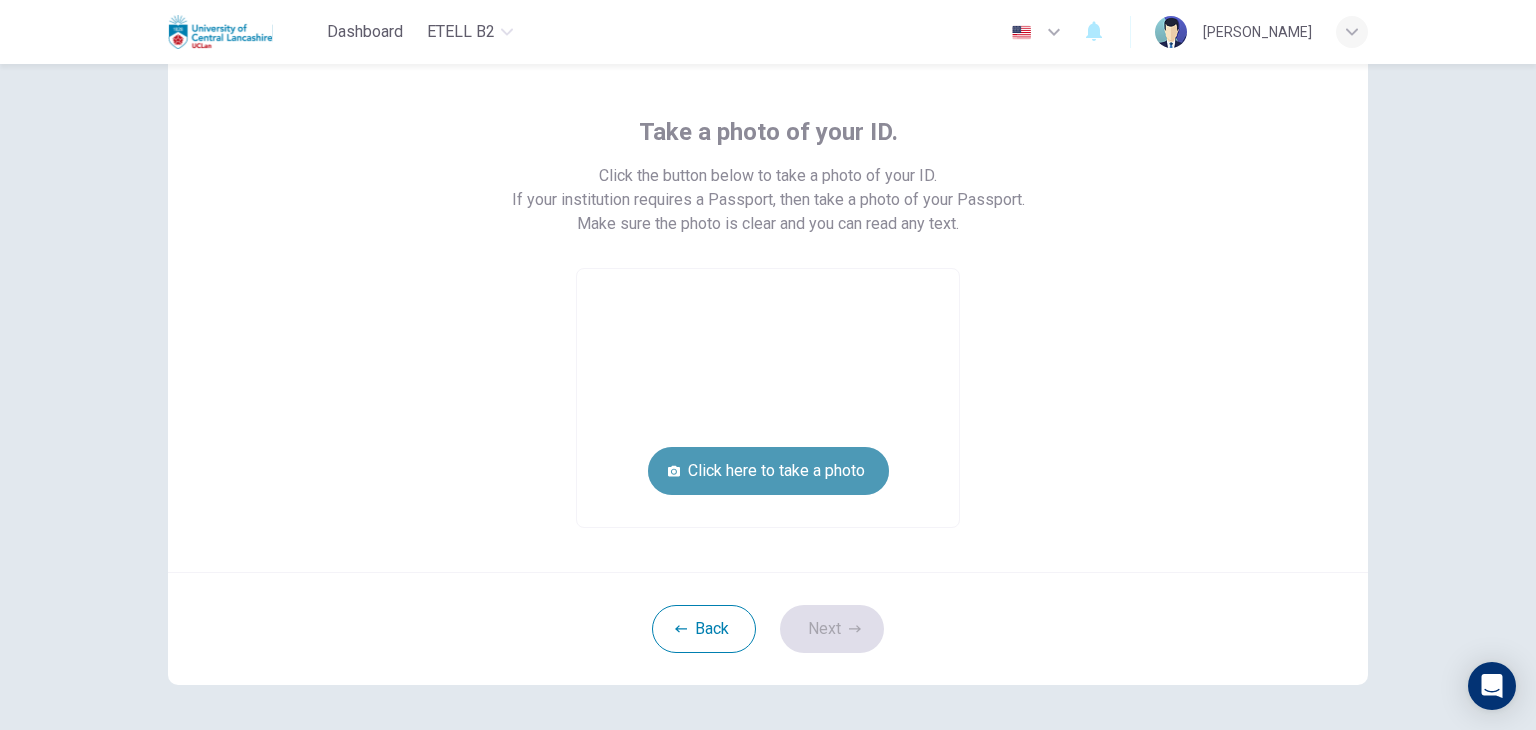 click on "Click here to take a photo" at bounding box center [768, 471] 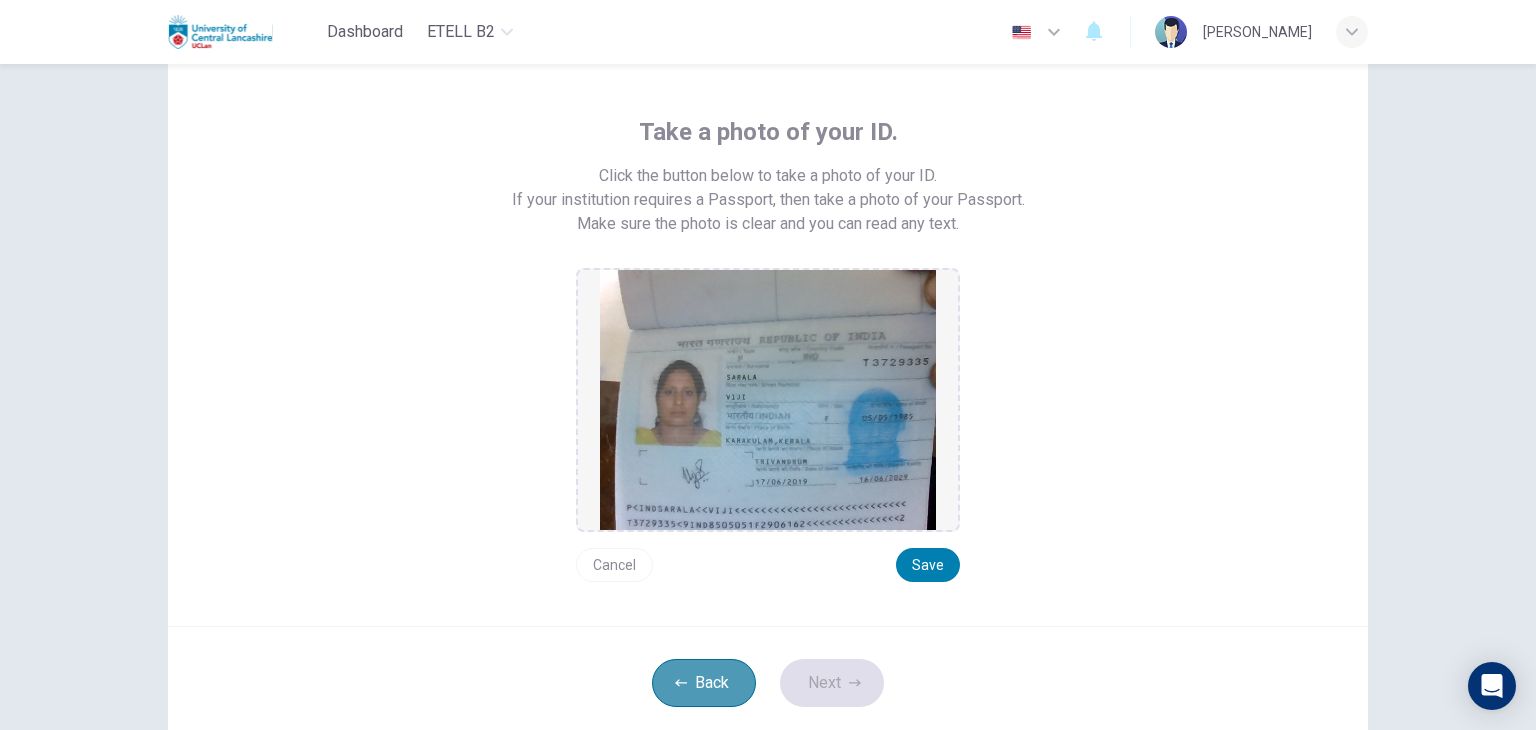 click on "Back" at bounding box center (704, 683) 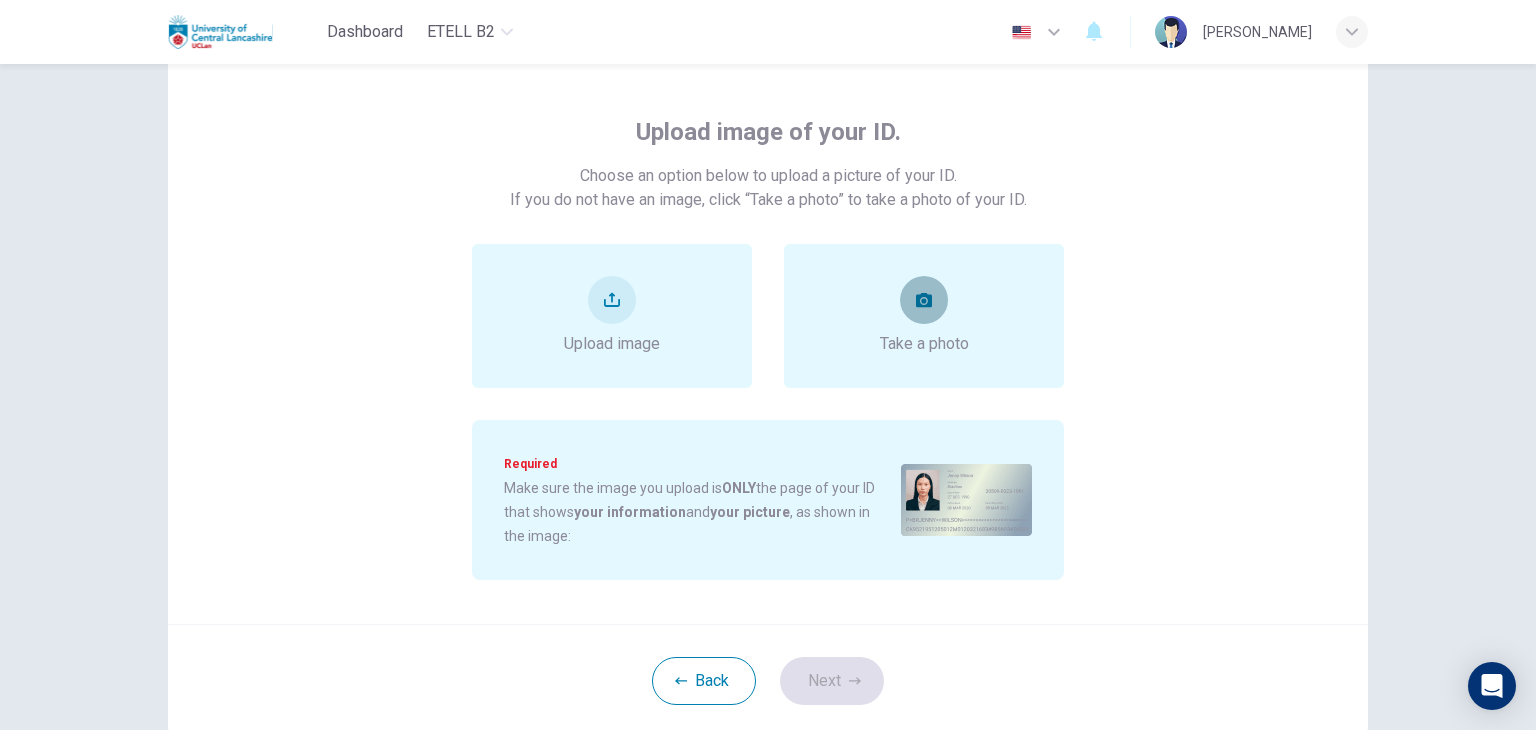 click at bounding box center (924, 300) 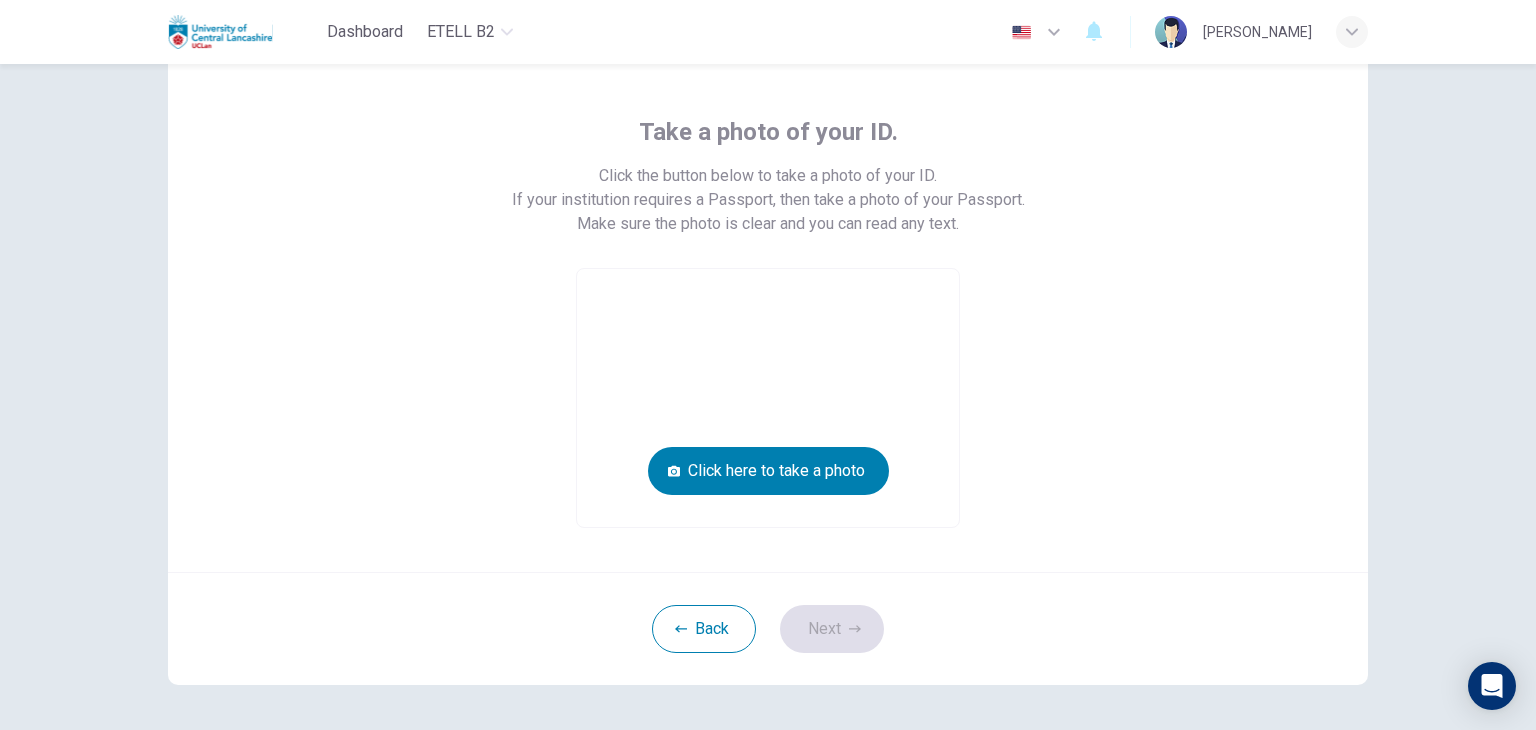 click at bounding box center [768, 398] 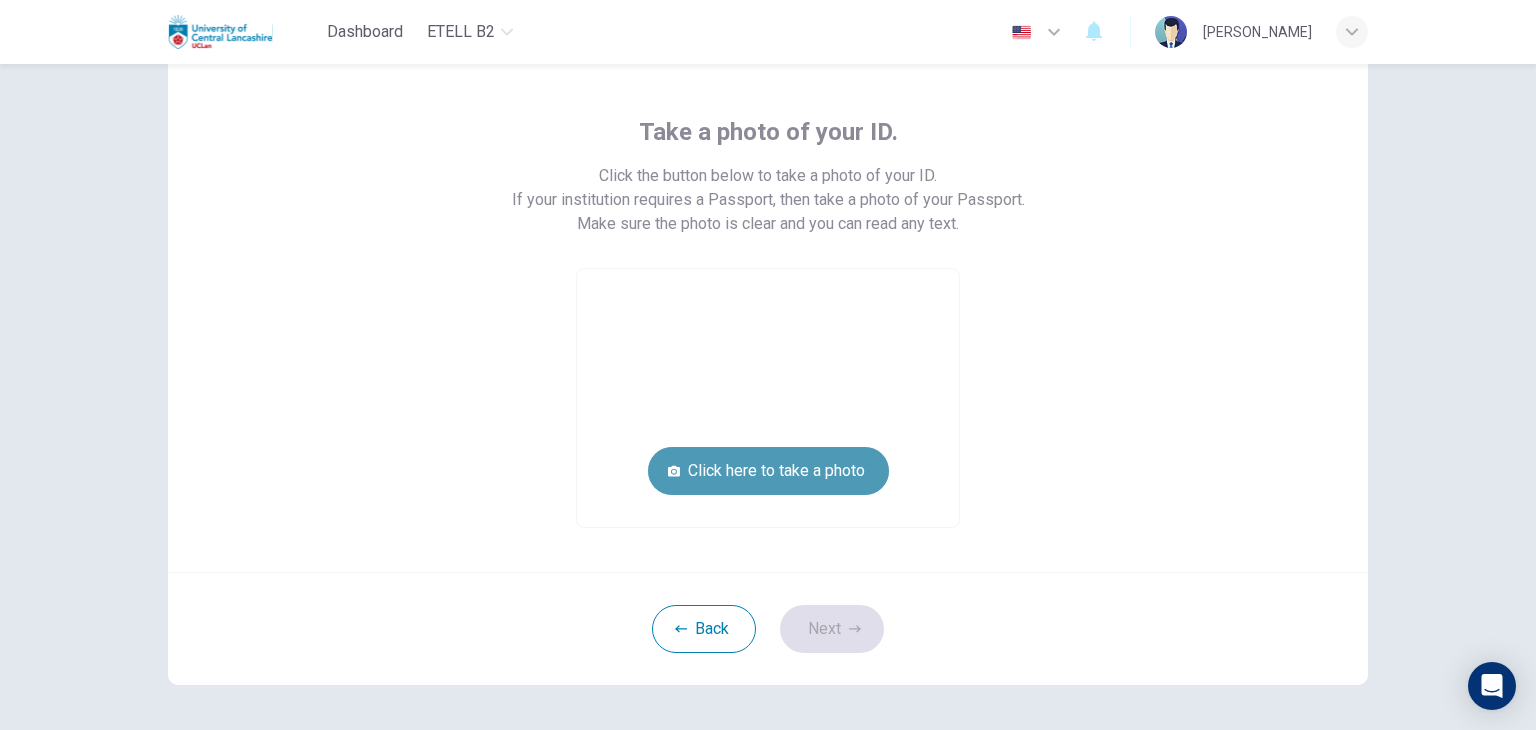click on "Click here to take a photo" at bounding box center (768, 471) 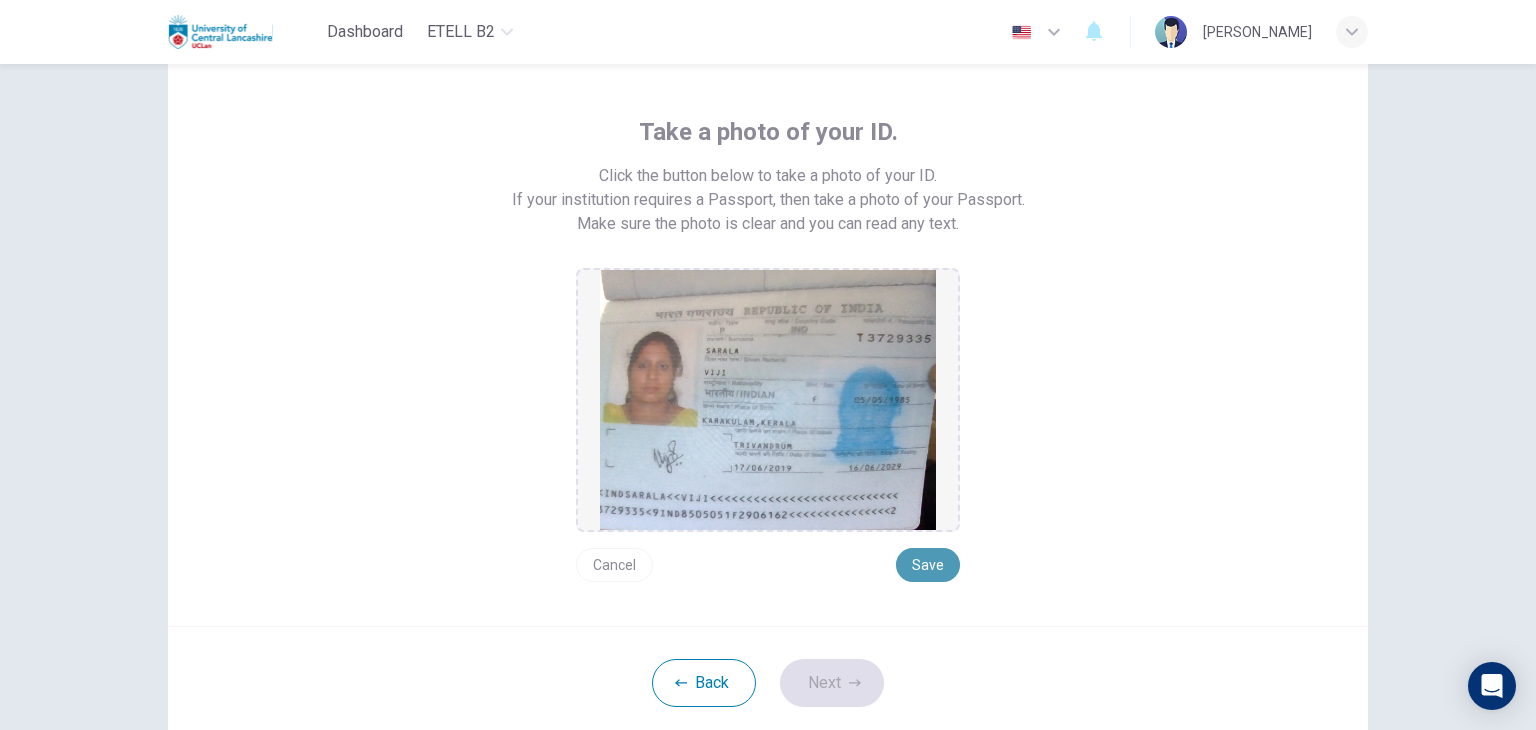 click on "Save" at bounding box center (928, 565) 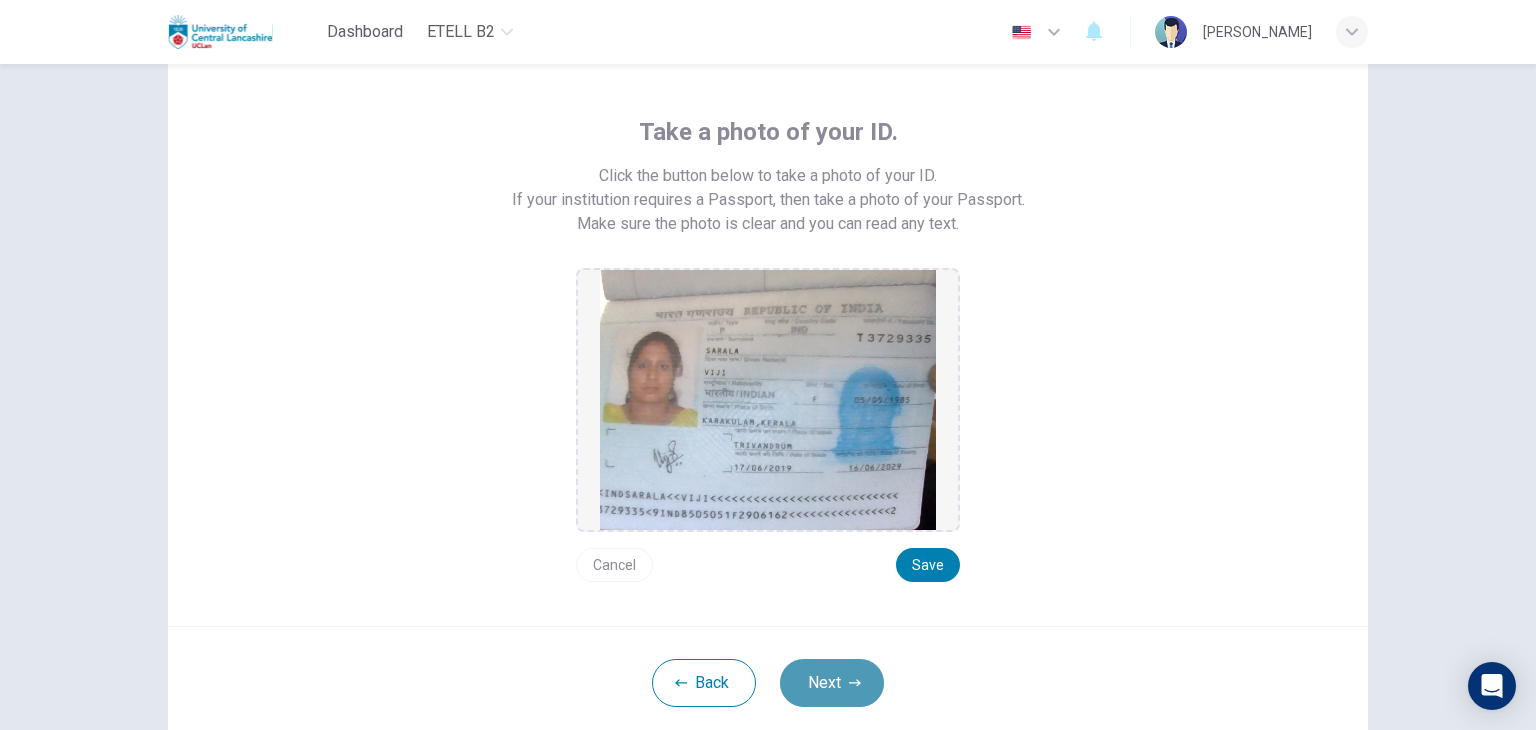 click 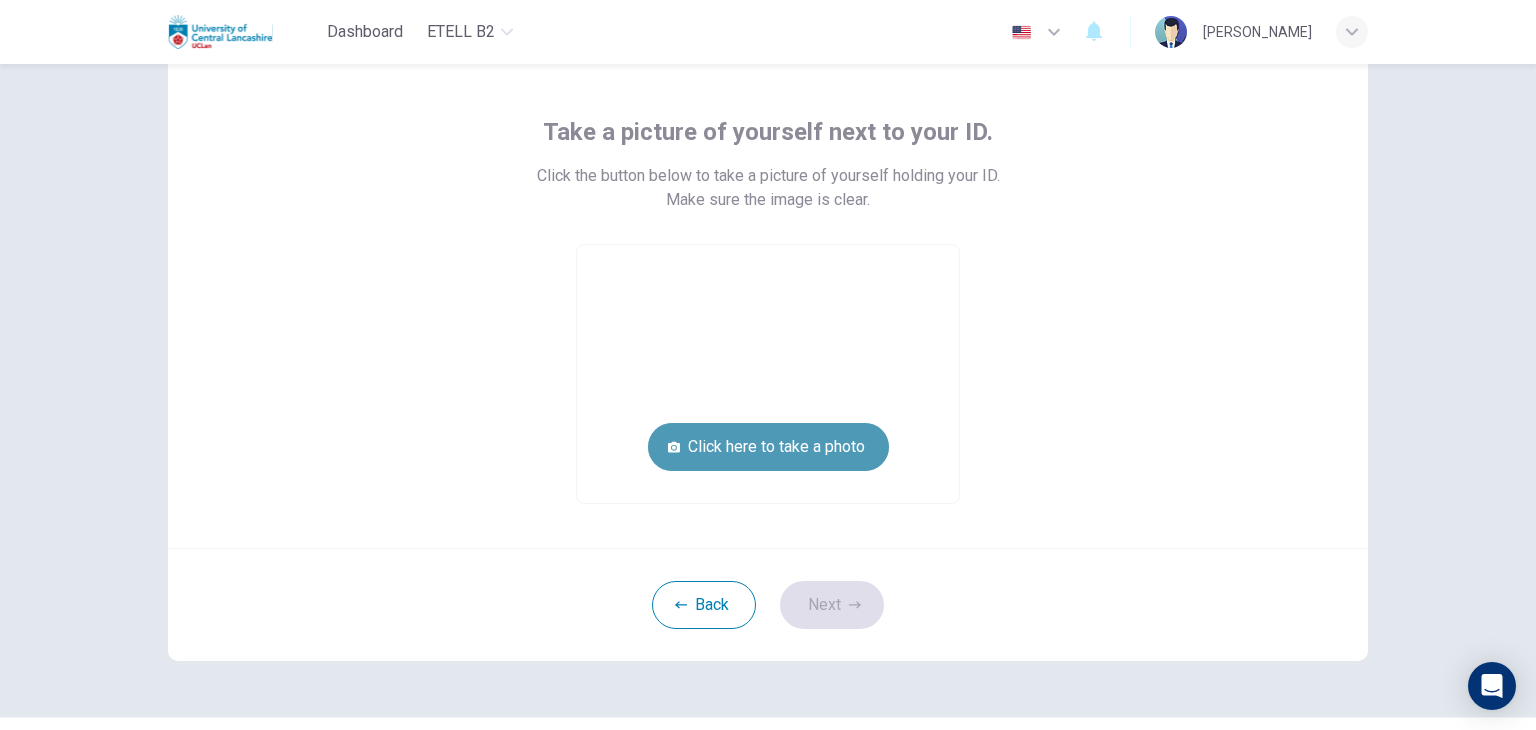 click on "Click here to take a photo" at bounding box center (768, 447) 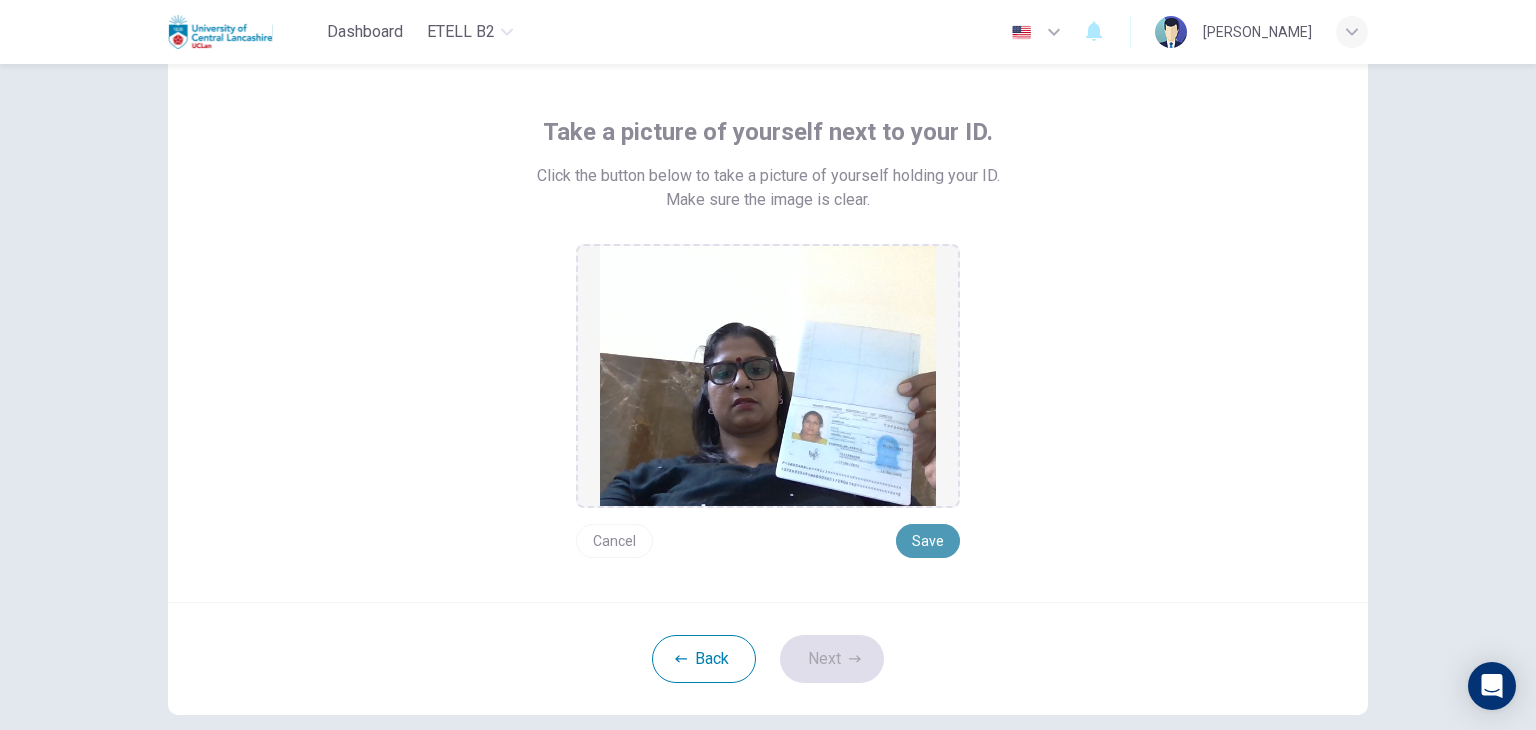 click on "Save" at bounding box center (928, 541) 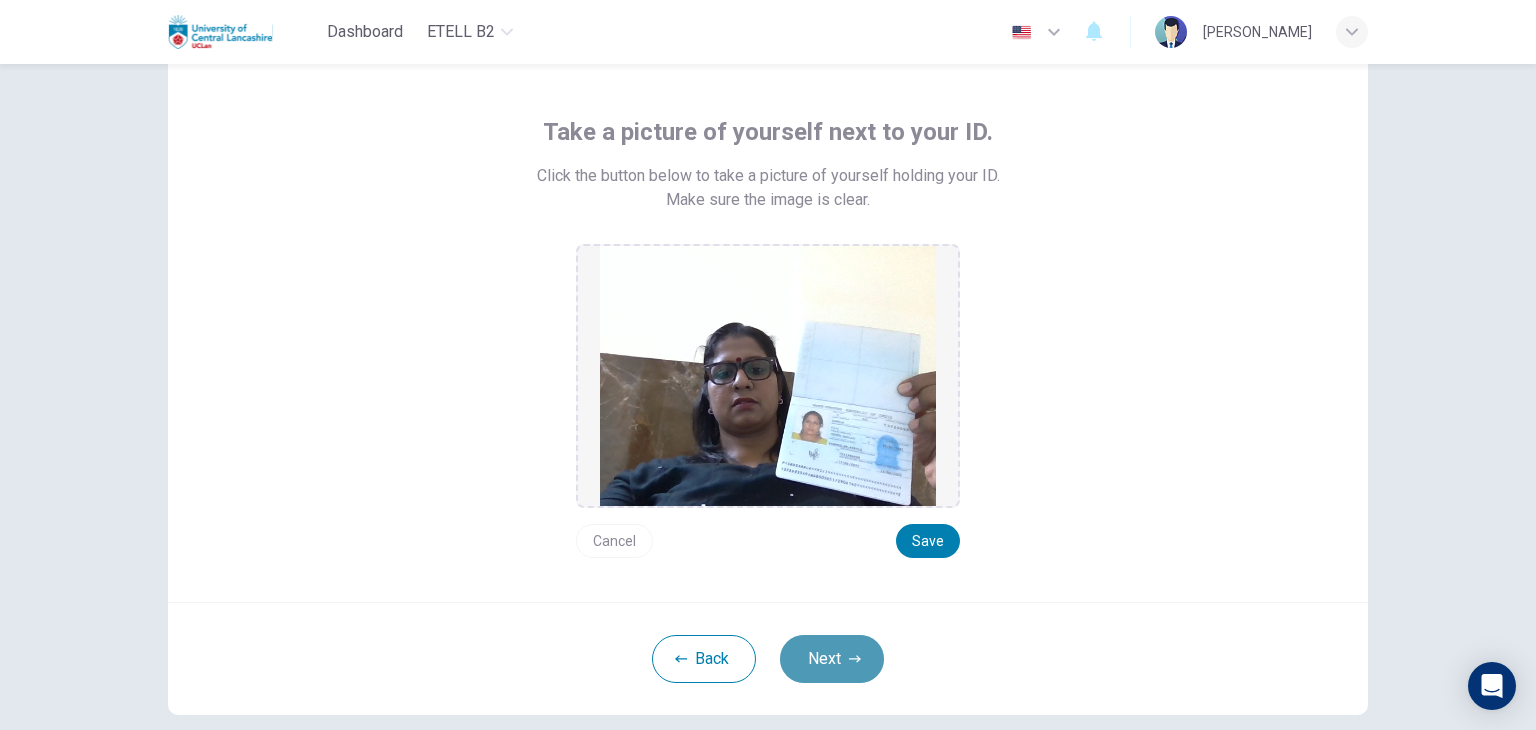click on "Next" at bounding box center (832, 659) 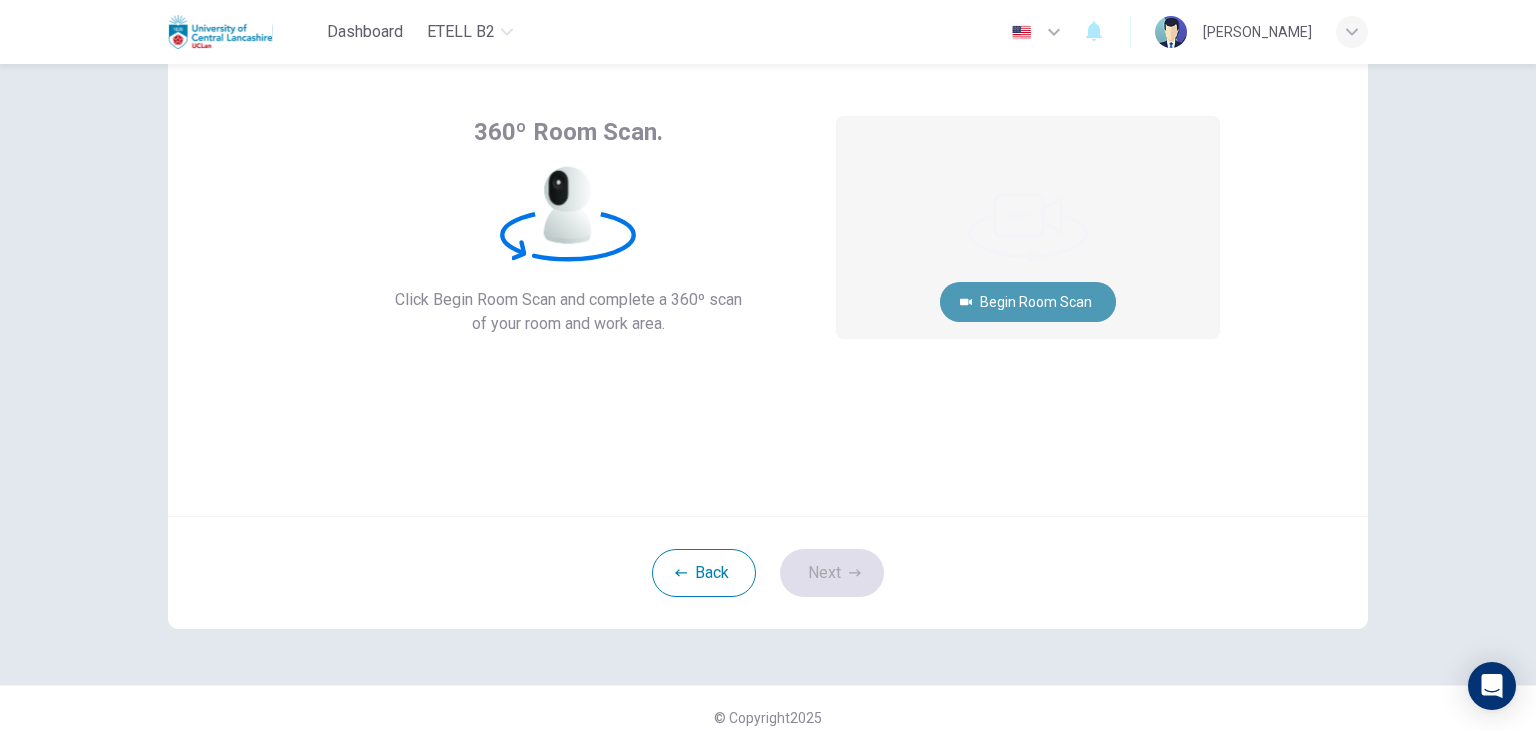 click on "Begin Room Scan" at bounding box center [1028, 302] 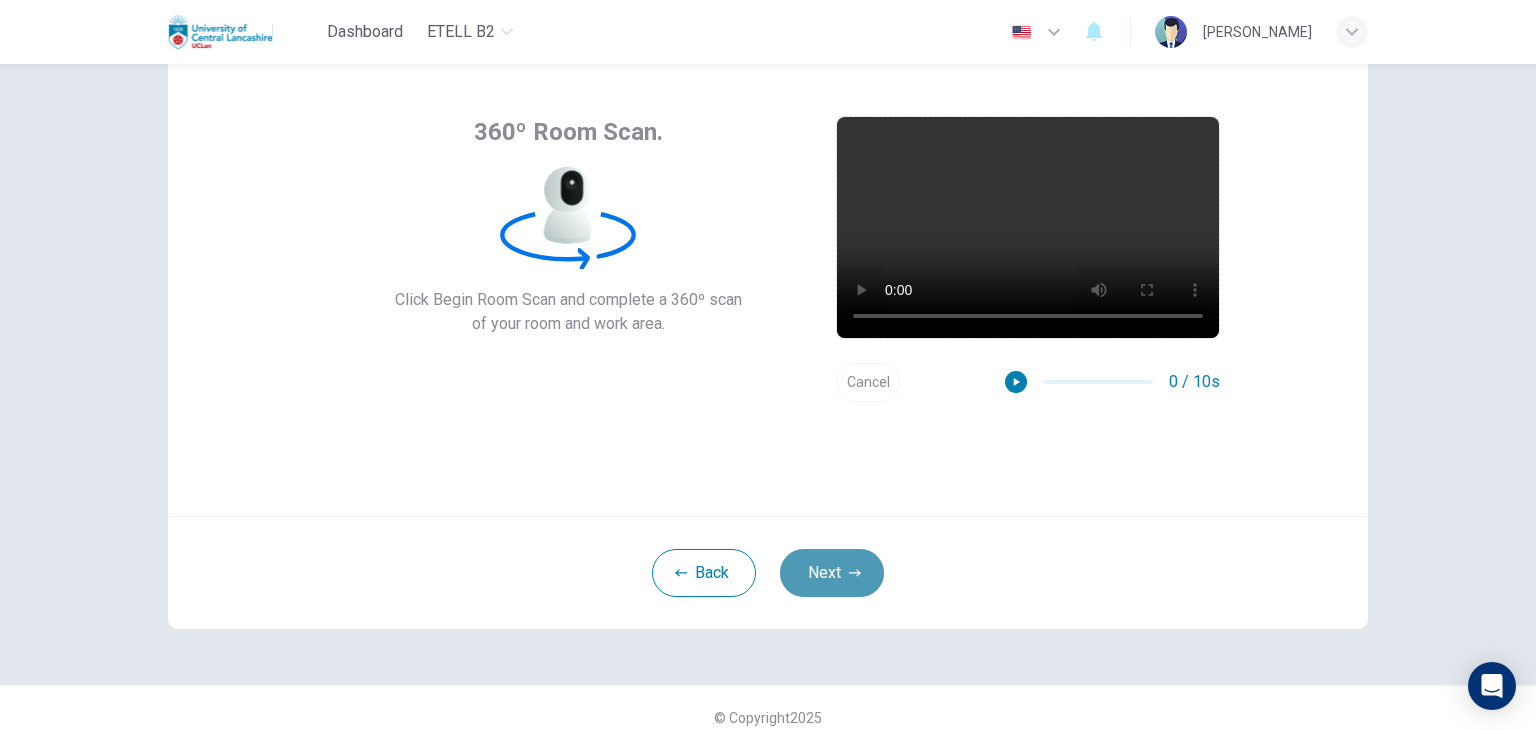 click on "Next" at bounding box center (832, 573) 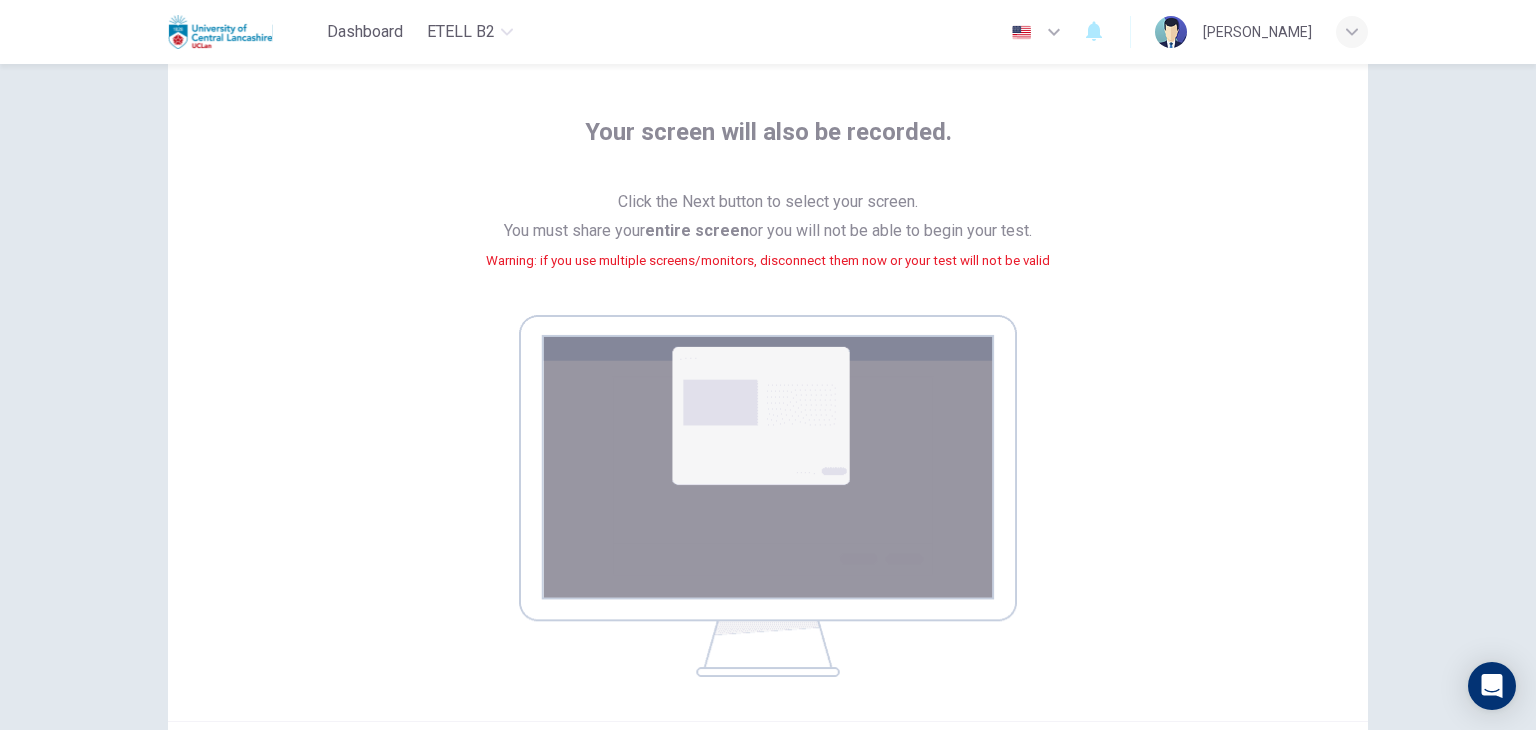 click at bounding box center [768, 496] 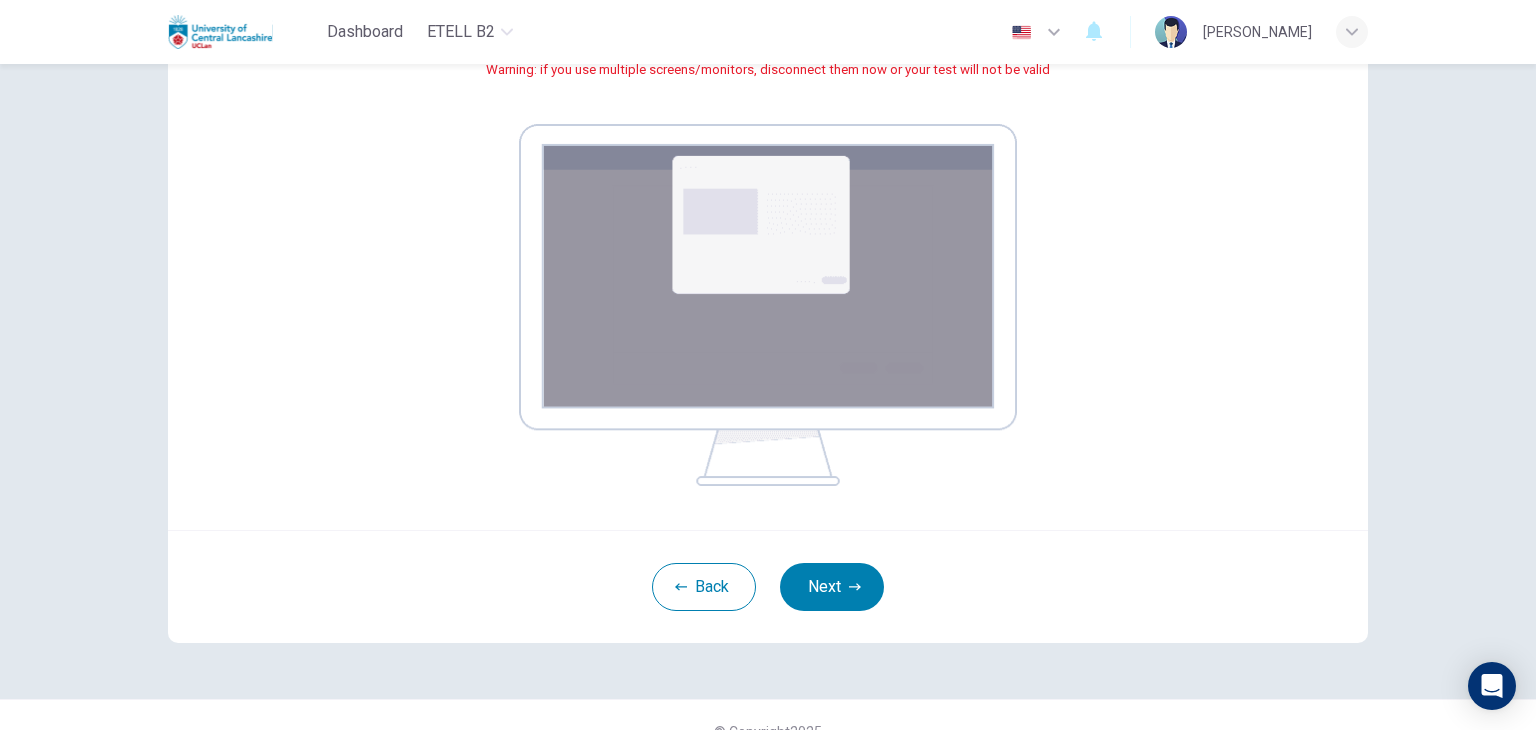 scroll, scrollTop: 276, scrollLeft: 0, axis: vertical 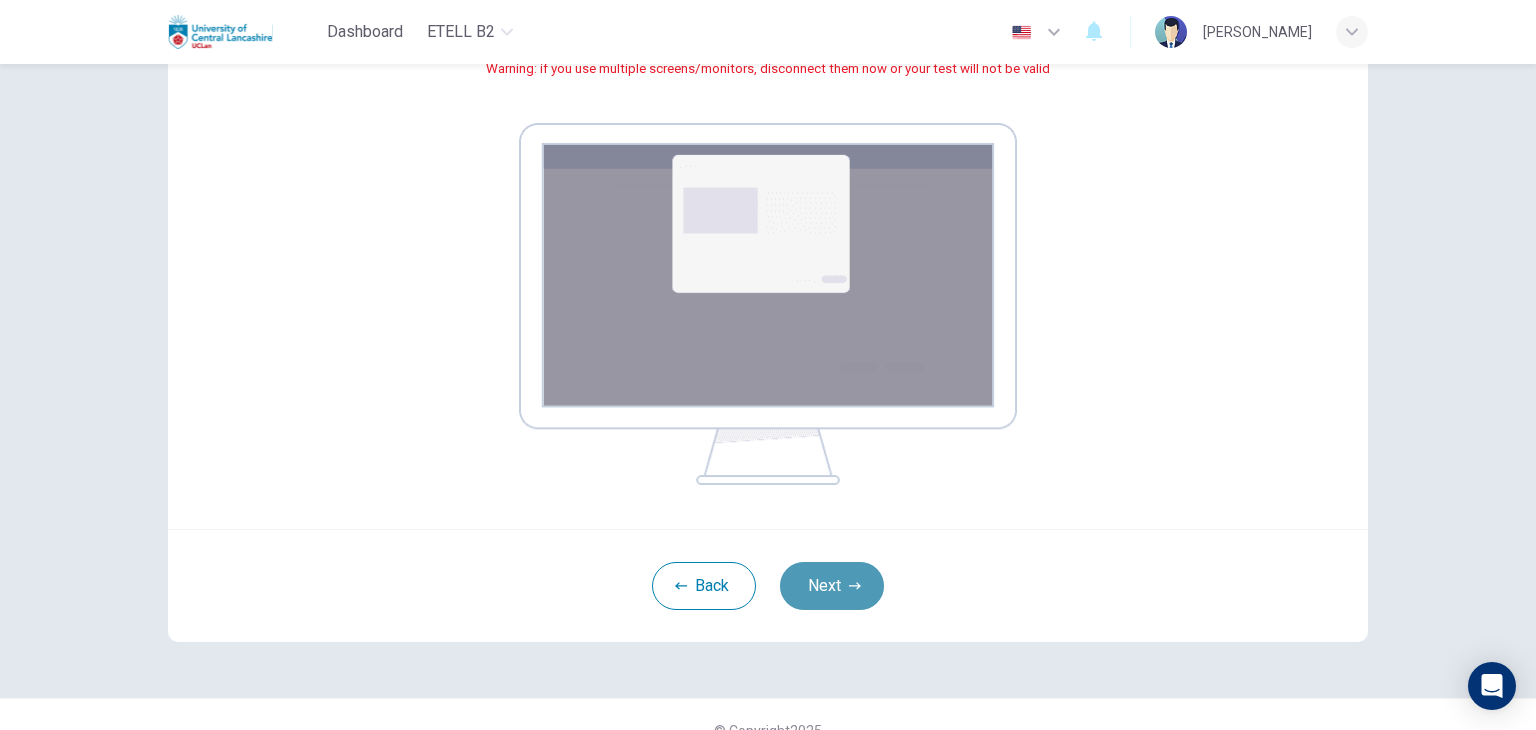 click 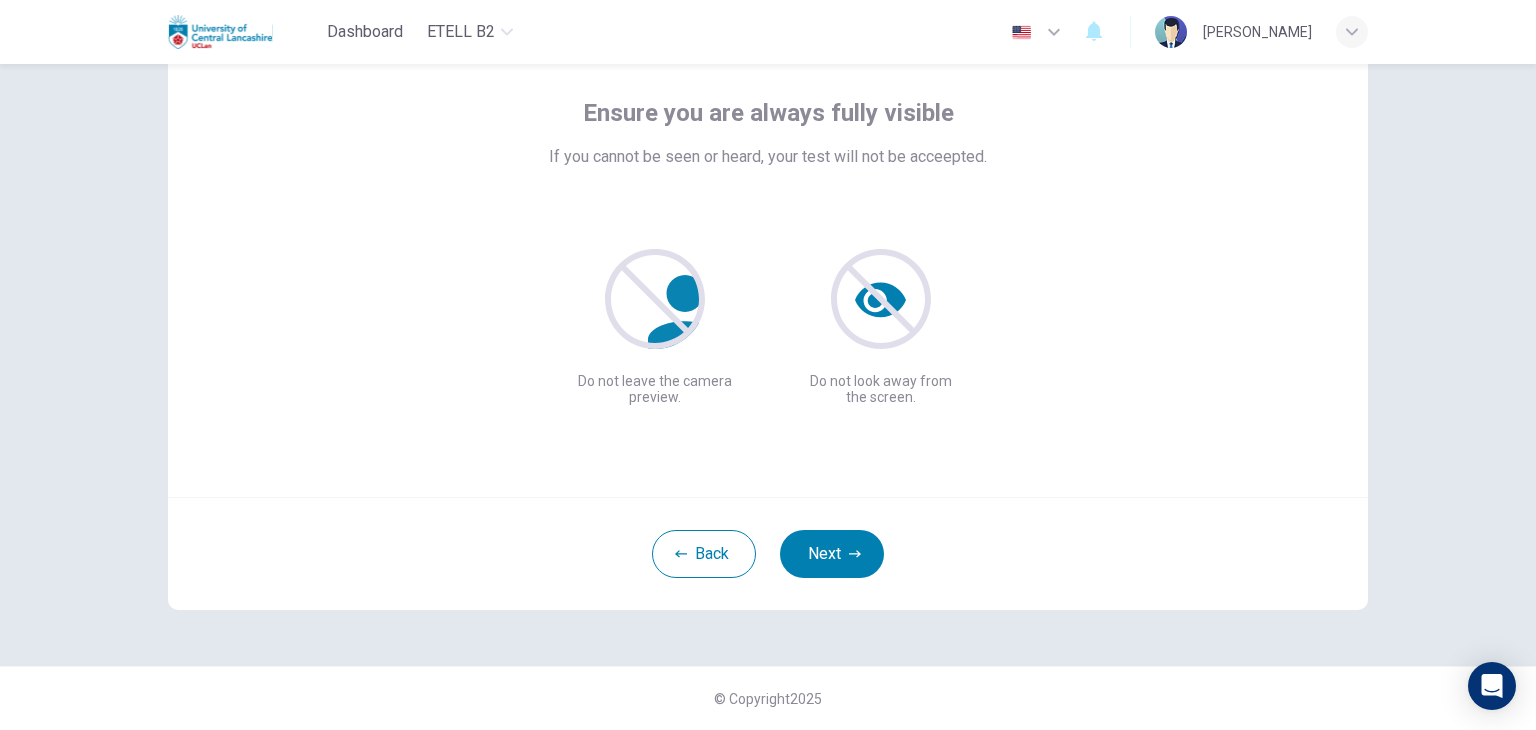 scroll, scrollTop: 103, scrollLeft: 0, axis: vertical 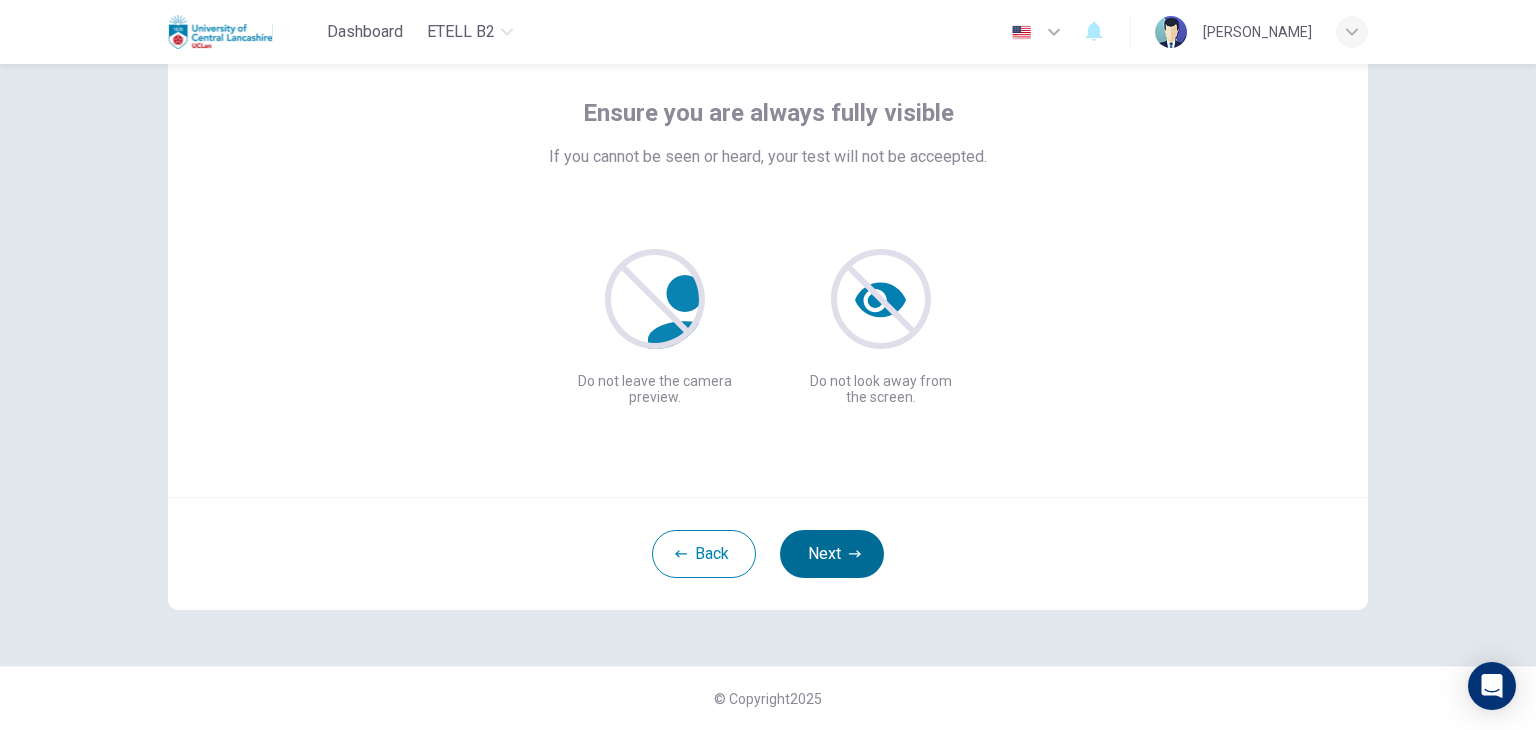 click on "Next" at bounding box center (832, 554) 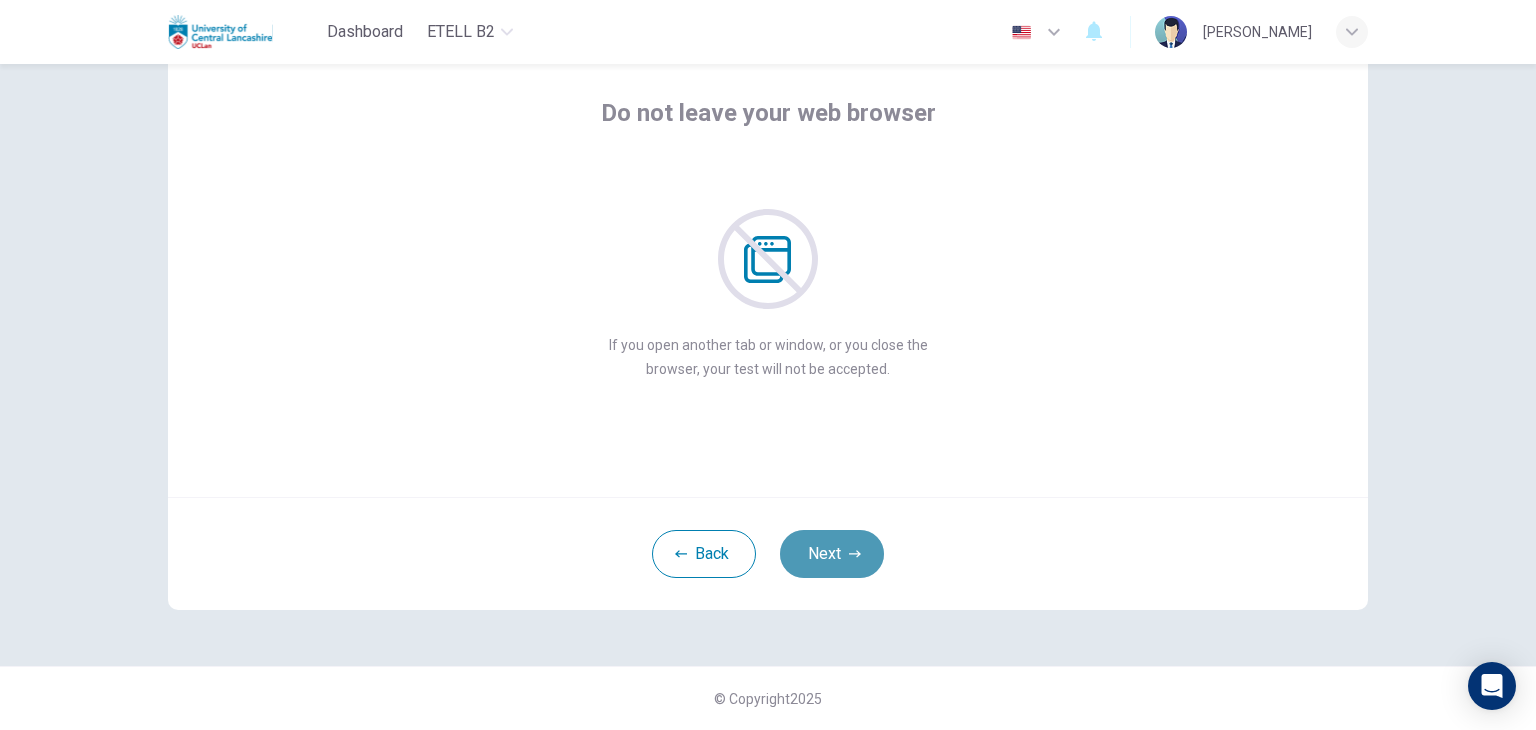 click on "Next" at bounding box center (832, 554) 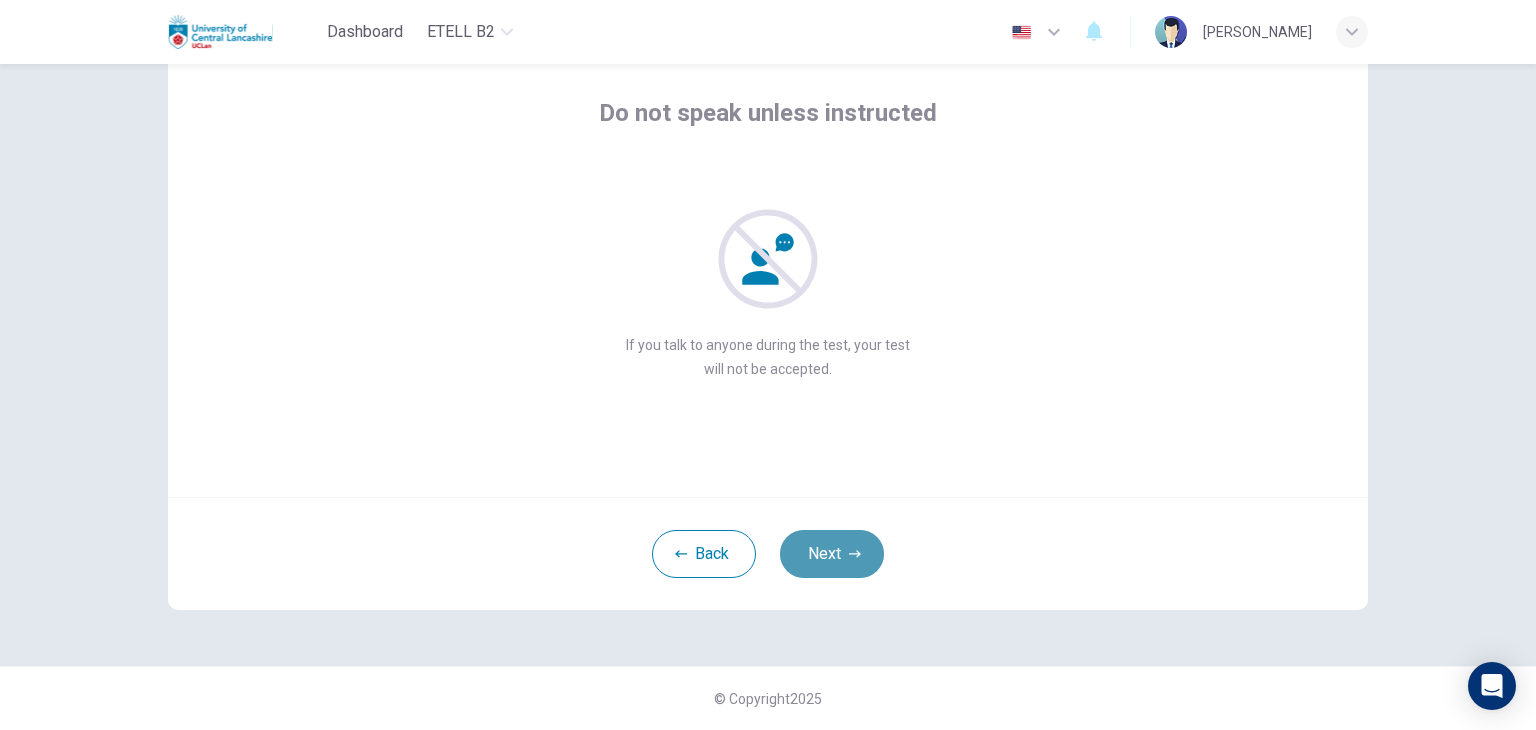 click on "Next" at bounding box center [832, 554] 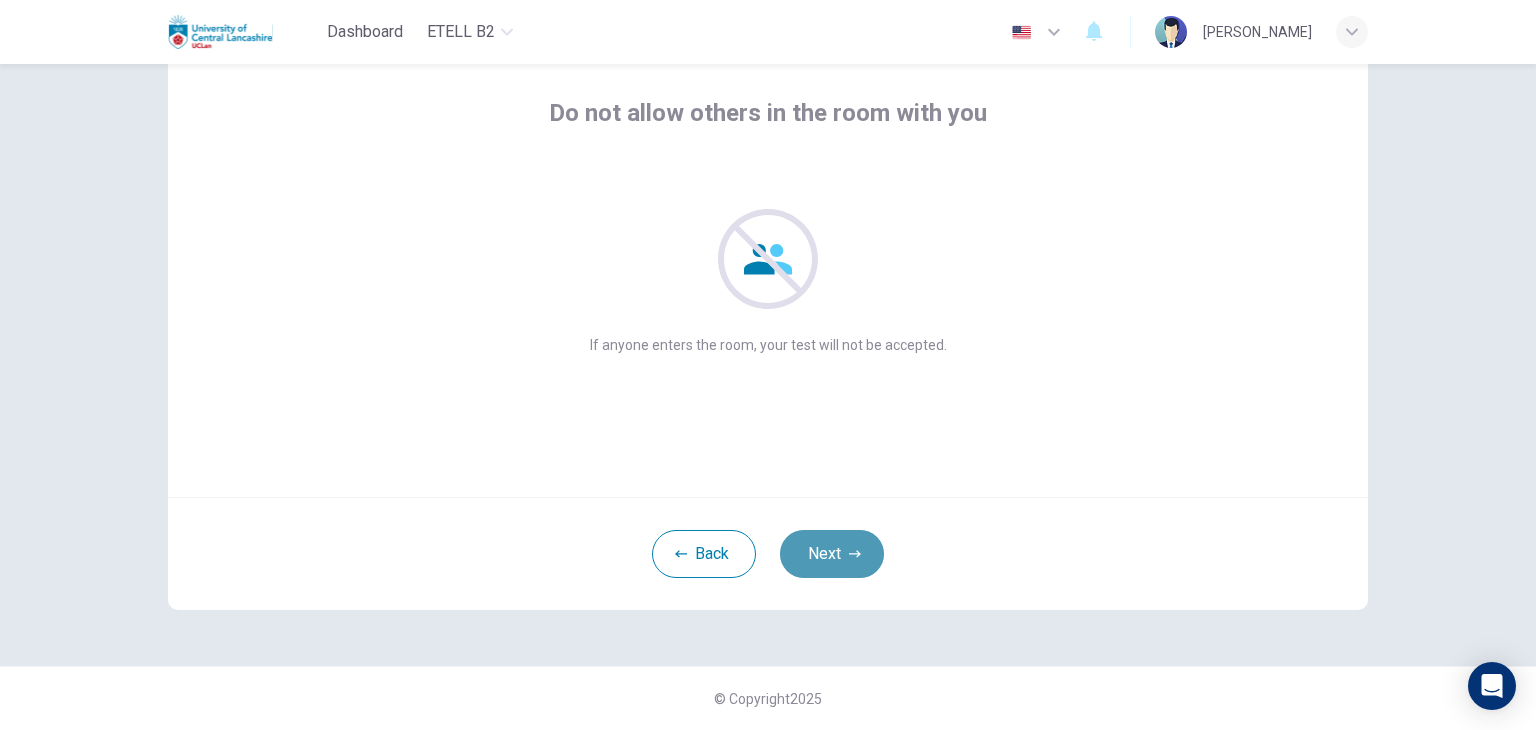 click on "Next" at bounding box center [832, 554] 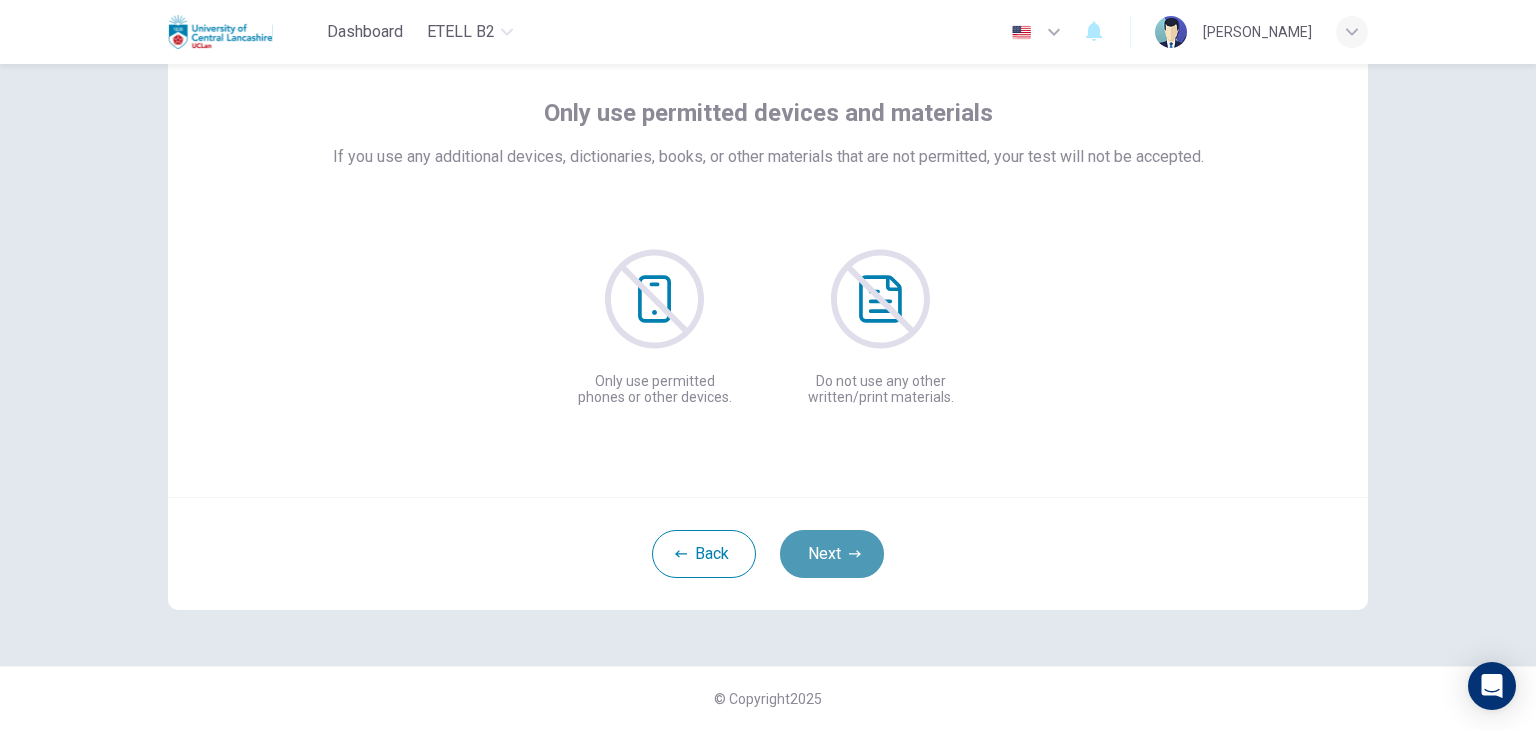 click on "Next" at bounding box center (832, 554) 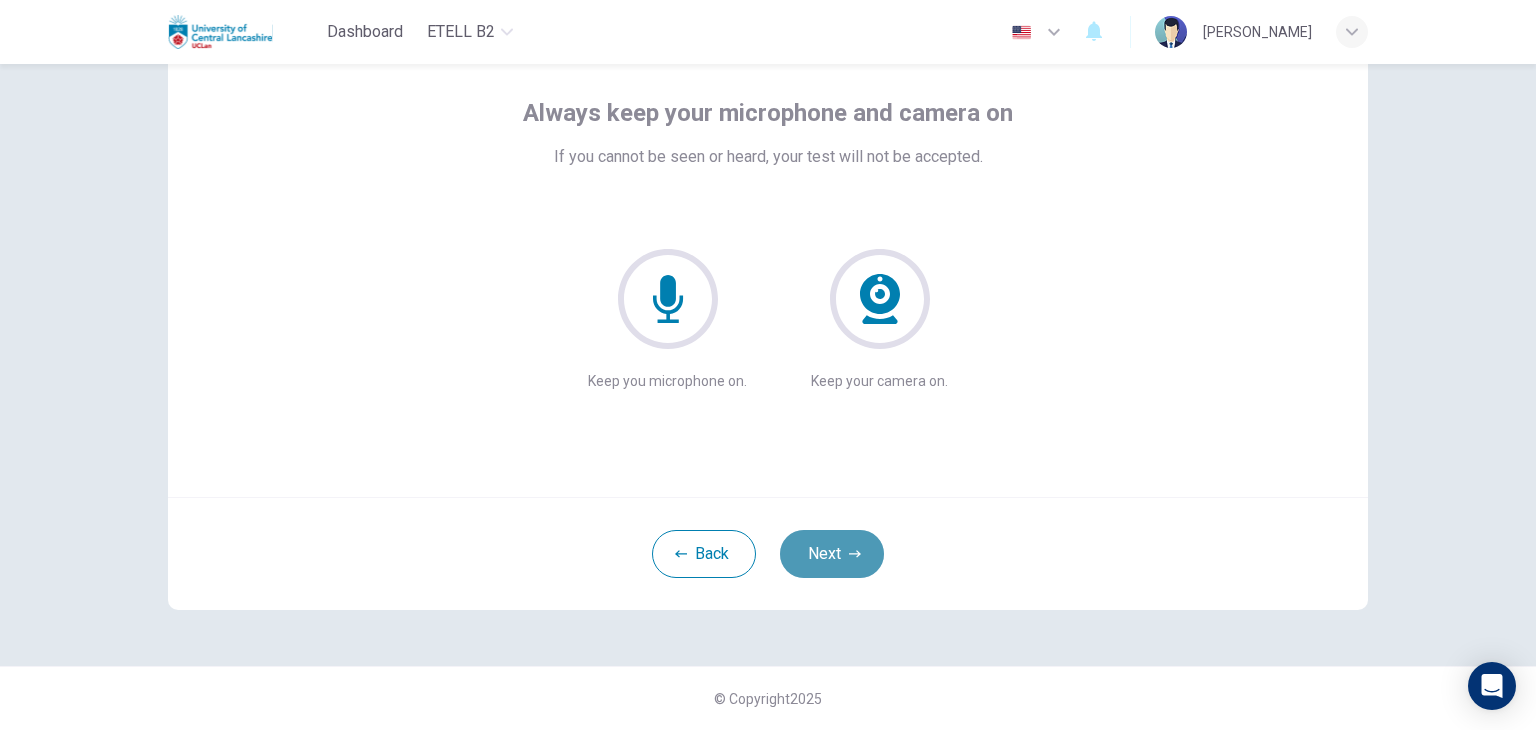 click on "Next" at bounding box center (832, 554) 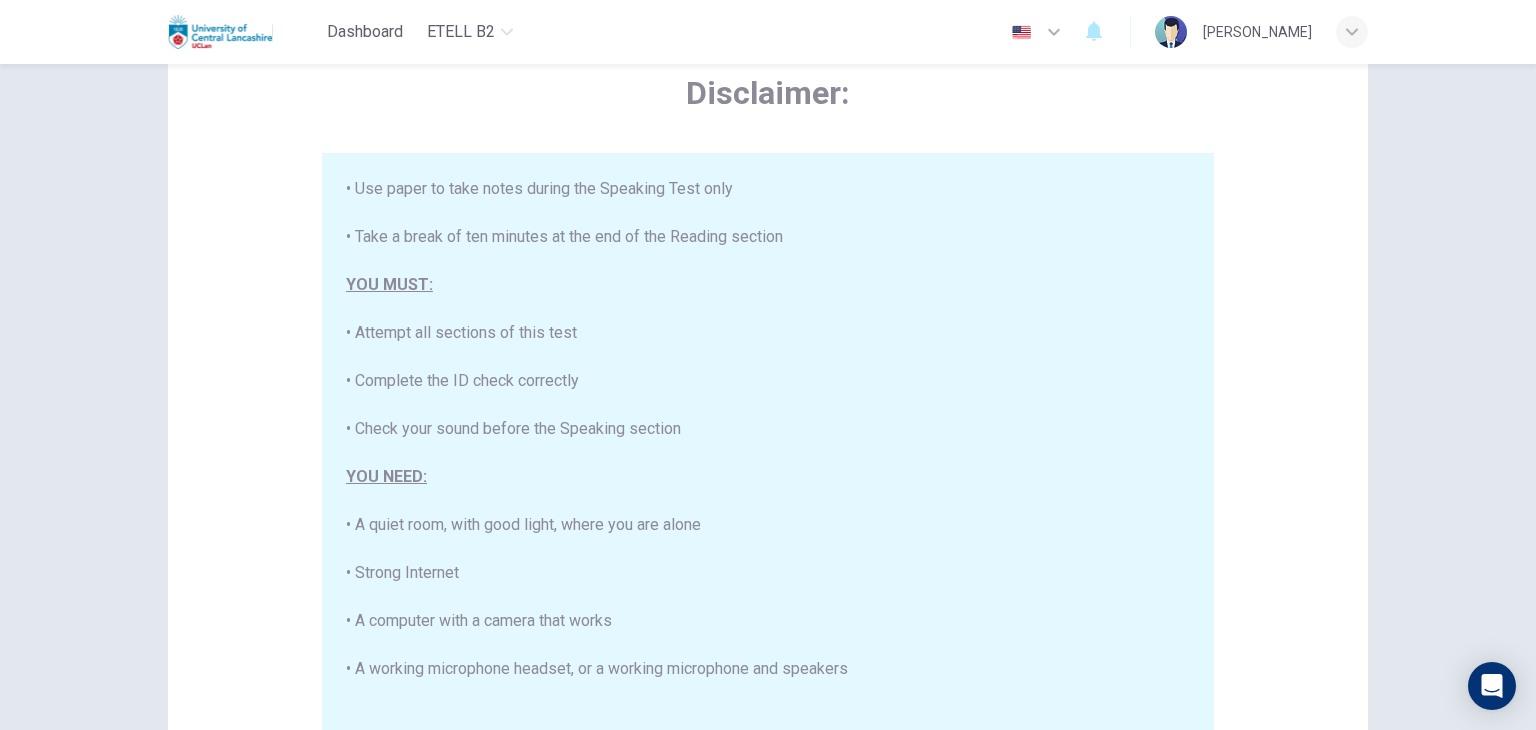 scroll, scrollTop: 380, scrollLeft: 0, axis: vertical 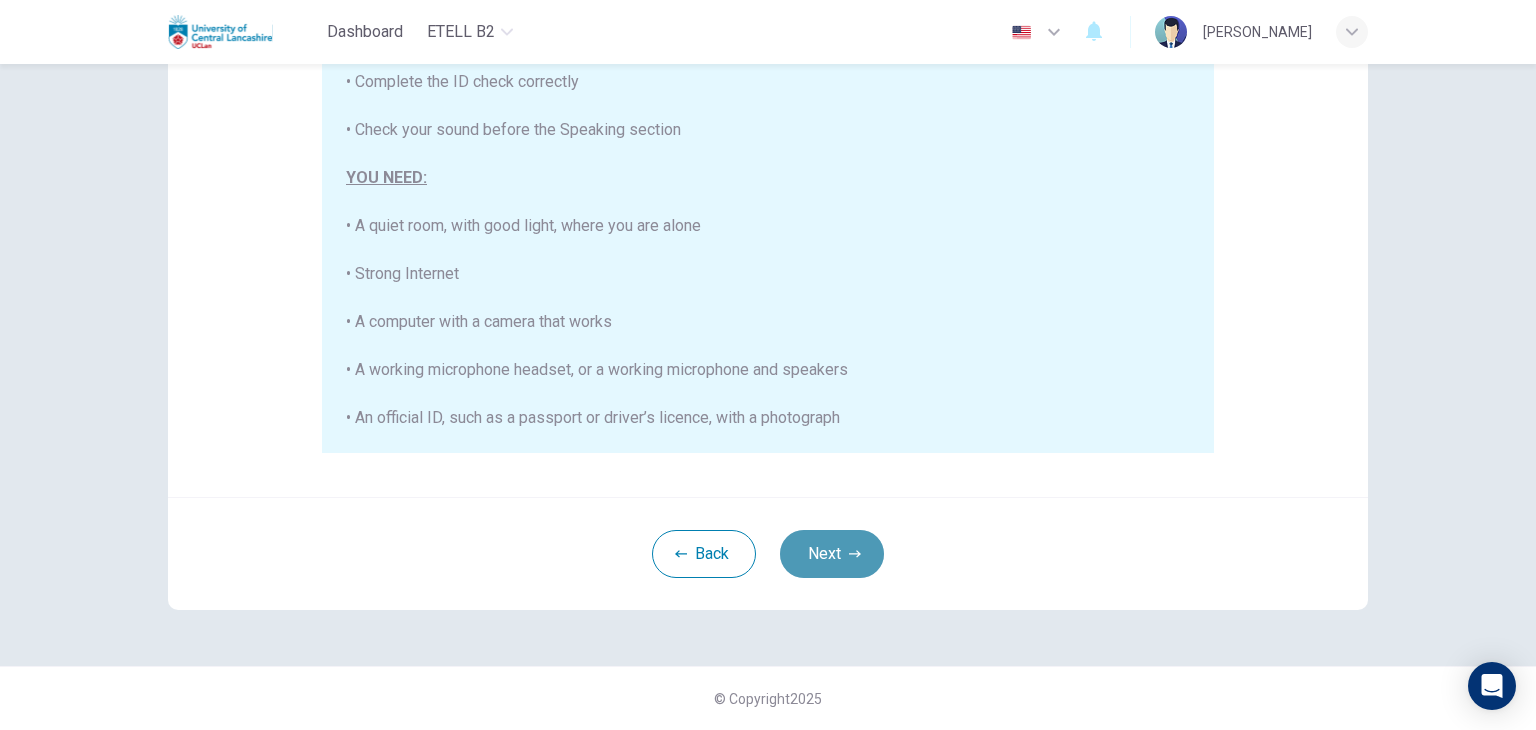 click on "Next" at bounding box center (832, 554) 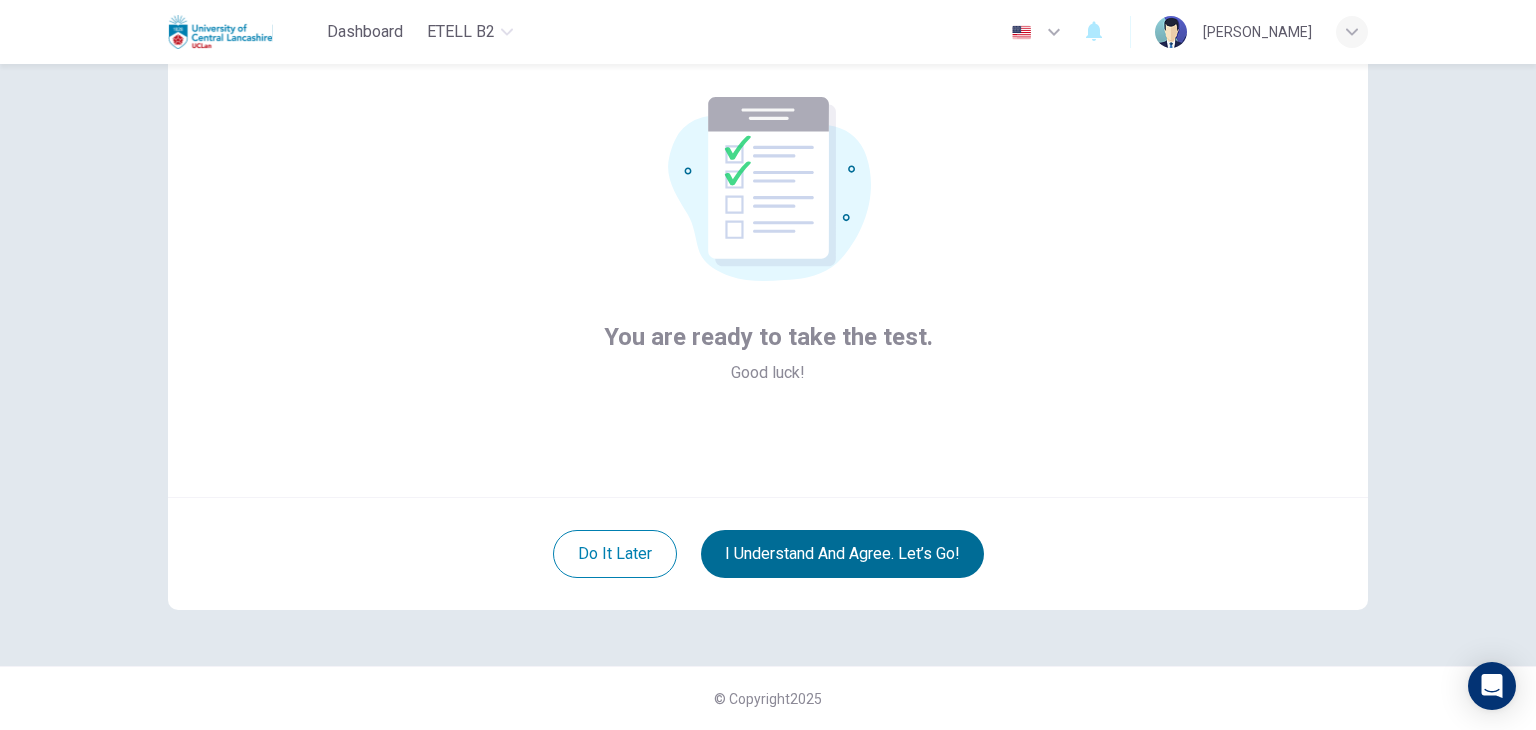 scroll, scrollTop: 103, scrollLeft: 0, axis: vertical 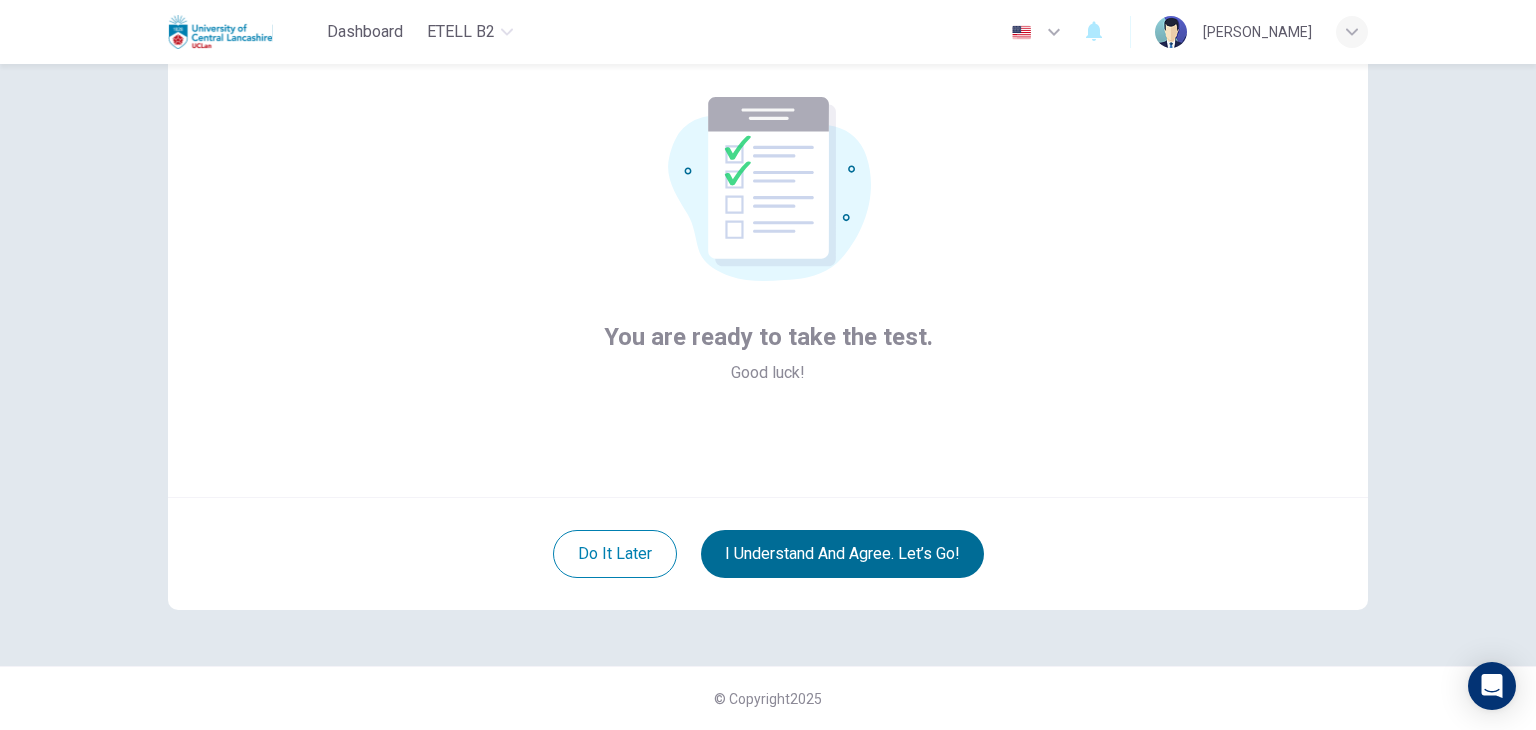 click on "This site uses cookies, as explained in our  Privacy Policy . If you agree to the use of cookies, please click the Accept button and continue to browse our site.   Privacy Policy Accept Dashboard eTELL B2 English ** ​ [PERSON_NAME] You are ready to take the test. Good luck! Do it later I understand and agree. Let’s go! © Copyright  2025 Uclan - [GEOGRAPHIC_DATA]
Dashboard eTELL B2 Notifications © Copyright  2025" at bounding box center (768, 365) 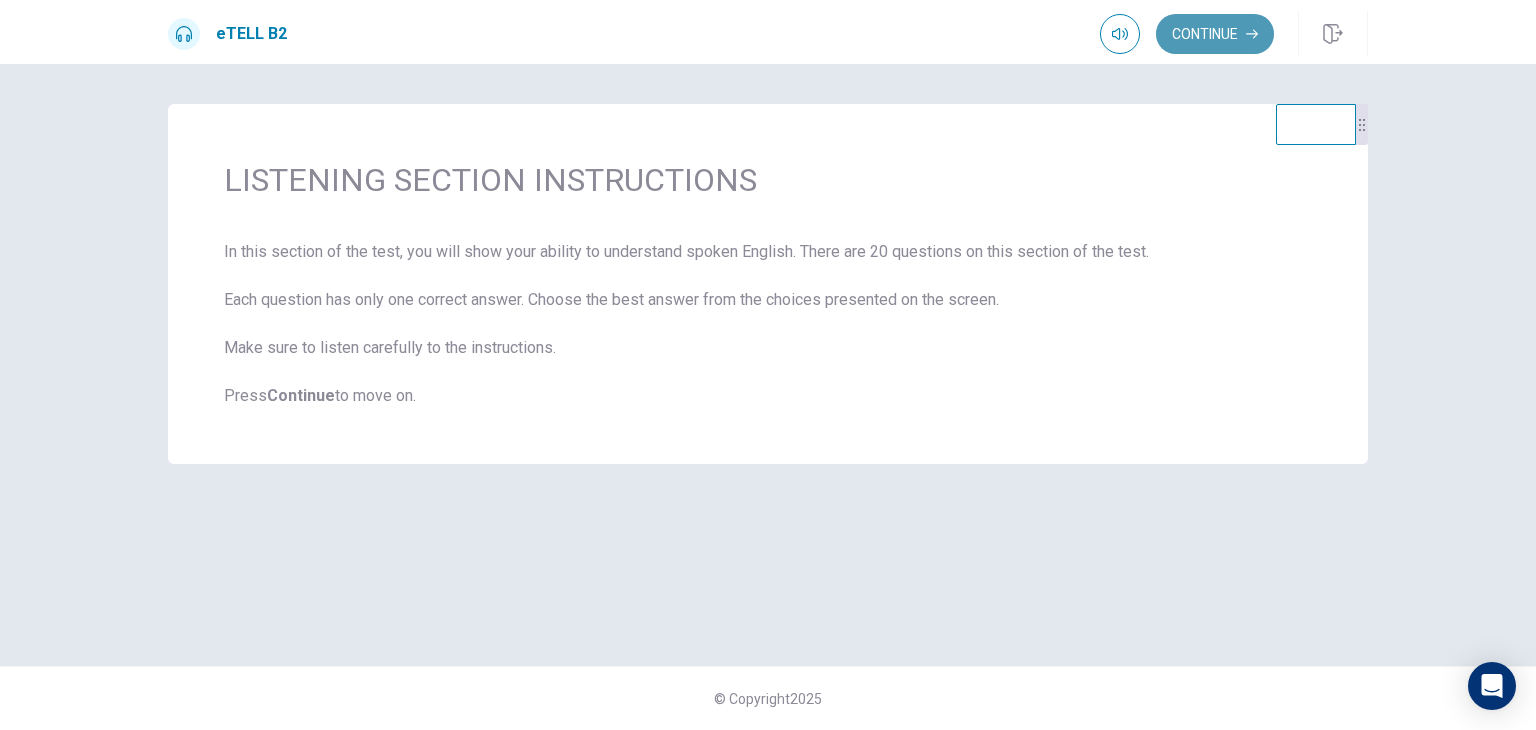 click on "Continue" at bounding box center [1215, 34] 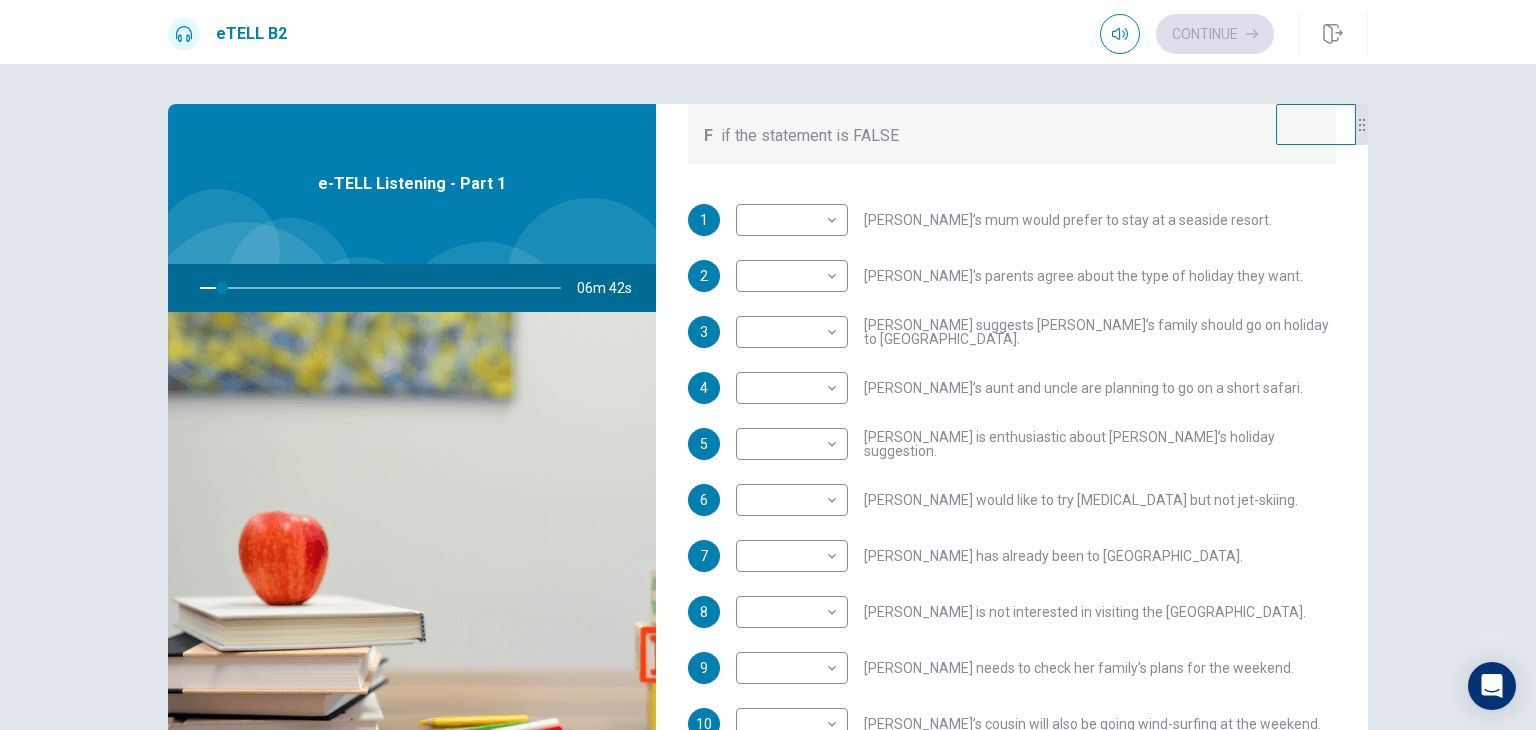 scroll, scrollTop: 352, scrollLeft: 0, axis: vertical 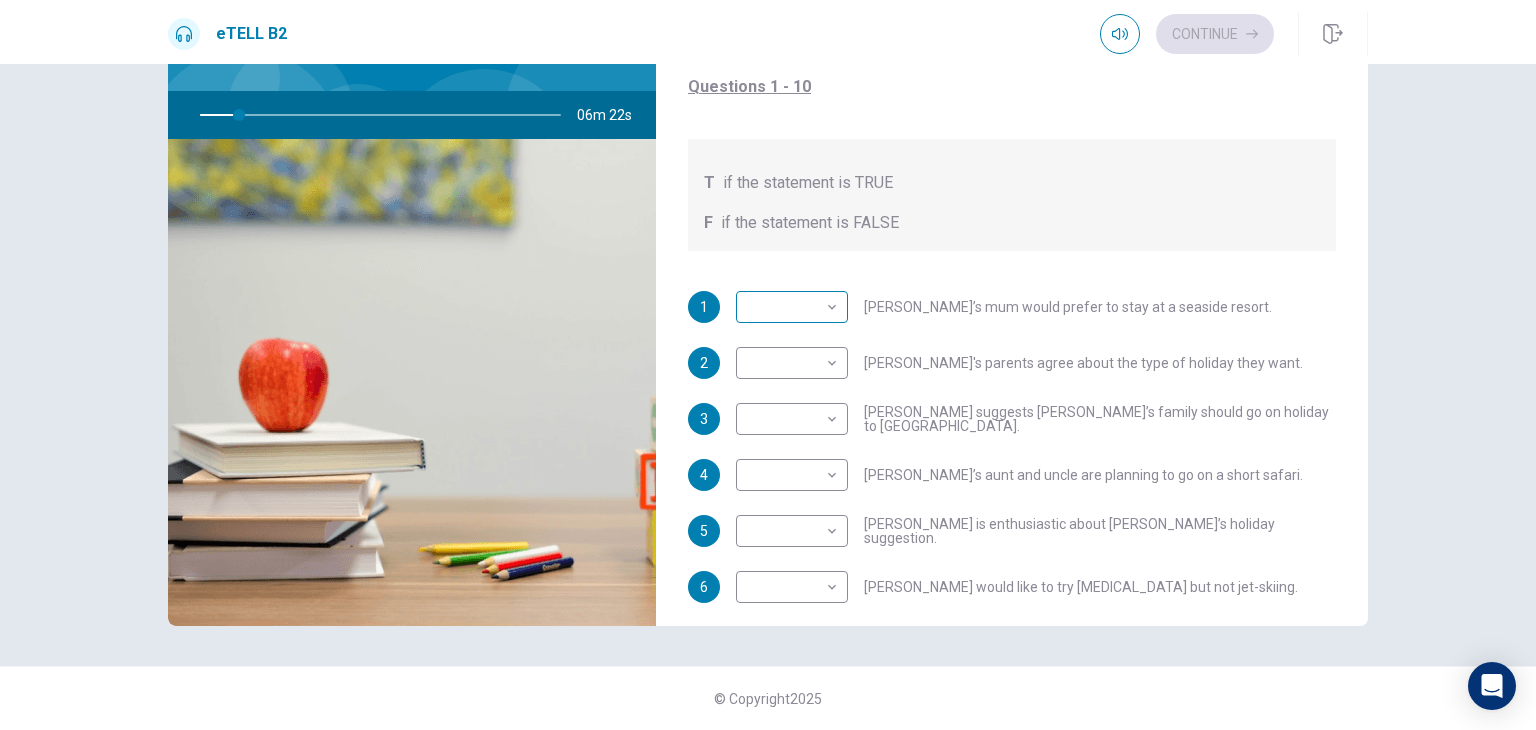 click on "This site uses cookies, as explained in our  Privacy Policy . If you agree to the use of cookies, please click the Accept button and continue to browse our site.   Privacy Policy Accept   eTELL B2 Continue Continue Question 1 For questions 1 – 10, mark each statement True (T) or False (F). You will hear Part One  TWICE.
You have one minute to read the questions for Part One.
Questions 1 - 10 T if the statement is TRUE F if the statement is FALSE 1 ​ ​ [PERSON_NAME]’s mum would prefer to stay at a seaside resort. 2 ​ ​ [PERSON_NAME]'s parents agree about the type of holiday they want.  3 ​ ​ [PERSON_NAME] suggests [PERSON_NAME]’s family should go on holiday to [GEOGRAPHIC_DATA]. 4 ​ ​ [PERSON_NAME]’s aunt and uncle are planning to go on a short safari. 5 ​ ​ [PERSON_NAME] is enthusiastic about [PERSON_NAME]’s holiday suggestion.  6 ​ ​  [PERSON_NAME] would like to try [MEDICAL_DATA] but not jet-skiing.  7 ​ ​ [PERSON_NAME] has already been to [GEOGRAPHIC_DATA]. 8 ​ ​ [PERSON_NAME] is not interested in visiting the [GEOGRAPHIC_DATA]. 9 ​ ​ 10 ​ ​ 06m 22s © Copyright" at bounding box center [768, 365] 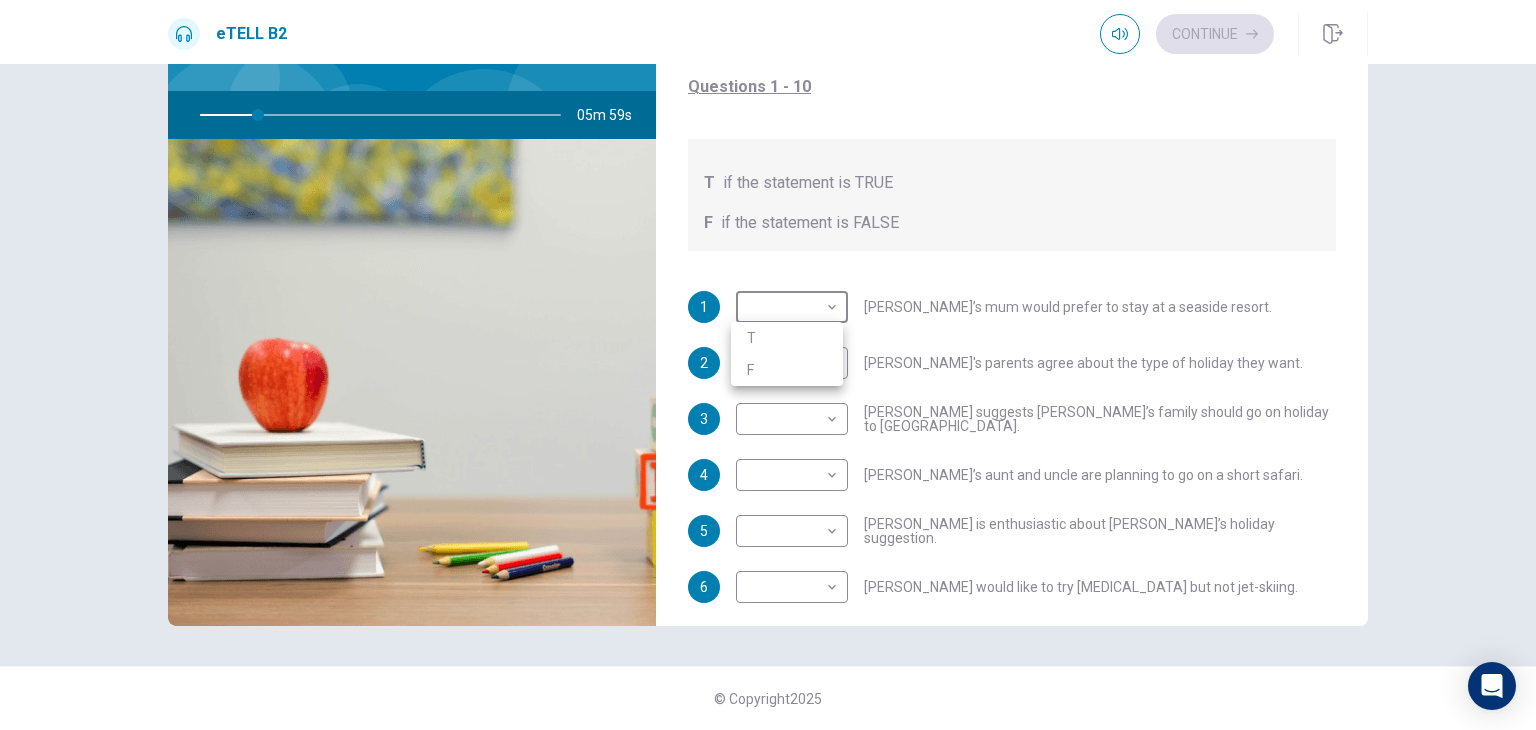 type on "**" 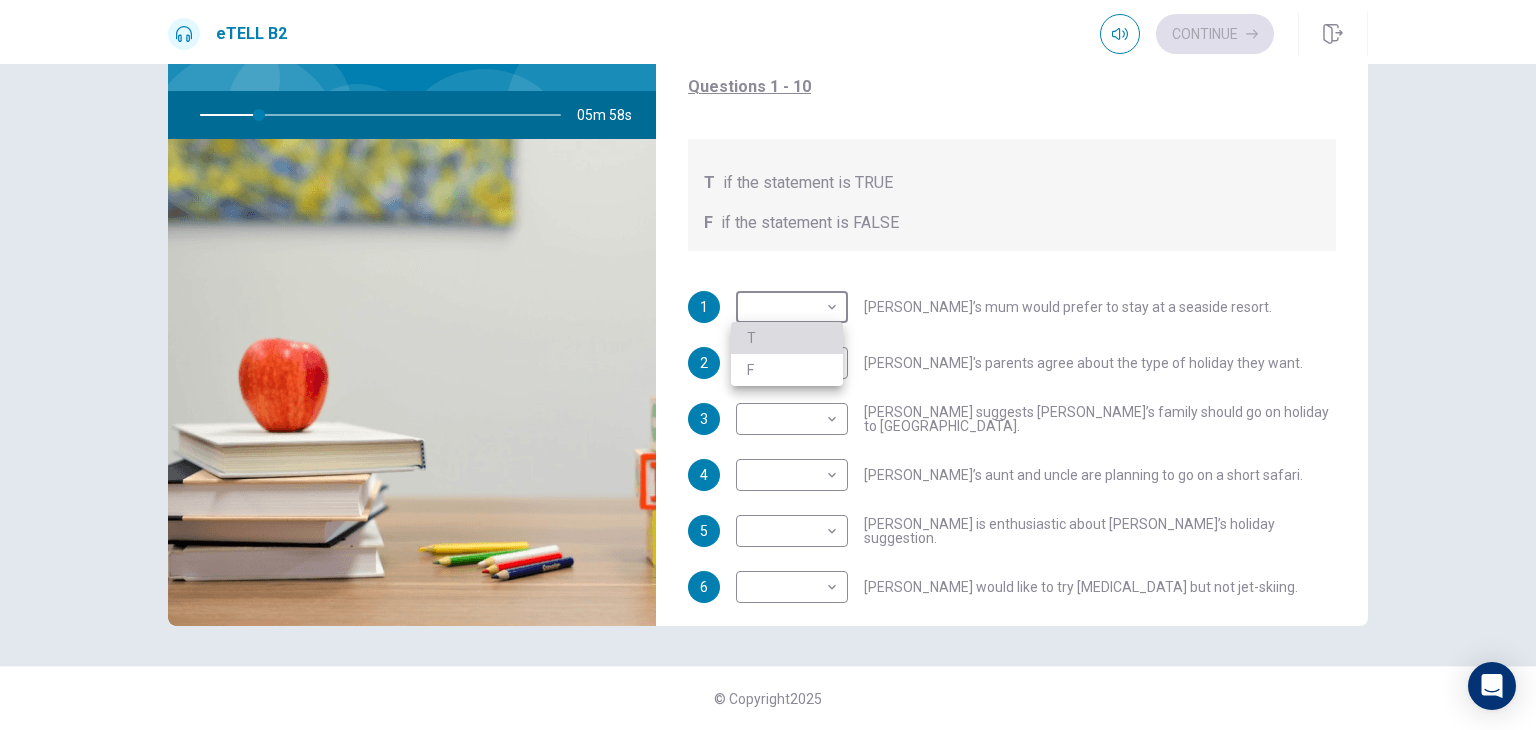 click on "T" at bounding box center [787, 338] 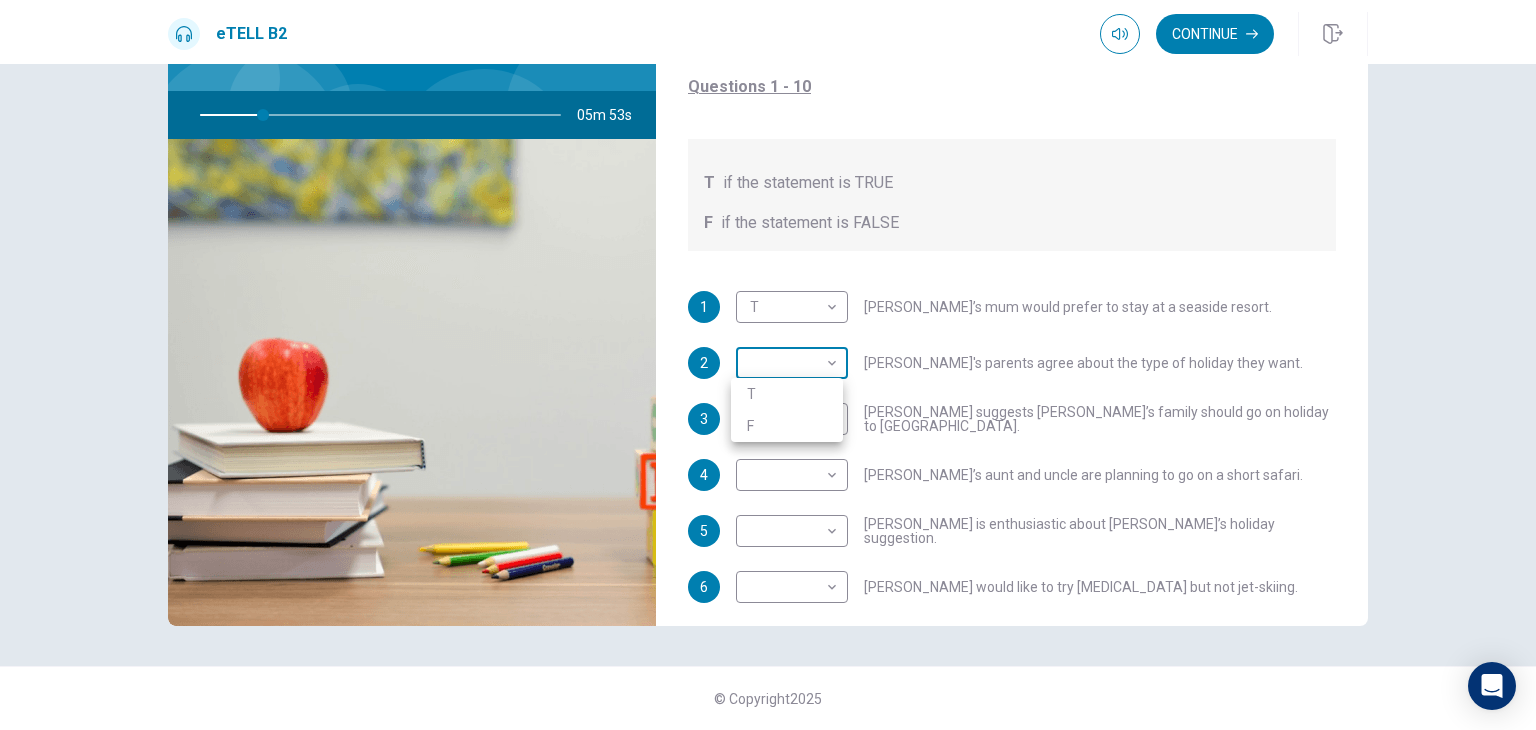 click on "This site uses cookies, as explained in our  Privacy Policy . If you agree to the use of cookies, please click the Accept button and continue to browse our site.   Privacy Policy Accept   eTELL B2 Continue Continue Question 1 For questions 1 – 10, mark each statement True (T) or False (F). You will hear Part One  TWICE.
You have one minute to read the questions for Part One.
Questions 1 - 10 T if the statement is TRUE F if the statement is FALSE 1 T * ​ [PERSON_NAME]’s mum would prefer to stay at a seaside resort. 2 ​ ​ [PERSON_NAME]'s parents agree about the type of holiday they want.  3 ​ ​ [PERSON_NAME] suggests [PERSON_NAME]’s family should go on holiday to [GEOGRAPHIC_DATA]. 4 ​ ​ [PERSON_NAME]’s aunt and uncle are planning to go on a short safari. 5 ​ ​ [PERSON_NAME] is enthusiastic about [PERSON_NAME]’s holiday suggestion.  6 ​ ​  [PERSON_NAME] would like to try [MEDICAL_DATA] but not jet-skiing.  7 ​ ​ [PERSON_NAME] has already been to [GEOGRAPHIC_DATA]. 8 ​ ​ [PERSON_NAME] is not interested in visiting the [GEOGRAPHIC_DATA]. 9 ​ ​ 10 ​ ​ 05m 53s © Copyright" at bounding box center (768, 365) 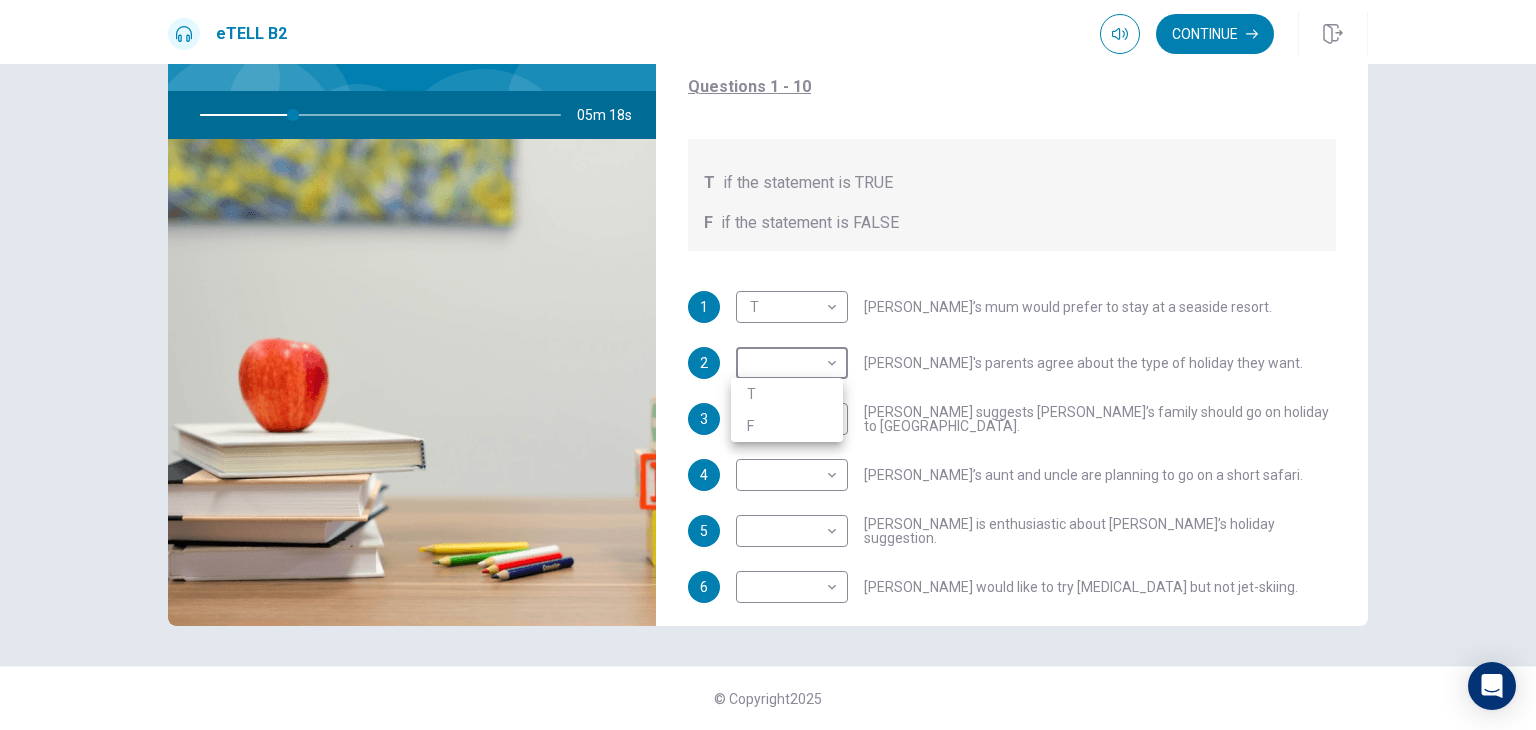 type on "**" 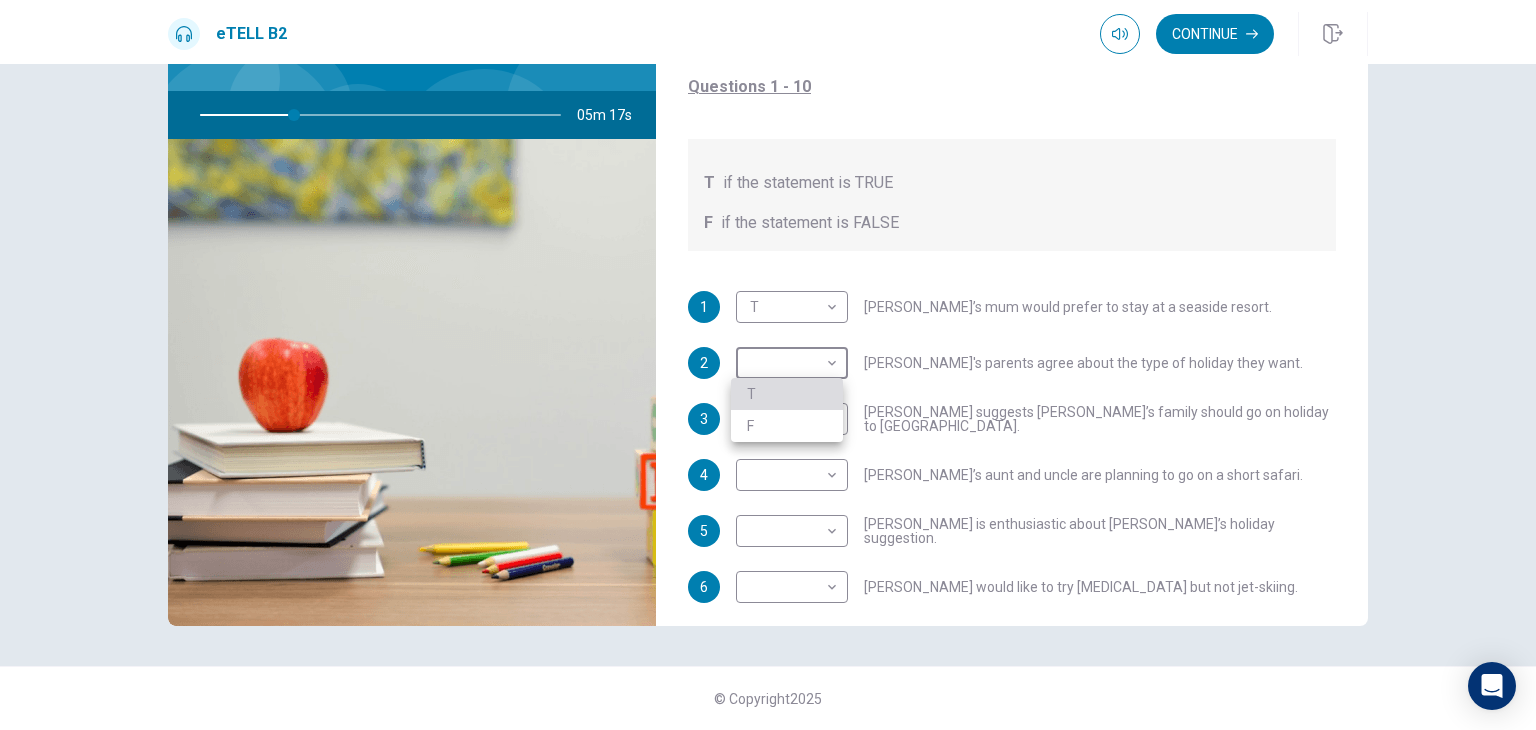 click on "T" at bounding box center [787, 394] 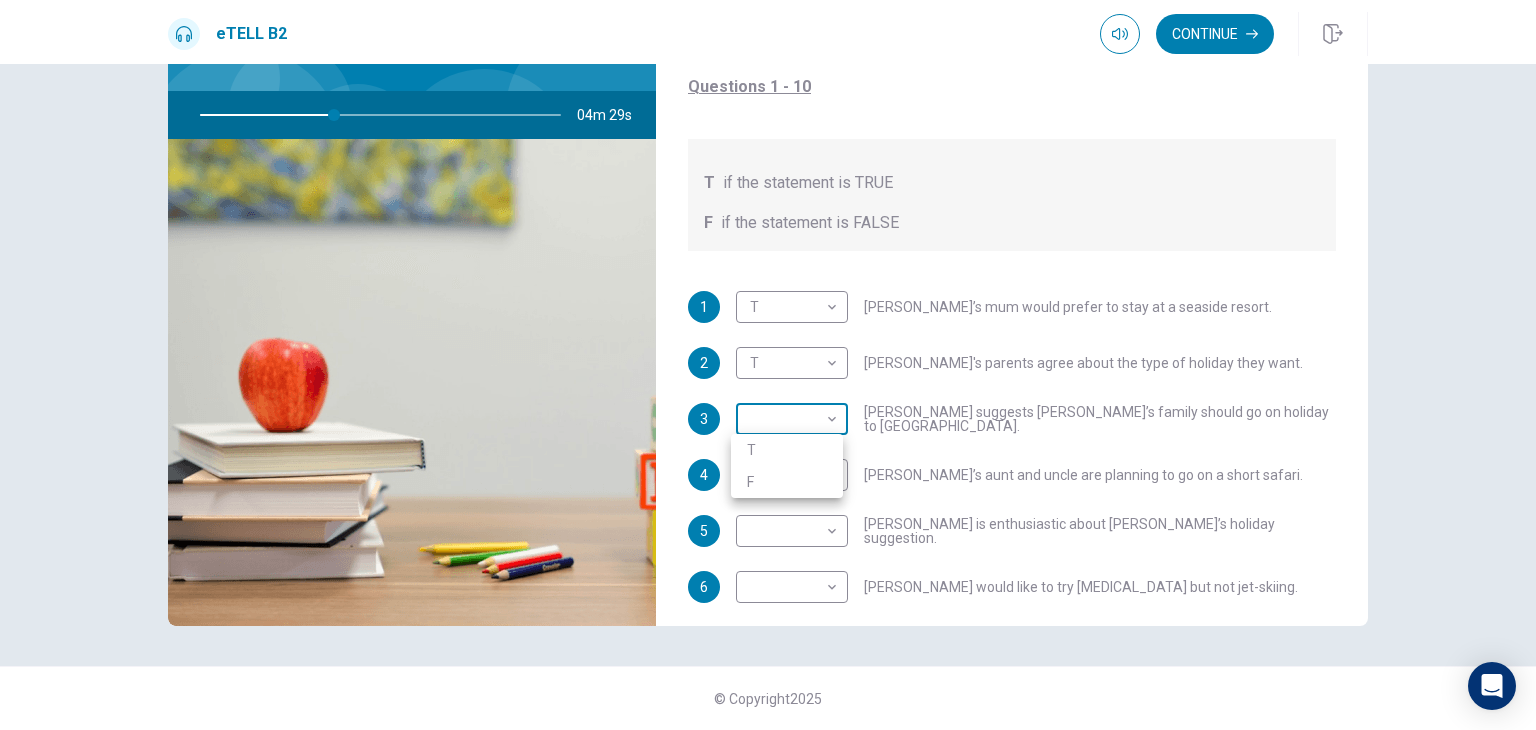 click on "This site uses cookies, as explained in our  Privacy Policy . If you agree to the use of cookies, please click the Accept button and continue to browse our site.   Privacy Policy Accept   eTELL B2 Continue Continue Question 1 For questions 1 – 10, mark each statement True (T) or False (F). You will hear Part One  TWICE.
You have one minute to read the questions for Part One.
Questions 1 - 10 T if the statement is TRUE F if the statement is FALSE 1 T * ​ [PERSON_NAME]’s mum would prefer to stay at a seaside resort. 2 T * ​ [PERSON_NAME]'s parents agree about the type of holiday they want.  3 ​ ​ [PERSON_NAME] suggests [PERSON_NAME]’s family should go on holiday to [GEOGRAPHIC_DATA]. 4 ​ ​ [PERSON_NAME]’s aunt and uncle are planning to go on a short safari. 5 ​ ​ [PERSON_NAME] is enthusiastic about [PERSON_NAME]’s holiday suggestion.  6 ​ ​  [PERSON_NAME] would like to try [MEDICAL_DATA] but not jet-skiing.  7 ​ ​ [PERSON_NAME] has already been to [GEOGRAPHIC_DATA]. 8 ​ ​ [PERSON_NAME] is not interested in visiting the [GEOGRAPHIC_DATA]. 9 ​ ​ 10 ​ ​ 04m 29s © Copyright" at bounding box center [768, 365] 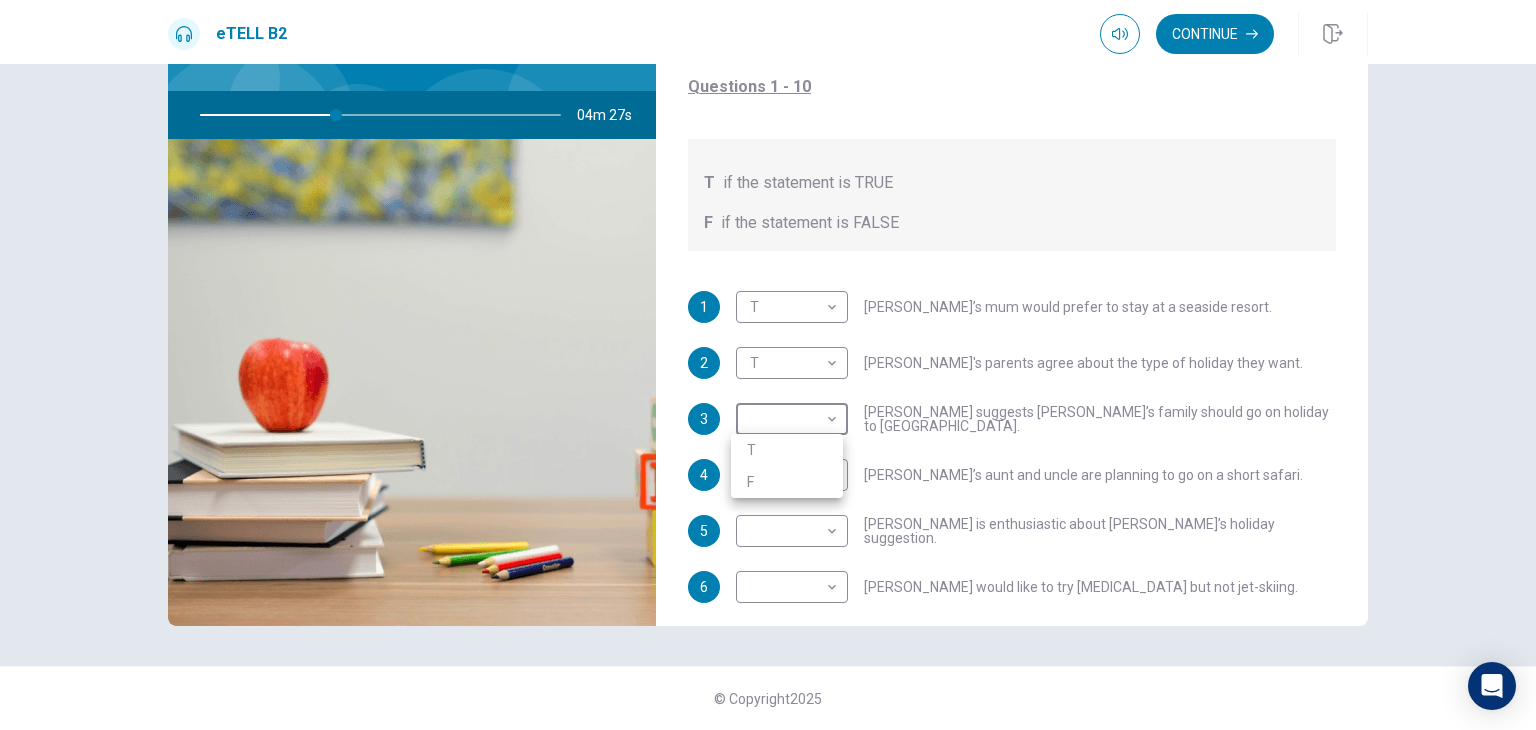 type on "**" 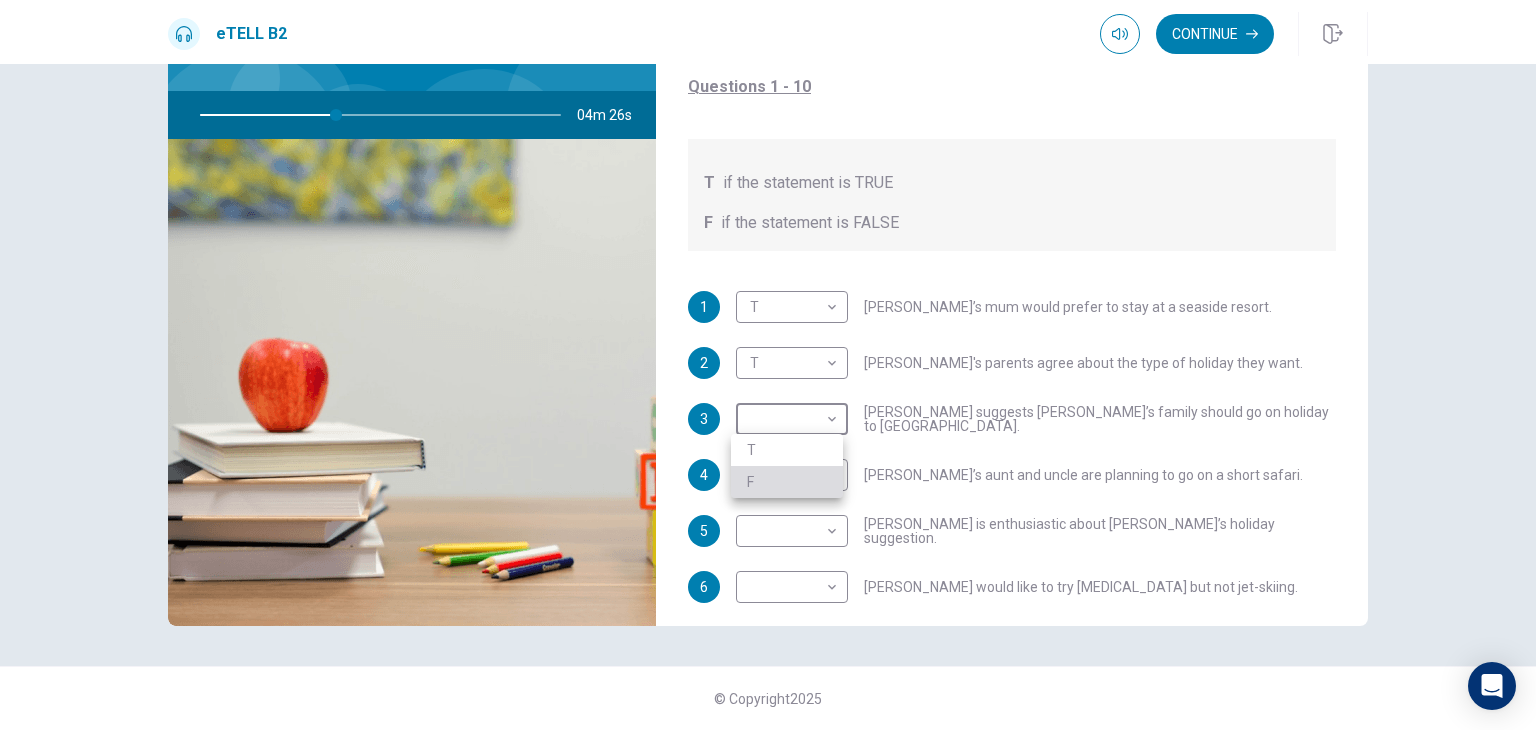 click on "F" at bounding box center (787, 482) 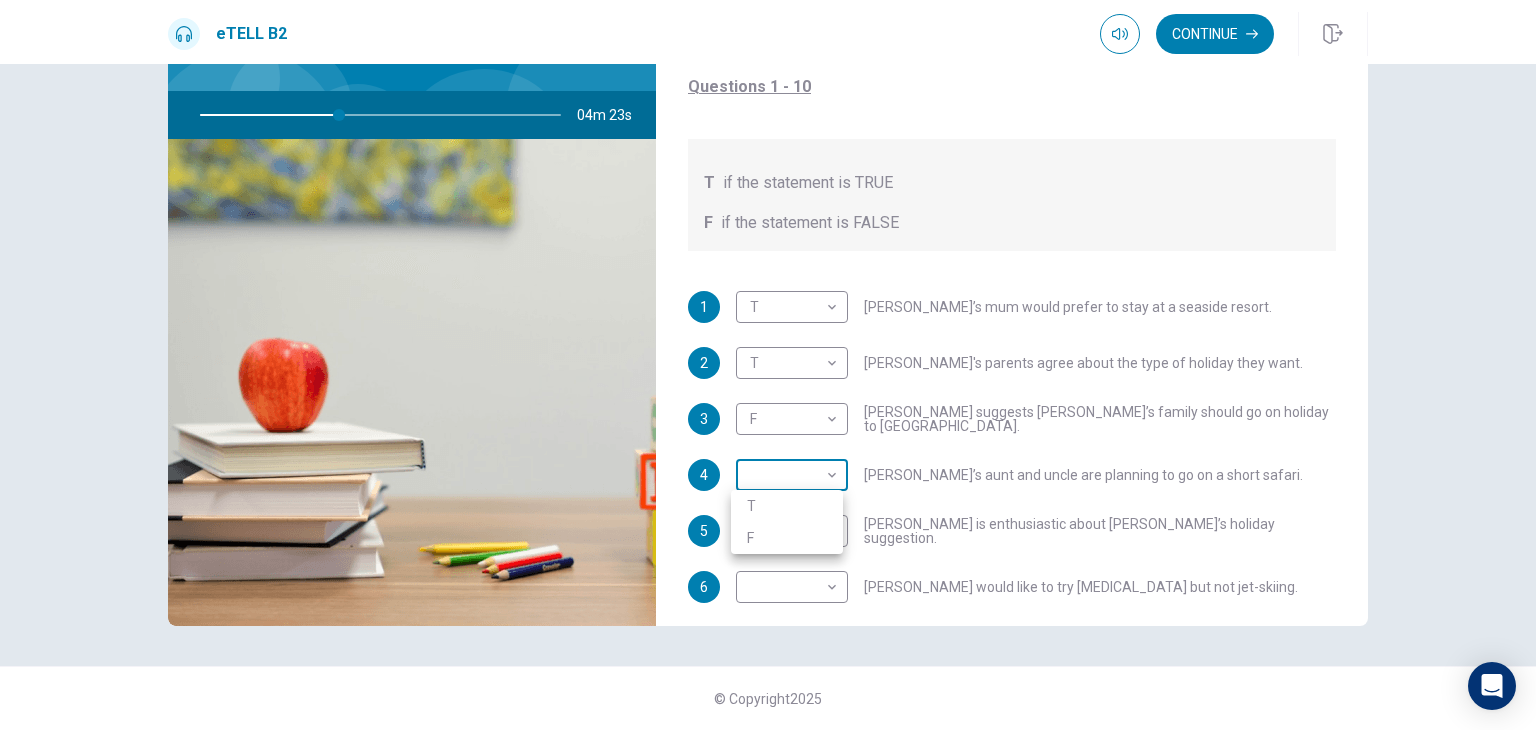 click on "This site uses cookies, as explained in our  Privacy Policy . If you agree to the use of cookies, please click the Accept button and continue to browse our site.   Privacy Policy Accept   eTELL B2 Continue Continue Question 1 For questions 1 – 10, mark each statement True (T) or False (F). You will hear Part One  TWICE.
You have one minute to read the questions for Part One.
Questions 1 - 10 T if the statement is TRUE F if the statement is FALSE 1 T * ​ [PERSON_NAME]’s mum would prefer to stay at a seaside resort. 2 T * ​ [PERSON_NAME]'s parents agree about the type of holiday they want.  3 F * ​ [PERSON_NAME] suggests [PERSON_NAME]’s family should go on holiday to [GEOGRAPHIC_DATA]. 4 ​ ​ [PERSON_NAME]’s aunt and uncle are planning to go on a short safari. 5 ​ ​ [PERSON_NAME] is enthusiastic about [PERSON_NAME]’s holiday suggestion.  6 ​ ​  [PERSON_NAME] would like to try [MEDICAL_DATA] but not jet-skiing.  7 ​ ​ [PERSON_NAME] has already been to [GEOGRAPHIC_DATA]. 8 ​ ​ [PERSON_NAME] is not interested in visiting the [GEOGRAPHIC_DATA]. 9 ​ ​ 10 ​ ​ 04m 23s © Copyright" at bounding box center [768, 365] 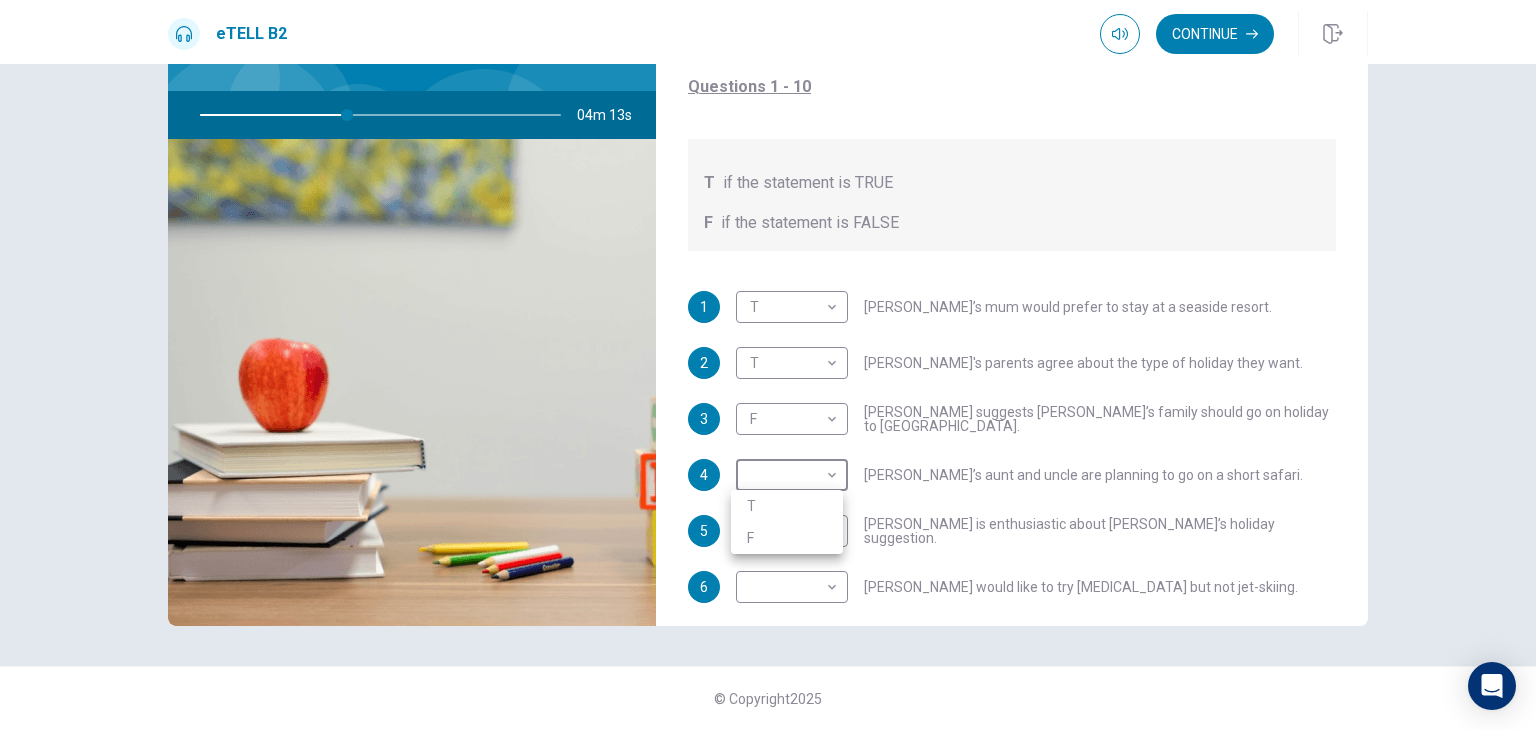 click at bounding box center [768, 365] 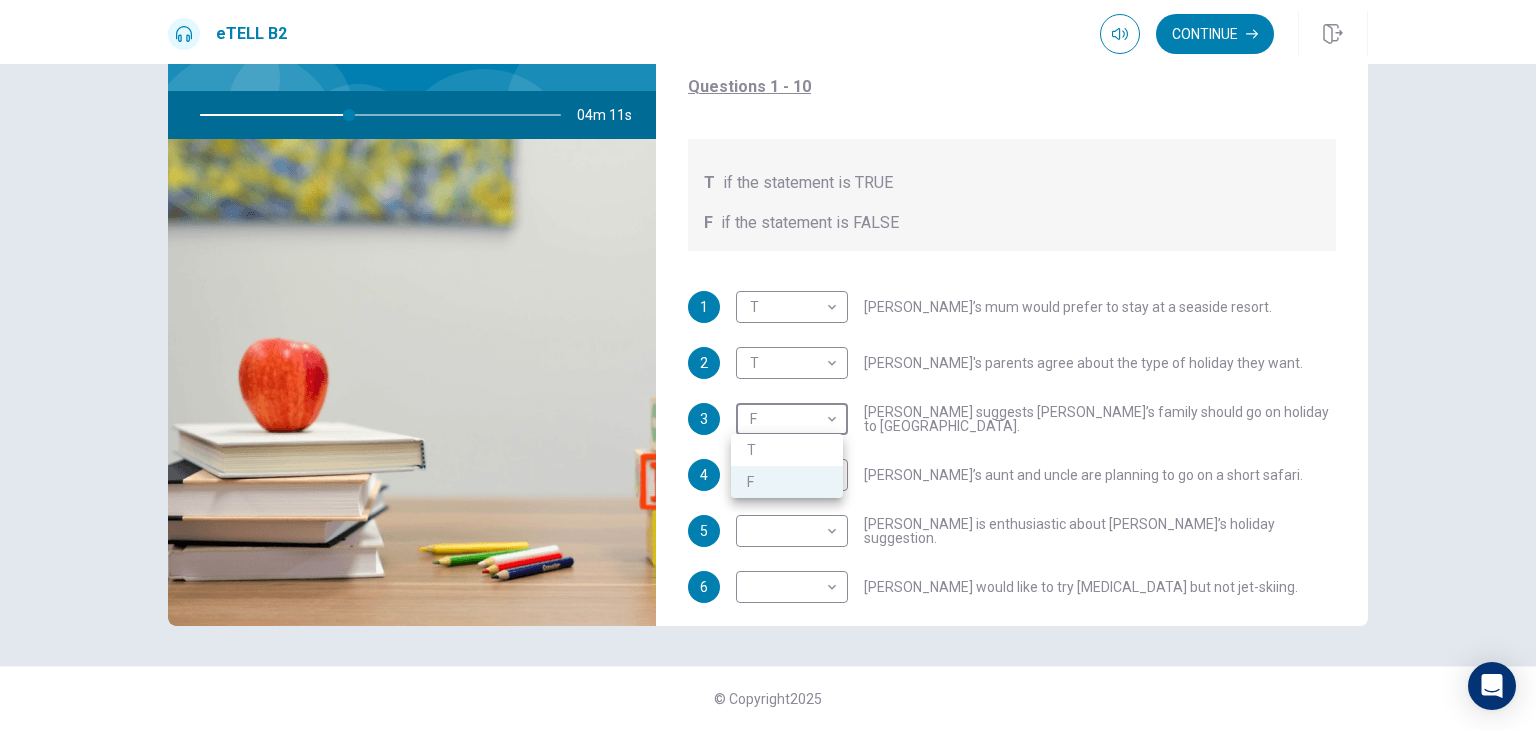 type on "**" 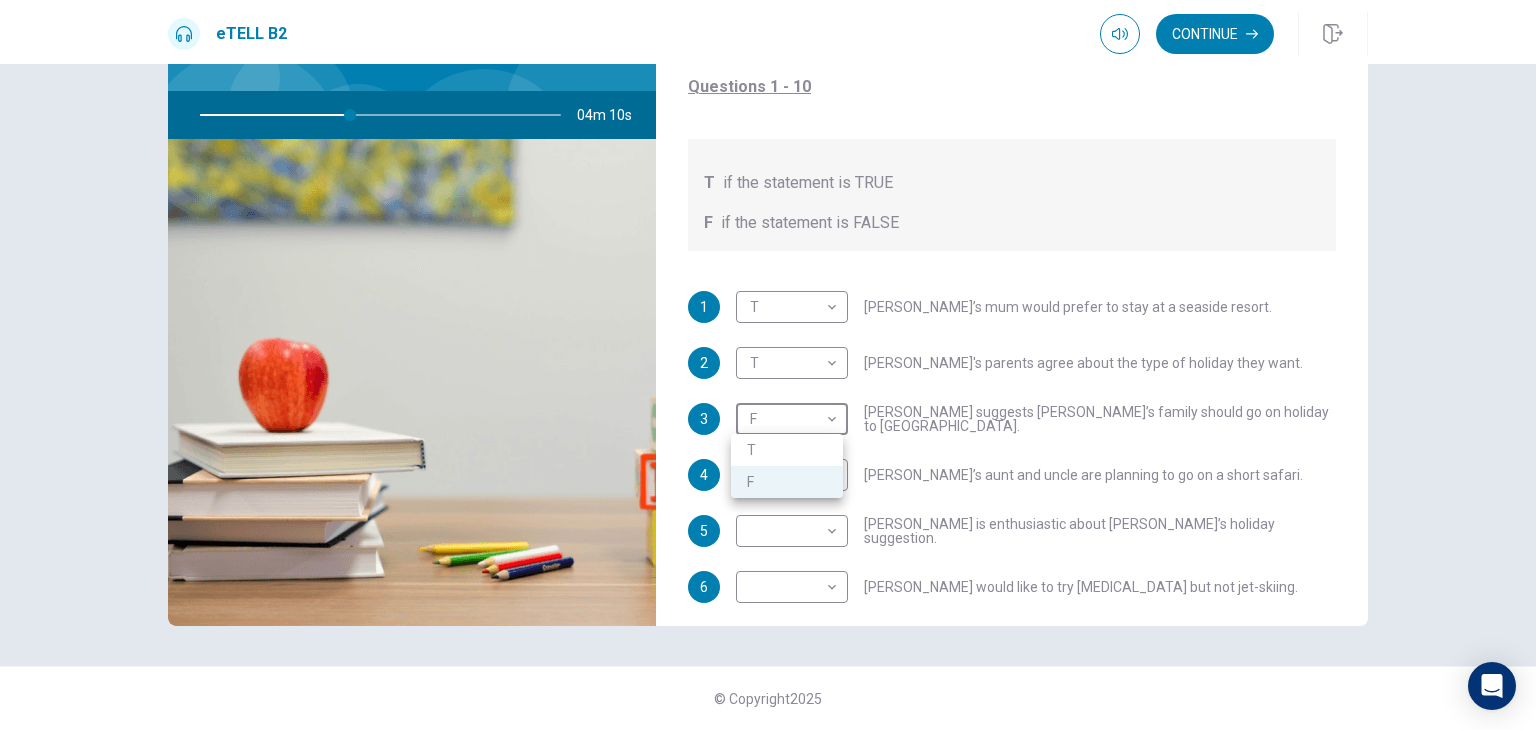 drag, startPoint x: 820, startPoint y: 419, endPoint x: 783, endPoint y: 444, distance: 44.65423 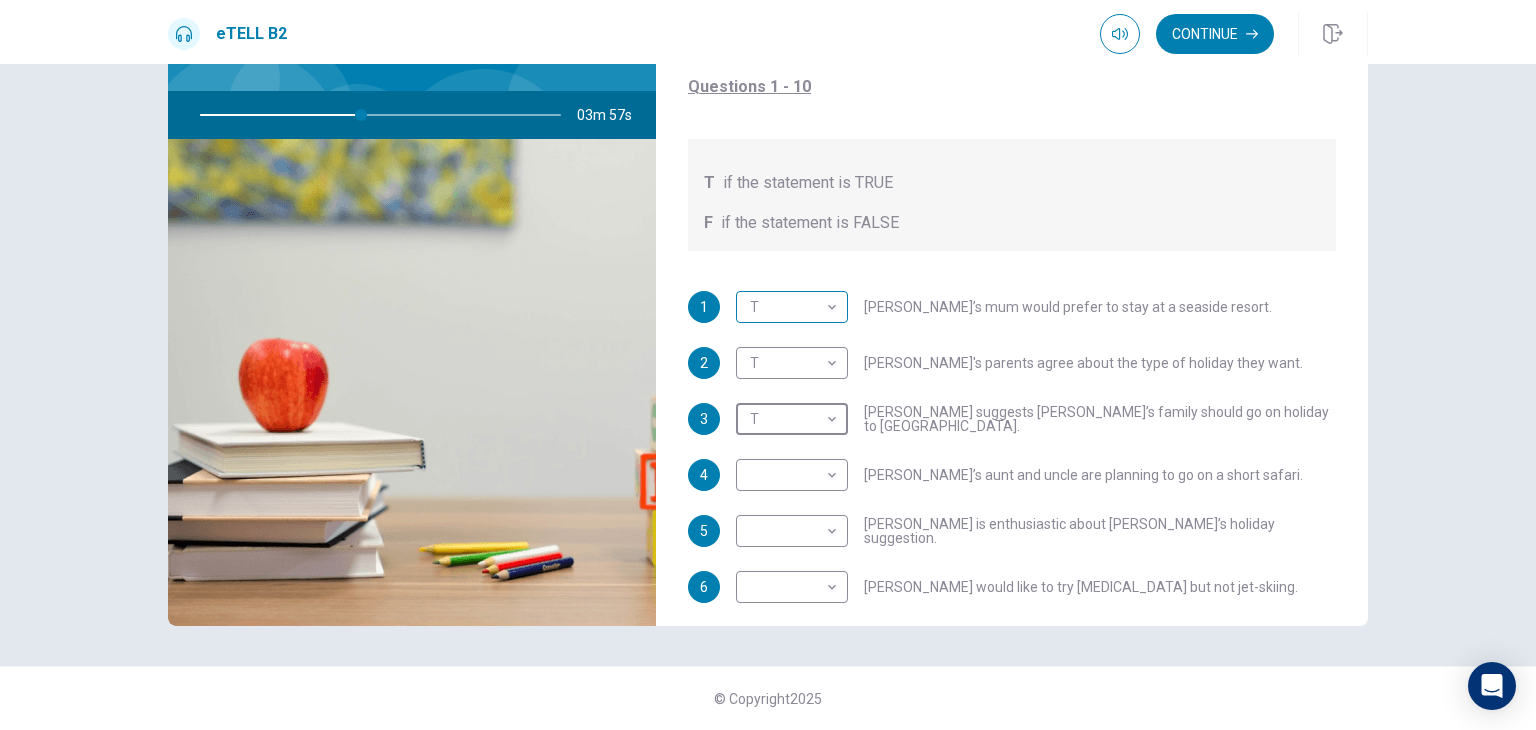 click on "This site uses cookies, as explained in our  Privacy Policy . If you agree to the use of cookies, please click the Accept button and continue to browse our site.   Privacy Policy Accept   eTELL B2 Continue Continue Question 1 For questions 1 – 10, mark each statement True (T) or False (F). You will hear Part One  TWICE.
You have one minute to read the questions for Part One.
Questions 1 - 10 T if the statement is TRUE F if the statement is FALSE 1 T * ​ [PERSON_NAME]’s mum would prefer to stay at a seaside resort. 2 T * ​ [PERSON_NAME]'s parents agree about the type of holiday they want.  3 T * ​ [PERSON_NAME] suggests [PERSON_NAME]’s family should go on holiday to [GEOGRAPHIC_DATA]. 4 ​ ​ [PERSON_NAME]’s aunt and uncle are planning to go on a short safari. 5 ​ ​ [PERSON_NAME] is enthusiastic about [PERSON_NAME]’s holiday suggestion.  6 ​ ​  [PERSON_NAME] would like to try [MEDICAL_DATA] but not jet-skiing.  7 ​ ​ [PERSON_NAME] has already been to [GEOGRAPHIC_DATA]. 8 ​ ​ [PERSON_NAME] is not interested in visiting the [GEOGRAPHIC_DATA]. 9 ​ ​ 10 ​ ​ 03m 57s © Copyright" at bounding box center (768, 365) 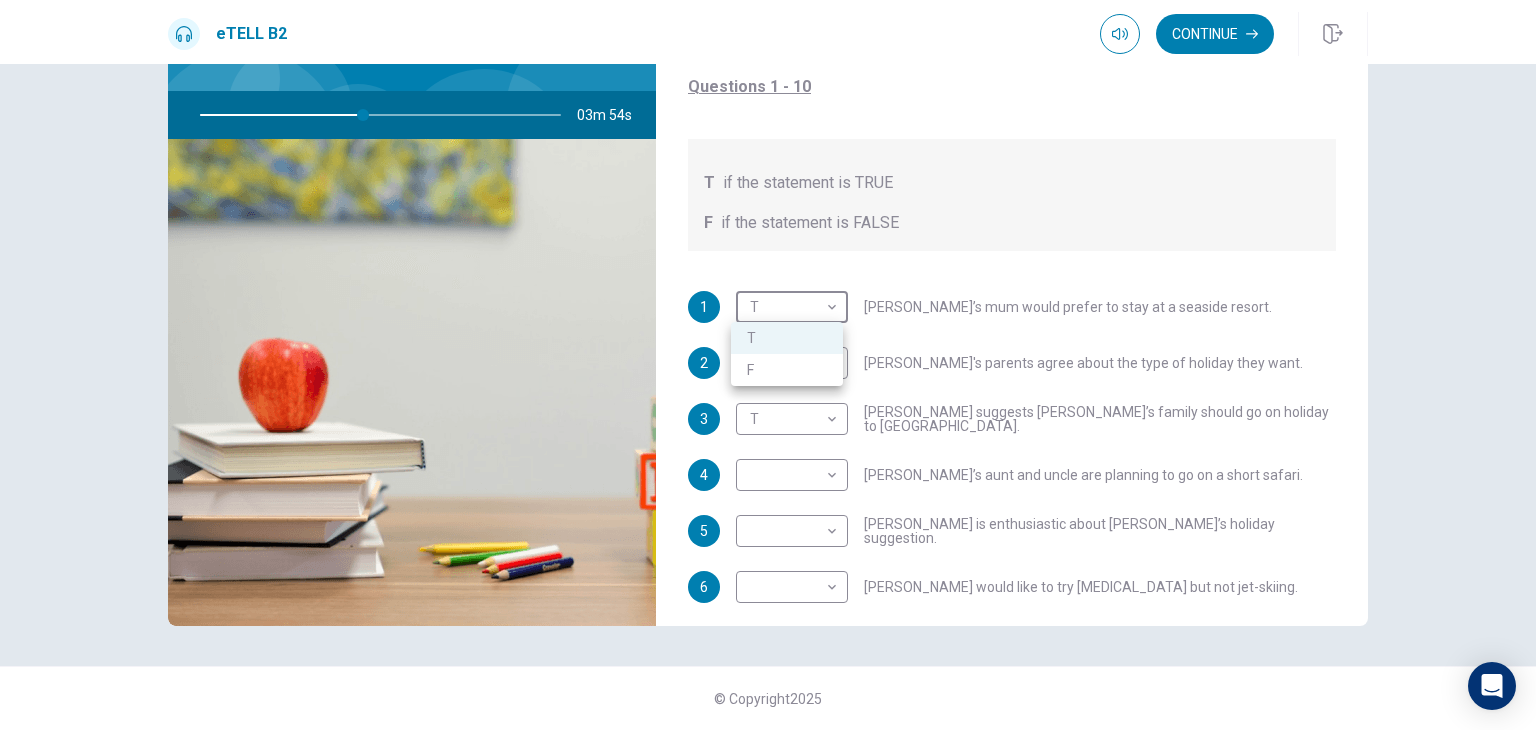 type on "**" 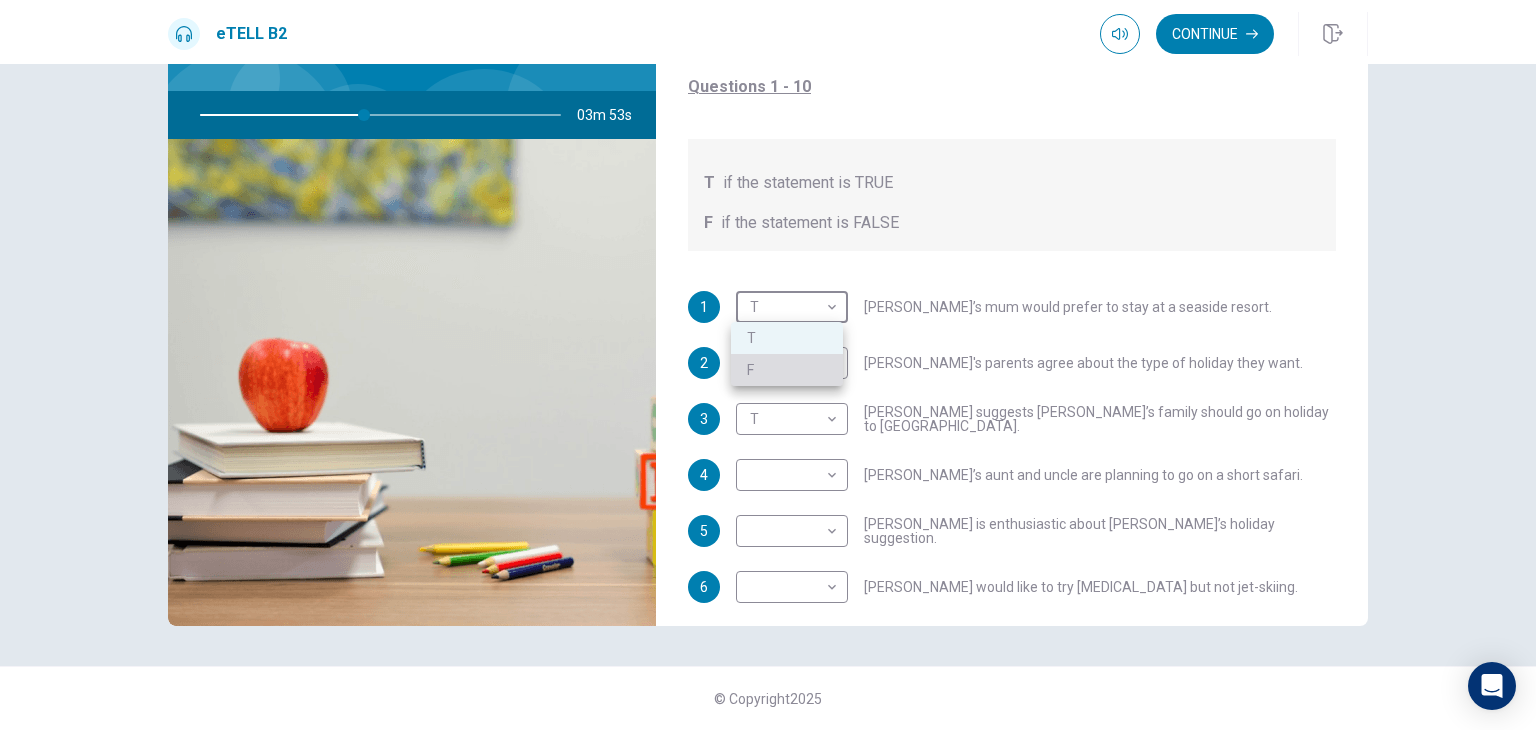 click on "F" at bounding box center (787, 370) 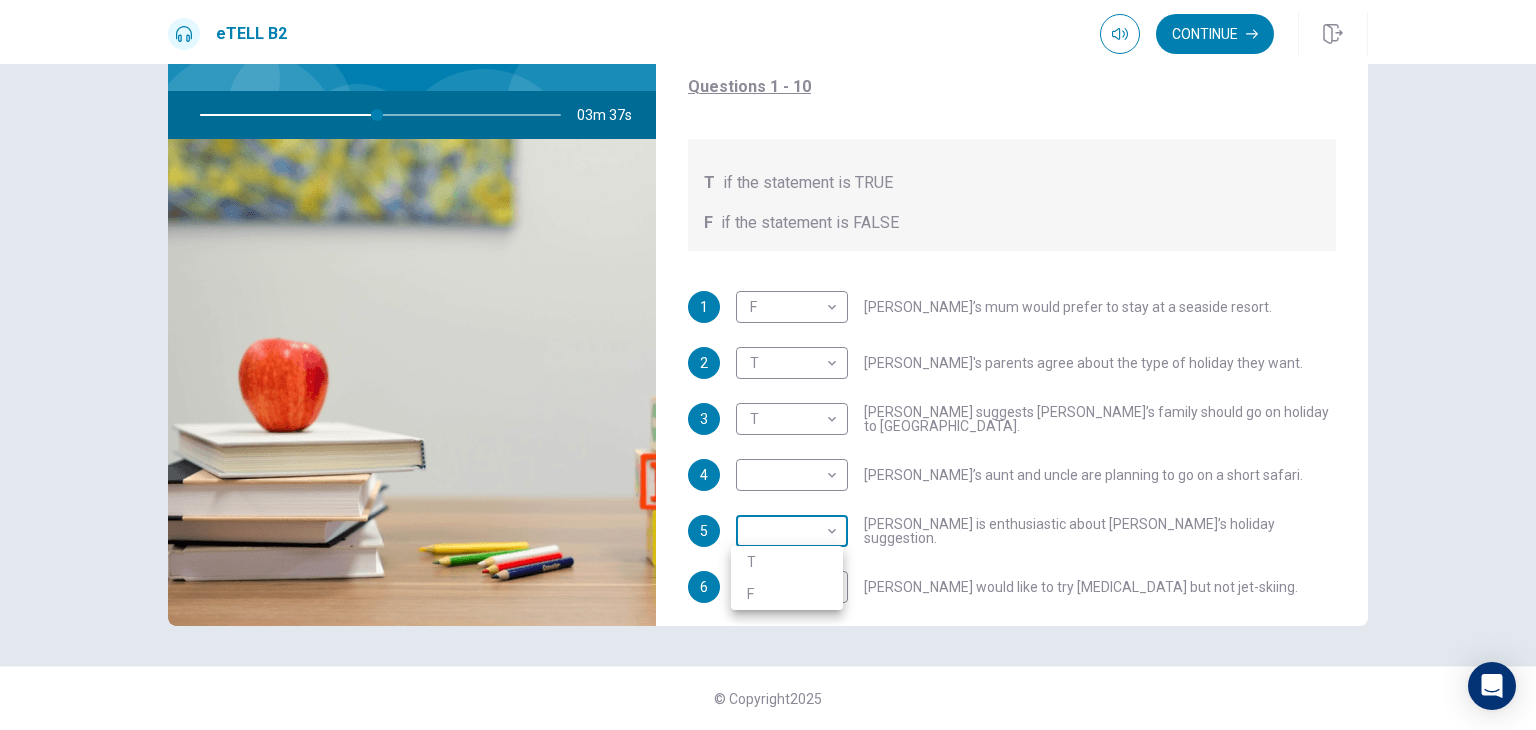 click on "This site uses cookies, as explained in our  Privacy Policy . If you agree to the use of cookies, please click the Accept button and continue to browse our site.   Privacy Policy Accept   eTELL B2 Continue Continue Question 1 For questions 1 – 10, mark each statement True (T) or False (F). You will hear Part One  TWICE.
You have one minute to read the questions for Part One.
Questions 1 - 10 T if the statement is TRUE F if the statement is FALSE 1 F * ​ [PERSON_NAME]’s mum would prefer to stay at a seaside resort. 2 T * ​ [PERSON_NAME]'s parents agree about the type of holiday they want.  3 T * ​ [PERSON_NAME] suggests [PERSON_NAME]’s family should go on holiday to [GEOGRAPHIC_DATA]. 4 ​ ​ [PERSON_NAME]’s aunt and uncle are planning to go on a short safari. 5 ​ ​ [PERSON_NAME] is enthusiastic about [PERSON_NAME]’s holiday suggestion.  6 ​ ​  [PERSON_NAME] would like to try [MEDICAL_DATA] but not jet-skiing.  7 ​ ​ [PERSON_NAME] has already been to [GEOGRAPHIC_DATA]. 8 ​ ​ [PERSON_NAME] is not interested in visiting the [GEOGRAPHIC_DATA]. 9 ​ ​ 10 ​ ​ 03m 37s © Copyright" at bounding box center (768, 365) 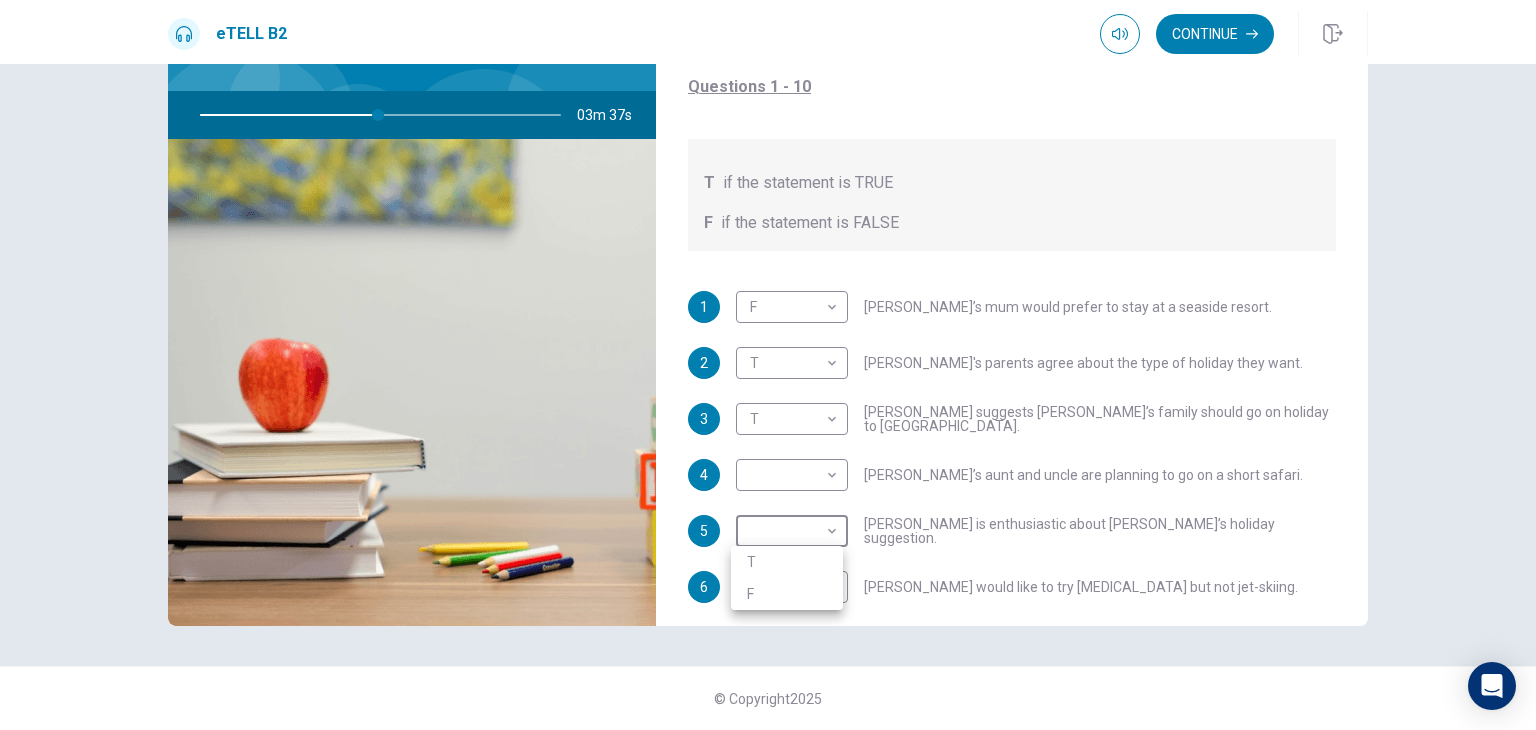 type on "**" 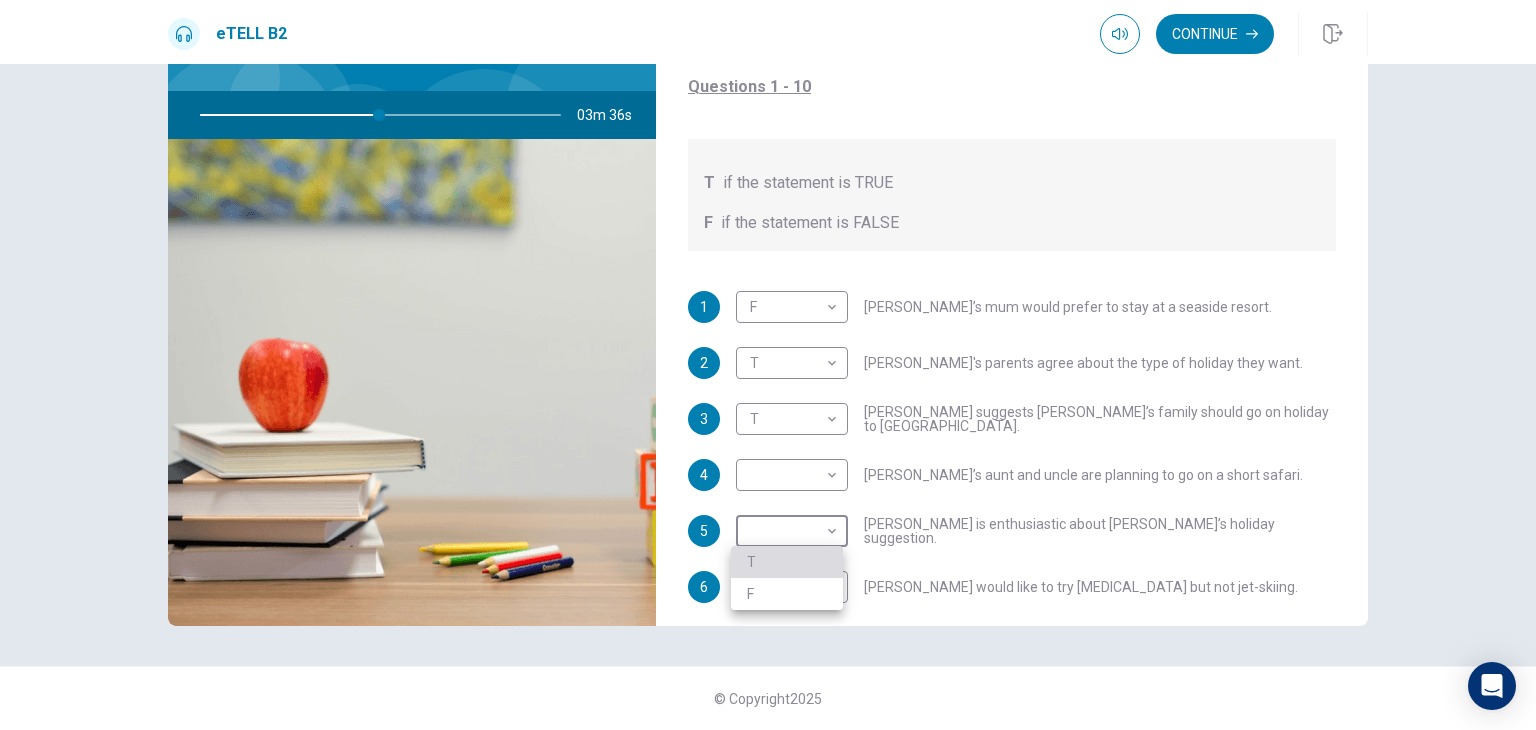 click on "T" at bounding box center [787, 562] 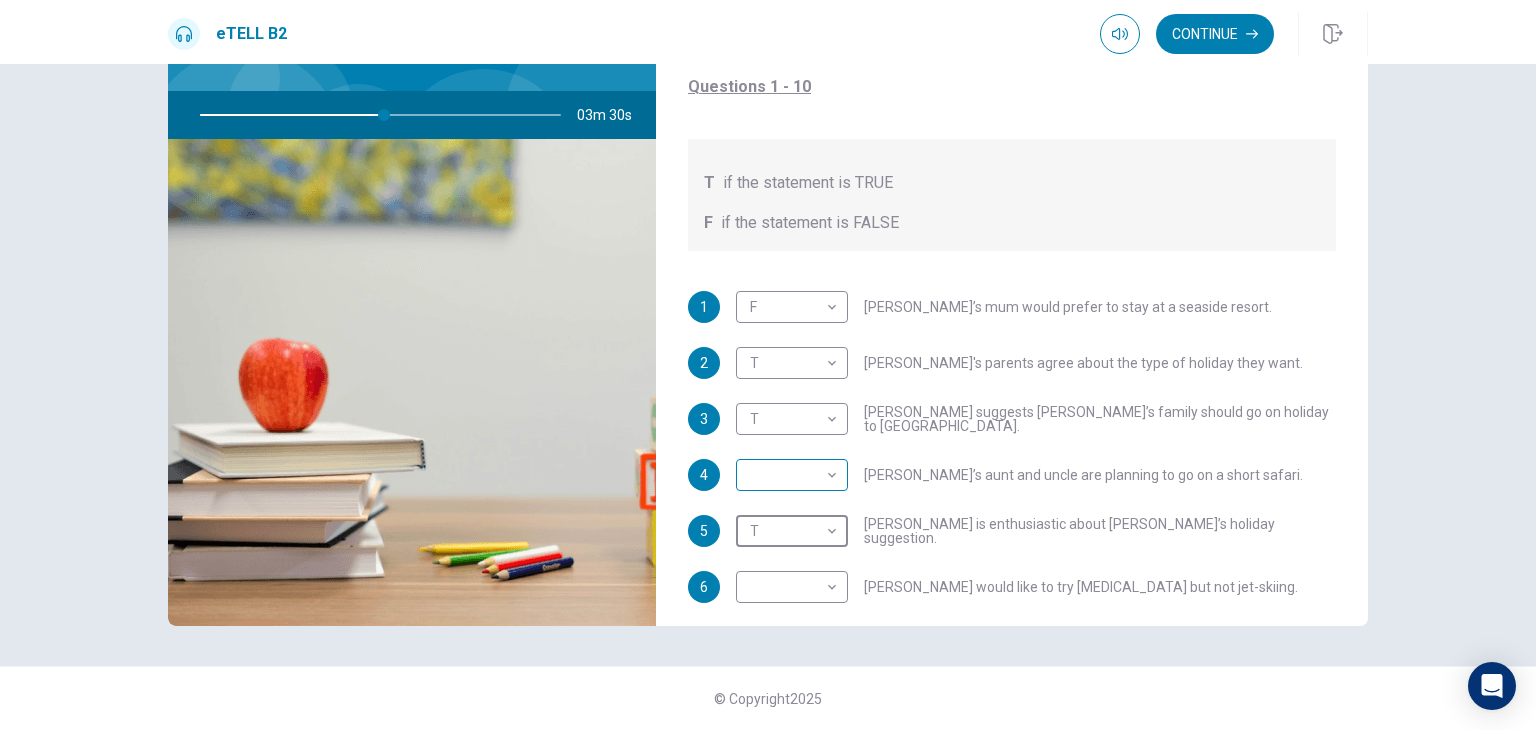 click on "This site uses cookies, as explained in our  Privacy Policy . If you agree to the use of cookies, please click the Accept button and continue to browse our site.   Privacy Policy Accept   eTELL B2 Continue Continue Question 1 For questions 1 – 10, mark each statement True (T) or False (F). You will hear Part One  TWICE.
You have one minute to read the questions for Part One.
Questions 1 - 10 T if the statement is TRUE F if the statement is FALSE 1 F * ​ [PERSON_NAME]’s mum would prefer to stay at a seaside resort. 2 T * ​ [PERSON_NAME]'s parents agree about the type of holiday they want.  3 T * ​ [PERSON_NAME] suggests [PERSON_NAME]’s family should go on holiday to [GEOGRAPHIC_DATA]. 4 ​ ​ [PERSON_NAME]’s aunt and uncle are planning to go on a short safari. 5 T * ​ [PERSON_NAME] is enthusiastic about [PERSON_NAME]’s holiday suggestion.  6 ​ ​  [PERSON_NAME] would like to try [MEDICAL_DATA] but not jet-skiing.  7 ​ ​ [PERSON_NAME] has already been to [GEOGRAPHIC_DATA]. 8 ​ ​ [PERSON_NAME] is not interested in visiting the [GEOGRAPHIC_DATA]. 9 ​ ​ 10 ​ ​ 03m 30s © Copyright" at bounding box center (768, 365) 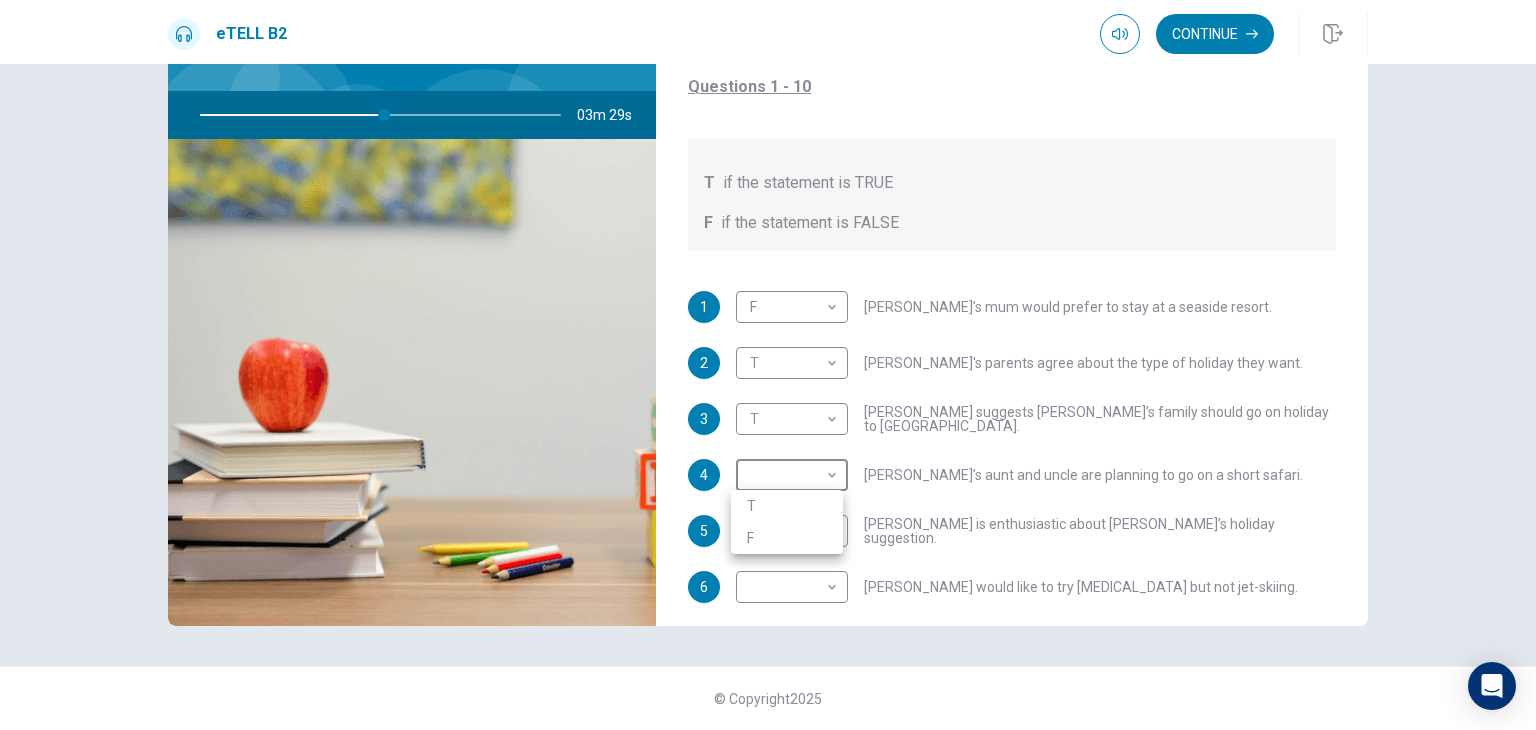 type on "**" 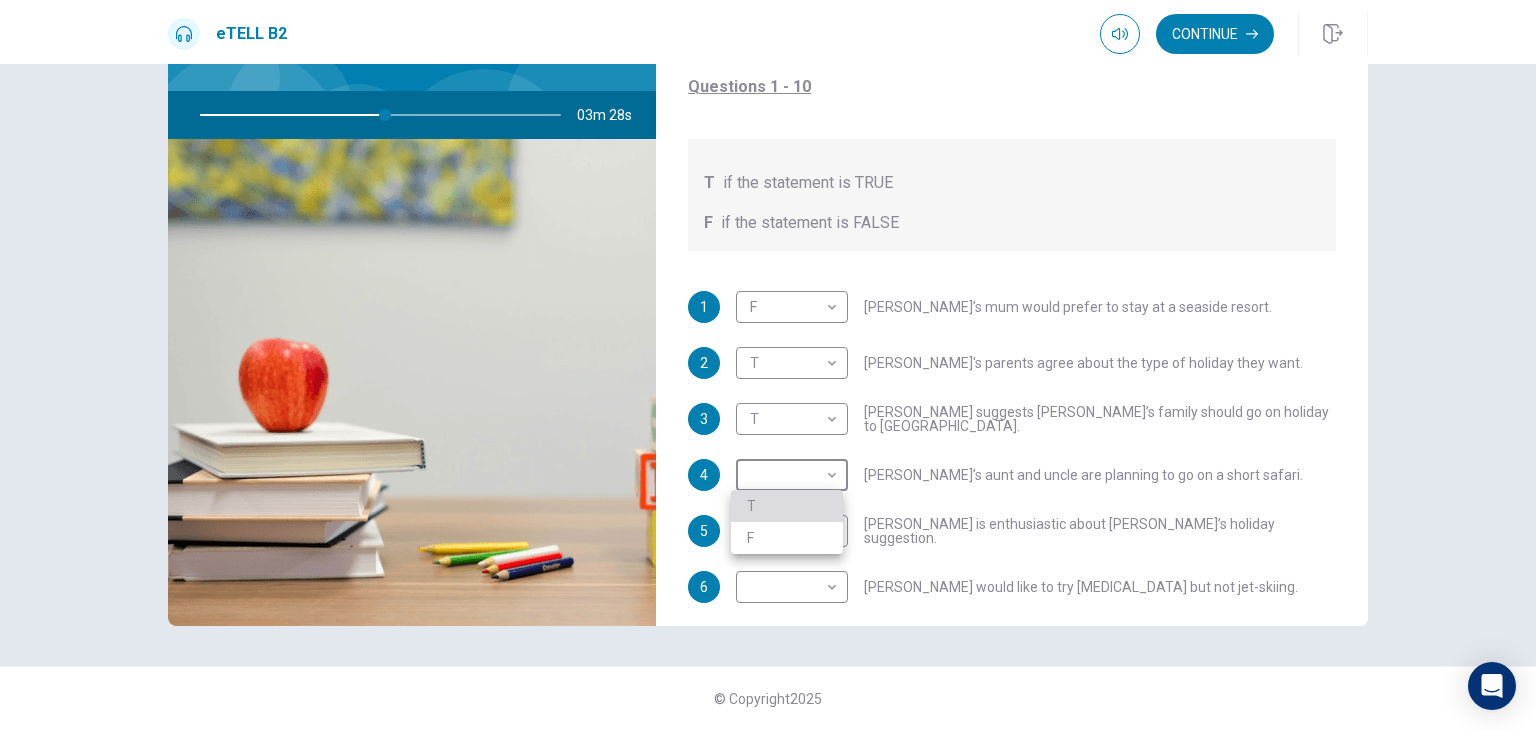 click on "T" at bounding box center (787, 506) 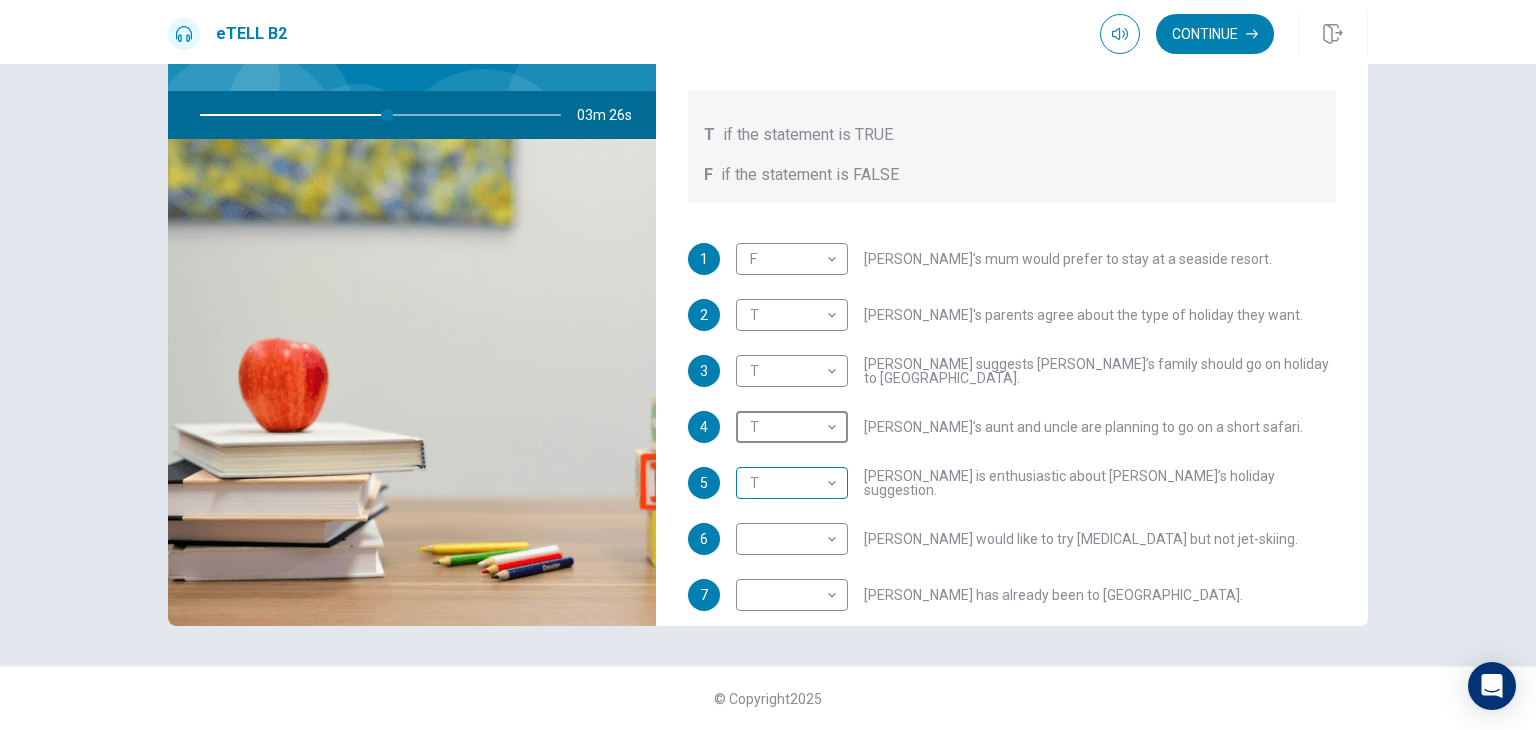 scroll, scrollTop: 159, scrollLeft: 0, axis: vertical 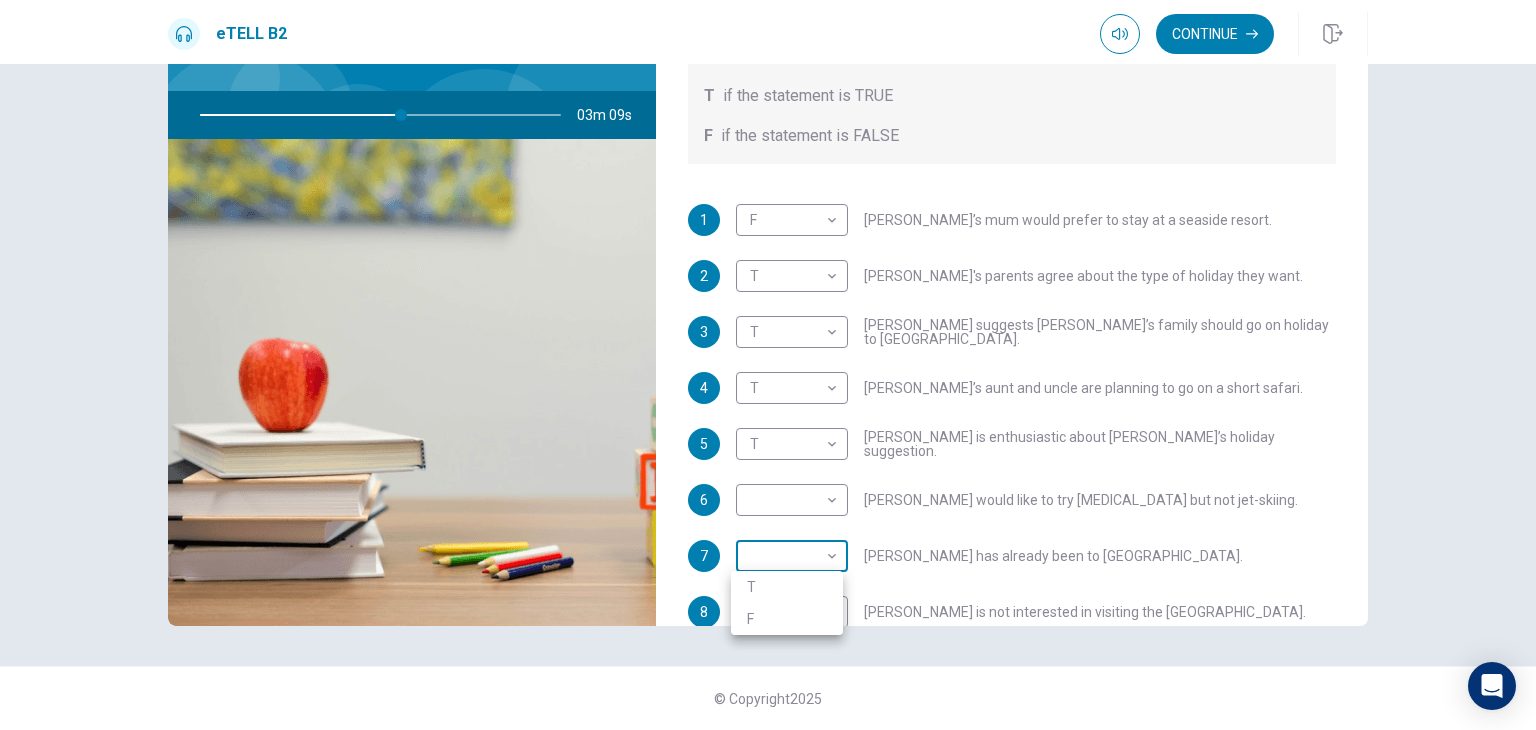 click on "This site uses cookies, as explained in our  Privacy Policy . If you agree to the use of cookies, please click the Accept button and continue to browse our site.   Privacy Policy Accept   eTELL B2 Continue Continue Question 1 For questions 1 – 10, mark each statement True (T) or False (F). You will hear Part One  TWICE.
You have one minute to read the questions for Part One.
Questions 1 - 10 T if the statement is TRUE F if the statement is FALSE 1 F * ​ [PERSON_NAME]’s mum would prefer to stay at a seaside resort. 2 T * ​ [PERSON_NAME]'s parents agree about the type of holiday they want.  3 T * ​ [PERSON_NAME] suggests [PERSON_NAME]’s family should go on holiday to [GEOGRAPHIC_DATA]. 4 T * ​ [PERSON_NAME]’s aunt and uncle are planning to go on a short safari. 5 T * ​ [PERSON_NAME] is enthusiastic about [PERSON_NAME]’s holiday suggestion.  6 ​ ​  [PERSON_NAME] would like to try [MEDICAL_DATA] but not jet-skiing.  7 ​ ​ [PERSON_NAME] has already been to [GEOGRAPHIC_DATA]. 8 ​ ​ [PERSON_NAME] is not interested in visiting the [GEOGRAPHIC_DATA]. 9 ​ ​ 10 ​ ​ 03m 09s © Copyright" at bounding box center (768, 365) 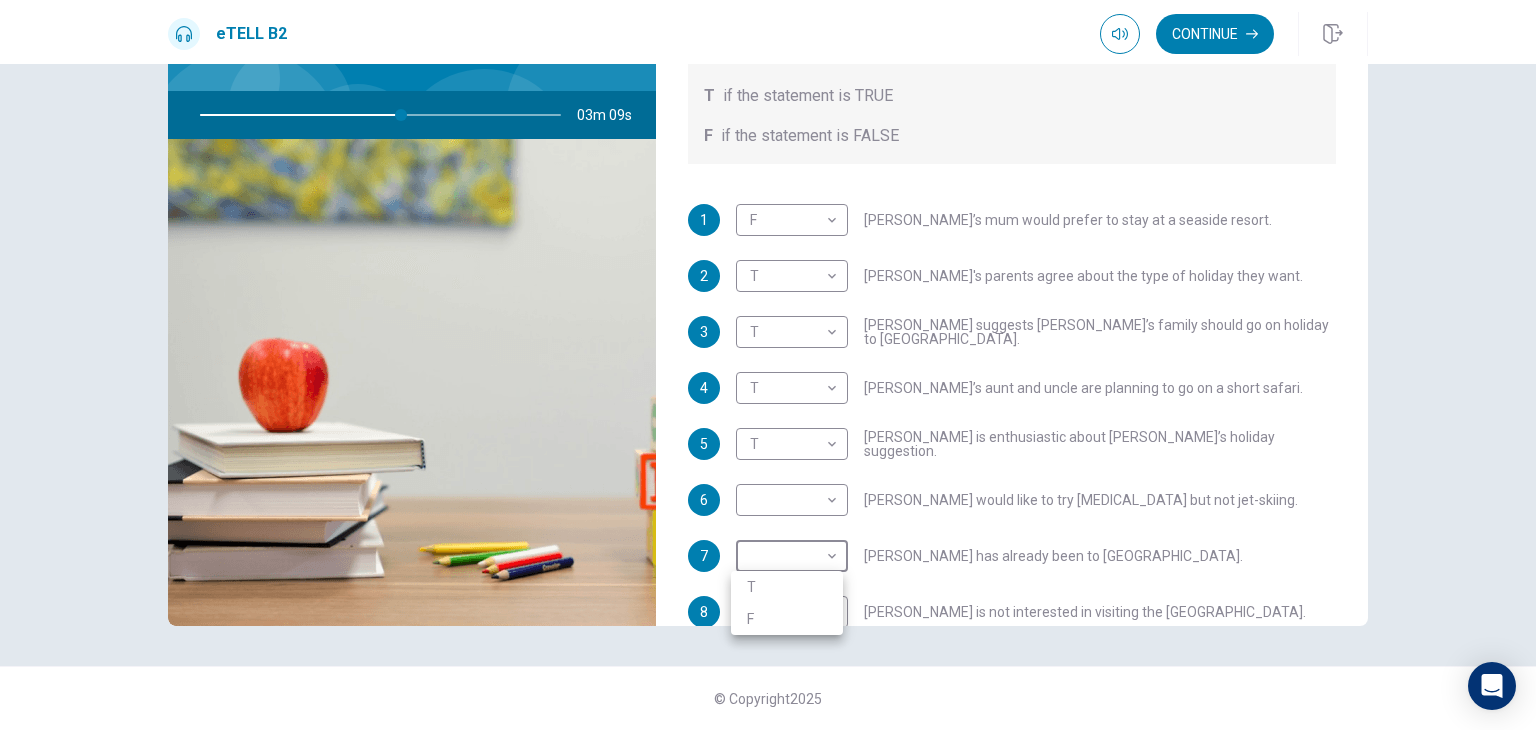type on "**" 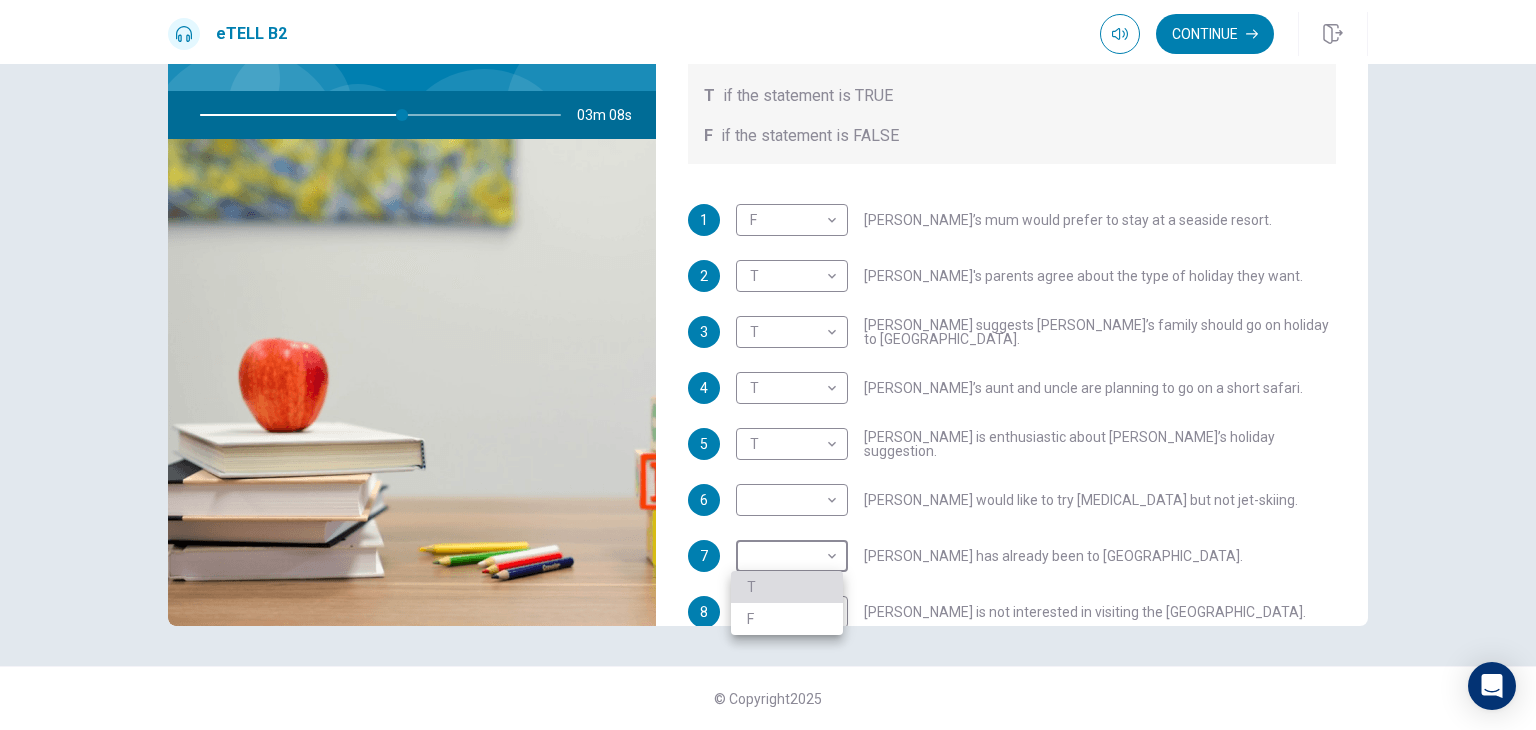 click on "T" at bounding box center (787, 587) 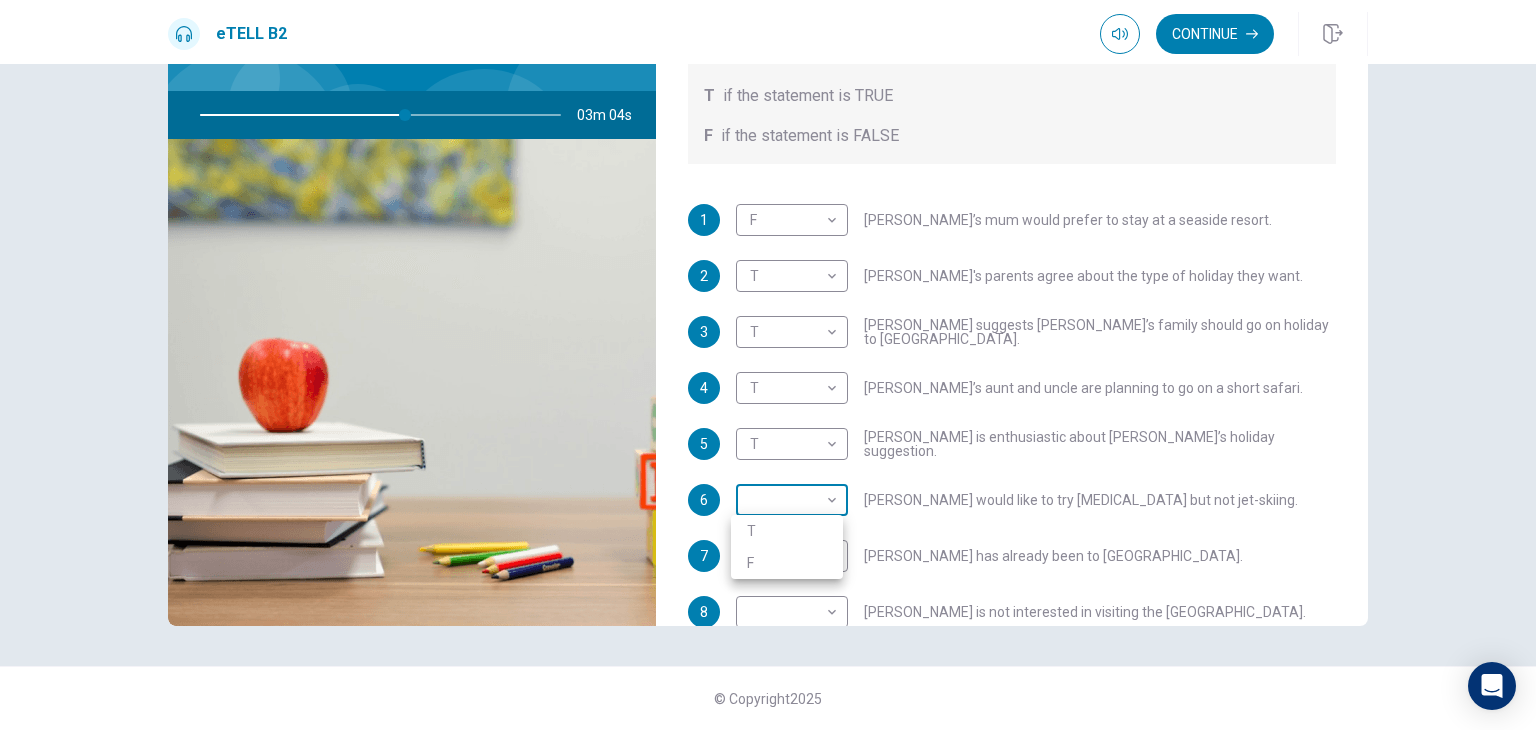 click on "This site uses cookies, as explained in our  Privacy Policy . If you agree to the use of cookies, please click the Accept button and continue to browse our site.   Privacy Policy Accept   eTELL B2 Continue Continue Question 1 For questions 1 – 10, mark each statement True (T) or False (F). You will hear Part One  TWICE.
You have one minute to read the questions for Part One.
Questions 1 - 10 T if the statement is TRUE F if the statement is FALSE 1 F * ​ [PERSON_NAME]’s mum would prefer to stay at a seaside resort. 2 T * ​ [PERSON_NAME]'s parents agree about the type of holiday they want.  3 T * ​ [PERSON_NAME] suggests [PERSON_NAME]’s family should go on holiday to [GEOGRAPHIC_DATA]. 4 T * ​ [PERSON_NAME]’s aunt and uncle are planning to go on a short safari. 5 T * ​ [PERSON_NAME] is enthusiastic about [PERSON_NAME]’s holiday suggestion.  6 ​ ​  [PERSON_NAME] would like to try [MEDICAL_DATA] but not jet-skiing.  7 T * ​ [PERSON_NAME] has already been to [GEOGRAPHIC_DATA]. 8 ​ ​ [PERSON_NAME] is not interested in visiting the [GEOGRAPHIC_DATA]. 9 ​ ​ 10 ​ ​ 03m 04s © Copyright" at bounding box center (768, 365) 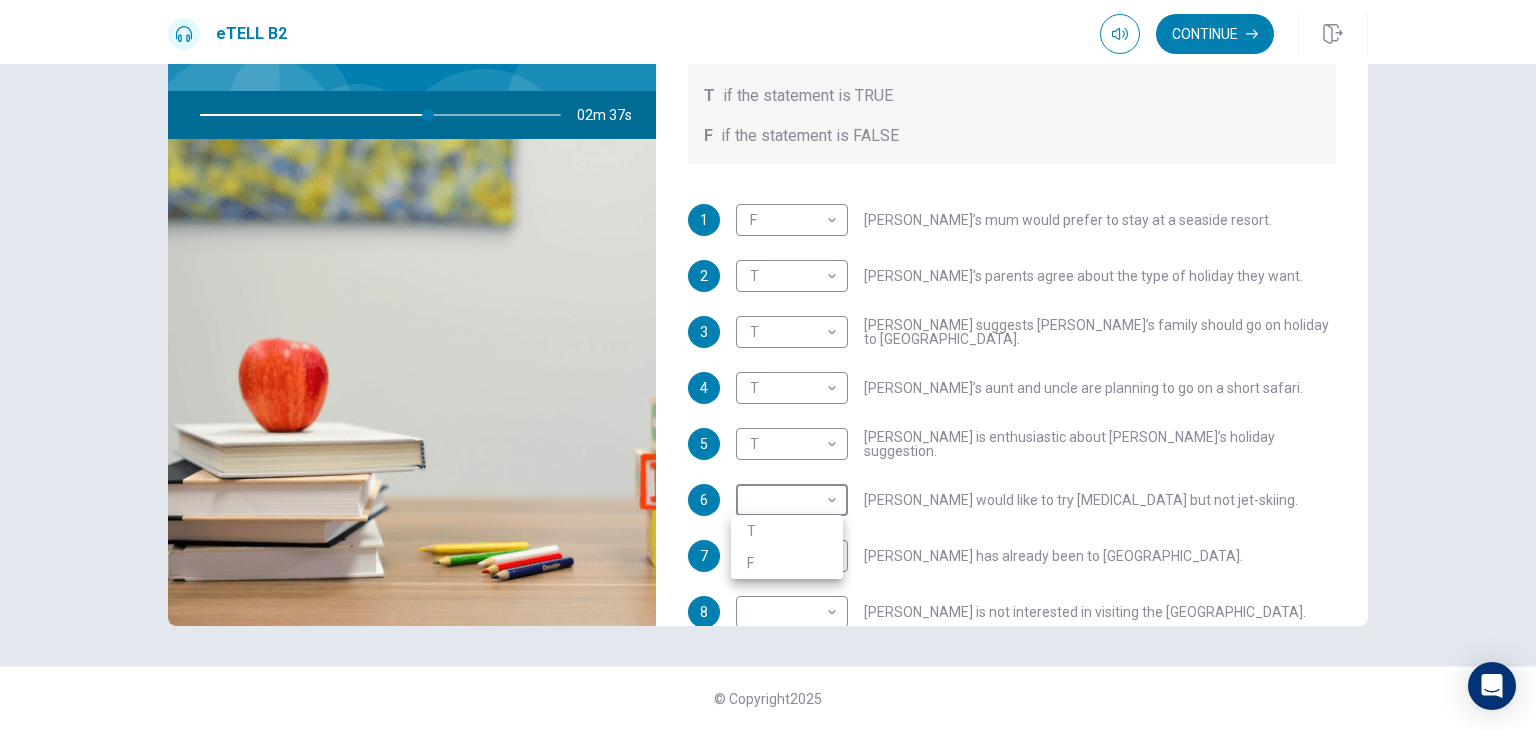type on "**" 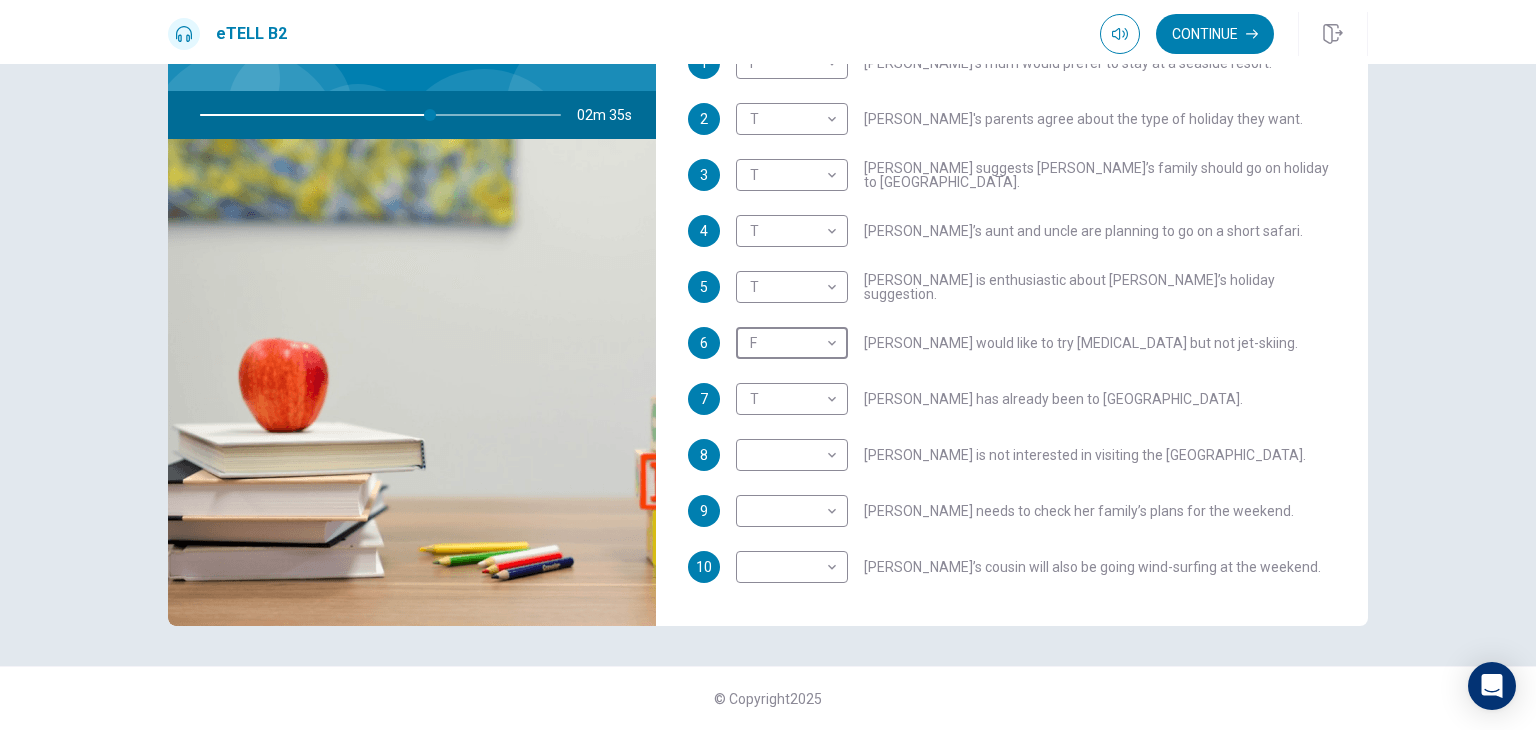 scroll, scrollTop: 345, scrollLeft: 0, axis: vertical 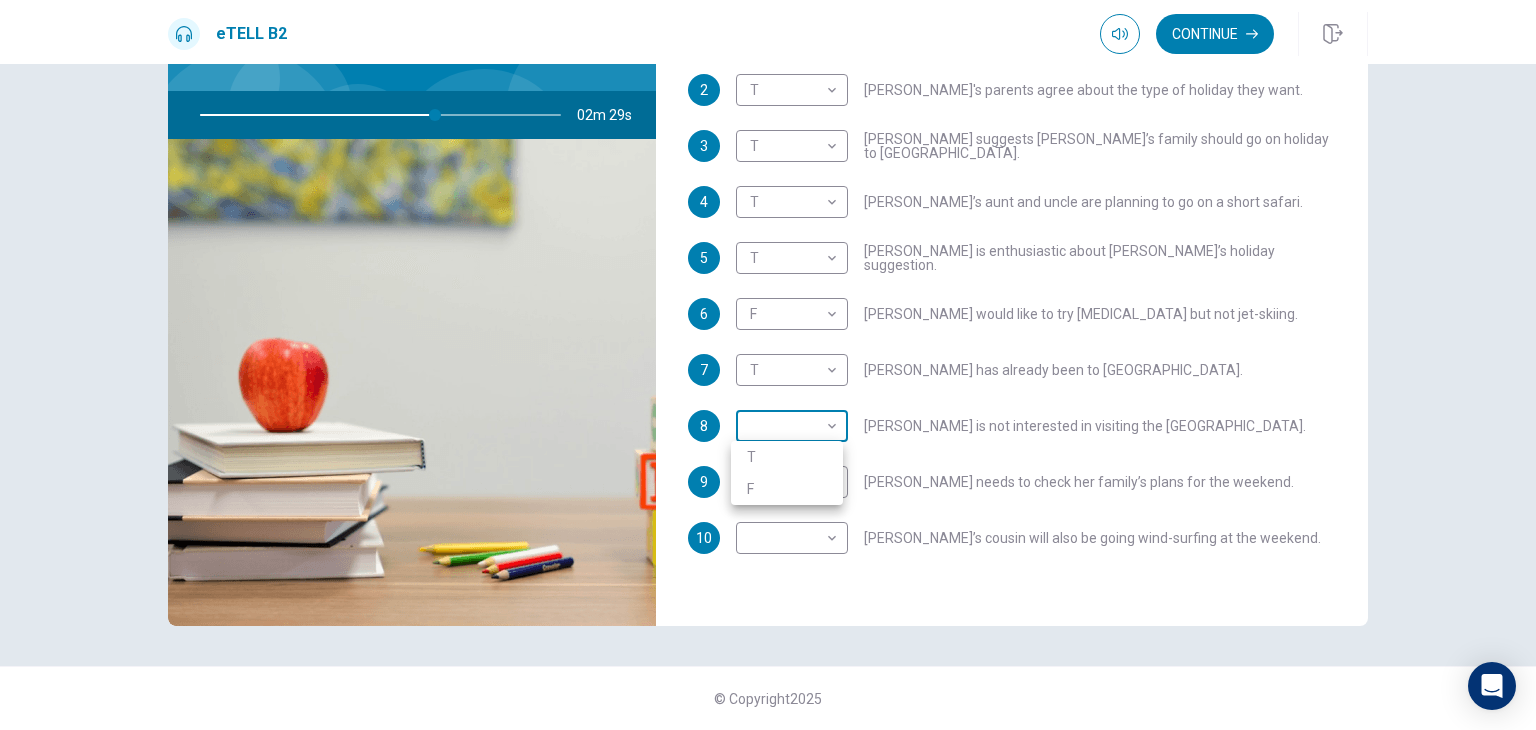 click on "This site uses cookies, as explained in our  Privacy Policy . If you agree to the use of cookies, please click the Accept button and continue to browse our site.   Privacy Policy Accept   eTELL B2 Continue Continue Question 1 For questions 1 – 10, mark each statement True (T) or False (F). You will hear Part One  TWICE.
You have one minute to read the questions for Part One.
Questions 1 - 10 T if the statement is TRUE F if the statement is FALSE 1 F * ​ [PERSON_NAME]’s mum would prefer to stay at a seaside resort. 2 T * ​ [PERSON_NAME]'s parents agree about the type of holiday they want.  3 T * ​ [PERSON_NAME] suggests [PERSON_NAME]’s family should go on holiday to [GEOGRAPHIC_DATA]. 4 T * ​ [PERSON_NAME]’s aunt and uncle are planning to go on a short safari. 5 T * ​ [PERSON_NAME] is enthusiastic about [PERSON_NAME]’s holiday suggestion.  6 F * ​  [PERSON_NAME] would like to try [MEDICAL_DATA] but not jet-skiing.  7 T * ​ [PERSON_NAME] has already been to [GEOGRAPHIC_DATA]. 8 ​ ​ [PERSON_NAME] is not interested in visiting the [GEOGRAPHIC_DATA]. 9 ​ ​ 10 ​ ​ 02m 29s © Copyright" at bounding box center [768, 365] 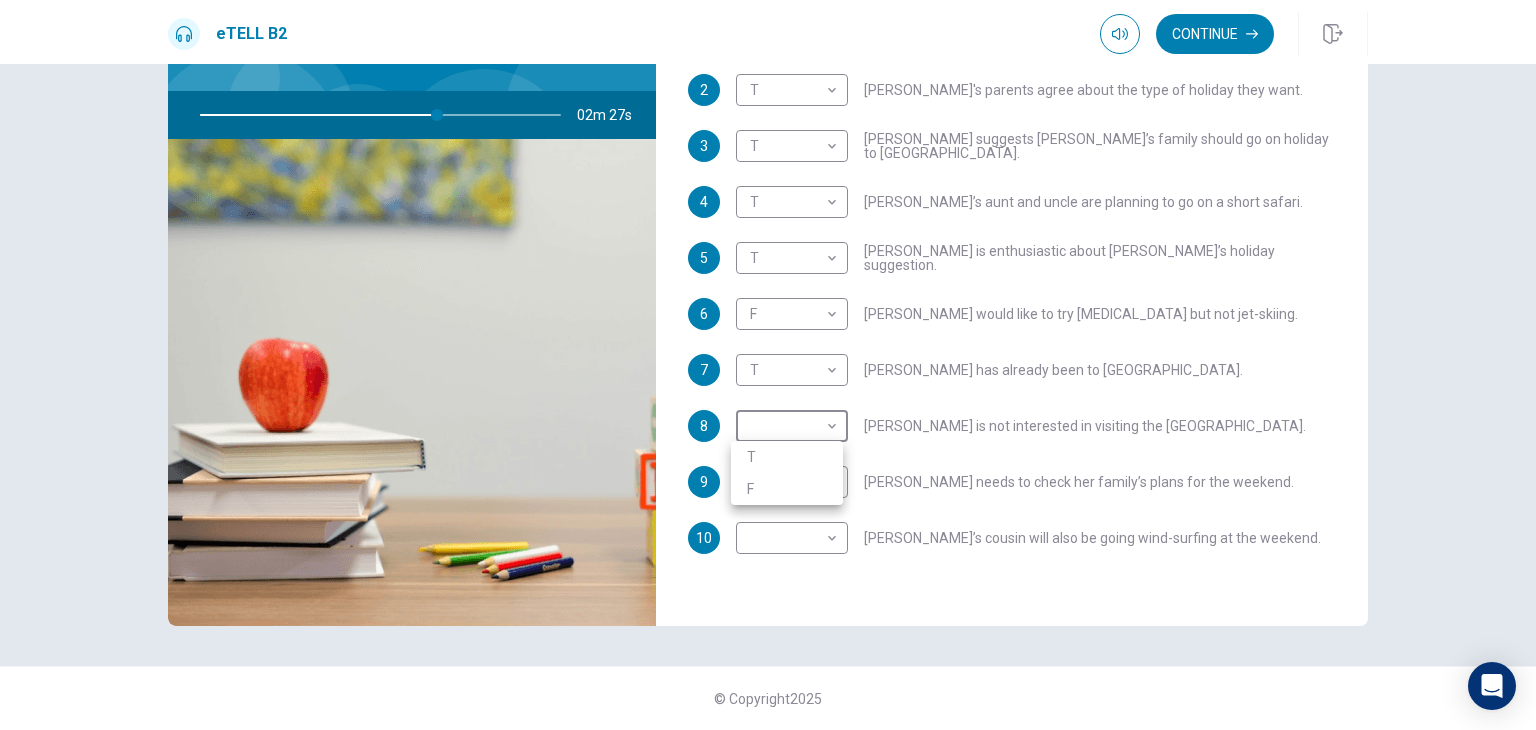 type on "**" 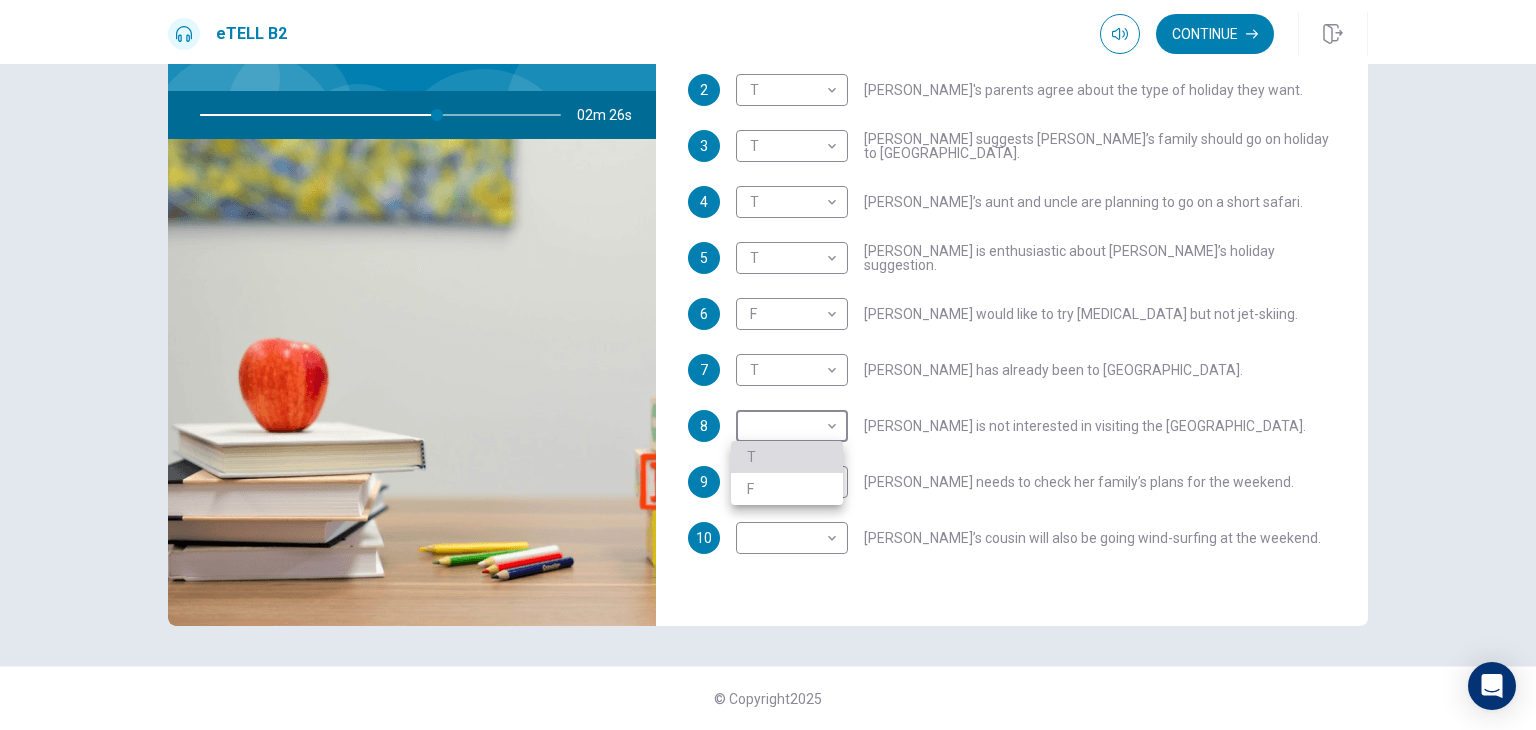 click on "T" at bounding box center [787, 457] 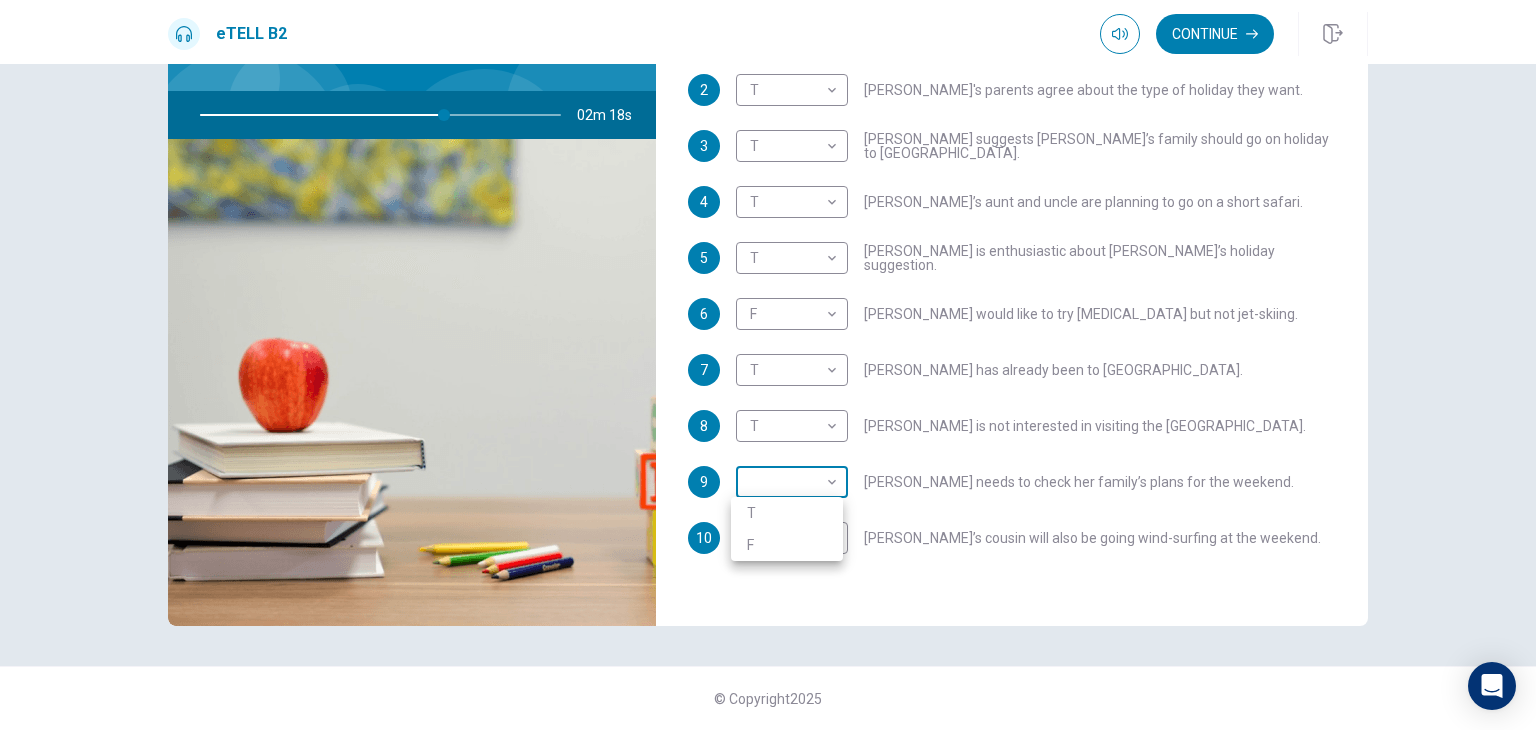 click on "This site uses cookies, as explained in our  Privacy Policy . If you agree to the use of cookies, please click the Accept button and continue to browse our site.   Privacy Policy Accept   eTELL B2 Continue Continue Question 1 For questions 1 – 10, mark each statement True (T) or False (F). You will hear Part One  TWICE.
You have one minute to read the questions for Part One.
Questions 1 - 10 T if the statement is TRUE F if the statement is FALSE 1 F * ​ [PERSON_NAME]’s mum would prefer to stay at a seaside resort. 2 T * ​ [PERSON_NAME]'s parents agree about the type of holiday they want.  3 T * ​ [PERSON_NAME] suggests [PERSON_NAME]’s family should go on holiday to [GEOGRAPHIC_DATA]. 4 T * ​ [PERSON_NAME]’s aunt and uncle are planning to go on a short safari. 5 T * ​ [PERSON_NAME] is enthusiastic about [PERSON_NAME]’s holiday suggestion.  6 F * ​  [PERSON_NAME] would like to try [MEDICAL_DATA] but not jet-skiing.  7 T * ​ [PERSON_NAME] has already been to [GEOGRAPHIC_DATA]. 8 T * ​ [PERSON_NAME] is not interested in visiting the [GEOGRAPHIC_DATA]. 9 ​ ​ 10 ​ ​ 02m 18s © Copyright" at bounding box center (768, 365) 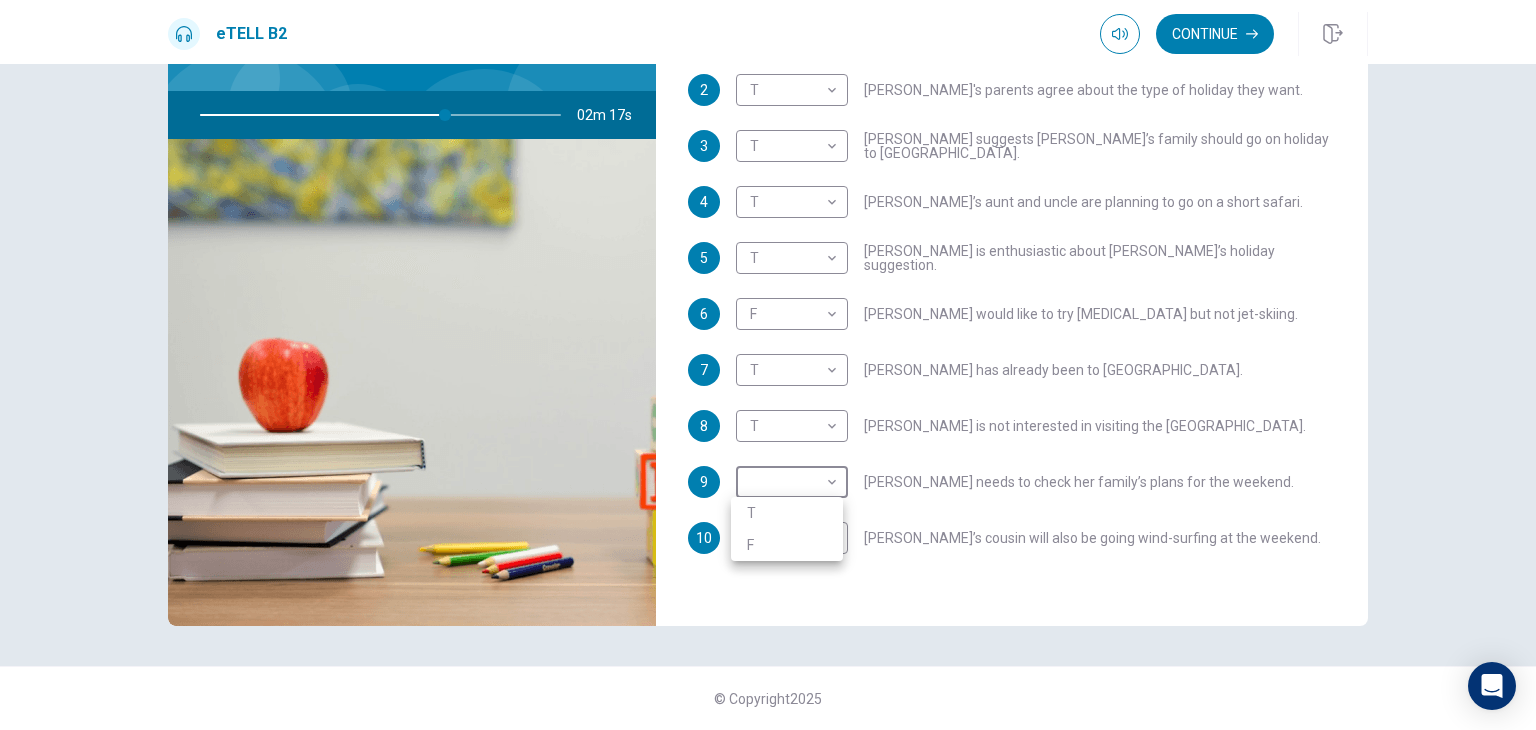 type on "**" 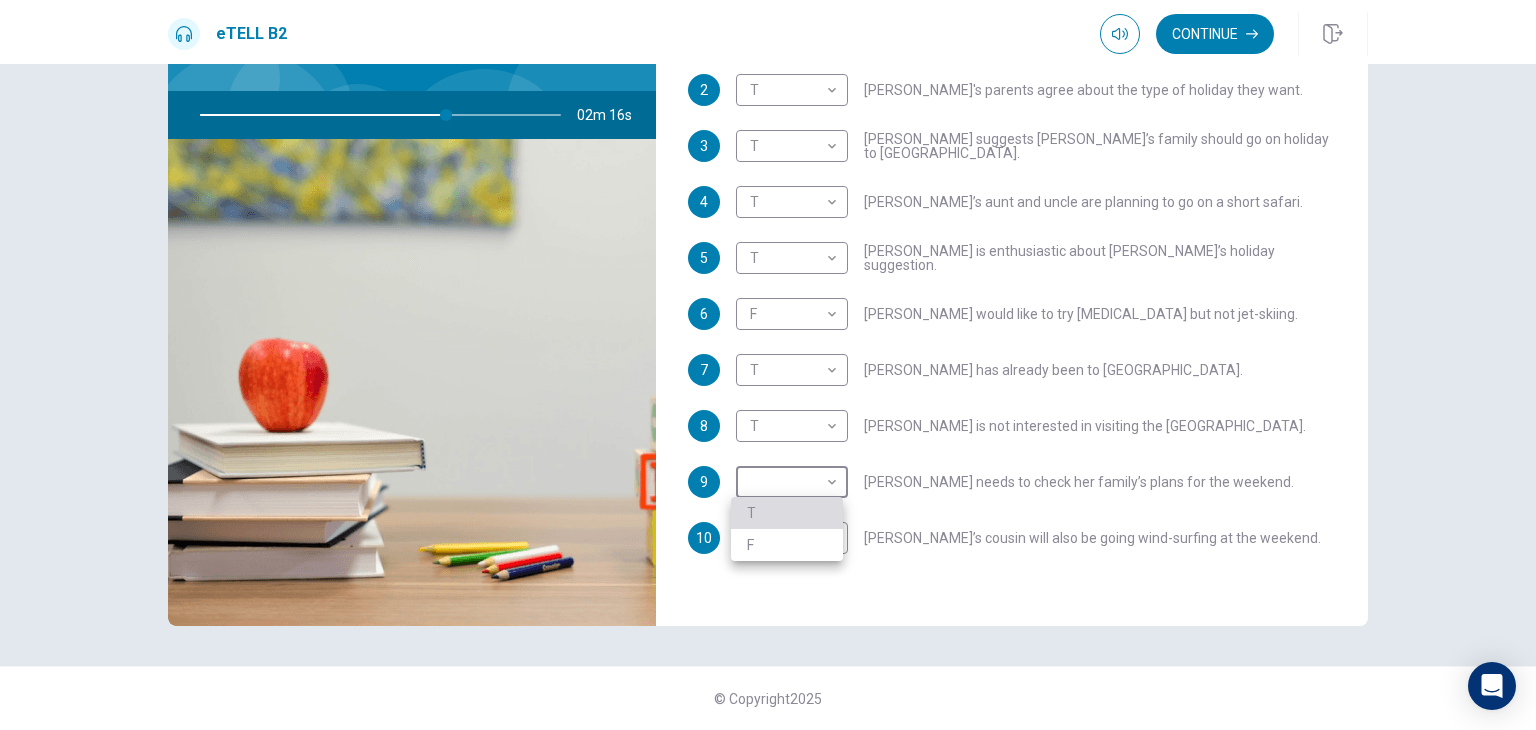 click on "T" at bounding box center (787, 513) 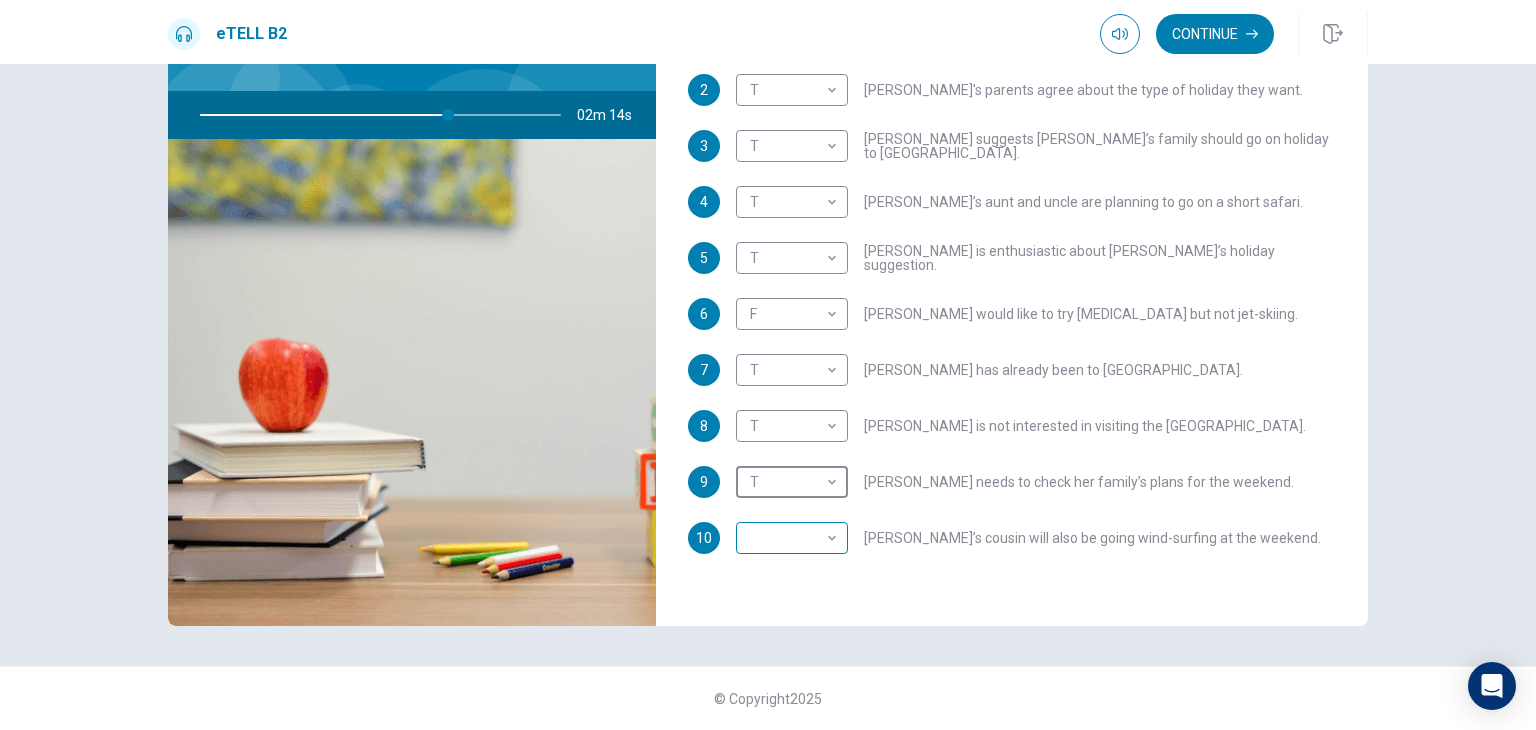 click on "This site uses cookies, as explained in our  Privacy Policy . If you agree to the use of cookies, please click the Accept button and continue to browse our site.   Privacy Policy Accept   eTELL B2 Continue Continue Question 1 For questions 1 – 10, mark each statement True (T) or False (F). You will hear Part One  TWICE.
You have one minute to read the questions for Part One.
Questions 1 - 10 T if the statement is TRUE F if the statement is FALSE 1 F * ​ [PERSON_NAME]’s mum would prefer to stay at a seaside resort. 2 T * ​ [PERSON_NAME]'s parents agree about the type of holiday they want.  3 T * ​ [PERSON_NAME] suggests [PERSON_NAME]’s family should go on holiday to [GEOGRAPHIC_DATA]. 4 T * ​ [PERSON_NAME]’s aunt and uncle are planning to go on a short safari. 5 T * ​ [PERSON_NAME] is enthusiastic about [PERSON_NAME]’s holiday suggestion.  6 F * ​  [PERSON_NAME] would like to try [MEDICAL_DATA] but not jet-skiing.  7 T * ​ [PERSON_NAME] has already been to [GEOGRAPHIC_DATA]. 8 T * ​ [PERSON_NAME] is not interested in visiting the [GEOGRAPHIC_DATA]. 9 T * ​ 10 ​ ​ 02m 14s © Copyright" at bounding box center [768, 365] 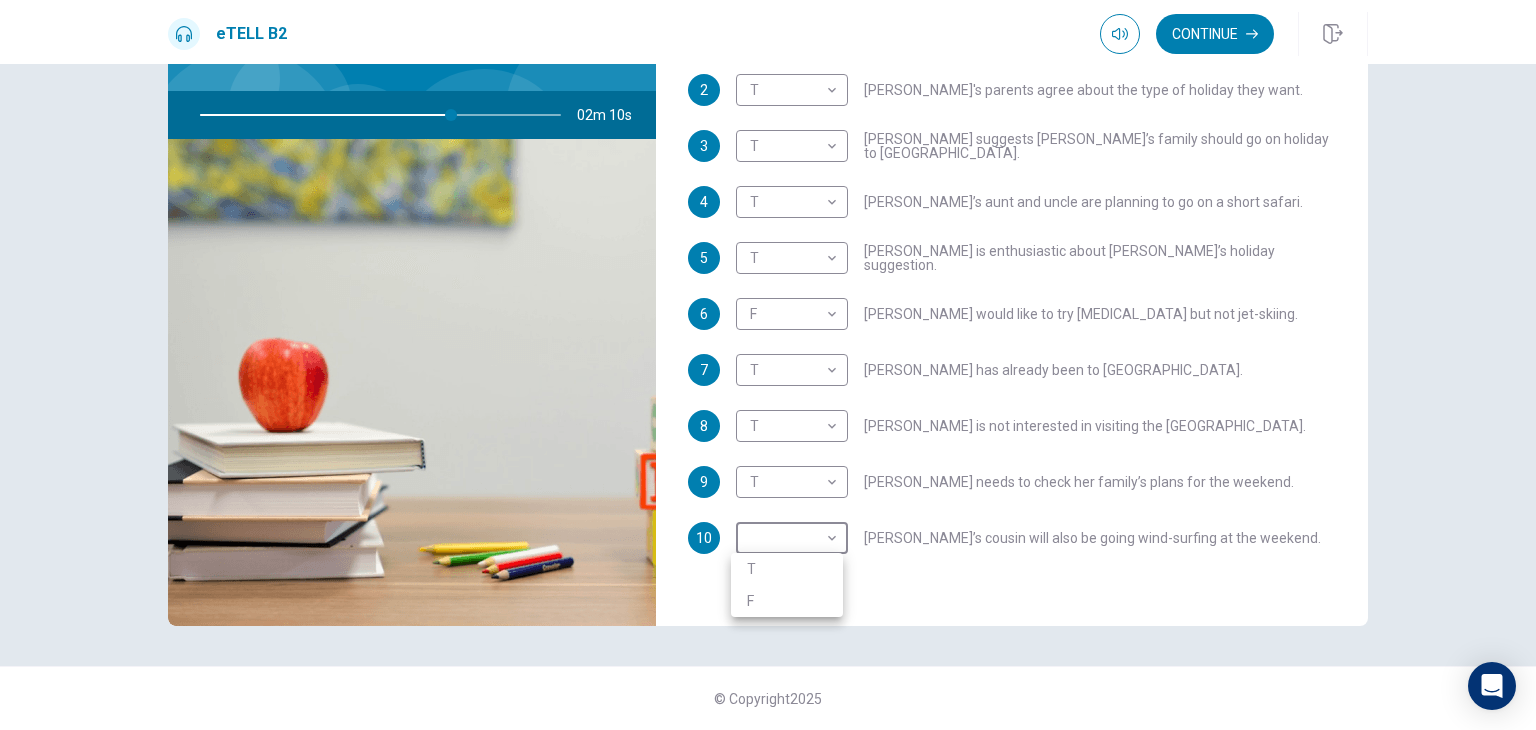 type on "**" 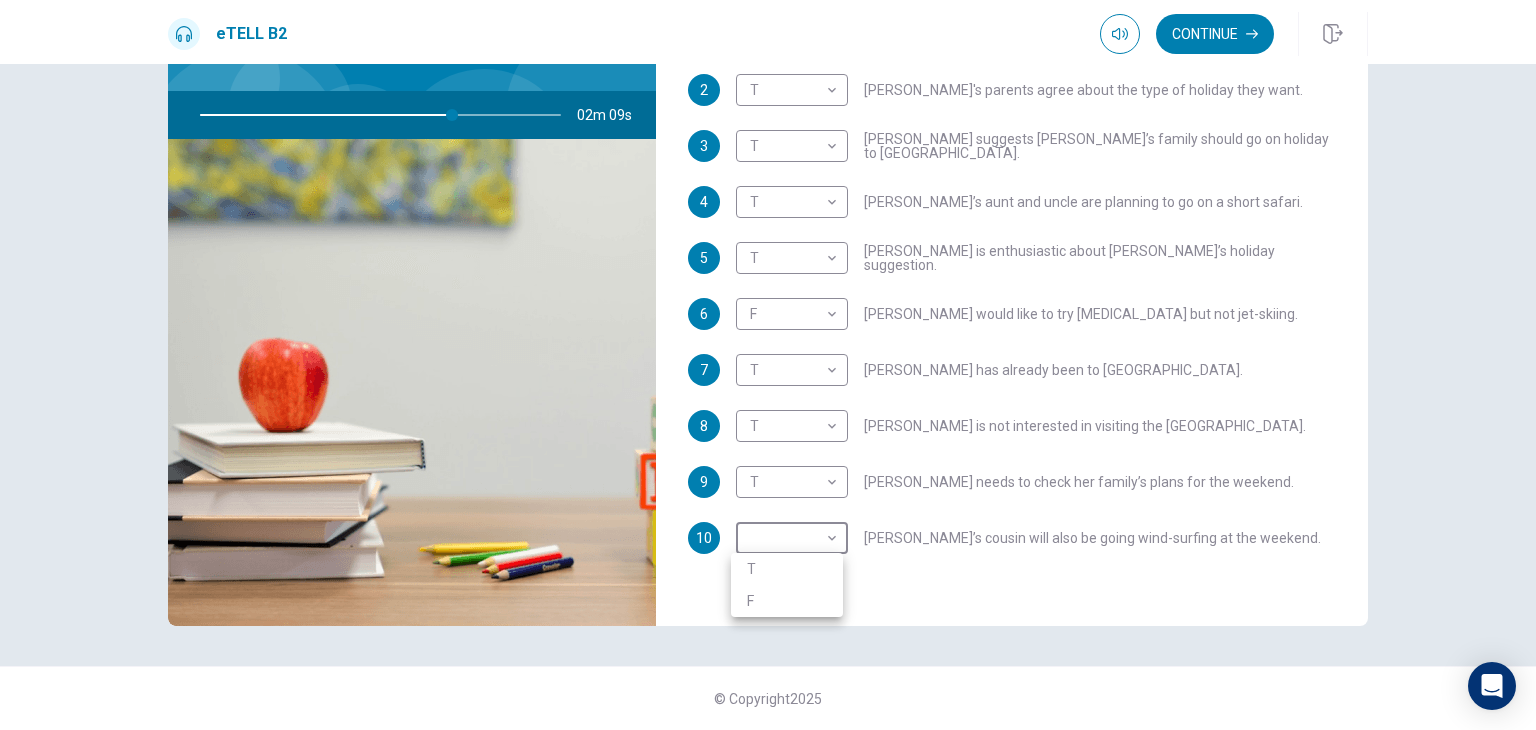 click on "F" at bounding box center [787, 601] 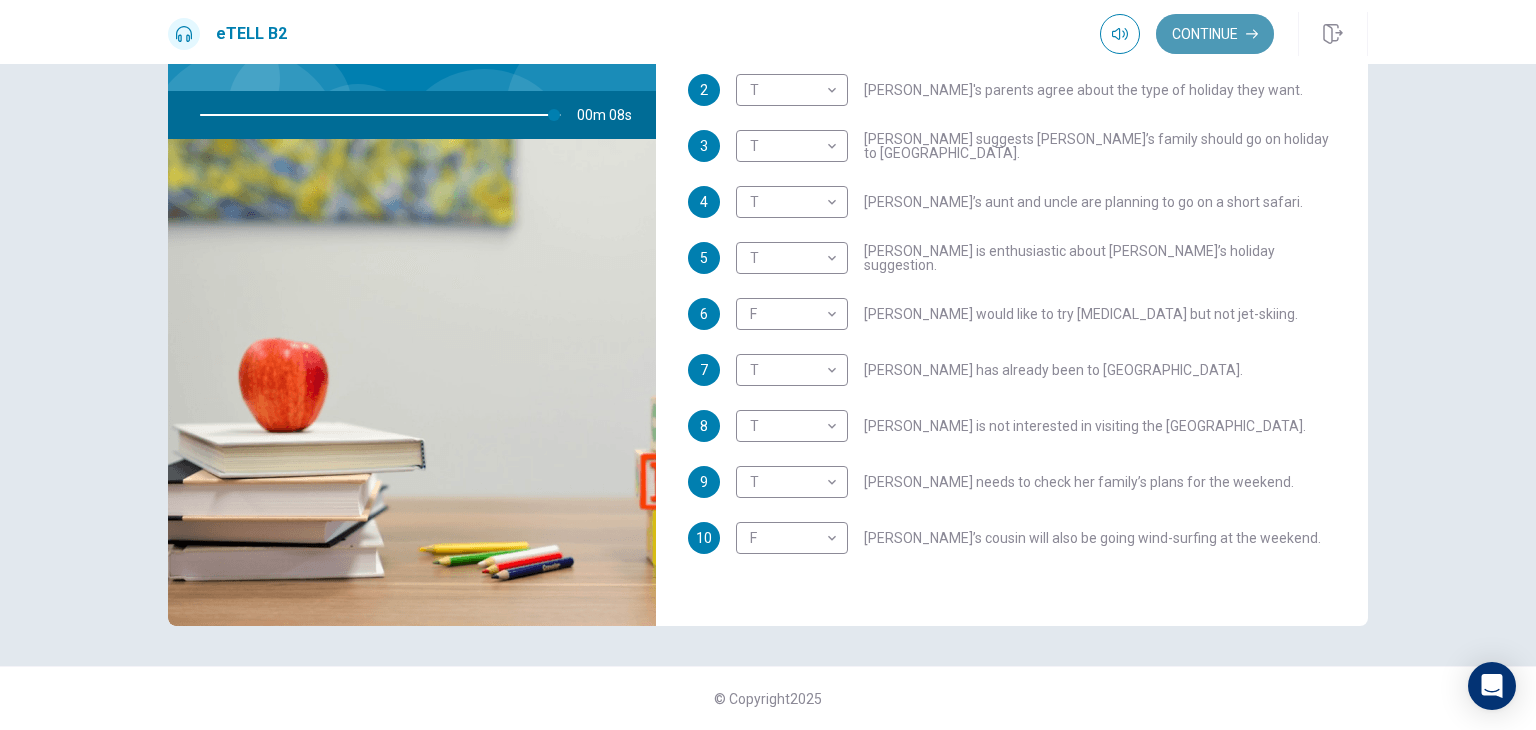 click on "Continue" at bounding box center (1215, 34) 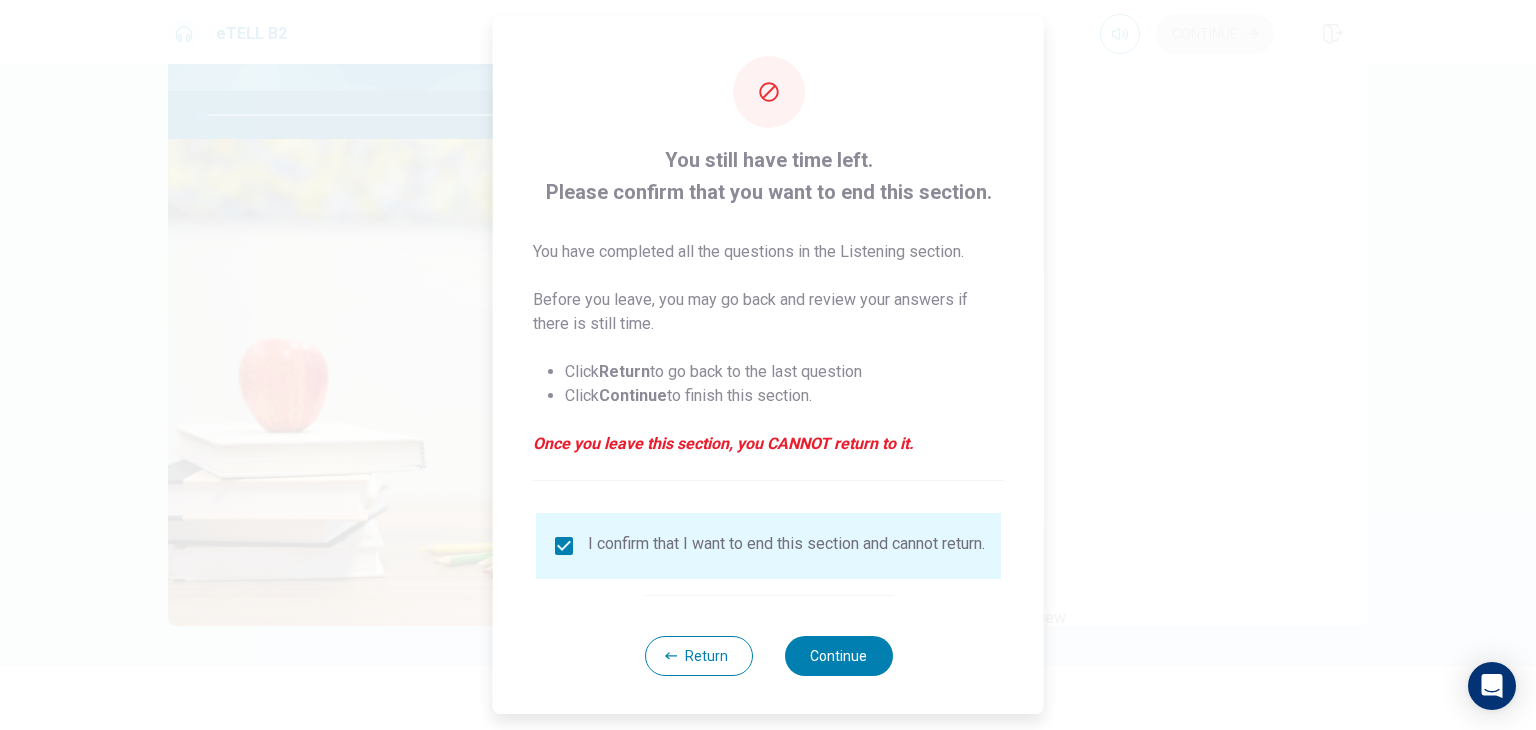 scroll, scrollTop: 16, scrollLeft: 0, axis: vertical 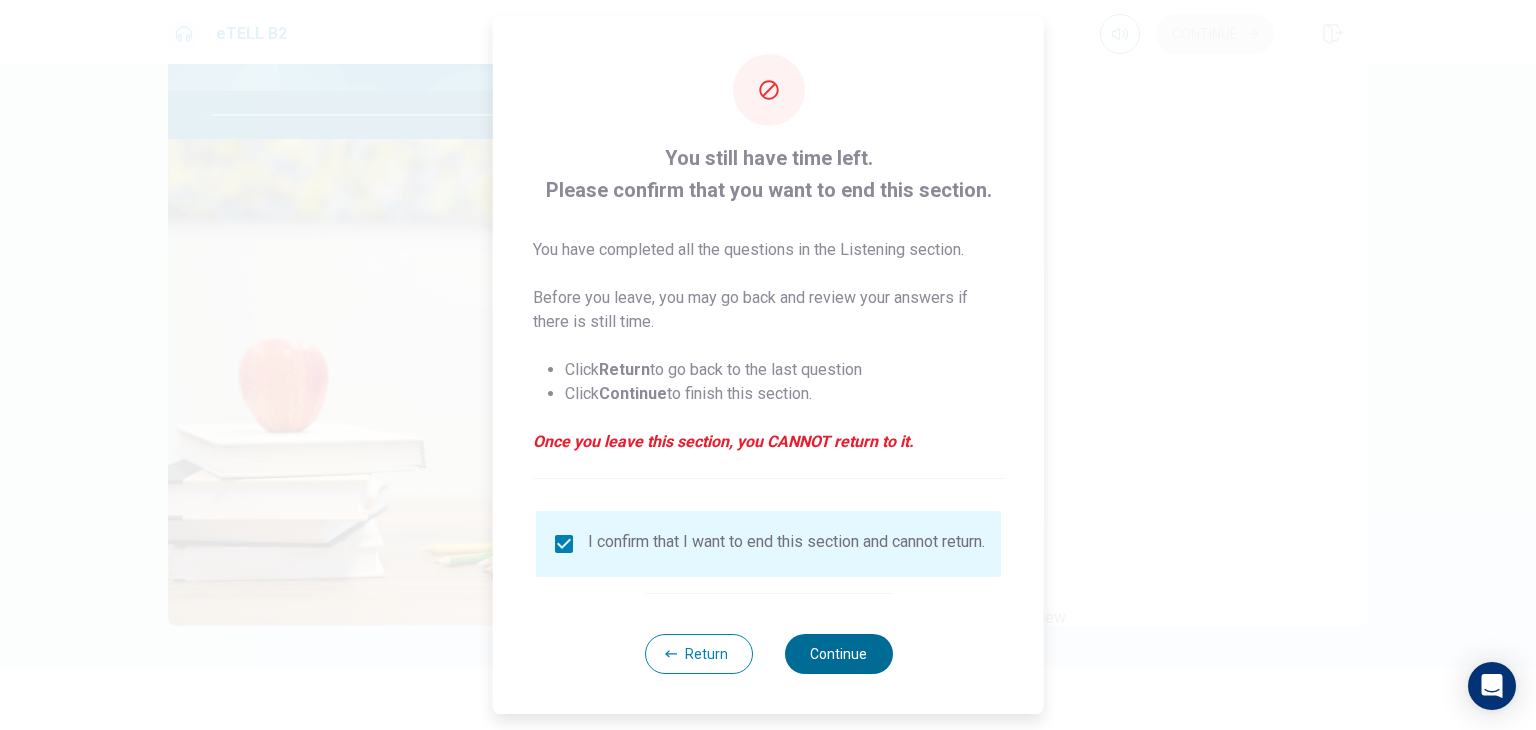 click on "Continue" at bounding box center (838, 654) 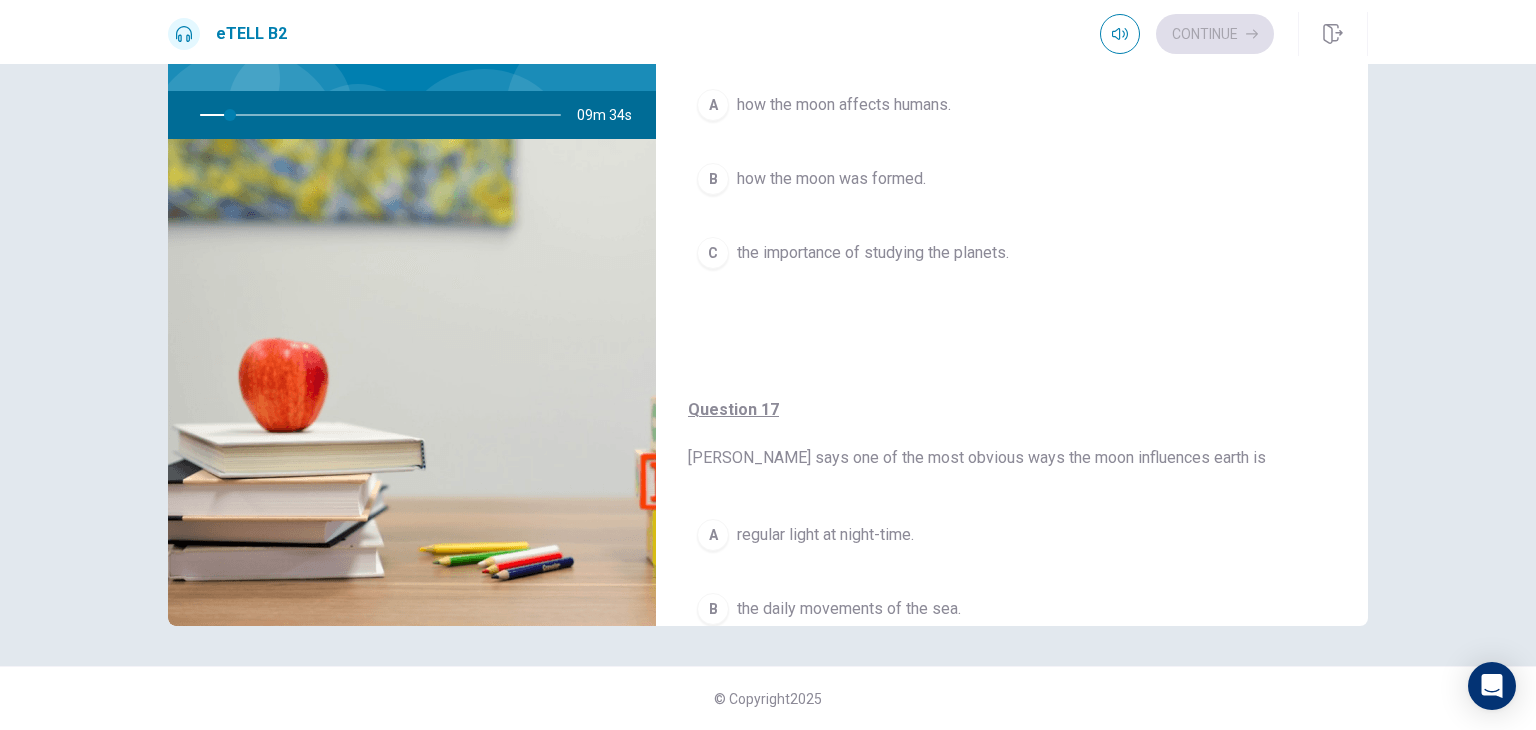 scroll, scrollTop: 0, scrollLeft: 0, axis: both 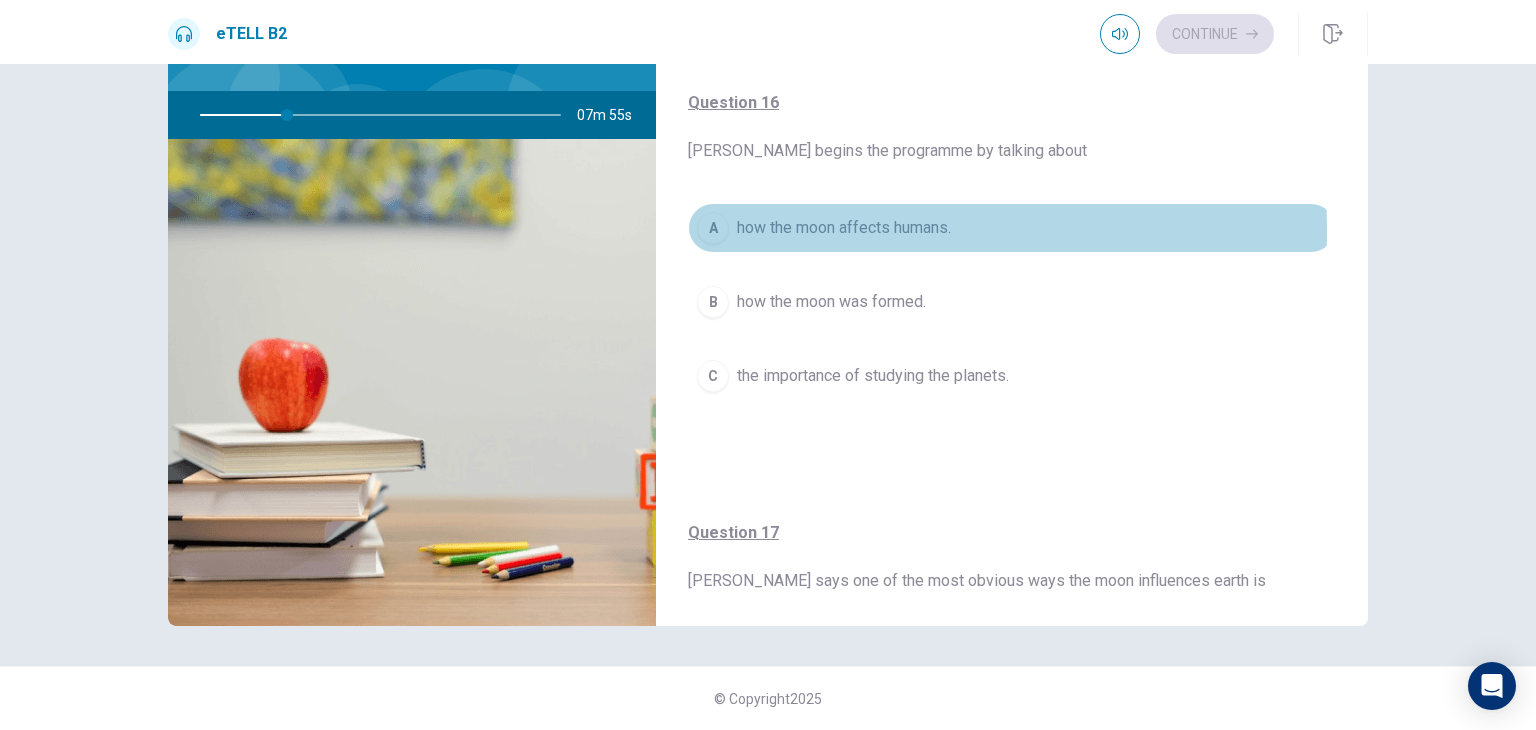 click on "A" at bounding box center [713, 228] 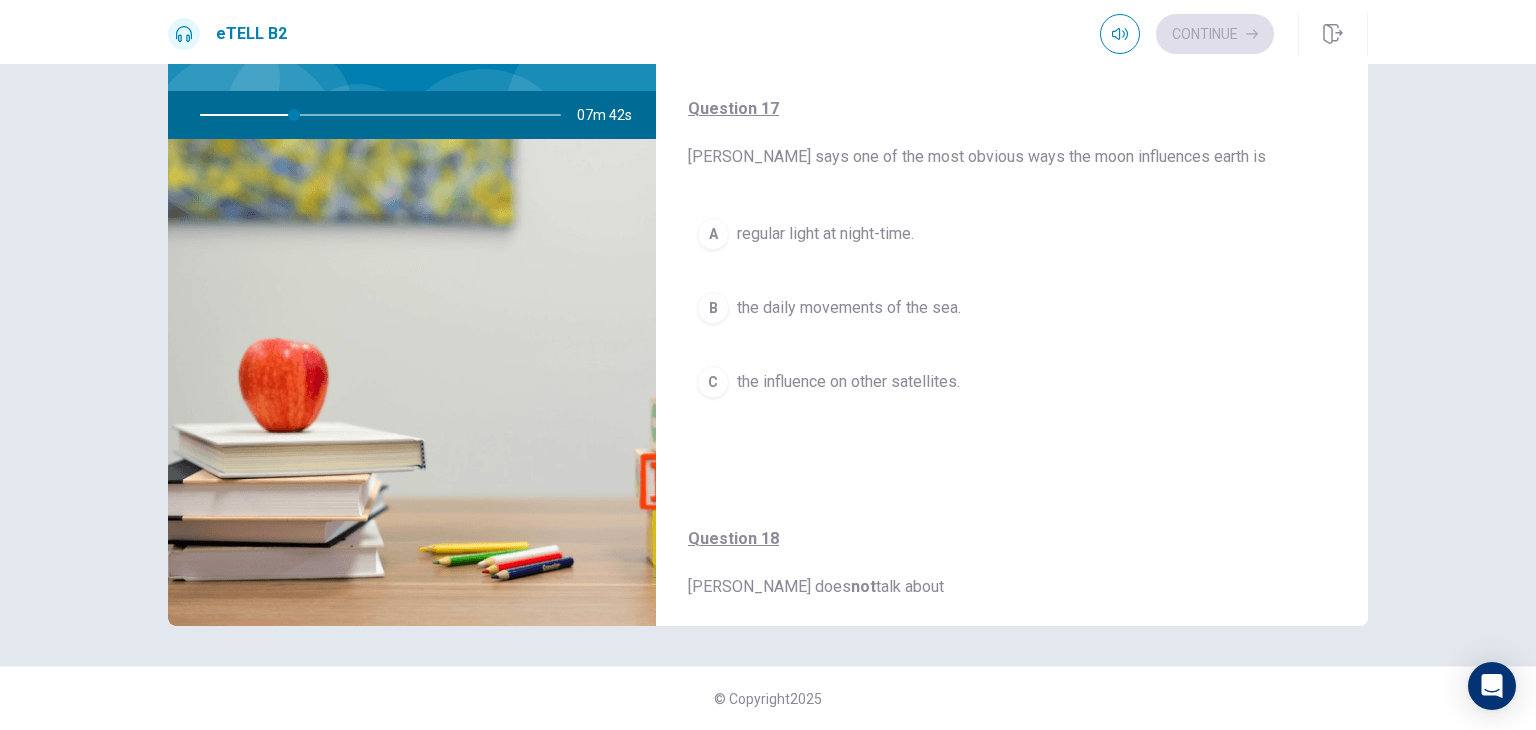 scroll, scrollTop: 436, scrollLeft: 0, axis: vertical 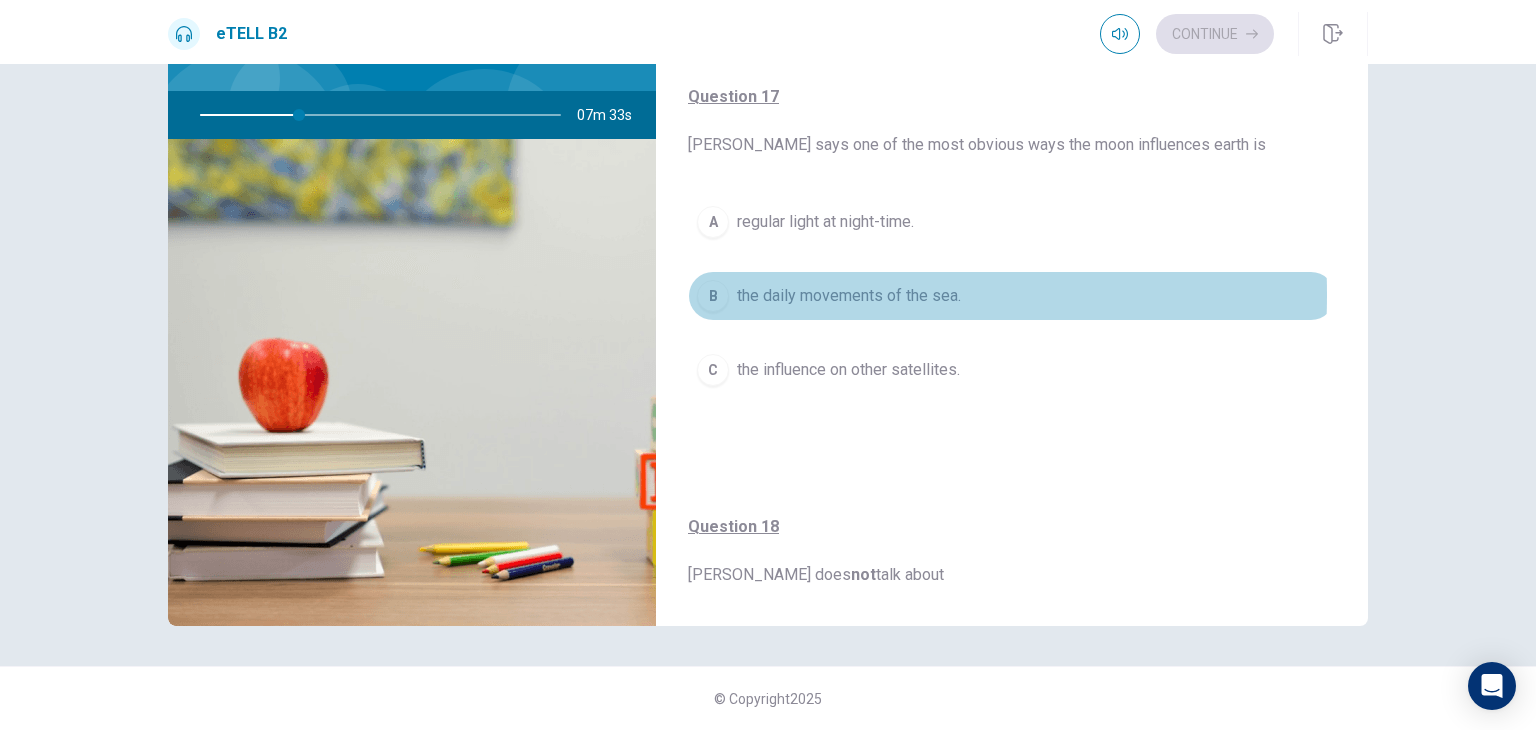 click on "B" at bounding box center (713, 296) 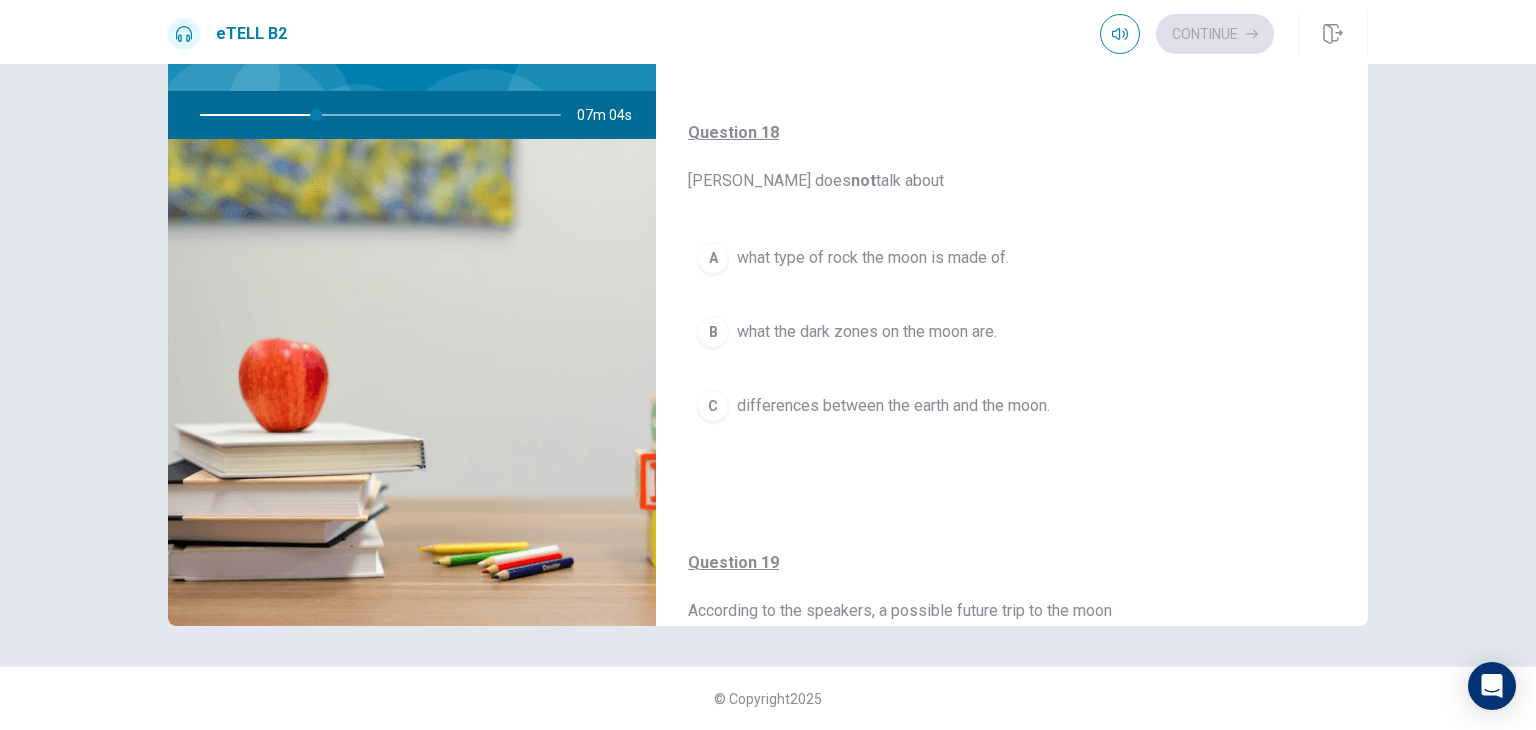 scroll, scrollTop: 876, scrollLeft: 0, axis: vertical 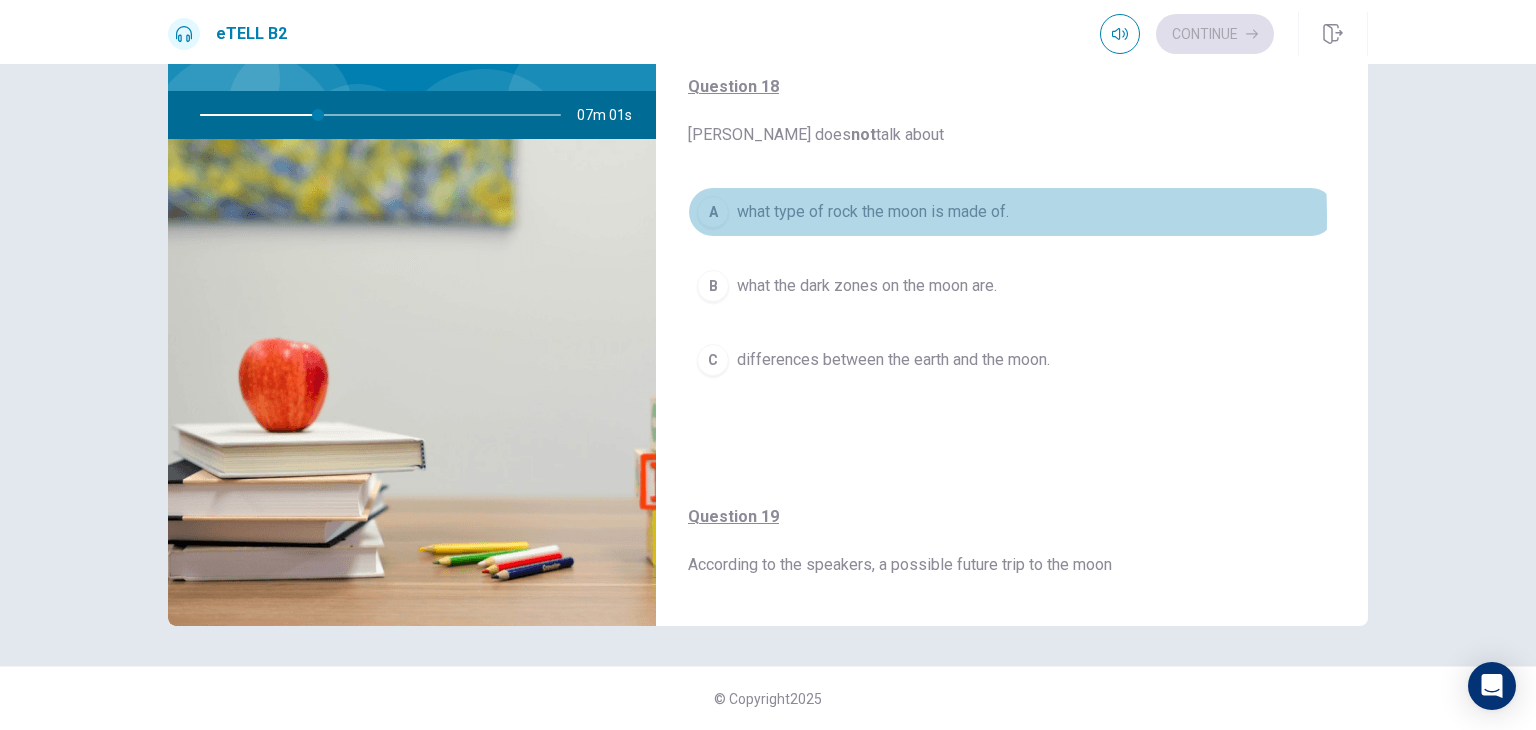click on "what type of rock the moon is made of." at bounding box center (873, 212) 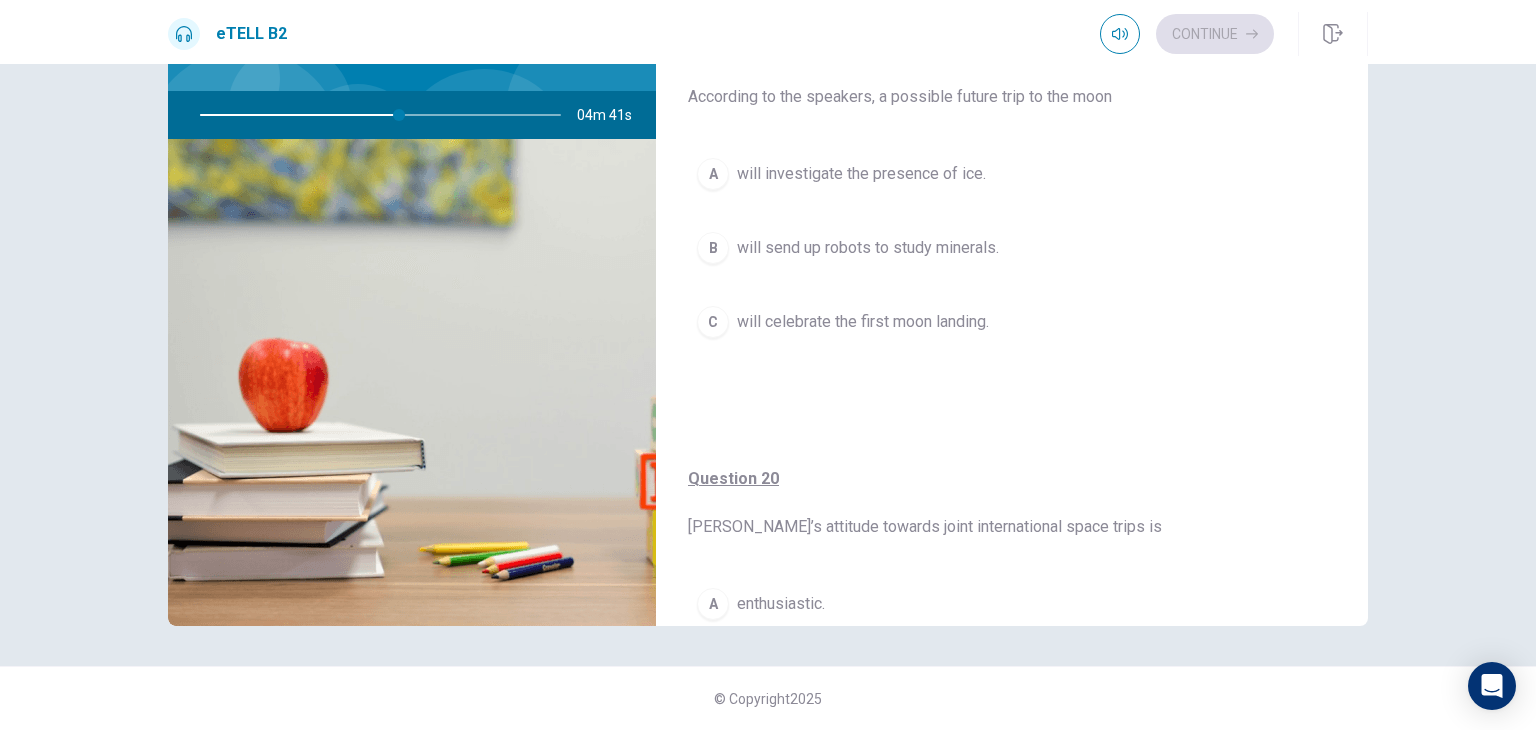 scroll, scrollTop: 1341, scrollLeft: 0, axis: vertical 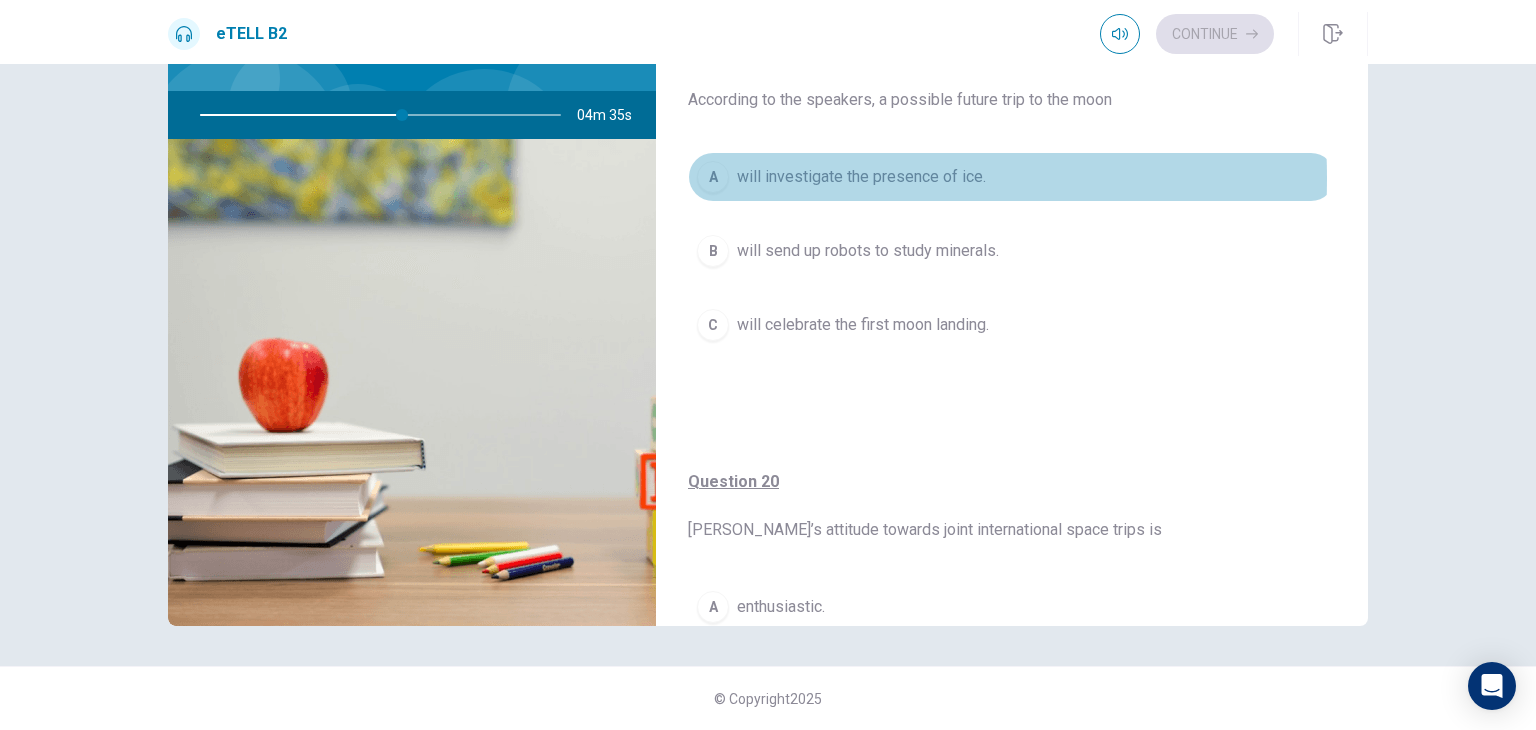click on "will investigate the presence of ice." at bounding box center [861, 177] 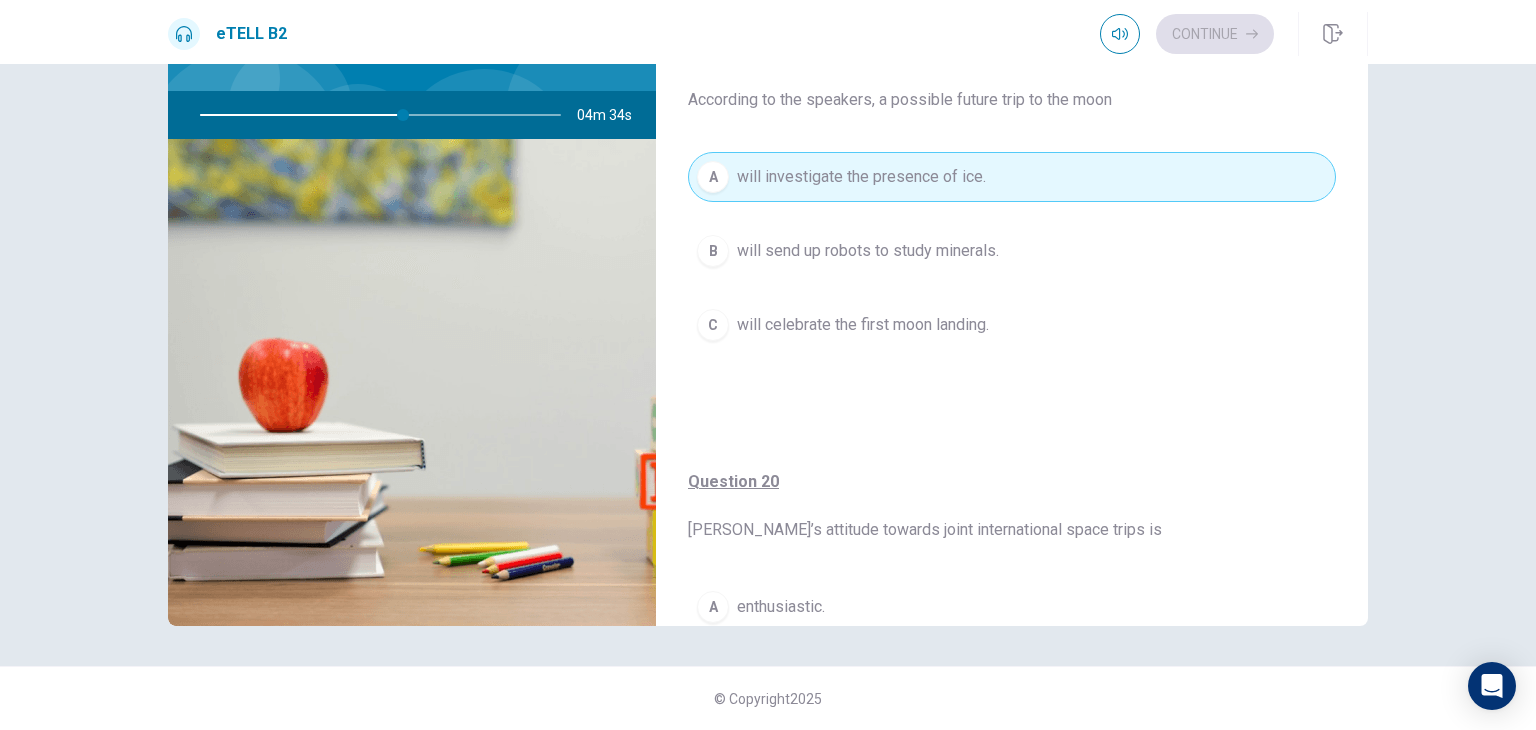 click on "Question 20 [PERSON_NAME]’s attitude towards joint international space trips is" at bounding box center (1012, 506) 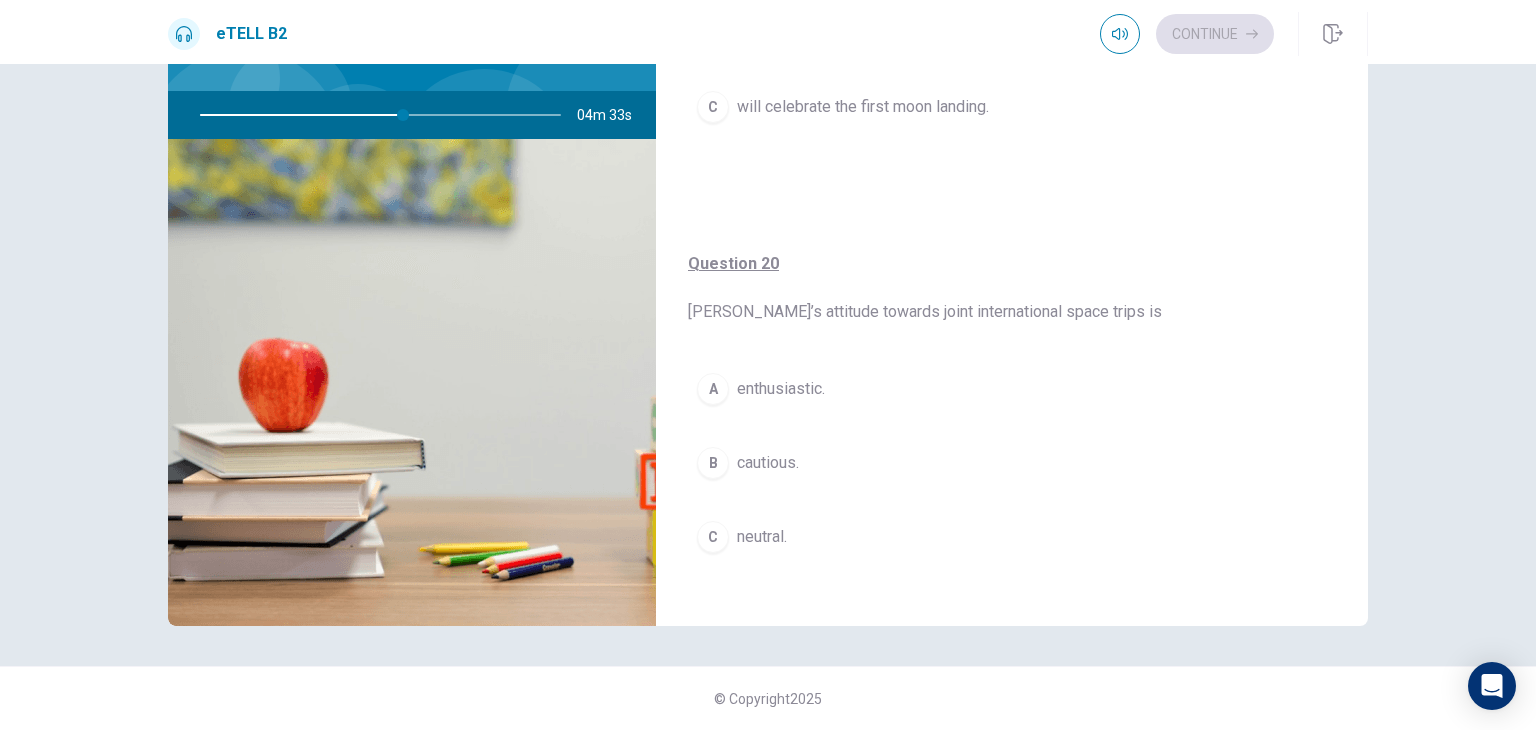 scroll, scrollTop: 1560, scrollLeft: 0, axis: vertical 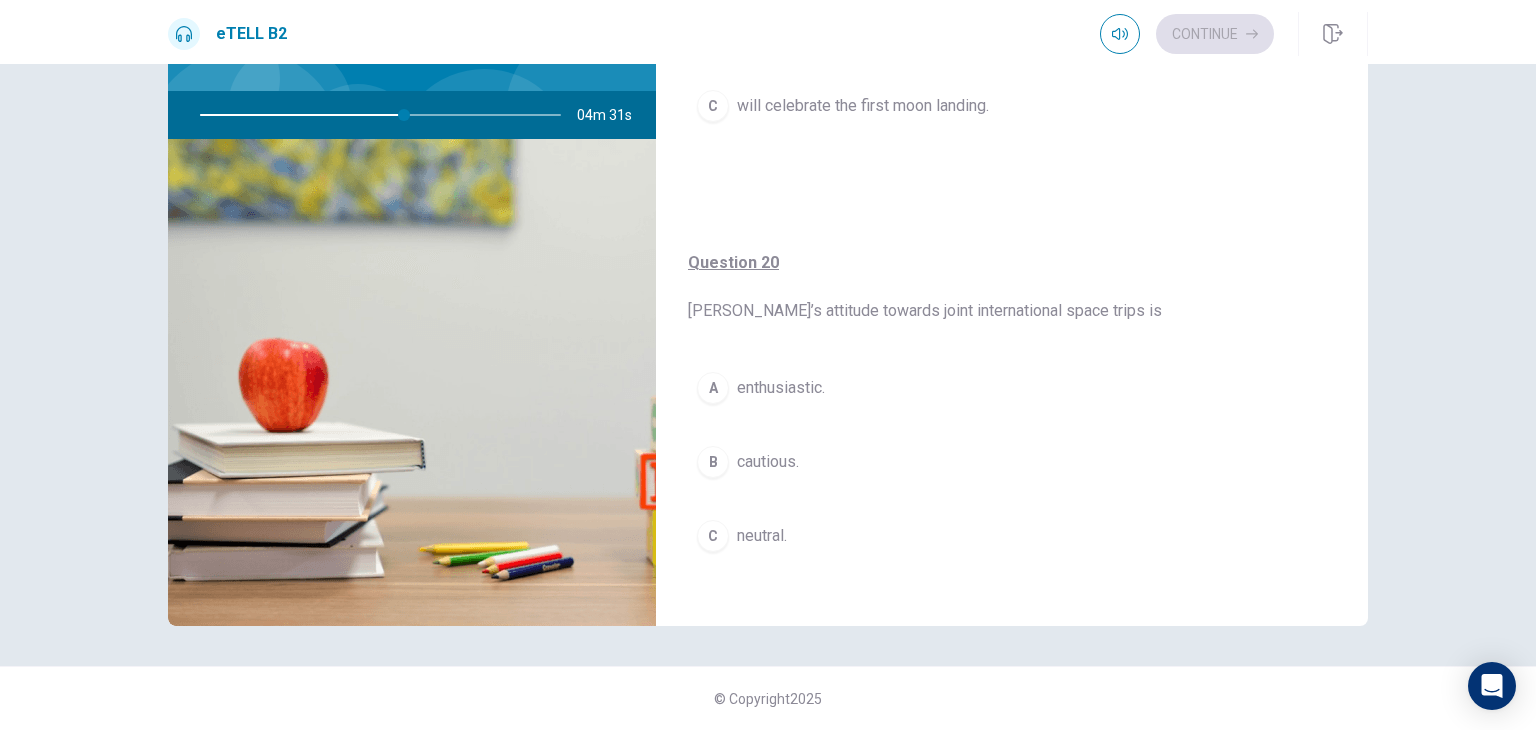click on "neutral." at bounding box center (762, 536) 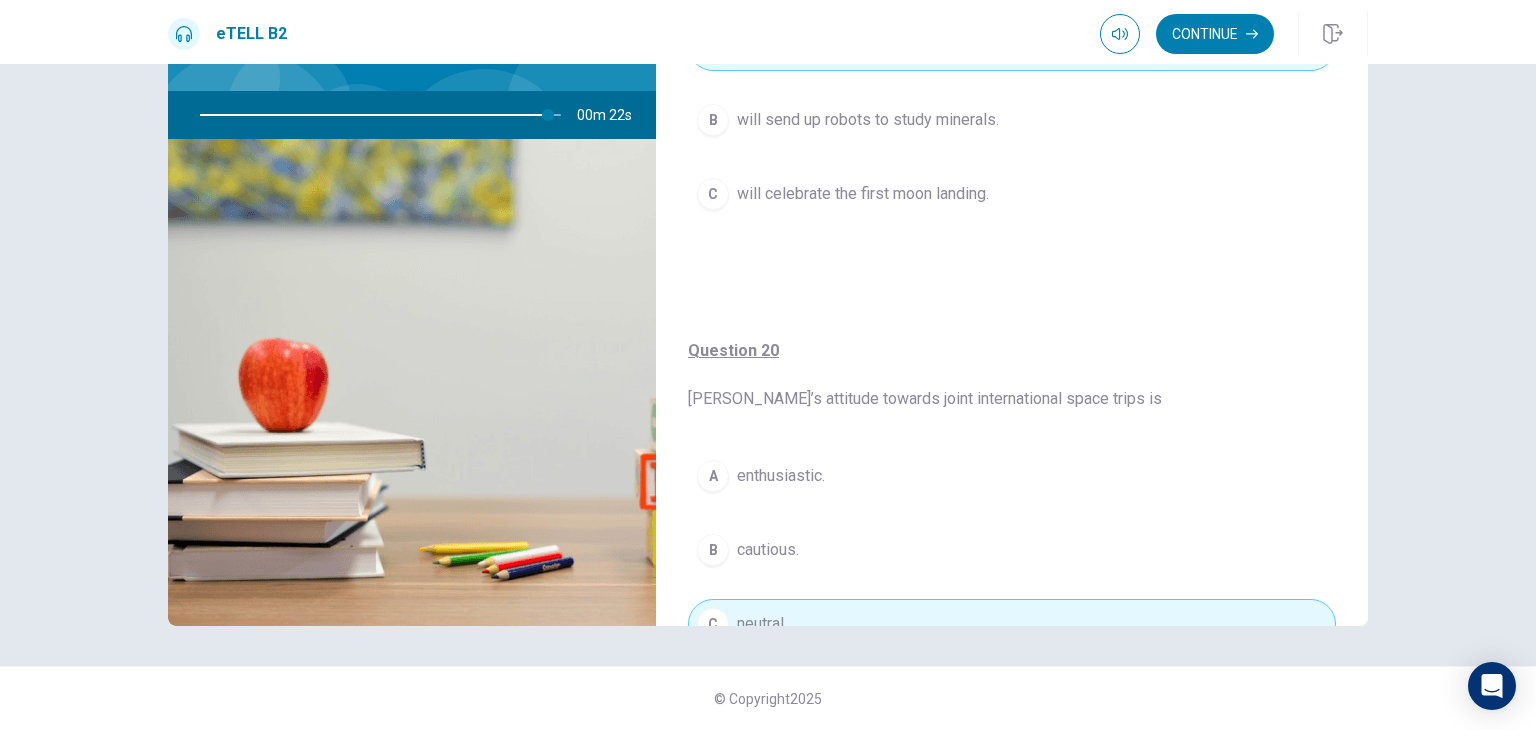 scroll, scrollTop: 1568, scrollLeft: 0, axis: vertical 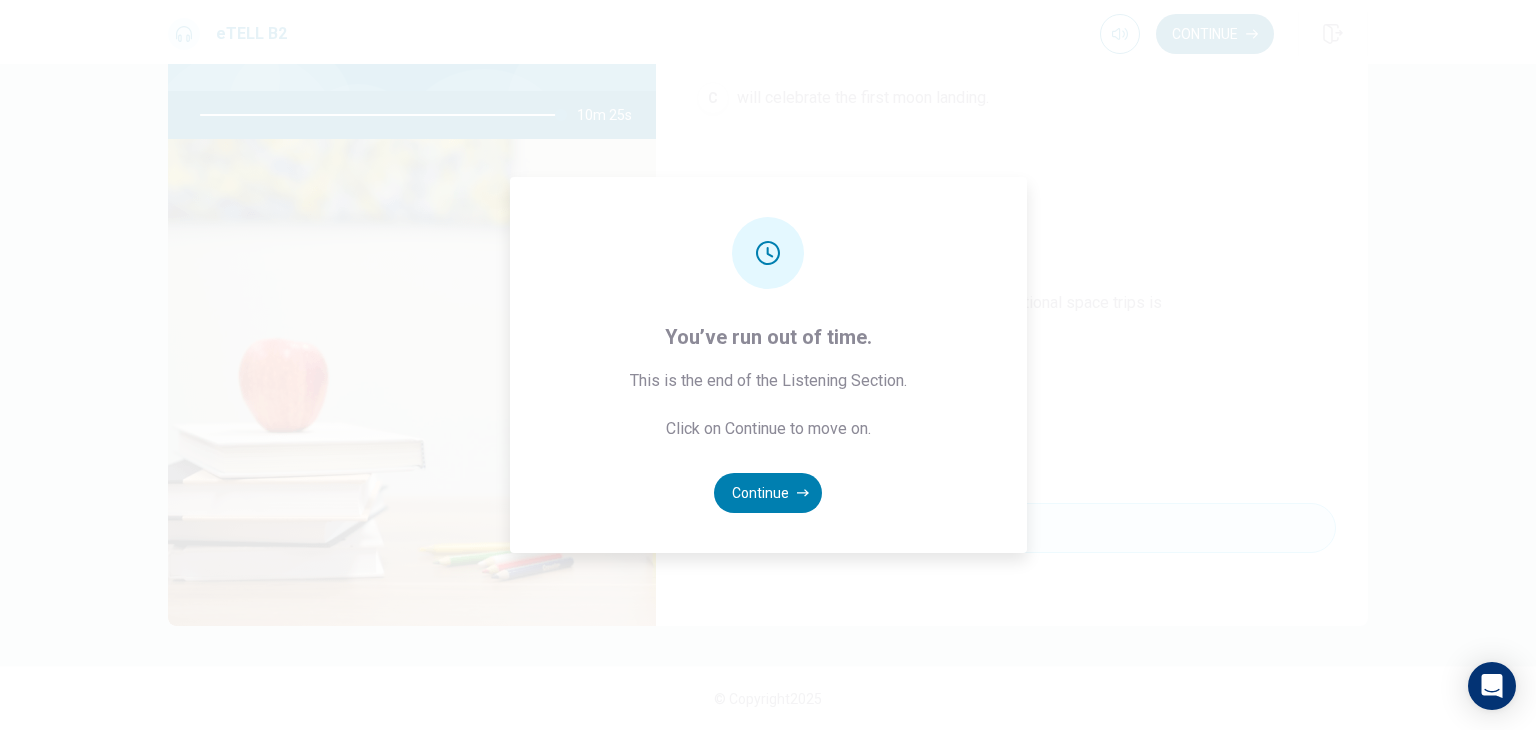 type on "*" 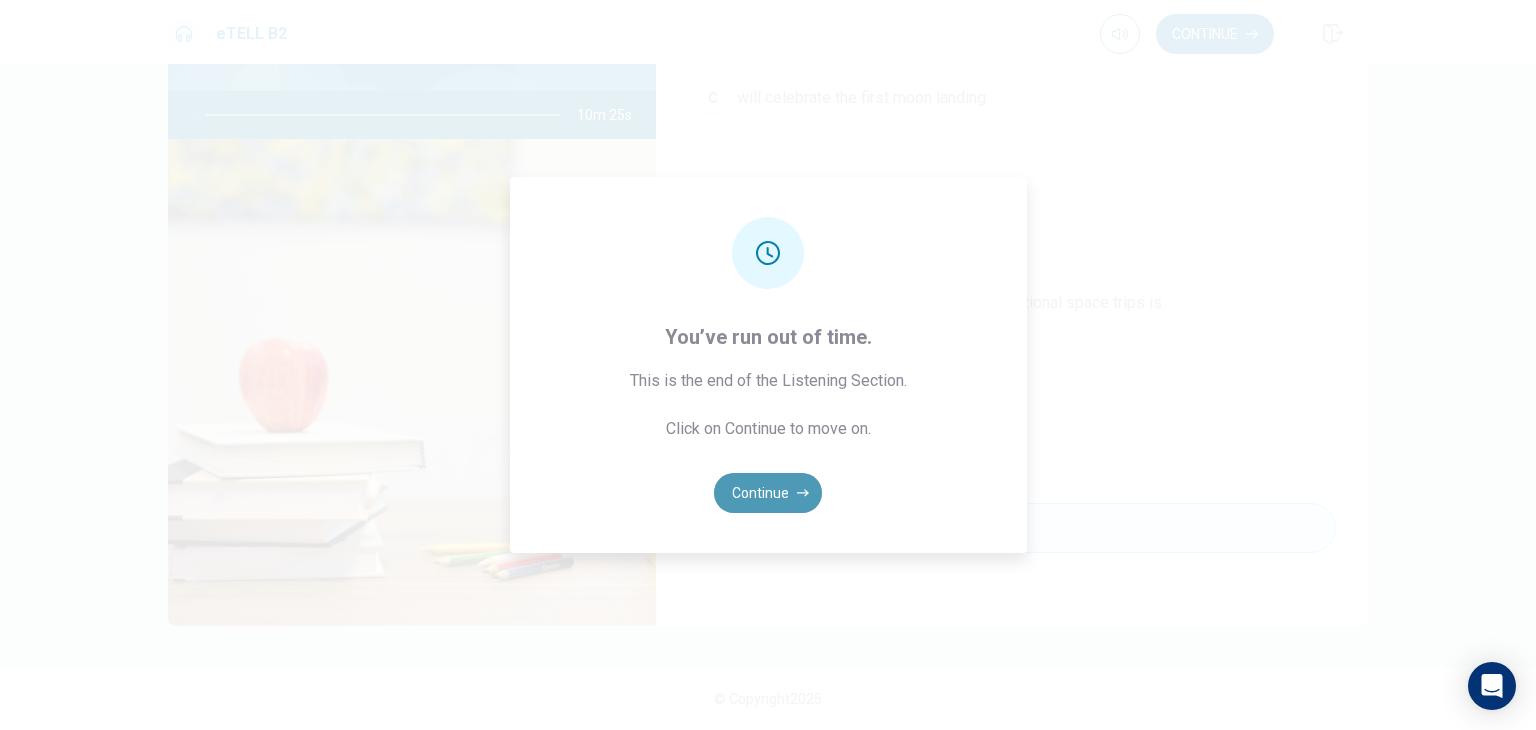 click on "Continue" at bounding box center [768, 493] 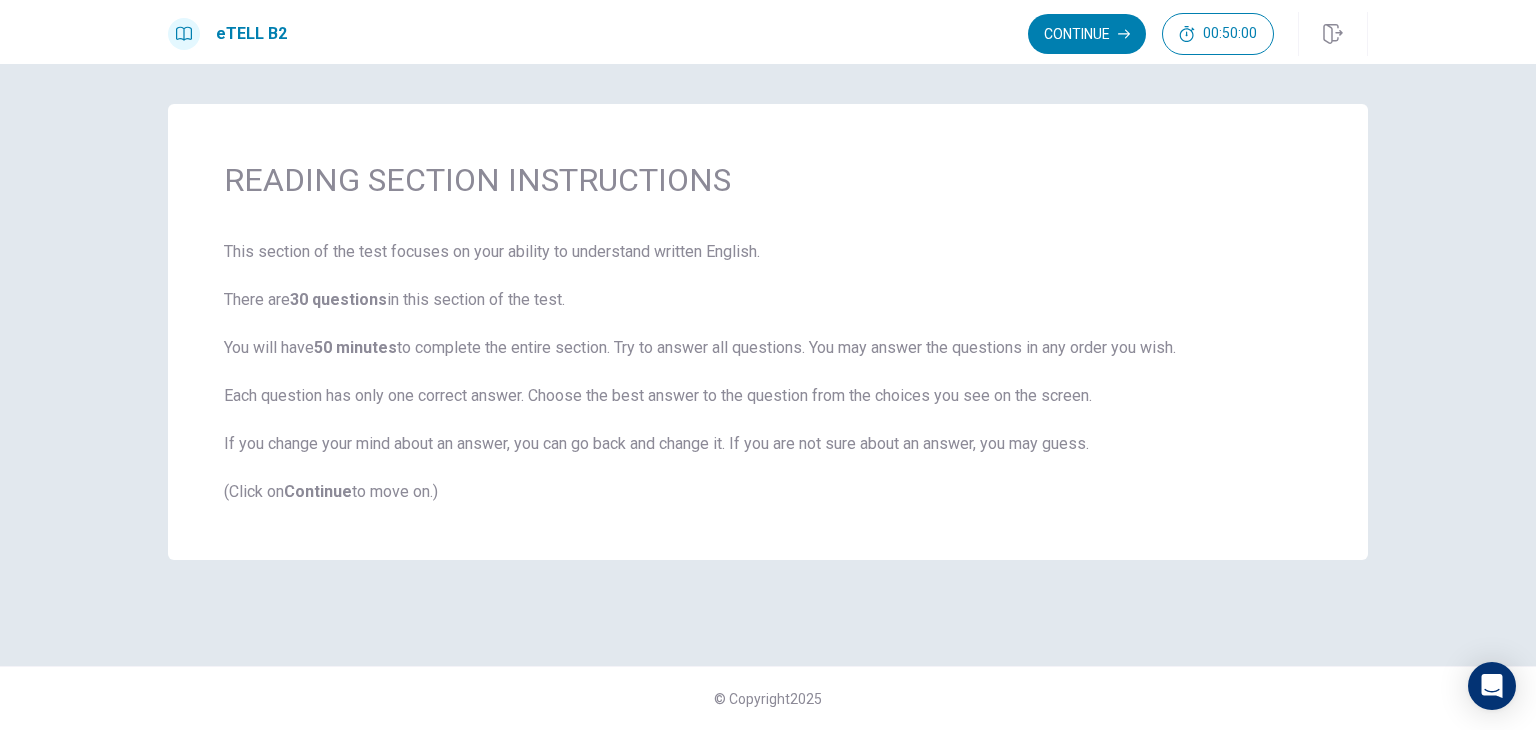 scroll, scrollTop: 0, scrollLeft: 0, axis: both 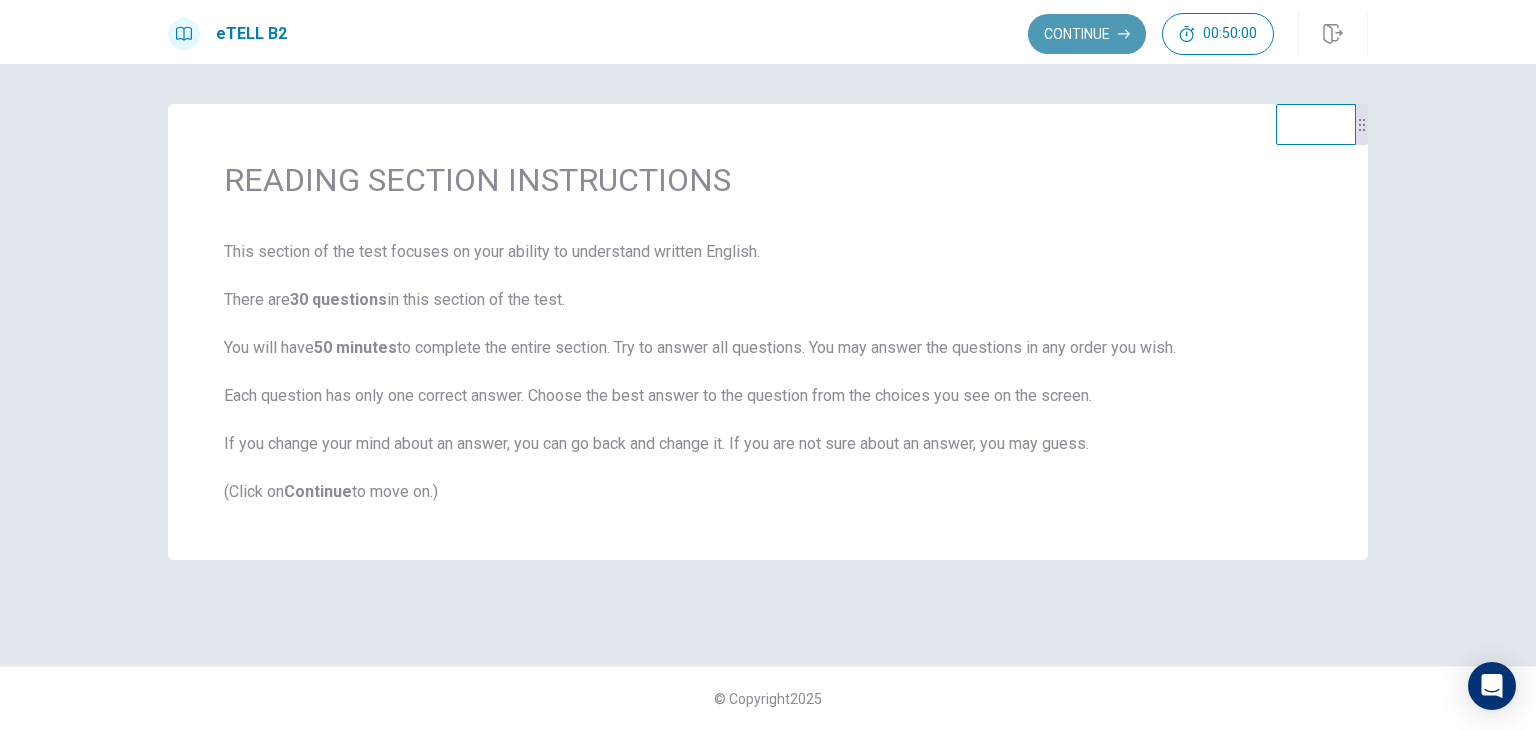 click on "Continue" at bounding box center [1087, 34] 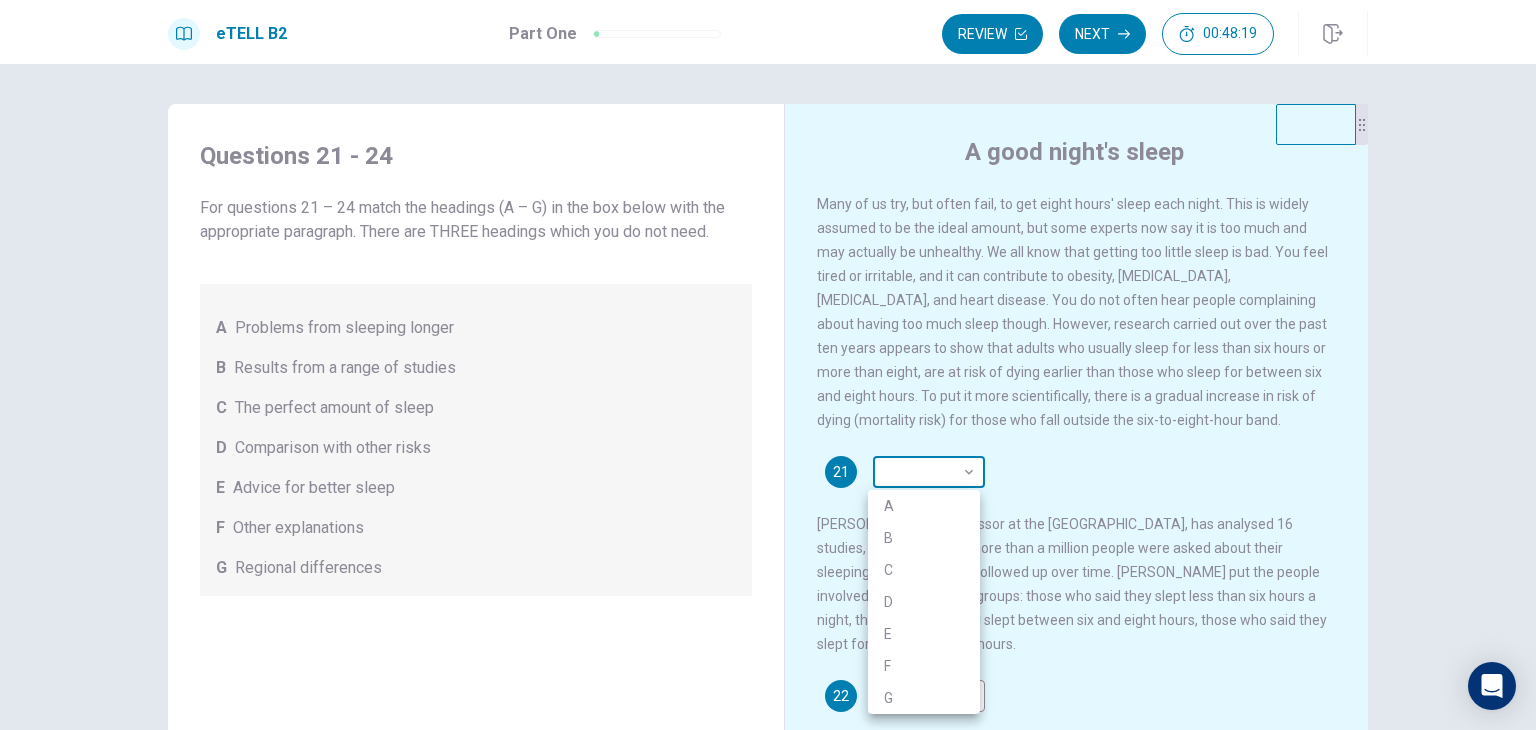 click on "This site uses cookies, as explained in our  Privacy Policy . If you agree to the use of cookies, please click the Accept button and continue to browse our site.   Privacy Policy Accept   eTELL B2 Part One Review Next 00:48:19 Question 1 - 4 of 30 00:48:19 Review Next Questions 21 - 24 For questions 21 – 24 match the headings (A – G) in the box below with the appropriate paragraph. There are THREE headings which you do not need. A Problems from sleeping longer B Results from a range of studies C The perfect amount of sleep D Comparison with other risks E Advice for better sleep F Other explanations G Regional differences A good night's sleep 21 ​ ​ 22 ​ ​ 23 ​ ​ 24 ​ ​ © Copyright  2025 Going somewhere? You are not allowed to open other tabs/pages or switch windows during a test. Doing this will be reported as cheating to the Administrators. Are you sure you want to leave this page? Please continue until you finish your test. It looks like there is a problem with your internet connection." at bounding box center (768, 365) 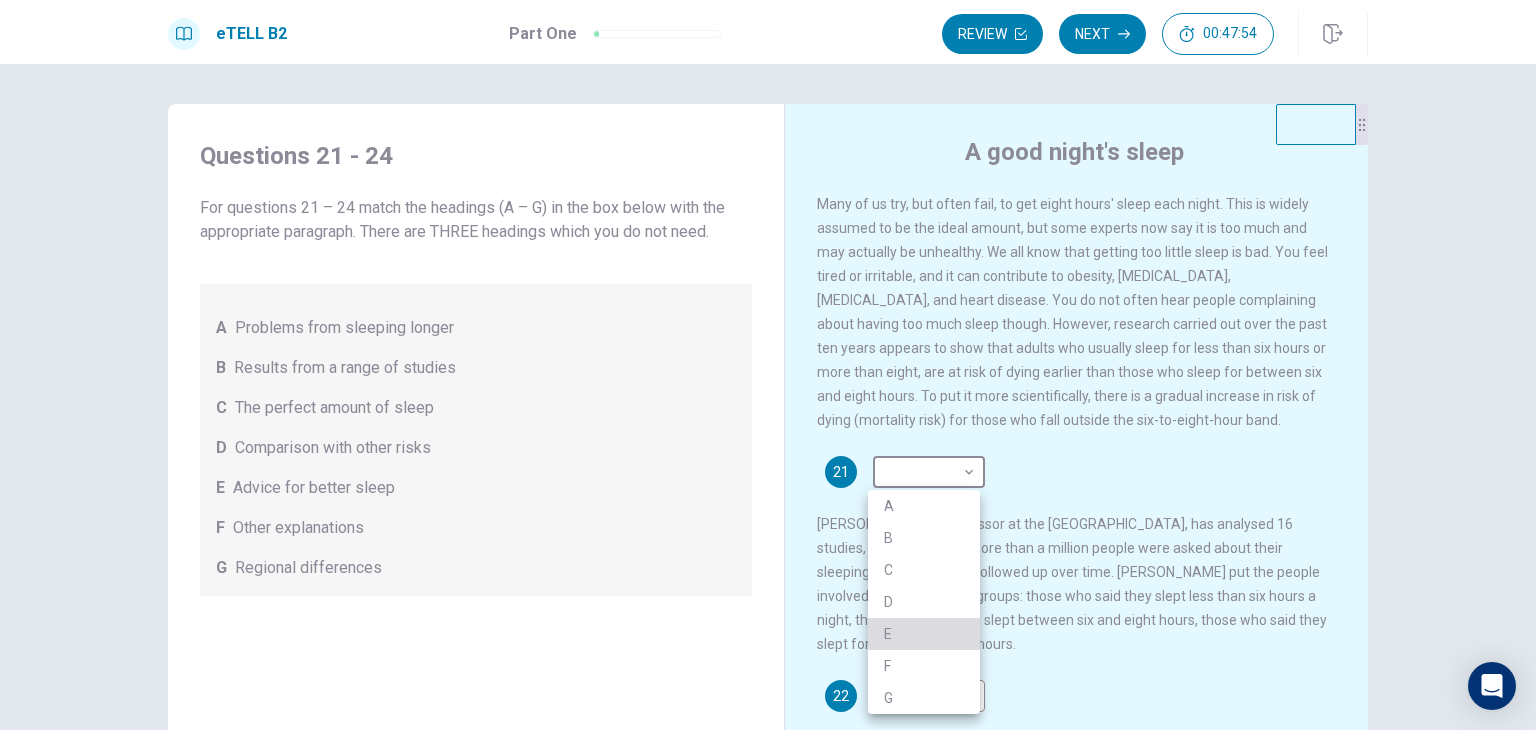 click on "E" at bounding box center [924, 634] 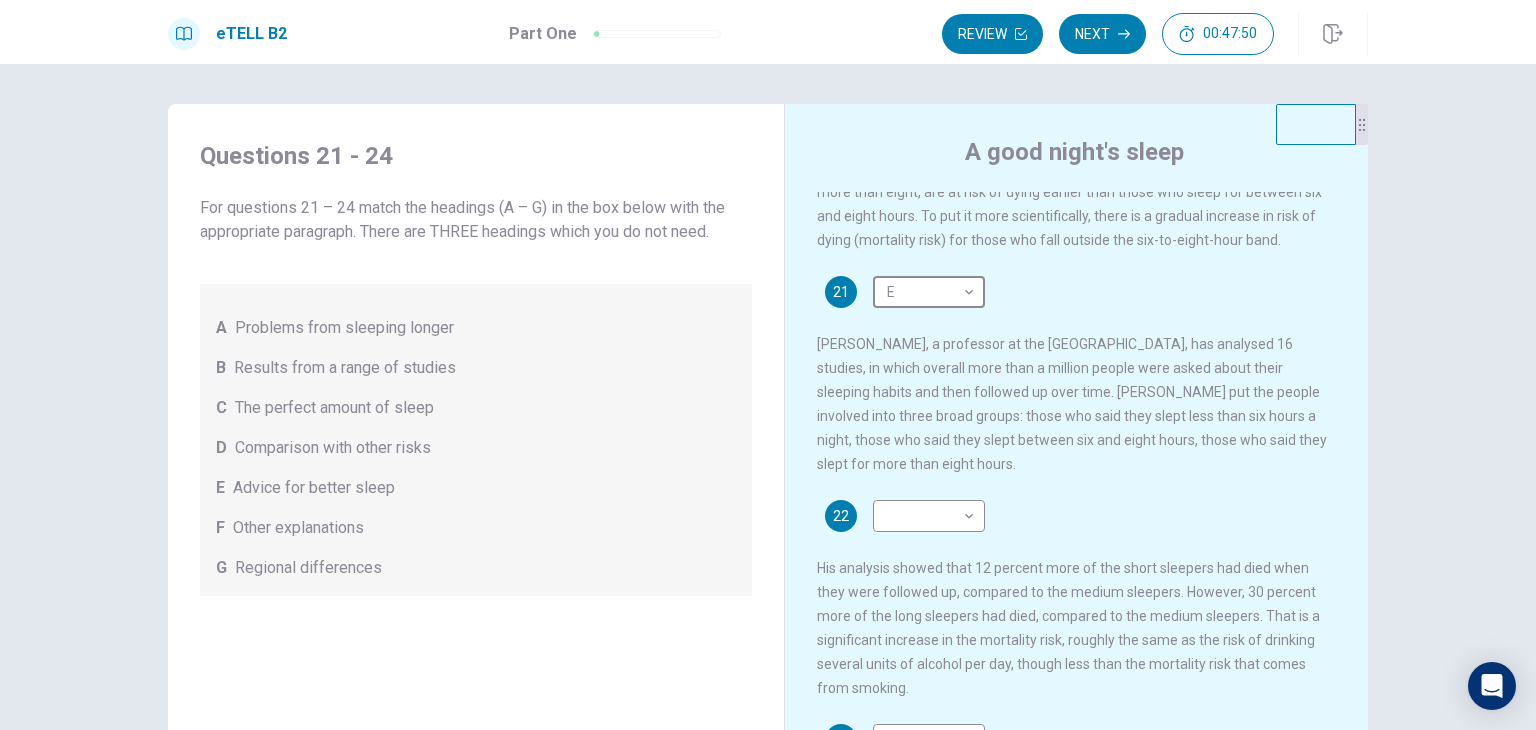 scroll, scrollTop: 192, scrollLeft: 0, axis: vertical 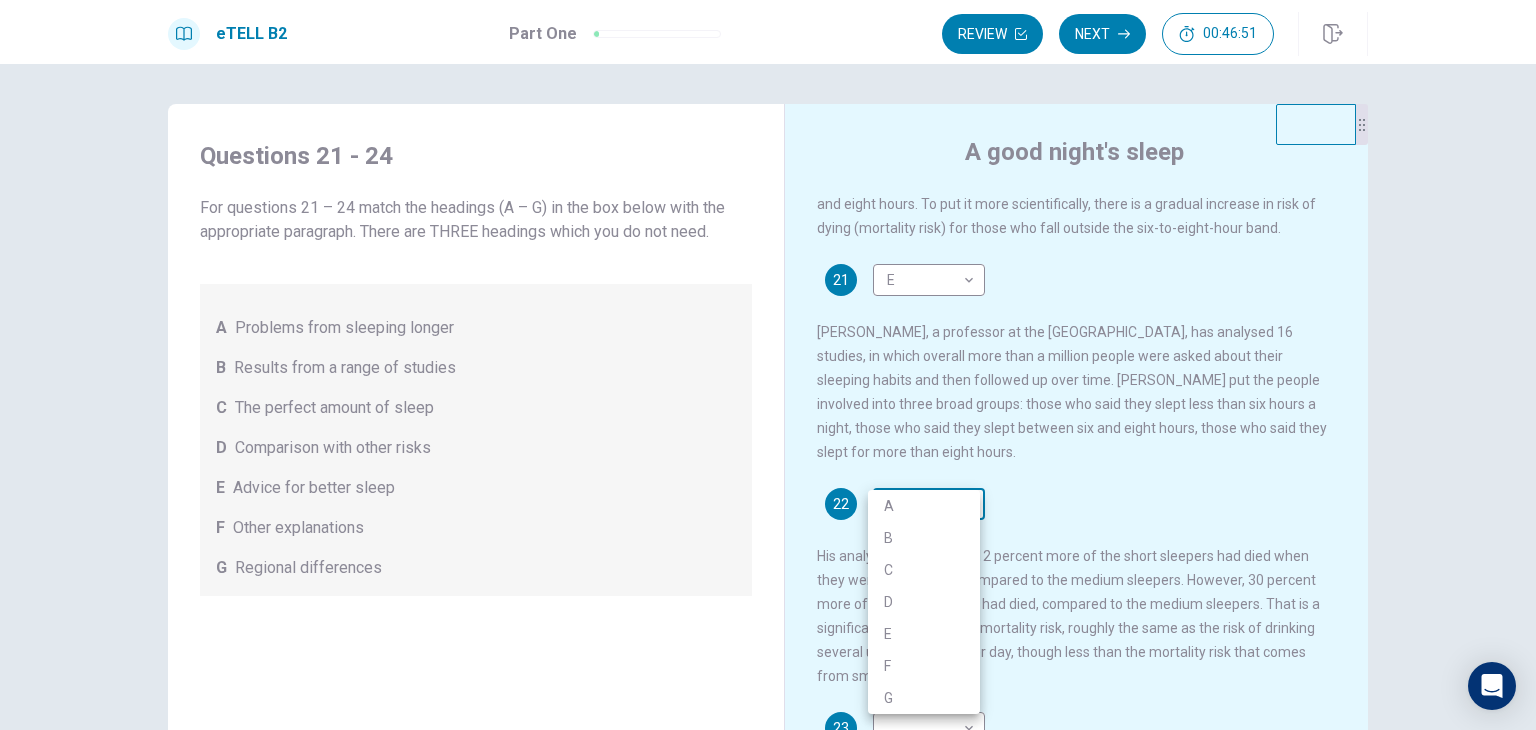 click on "This site uses cookies, as explained in our  Privacy Policy . If you agree to the use of cookies, please click the Accept button and continue to browse our site.   Privacy Policy Accept   eTELL B2 Part One Review Next 00:46:51 Question 1 - 4 of 30 00:46:51 Review Next Questions 21 - 24 For questions 21 – 24 match the headings (A – G) in the box below with the appropriate paragraph. There are THREE headings which you do not need. A Problems from sleeping longer B Results from a range of studies C The perfect amount of sleep D Comparison with other risks E Advice for better sleep F Other explanations G Regional differences A good night's sleep 21 E * ​ 22 ​ ​ 23 ​ ​ 24 ​ ​ © Copyright  2025 Going somewhere? You are not allowed to open other tabs/pages or switch windows during a test. Doing this will be reported as cheating to the Administrators. Are you sure you want to leave this page? Please continue until you finish your test. It looks like there is a problem with your internet connection." at bounding box center [768, 365] 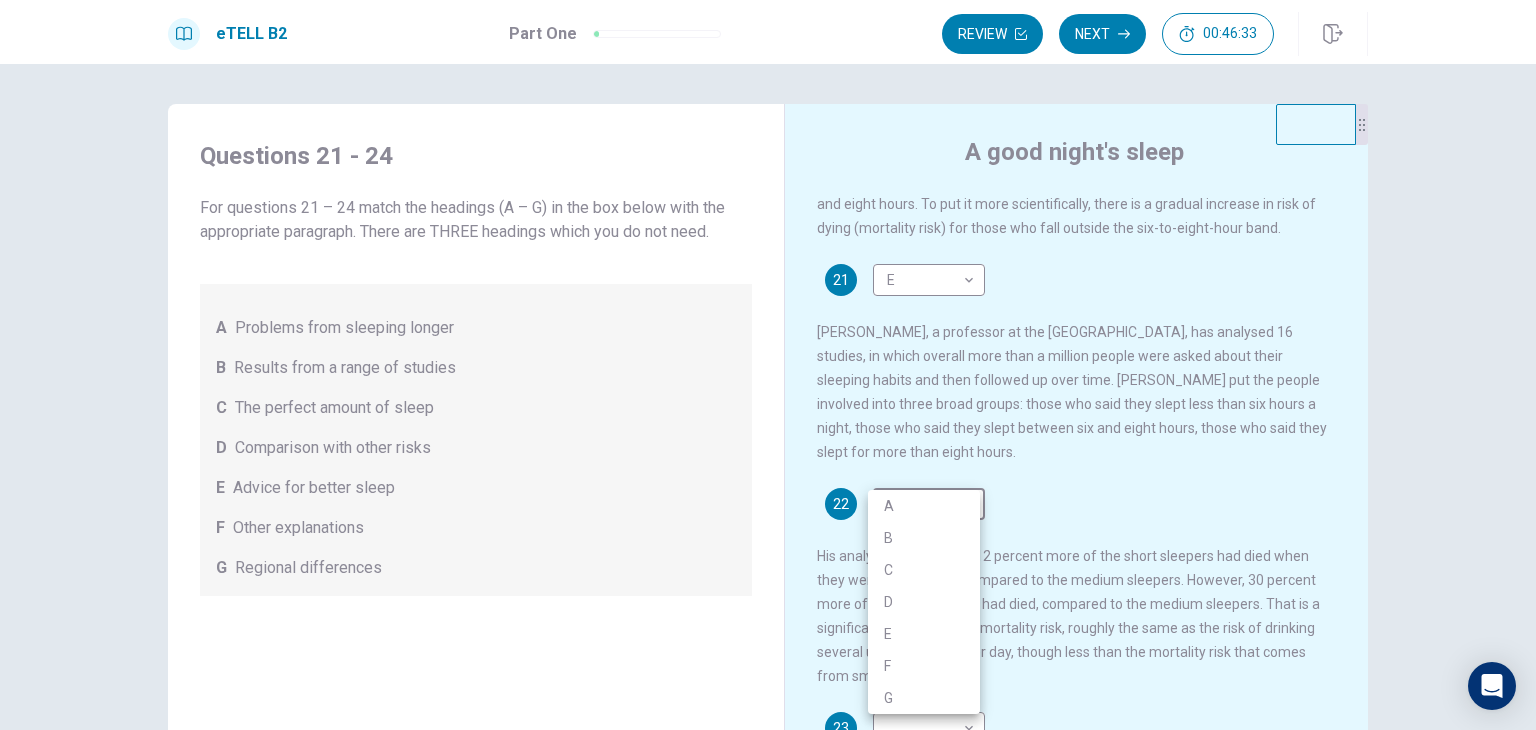 click at bounding box center [768, 365] 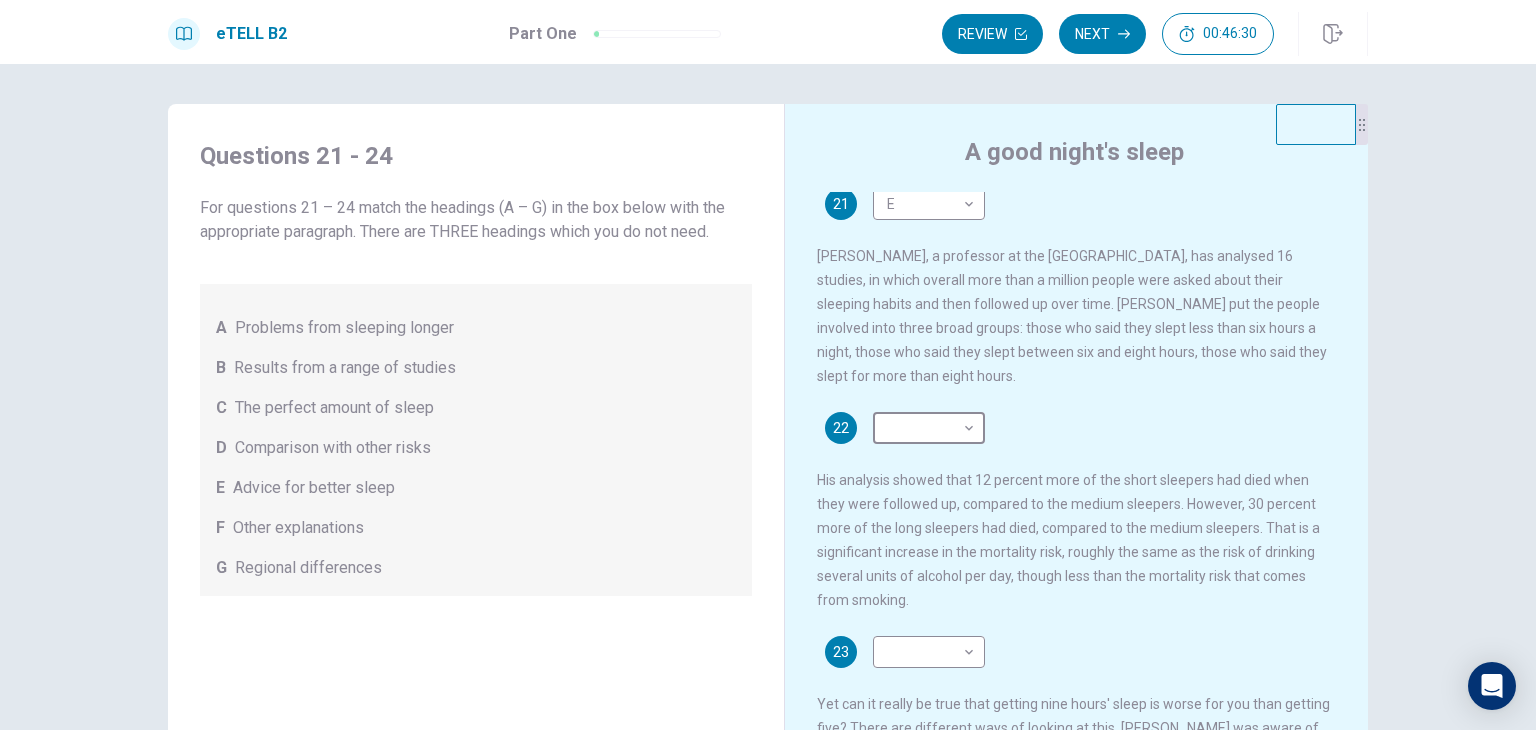 scroll, scrollTop: 296, scrollLeft: 0, axis: vertical 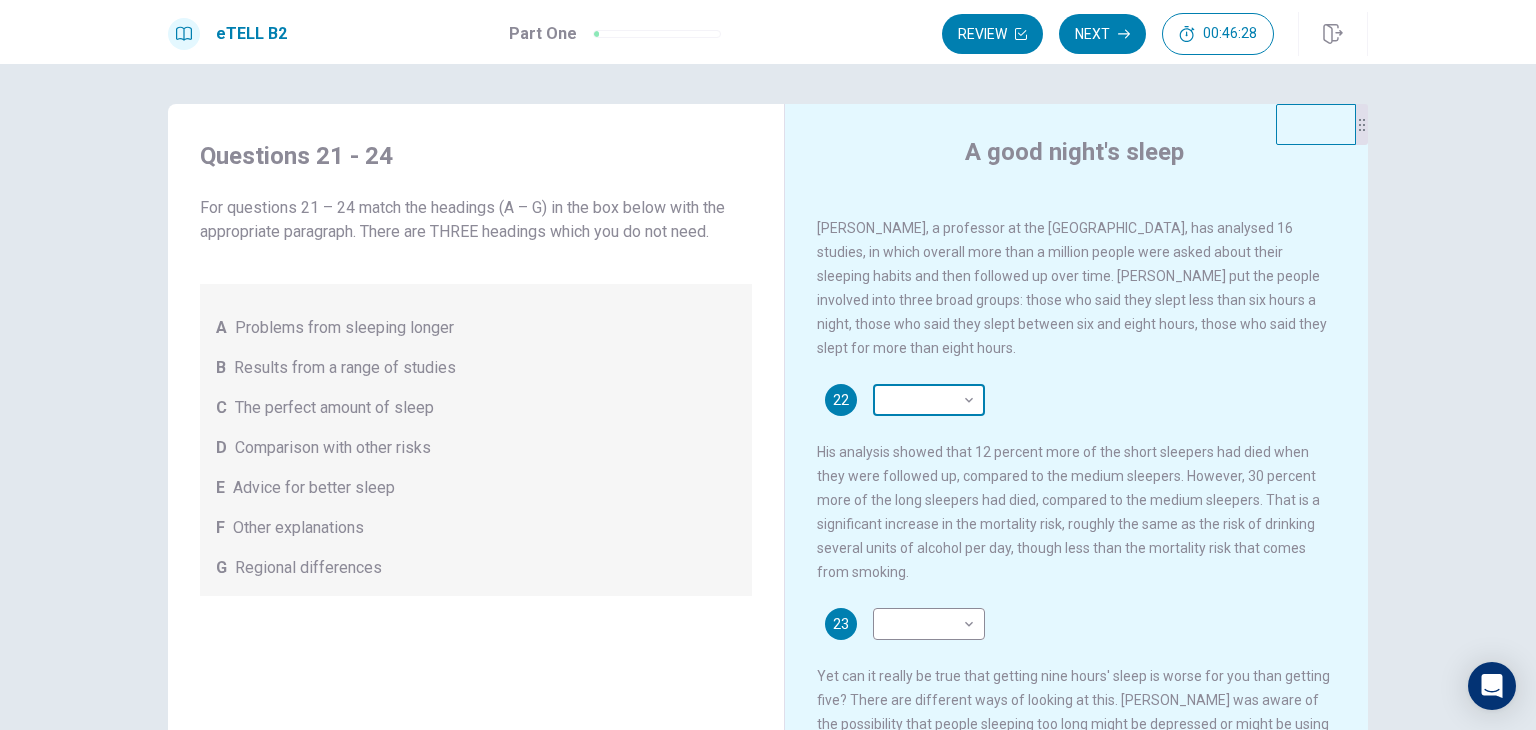 click on "This site uses cookies, as explained in our  Privacy Policy . If you agree to the use of cookies, please click the Accept button and continue to browse our site.   Privacy Policy Accept   eTELL B2 Part One Review Next 00:46:28 Question 1 - 4 of 30 00:46:28 Review Next Questions 21 - 24 For questions 21 – 24 match the headings (A – G) in the box below with the appropriate paragraph. There are THREE headings which you do not need. A Problems from sleeping longer B Results from a range of studies C The perfect amount of sleep D Comparison with other risks E Advice for better sleep F Other explanations G Regional differences A good night's sleep 21 E * ​ 22 ​ ​ 23 ​ ​ 24 ​ ​ © Copyright  2025 Going somewhere? You are not allowed to open other tabs/pages or switch windows during a test. Doing this will be reported as cheating to the Administrators. Are you sure you want to leave this page? Please continue until you finish your test. It looks like there is a problem with your internet connection." at bounding box center [768, 365] 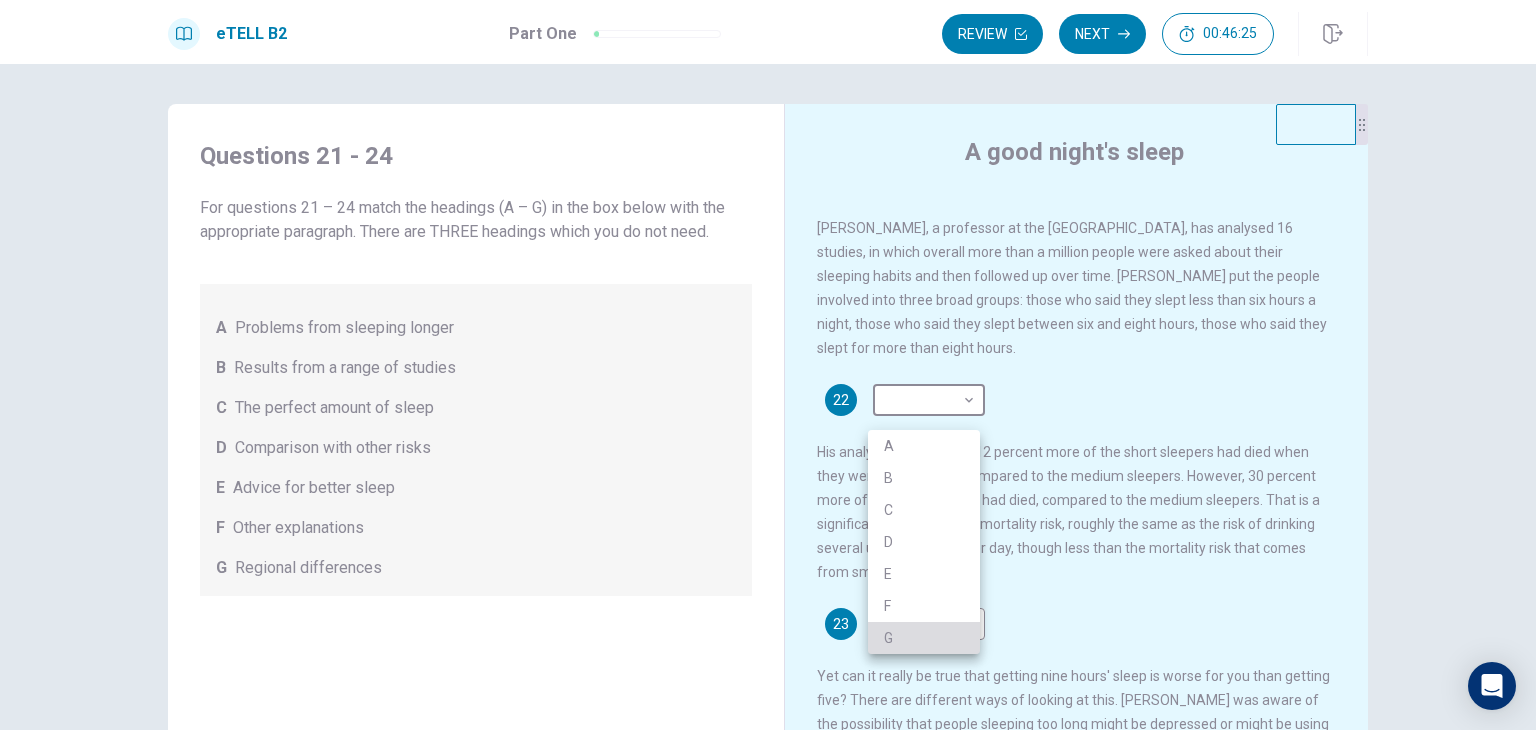 click on "G" at bounding box center [924, 638] 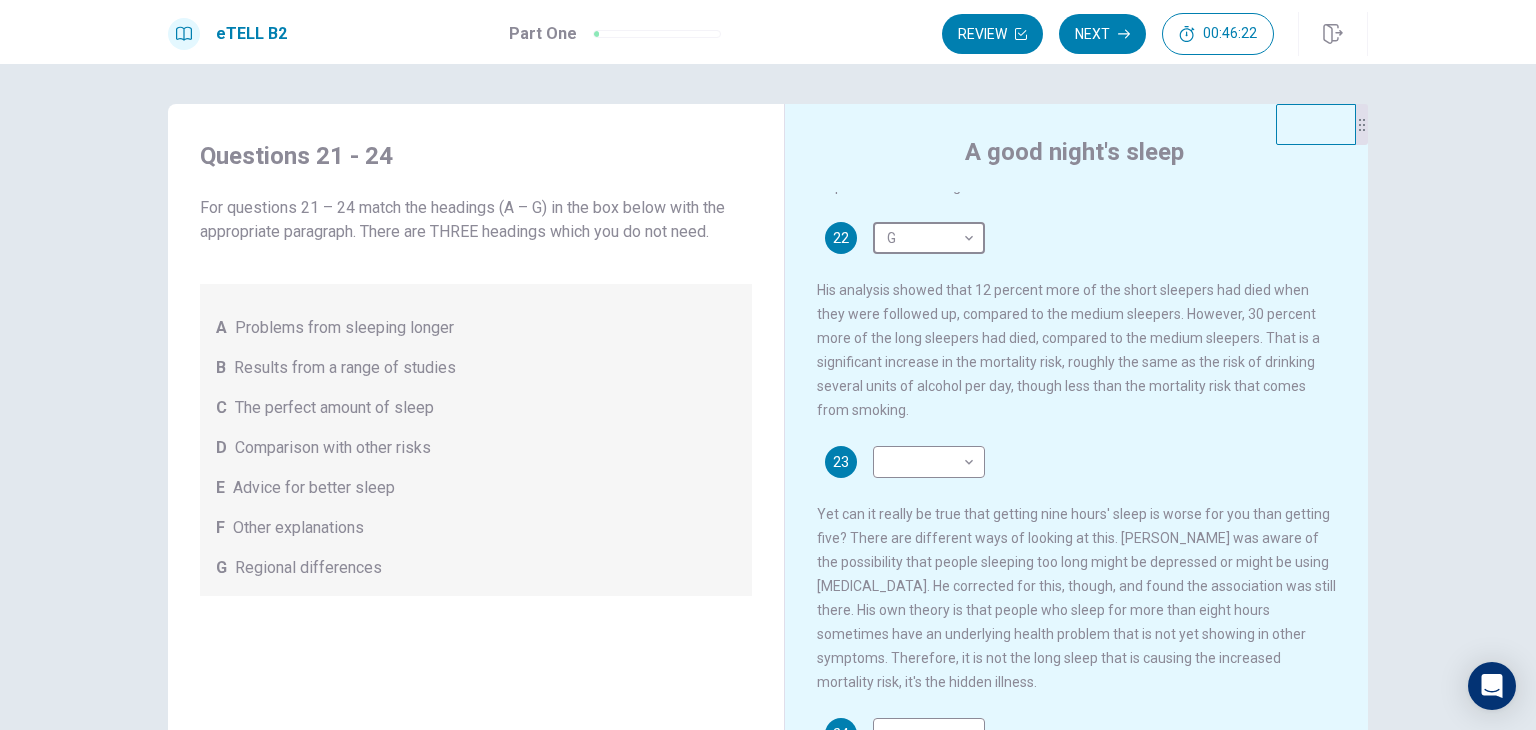 scroll, scrollTop: 459, scrollLeft: 0, axis: vertical 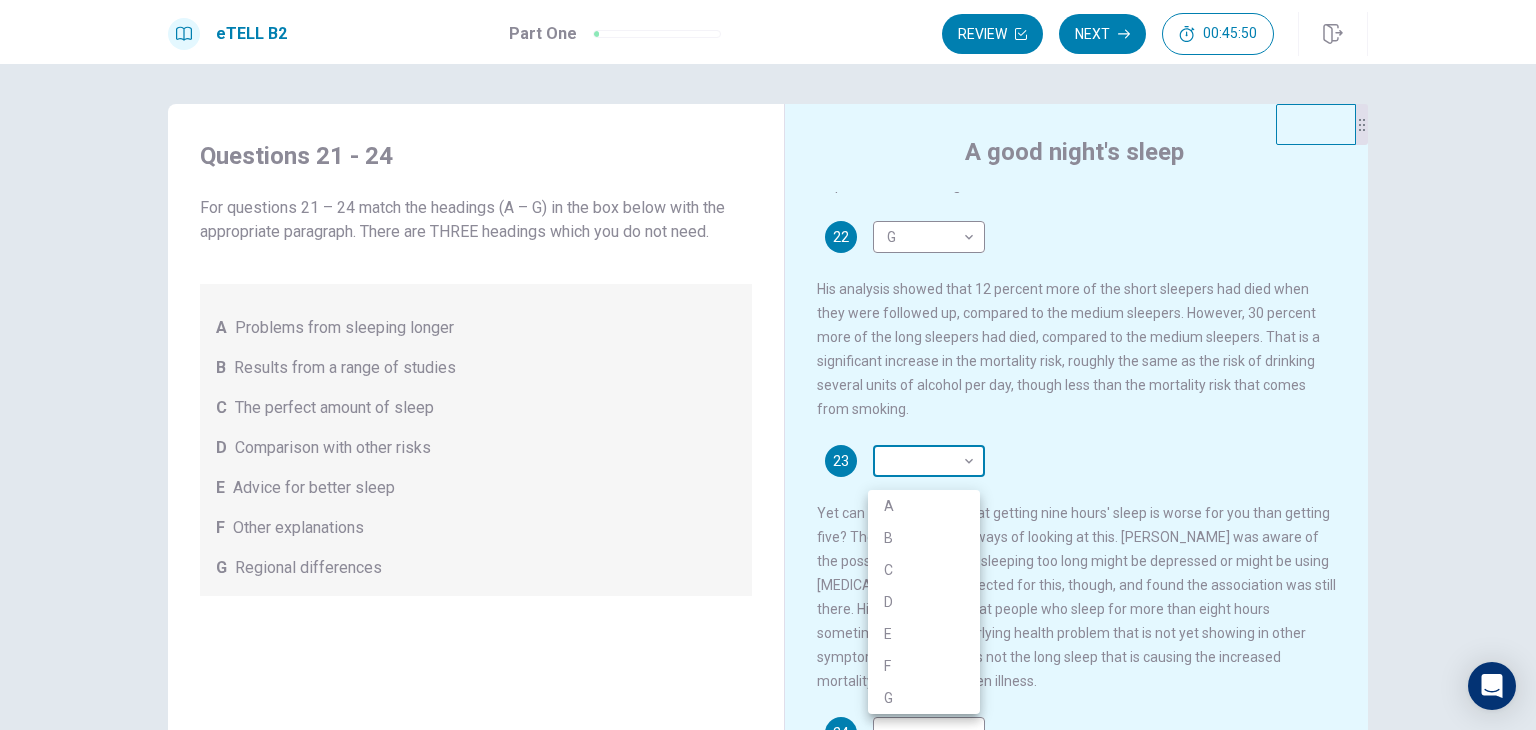 click on "This site uses cookies, as explained in our  Privacy Policy . If you agree to the use of cookies, please click the Accept button and continue to browse our site.   Privacy Policy Accept   eTELL B2 Part One Review Next 00:45:50 Question 1 - 4 of 30 00:45:50 Review Next Questions 21 - 24 For questions 21 – 24 match the headings (A – G) in the box below with the appropriate paragraph. There are THREE headings which you do not need. A Problems from sleeping longer B Results from a range of studies C The perfect amount of sleep D Comparison with other risks E Advice for better sleep F Other explanations G Regional differences A good night's sleep 21 E * ​ 22 G * ​ 23 ​ ​ 24 ​ ​ © Copyright  2025 Going somewhere? You are not allowed to open other tabs/pages or switch windows during a test. Doing this will be reported as cheating to the Administrators. Are you sure you want to leave this page? Please continue until you finish your test. It looks like there is a problem with your internet connection." at bounding box center (768, 365) 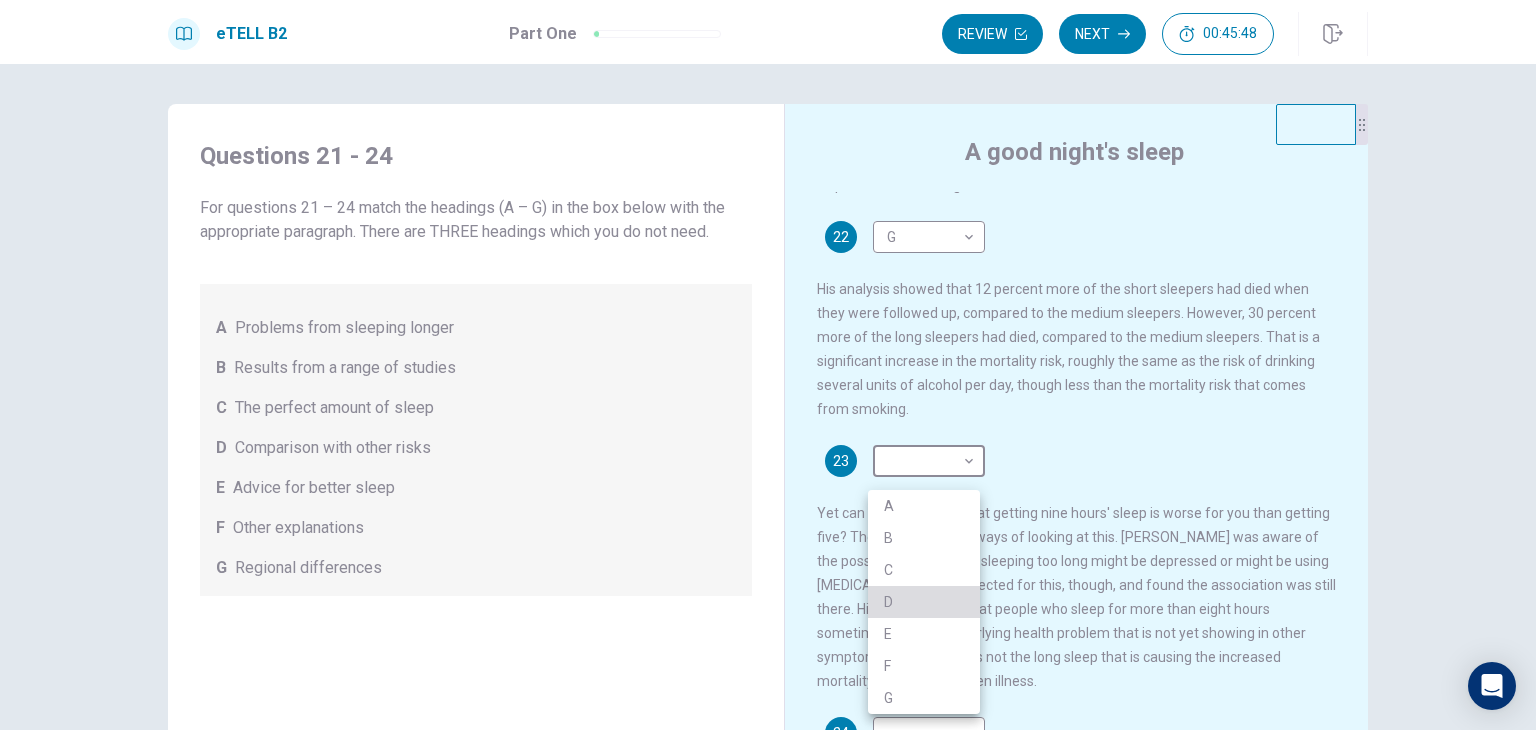 click on "D" at bounding box center [924, 602] 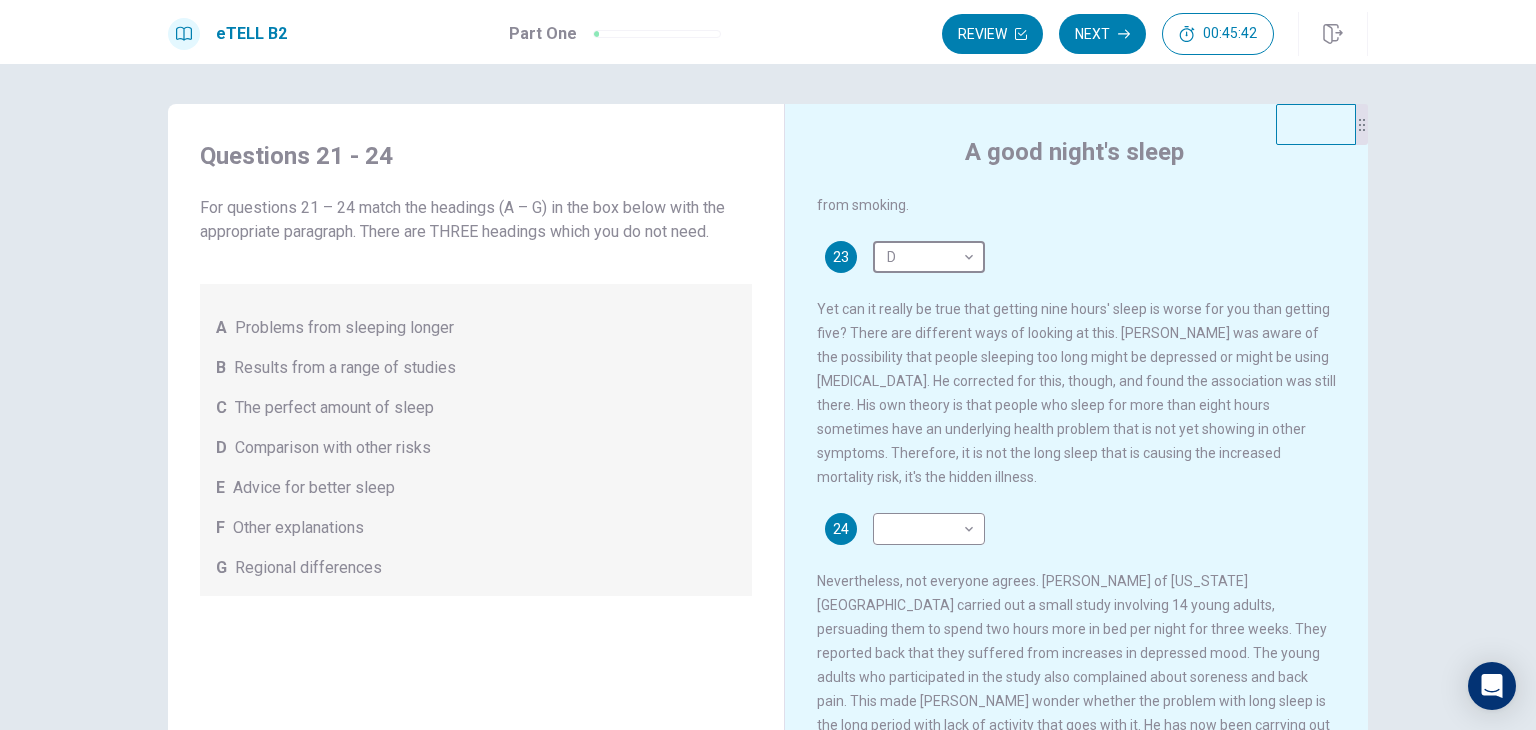 scroll, scrollTop: 707, scrollLeft: 0, axis: vertical 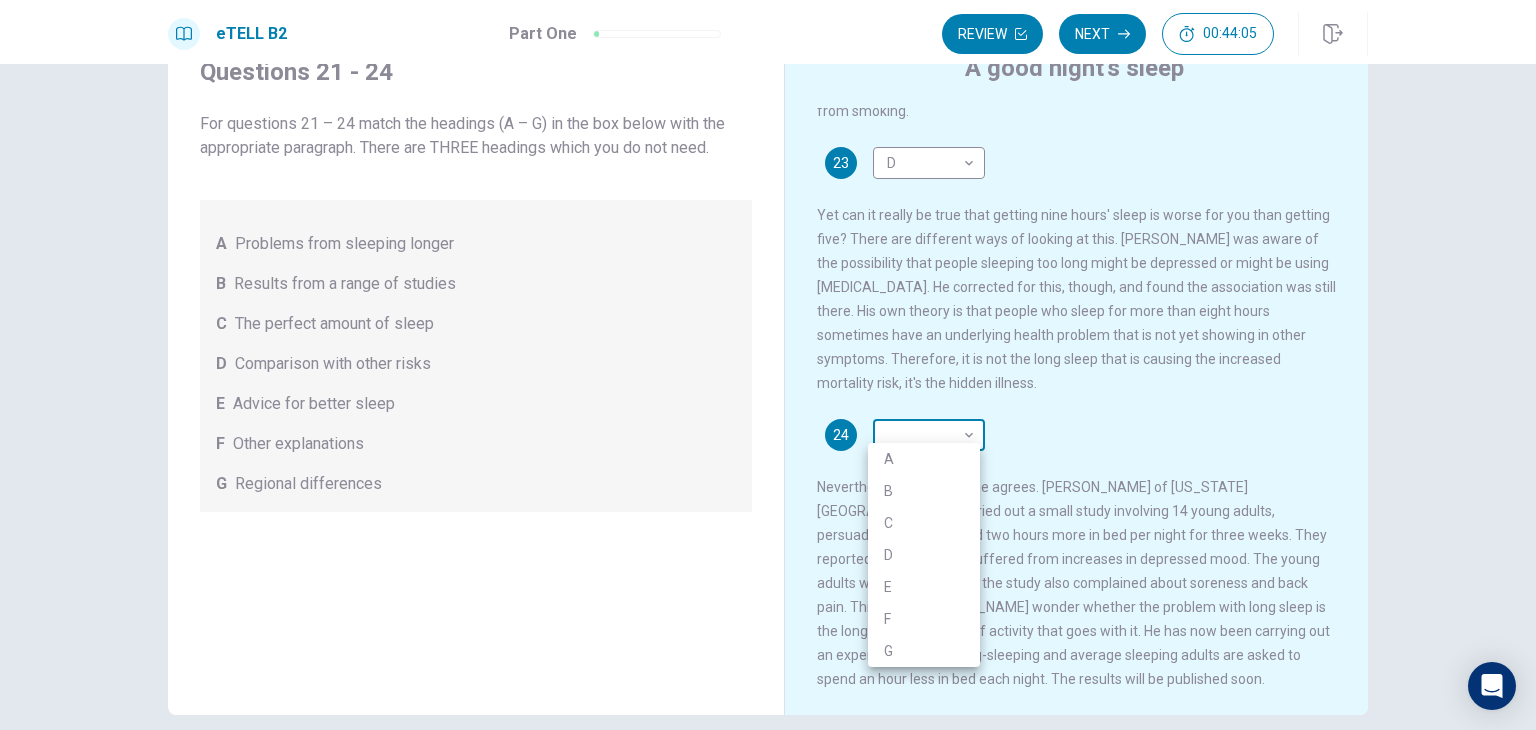 click on "This site uses cookies, as explained in our  Privacy Policy . If you agree to the use of cookies, please click the Accept button and continue to browse our site.   Privacy Policy Accept   eTELL B2 Part One Review Next 00:44:05 Question 1 - 4 of 30 00:44:05 Review Next Questions 21 - 24 For questions 21 – 24 match the headings (A – G) in the box below with the appropriate paragraph. There are THREE headings which you do not need. A Problems from sleeping longer B Results from a range of studies C The perfect amount of sleep D Comparison with other risks E Advice for better sleep F Other explanations G Regional differences A good night's sleep 21 E * ​ 22 G * ​ 23 D * ​ 24 ​ ​ © Copyright  2025 Going somewhere? You are not allowed to open other tabs/pages or switch windows during a test. Doing this will be reported as cheating to the Administrators. Are you sure you want to leave this page? Please continue until you finish your test. It looks like there is a problem with your internet connection." at bounding box center (768, 365) 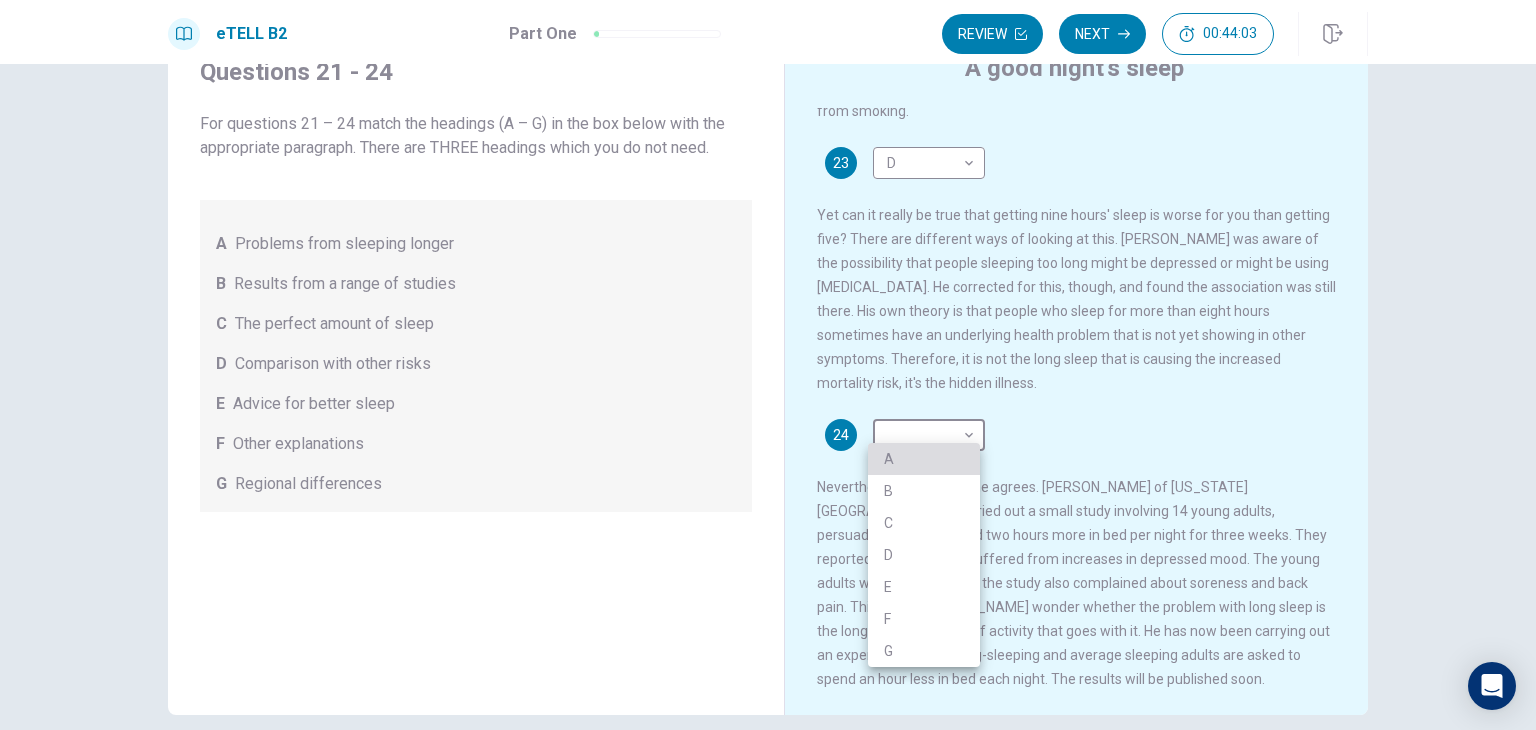 click on "A" at bounding box center [924, 459] 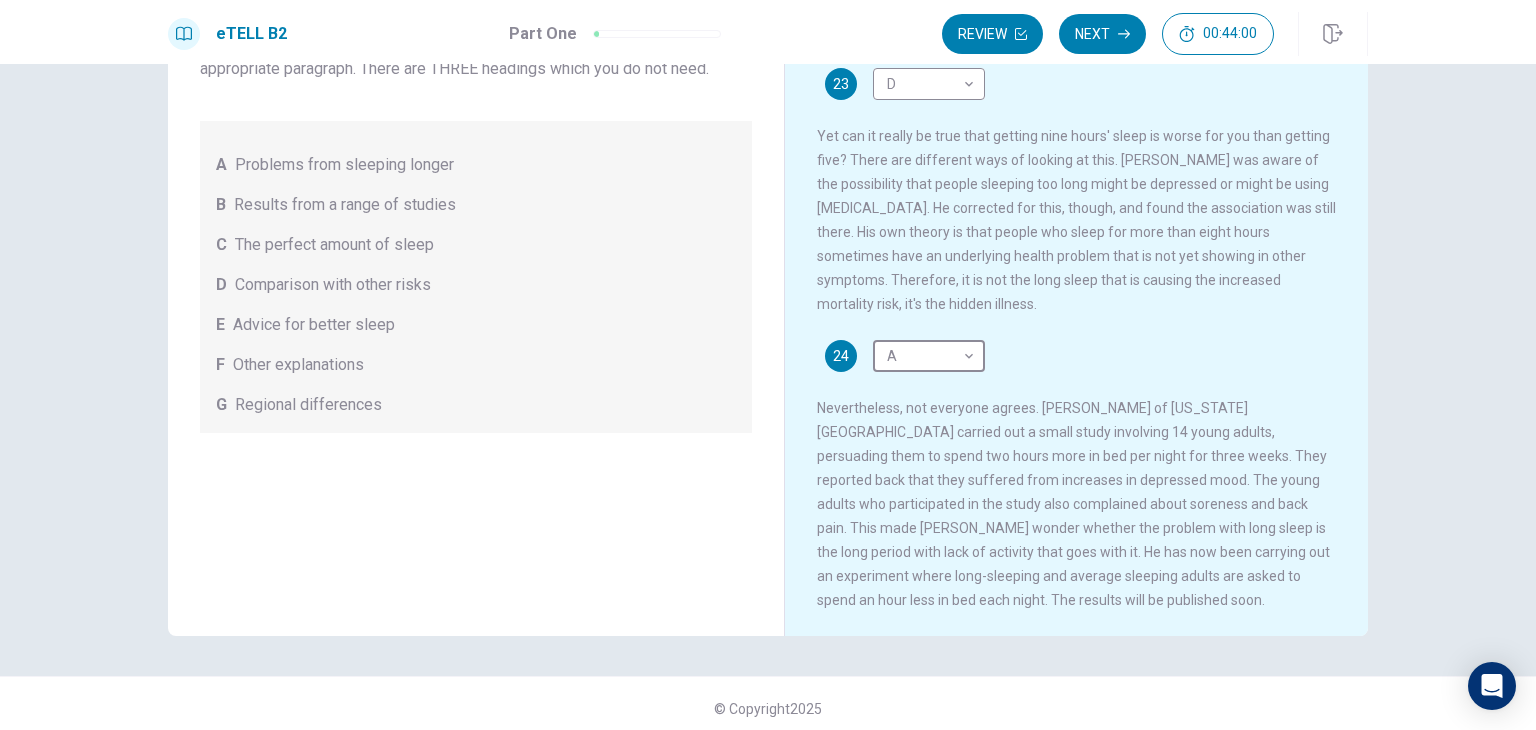 scroll, scrollTop: 173, scrollLeft: 0, axis: vertical 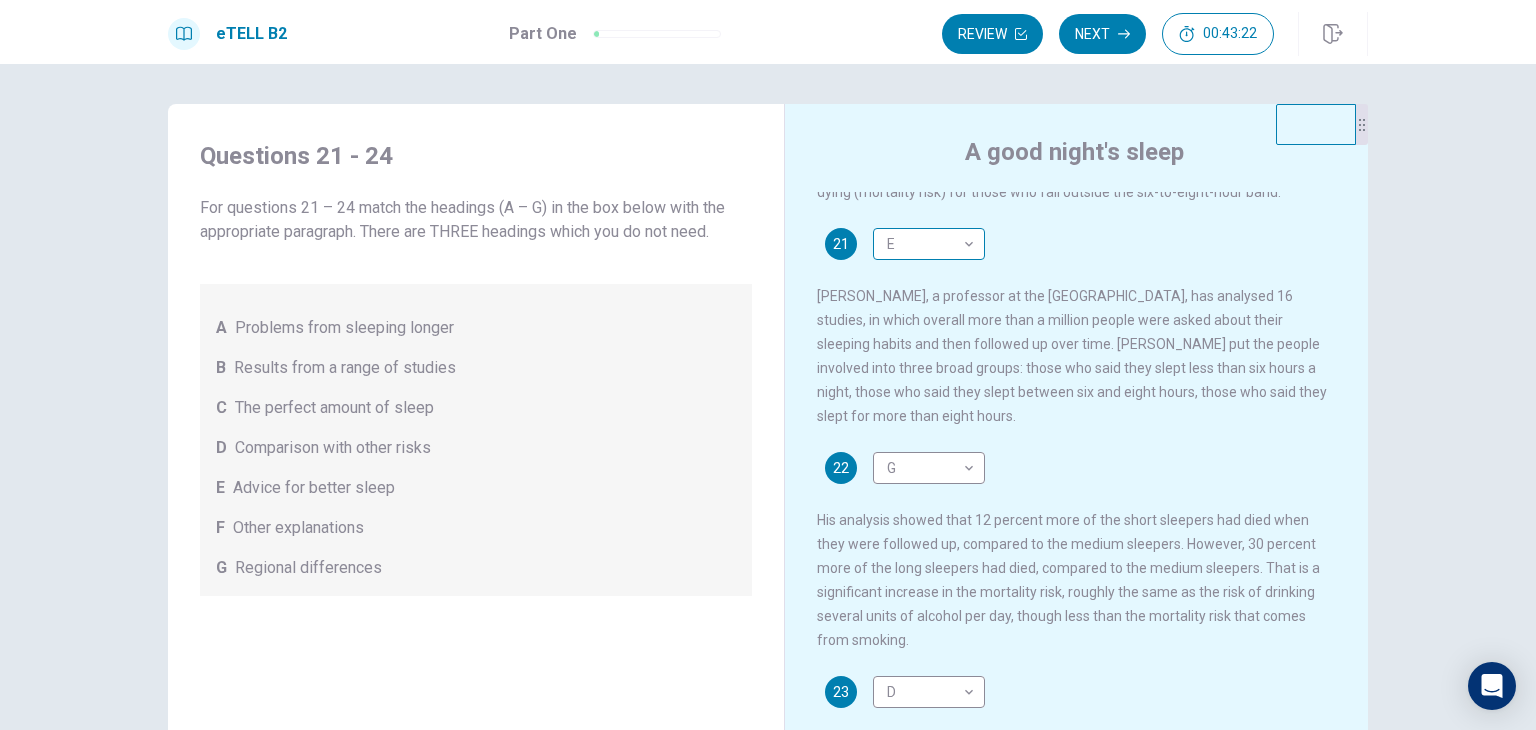 click on "This site uses cookies, as explained in our  Privacy Policy . If you agree to the use of cookies, please click the Accept button and continue to browse our site.   Privacy Policy Accept   eTELL B2 Part One Review Next 00:43:22 Question 1 - 4 of 30 00:43:22 Review Next Questions 21 - 24 For questions 21 – 24 match the headings (A – G) in the box below with the appropriate paragraph. There are THREE headings which you do not need. A Problems from sleeping longer B Results from a range of studies C The perfect amount of sleep D Comparison with other risks E Advice for better sleep F Other explanations G Regional differences A good night's sleep 21 E * ​ 22 G * ​ 23 D * ​ 24 A * ​ © Copyright  2025 Going somewhere? You are not allowed to open other tabs/pages or switch windows during a test. Doing this will be reported as cheating to the Administrators. Are you sure you want to leave this page? Please continue until you finish your test. It looks like there is a problem with your internet connection." at bounding box center (768, 365) 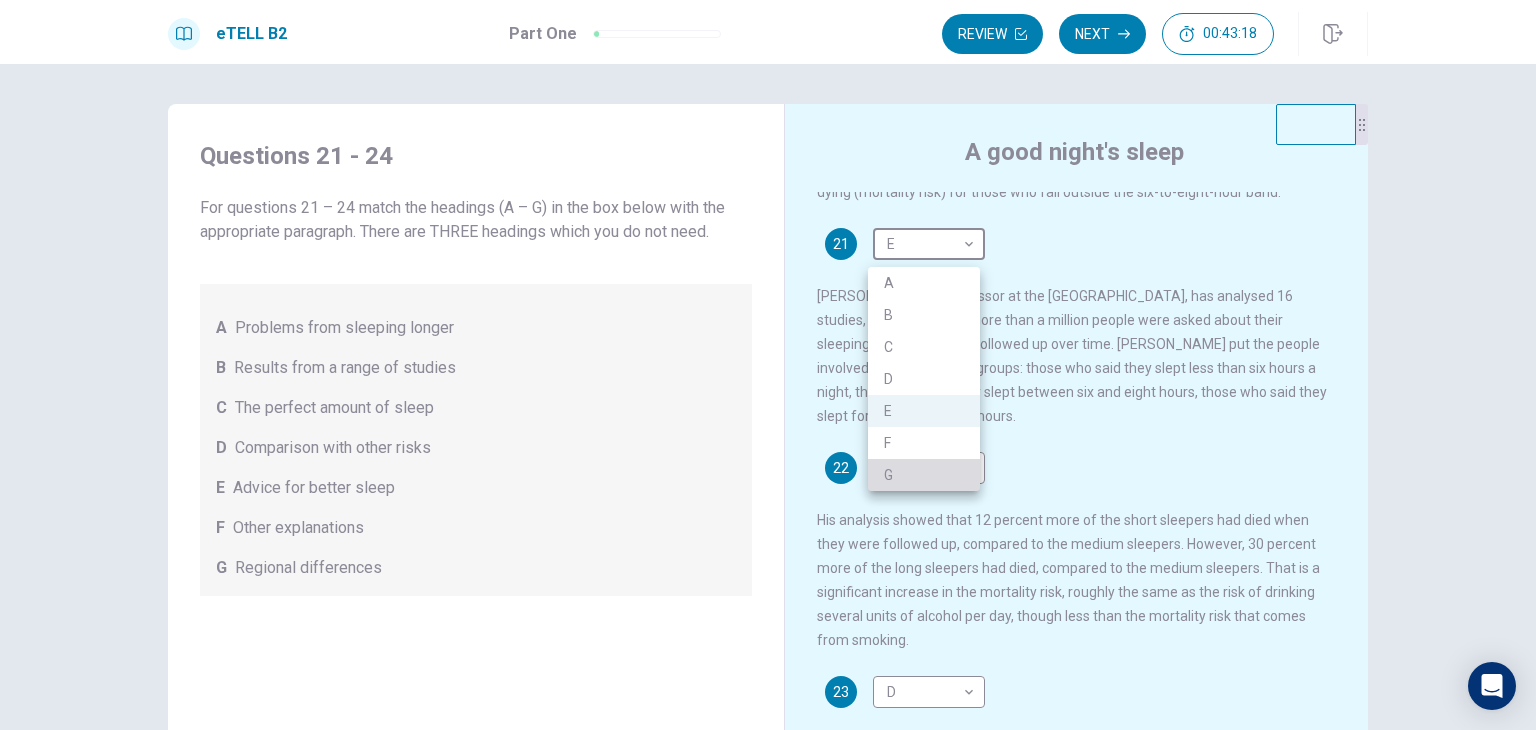 click on "G" at bounding box center (924, 475) 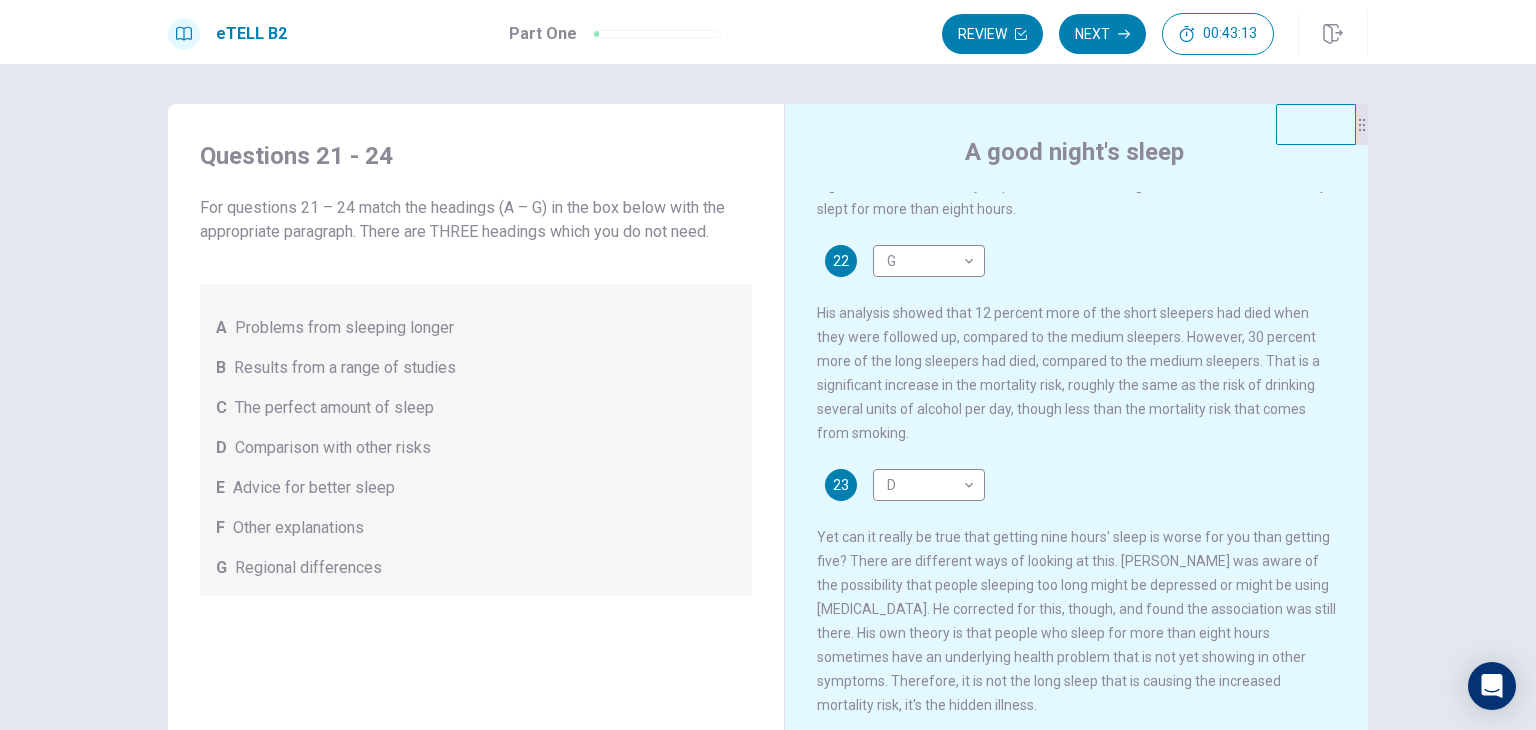 scroll, scrollTop: 448, scrollLeft: 0, axis: vertical 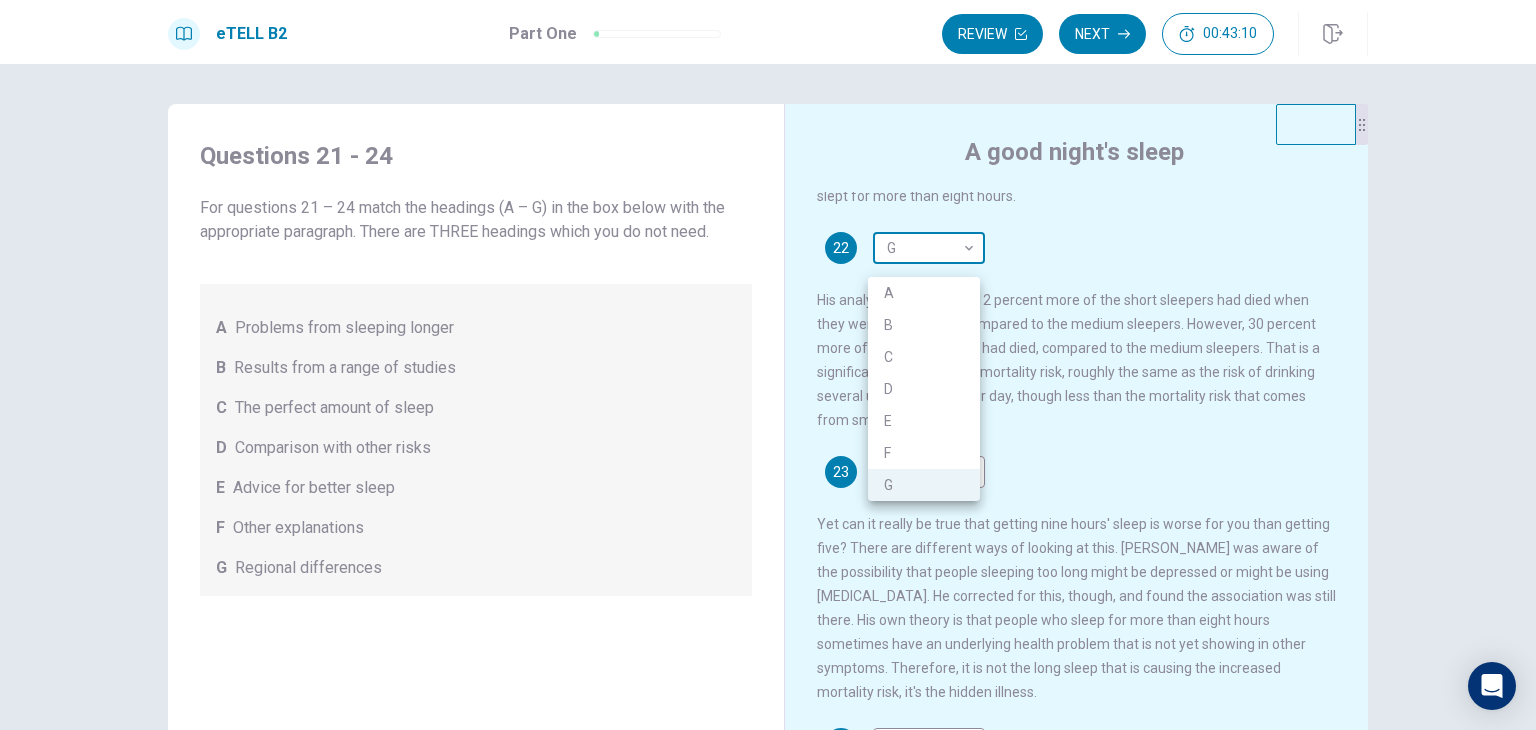 click on "This site uses cookies, as explained in our  Privacy Policy . If you agree to the use of cookies, please click the Accept button and continue to browse our site.   Privacy Policy Accept   eTELL B2 Part One Review Next 00:43:10 Question 1 - 4 of 30 00:43:10 Review Next Questions 21 - 24 For questions 21 – 24 match the headings (A – G) in the box below with the appropriate paragraph. There are THREE headings which you do not need. A Problems from sleeping longer B Results from a range of studies C The perfect amount of sleep D Comparison with other risks E Advice for better sleep F Other explanations G Regional differences A good night's sleep 21 G * ​ 22 G * ​ 23 D * ​ 24 A * ​ © Copyright  2025 Going somewhere? You are not allowed to open other tabs/pages or switch windows during a test. Doing this will be reported as cheating to the Administrators. Are you sure you want to leave this page? Please continue until you finish your test. It looks like there is a problem with your internet connection." at bounding box center [768, 365] 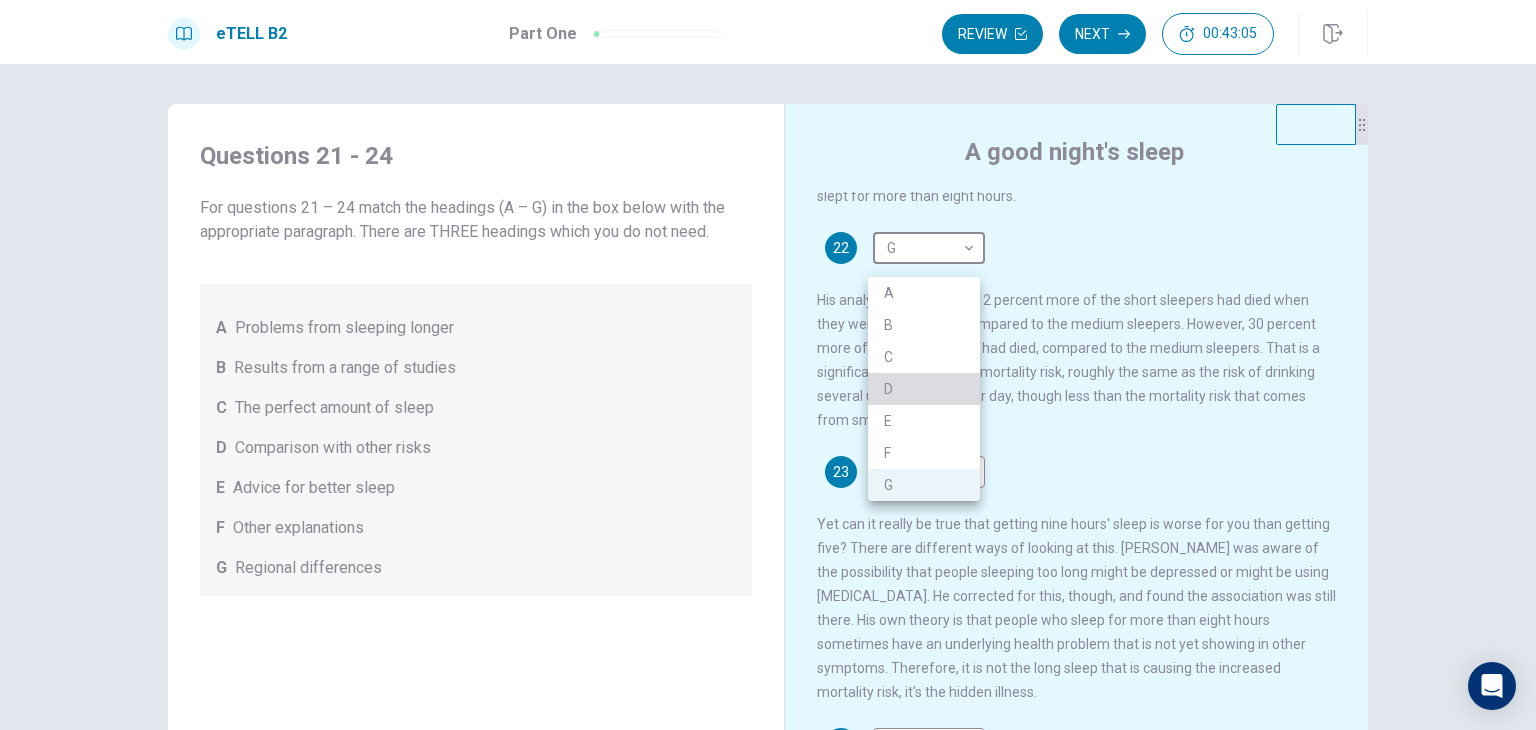 click on "D" at bounding box center [924, 389] 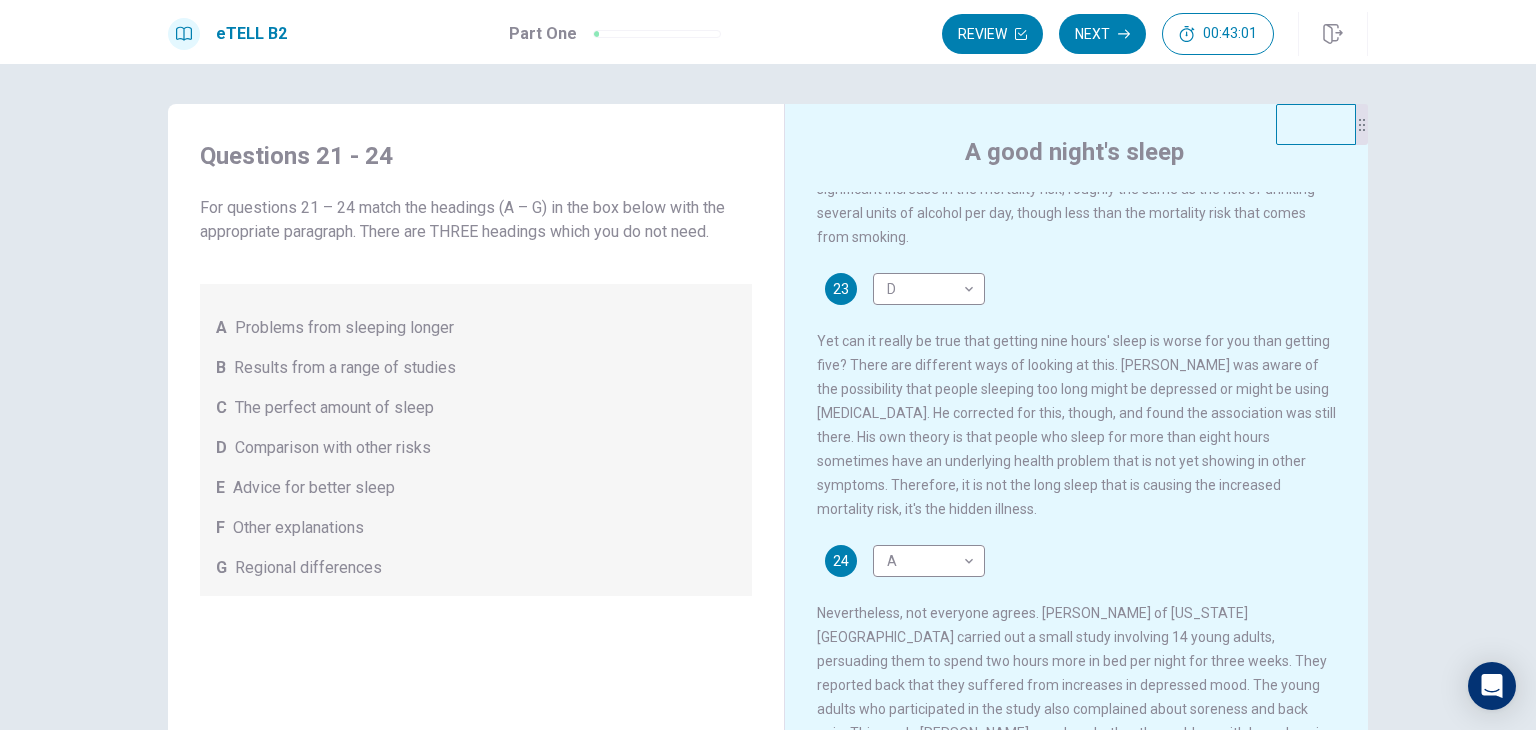 scroll, scrollTop: 636, scrollLeft: 0, axis: vertical 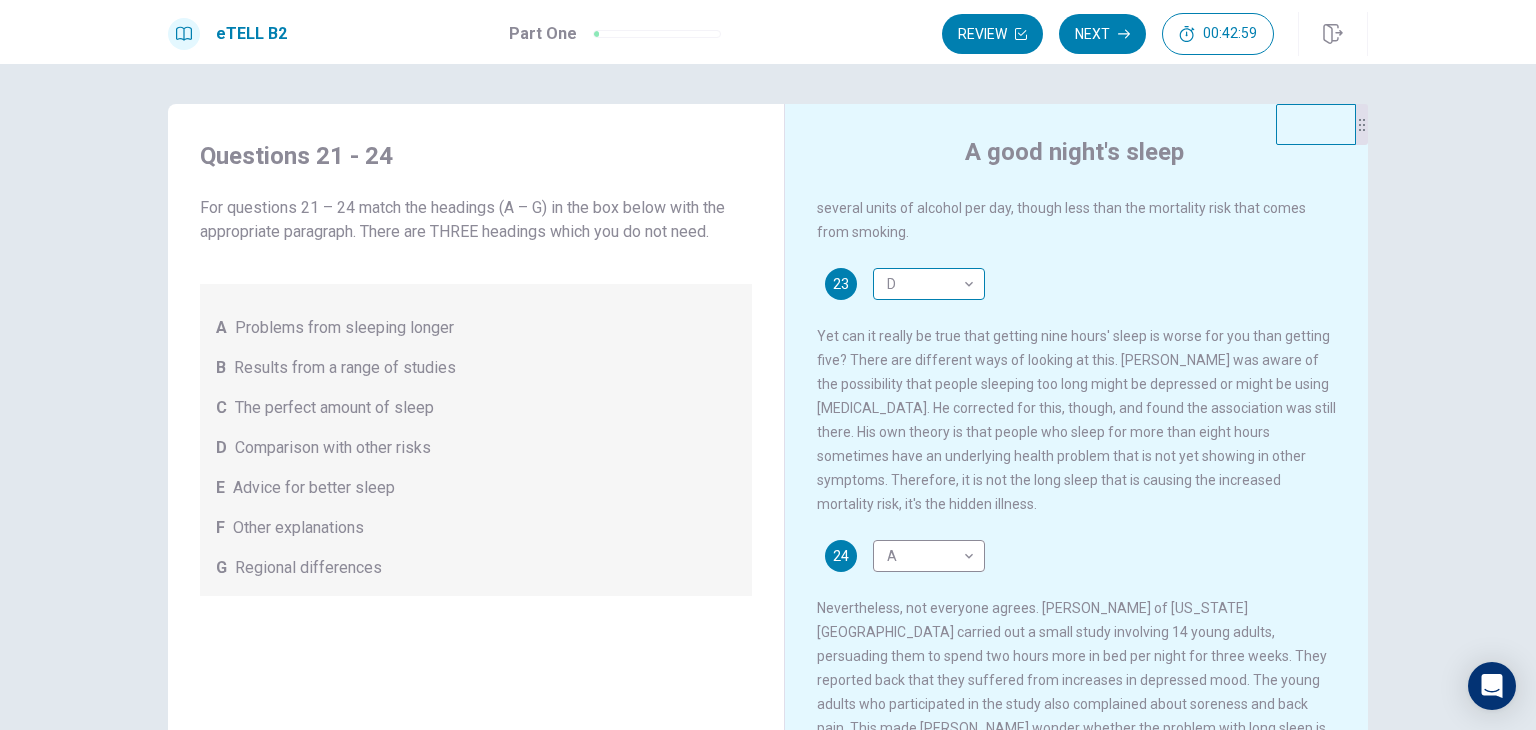 click on "This site uses cookies, as explained in our  Privacy Policy . If you agree to the use of cookies, please click the Accept button and continue to browse our site.   Privacy Policy Accept   eTELL B2 Part One Review Next 00:42:59 Question 1 - 4 of 30 00:42:59 Review Next Questions 21 - 24 For questions 21 – 24 match the headings (A – G) in the box below with the appropriate paragraph. There are THREE headings which you do not need. A Problems from sleeping longer B Results from a range of studies C The perfect amount of sleep D Comparison with other risks E Advice for better sleep F Other explanations G Regional differences A good night's sleep 21 G * ​ 22 D * ​ 23 D * ​ 24 A * ​ © Copyright  2025 Going somewhere? You are not allowed to open other tabs/pages or switch windows during a test. Doing this will be reported as cheating to the Administrators. Are you sure you want to leave this page? Please continue until you finish your test. It looks like there is a problem with your internet connection." at bounding box center [768, 365] 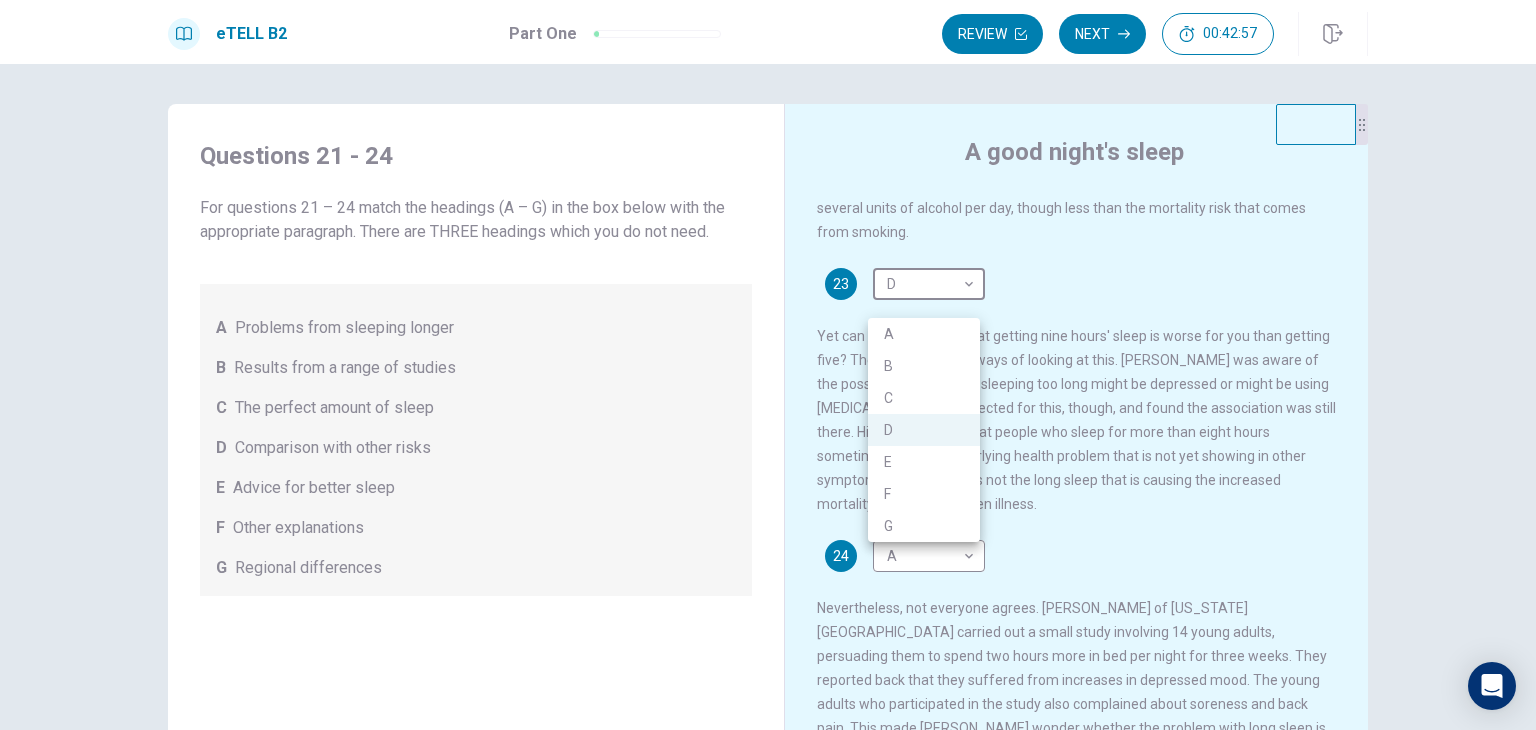 click on "A" at bounding box center (924, 334) 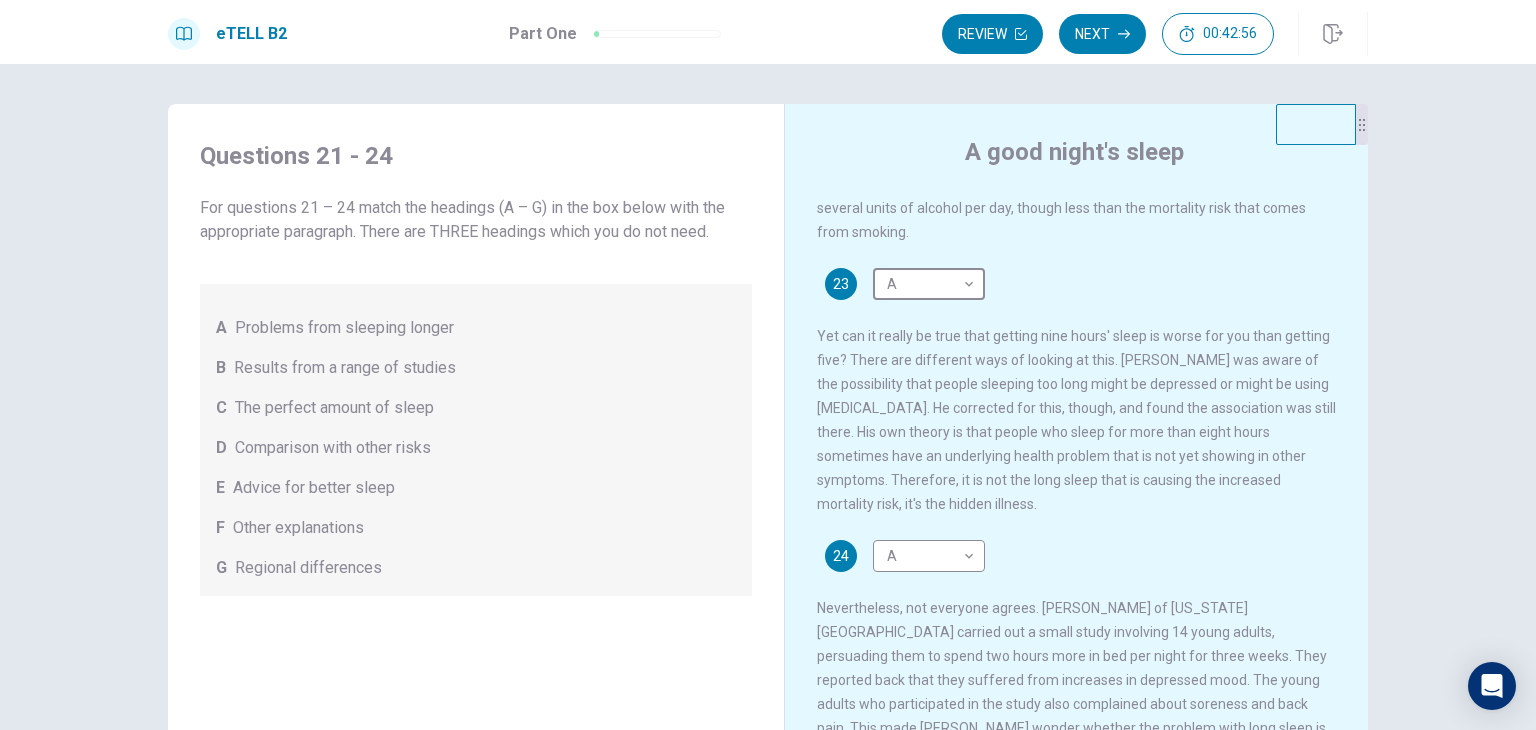 scroll, scrollTop: 707, scrollLeft: 0, axis: vertical 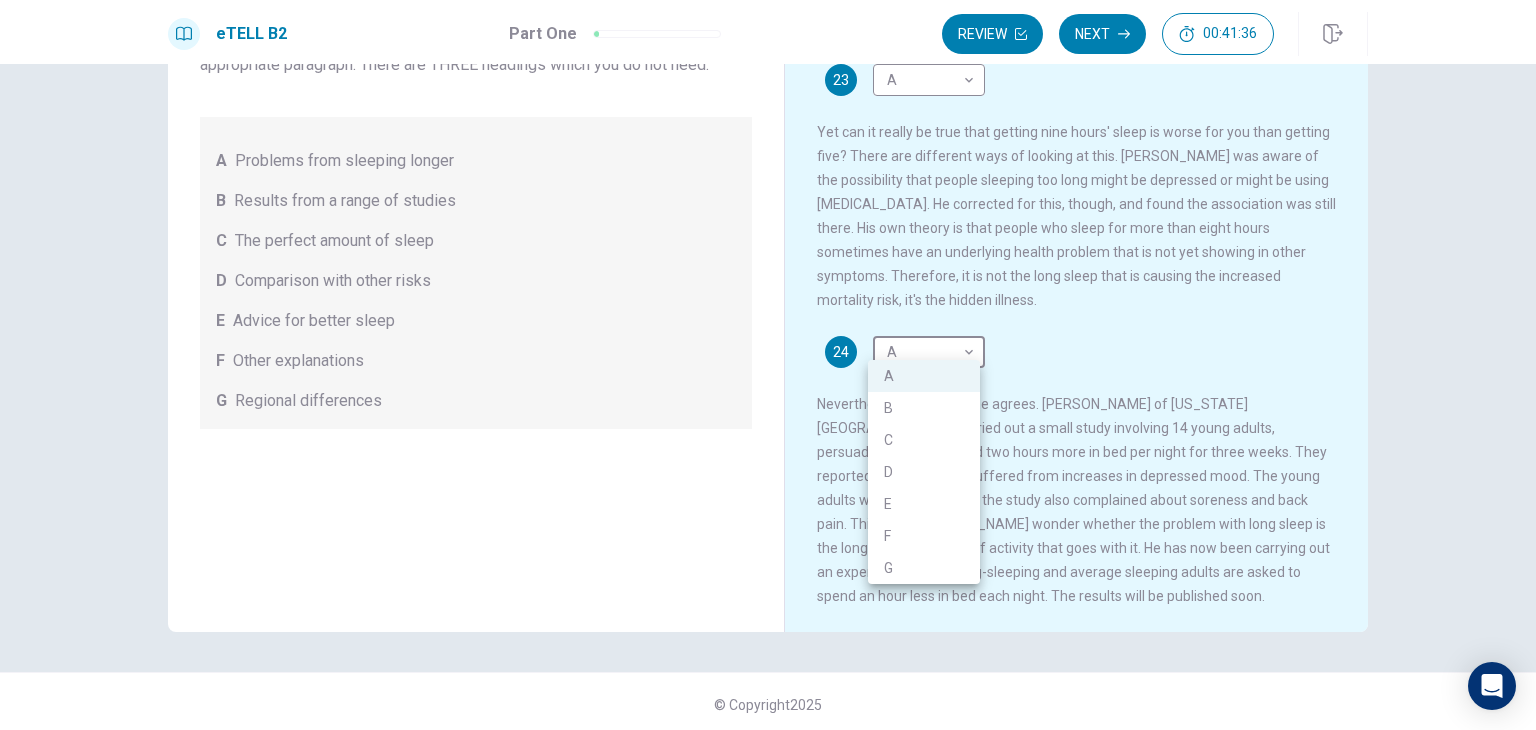 drag, startPoint x: 954, startPoint y: 341, endPoint x: 948, endPoint y: 530, distance: 189.09521 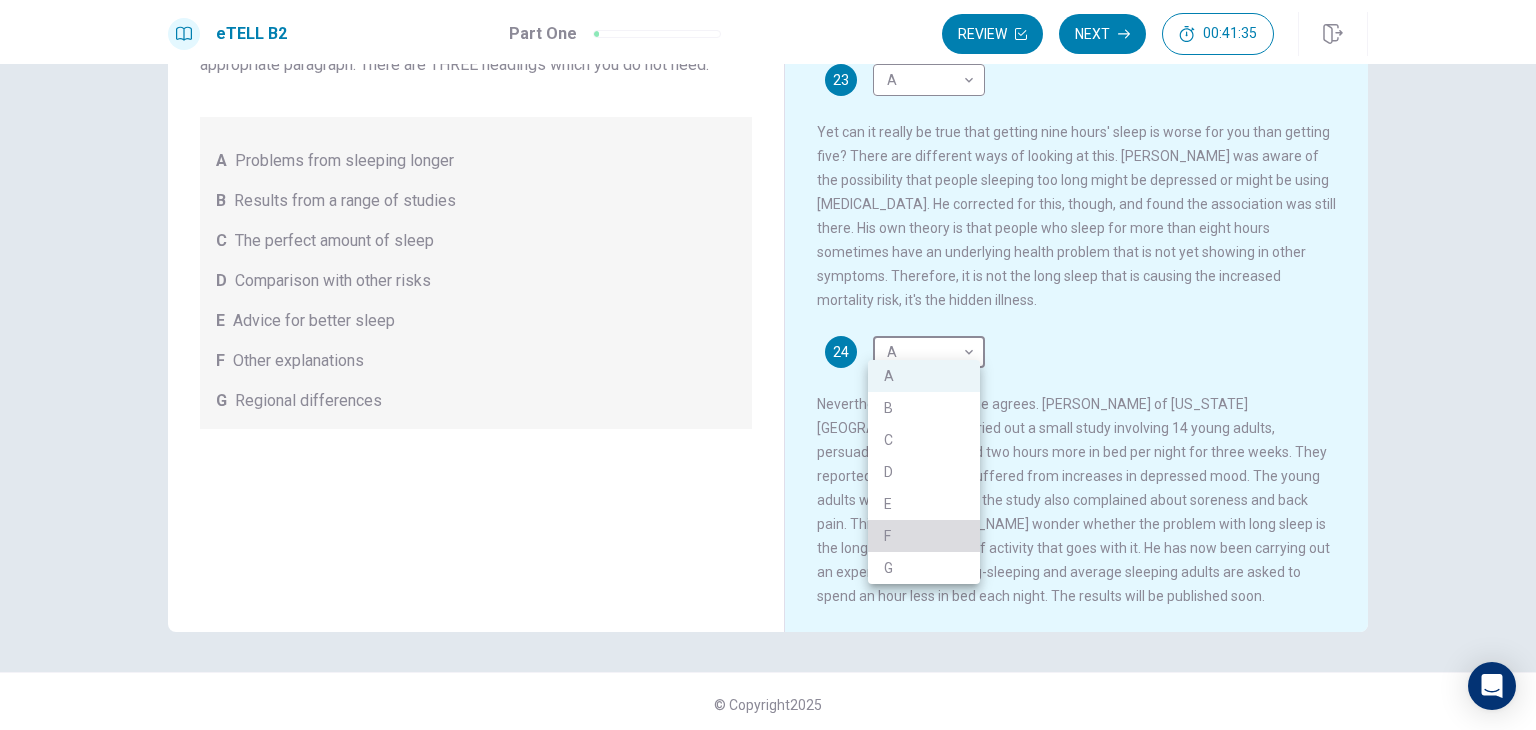 click on "F" at bounding box center [924, 536] 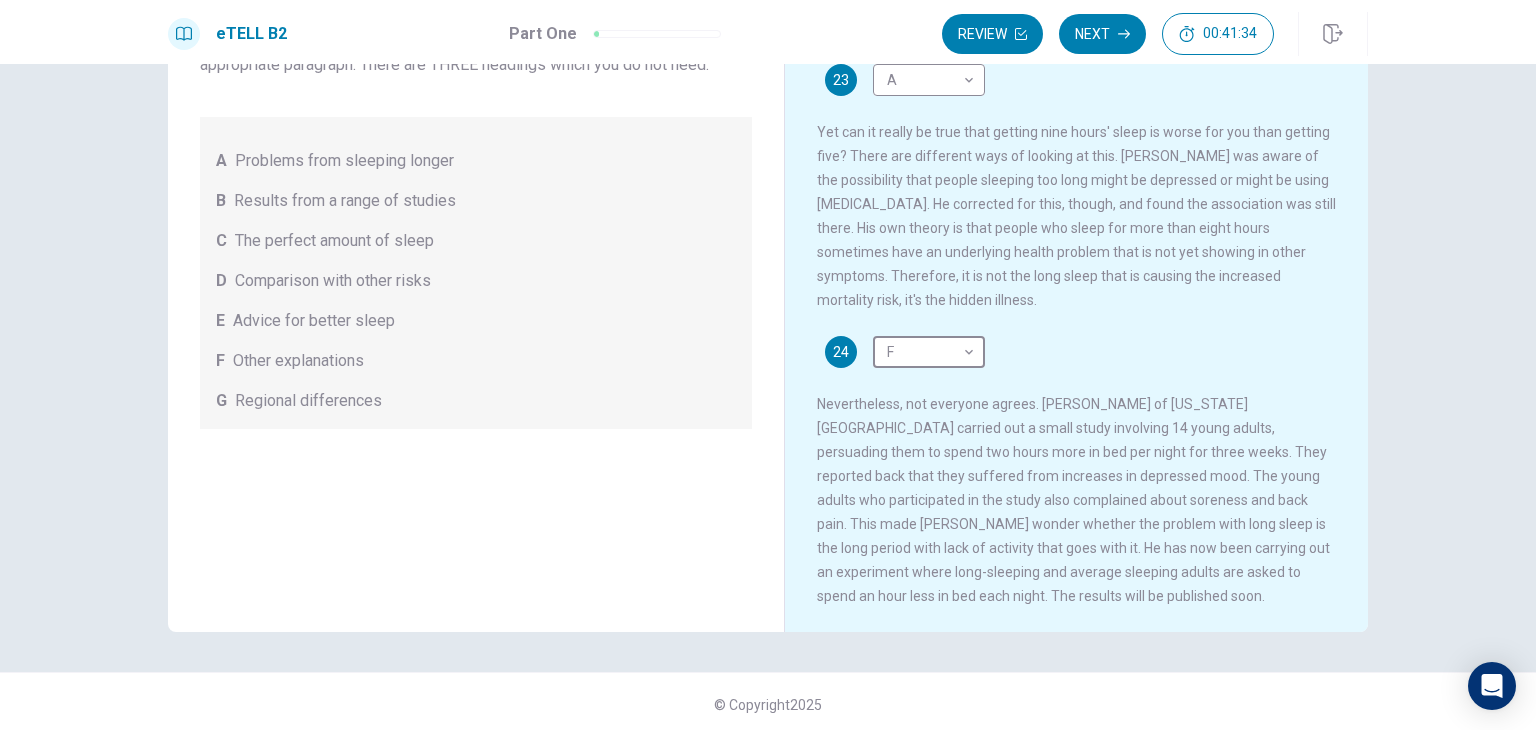 scroll, scrollTop: 173, scrollLeft: 0, axis: vertical 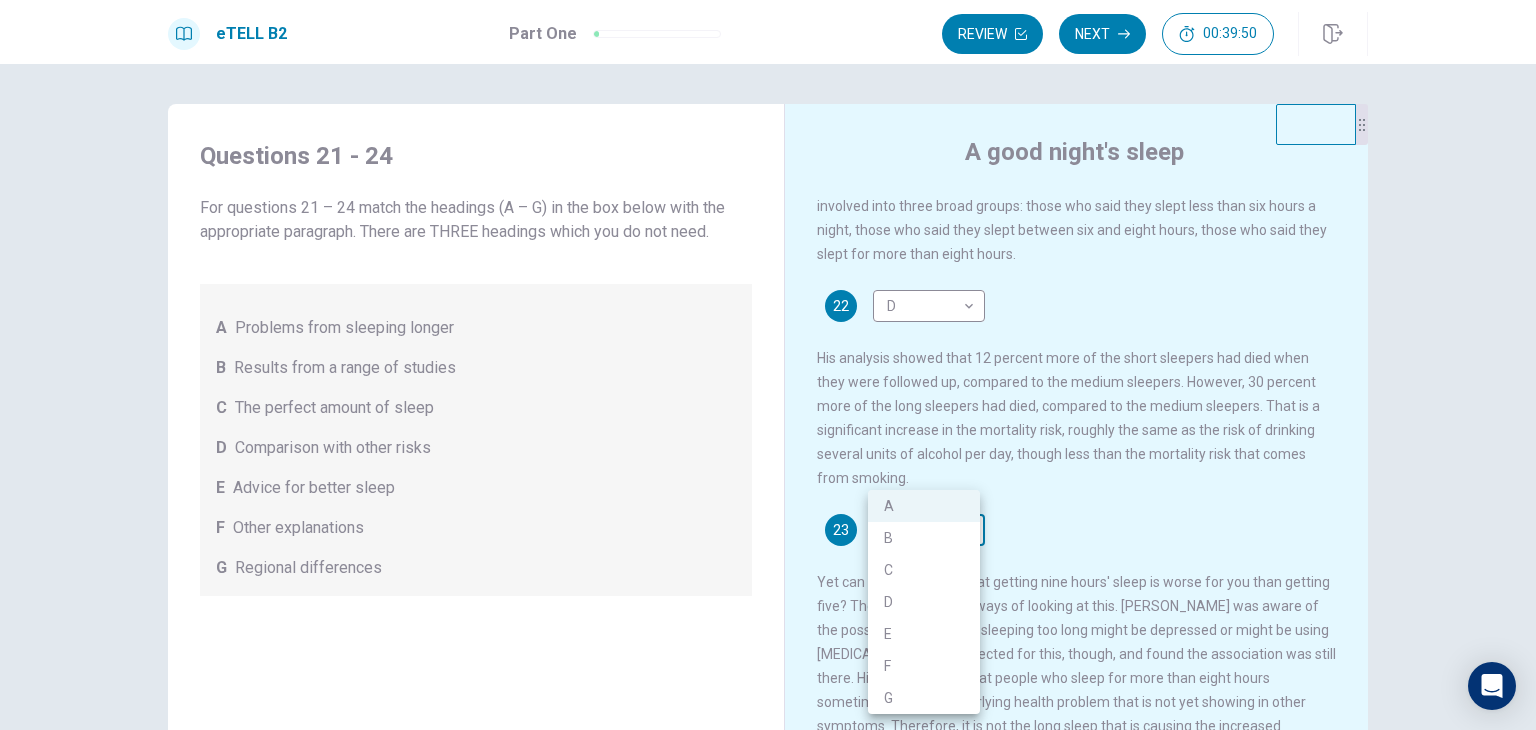 click on "This site uses cookies, as explained in our  Privacy Policy . If you agree to the use of cookies, please click the Accept button and continue to browse our site.   Privacy Policy Accept   eTELL B2 Part One Review Next 00:39:50 Question 1 - 4 of 30 00:39:50 Review Next Questions 21 - 24 For questions 21 – 24 match the headings (A – G) in the box below with the appropriate paragraph. There are THREE headings which you do not need. A Problems from sleeping longer B Results from a range of studies C The perfect amount of sleep D Comparison with other risks E Advice for better sleep F Other explanations G Regional differences A good night's sleep 21 G * ​ 22 D * ​ 23 A * ​ 24 F * ​ © Copyright  2025 Going somewhere? You are not allowed to open other tabs/pages or switch windows during a test. Doing this will be reported as cheating to the Administrators. Are you sure you want to leave this page? Please continue until you finish your test. It looks like there is a problem with your internet connection." at bounding box center (768, 365) 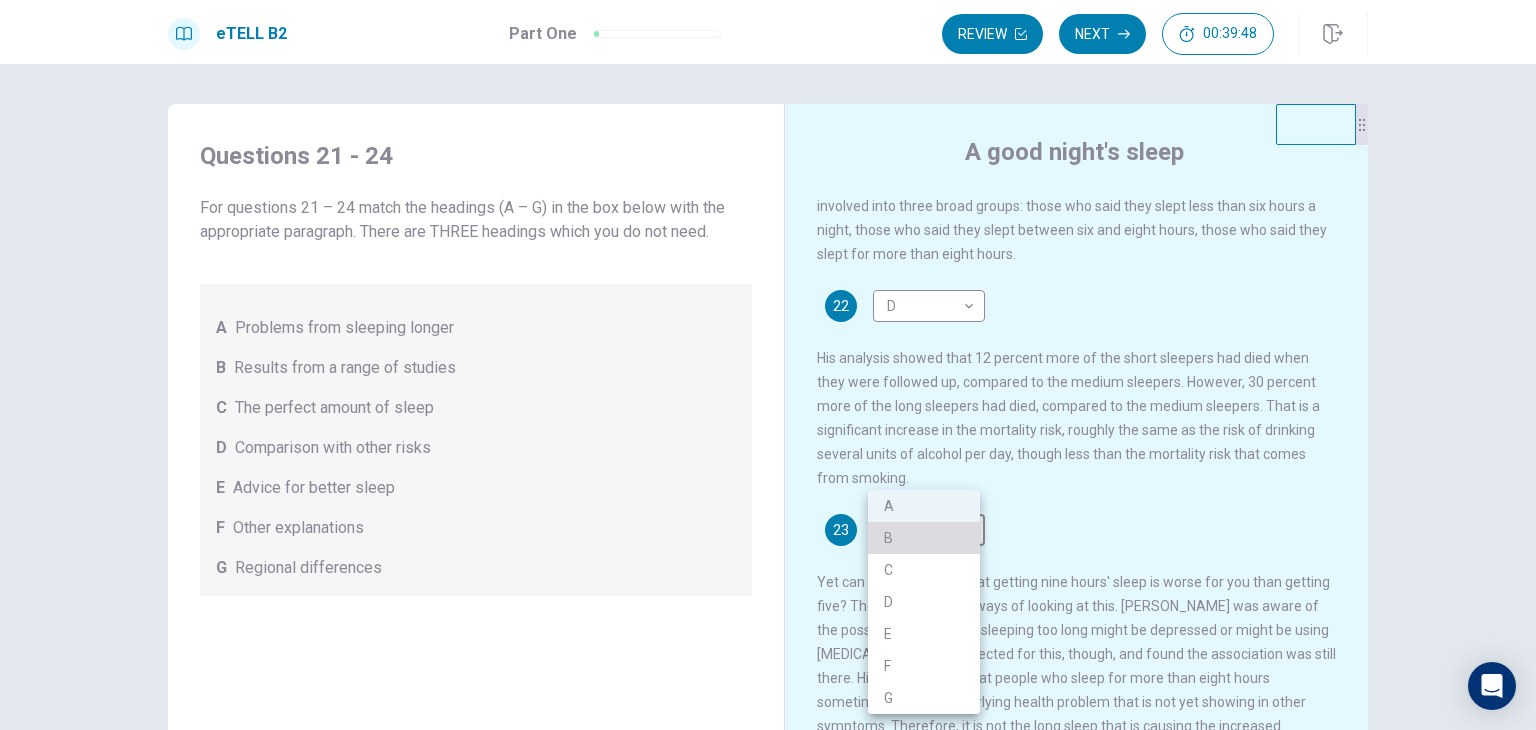click on "B" at bounding box center (924, 538) 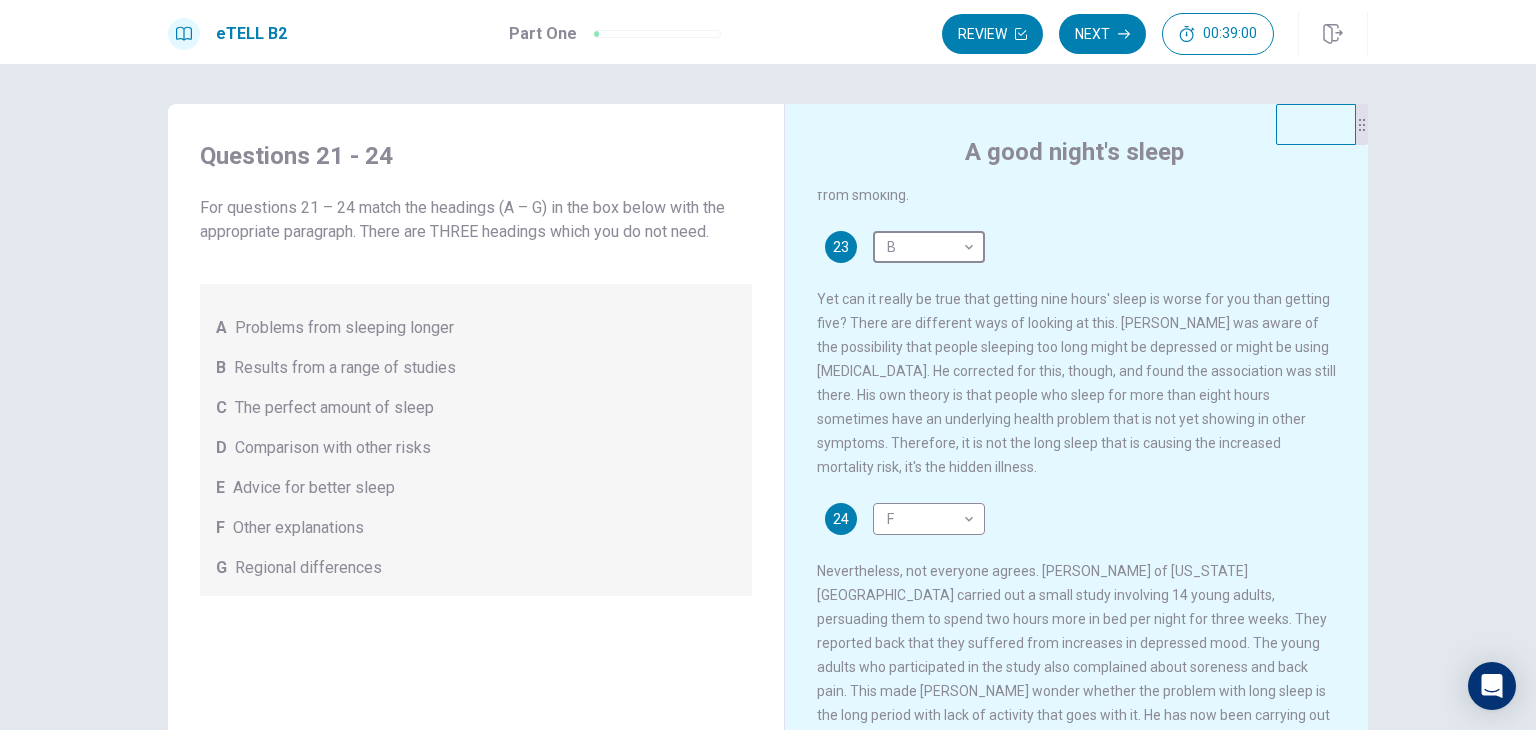 scroll, scrollTop: 707, scrollLeft: 0, axis: vertical 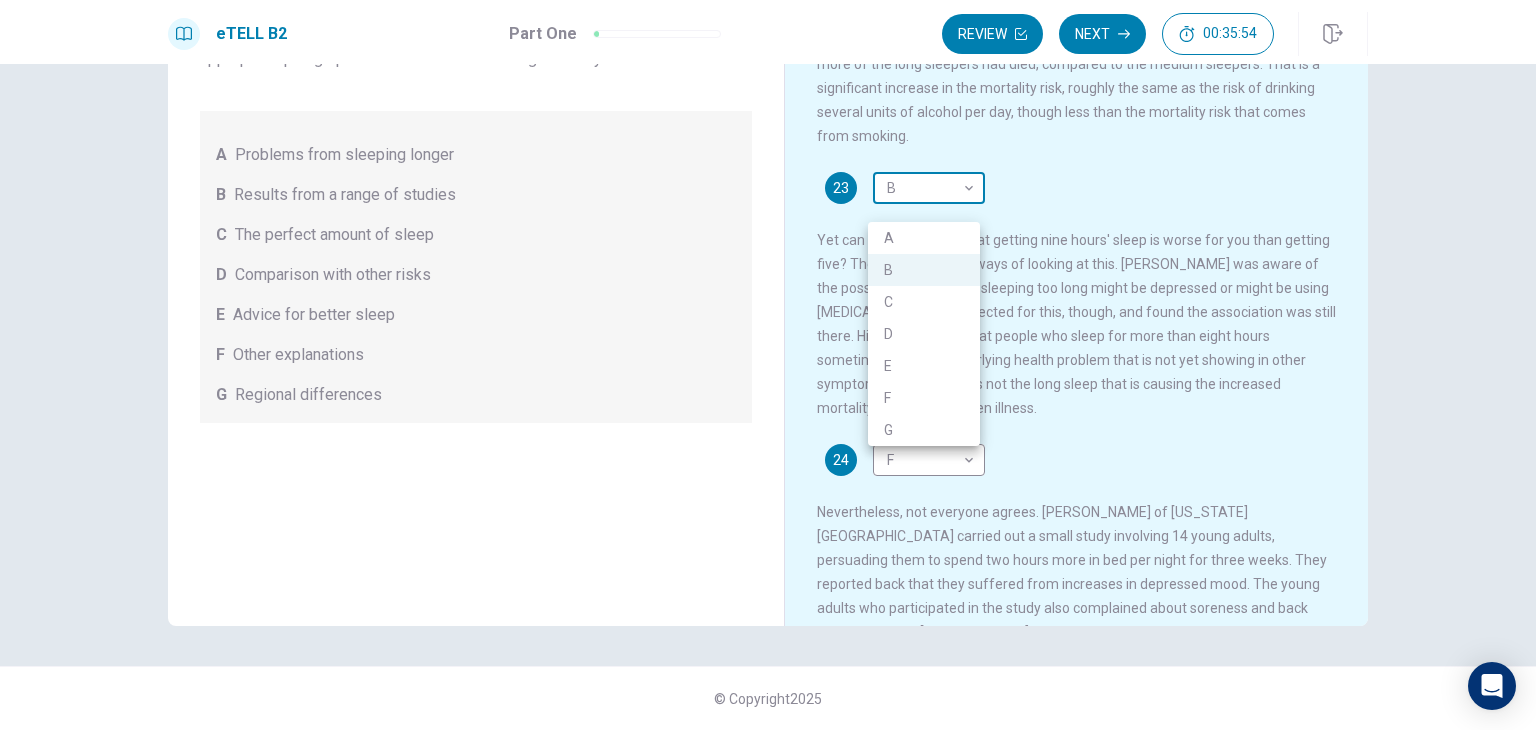 click on "This site uses cookies, as explained in our  Privacy Policy . If you agree to the use of cookies, please click the Accept button and continue to browse our site.   Privacy Policy Accept   eTELL B2 Part One Review Next 00:35:54 Question 1 - 4 of 30 00:35:54 Review Next Questions 21 - 24 For questions 21 – 24 match the headings (A – G) in the box below with the appropriate paragraph. There are THREE headings which you do not need. A Problems from sleeping longer B Results from a range of studies C The perfect amount of sleep D Comparison with other risks E Advice for better sleep F Other explanations G Regional differences A good night's sleep 21 G * ​ 22 D * ​ 23 B * ​ 24 F * ​ © Copyright  2025 Going somewhere? You are not allowed to open other tabs/pages or switch windows during a test. Doing this will be reported as cheating to the Administrators. Are you sure you want to leave this page? Please continue until you finish your test. It looks like there is a problem with your internet connection." at bounding box center [768, 365] 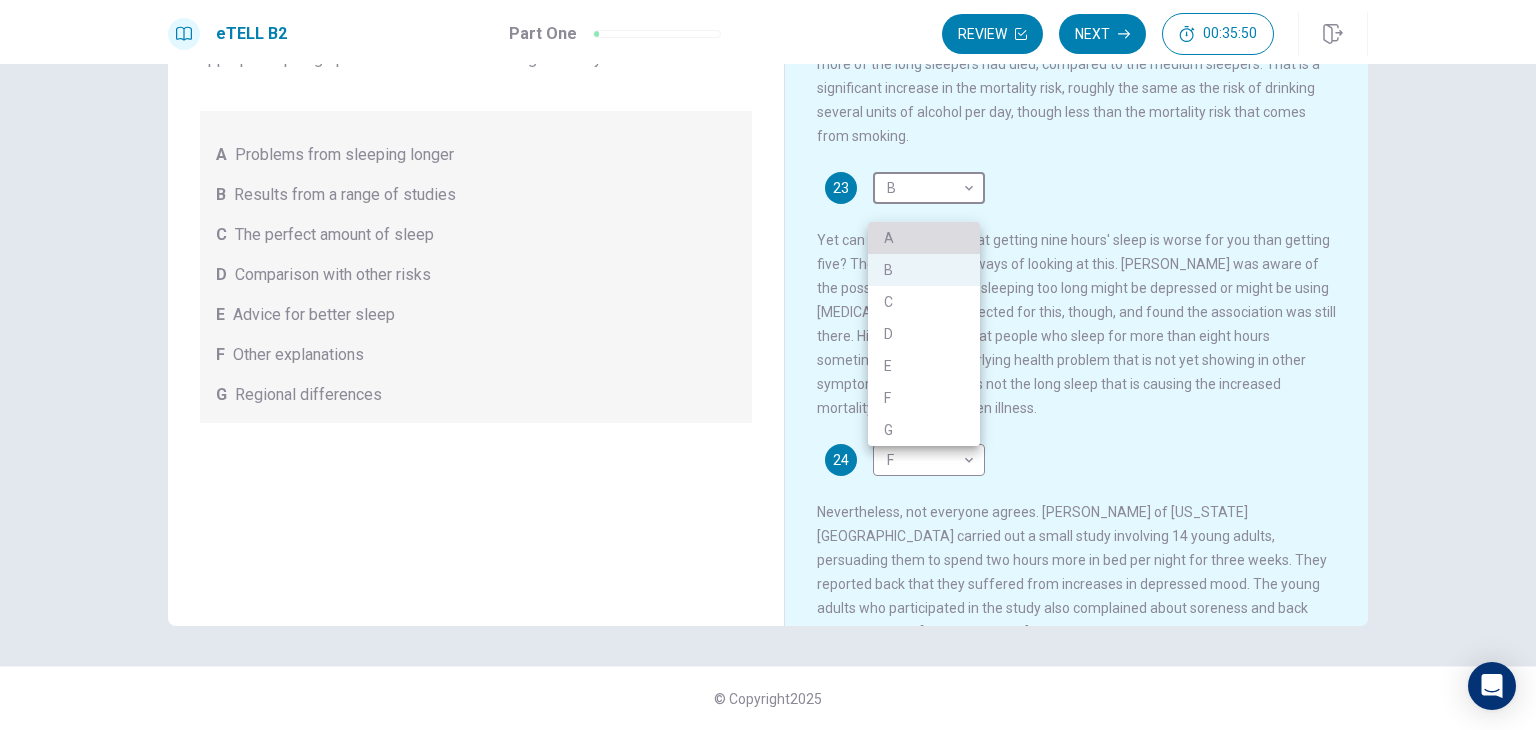 click on "A" at bounding box center [924, 238] 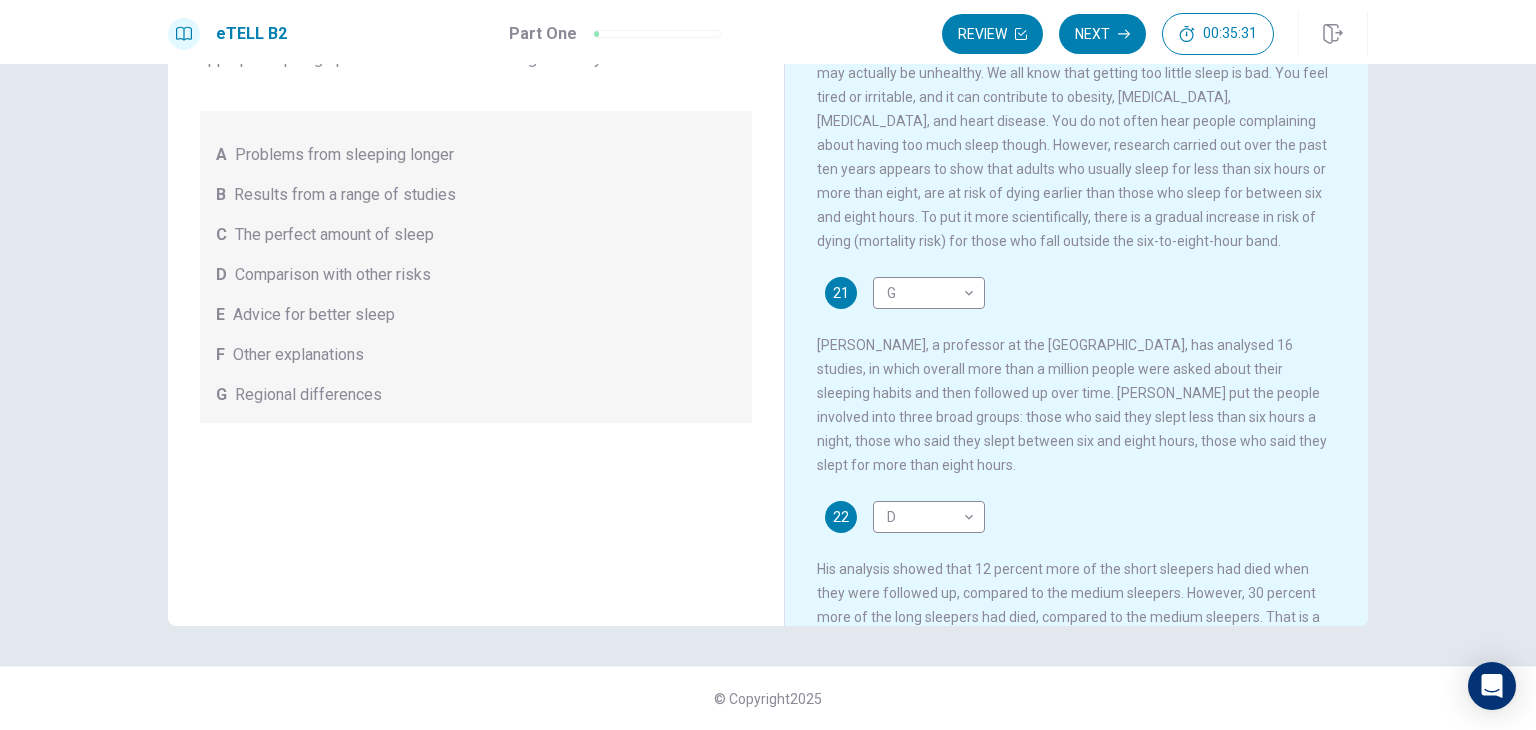 scroll, scrollTop: 0, scrollLeft: 0, axis: both 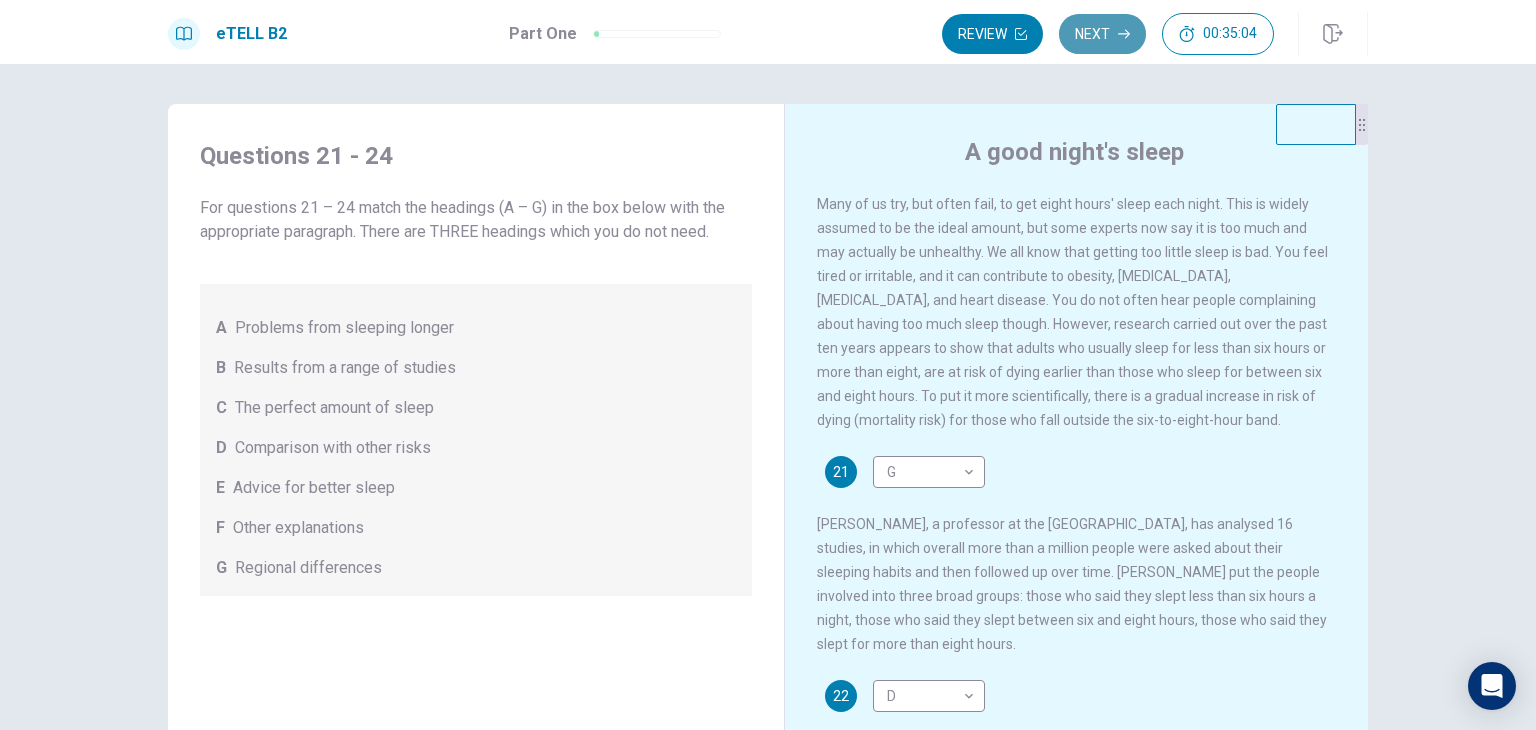 click on "Next" at bounding box center (1102, 34) 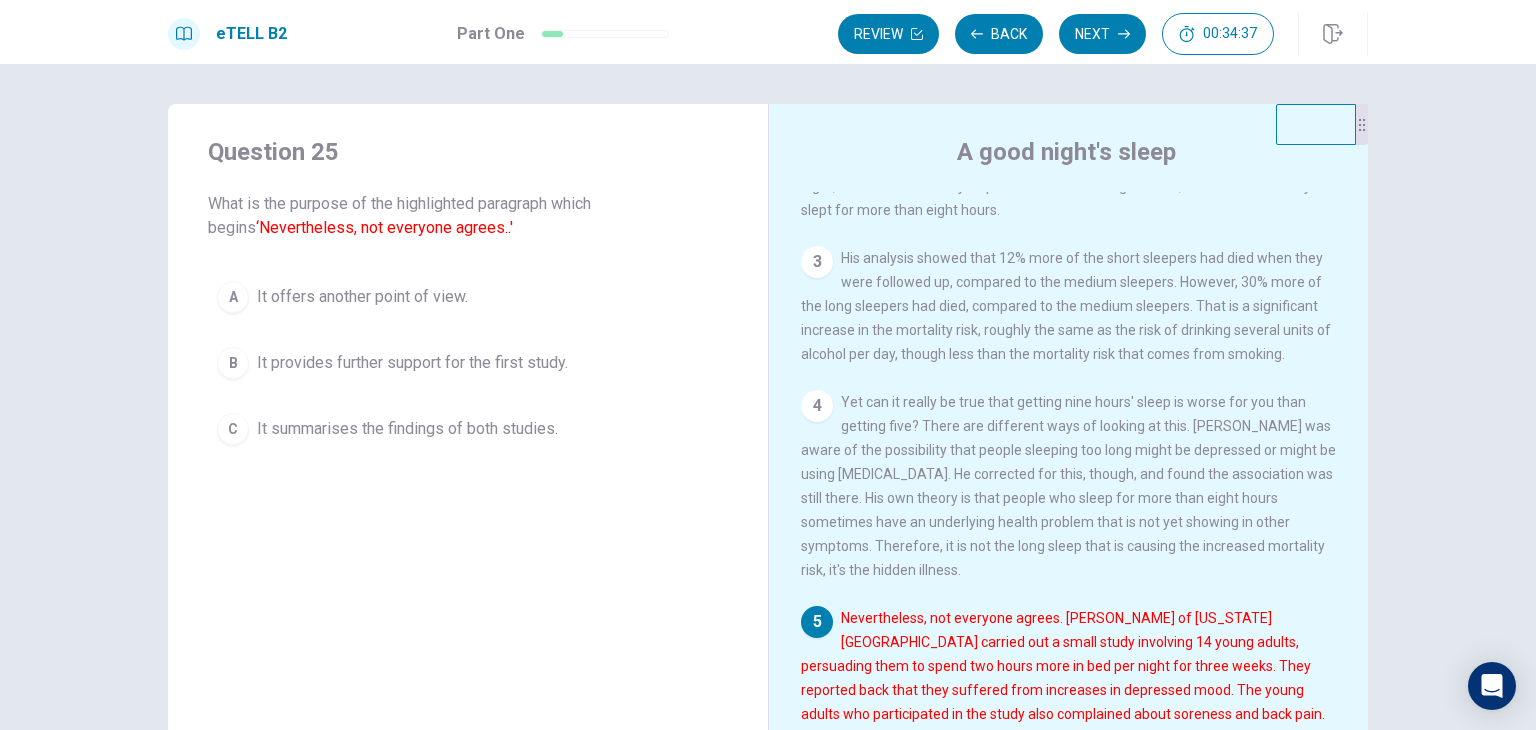 scroll, scrollTop: 487, scrollLeft: 0, axis: vertical 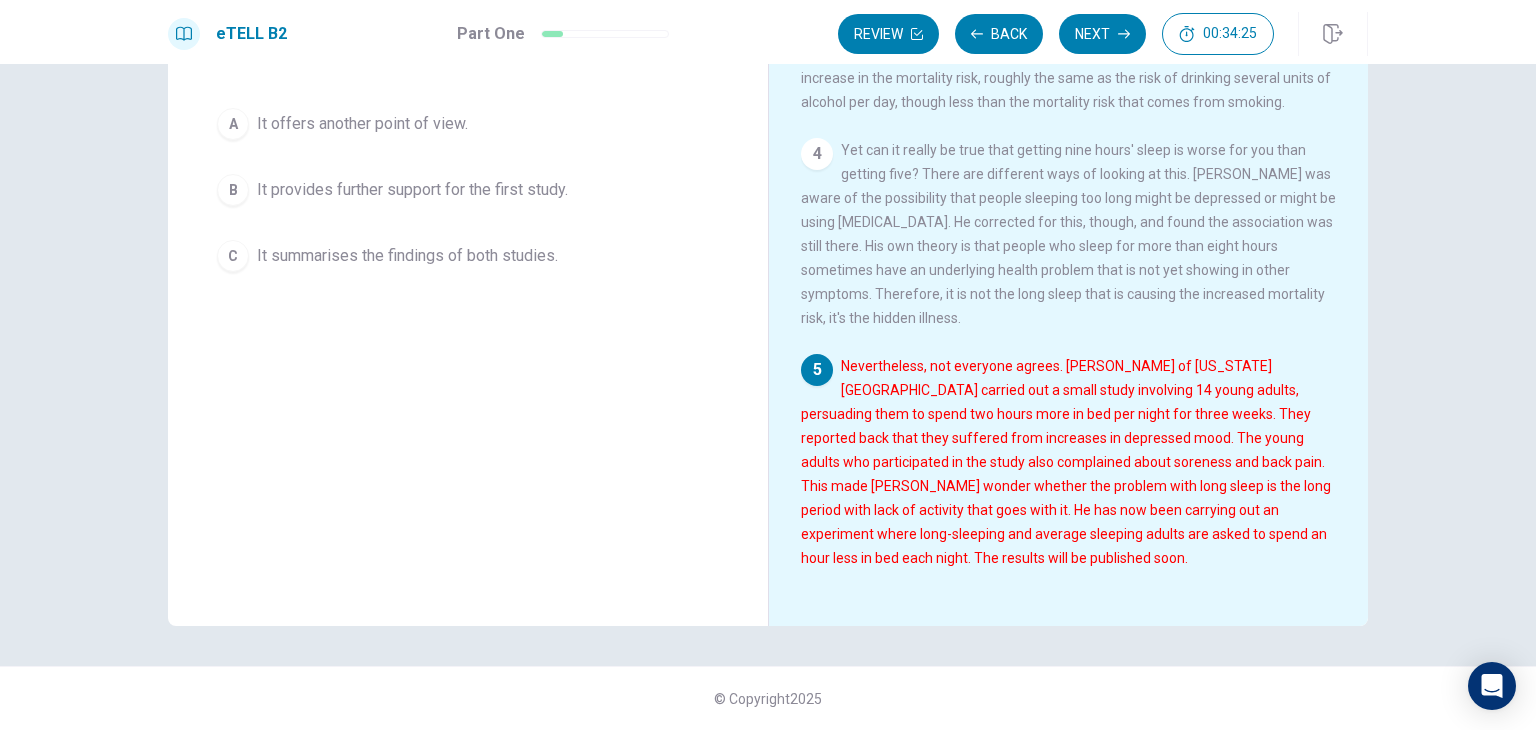 click on "Nevertheless, not everyone agrees. [PERSON_NAME] of [US_STATE][GEOGRAPHIC_DATA] carried out a small study involving 14 young adults, persuading them to  spend two hours more in bed per night for three weeks. They reported back that they  suffered from increases in depressed mood. The young adults who participated in the  study also complained about soreness and back pain. This made [PERSON_NAME] wonder  whether the problem with long sleep is the long period with lack of activity that goes  with it. He has now been carrying out an experiment where long-sleeping and average sleeping adults are asked to spend an hour less in bed each night. The results will be  published soon." at bounding box center (1066, 462) 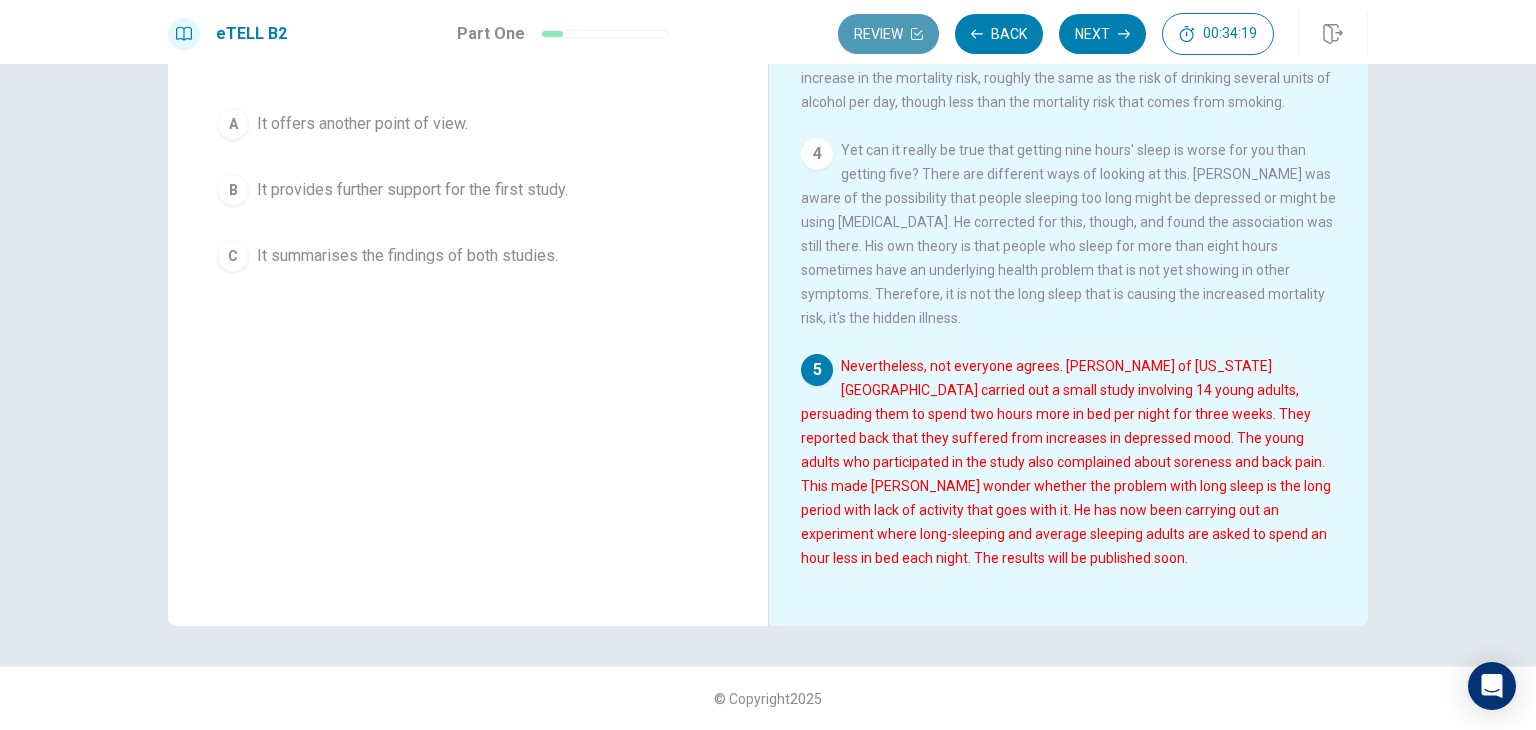 click on "Review" at bounding box center [888, 34] 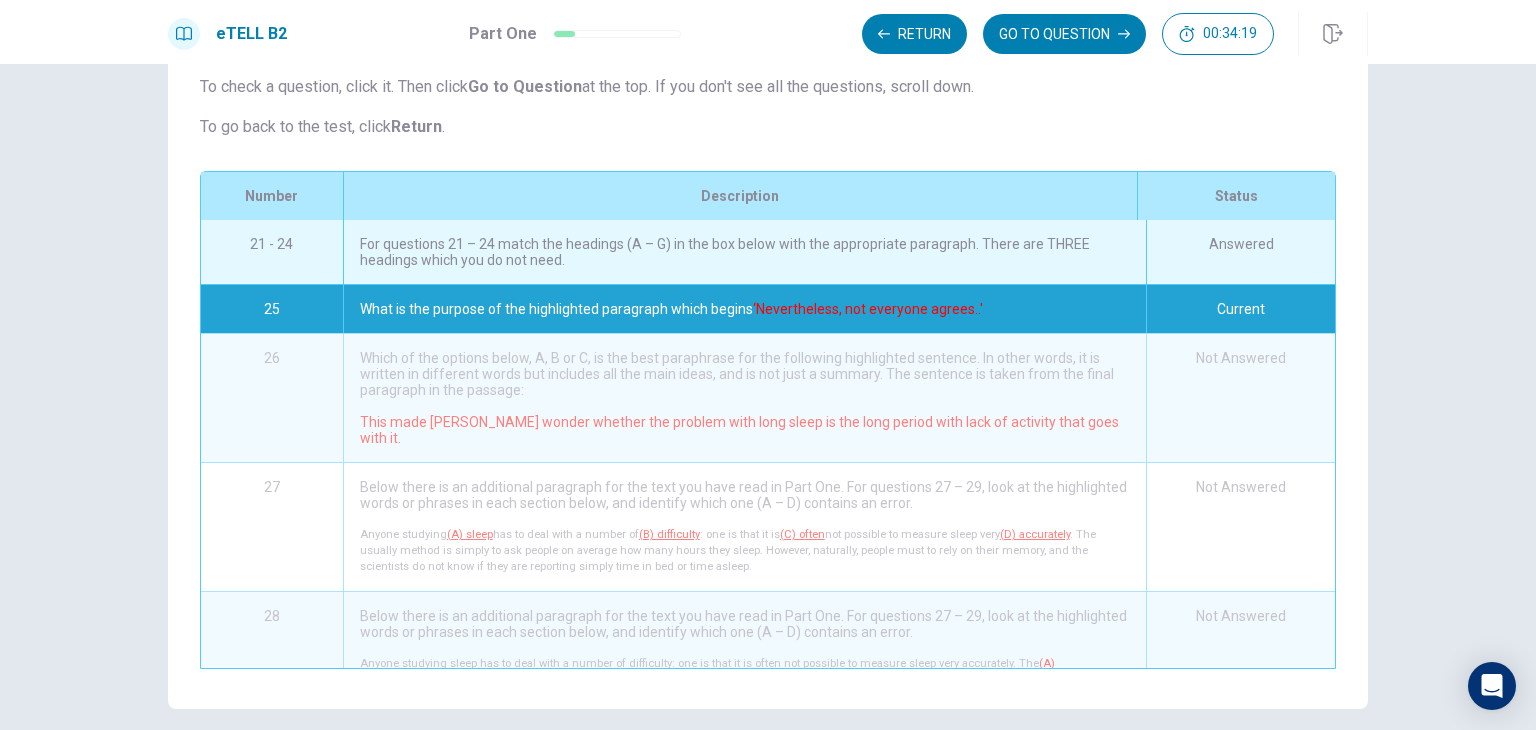 scroll, scrollTop: 64, scrollLeft: 0, axis: vertical 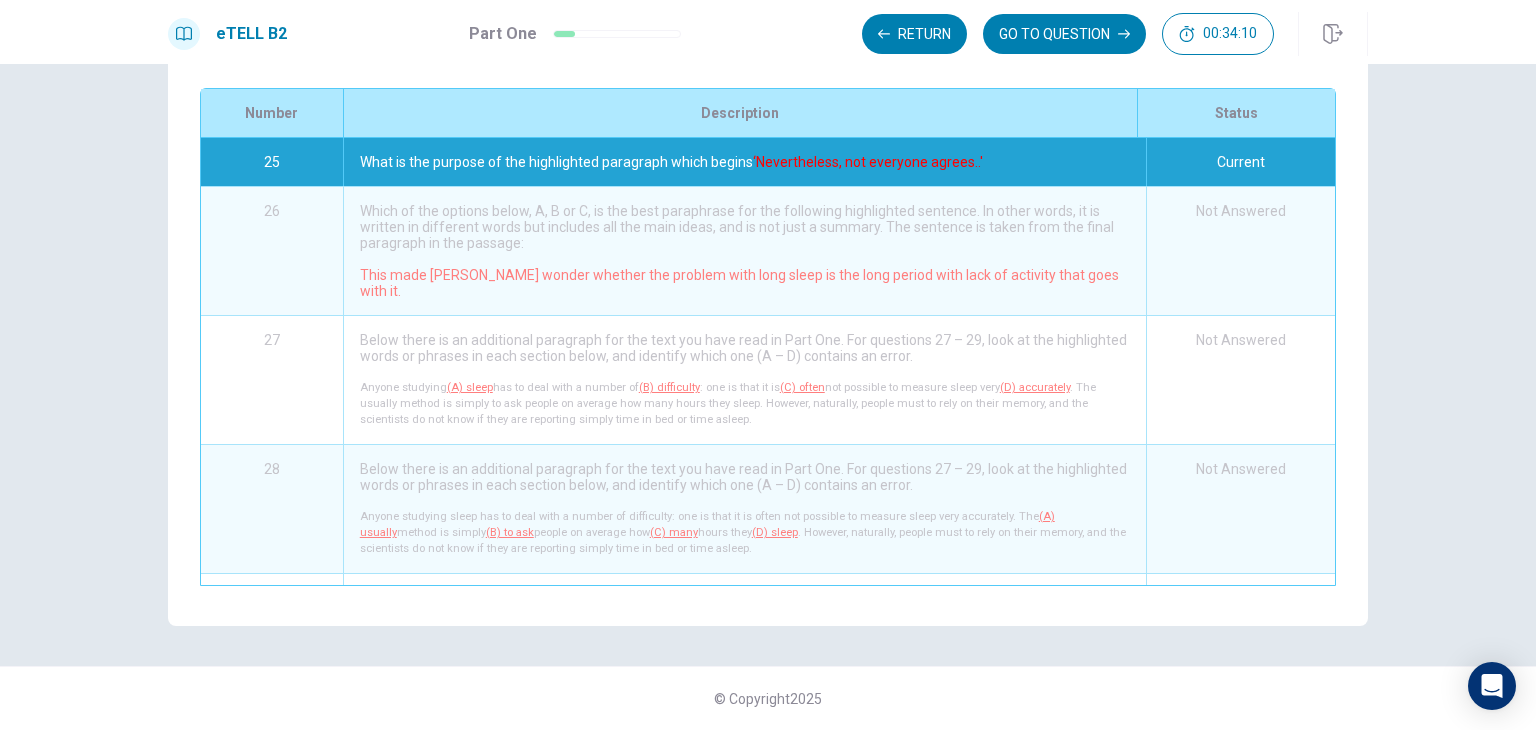 click on "Current" at bounding box center (1240, 162) 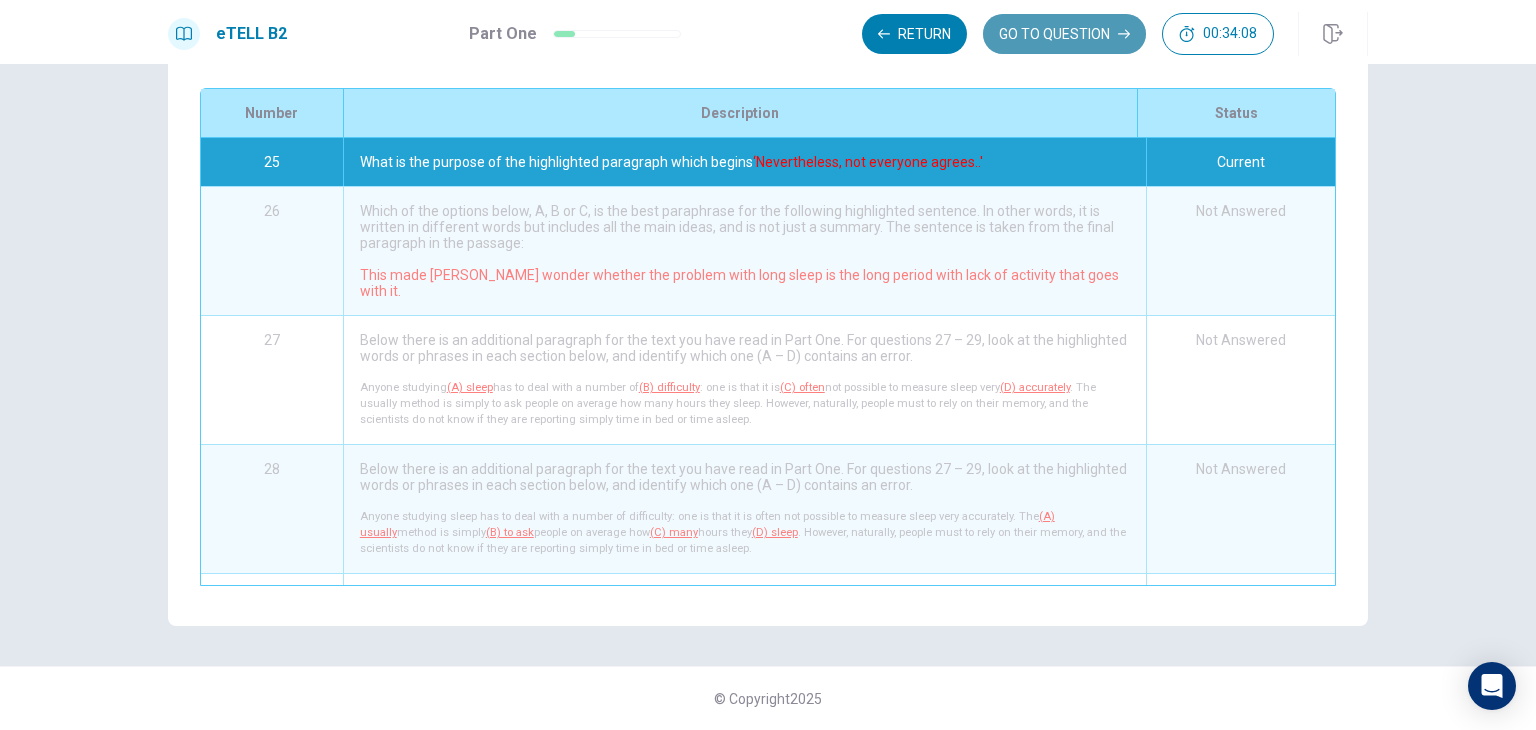 click on "GO TO QUESTION" at bounding box center (1064, 34) 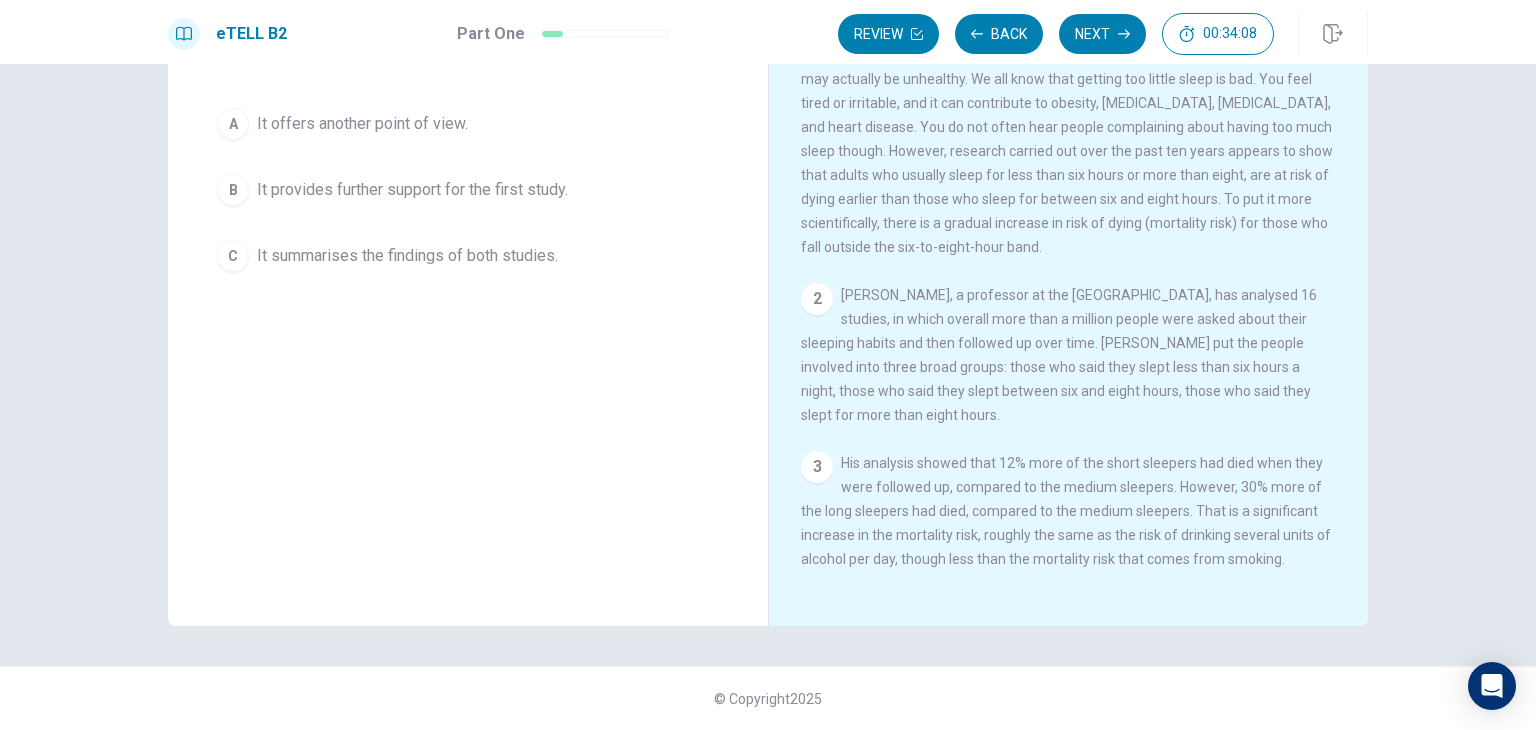 scroll, scrollTop: 173, scrollLeft: 0, axis: vertical 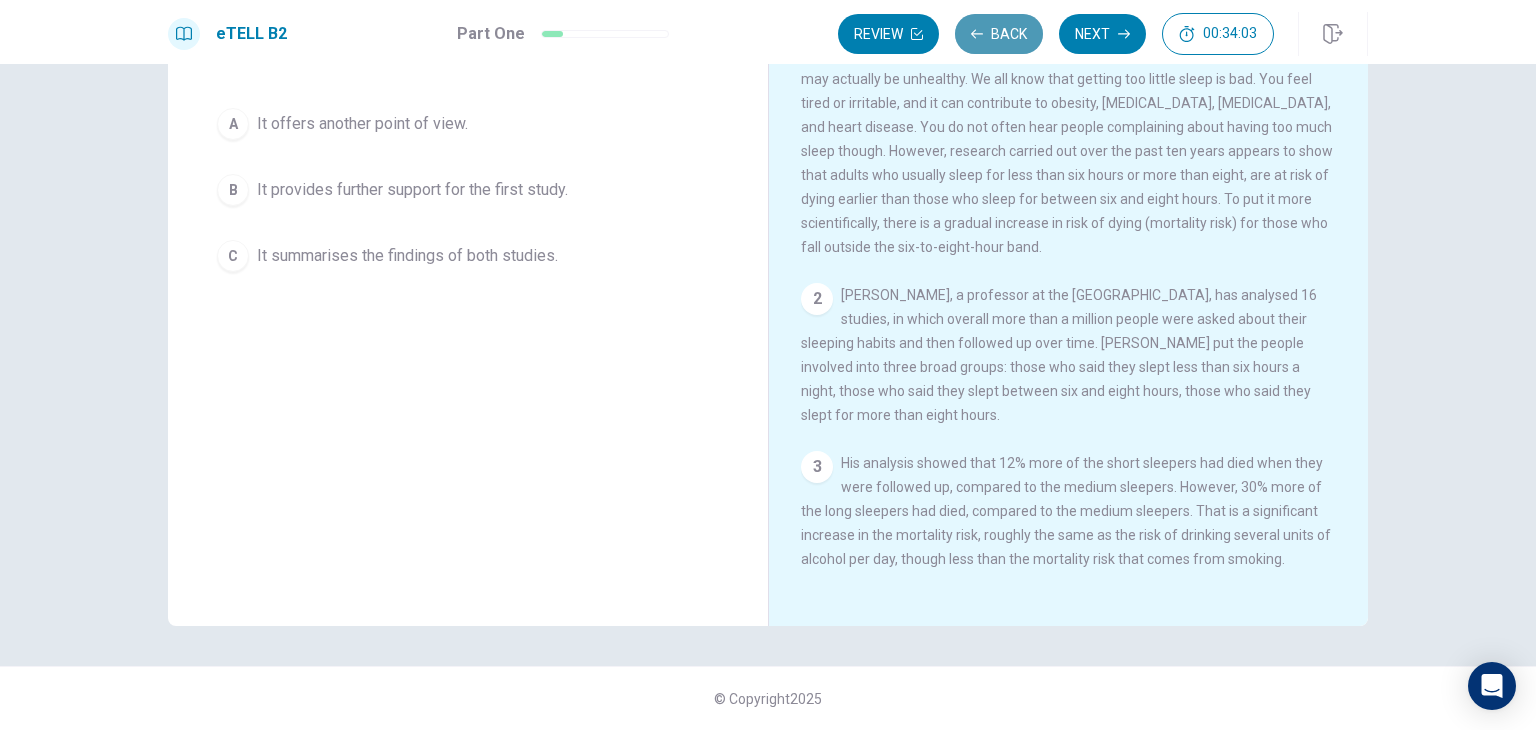 click on "Back" at bounding box center [999, 34] 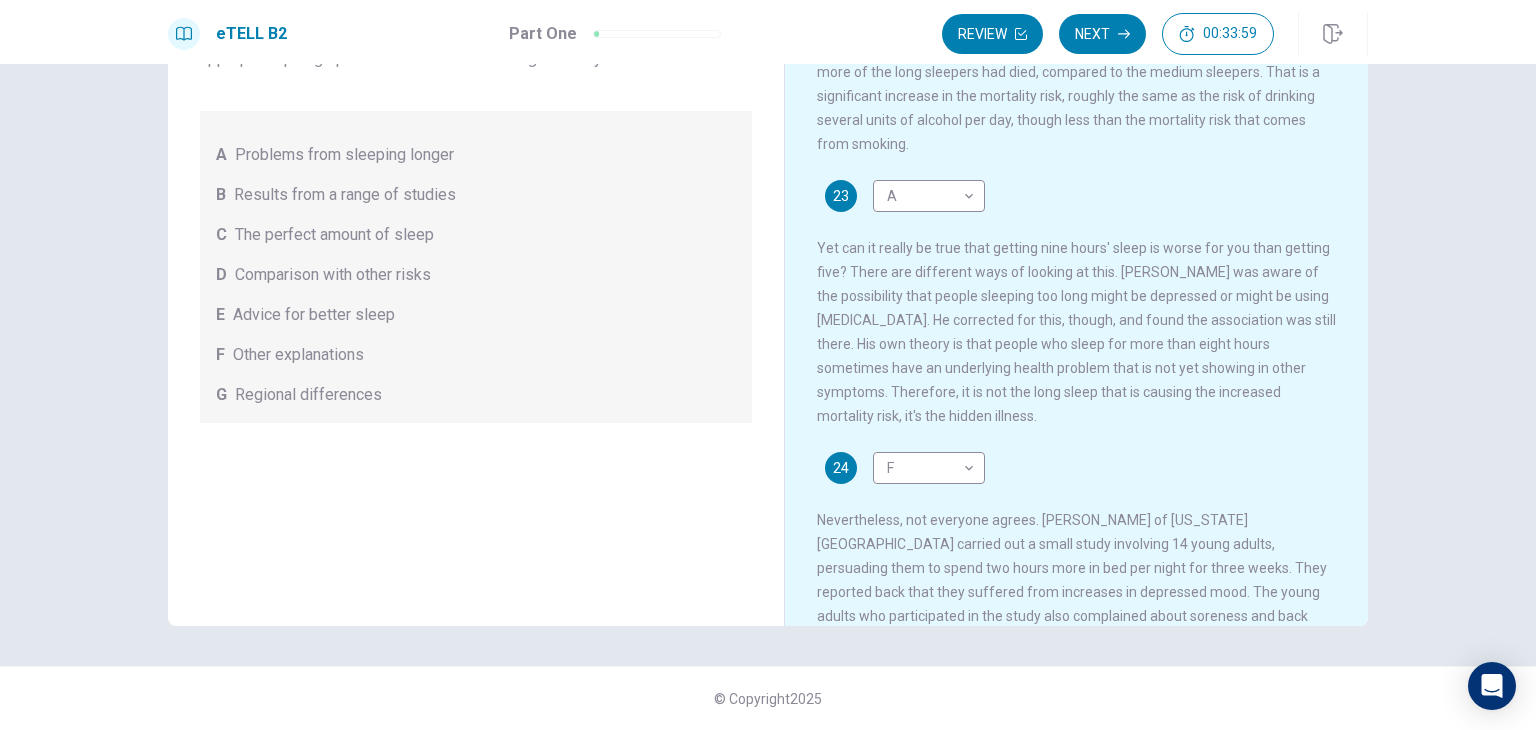 scroll, scrollTop: 707, scrollLeft: 0, axis: vertical 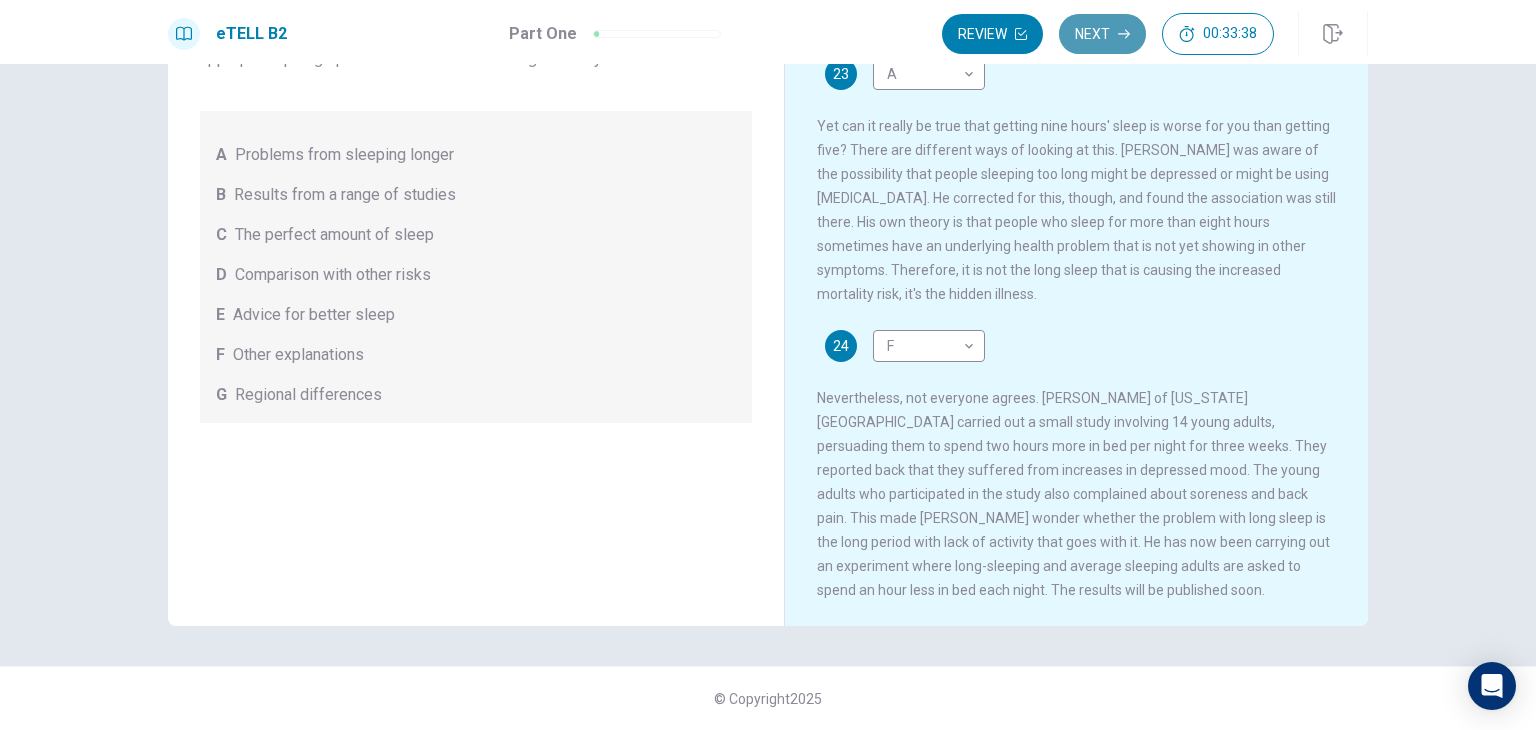 click 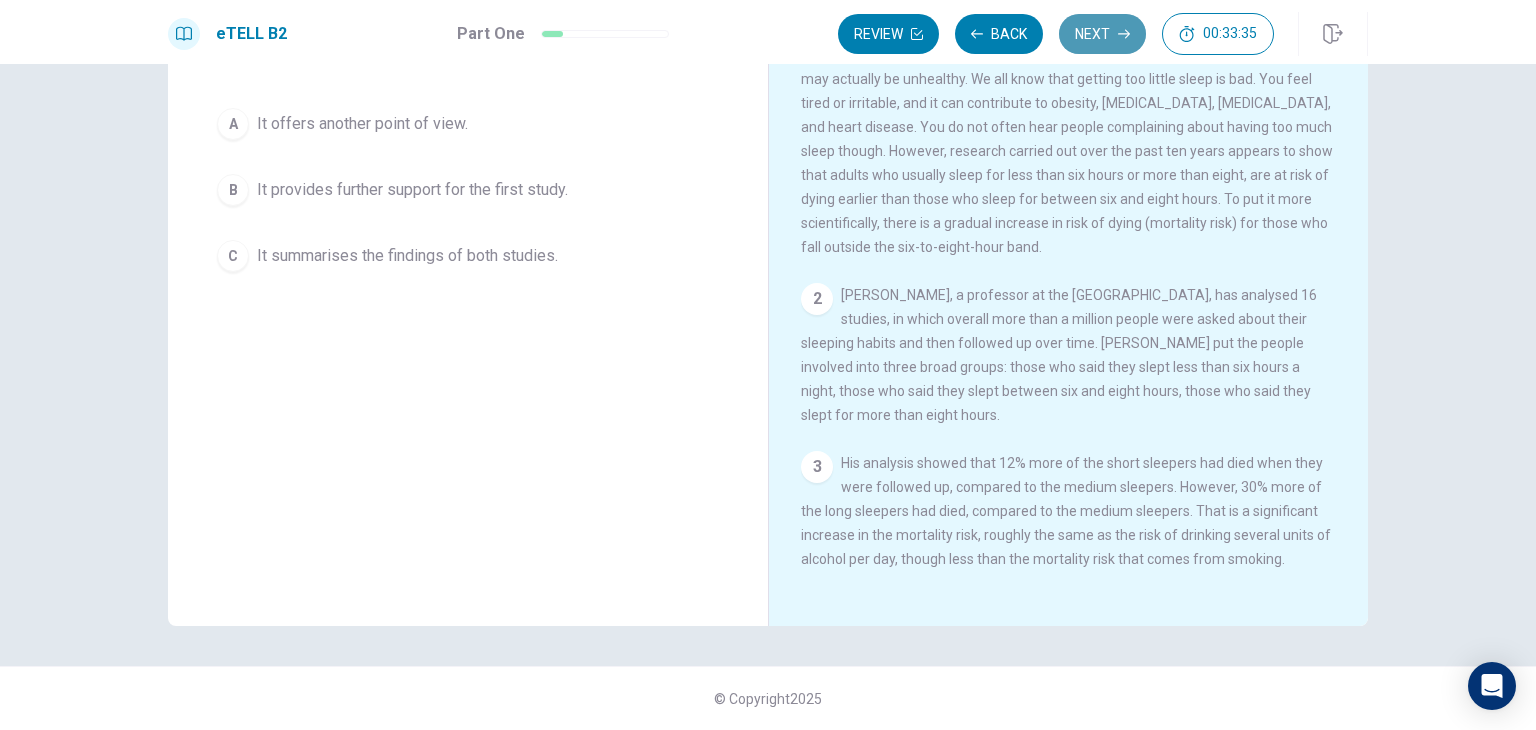 click 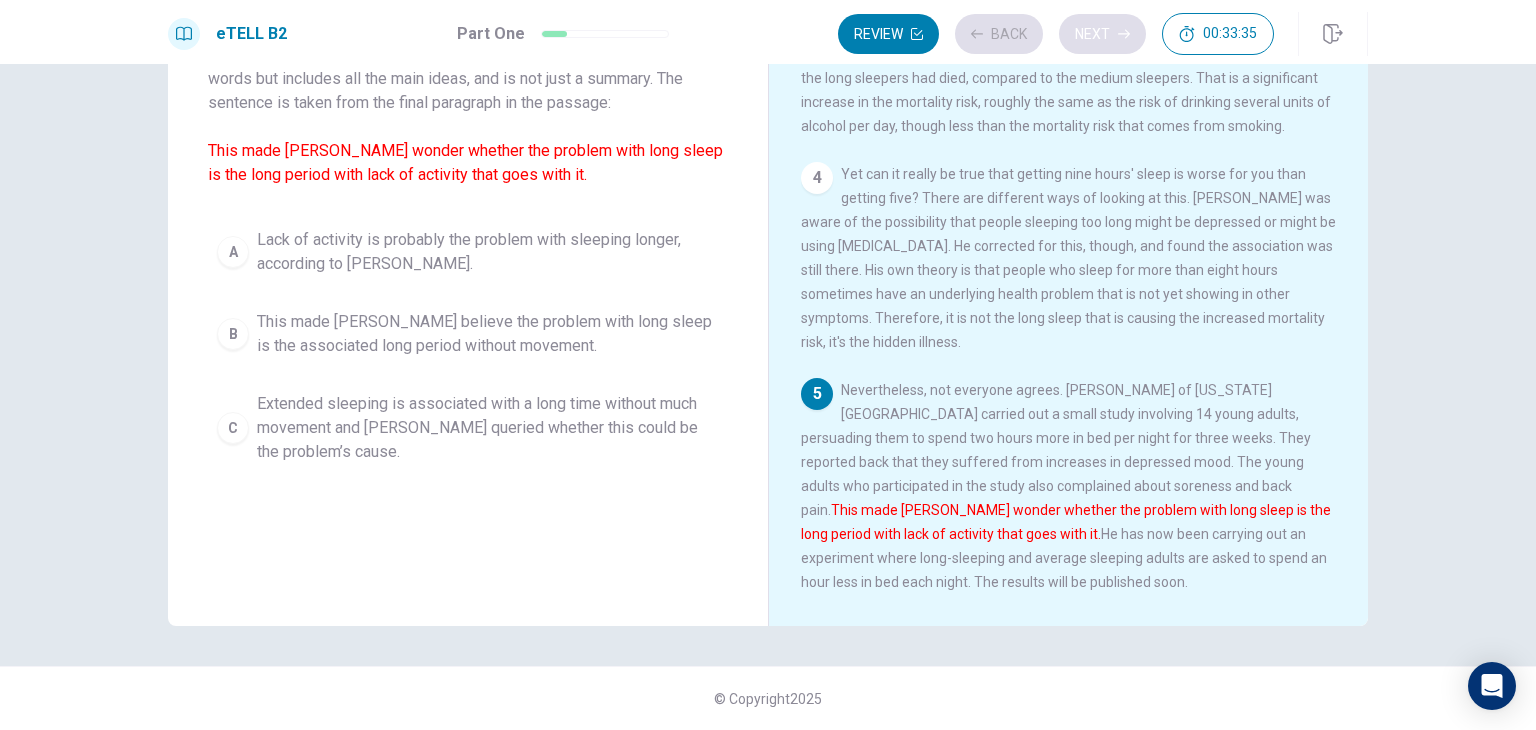 scroll, scrollTop: 487, scrollLeft: 0, axis: vertical 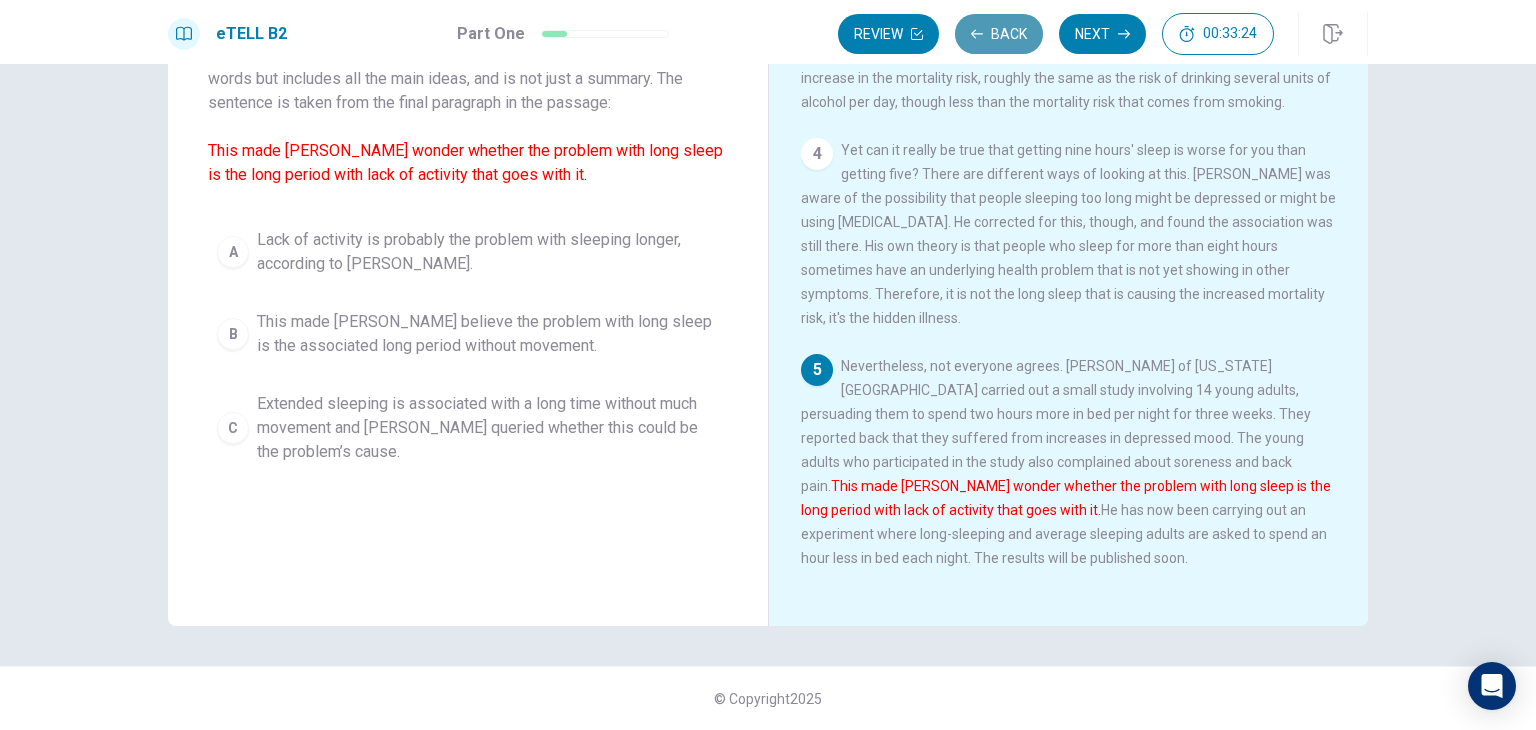 click on "Back" at bounding box center [999, 34] 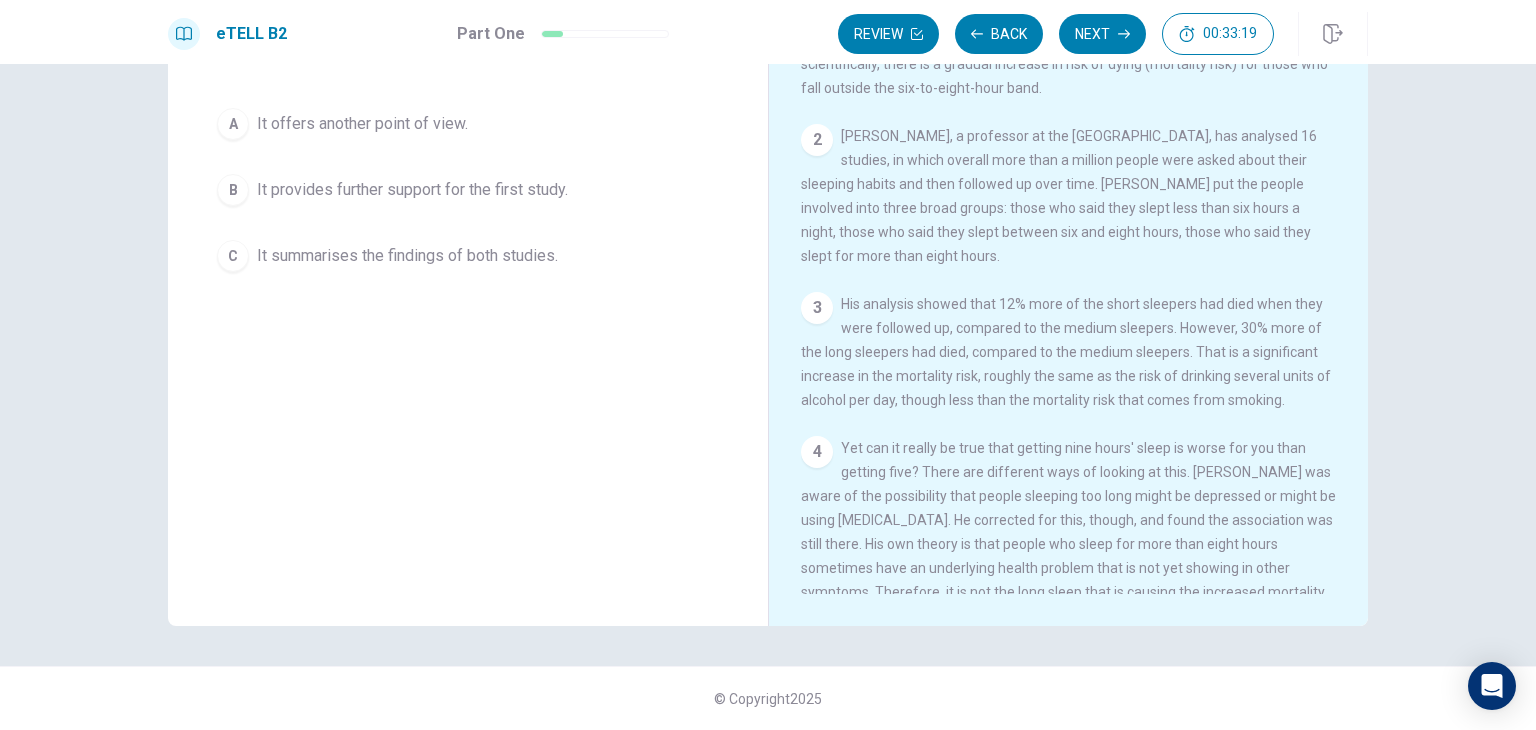 scroll, scrollTop: 0, scrollLeft: 0, axis: both 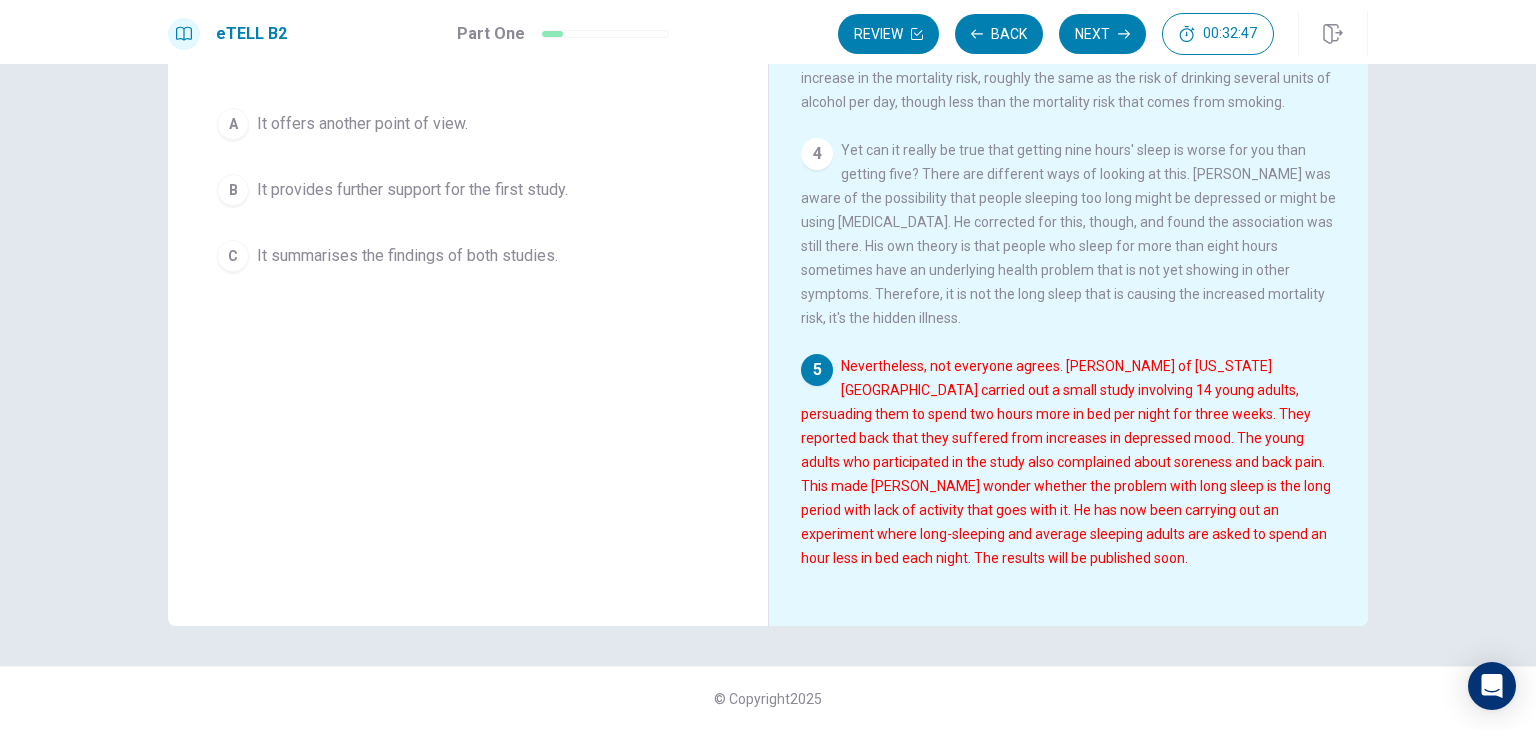 click on "5" at bounding box center (817, 370) 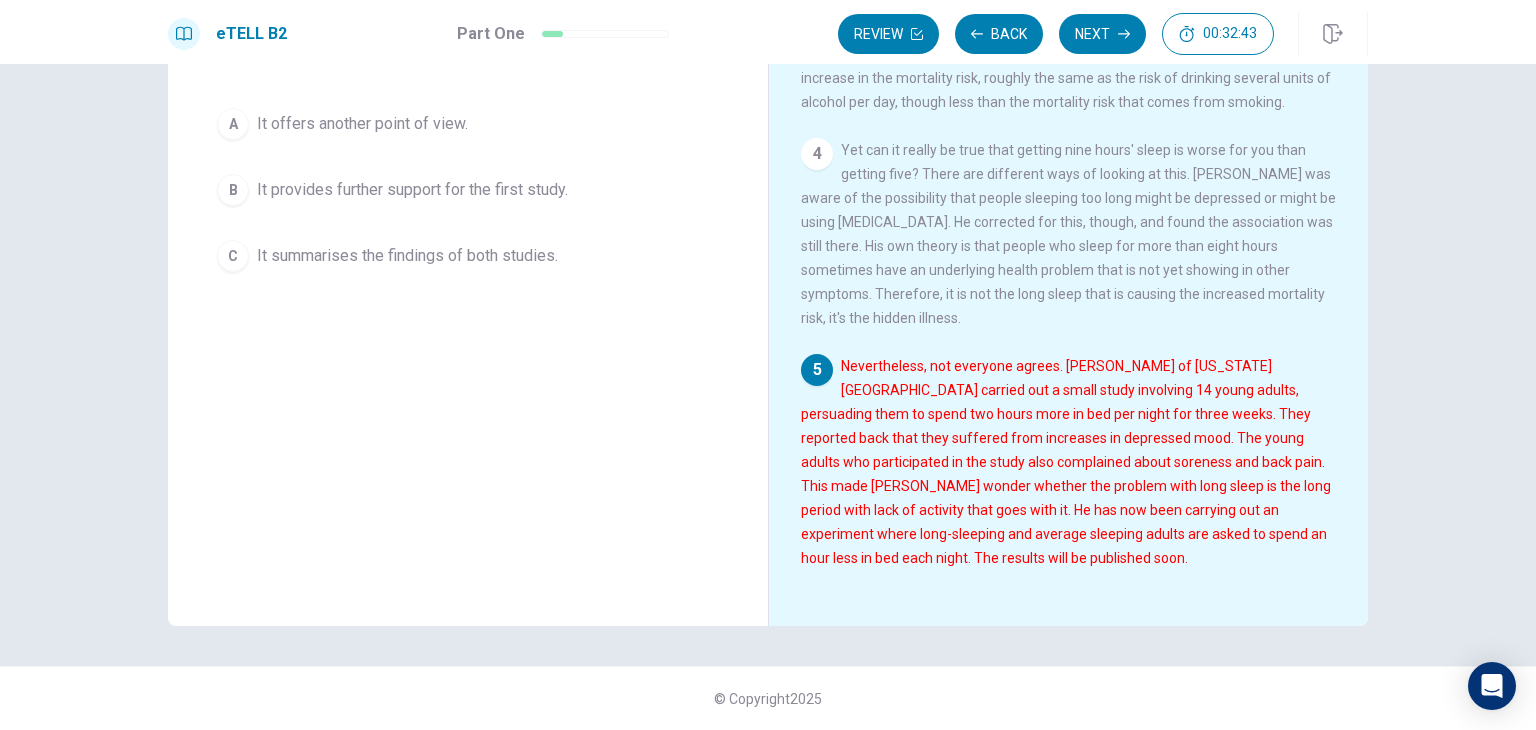 scroll, scrollTop: 0, scrollLeft: 0, axis: both 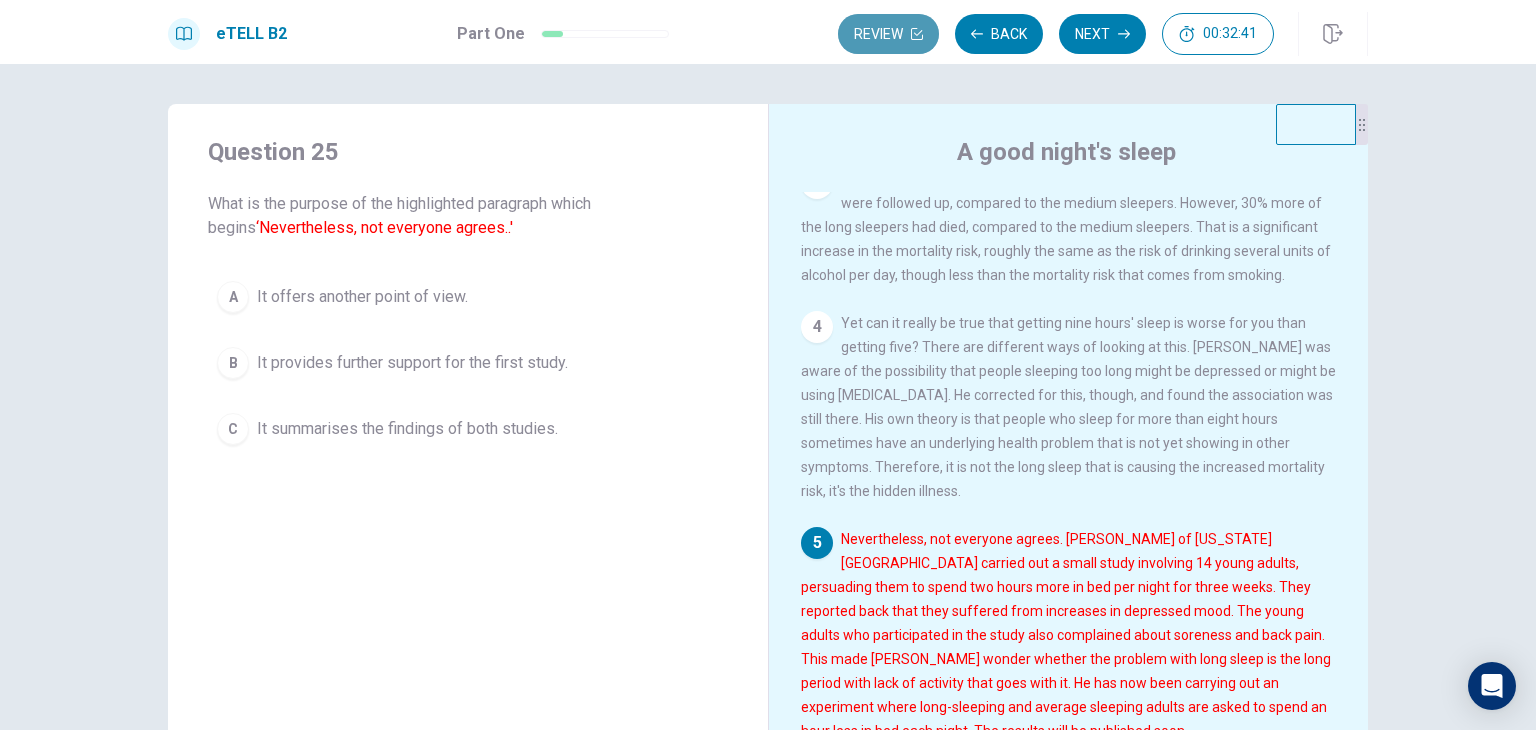 click on "Review" at bounding box center [888, 34] 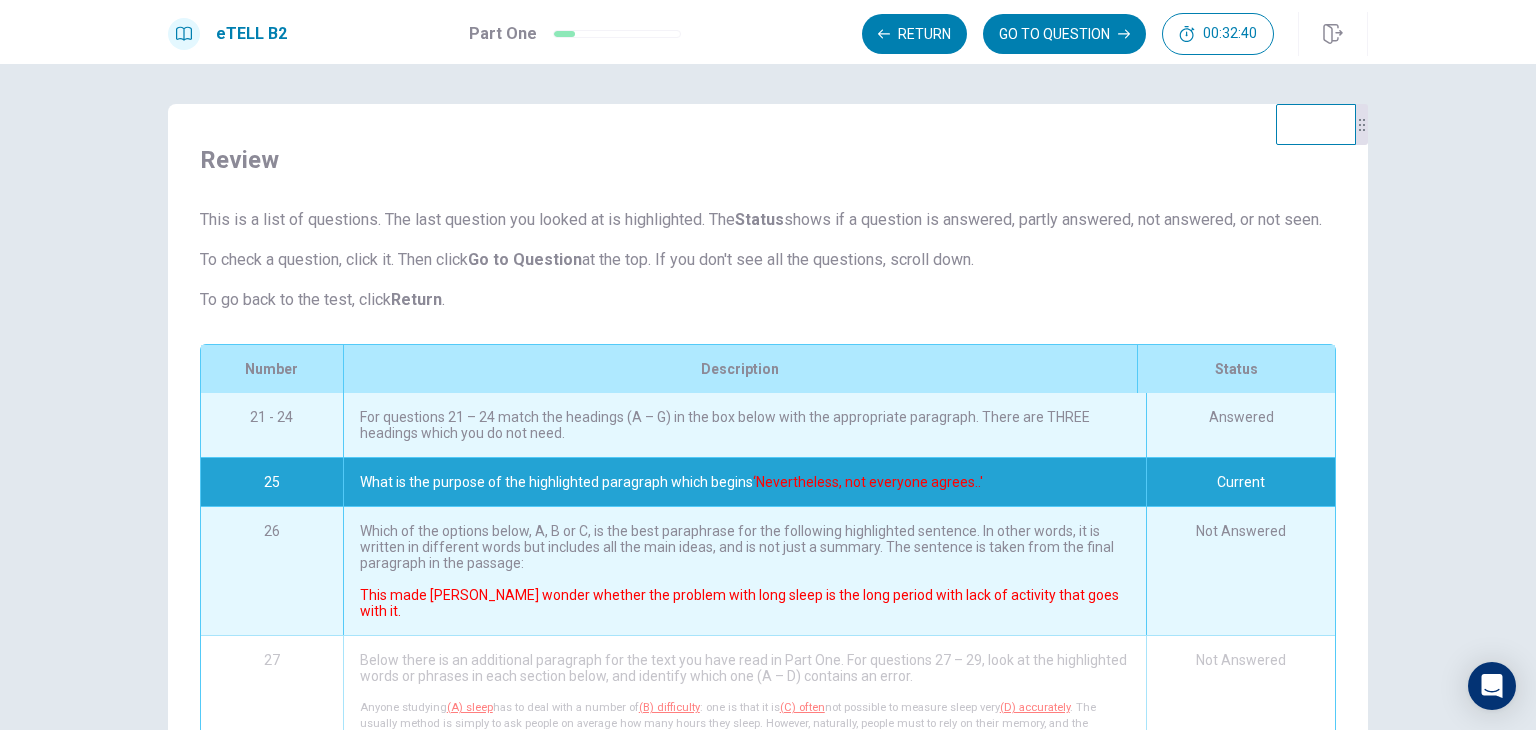 scroll, scrollTop: 64, scrollLeft: 0, axis: vertical 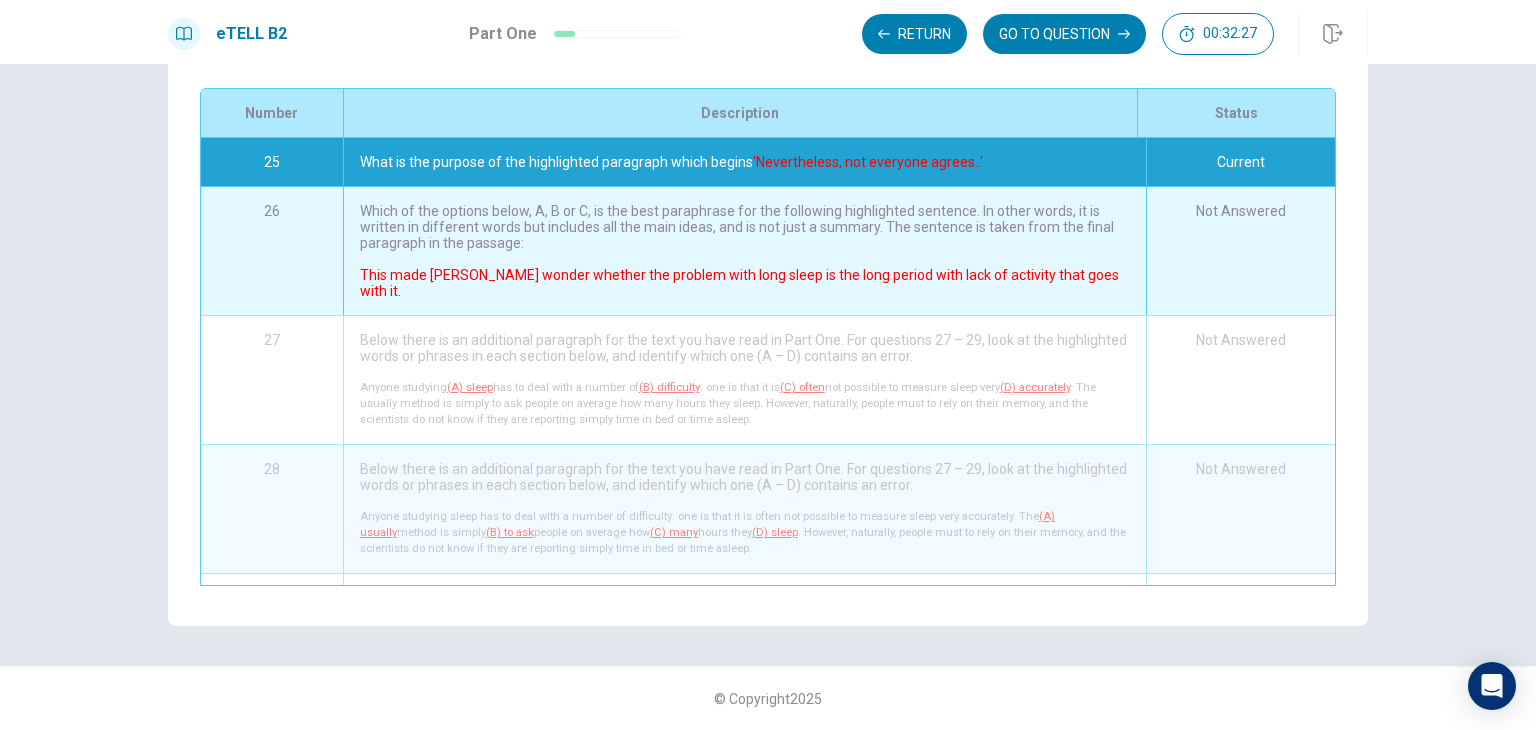 click on "Current" at bounding box center [1240, 162] 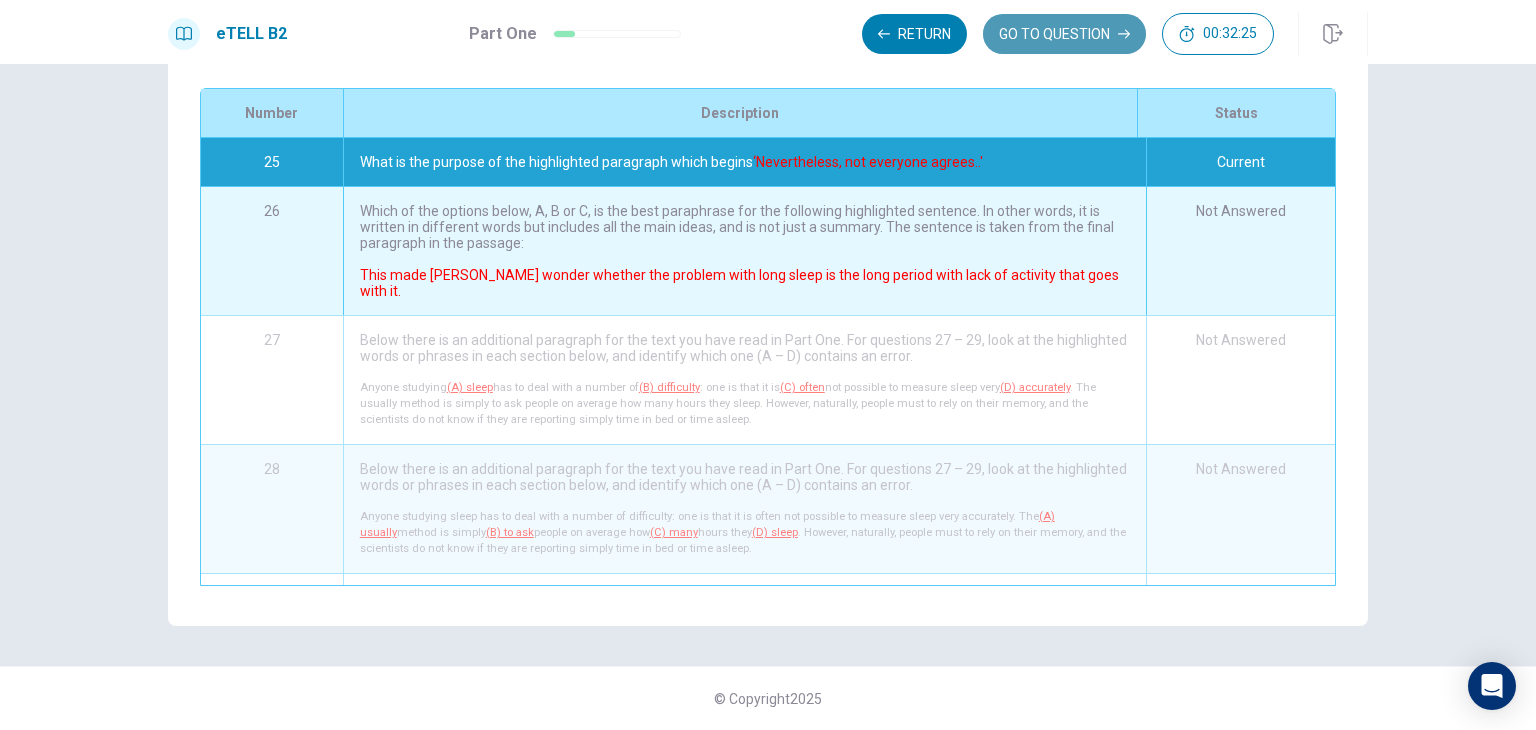 click on "GO TO QUESTION" at bounding box center [1064, 34] 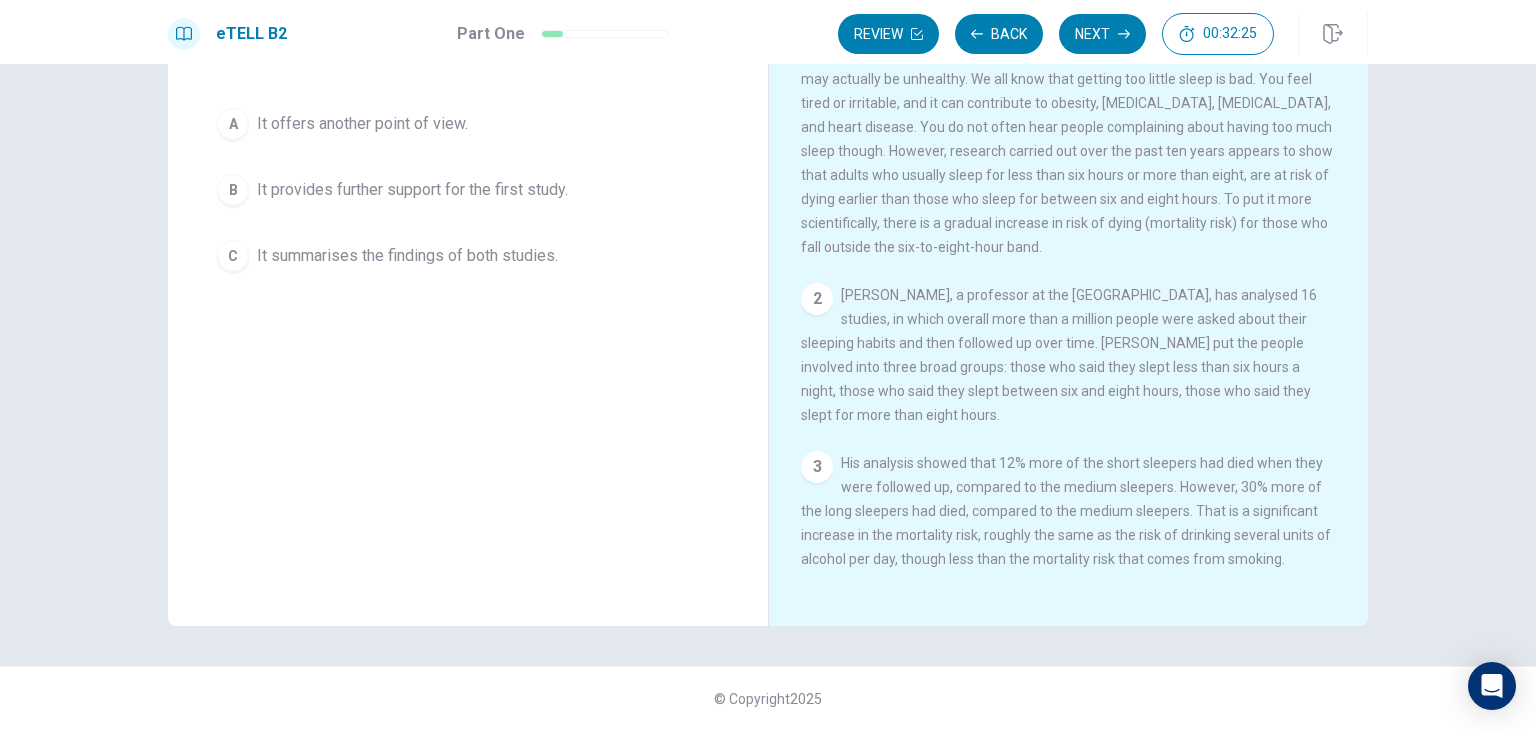 scroll, scrollTop: 173, scrollLeft: 0, axis: vertical 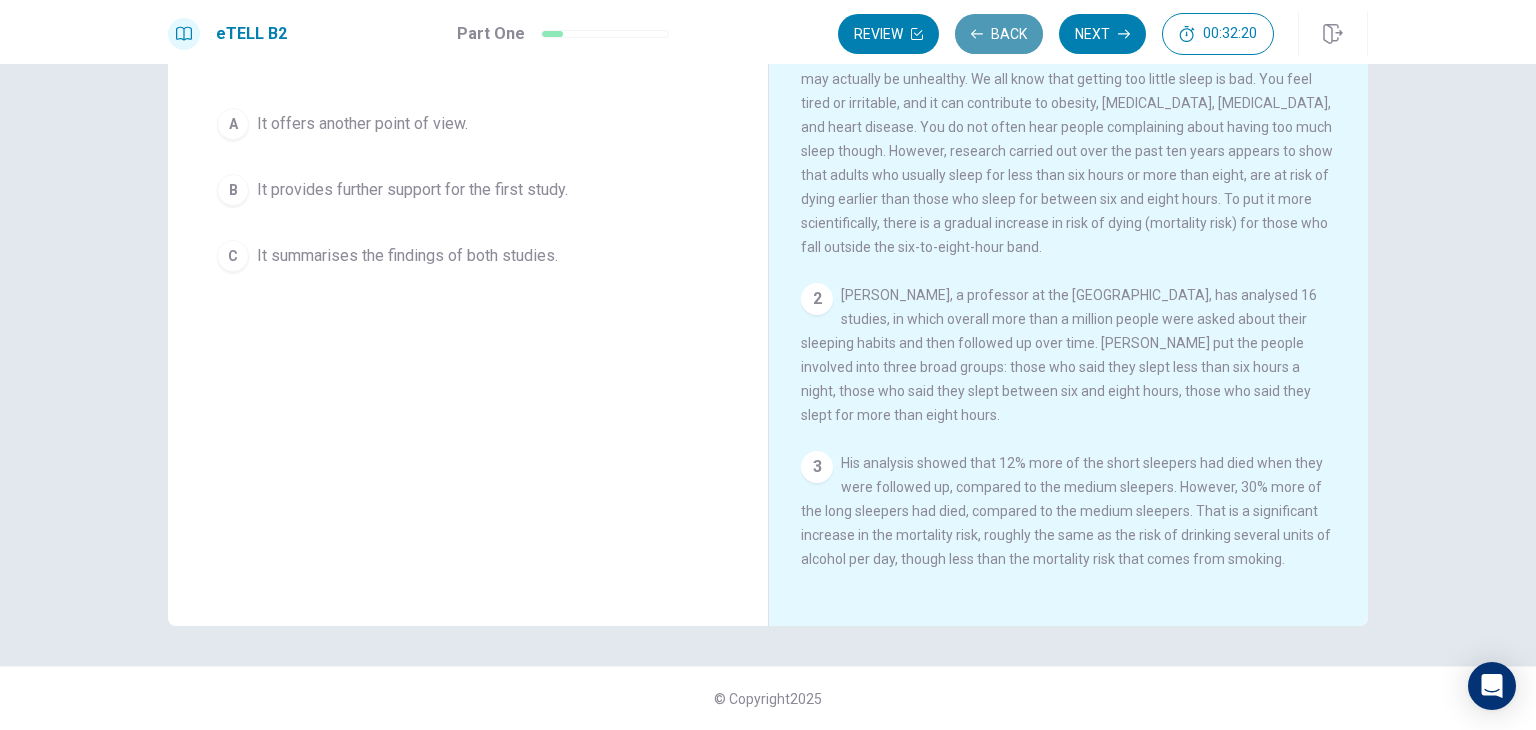 click on "Back" at bounding box center [999, 34] 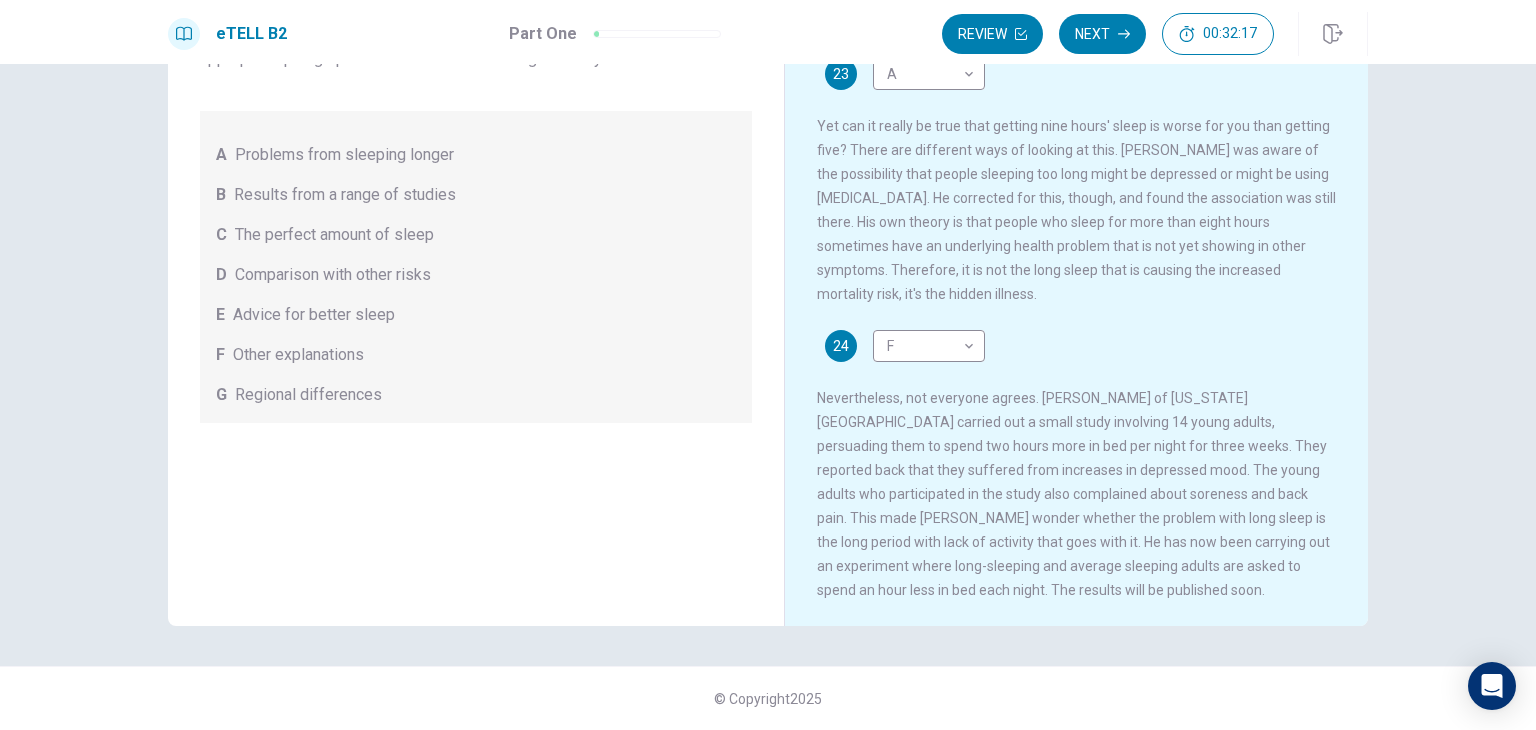 scroll, scrollTop: 707, scrollLeft: 0, axis: vertical 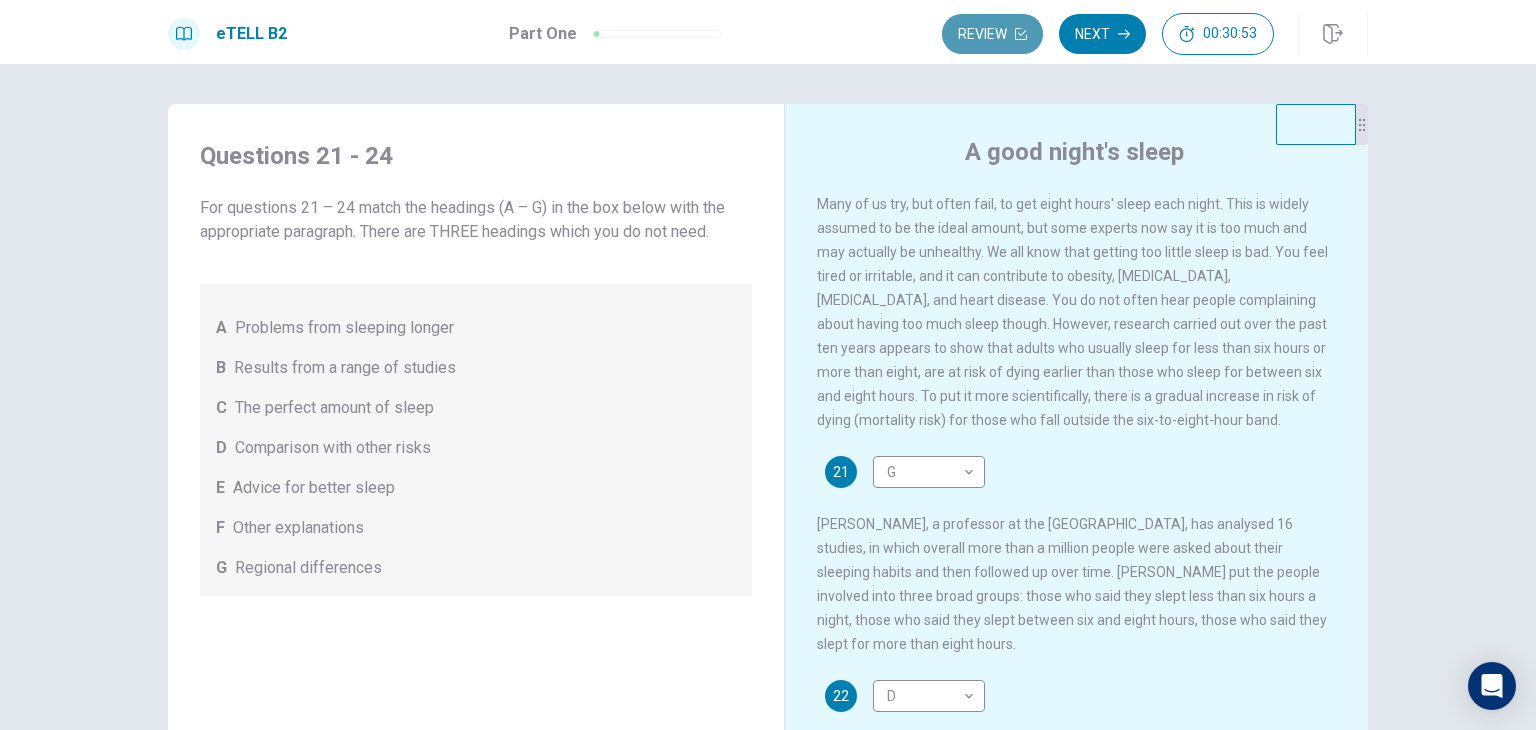 click 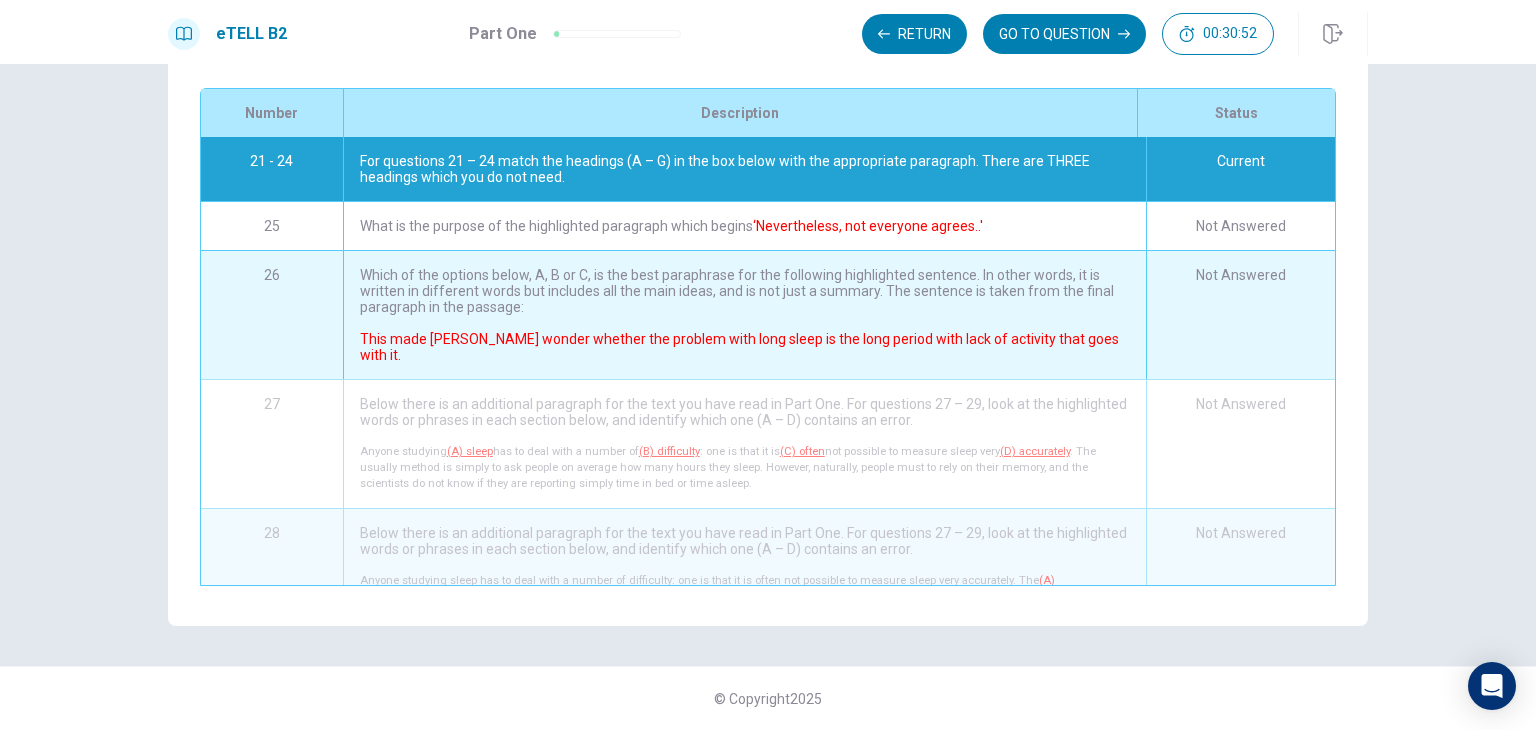 scroll, scrollTop: 280, scrollLeft: 0, axis: vertical 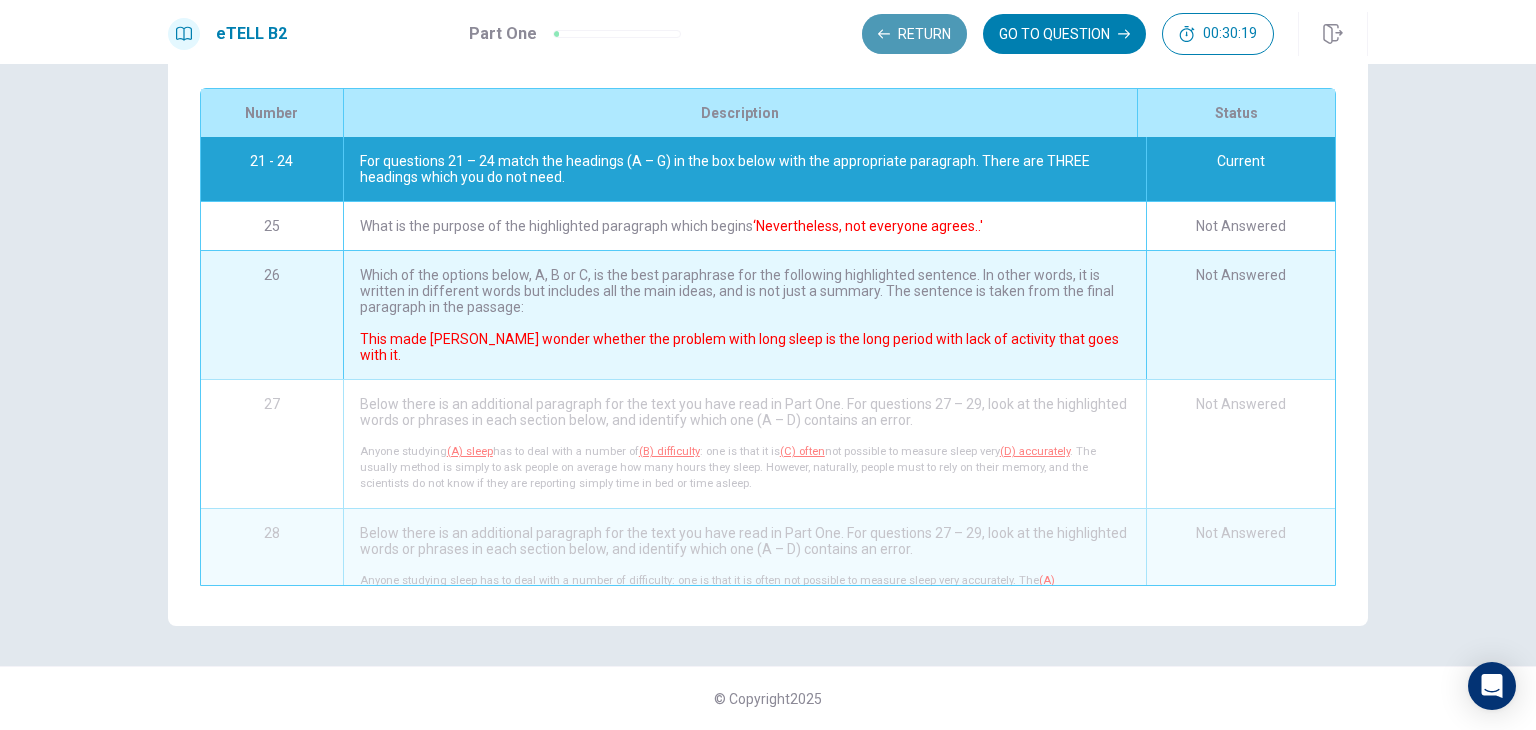 click on "Return" at bounding box center (914, 34) 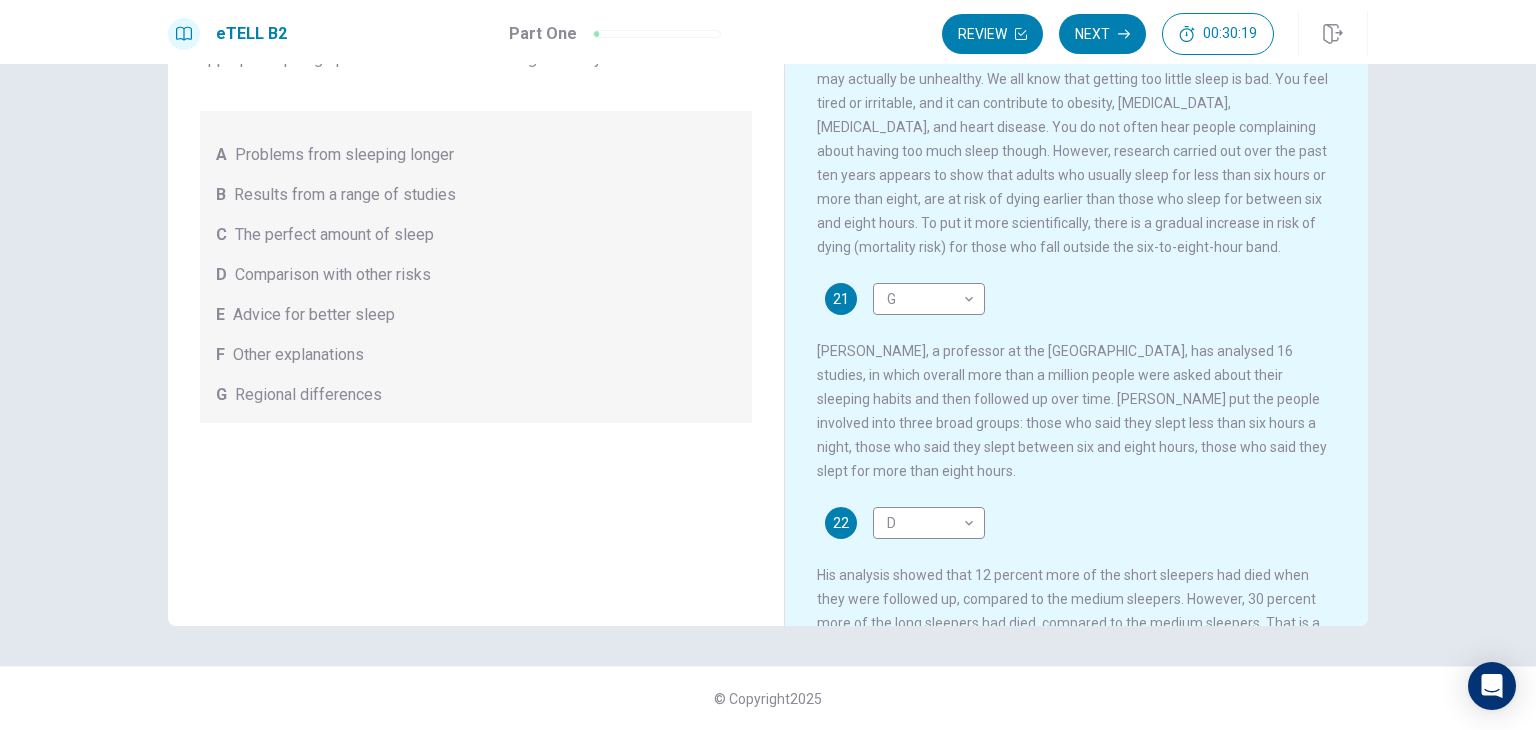 scroll, scrollTop: 173, scrollLeft: 0, axis: vertical 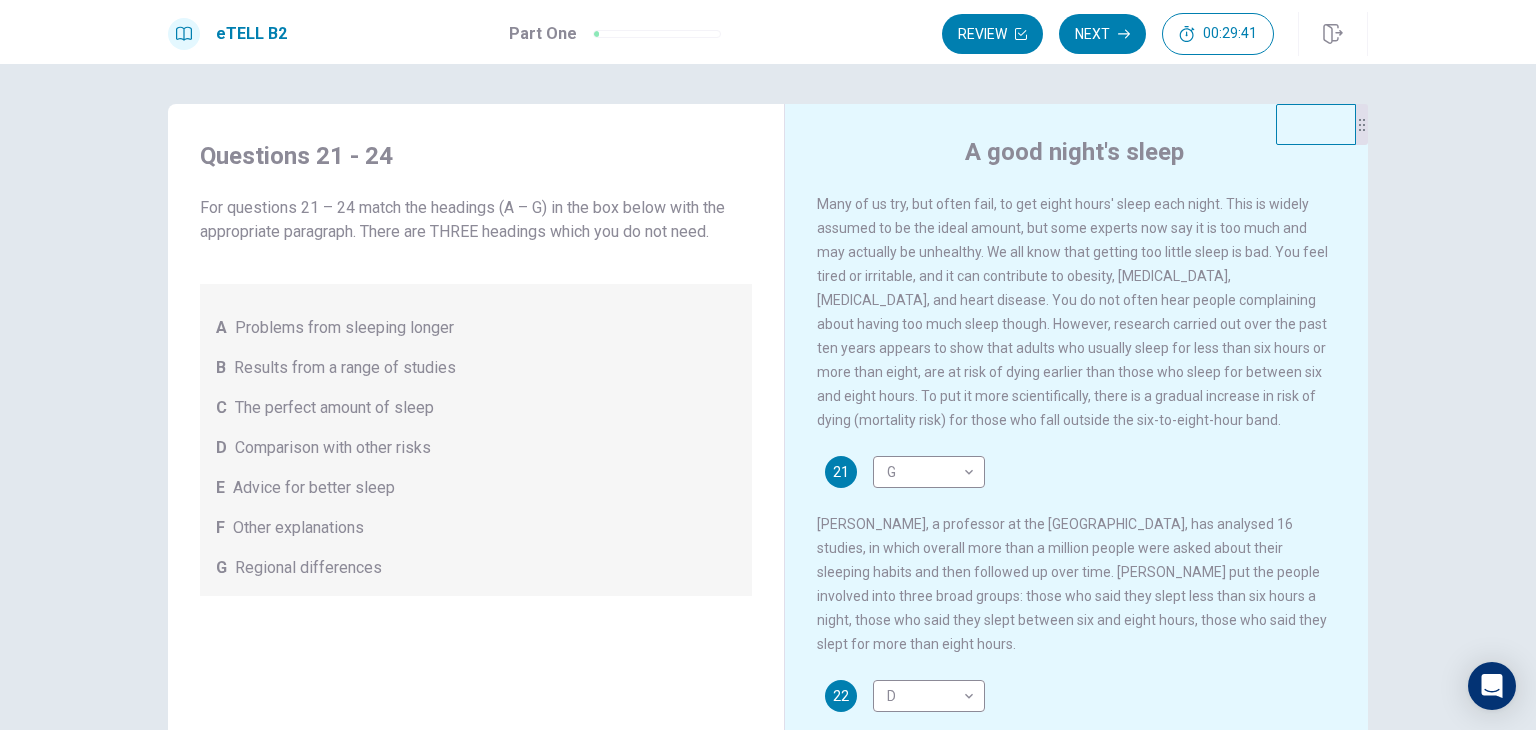 click on "Many of us try, but often fail, to get eight hours' sleep each night. This is widely assumed  to be the ideal amount, but some experts now say it is too much and may actually be  unhealthy. We all know that getting too little sleep is bad. You feel tired or irritable, and  it can contribute to obesity, [MEDICAL_DATA], [MEDICAL_DATA], and heart disease. You do  not often hear people complaining about having too much sleep though. However,  research carried out over the past ten years appears to show that adults who usually  sleep for less than six hours or more than eight, are at risk of dying earlier than those who sleep for between six and eight hours. To put it more scientifically, there is a gradual  increase in risk of dying (mortality risk) for those who fall outside the six-to-eight-hour  band." at bounding box center (1072, 312) 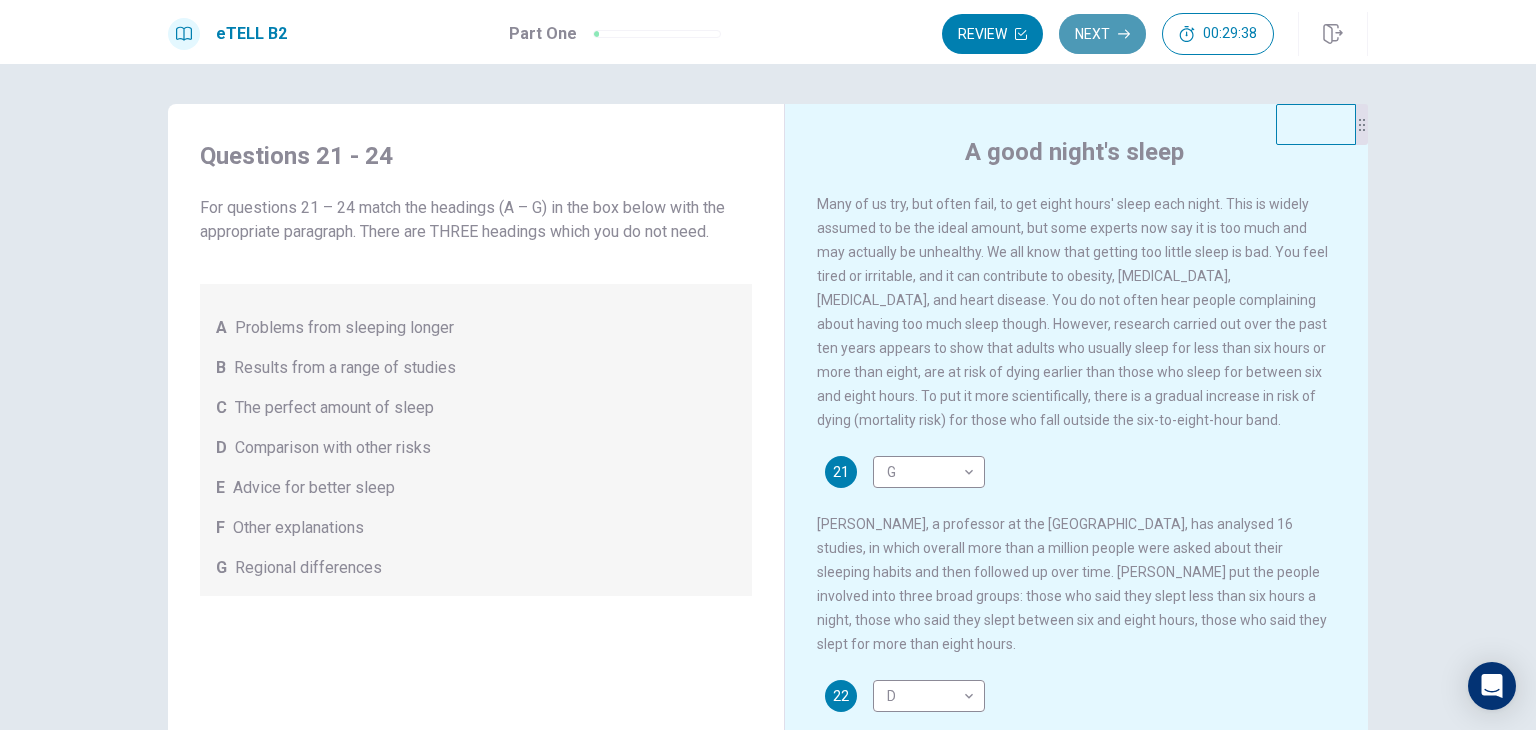 click on "Next" at bounding box center (1102, 34) 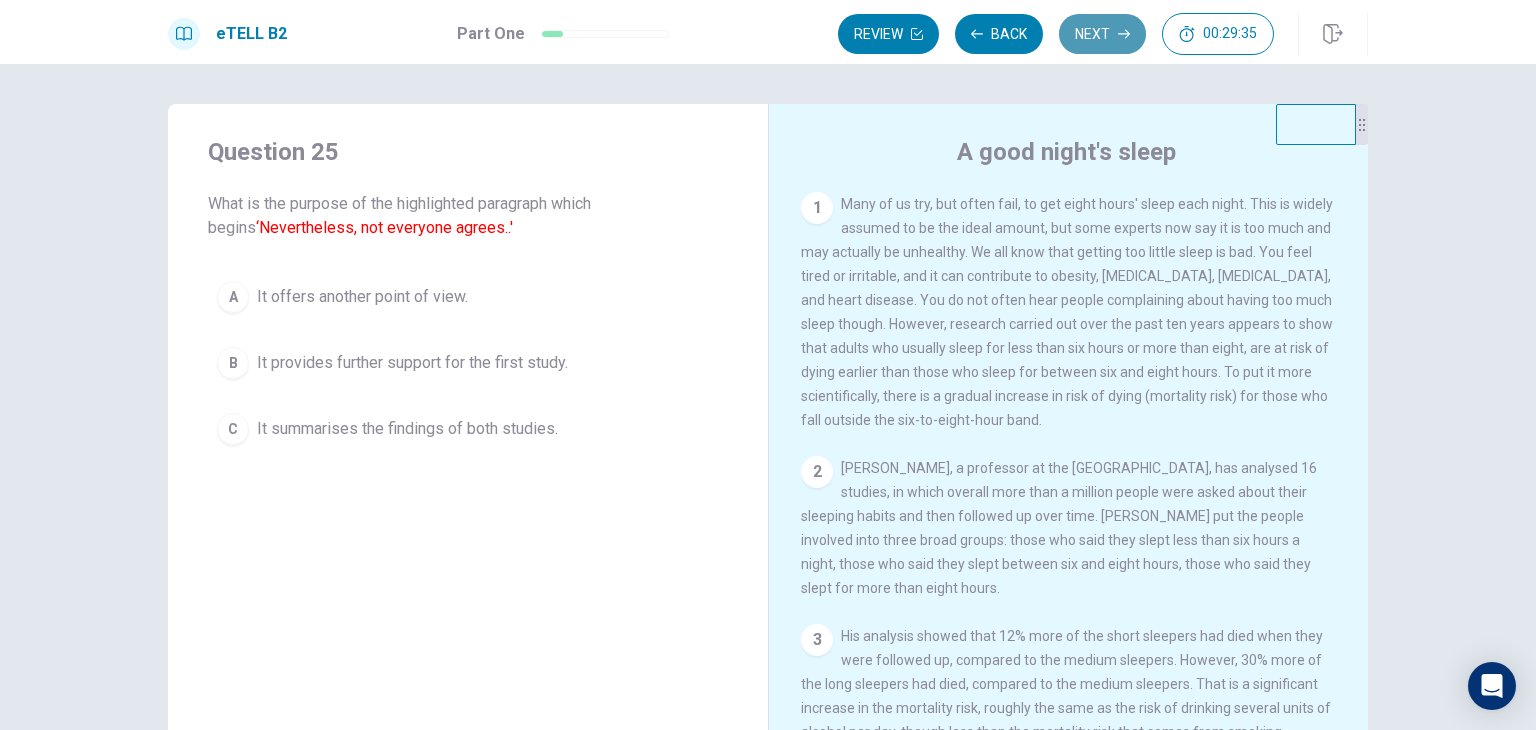 click on "Next" at bounding box center (1102, 34) 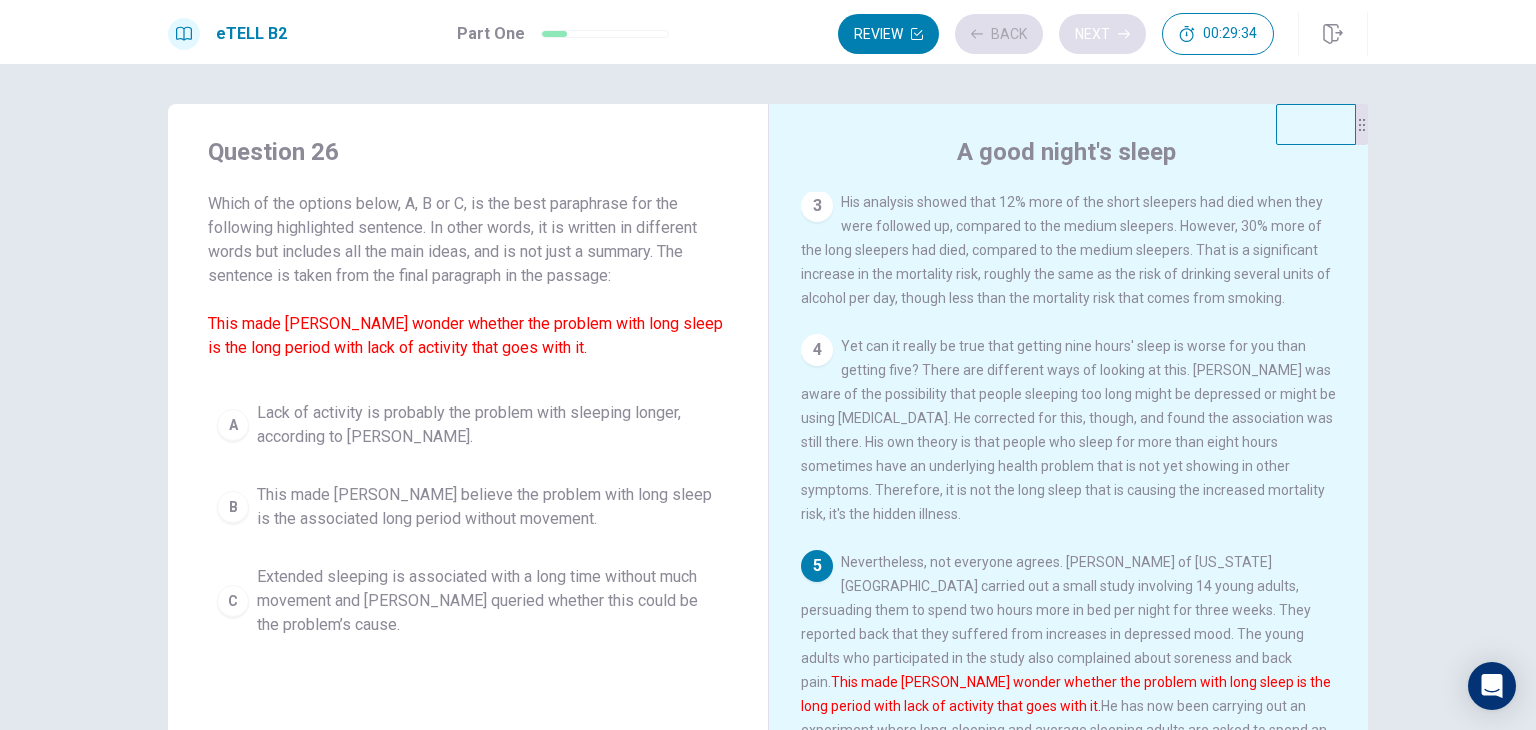 scroll, scrollTop: 487, scrollLeft: 0, axis: vertical 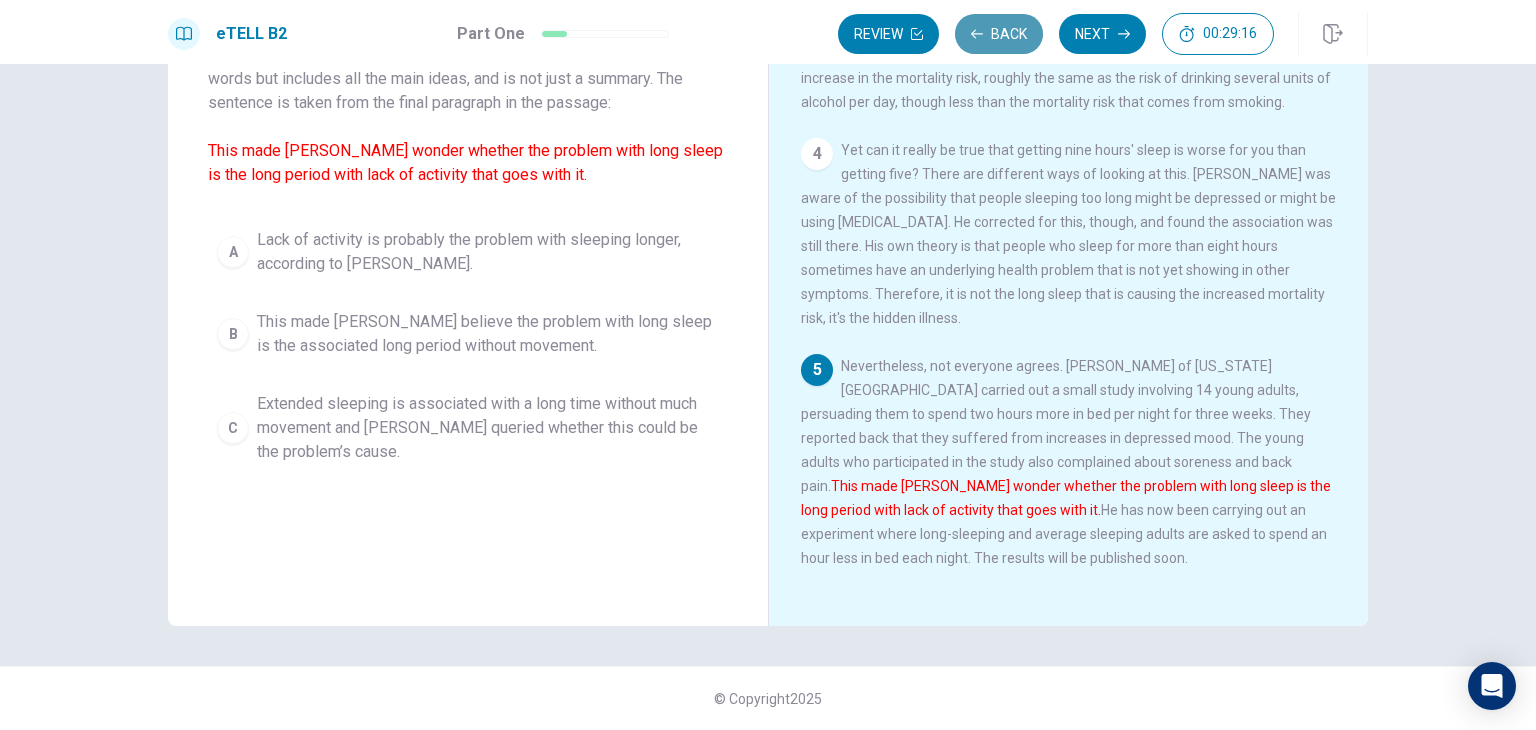 click on "Back" at bounding box center [999, 34] 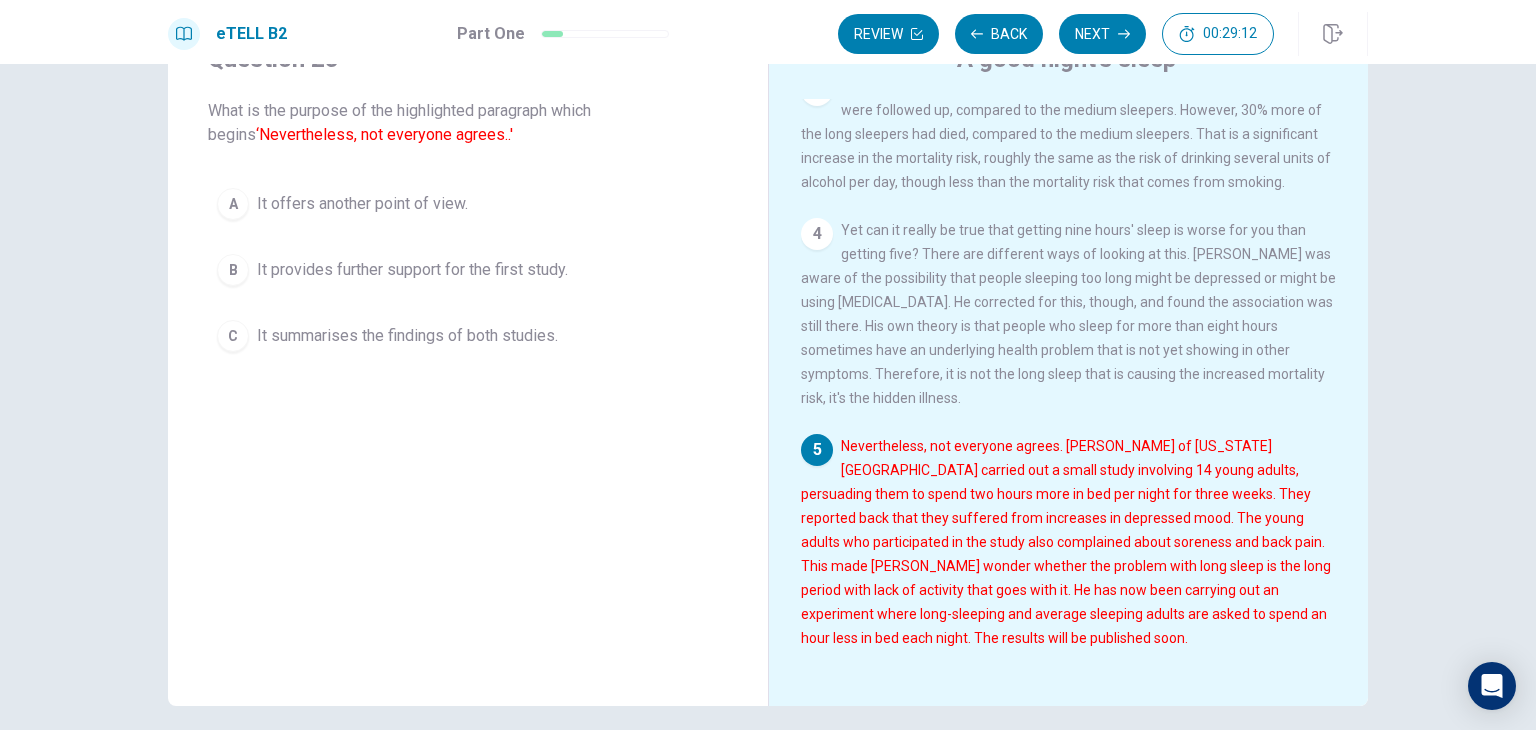 scroll, scrollTop: 0, scrollLeft: 0, axis: both 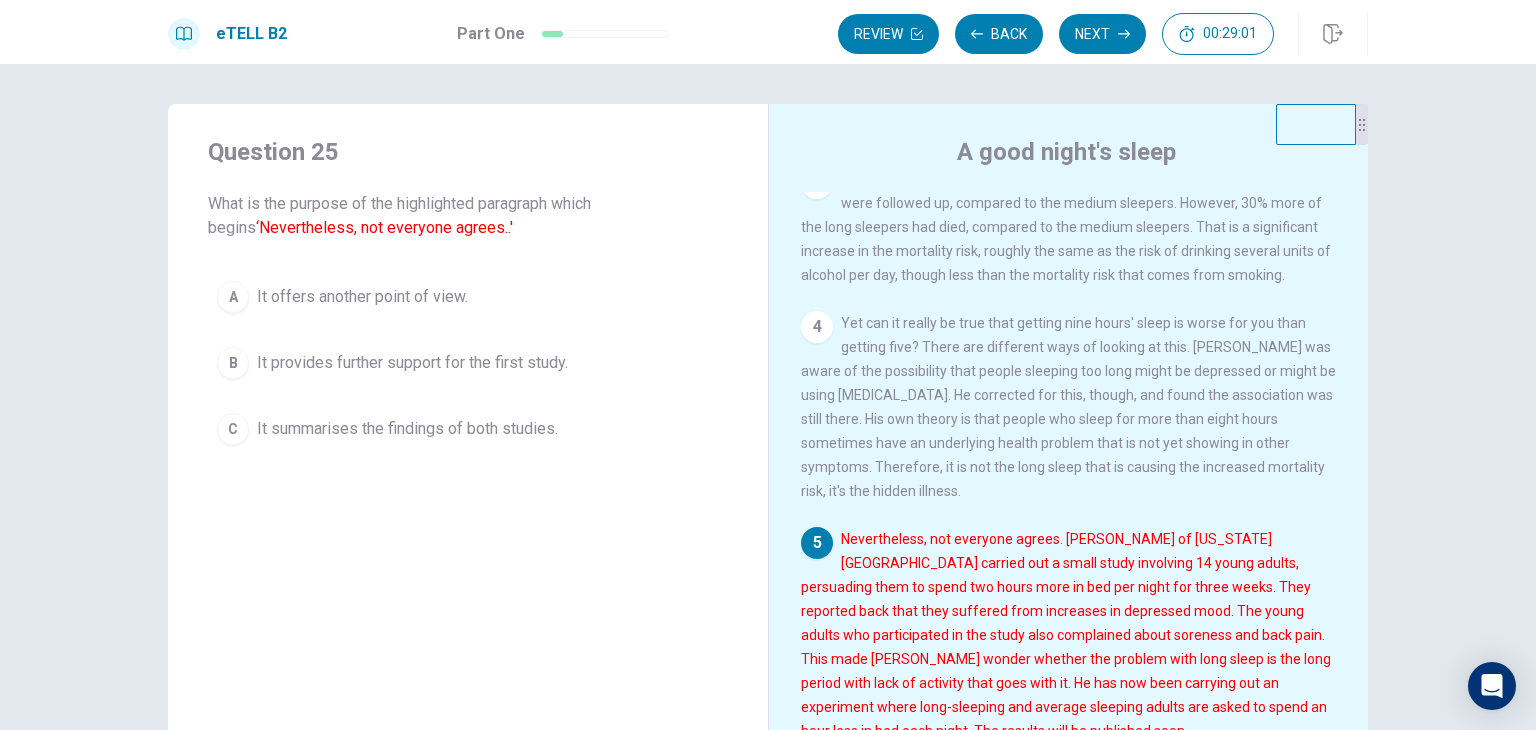 drag, startPoint x: 618, startPoint y: 431, endPoint x: 440, endPoint y: 364, distance: 190.192 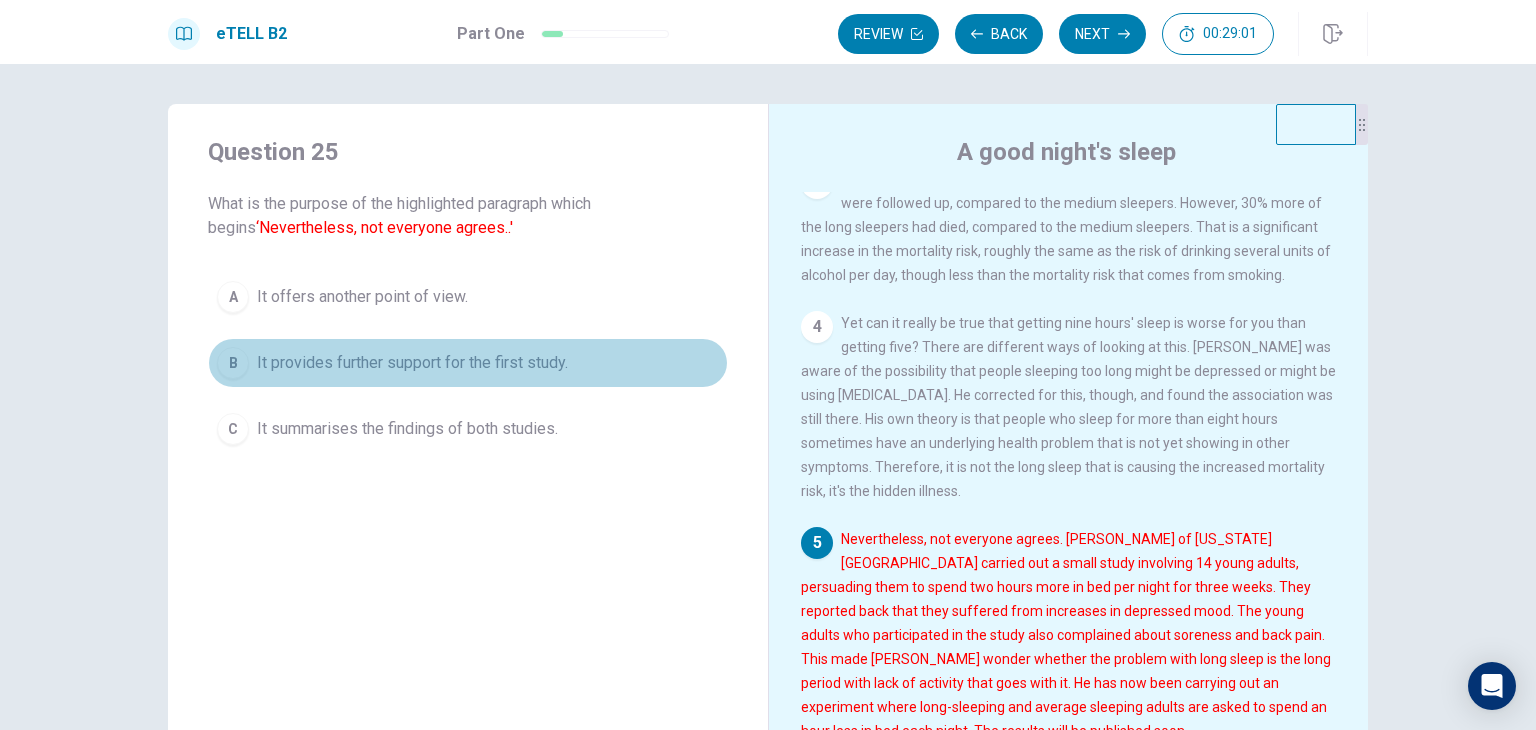 click on "It provides further support for the first study." at bounding box center (412, 363) 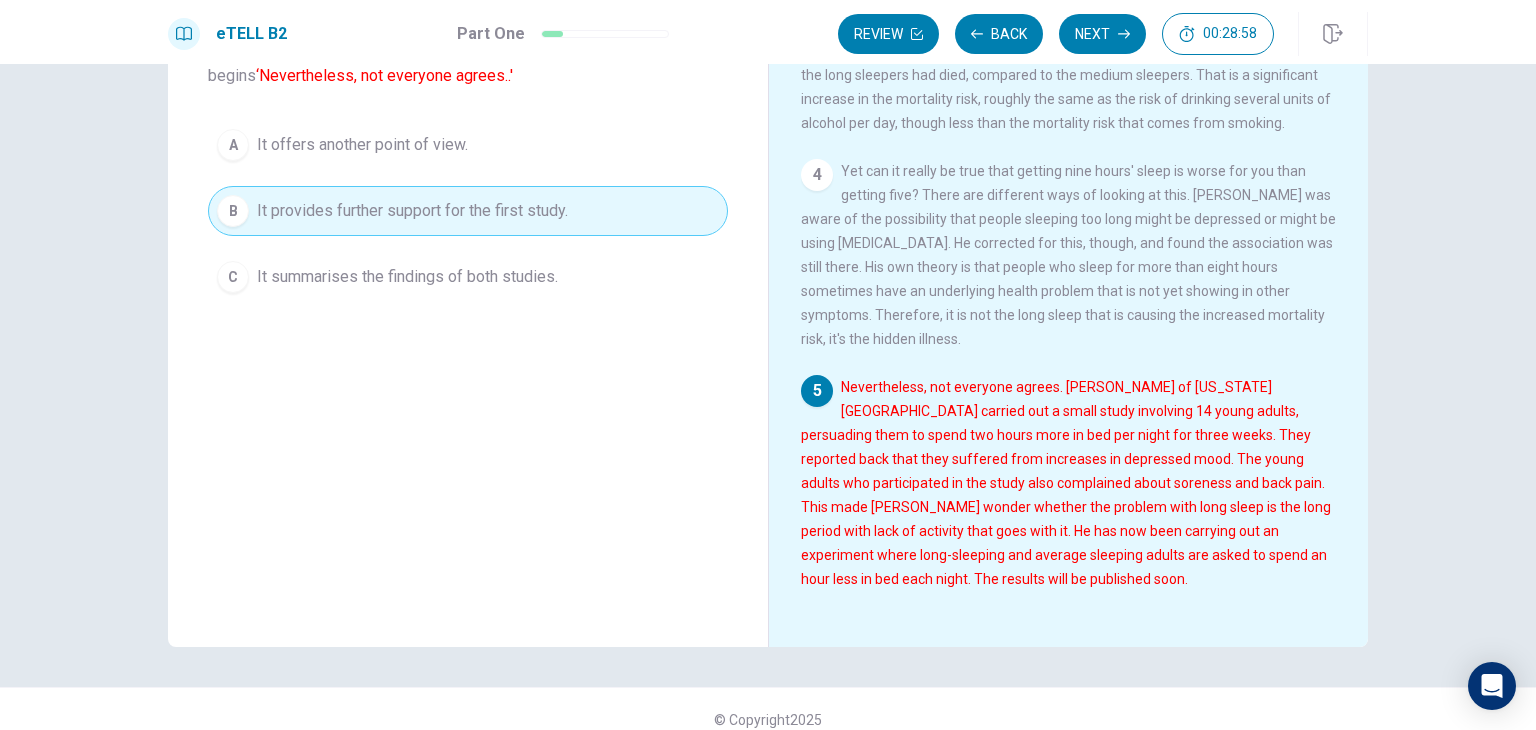 scroll, scrollTop: 173, scrollLeft: 0, axis: vertical 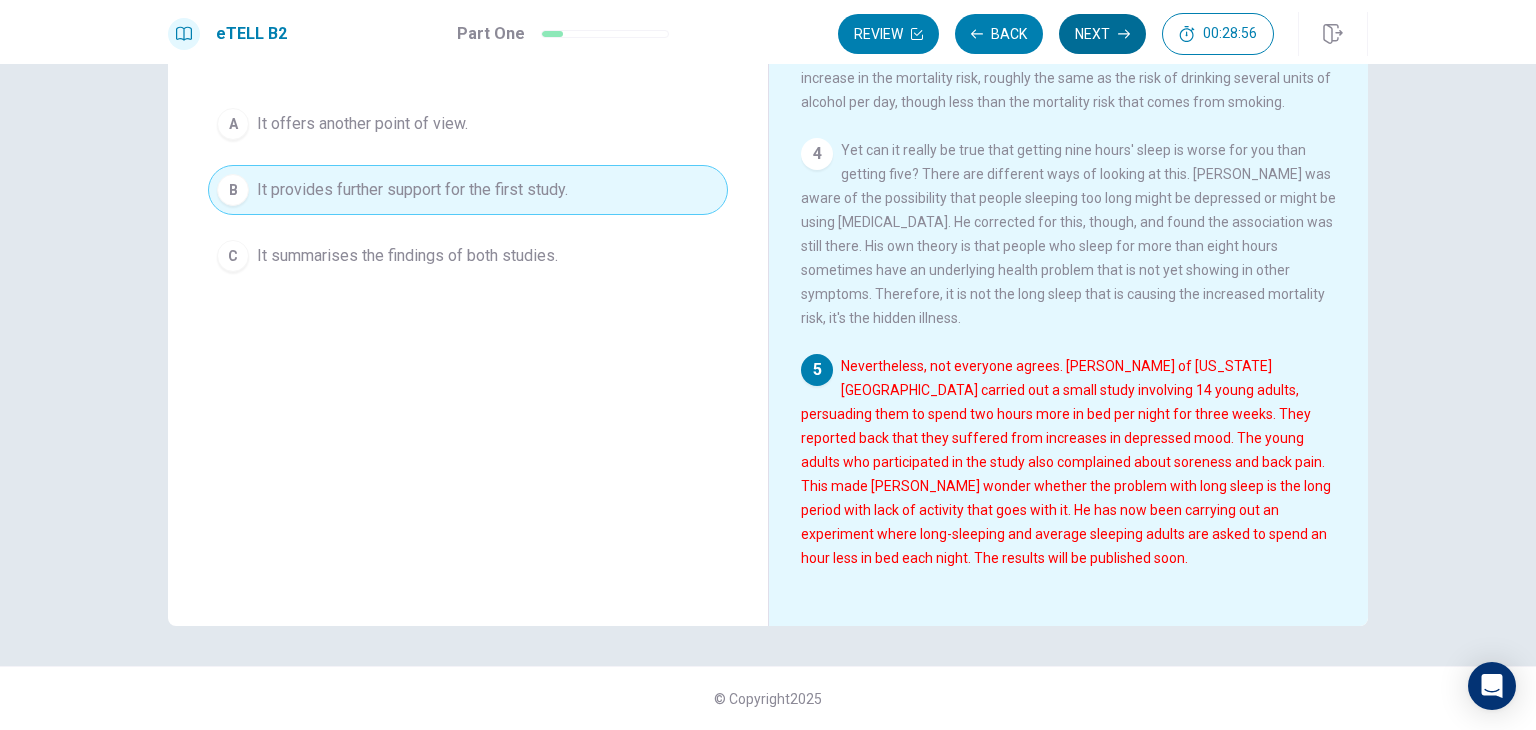 click on "Next" at bounding box center (1102, 34) 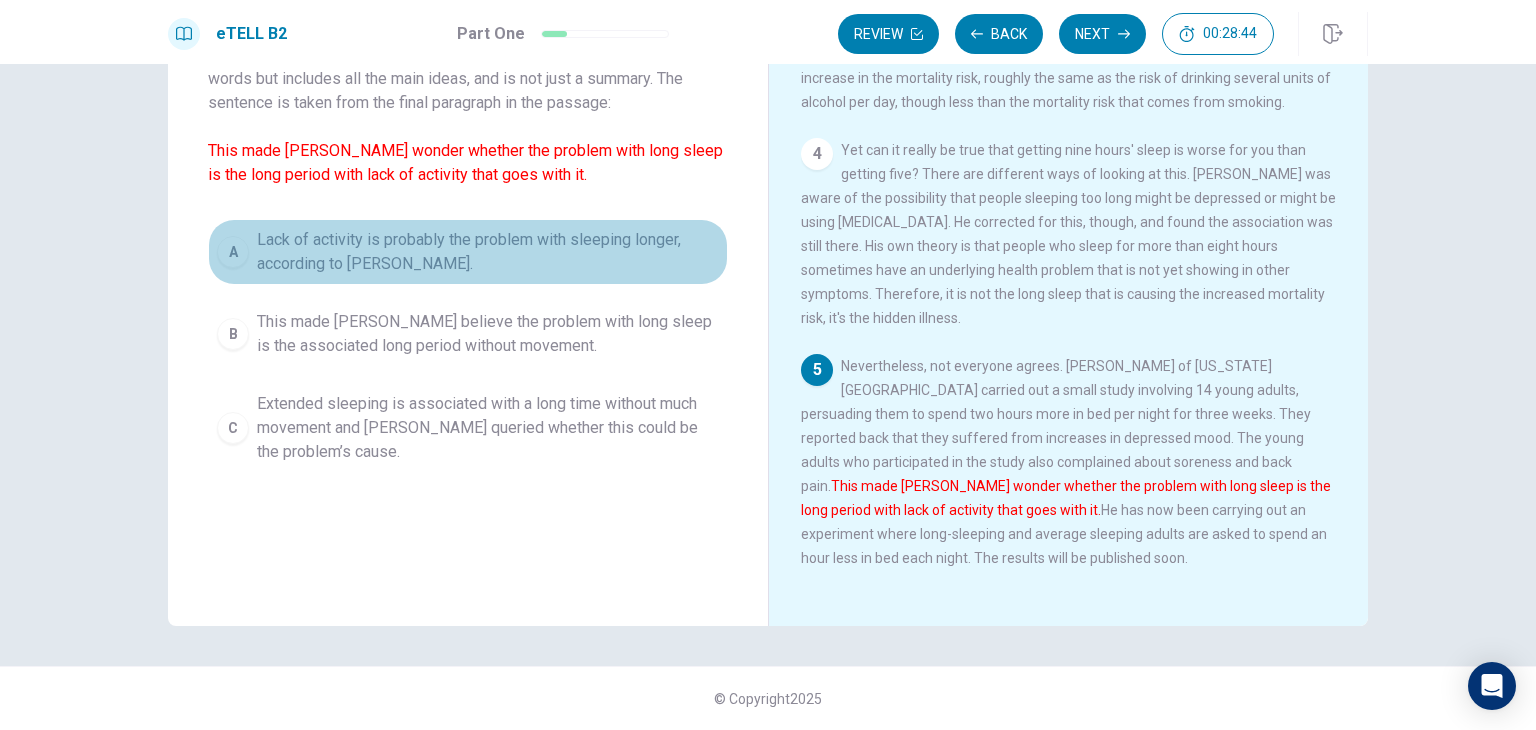 click on "Lack of activity is probably the problem with sleeping longer, according to [PERSON_NAME]." at bounding box center [488, 252] 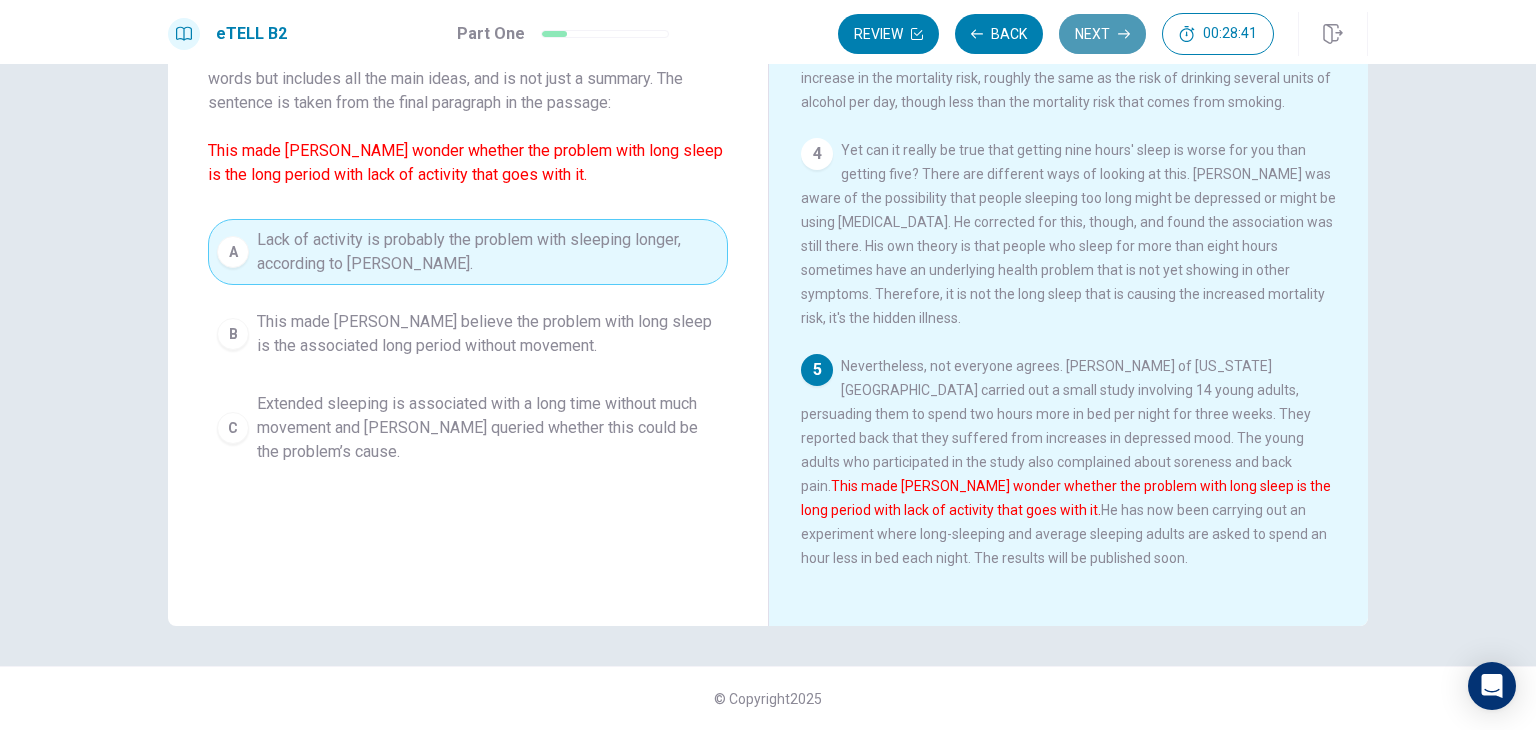 click on "Next" at bounding box center [1102, 34] 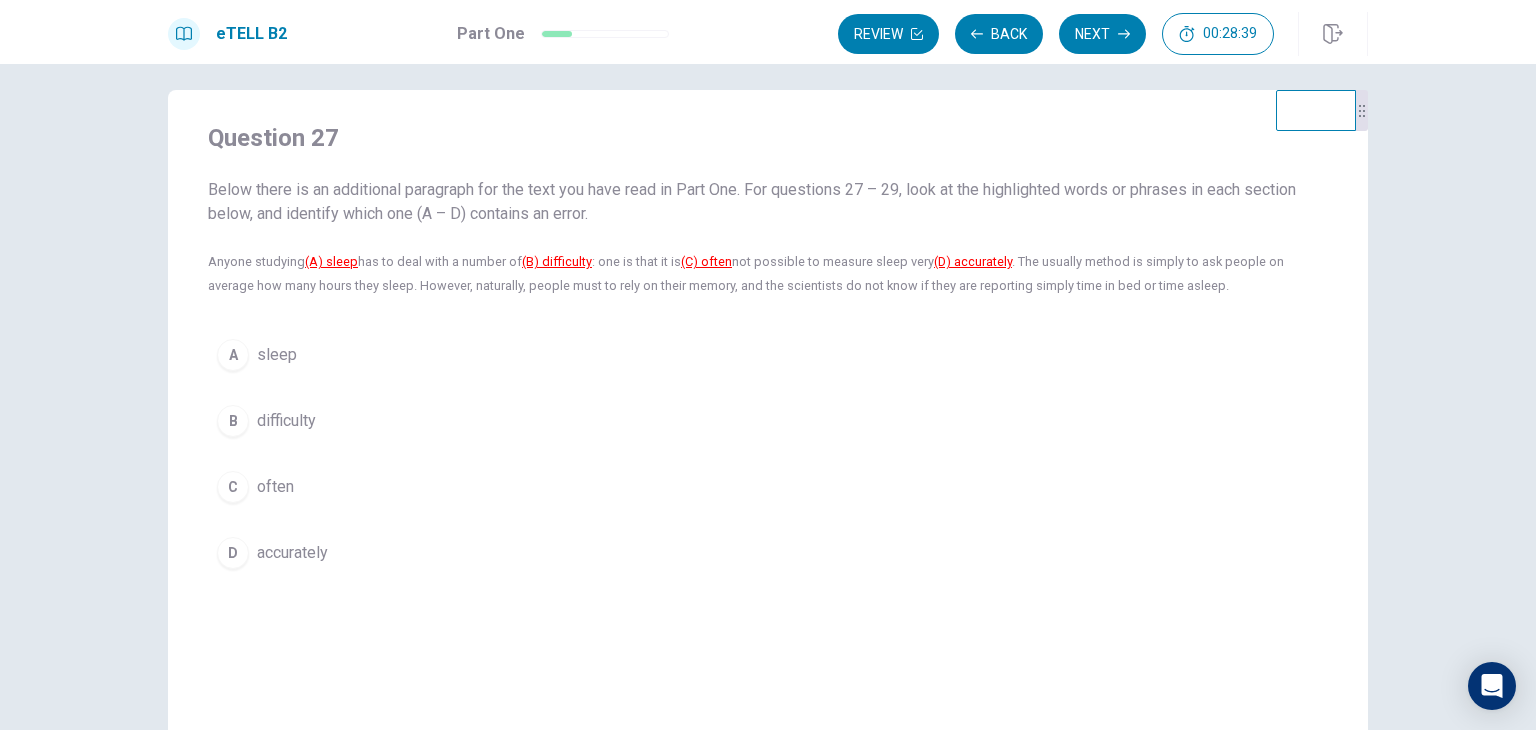 scroll, scrollTop: 0, scrollLeft: 0, axis: both 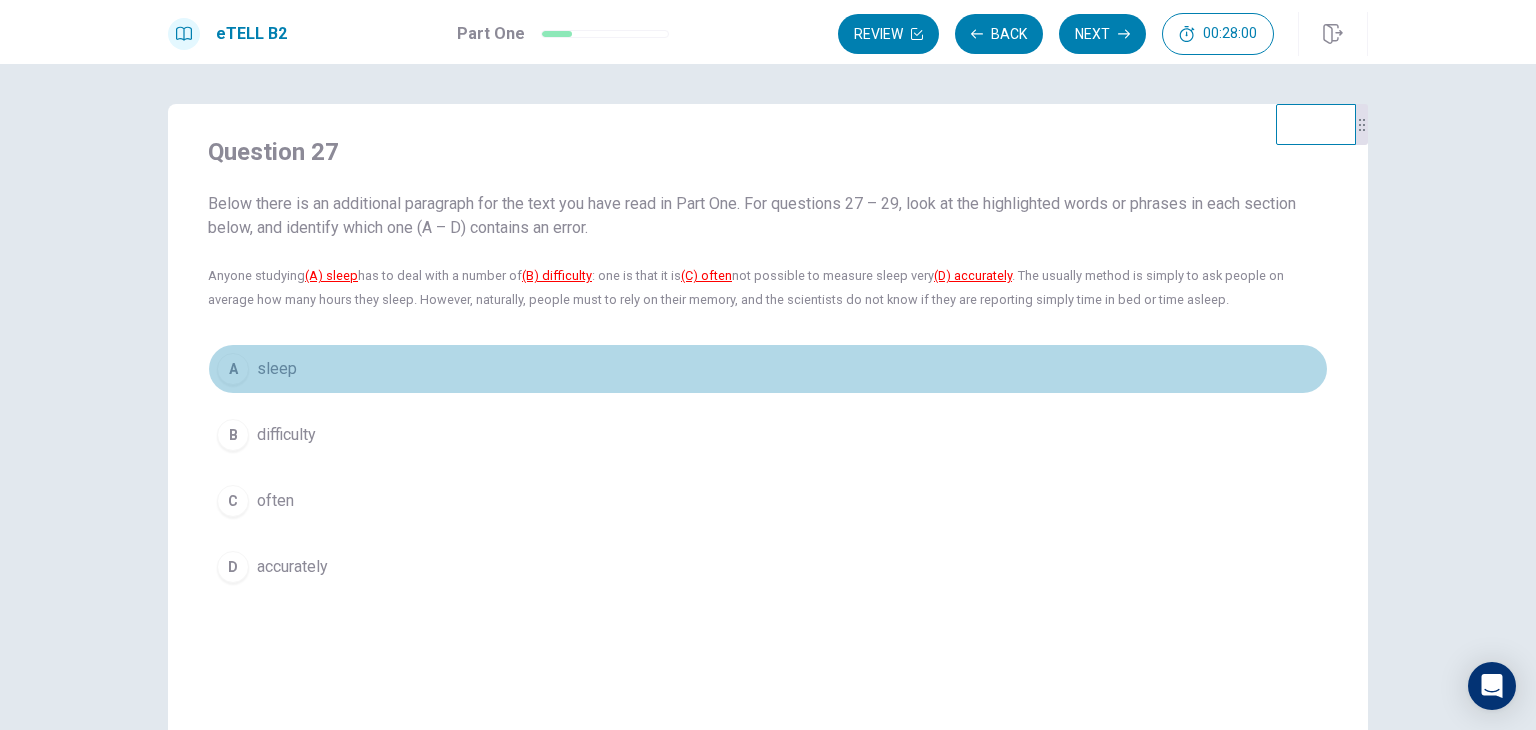 click on "sleep" at bounding box center (277, 369) 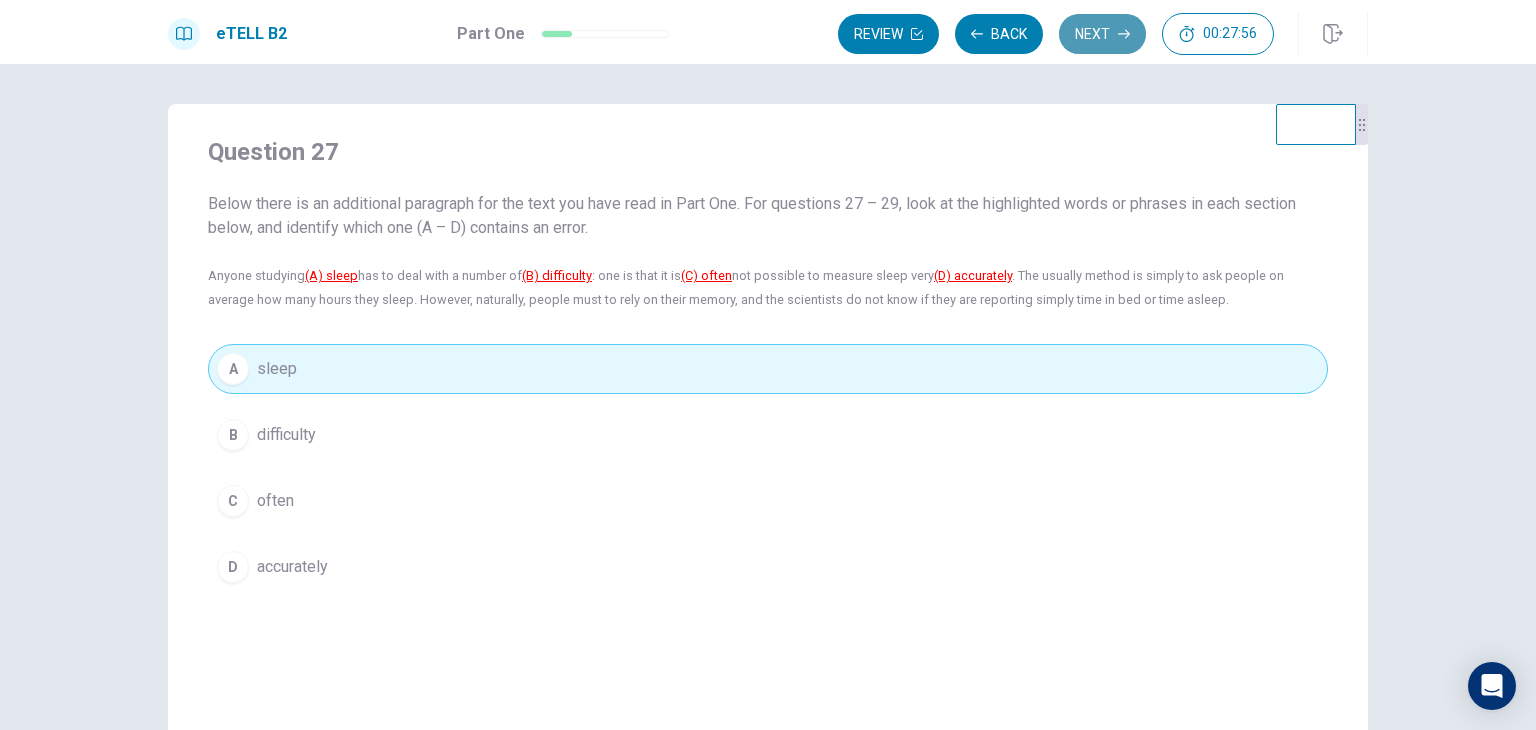 click on "Next" at bounding box center [1102, 34] 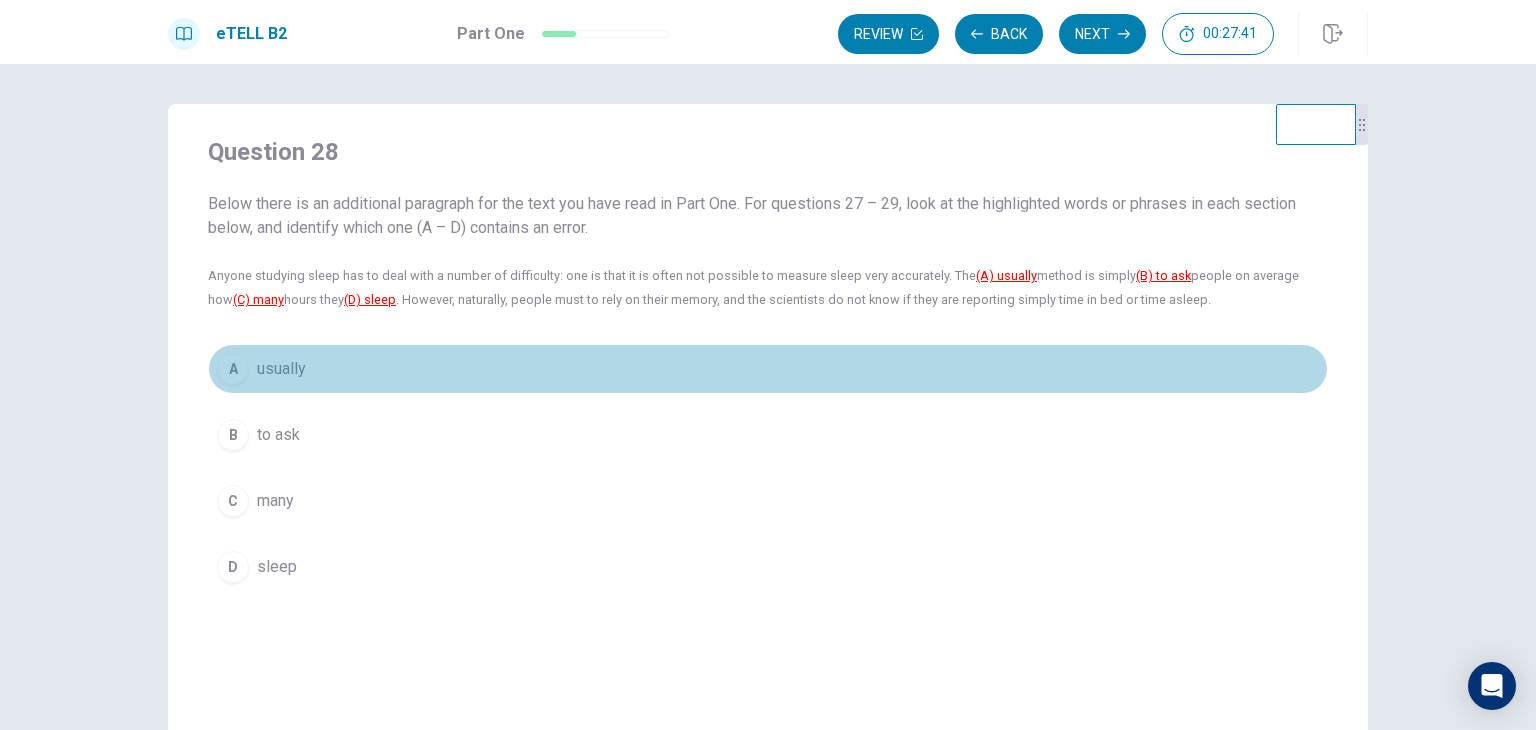 click on "usually" at bounding box center (281, 369) 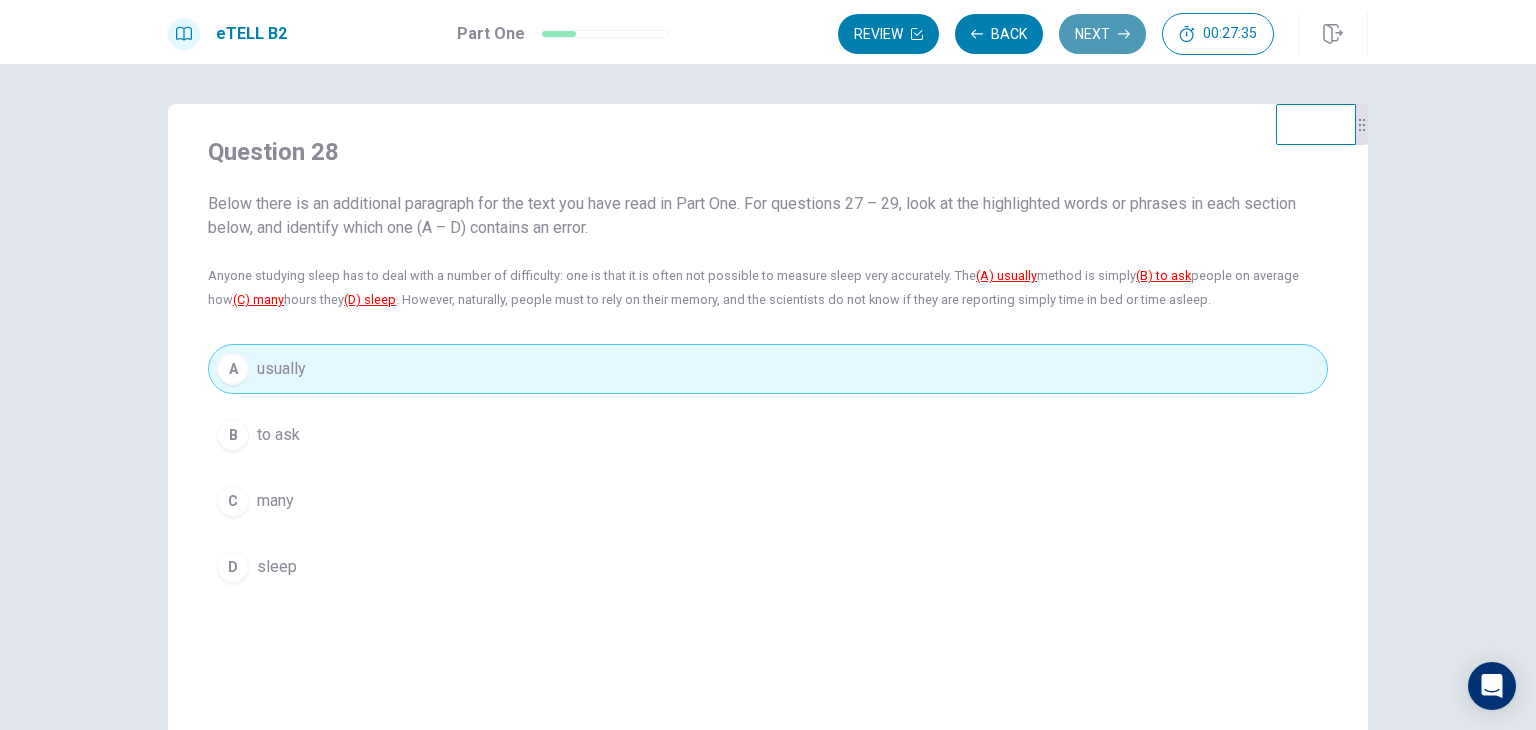 click on "Next" at bounding box center (1102, 34) 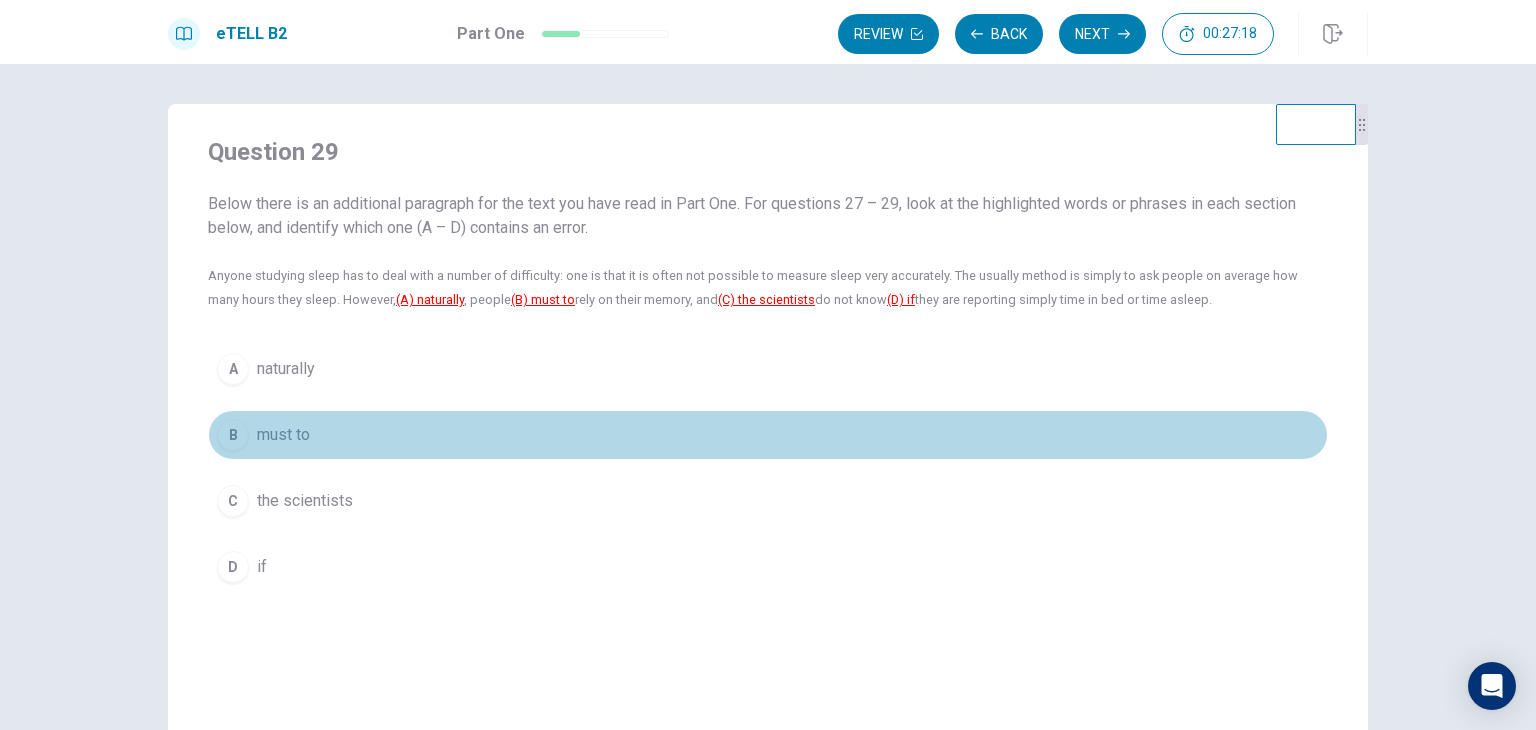 click on "B must to" at bounding box center [768, 435] 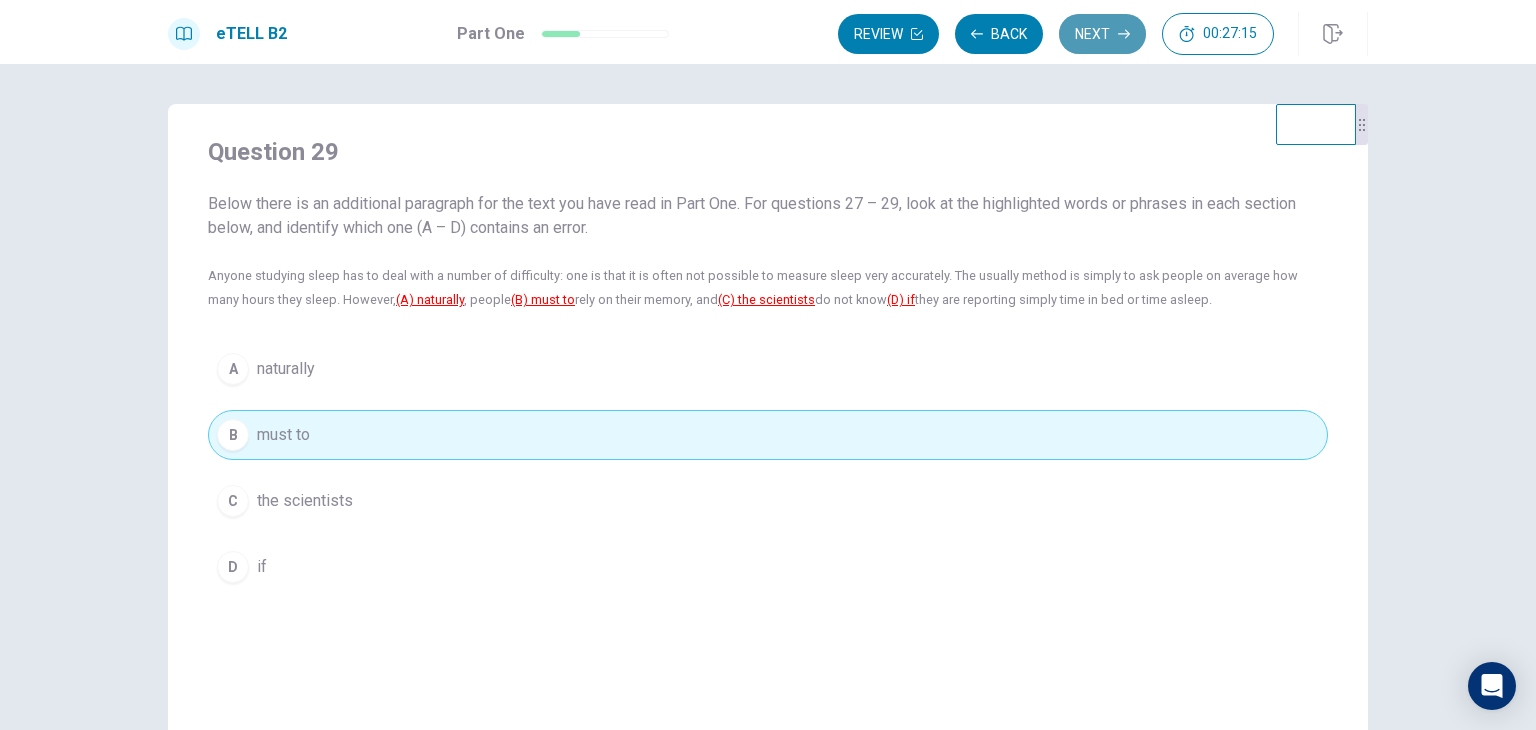 click on "Next" at bounding box center (1102, 34) 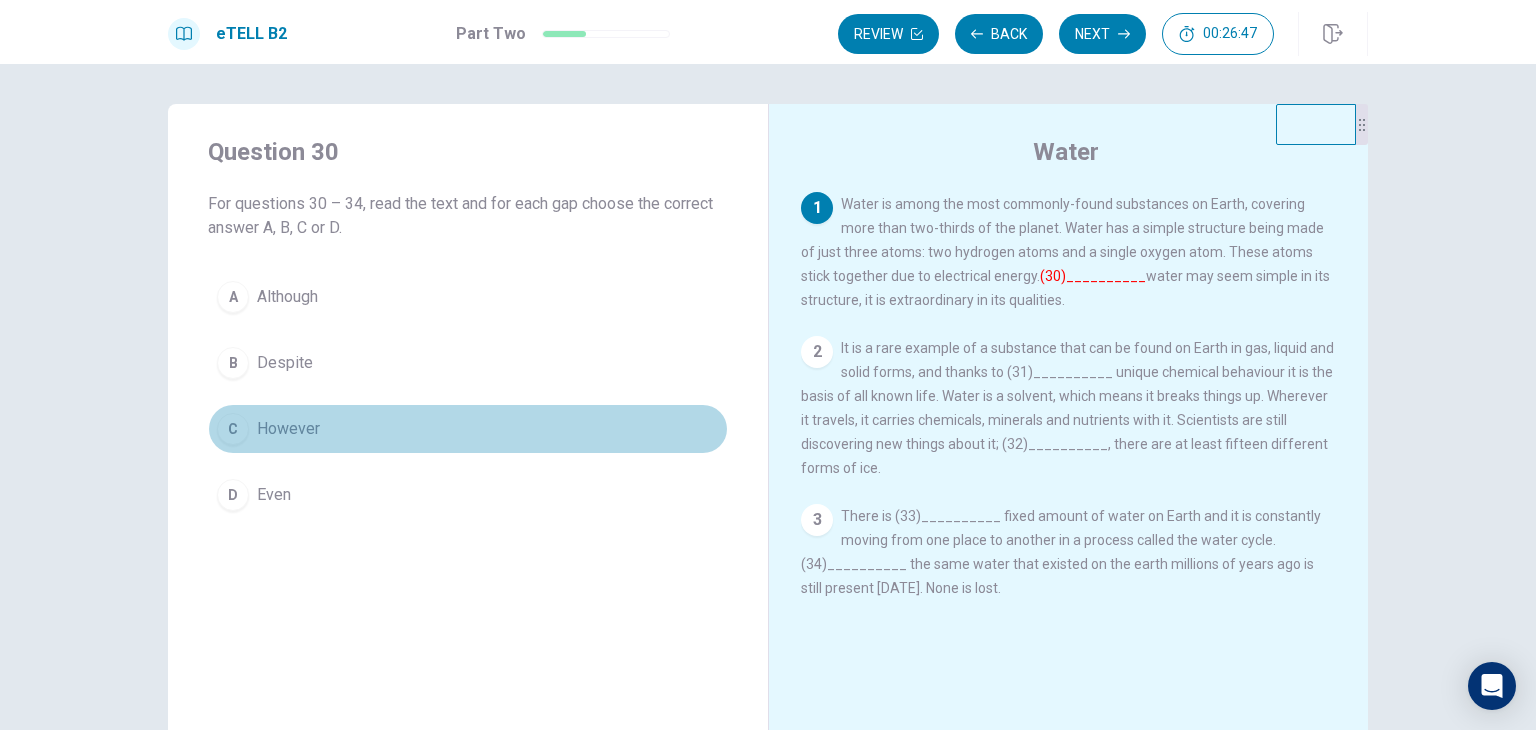 click on "However" at bounding box center [288, 429] 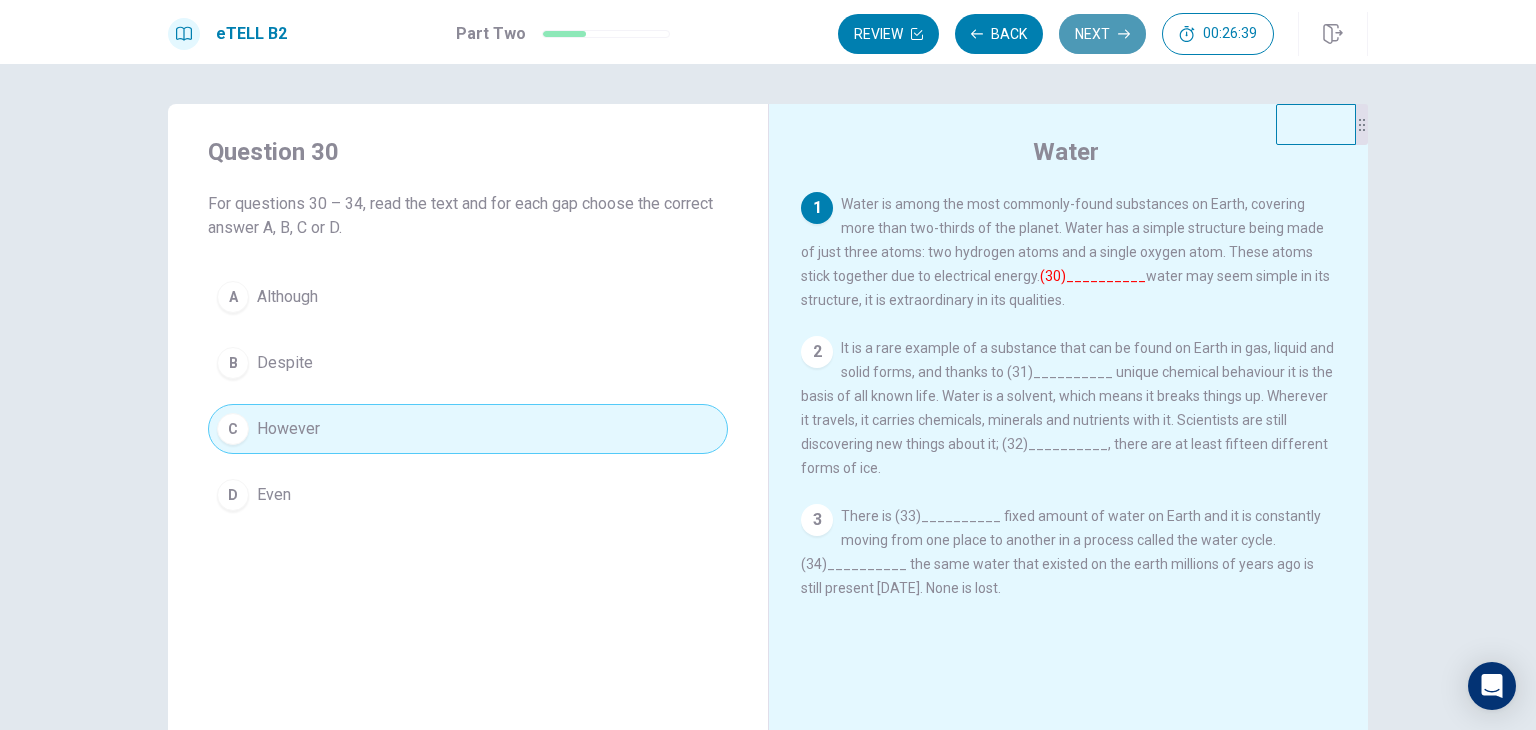 click on "Next" at bounding box center (1102, 34) 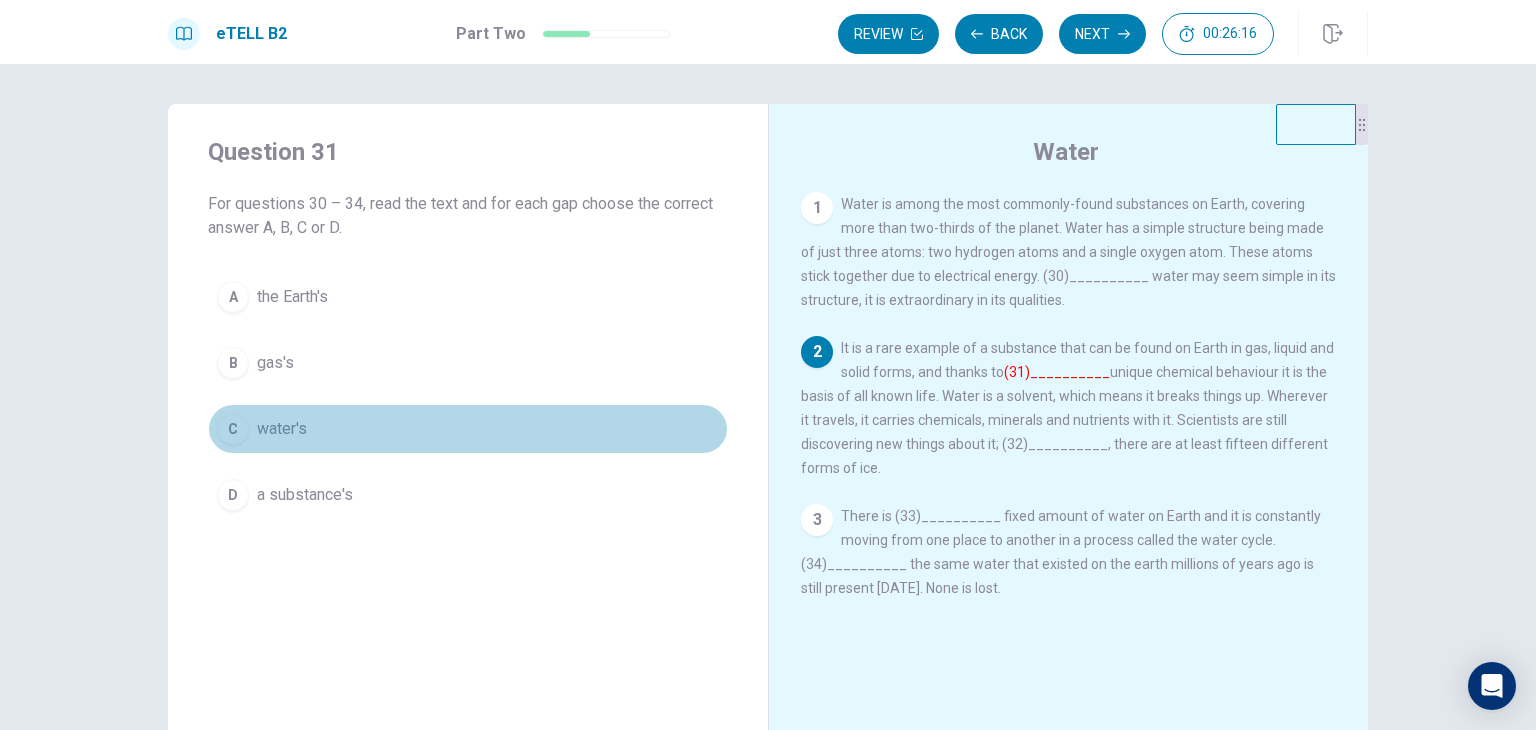 click on "water's" at bounding box center [282, 429] 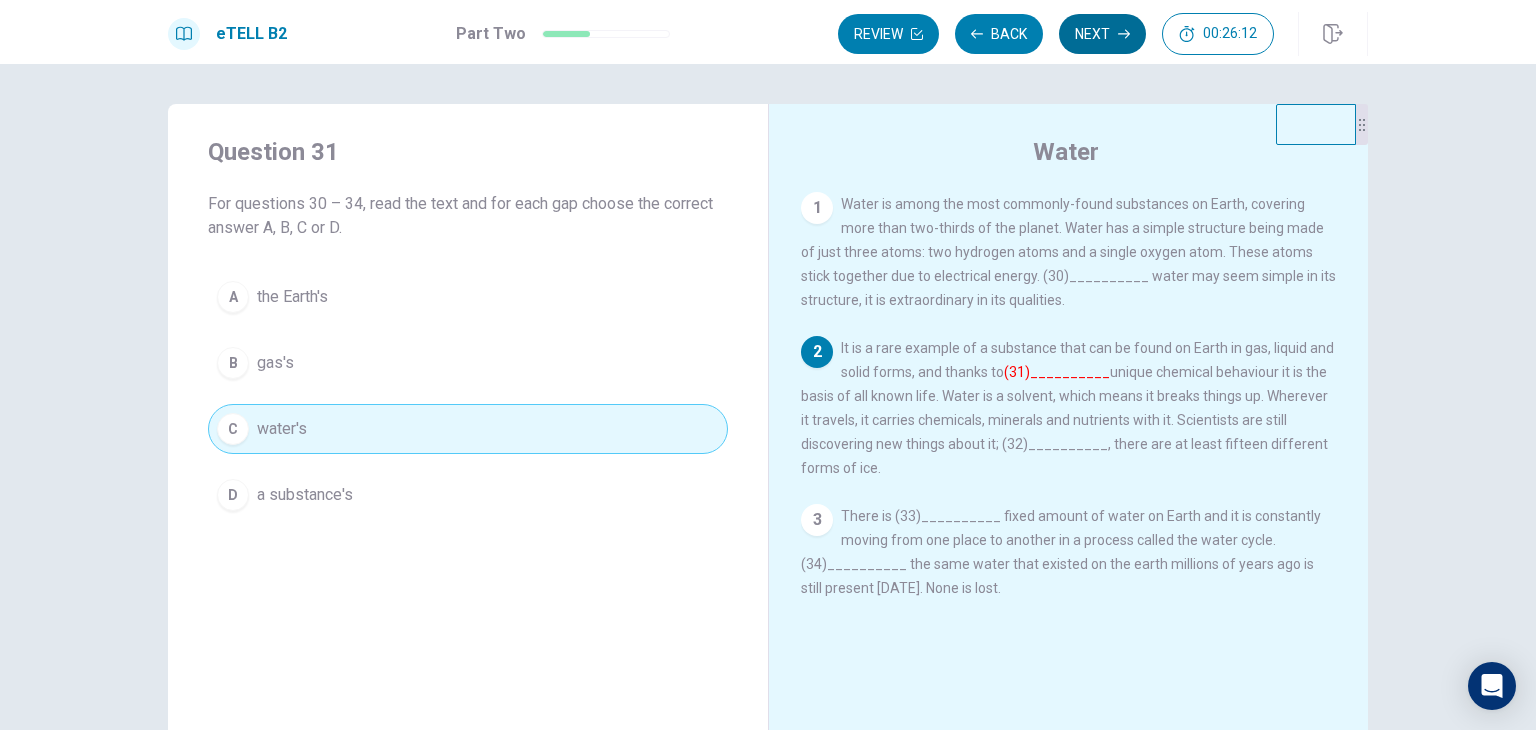 click on "Next" at bounding box center (1102, 34) 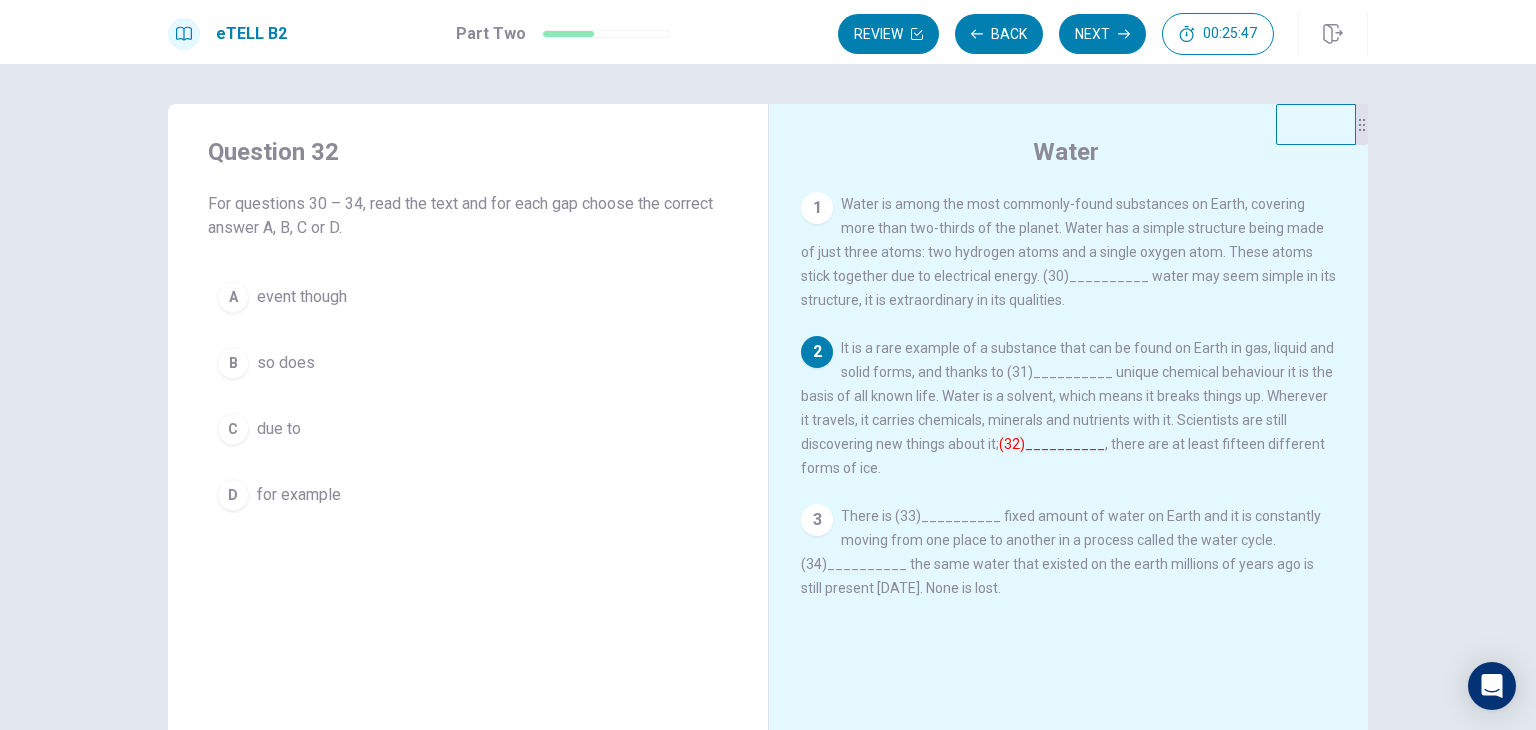 click on "event though" at bounding box center (302, 297) 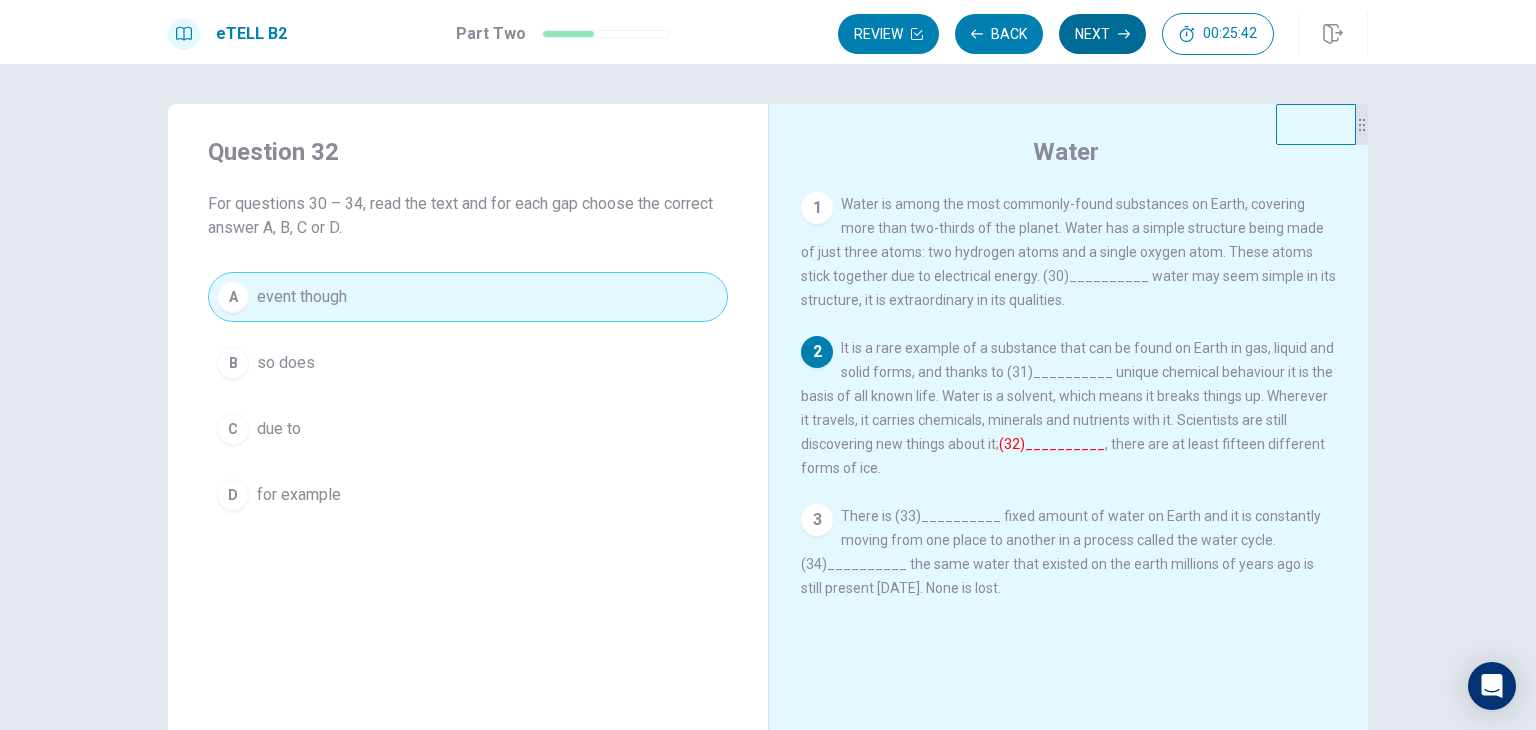 click on "Next" at bounding box center (1102, 34) 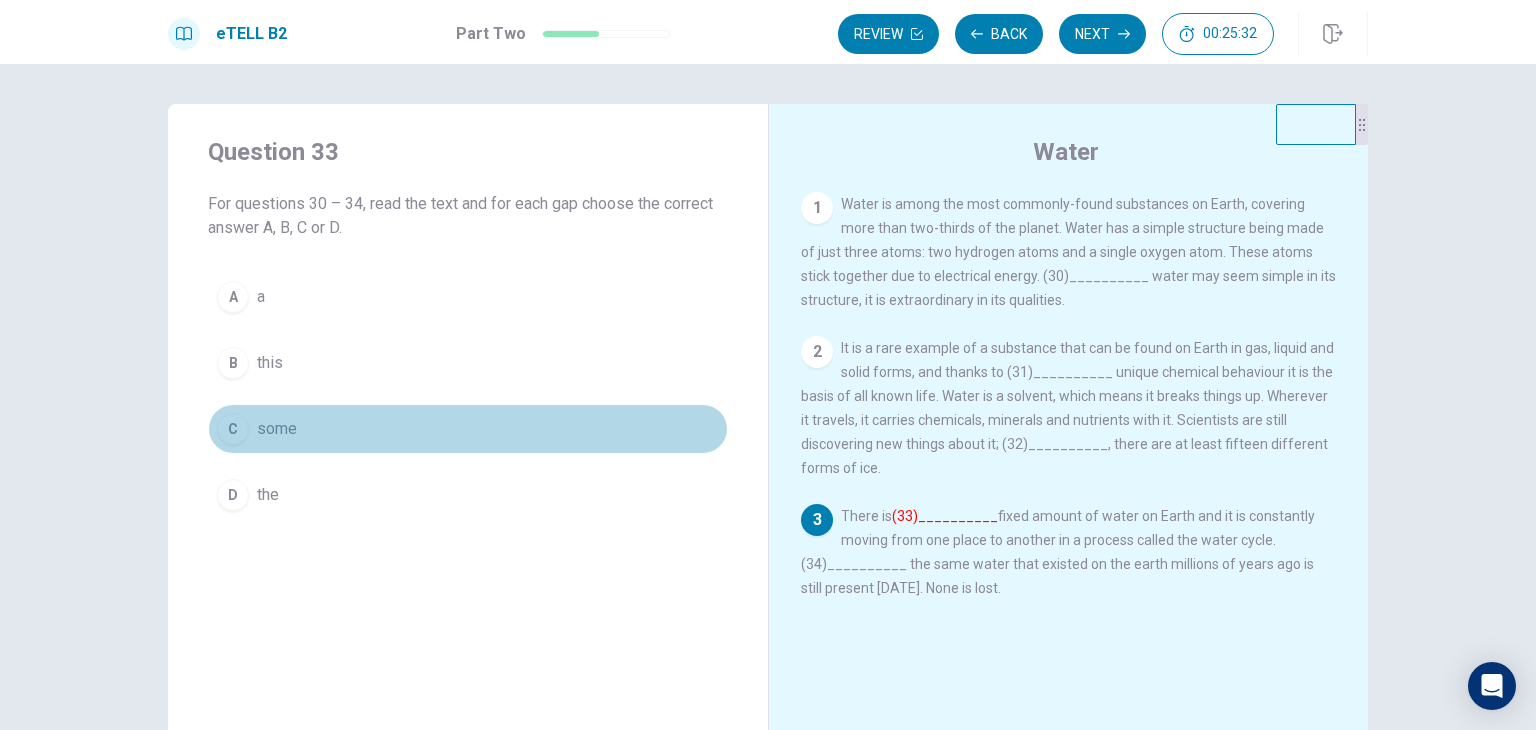 click on "some" at bounding box center [277, 429] 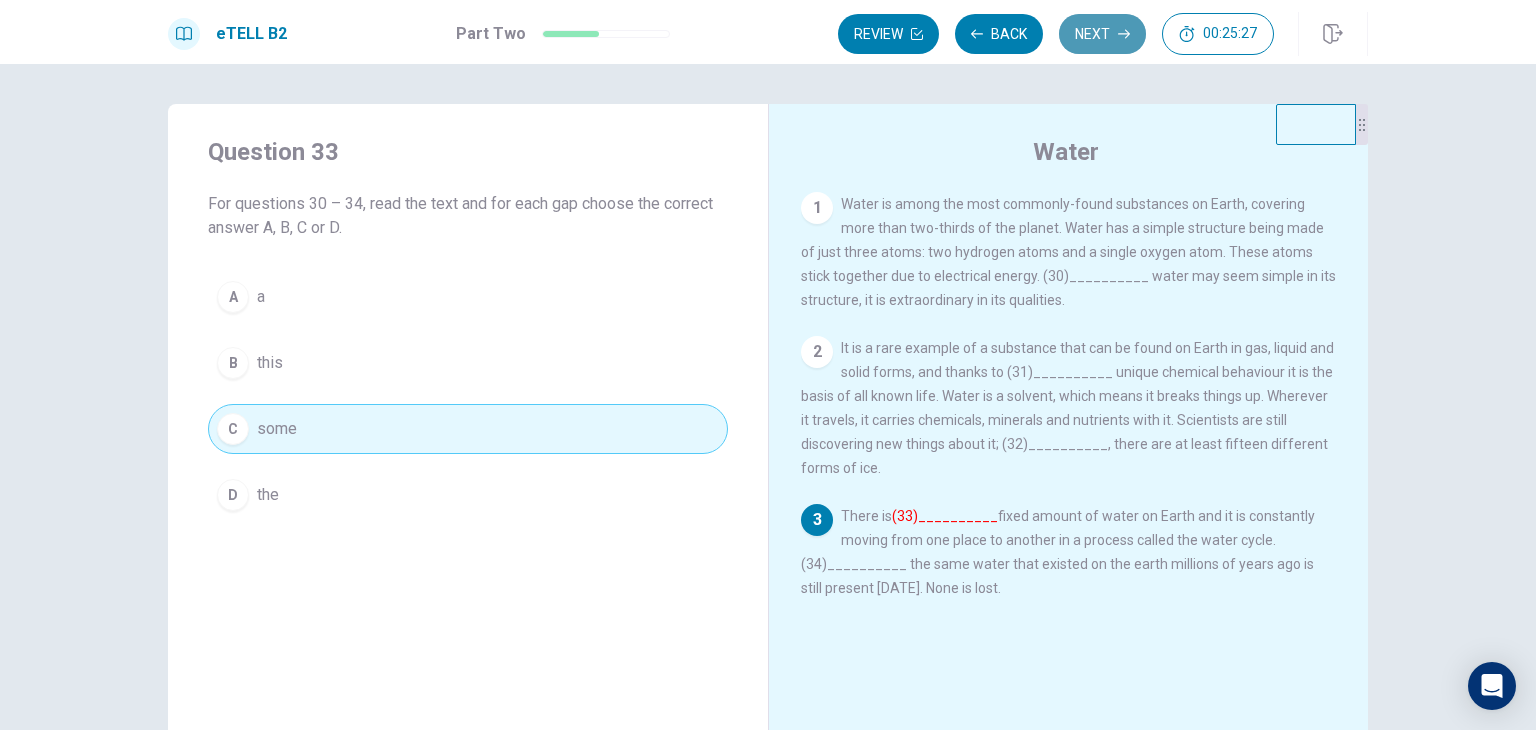 click on "Next" at bounding box center (1102, 34) 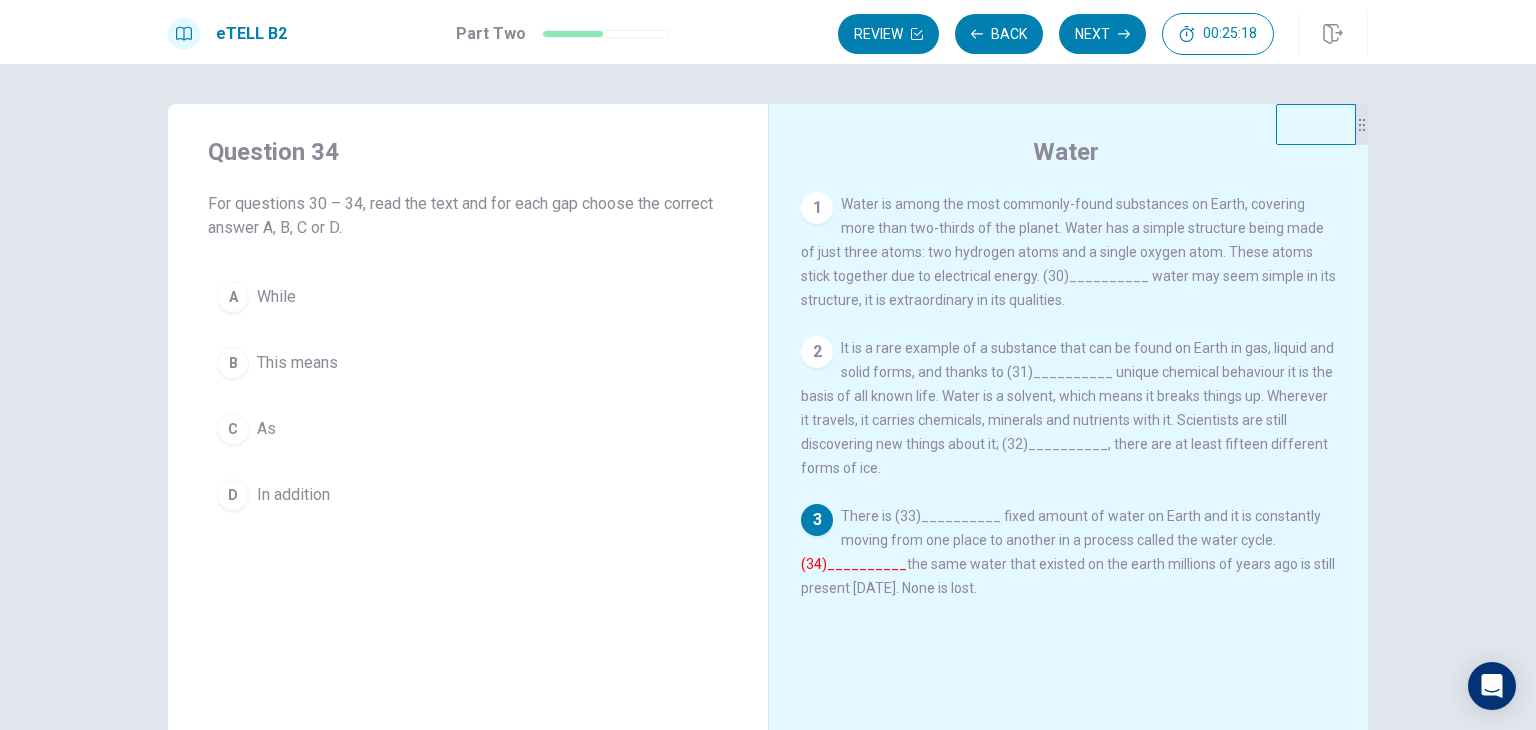 click on "In addition" at bounding box center [293, 495] 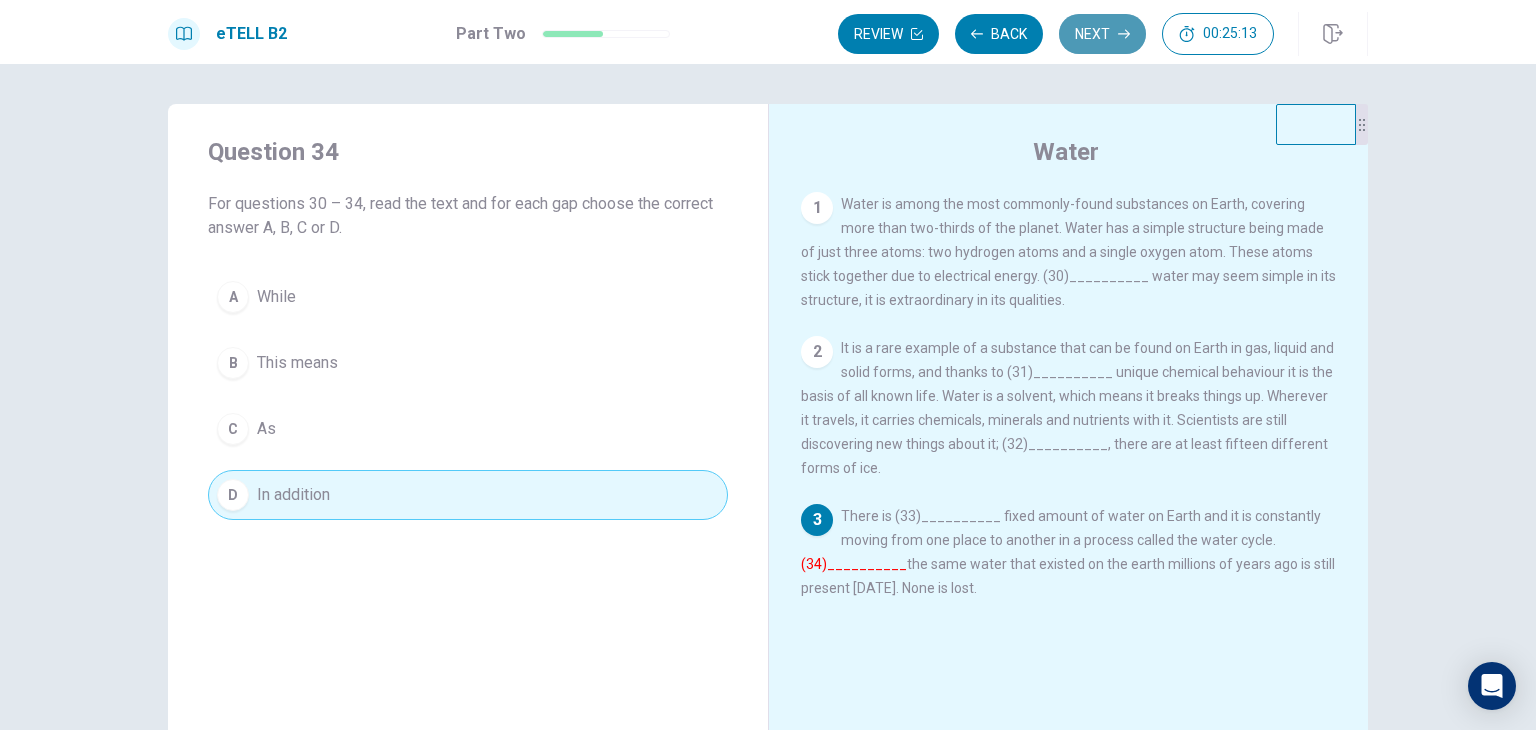 click on "Next" at bounding box center (1102, 34) 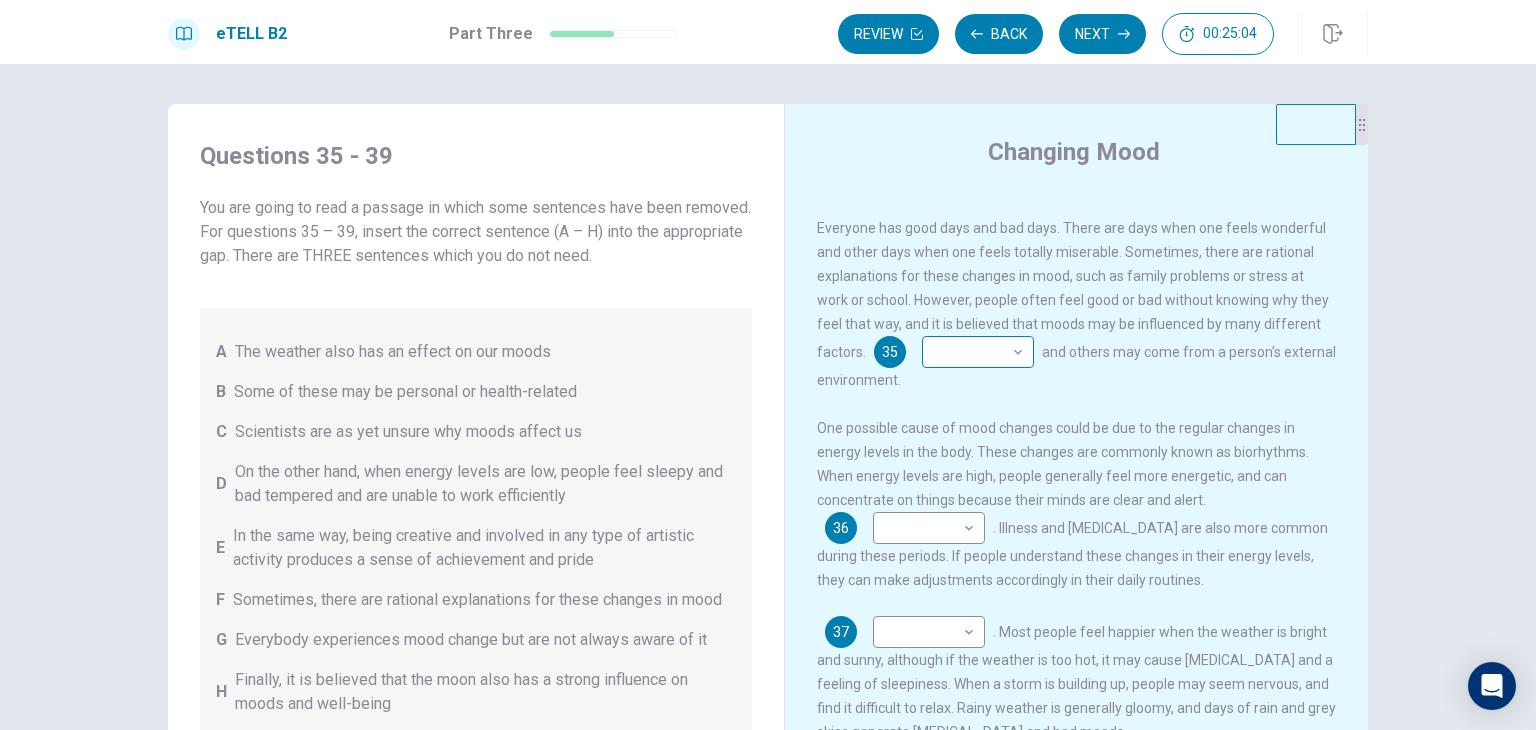 click on "This site uses cookies, as explained in our  Privacy Policy . If you agree to the use of cookies, please click the Accept button and continue to browse our site.   Privacy Policy Accept   eTELL B2 Part Three Review Back Next 00:25:04 Question 15 - 19 of 30 00:25:04 Review Back Next Questions 35 - 39 You are going to read a passage in which some sentences have been  removed. For questions 35 – 39, insert the correct sentence (A – H) into the  appropriate gap. There are THREE sentences which you do not need. A The weather also has an effect on our moods B Some of these may be personal or health-related C Scientists are as yet unsure why moods affect us D On the other hand, when energy levels are low, people feel sleepy and bad tempered and are unable to work efficiently E In the same way, being creative and involved in any type of artistic activity  produces a sense of achievement and pride F Sometimes, there are rational explanations for these changes in mood G H Changing Mood 35 ​ ​ 36 ​ ​ 37 ​" at bounding box center (768, 365) 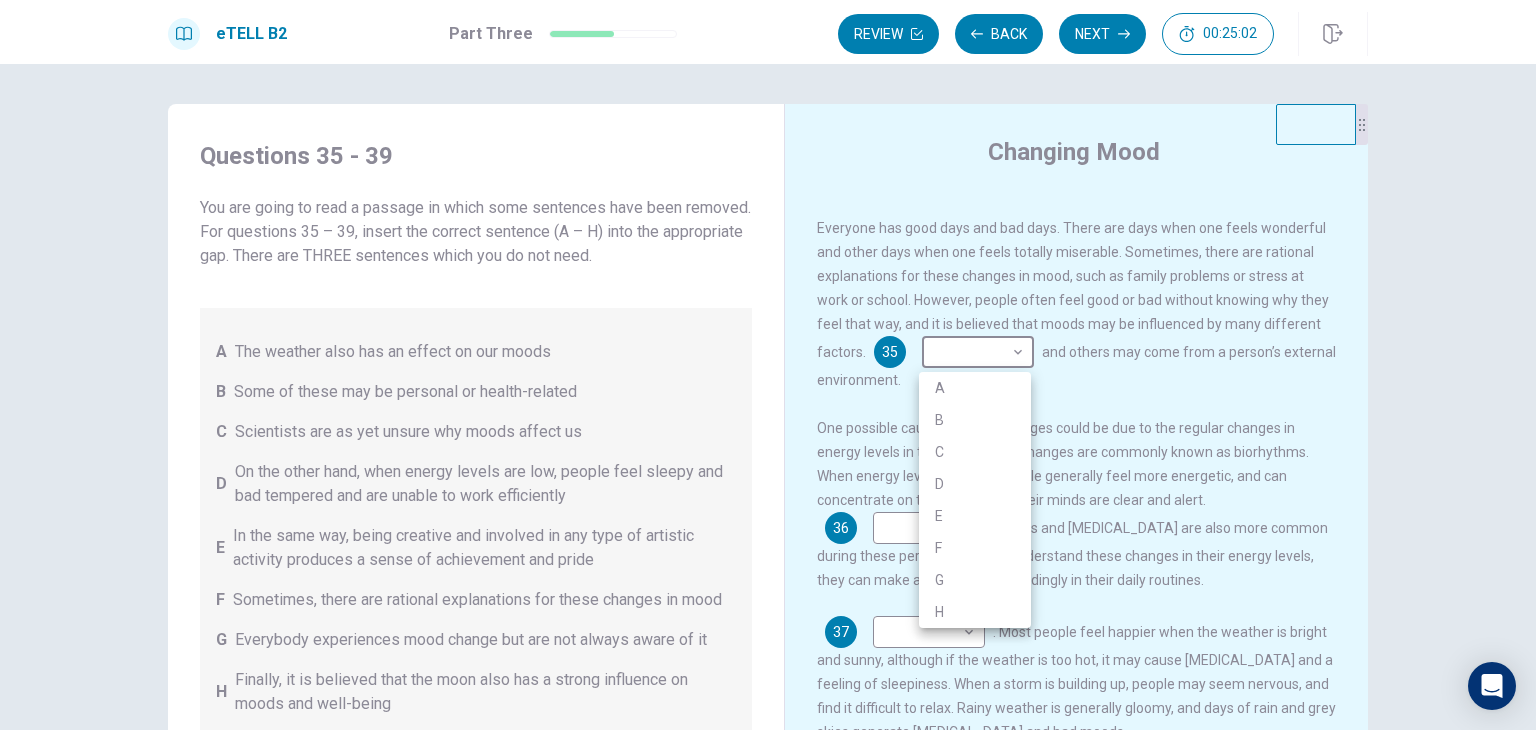 drag, startPoint x: 1014, startPoint y: 362, endPoint x: 680, endPoint y: 500, distance: 361.38623 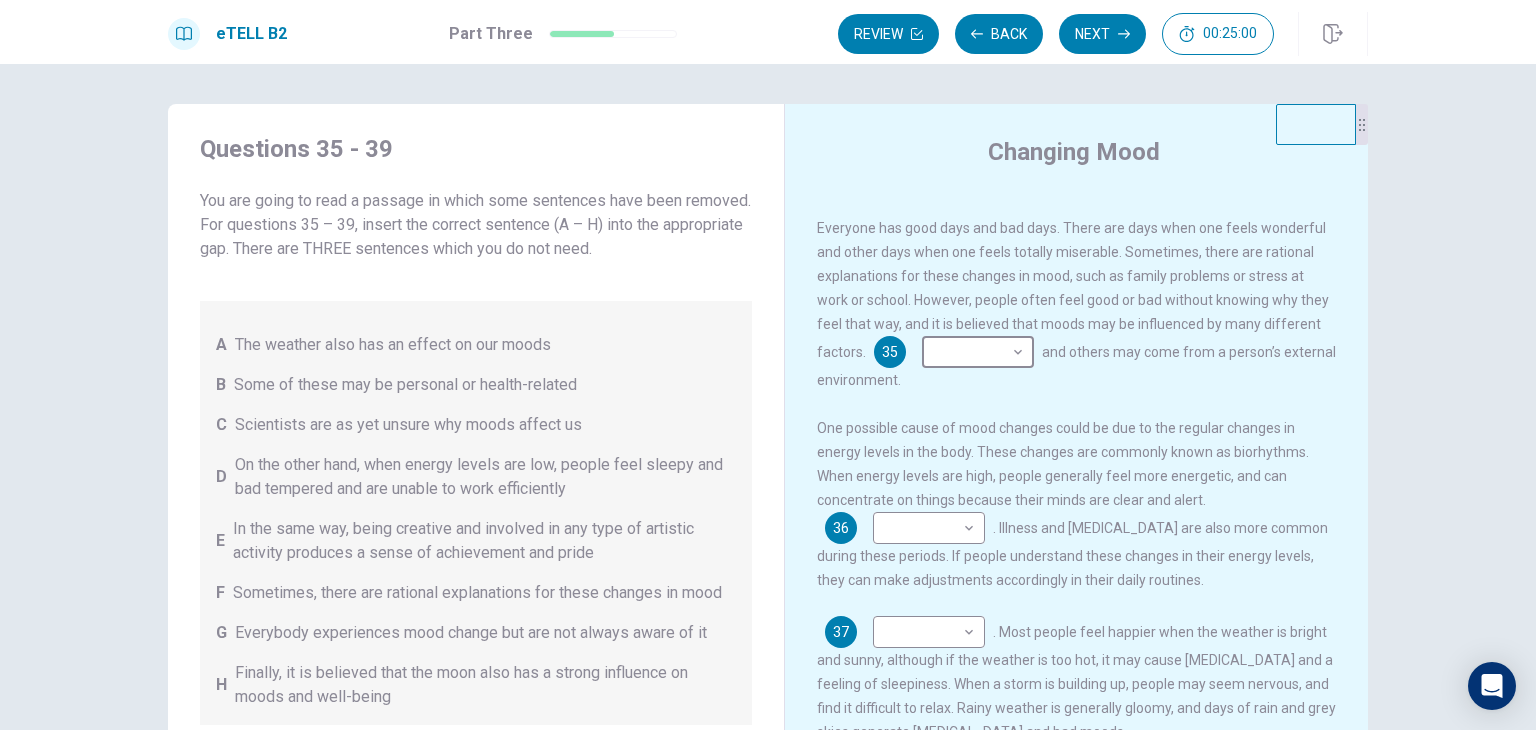 scroll, scrollTop: 52, scrollLeft: 0, axis: vertical 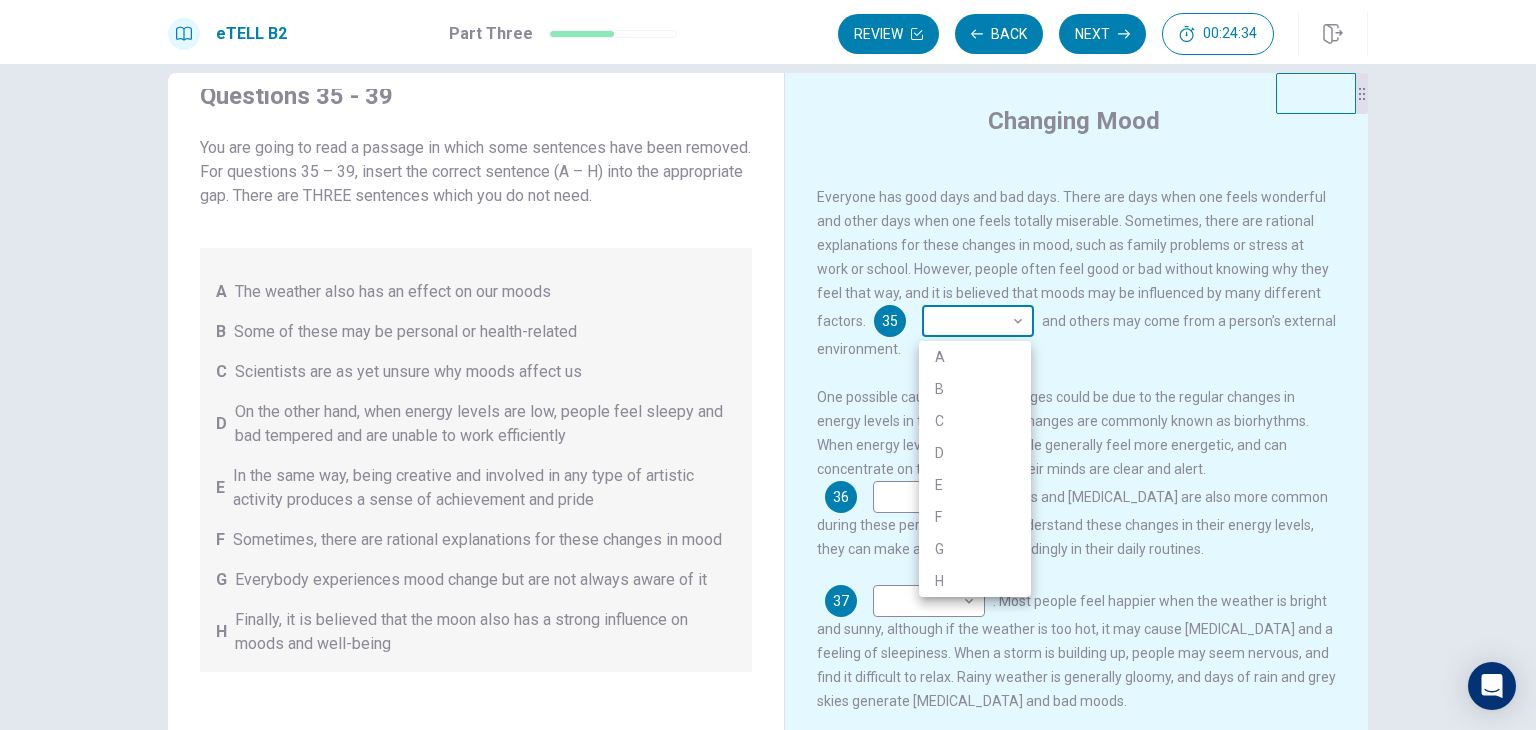 click on "This site uses cookies, as explained in our  Privacy Policy . If you agree to the use of cookies, please click the Accept button and continue to browse our site.   Privacy Policy Accept   eTELL B2 Part Three Review Back Next 00:24:34 Question 15 - 19 of 30 00:24:34 Review Back Next Questions 35 - 39 You are going to read a passage in which some sentences have been  removed. For questions 35 – 39, insert the correct sentence (A – H) into the  appropriate gap. There are THREE sentences which you do not need. A The weather also has an effect on our moods B Some of these may be personal or health-related C Scientists are as yet unsure why moods affect us D On the other hand, when energy levels are low, people feel sleepy and bad tempered and are unable to work efficiently E In the same way, being creative and involved in any type of artistic activity  produces a sense of achievement and pride F Sometimes, there are rational explanations for these changes in mood G H Changing Mood 35 ​ ​ 36 ​ ​ 37 ​" at bounding box center [768, 365] 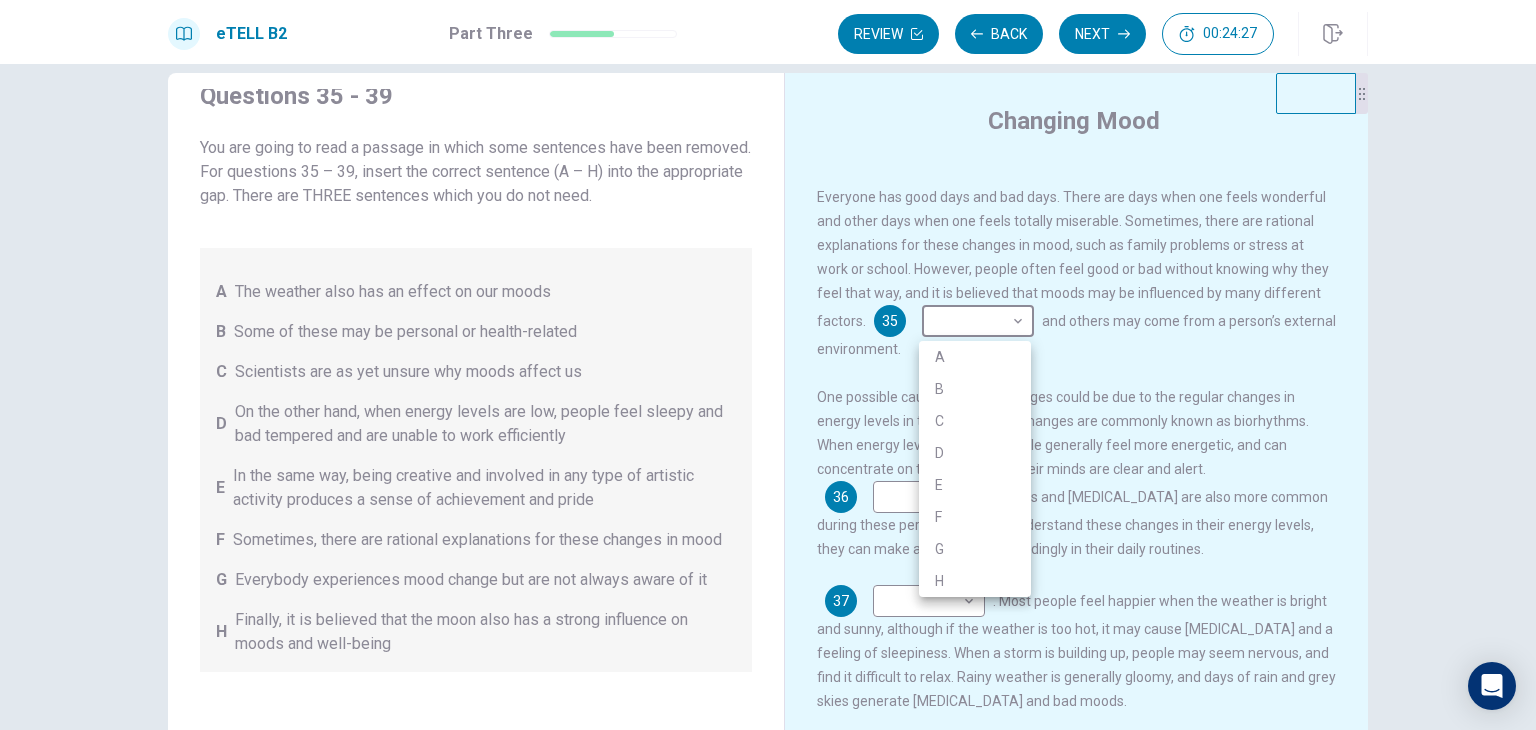 click on "G" at bounding box center (975, 549) 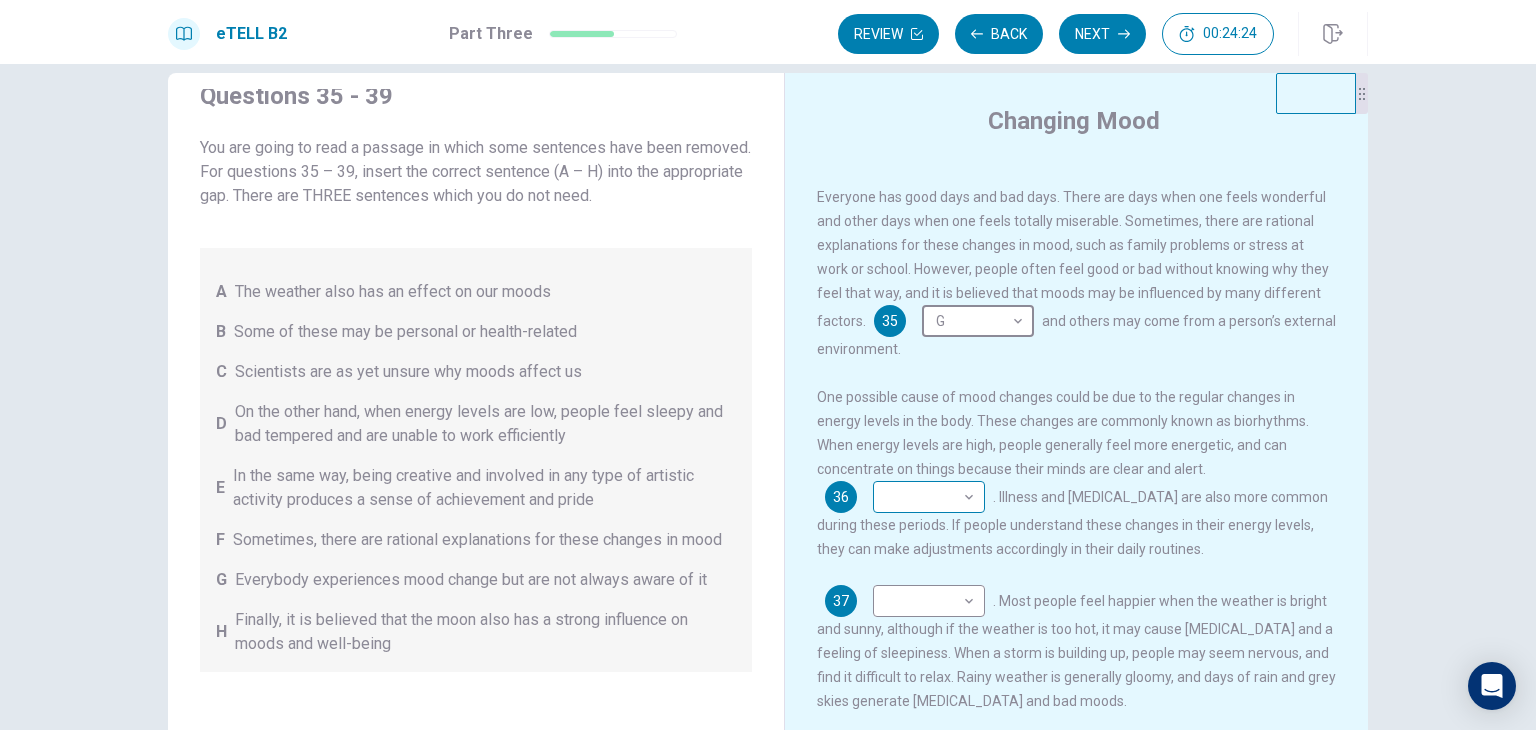 click on "This site uses cookies, as explained in our  Privacy Policy . If you agree to the use of cookies, please click the Accept button and continue to browse our site.   Privacy Policy Accept   eTELL B2 Part Three Review Back Next 00:24:24 Question 15 - 19 of 30 00:24:24 Review Back Next Questions 35 - 39 You are going to read a passage in which some sentences have been  removed. For questions 35 – 39, insert the correct sentence (A – H) into the  appropriate gap. There are THREE sentences which you do not need. A The weather also has an effect on our moods B Some of these may be personal or health-related C Scientists are as yet unsure why moods affect us D On the other hand, when energy levels are low, people feel sleepy and bad tempered and are unable to work efficiently E In the same way, being creative and involved in any type of artistic activity  produces a sense of achievement and pride F Sometimes, there are rational explanations for these changes in mood G H Changing Mood 35 G * ​ 36 ​ ​ 37 ​" at bounding box center (768, 365) 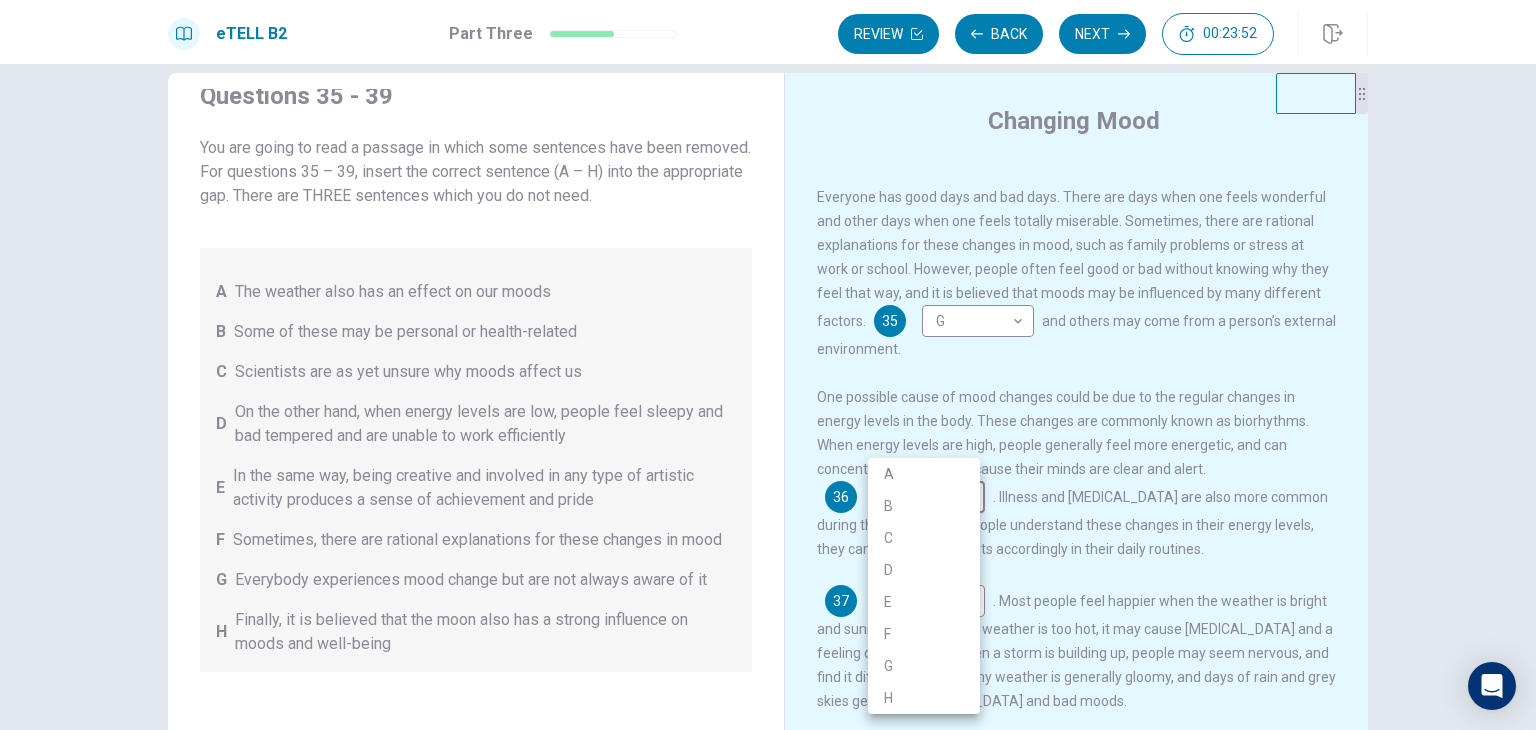 click on "C" at bounding box center (924, 538) 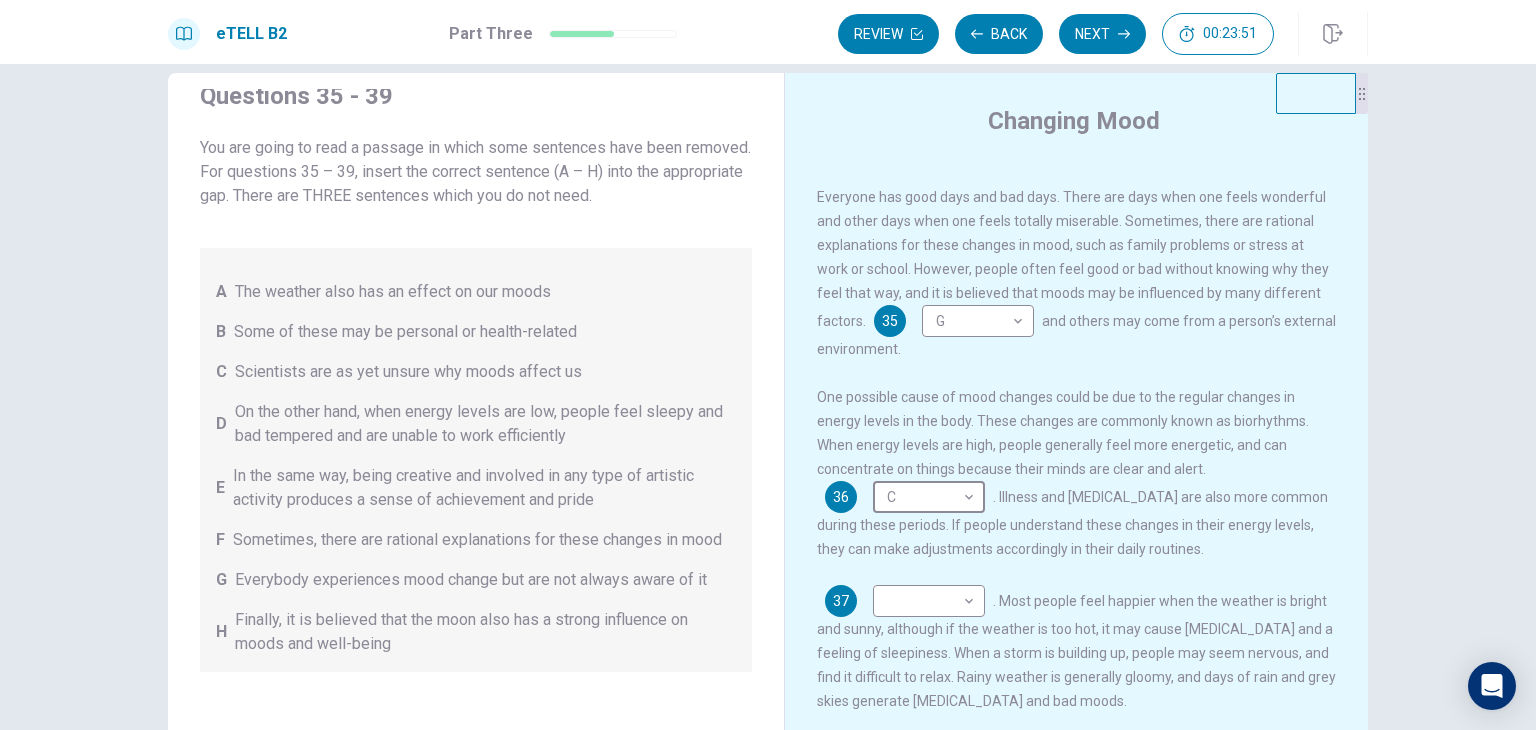 type on "*" 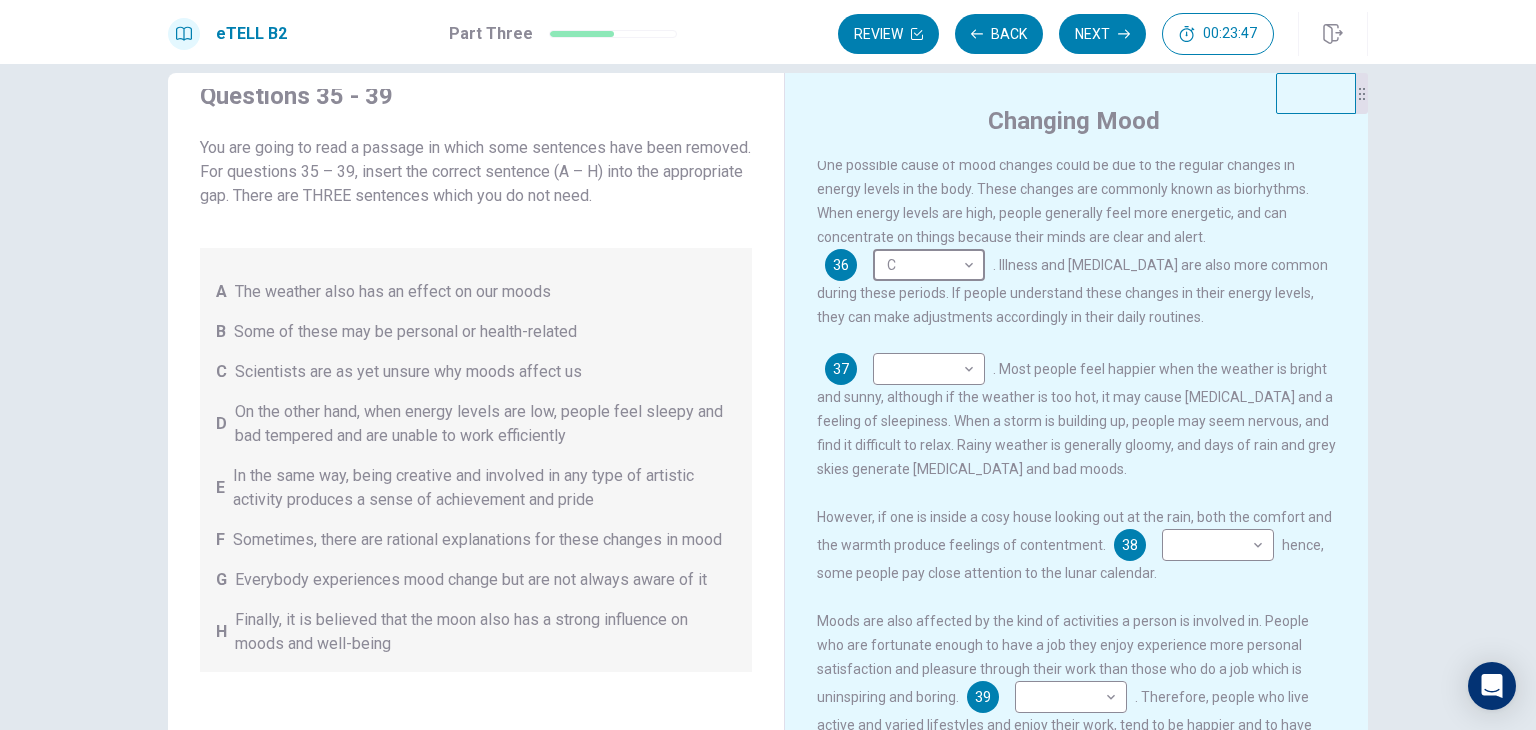 scroll, scrollTop: 244, scrollLeft: 0, axis: vertical 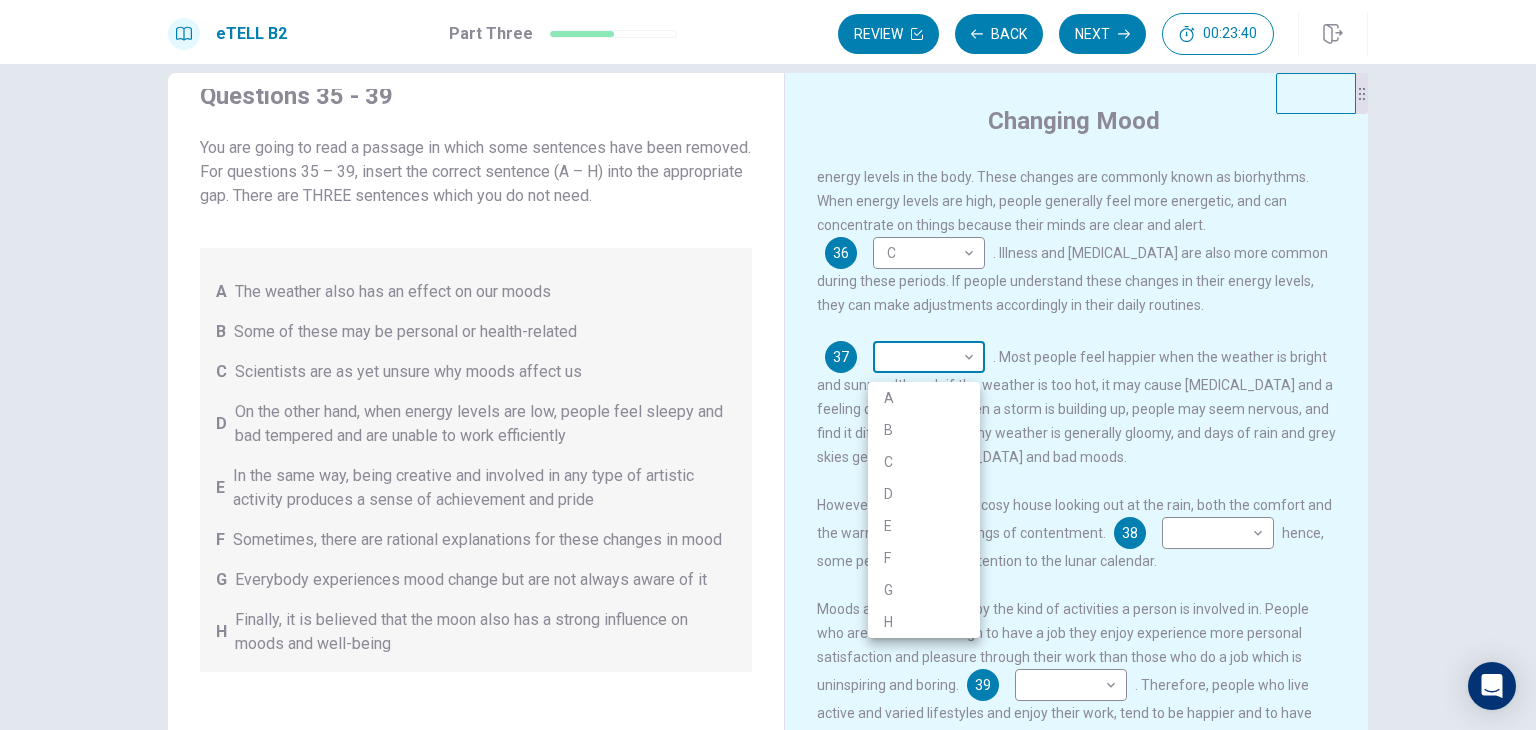 click on "This site uses cookies, as explained in our  Privacy Policy . If you agree to the use of cookies, please click the Accept button and continue to browse our site.   Privacy Policy Accept   eTELL B2 Part Three Review Back Next 00:23:40 Question 15 - 19 of 30 00:23:40 Review Back Next Questions 35 - 39 You are going to read a passage in which some sentences have been  removed. For questions 35 – 39, insert the correct sentence (A – H) into the  appropriate gap. There are THREE sentences which you do not need. A The weather also has an effect on our moods B Some of these may be personal or health-related C Scientists are as yet unsure why moods affect us D On the other hand, when energy levels are low, people feel sleepy and bad tempered and are unable to work efficiently E In the same way, being creative and involved in any type of artistic activity  produces a sense of achievement and pride F Sometimes, there are rational explanations for these changes in mood G H Changing Mood 35 G * ​ 36 C * ​ 37 ​" at bounding box center [768, 365] 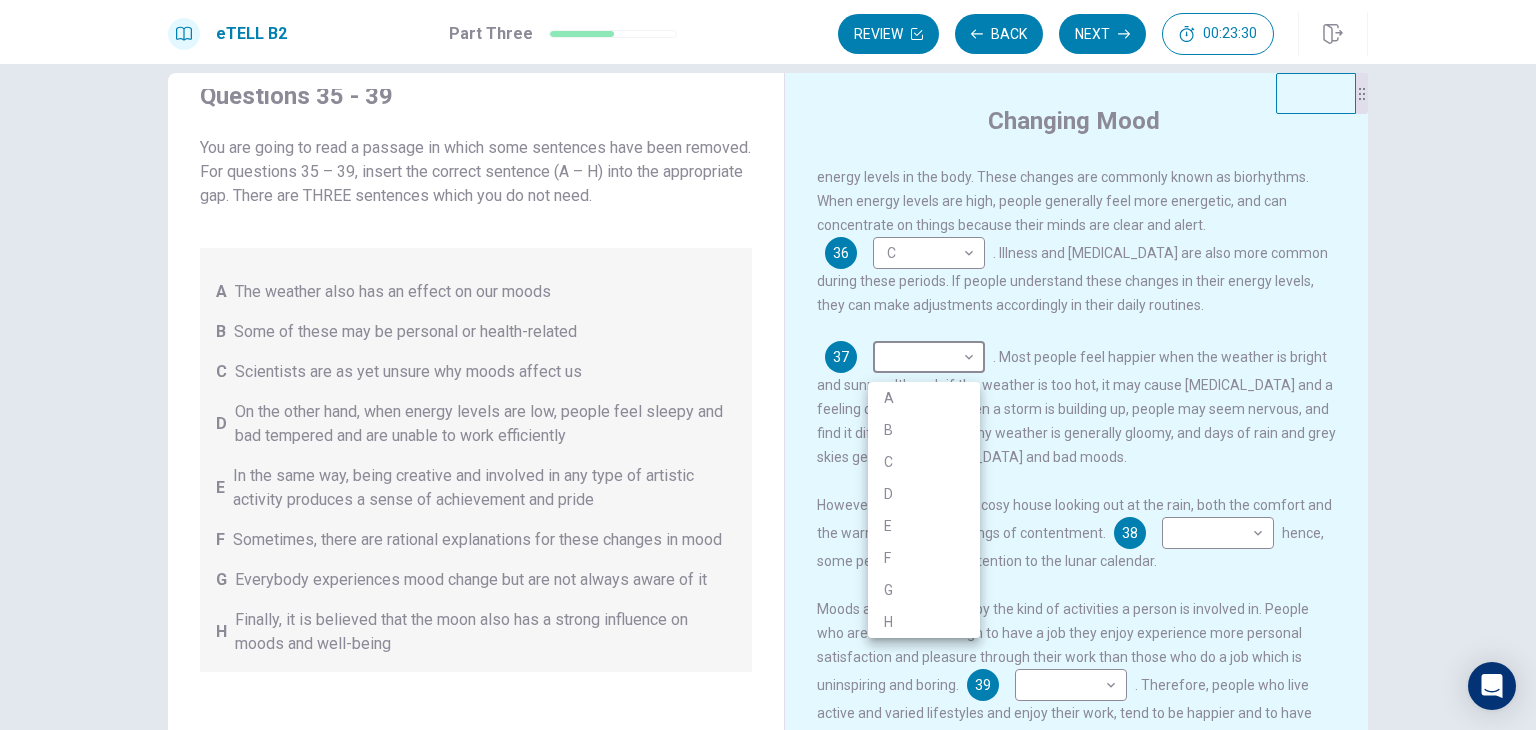 click on "B" at bounding box center (924, 430) 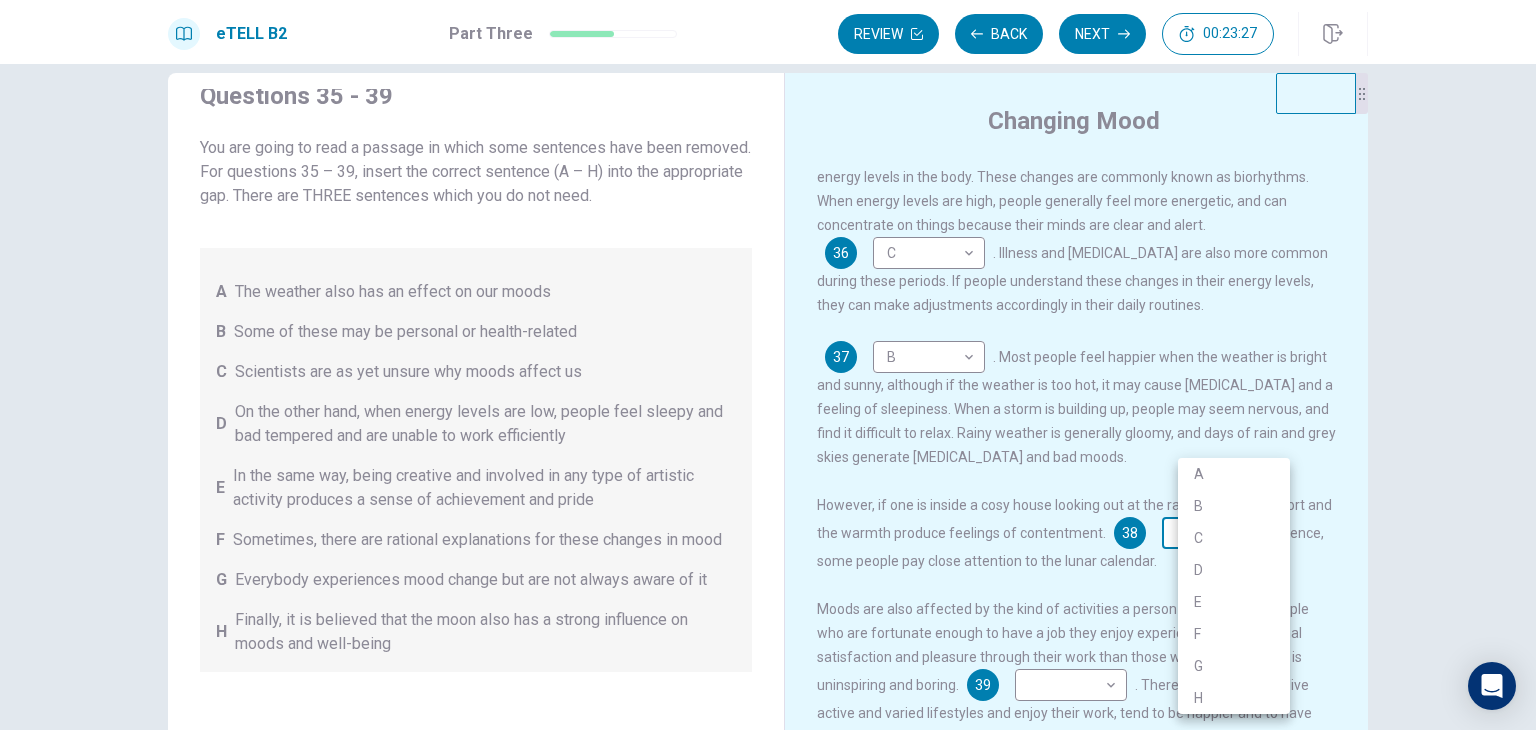 click on "This site uses cookies, as explained in our  Privacy Policy . If you agree to the use of cookies, please click the Accept button and continue to browse our site.   Privacy Policy Accept   eTELL B2 Part Three Review Back Next 00:23:27 Question 15 - 19 of 30 00:23:27 Review Back Next Questions 35 - 39 You are going to read a passage in which some sentences have been  removed. For questions 35 – 39, insert the correct sentence (A – H) into the  appropriate gap. There are THREE sentences which you do not need. A The weather also has an effect on our moods B Some of these may be personal or health-related C Scientists are as yet unsure why moods affect us D On the other hand, when energy levels are low, people feel sleepy and bad tempered and are unable to work efficiently E In the same way, being creative and involved in any type of artistic activity  produces a sense of achievement and pride F Sometimes, there are rational explanations for these changes in mood G H Changing Mood 35 G * ​ 36 C * ​ 37 B *" at bounding box center [768, 365] 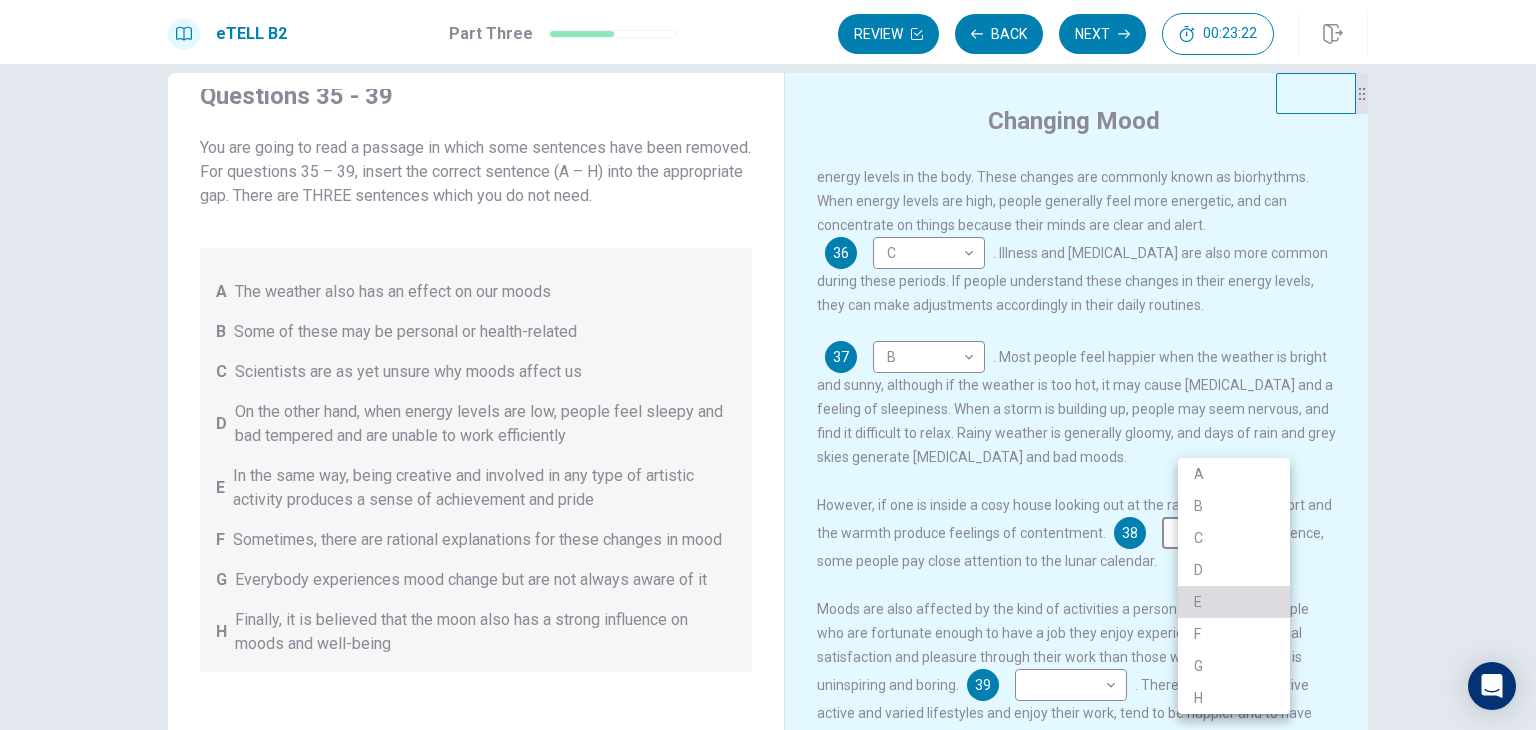 click on "E" at bounding box center [1234, 602] 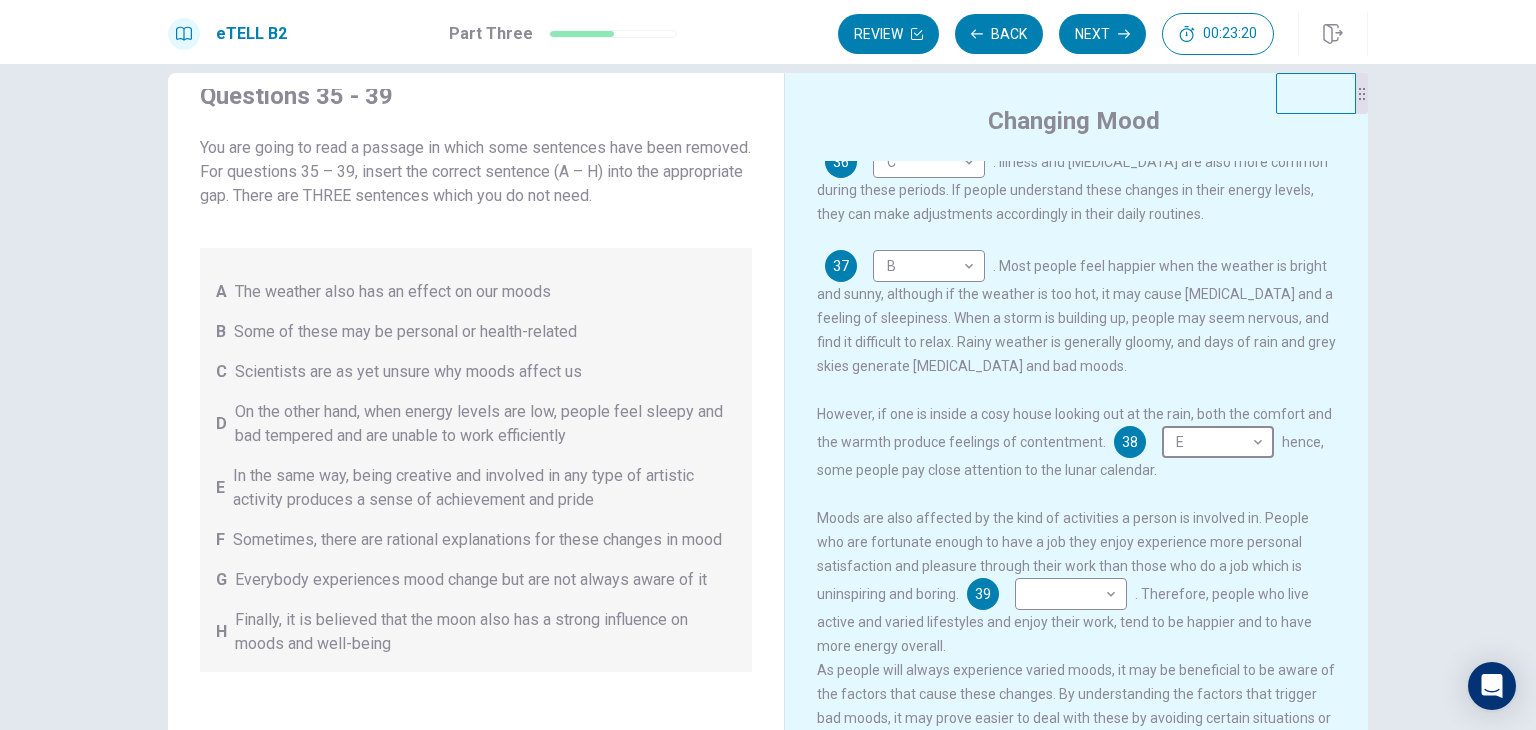 scroll, scrollTop: 366, scrollLeft: 0, axis: vertical 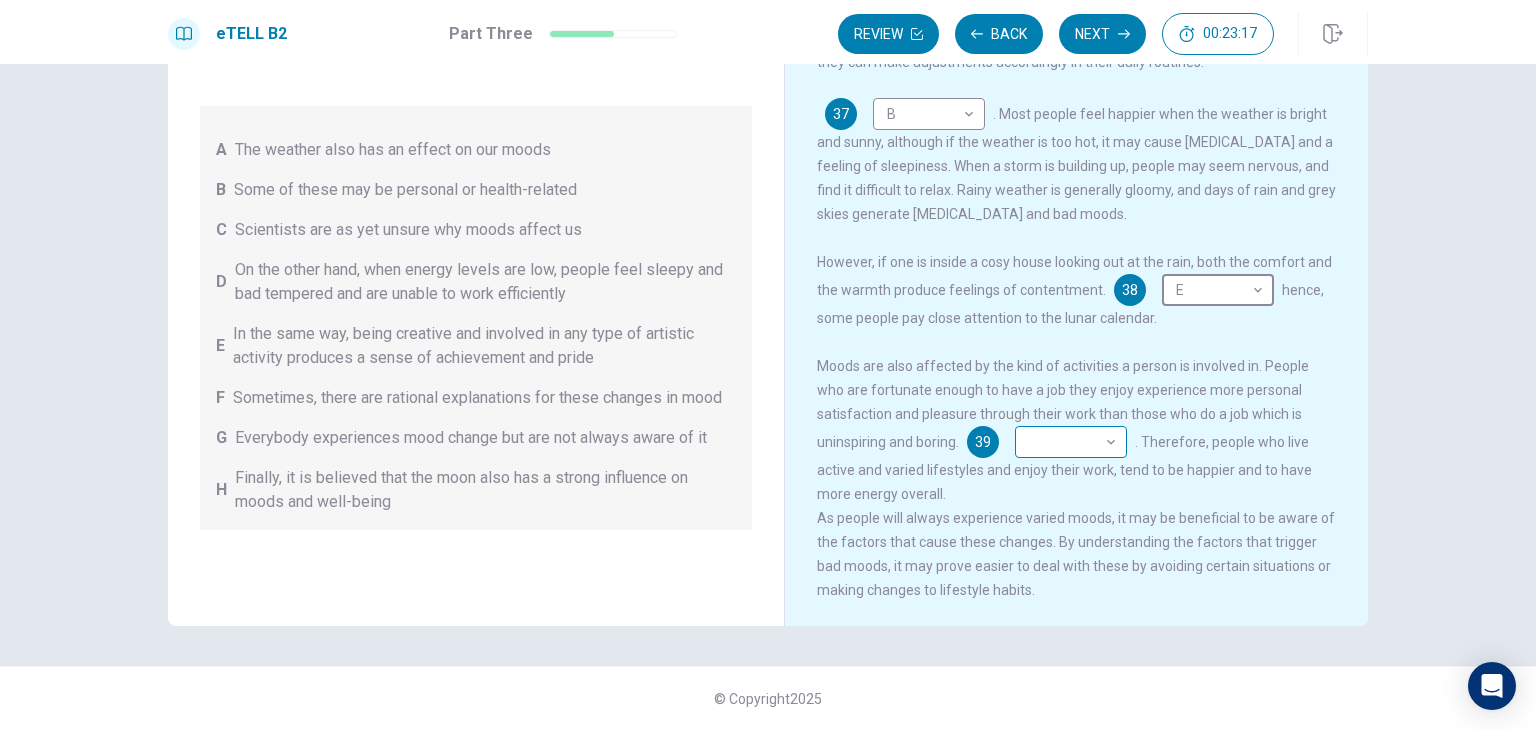 click on "This site uses cookies, as explained in our  Privacy Policy . If you agree to the use of cookies, please click the Accept button and continue to browse our site.   Privacy Policy Accept   eTELL B2 Part Three Review Back Next 00:23:17 Question 15 - 19 of 30 00:23:17 Review Back Next Questions 35 - 39 You are going to read a passage in which some sentences have been  removed. For questions 35 – 39, insert the correct sentence (A – H) into the  appropriate gap. There are THREE sentences which you do not need. A The weather also has an effect on our moods B Some of these may be personal or health-related C Scientists are as yet unsure why moods affect us D On the other hand, when energy levels are low, people feel sleepy and bad tempered and are unable to work efficiently E In the same way, being creative and involved in any type of artistic activity  produces a sense of achievement and pride F Sometimes, there are rational explanations for these changes in mood G H Changing Mood 35 G * ​ 36 C * ​ 37 B *" at bounding box center (768, 365) 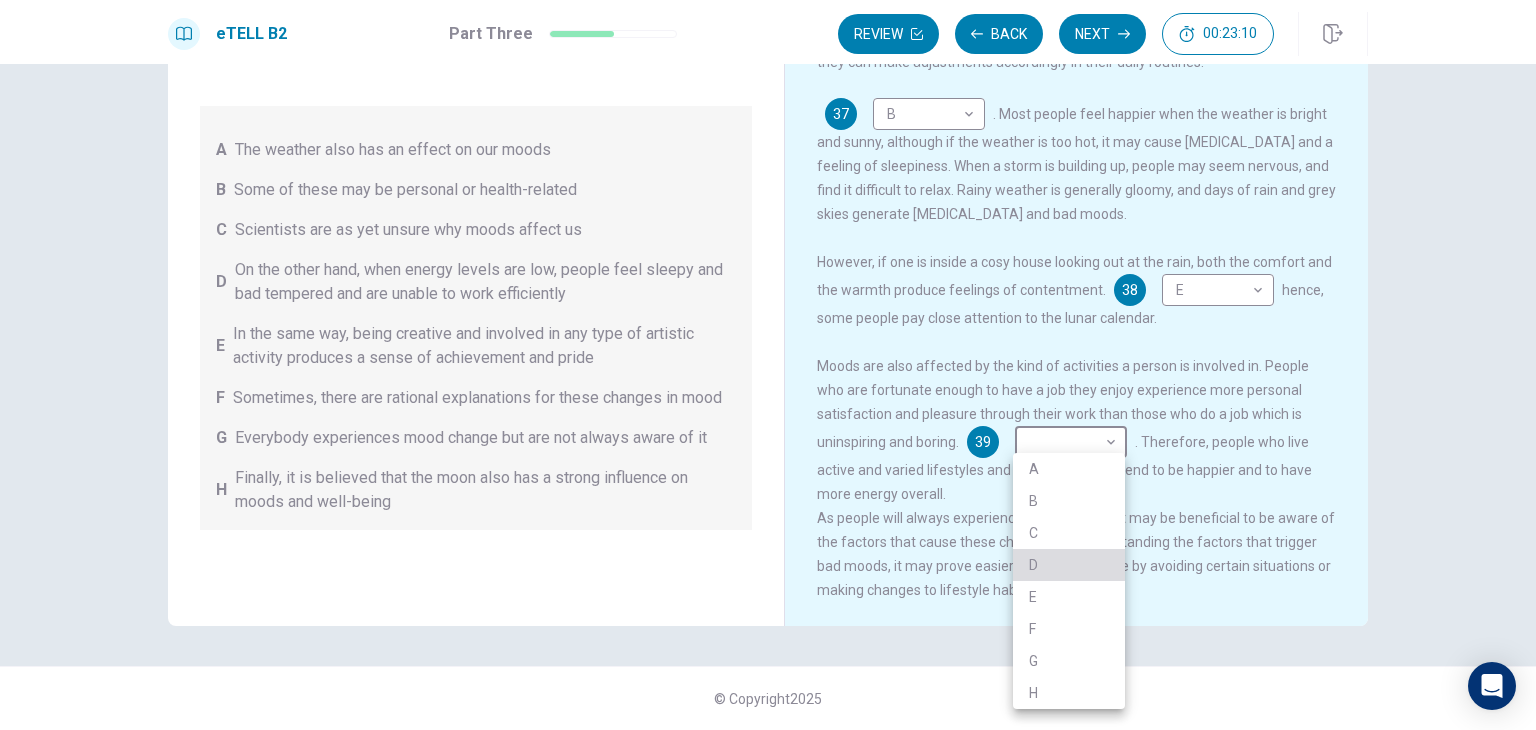 click on "D" at bounding box center (1069, 565) 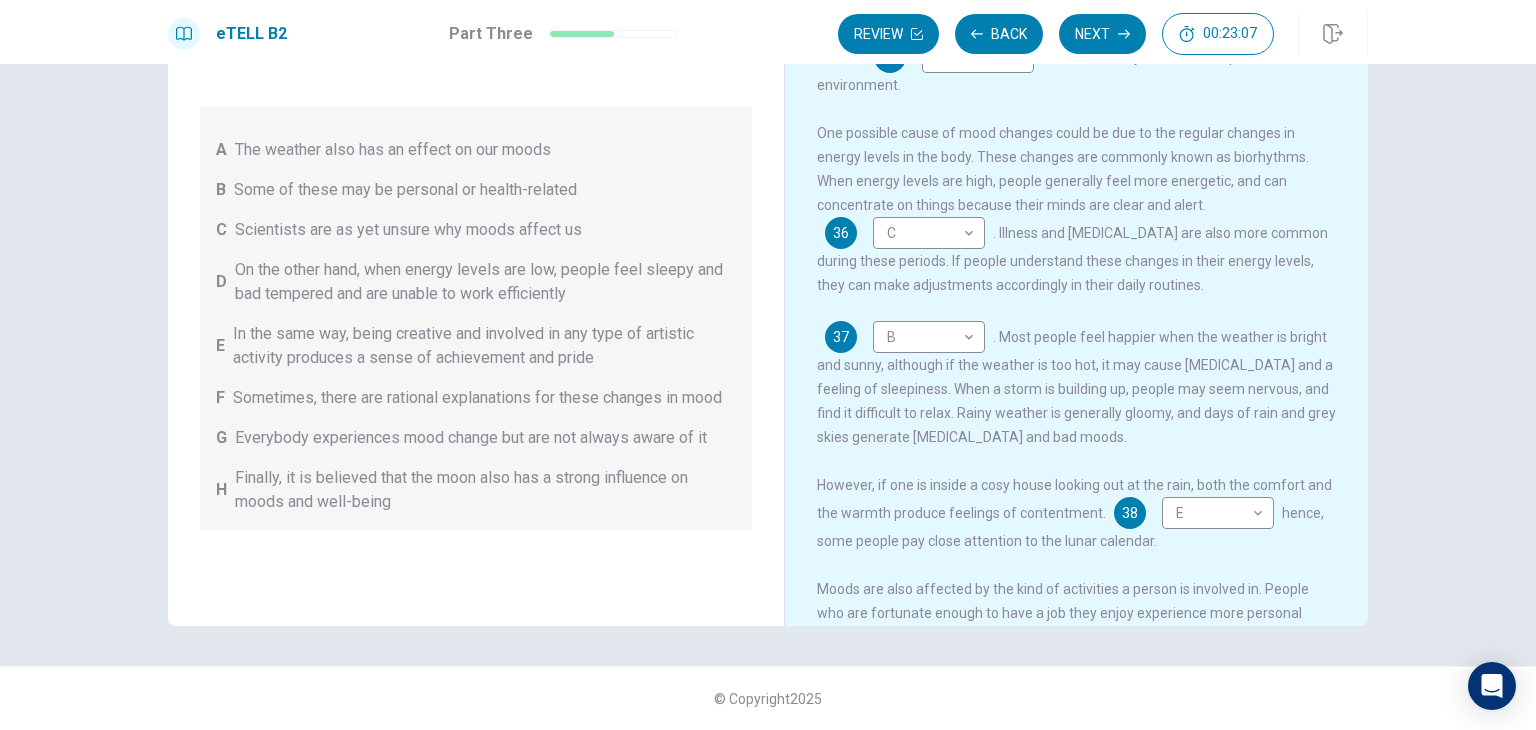 scroll, scrollTop: 0, scrollLeft: 0, axis: both 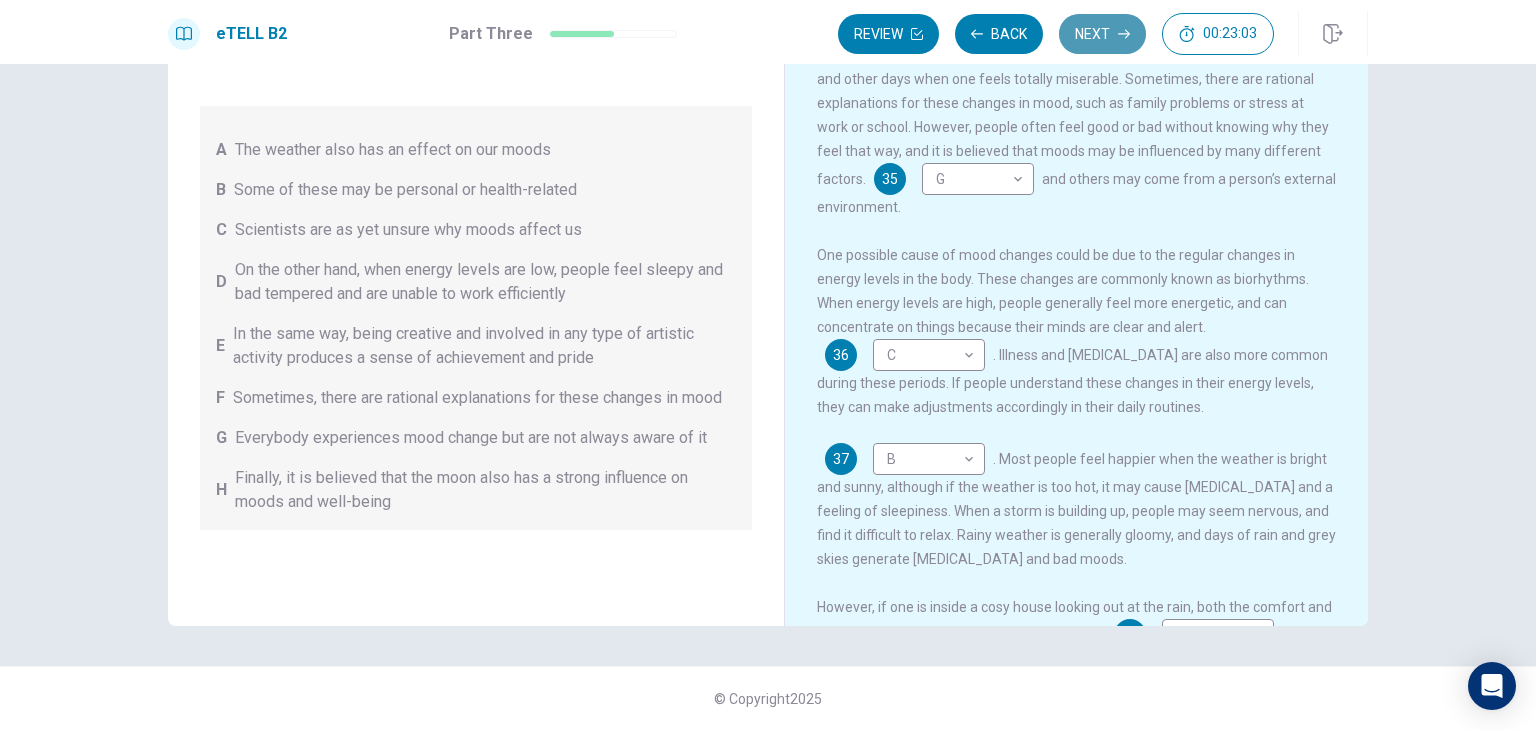 click on "Next" at bounding box center (1102, 34) 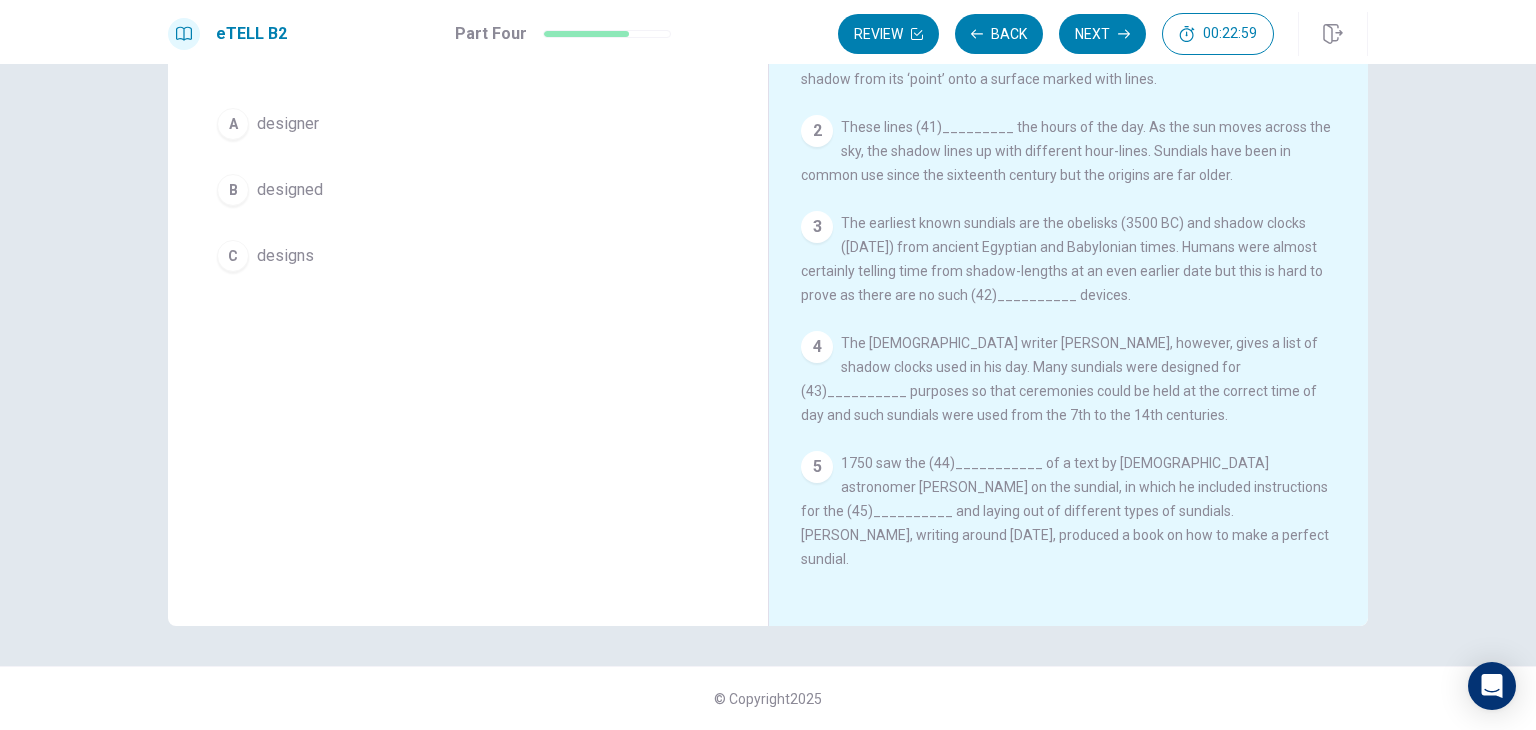 scroll, scrollTop: 0, scrollLeft: 0, axis: both 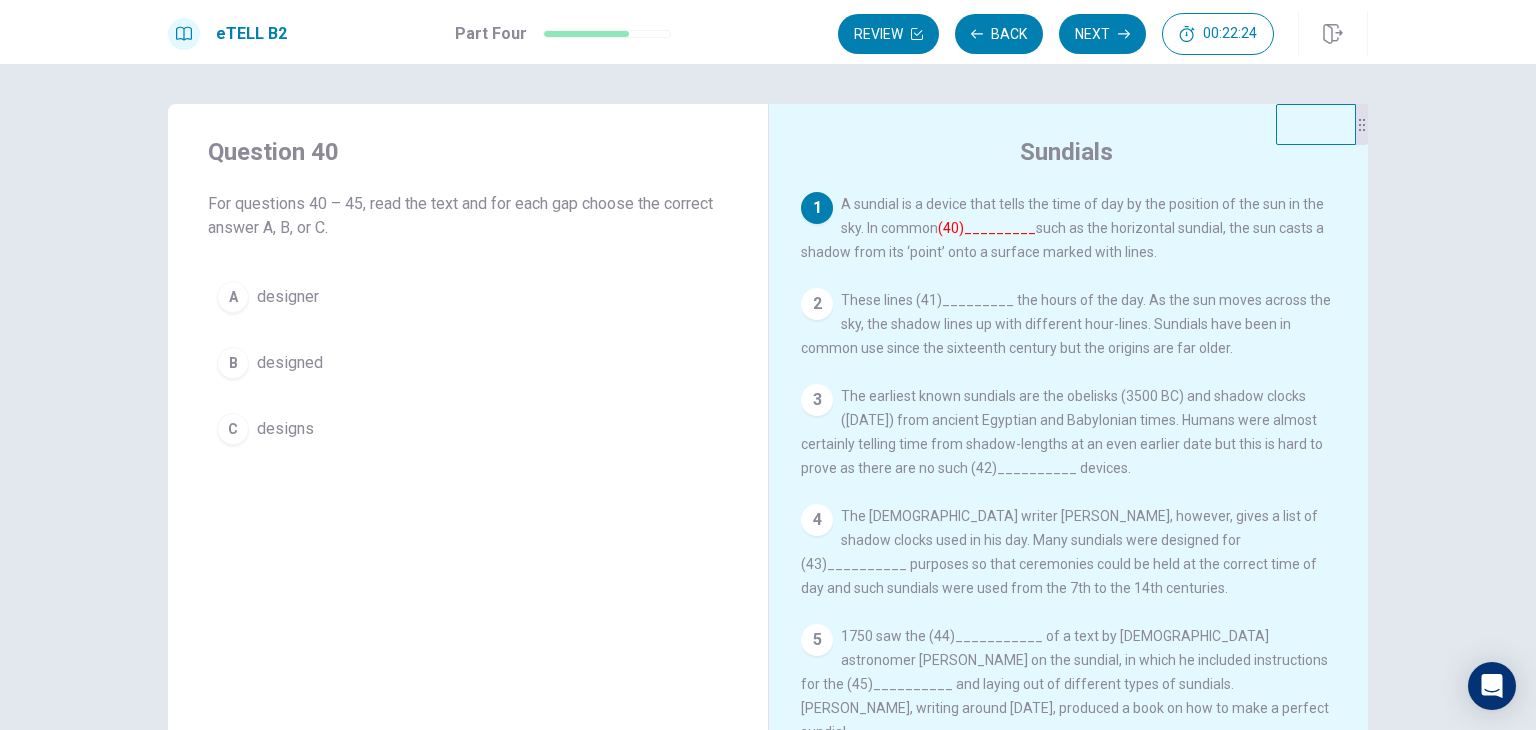 click on "(40)_________" at bounding box center [987, 228] 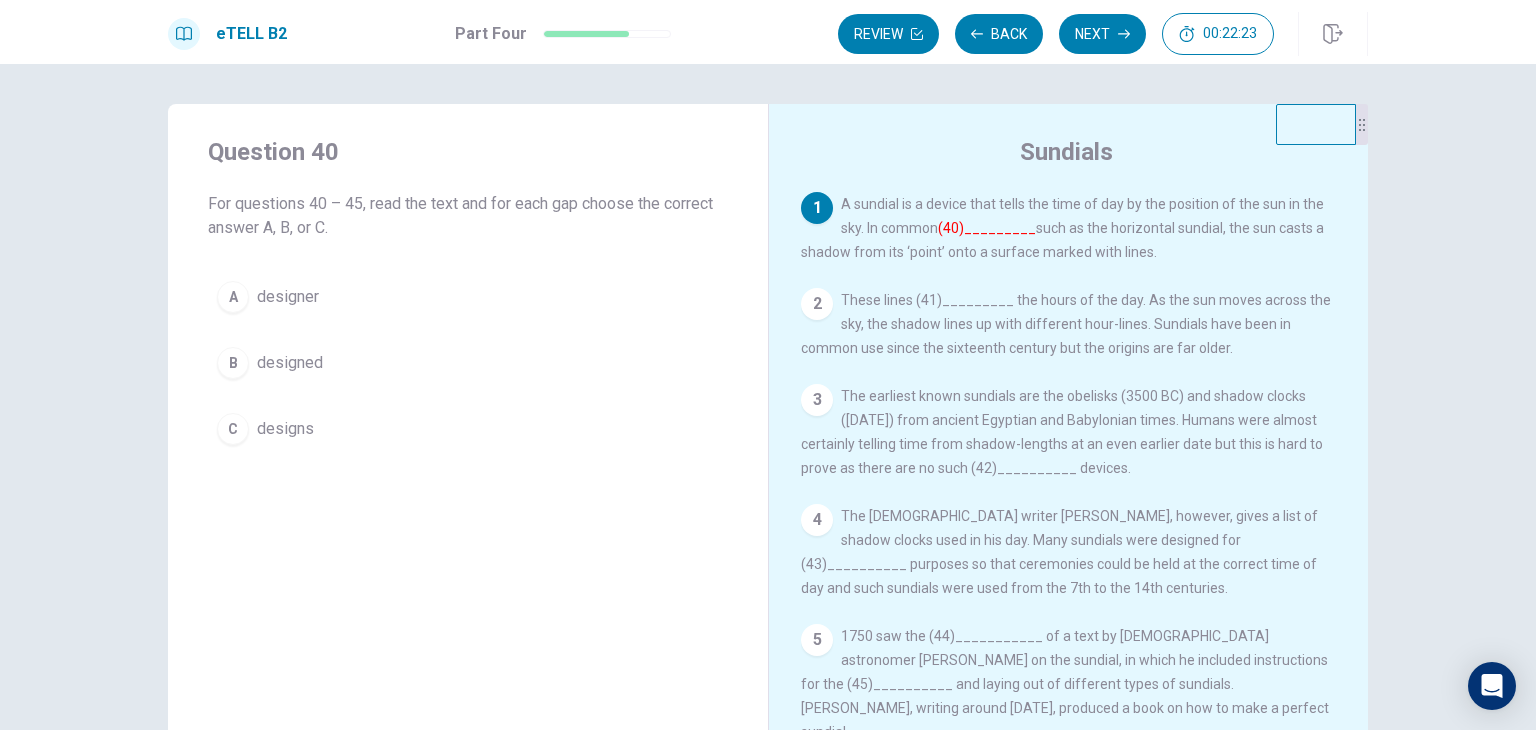 click on "(40)_________" at bounding box center (987, 228) 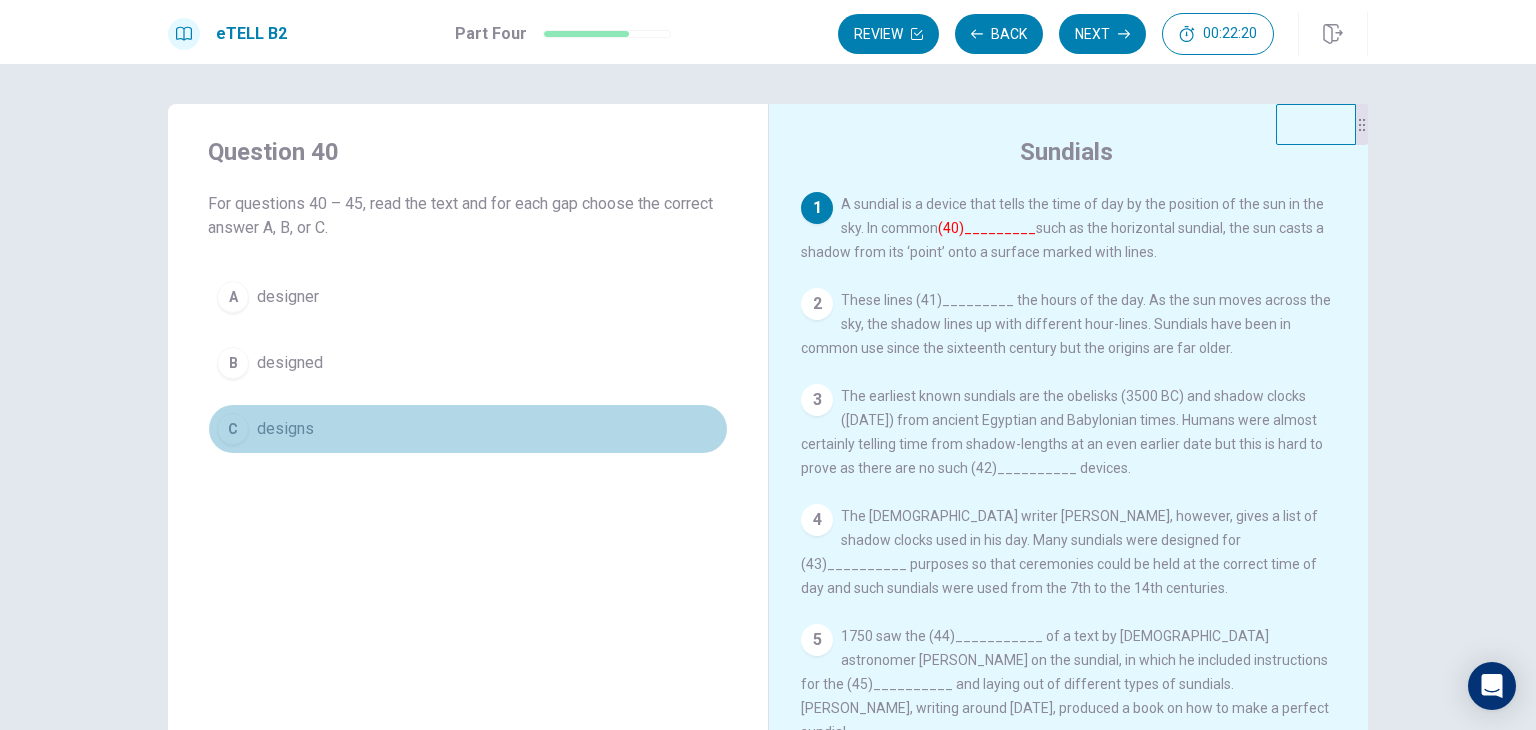 click on "designs" at bounding box center [285, 429] 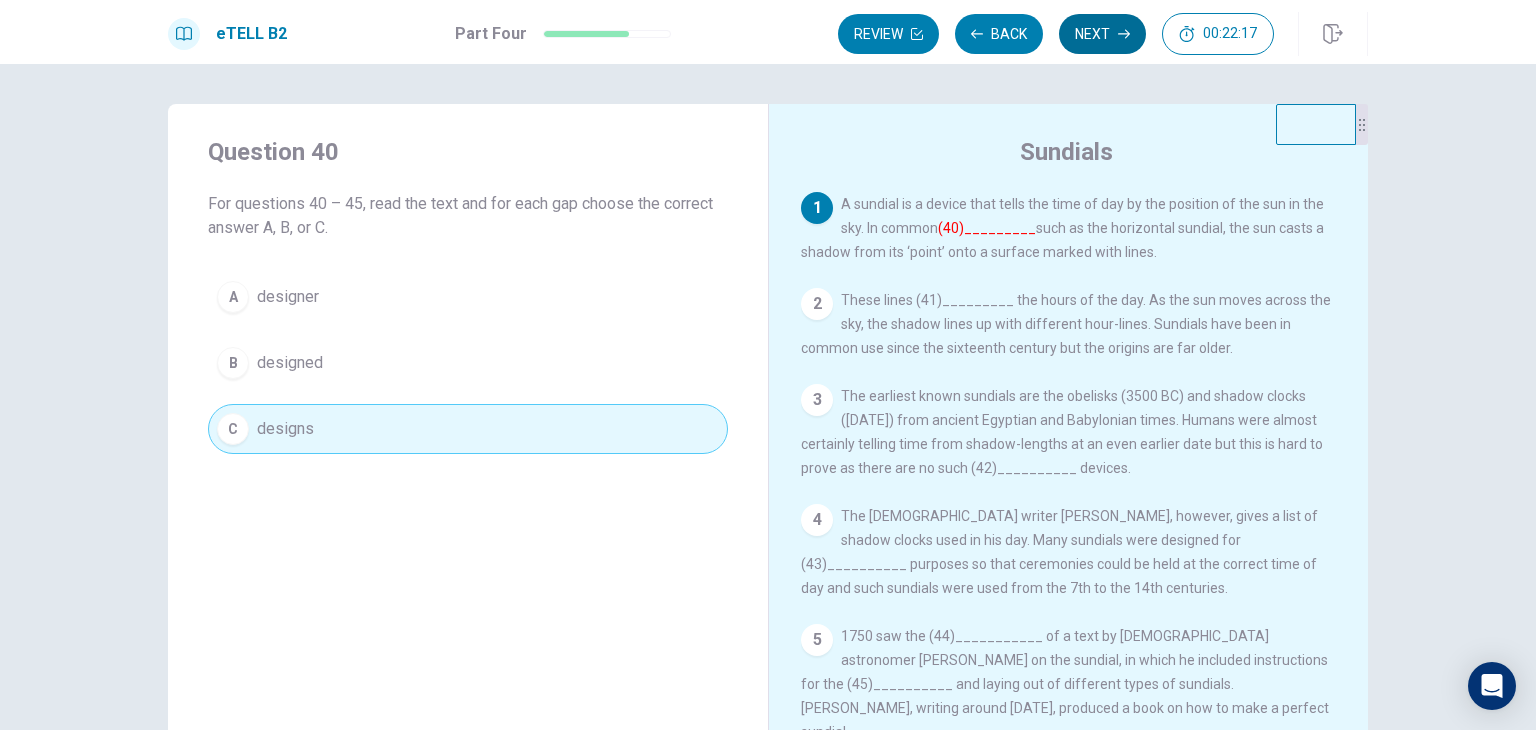 click on "Next" at bounding box center [1102, 34] 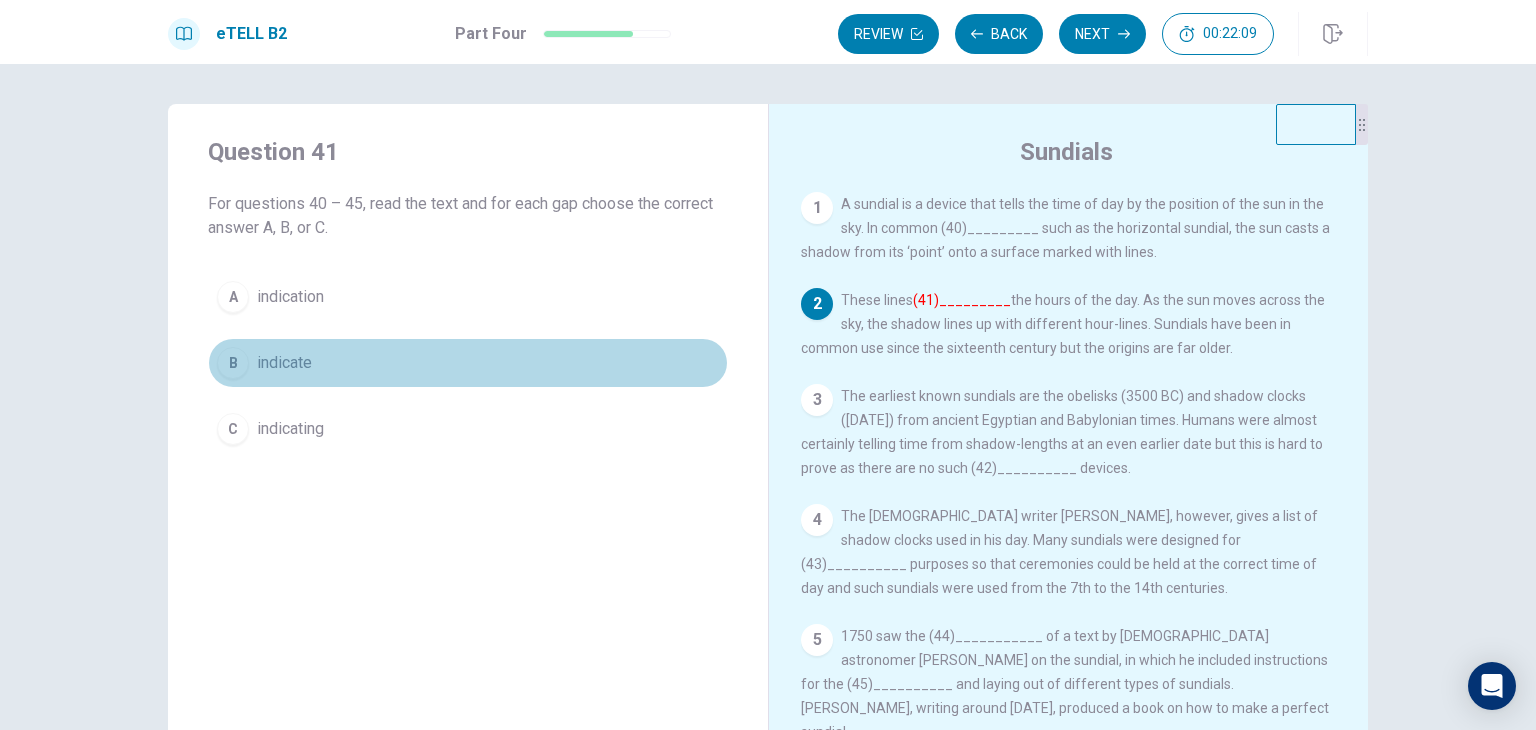 click on "indicate" at bounding box center (284, 363) 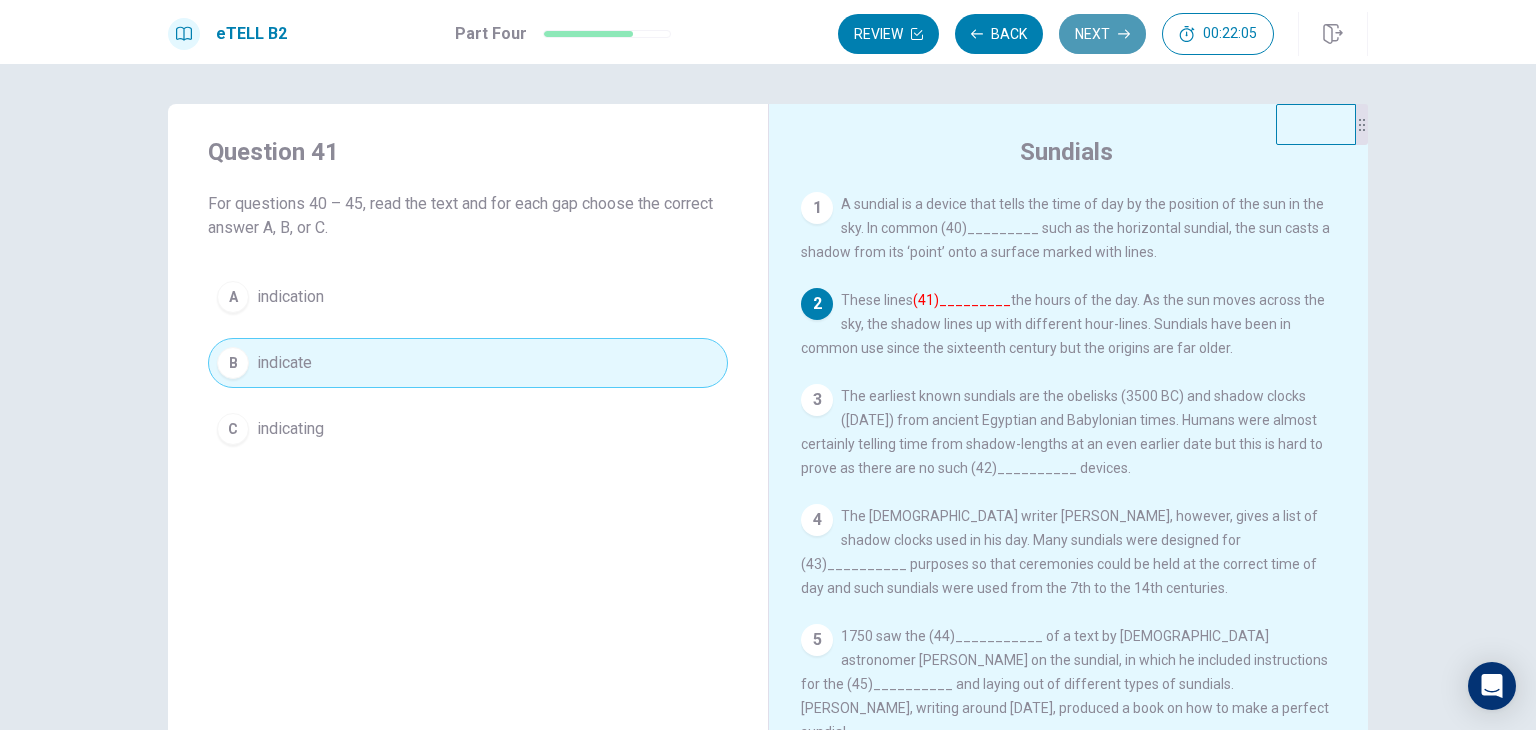 click on "Next" at bounding box center (1102, 34) 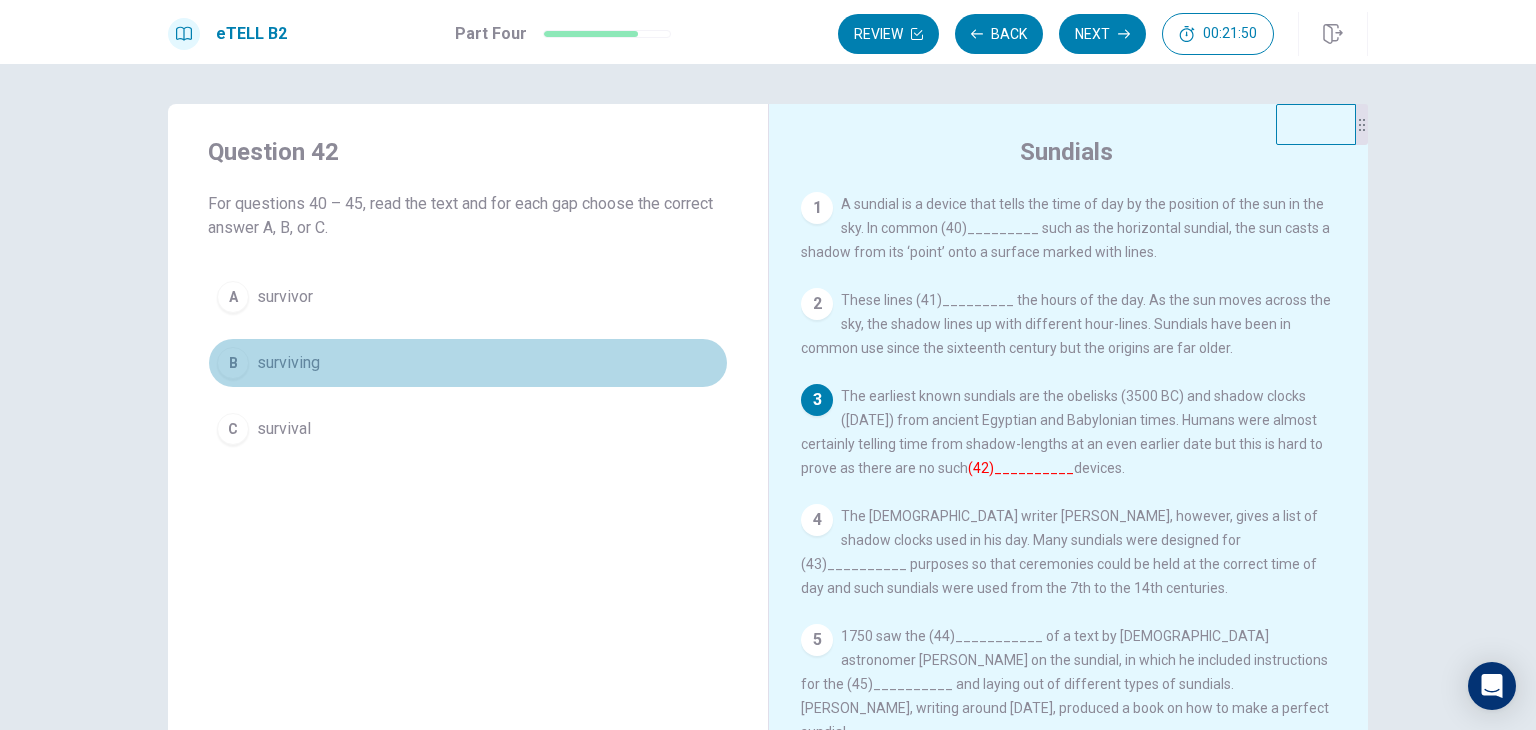 click on "B surviving" at bounding box center [468, 363] 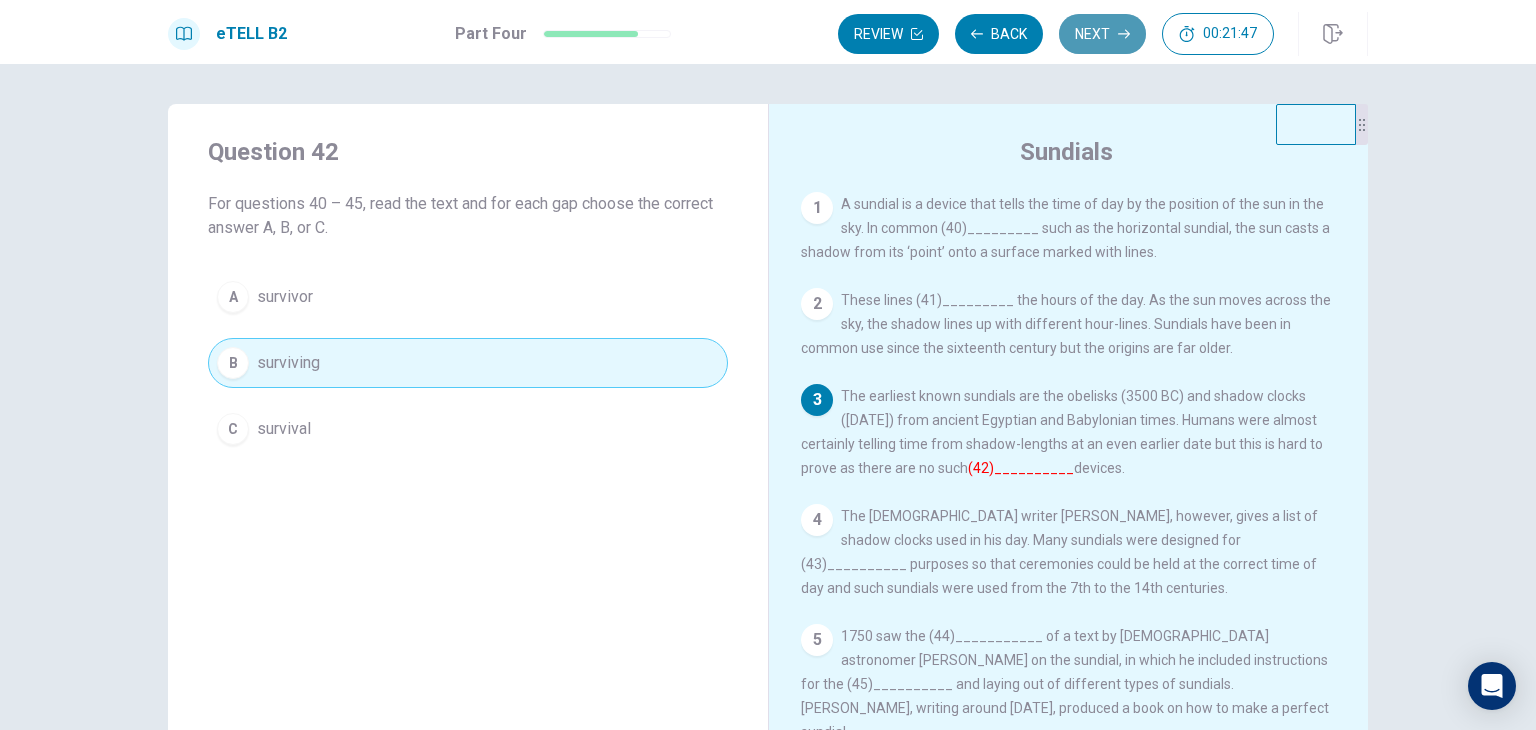 click on "Next" at bounding box center (1102, 34) 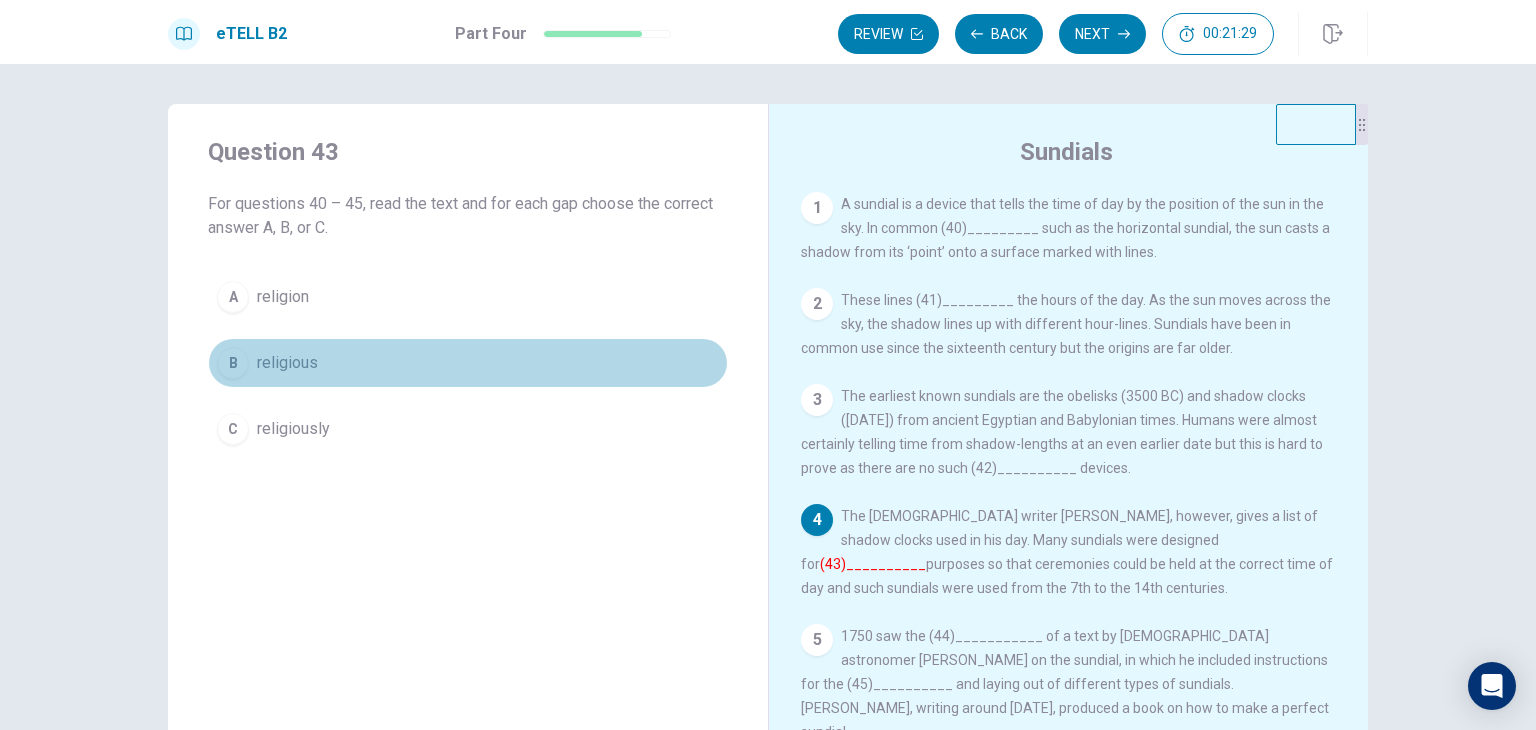 click on "religious" at bounding box center (287, 363) 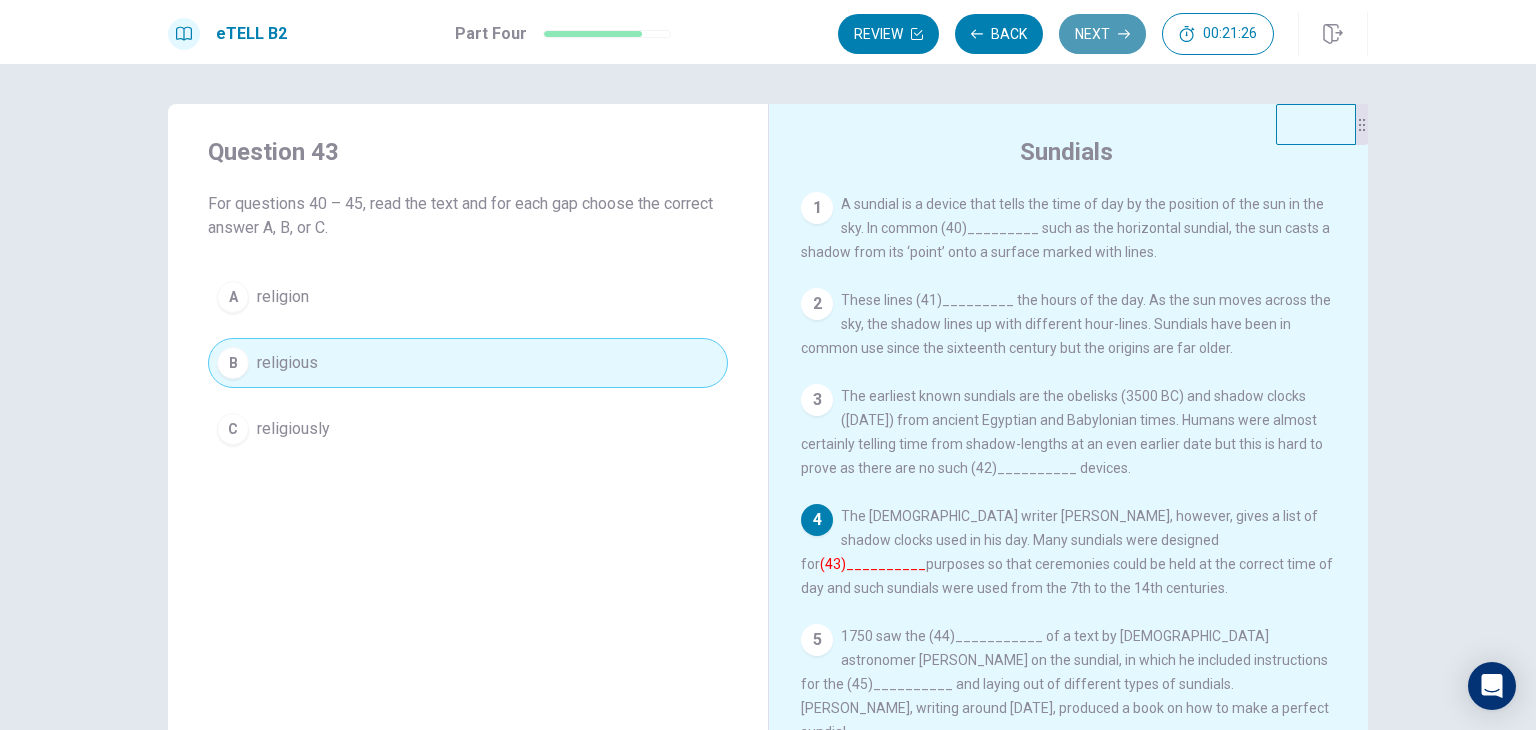 click on "Next" at bounding box center (1102, 34) 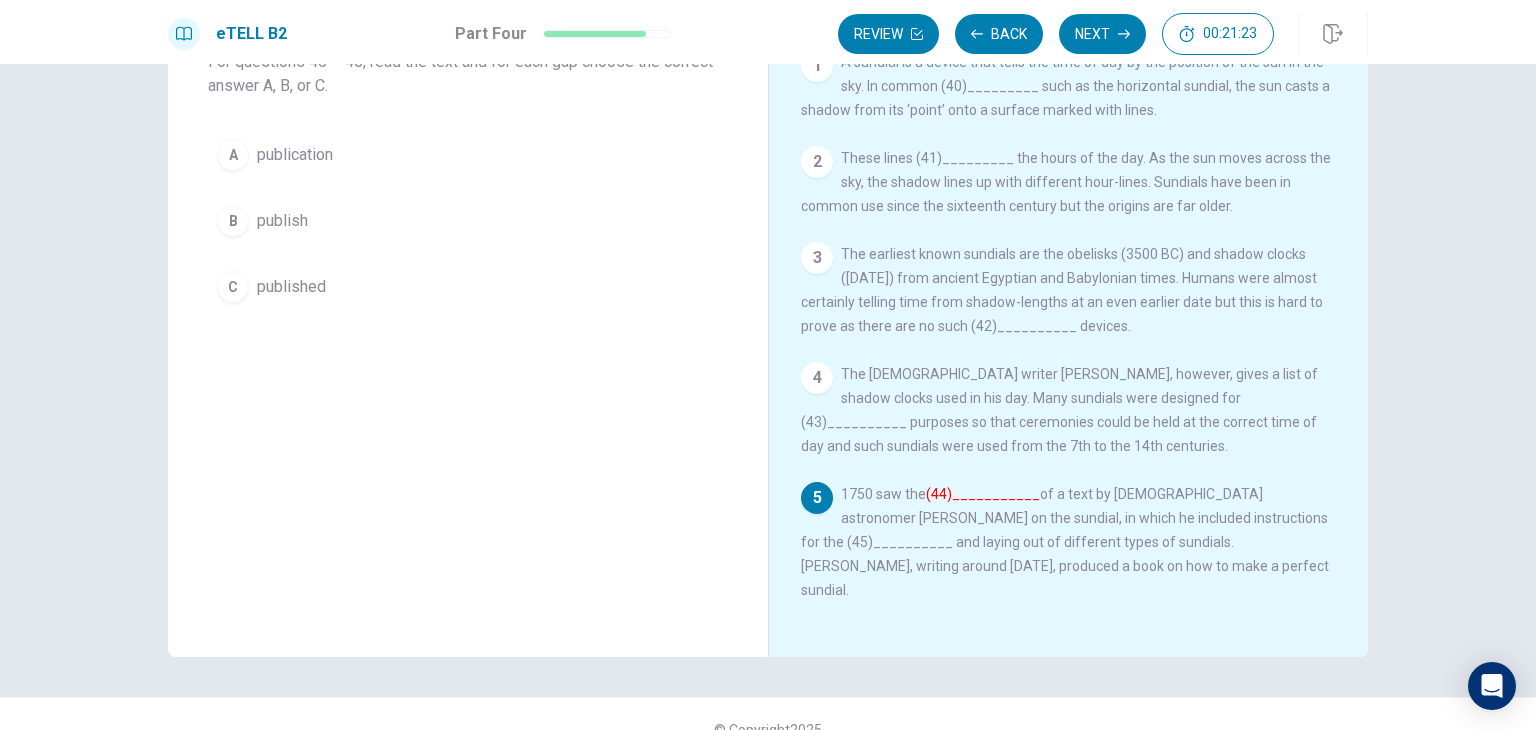 scroll, scrollTop: 147, scrollLeft: 0, axis: vertical 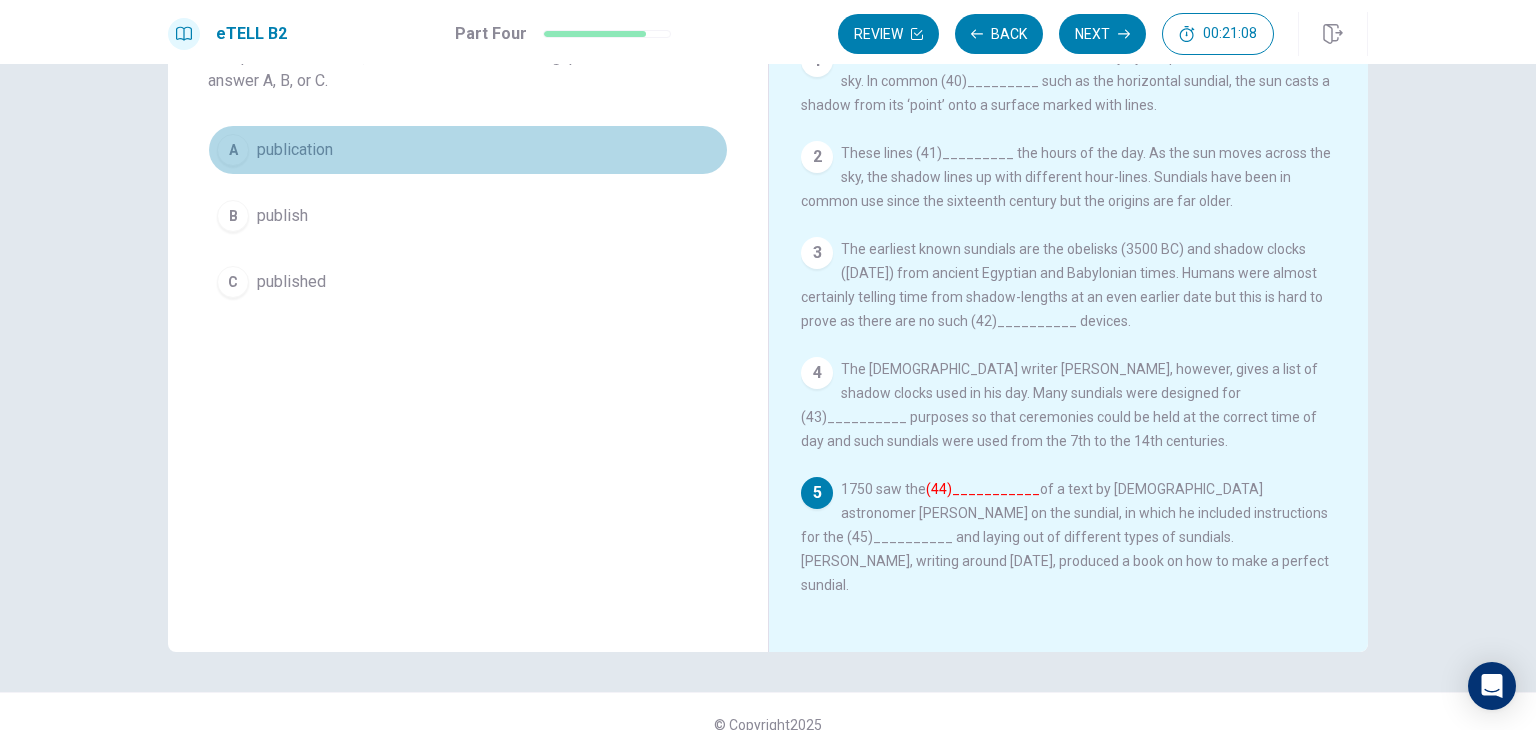click on "publication" at bounding box center [295, 150] 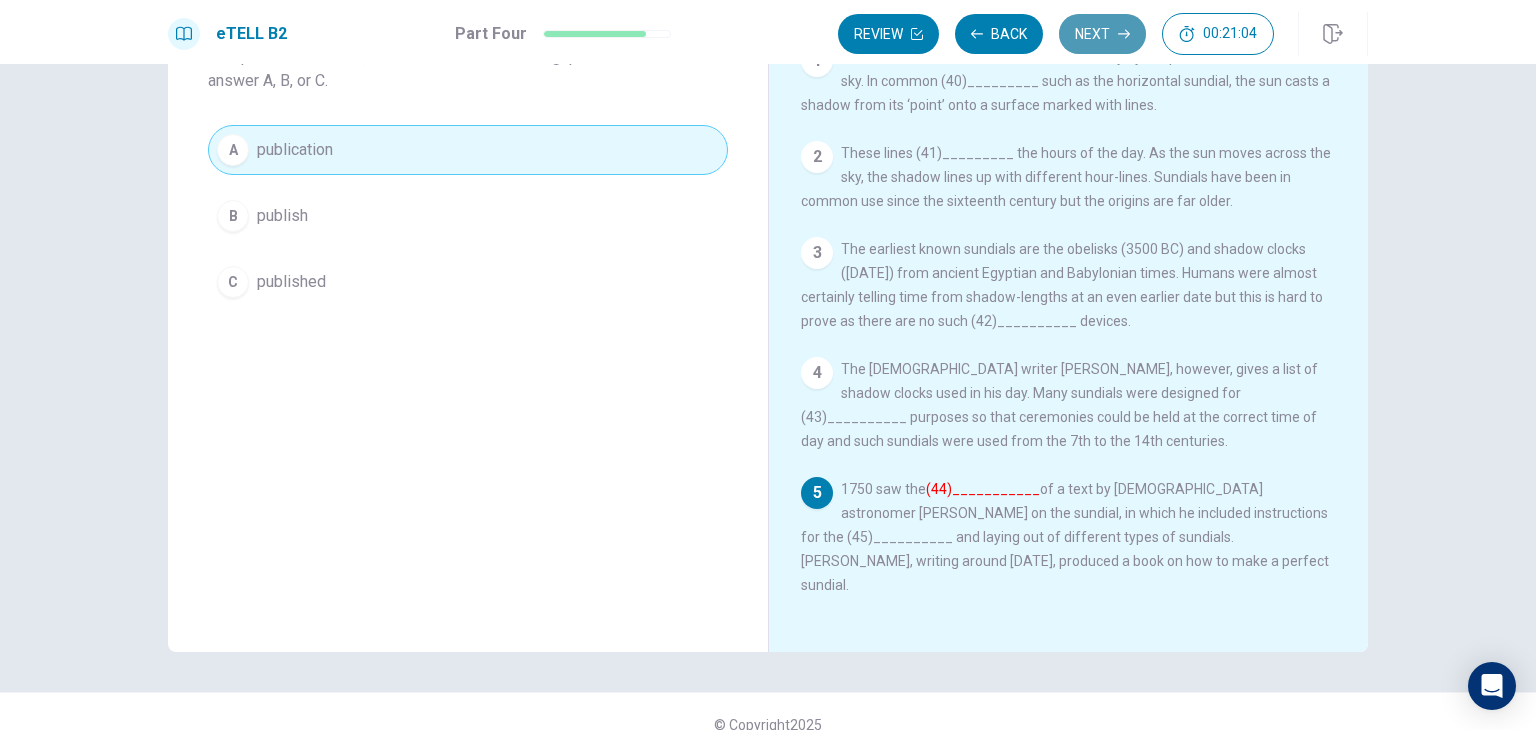 click on "Next" at bounding box center [1102, 34] 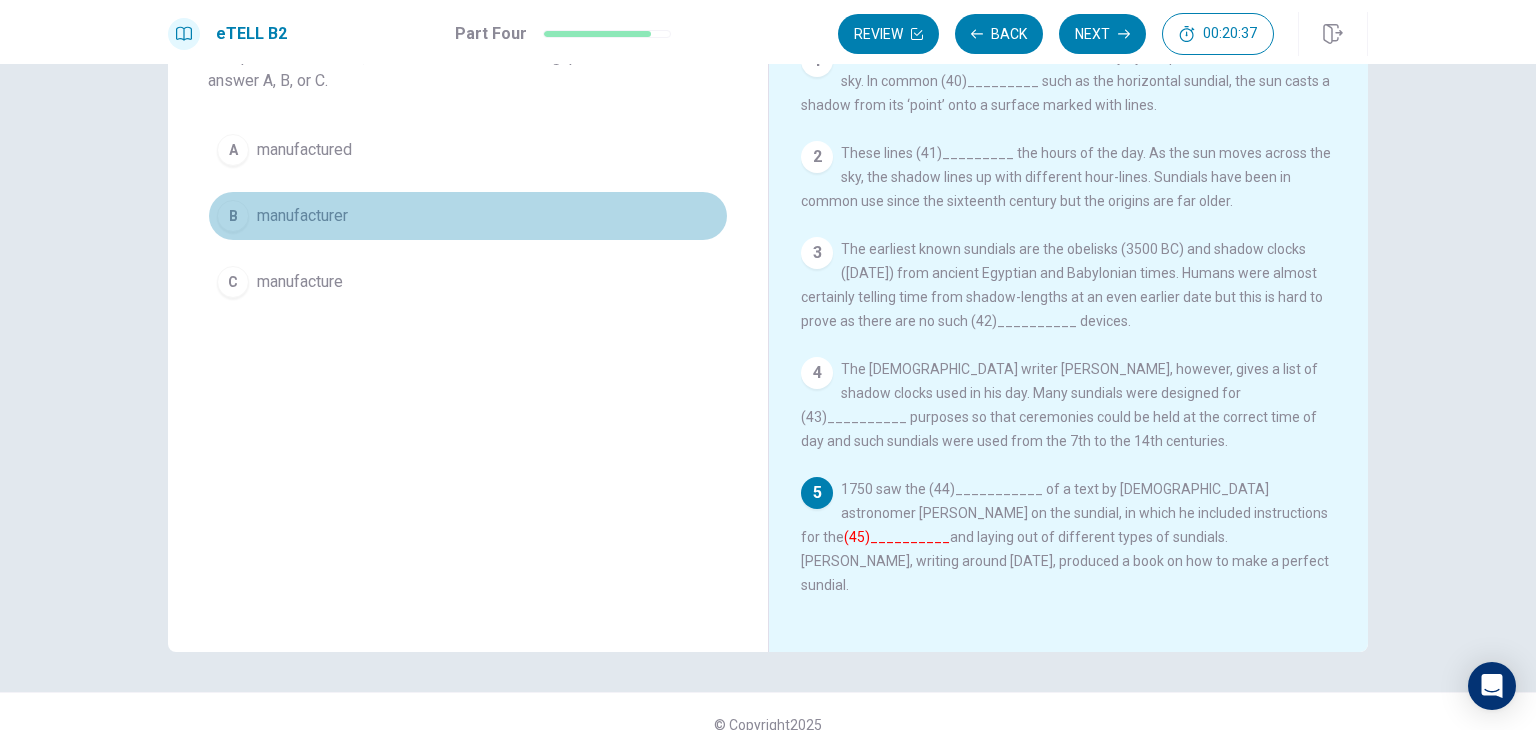 click on "manufacturer" at bounding box center (302, 216) 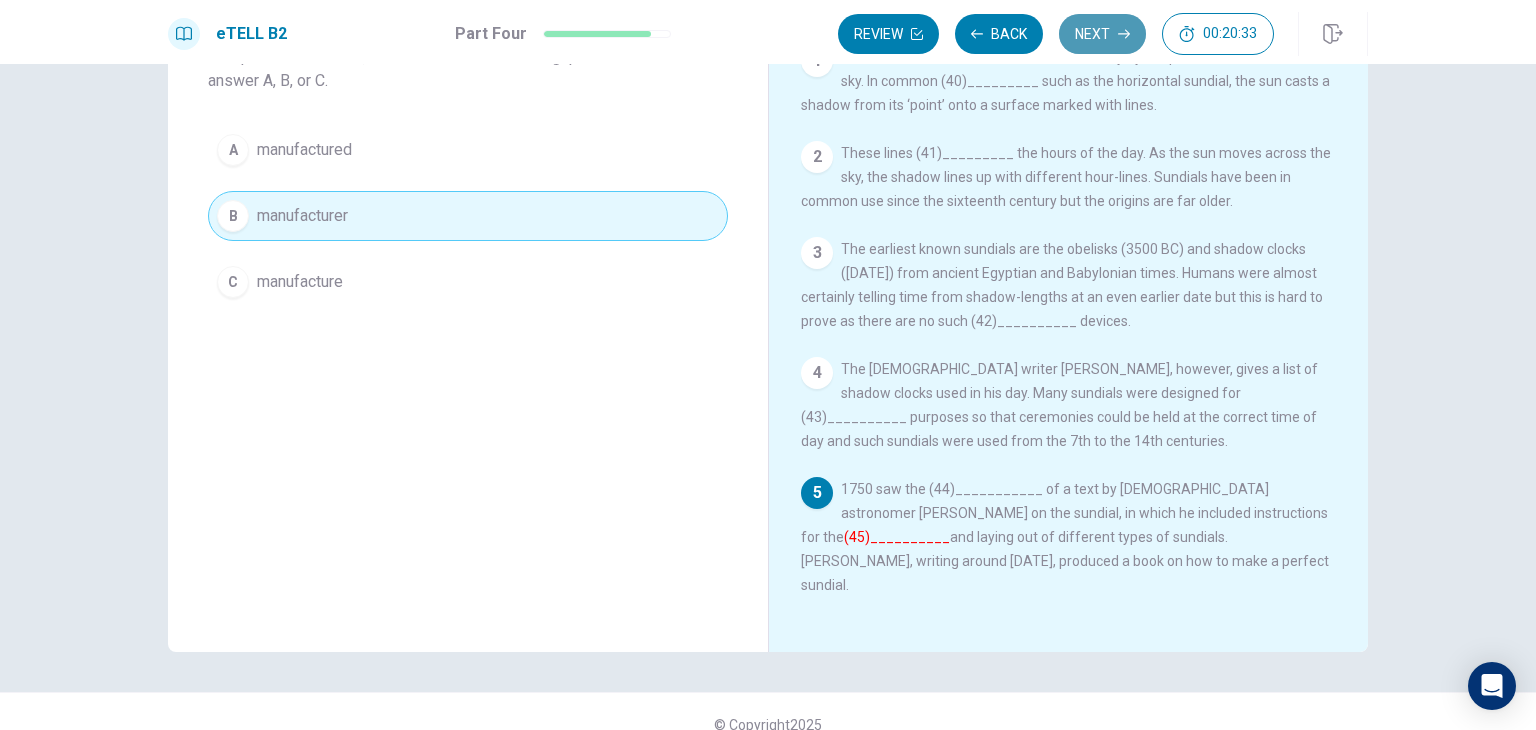 click on "Next" at bounding box center [1102, 34] 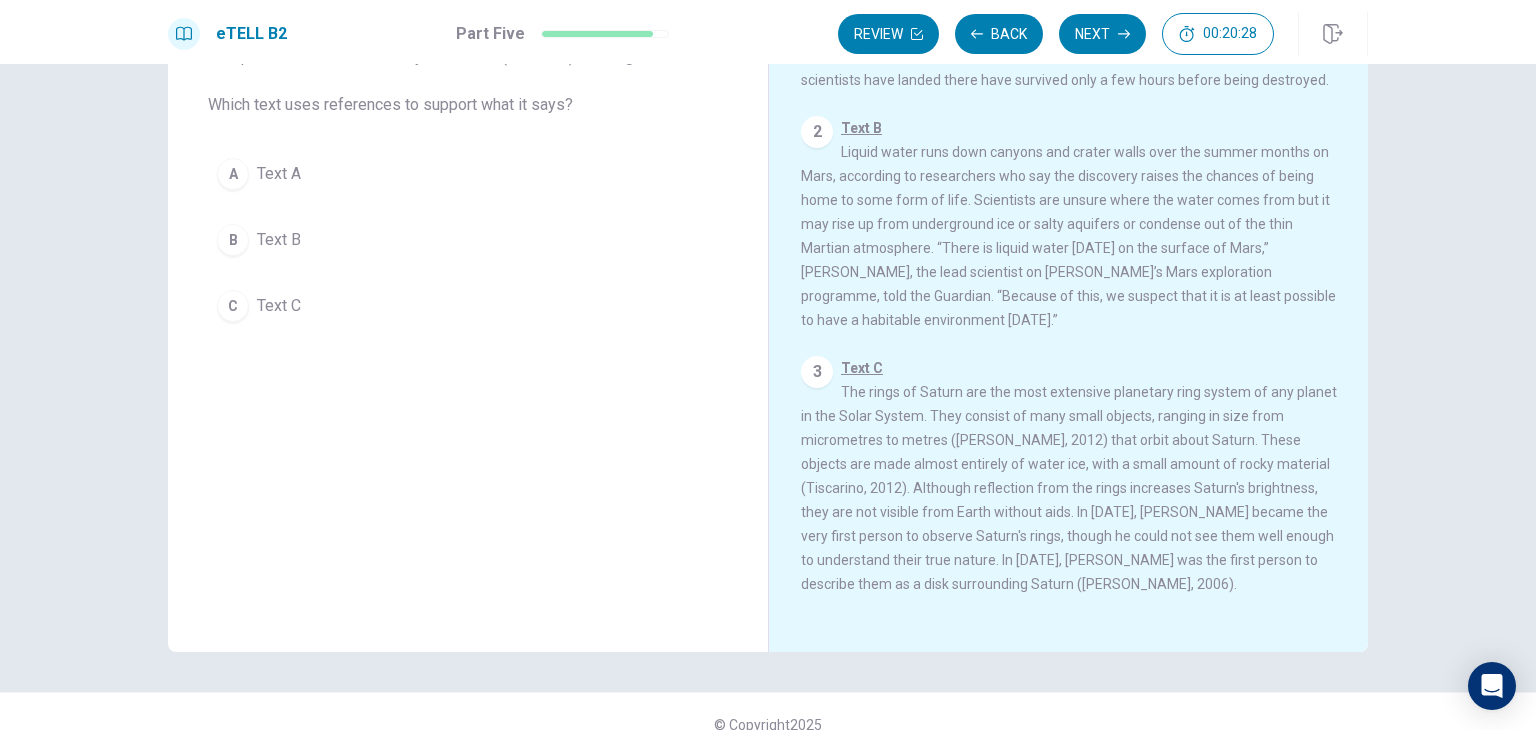 scroll, scrollTop: 0, scrollLeft: 0, axis: both 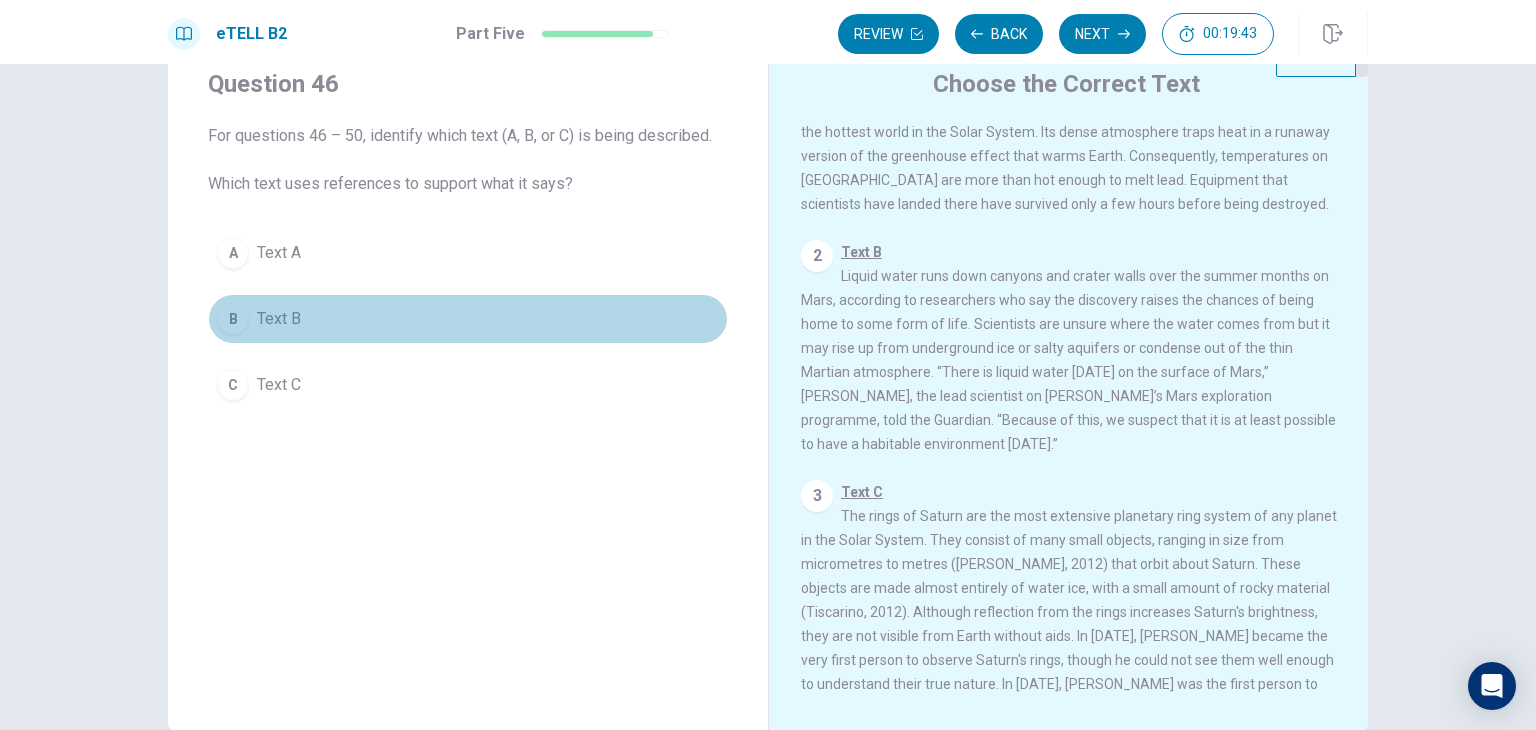 click on "Text B" at bounding box center [279, 319] 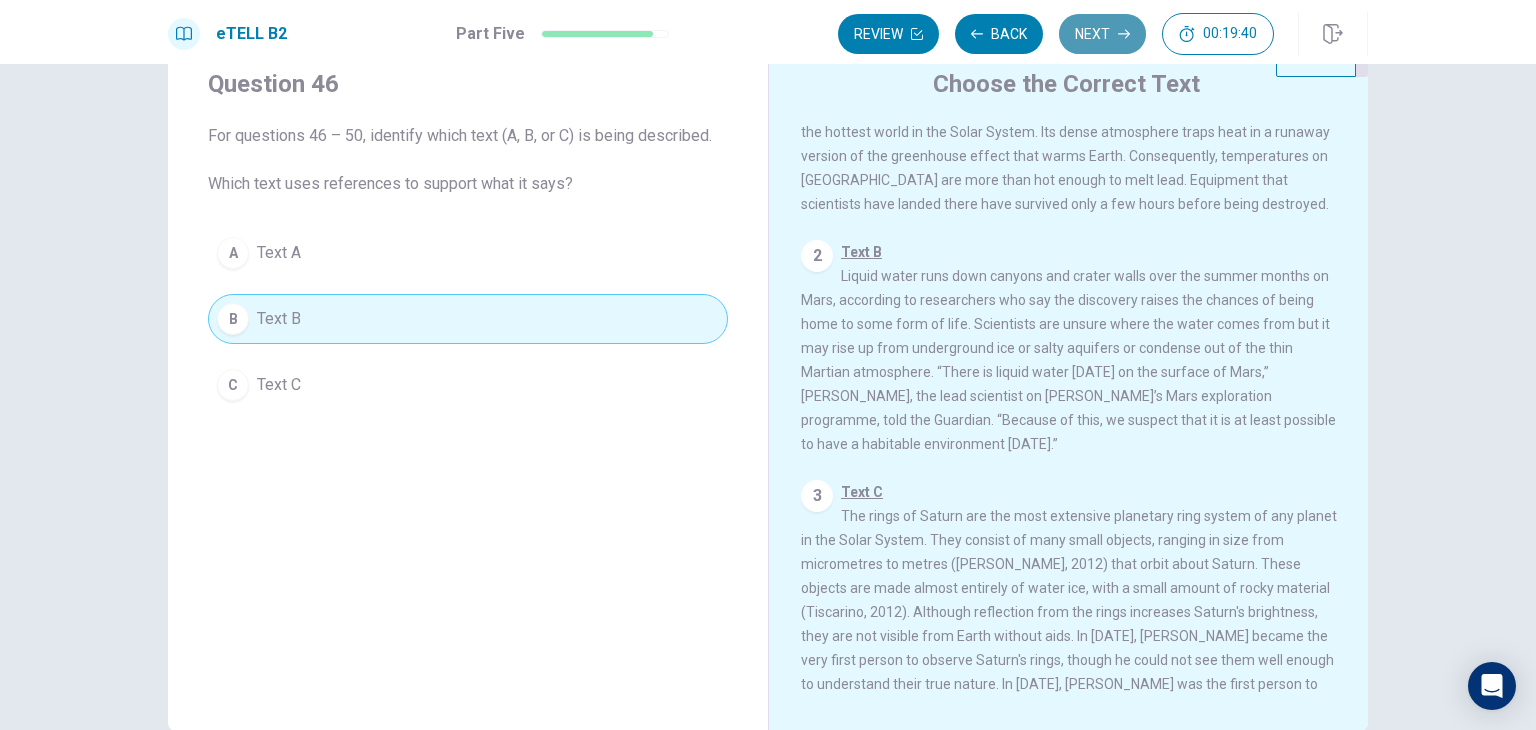 click on "Next" at bounding box center [1102, 34] 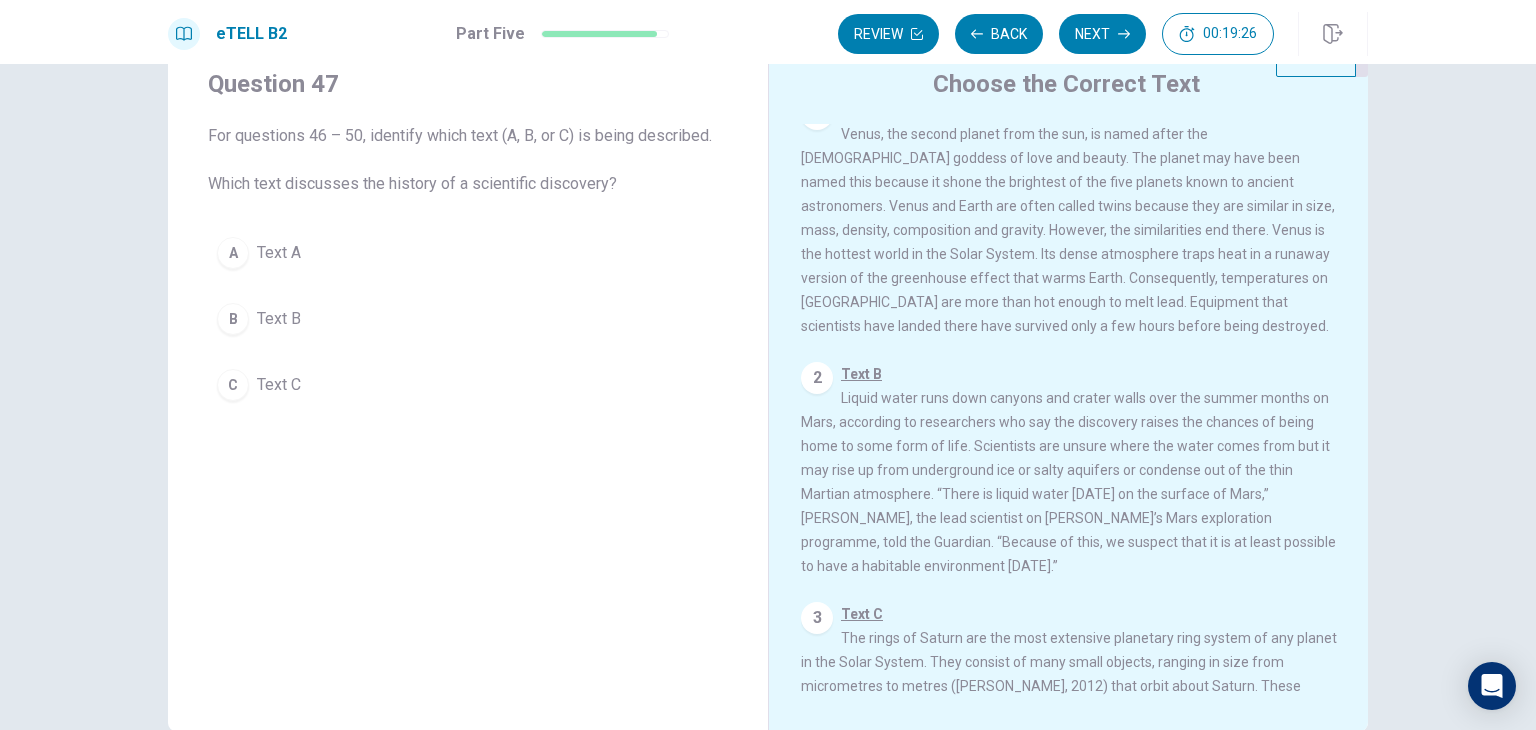 scroll, scrollTop: 0, scrollLeft: 0, axis: both 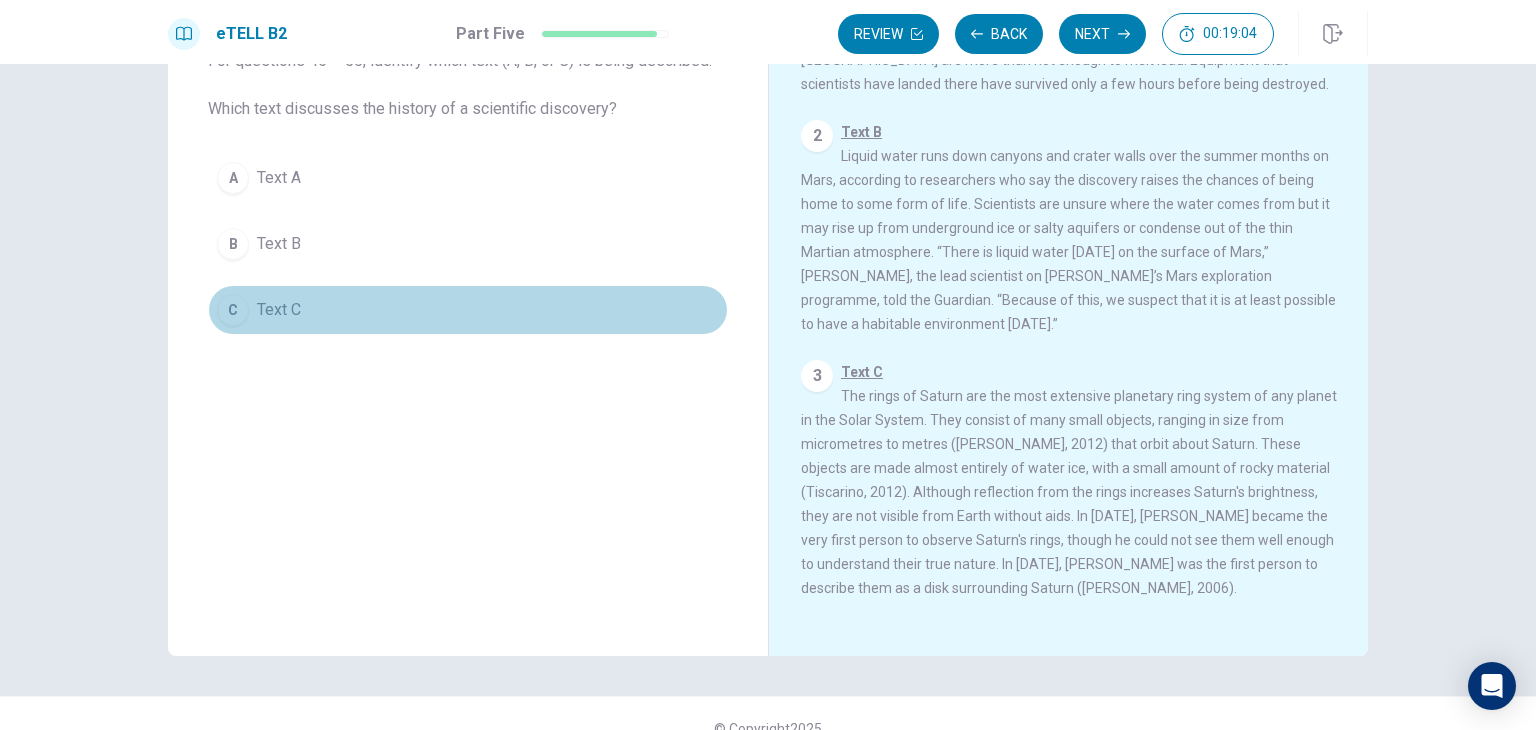 click on "Text C" at bounding box center [279, 310] 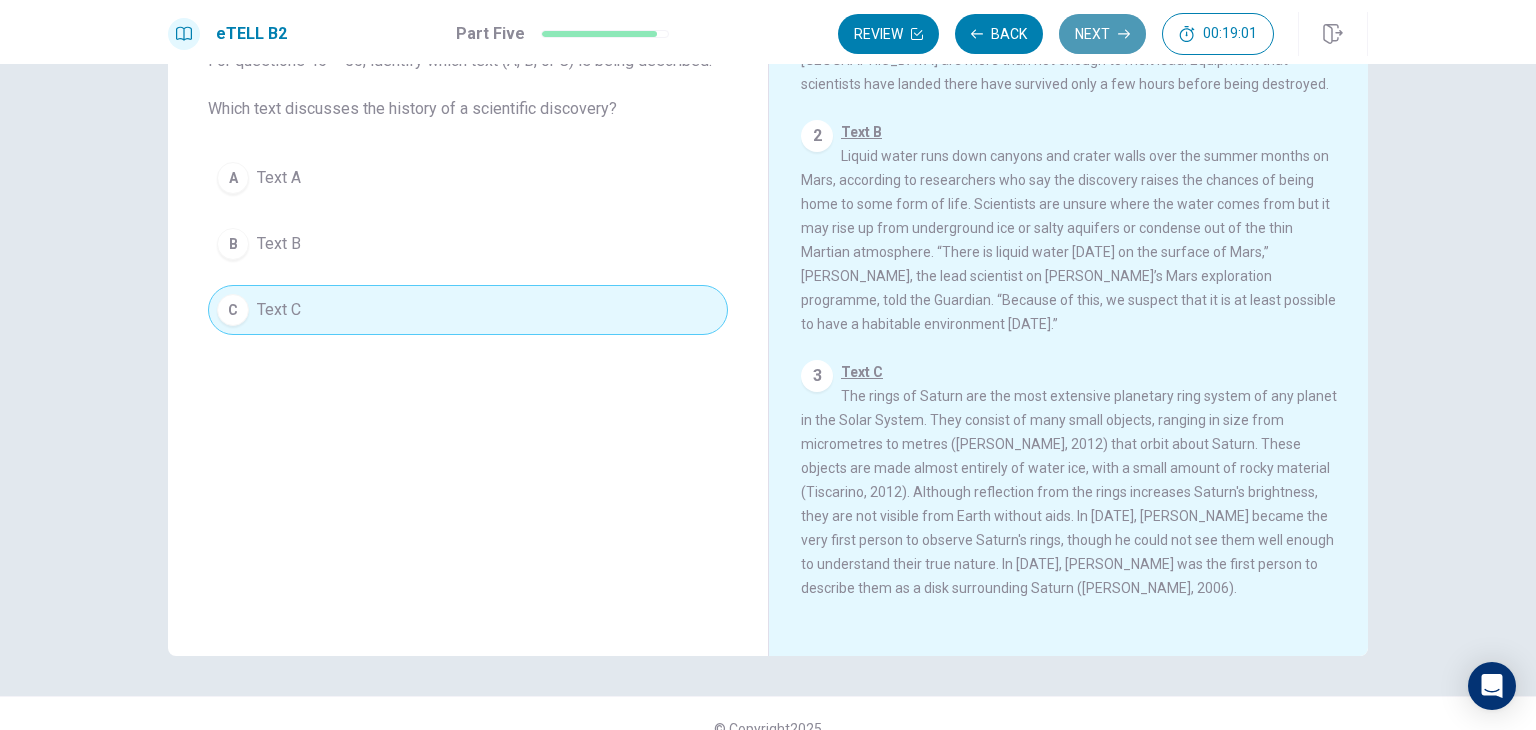 click on "Next" at bounding box center (1102, 34) 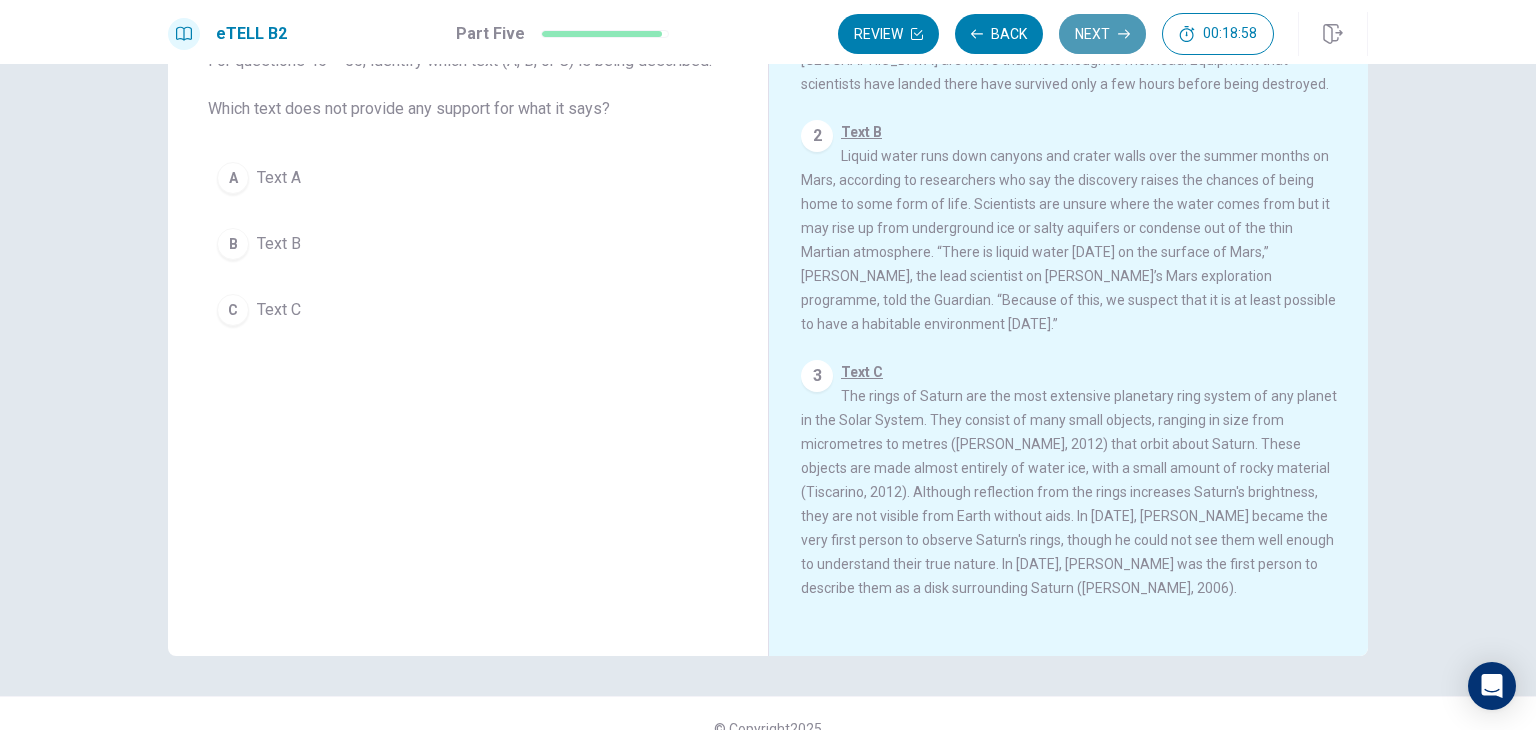 click on "Next" at bounding box center [1102, 34] 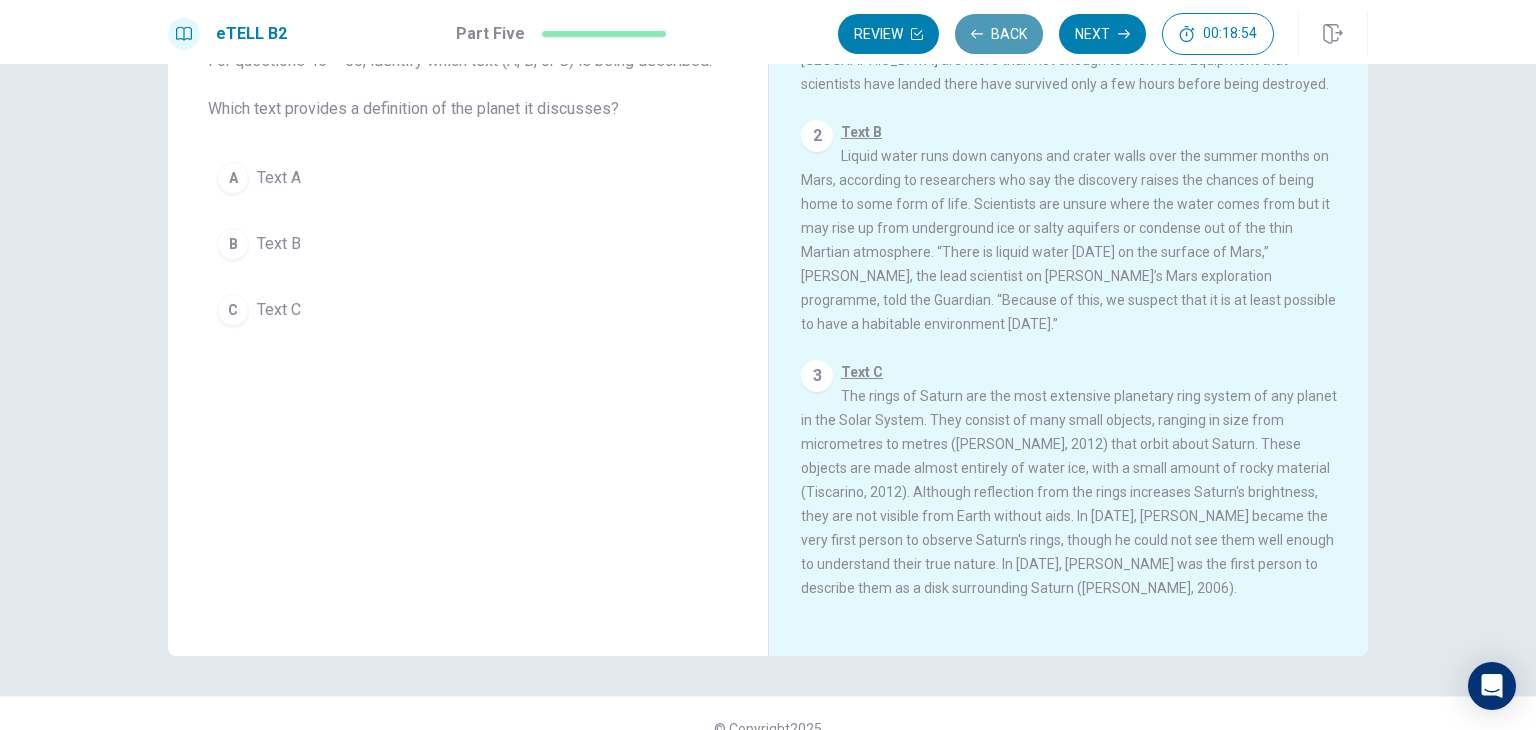 click on "Back" at bounding box center [999, 34] 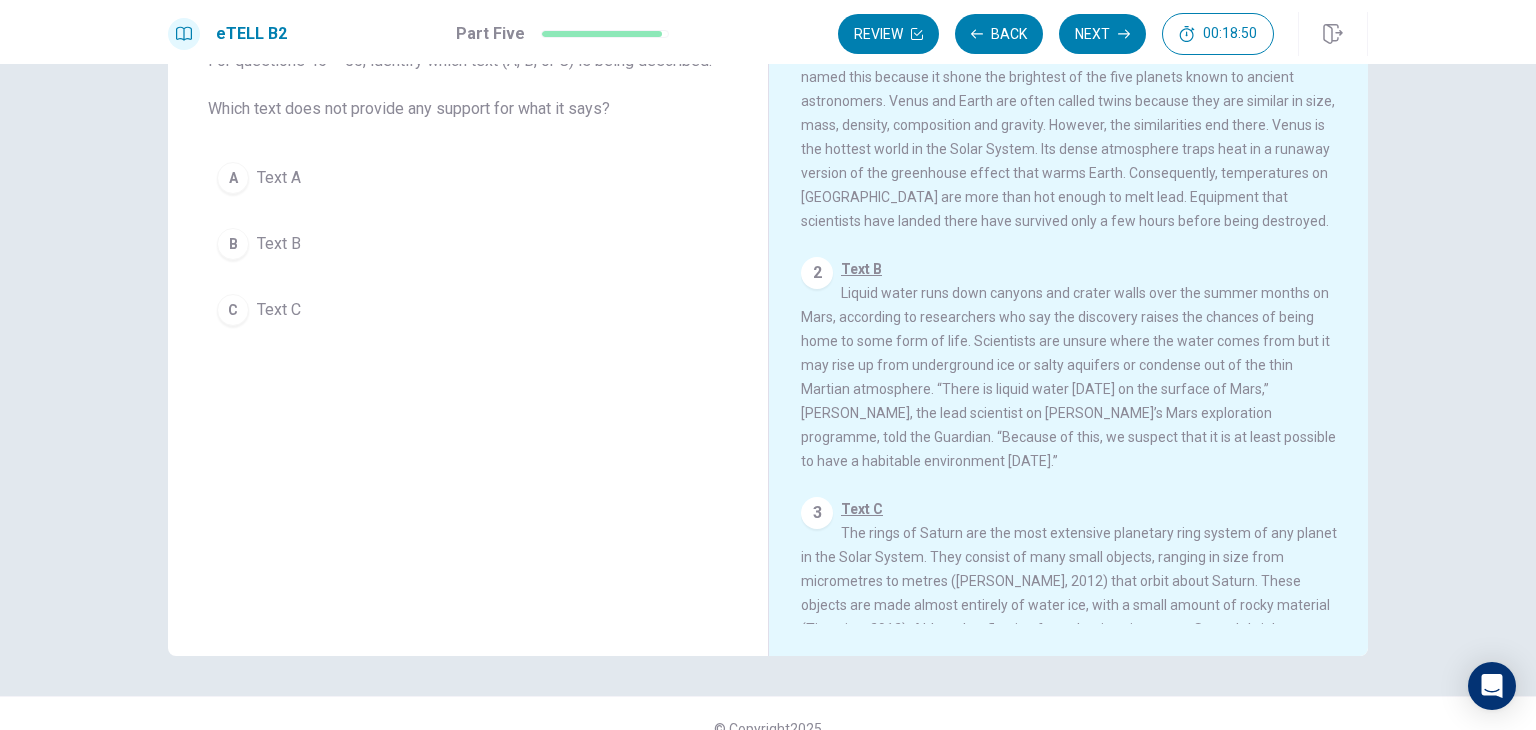 scroll, scrollTop: 59, scrollLeft: 0, axis: vertical 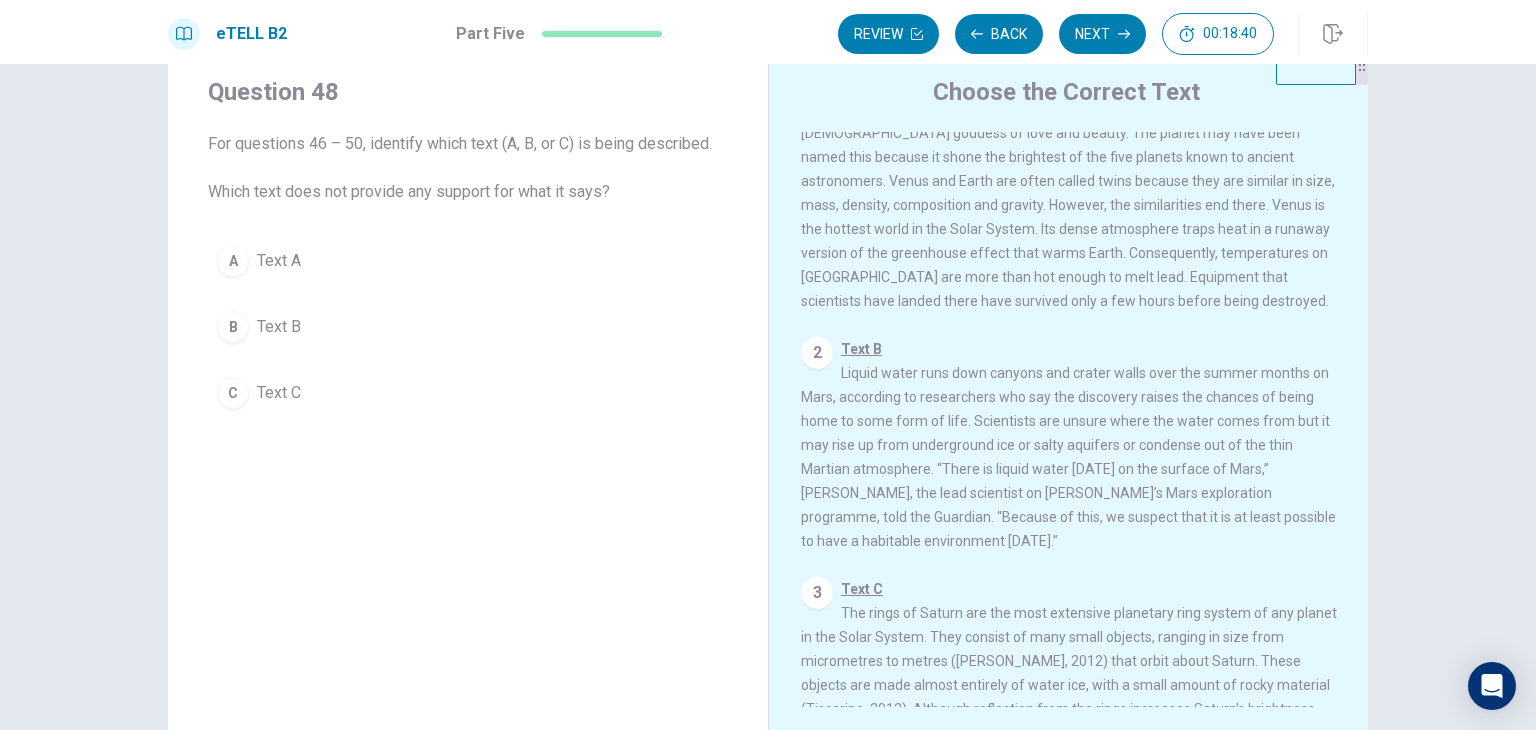click on "B Text B" at bounding box center (468, 327) 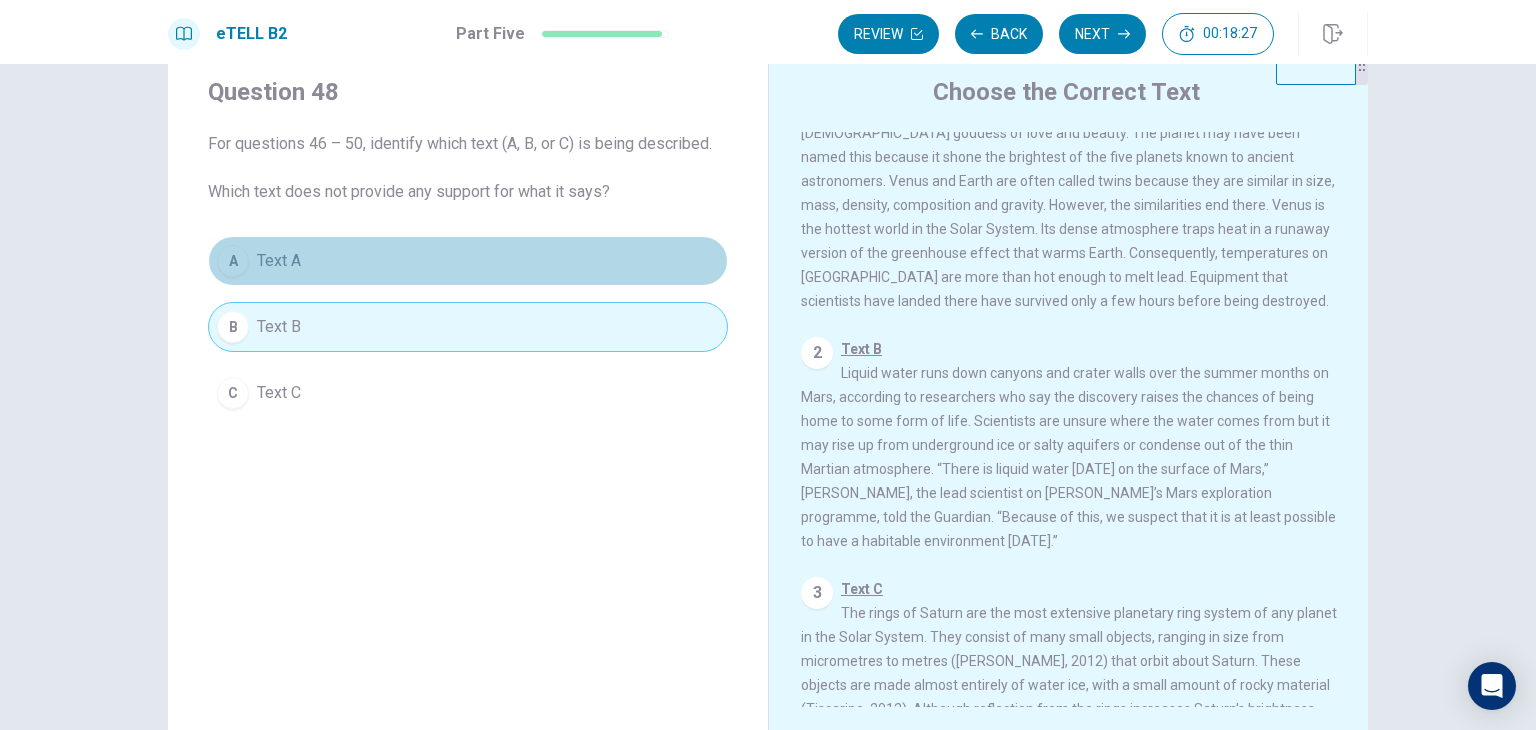 click on "A" at bounding box center (233, 261) 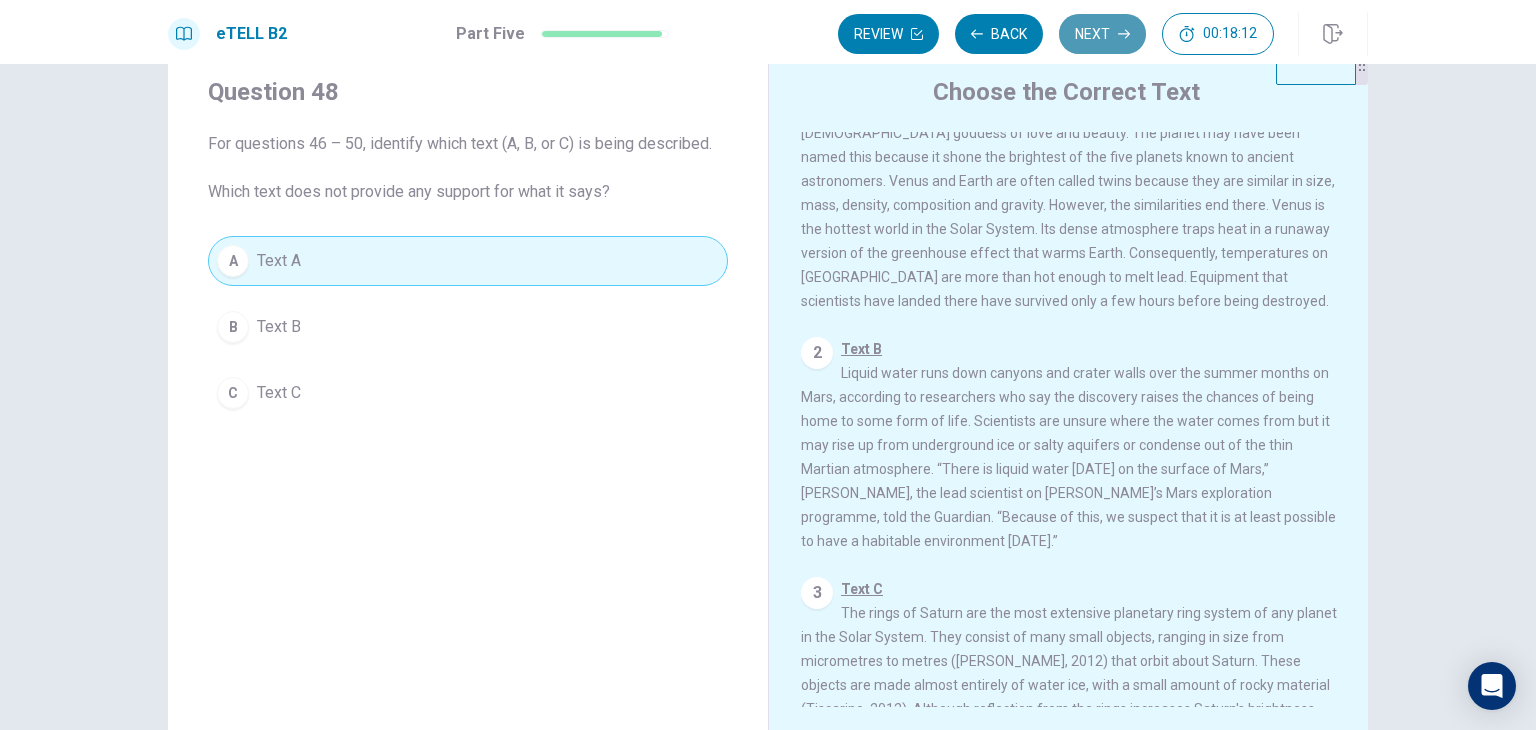 click on "Next" at bounding box center (1102, 34) 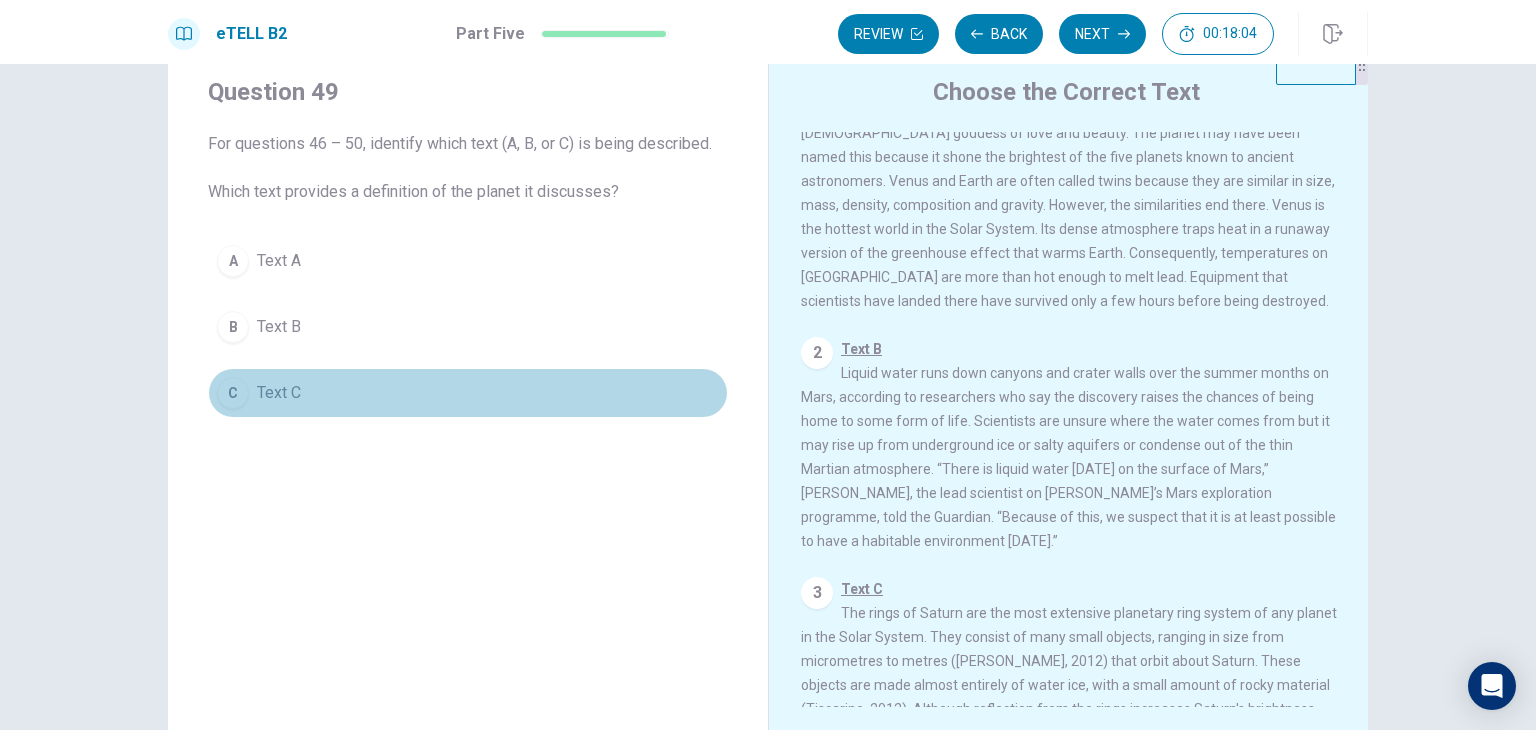 click on "Text C" at bounding box center (279, 393) 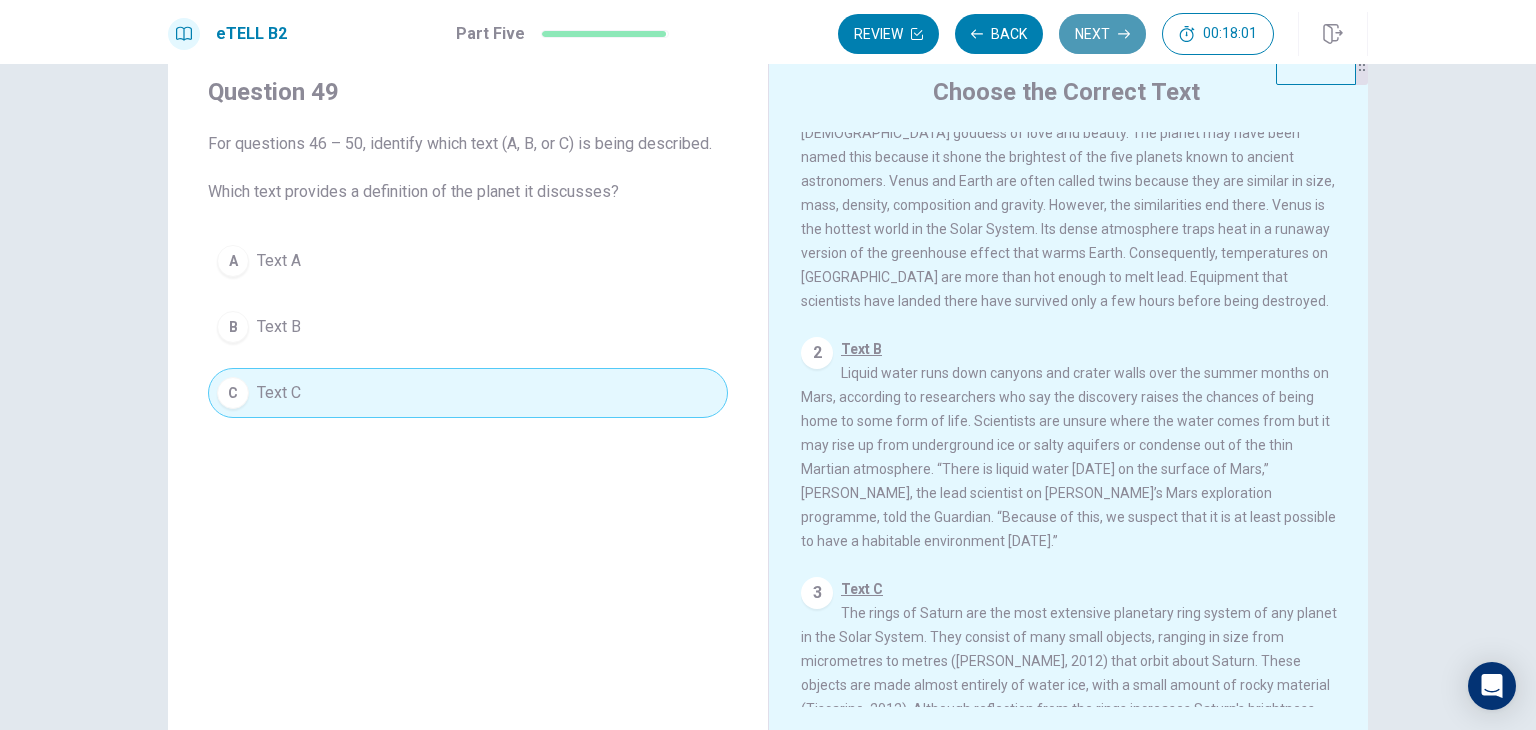 click on "Next" at bounding box center (1102, 34) 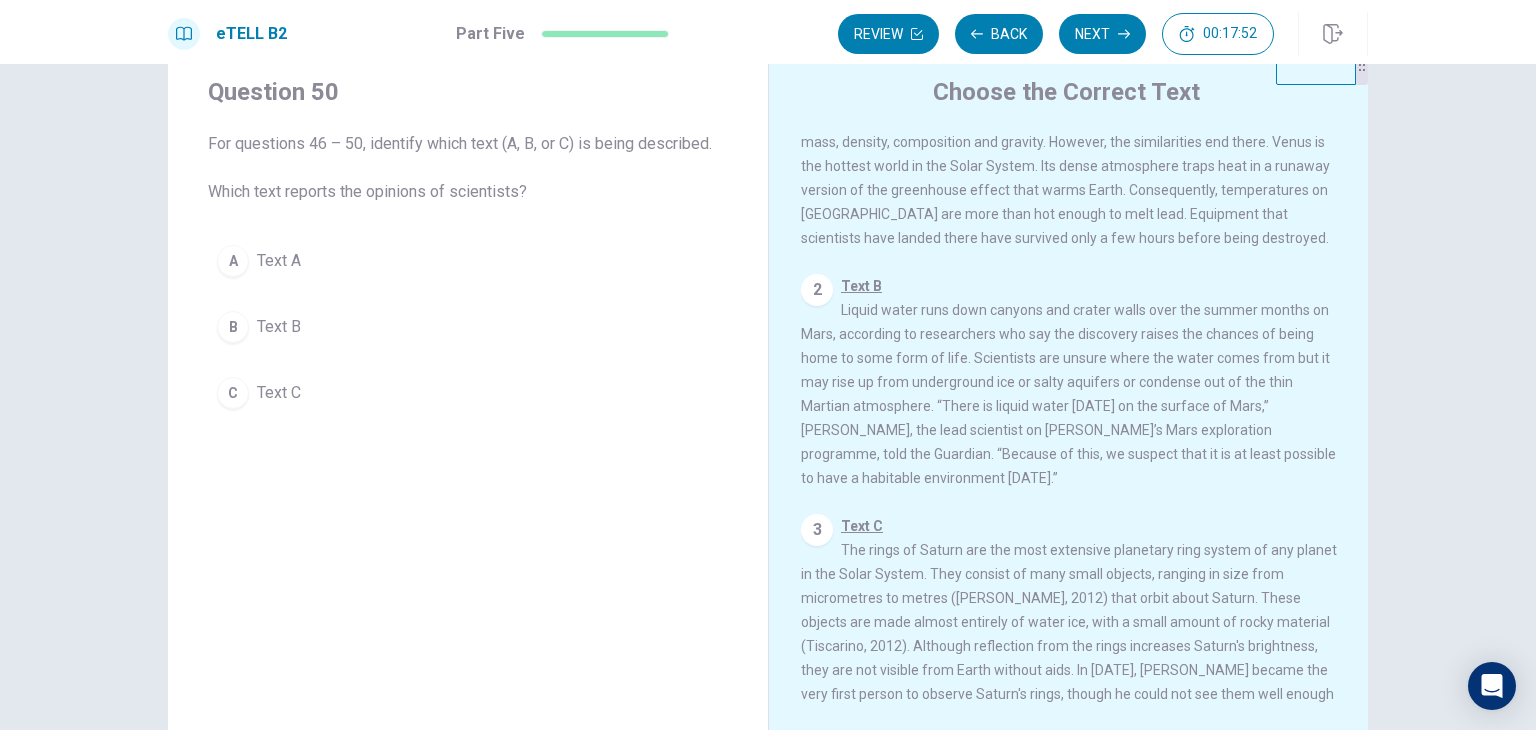 scroll, scrollTop: 216, scrollLeft: 0, axis: vertical 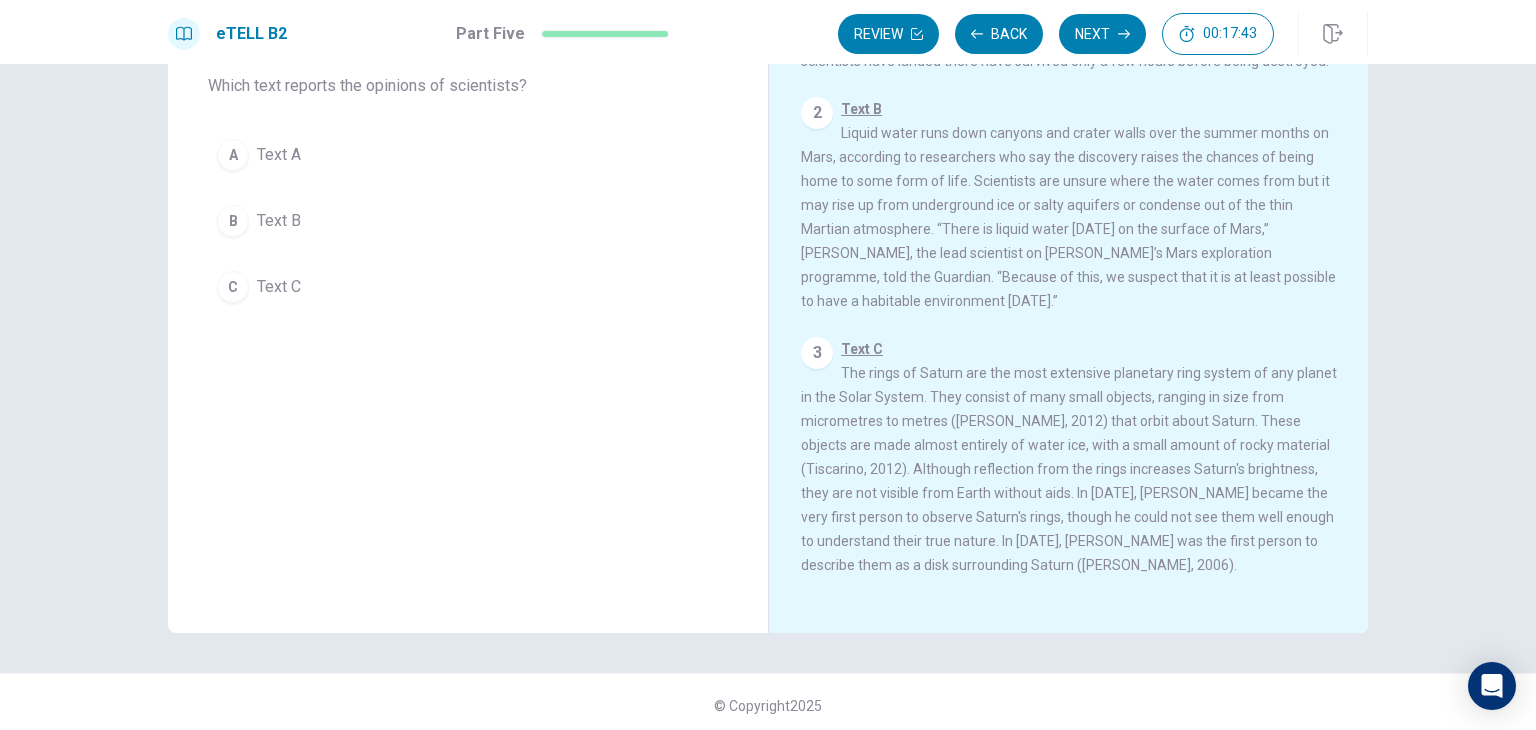 click on "Text C" at bounding box center [279, 287] 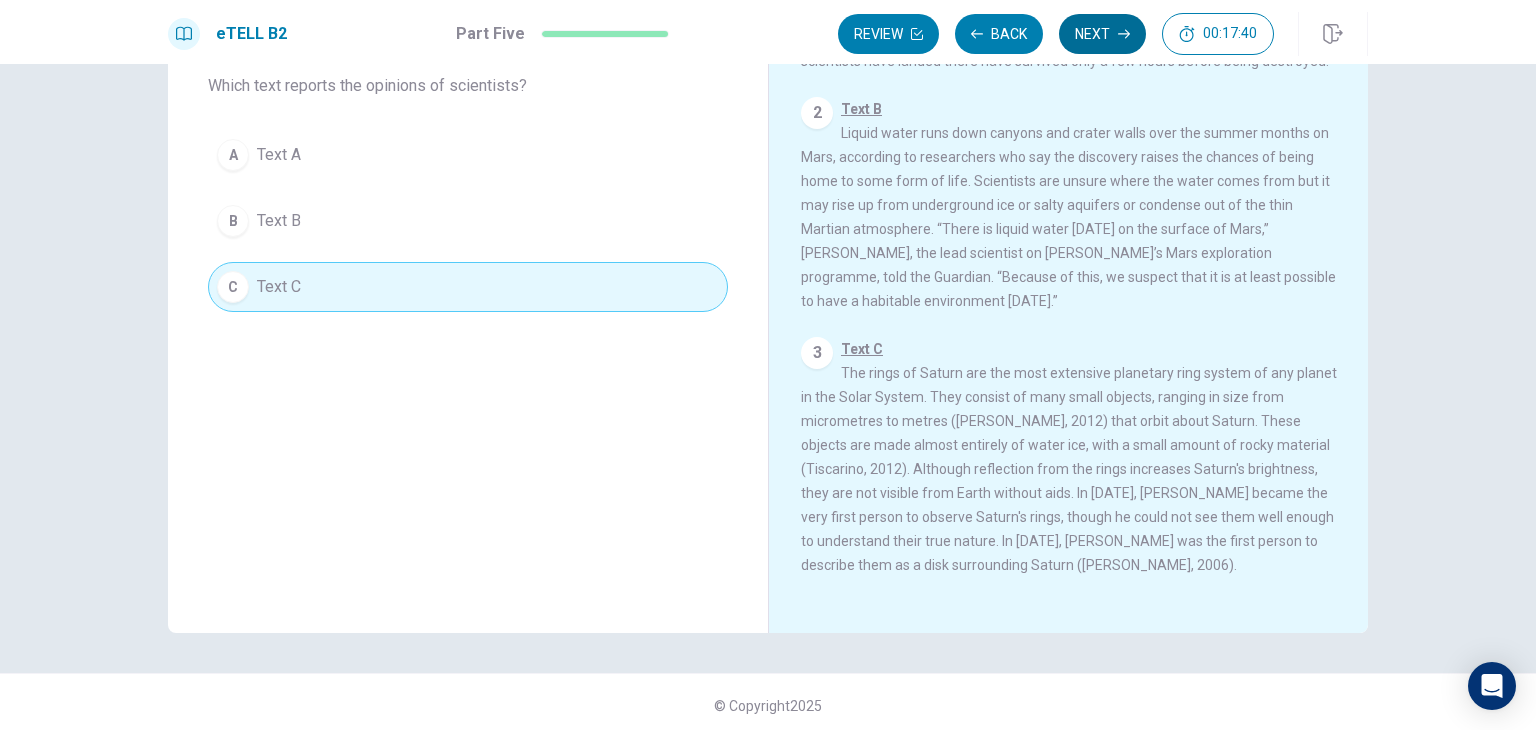 click on "Next" at bounding box center [1102, 34] 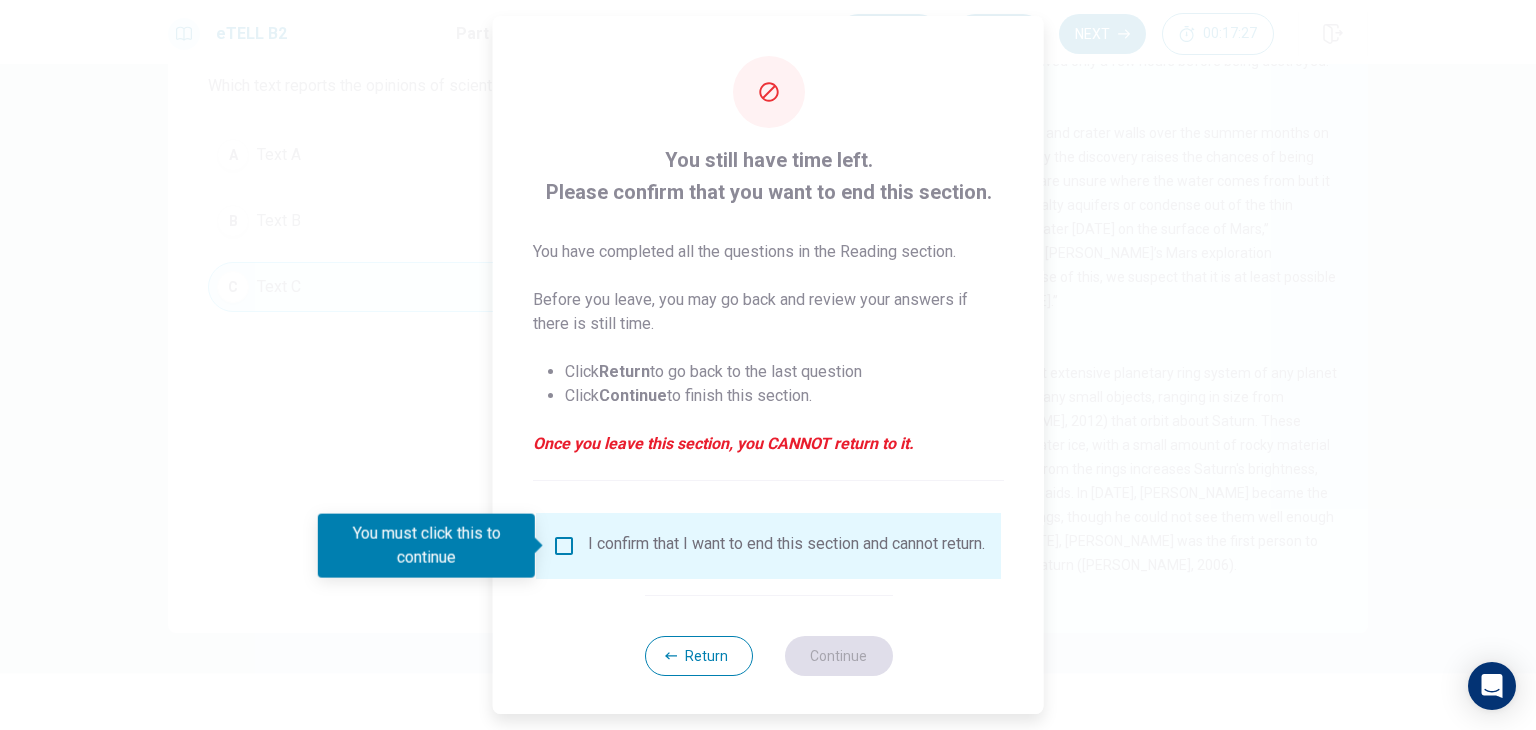click on "I confirm that I want to end this section and cannot return." at bounding box center [768, 546] 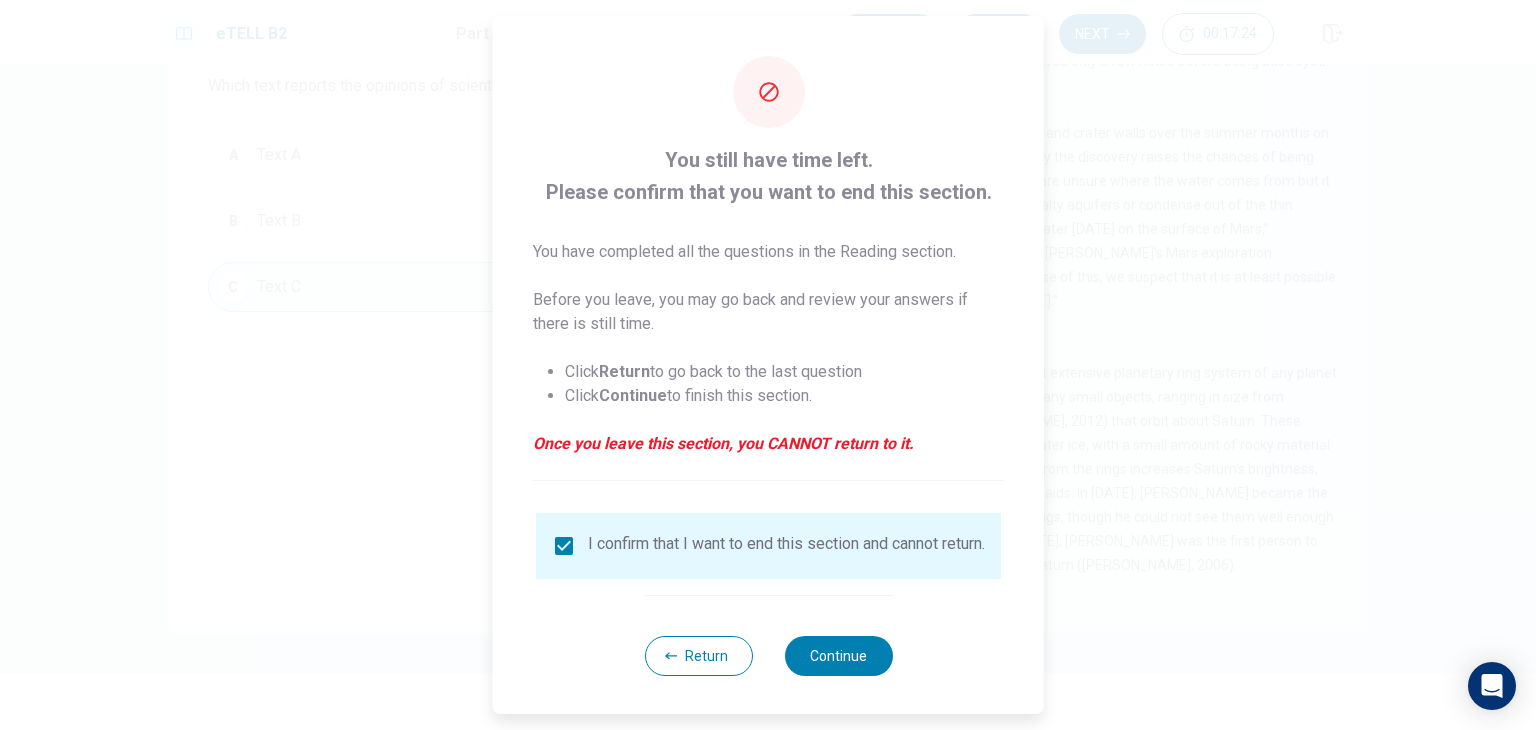 scroll, scrollTop: 16, scrollLeft: 0, axis: vertical 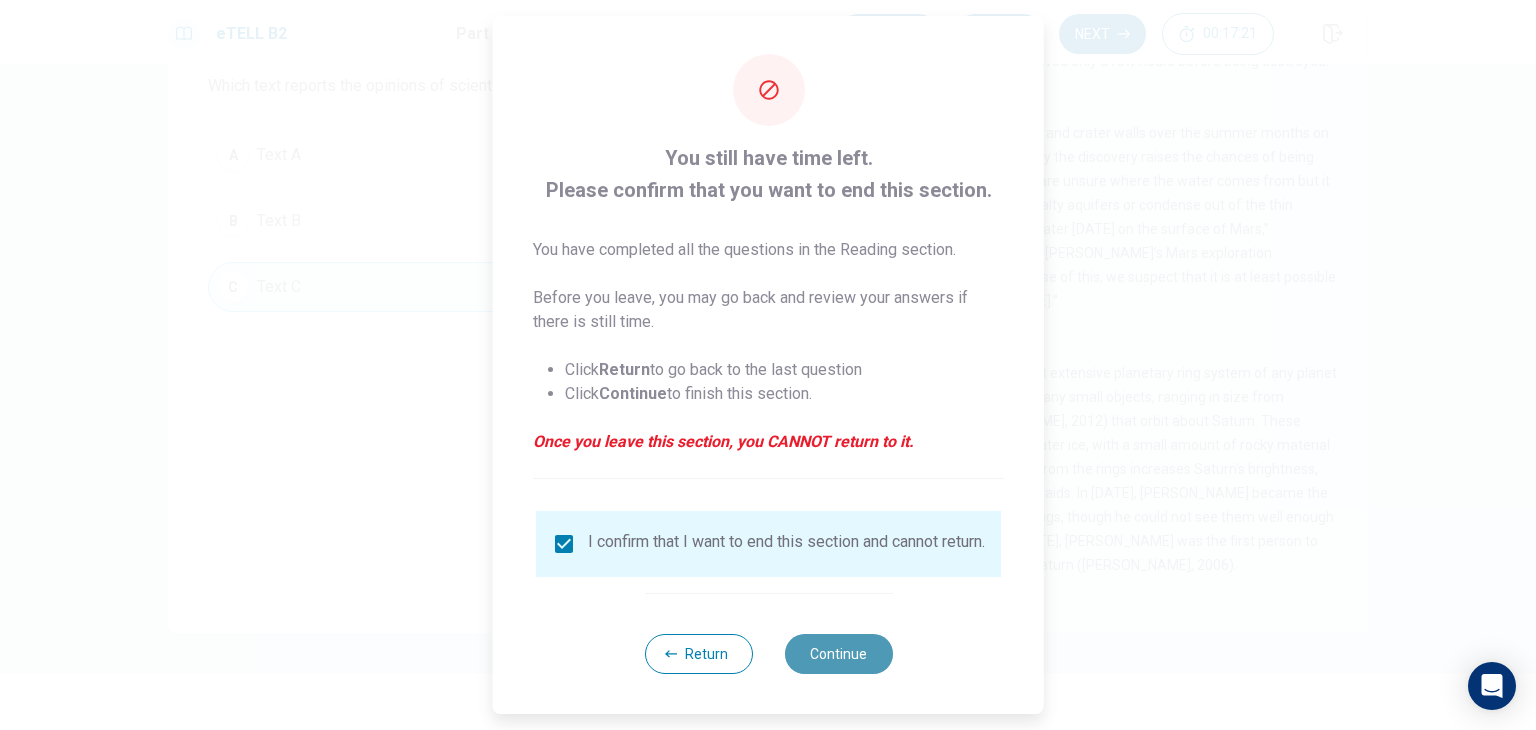 click on "Continue" at bounding box center (838, 654) 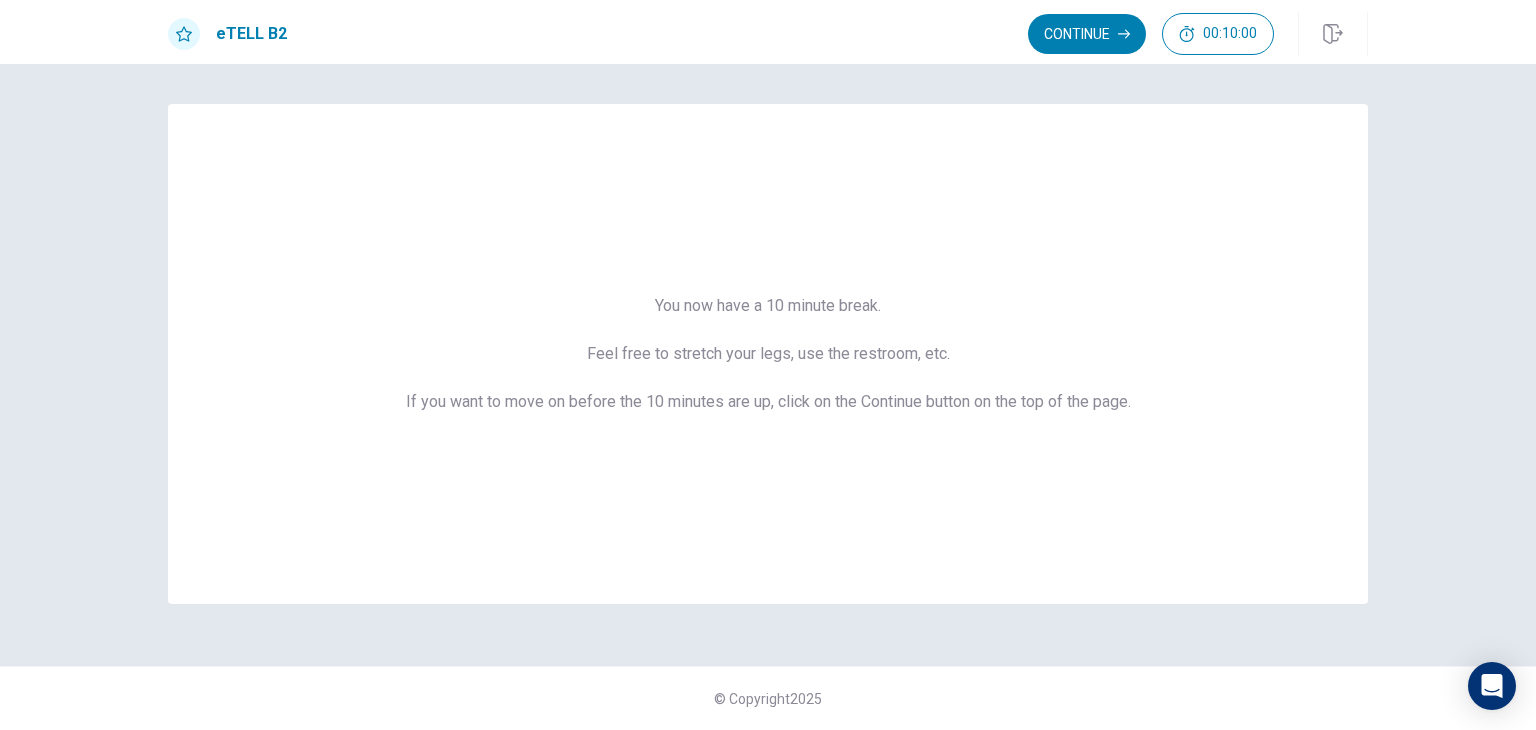 scroll, scrollTop: 0, scrollLeft: 0, axis: both 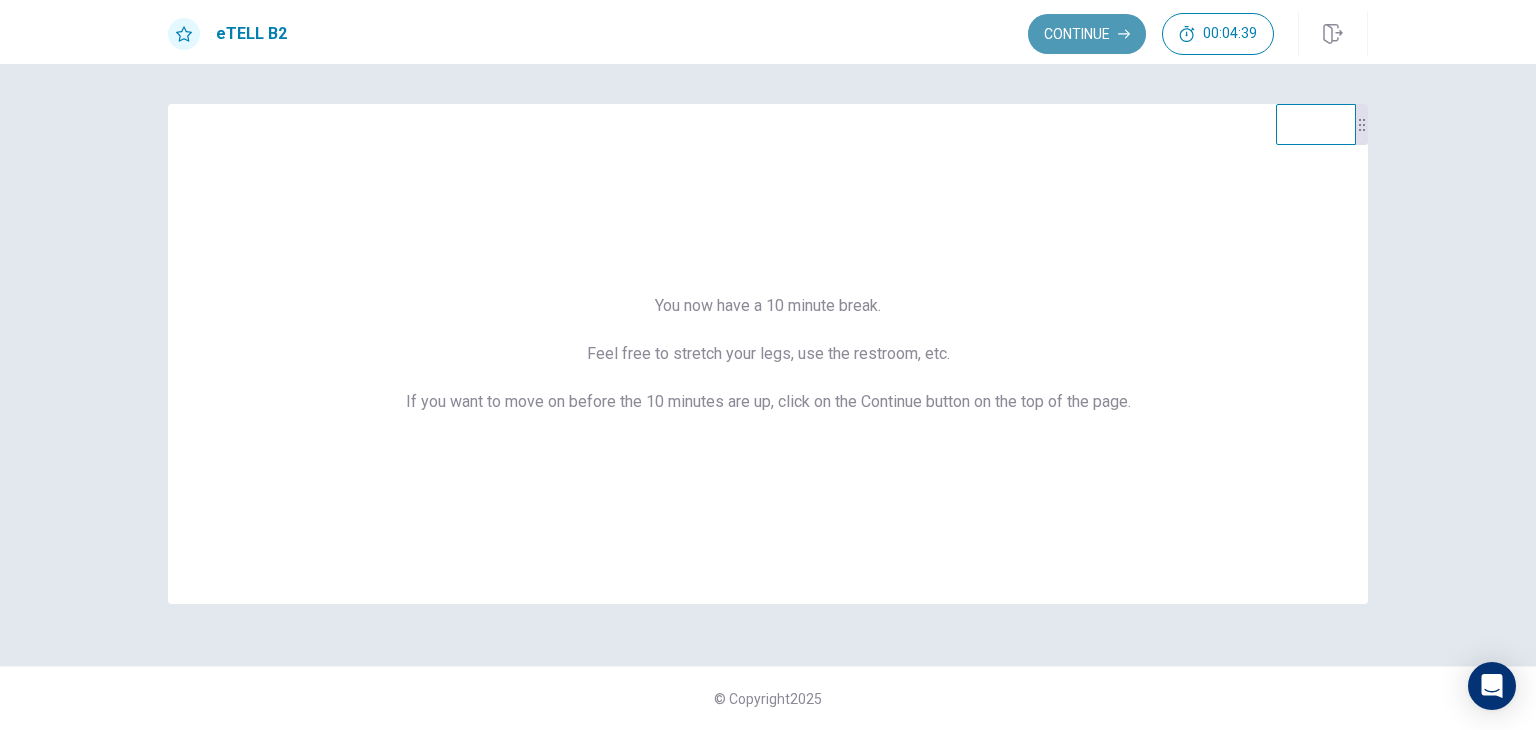 click on "Continue" at bounding box center [1087, 34] 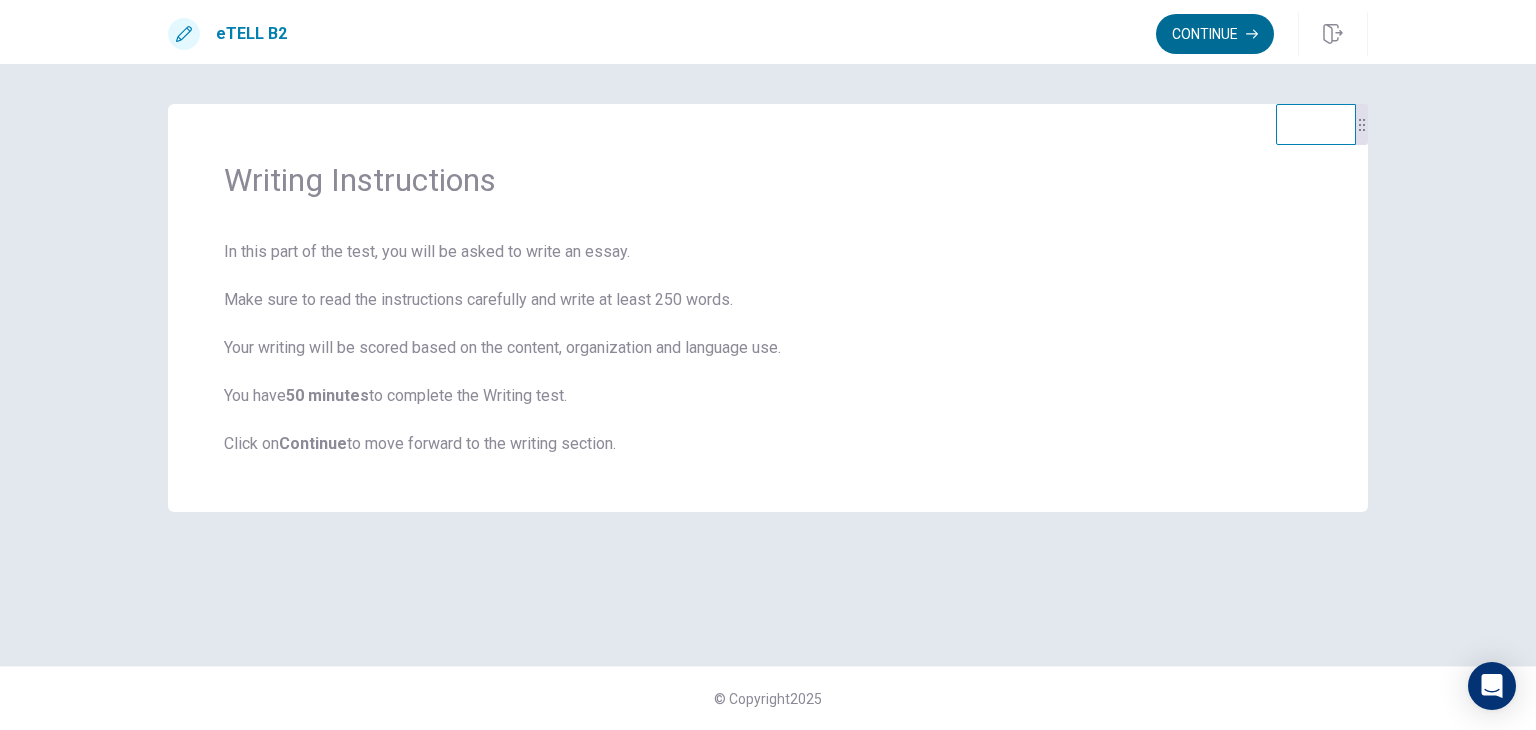 click on "Continue" at bounding box center [1215, 34] 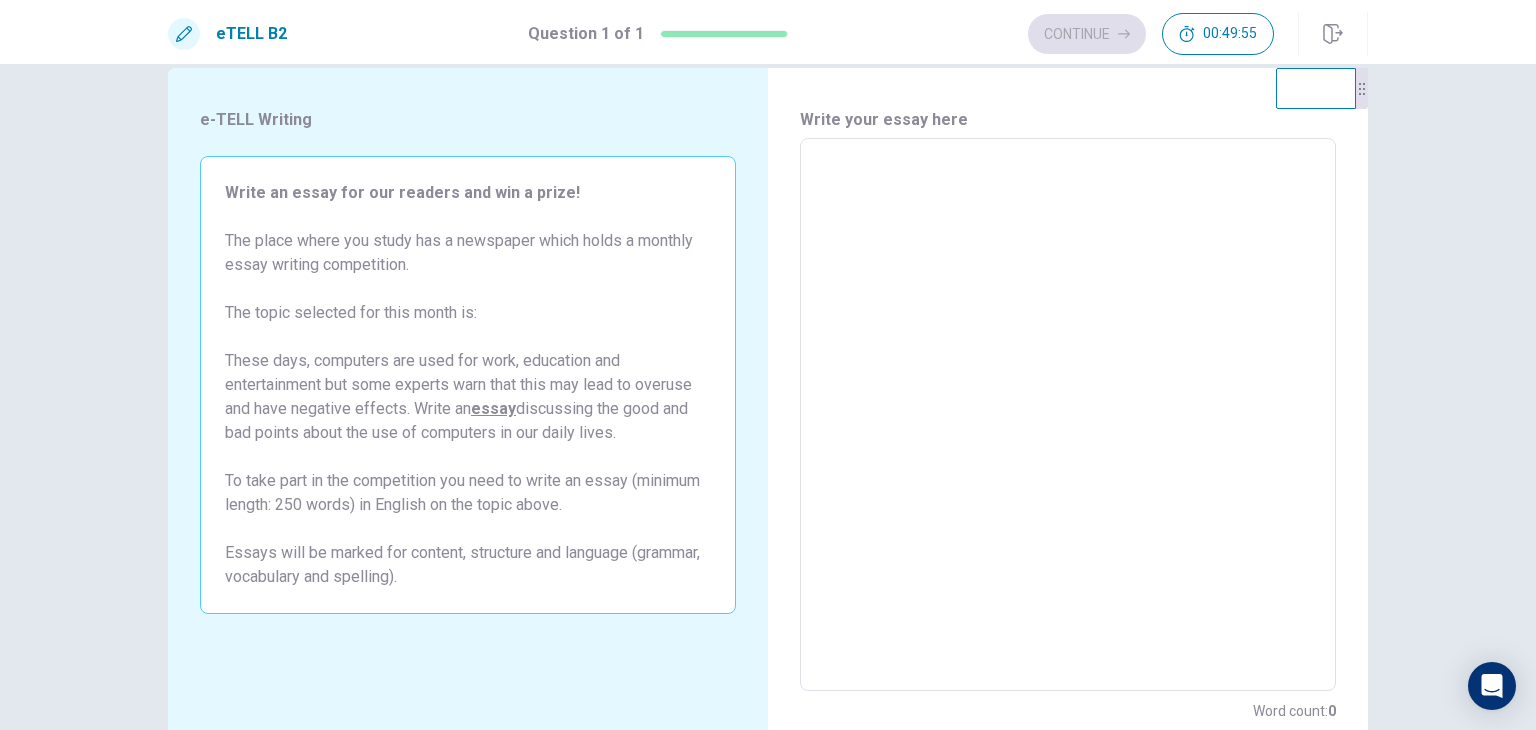 scroll, scrollTop: 84, scrollLeft: 0, axis: vertical 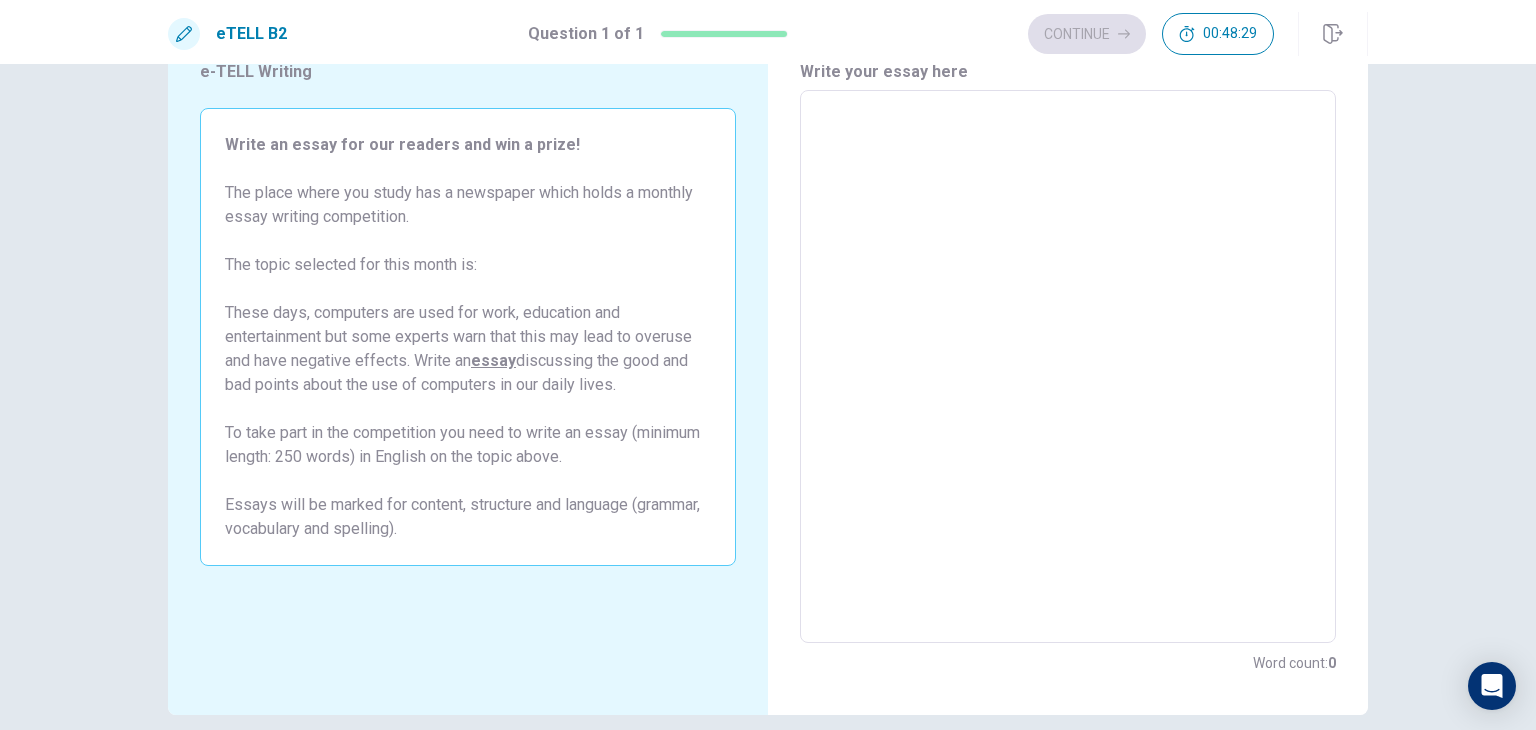 click at bounding box center (1068, 367) 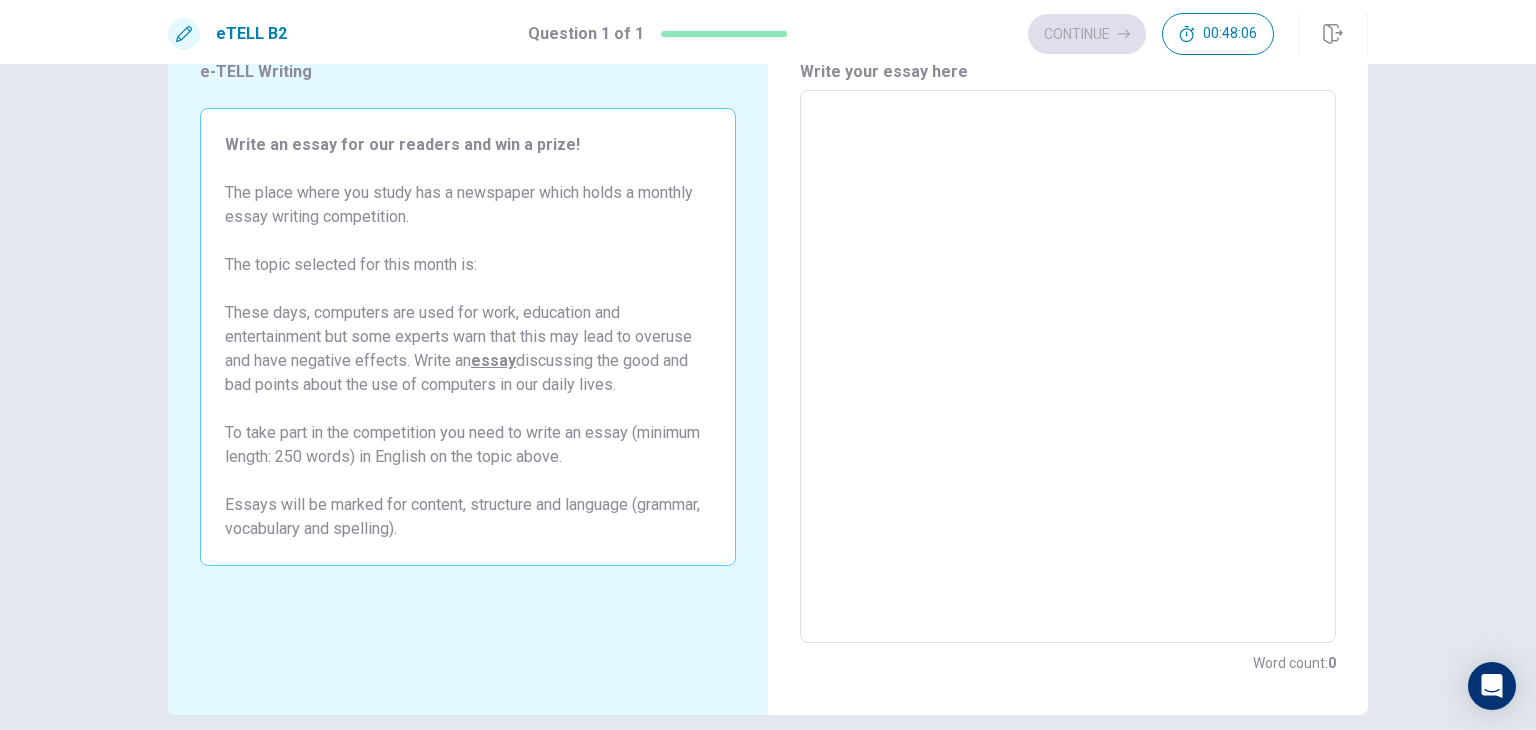 type on "*" 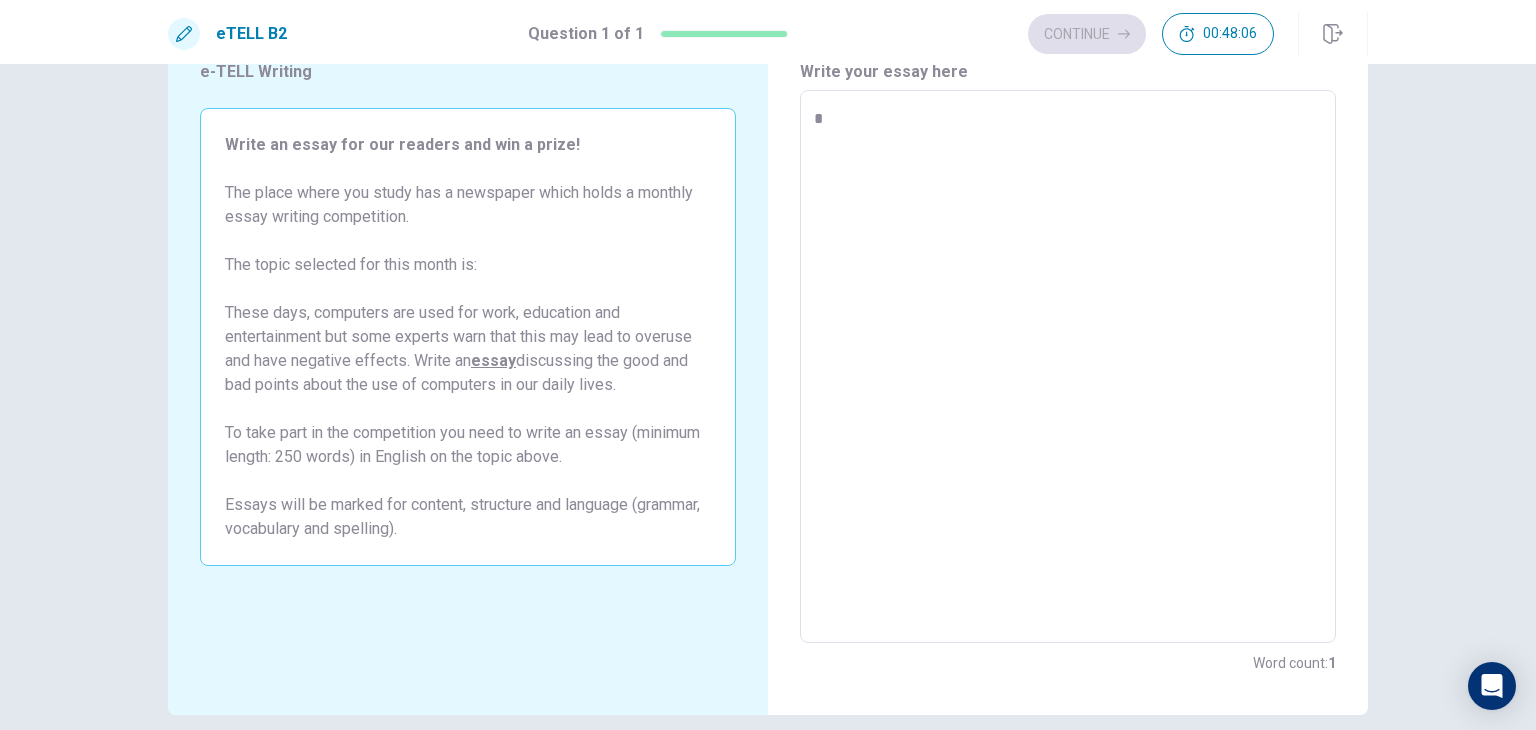 type on "*" 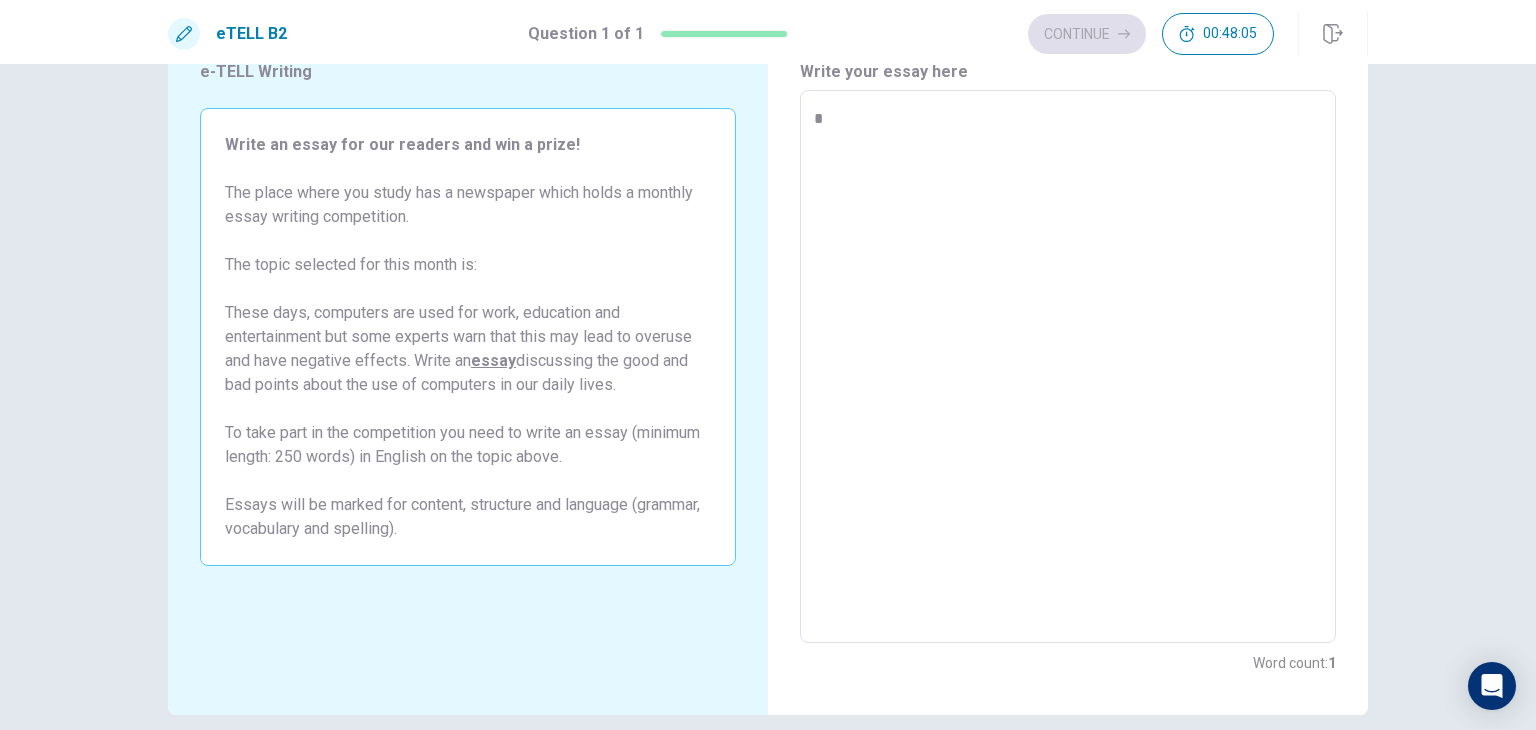 type on "**" 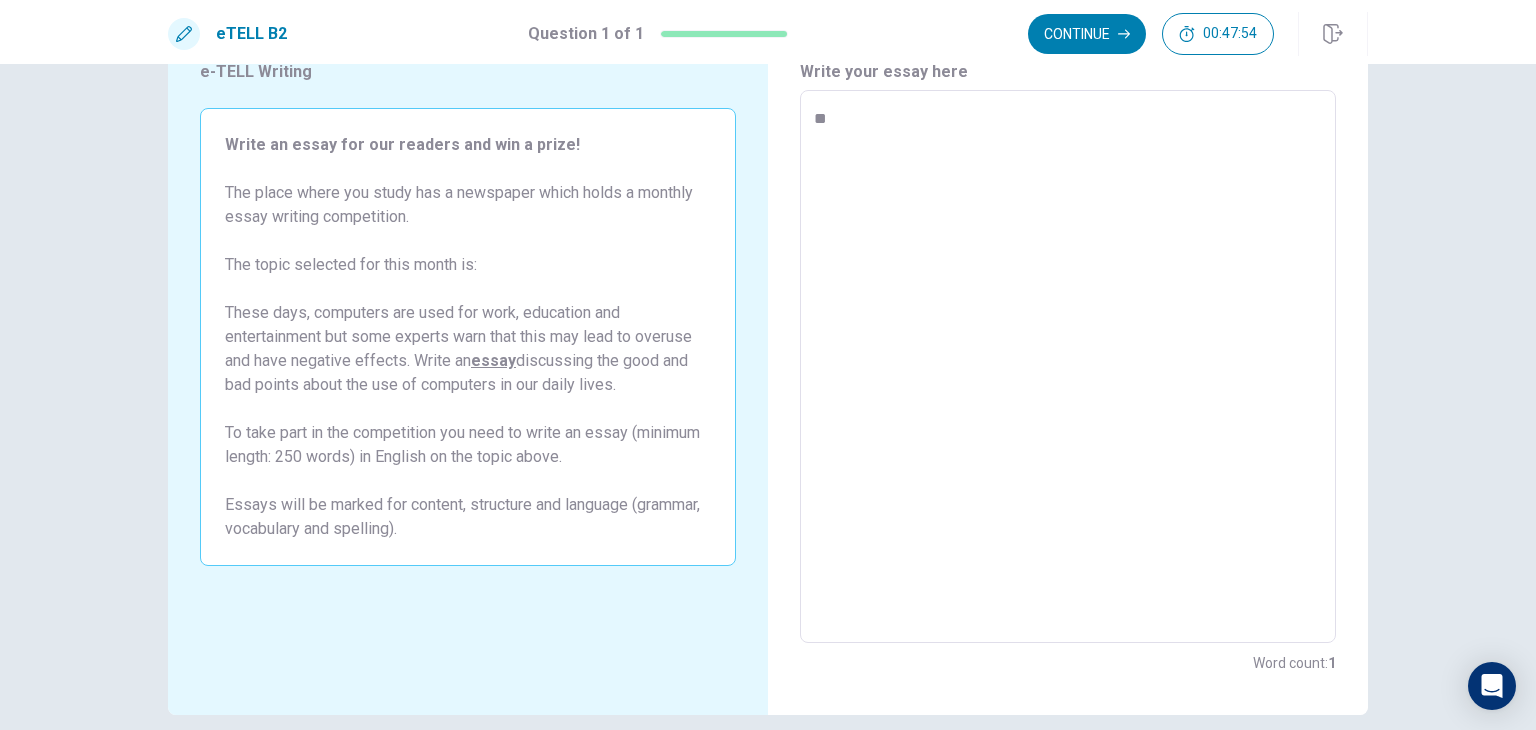 drag, startPoint x: 828, startPoint y: 117, endPoint x: 792, endPoint y: 129, distance: 37.94733 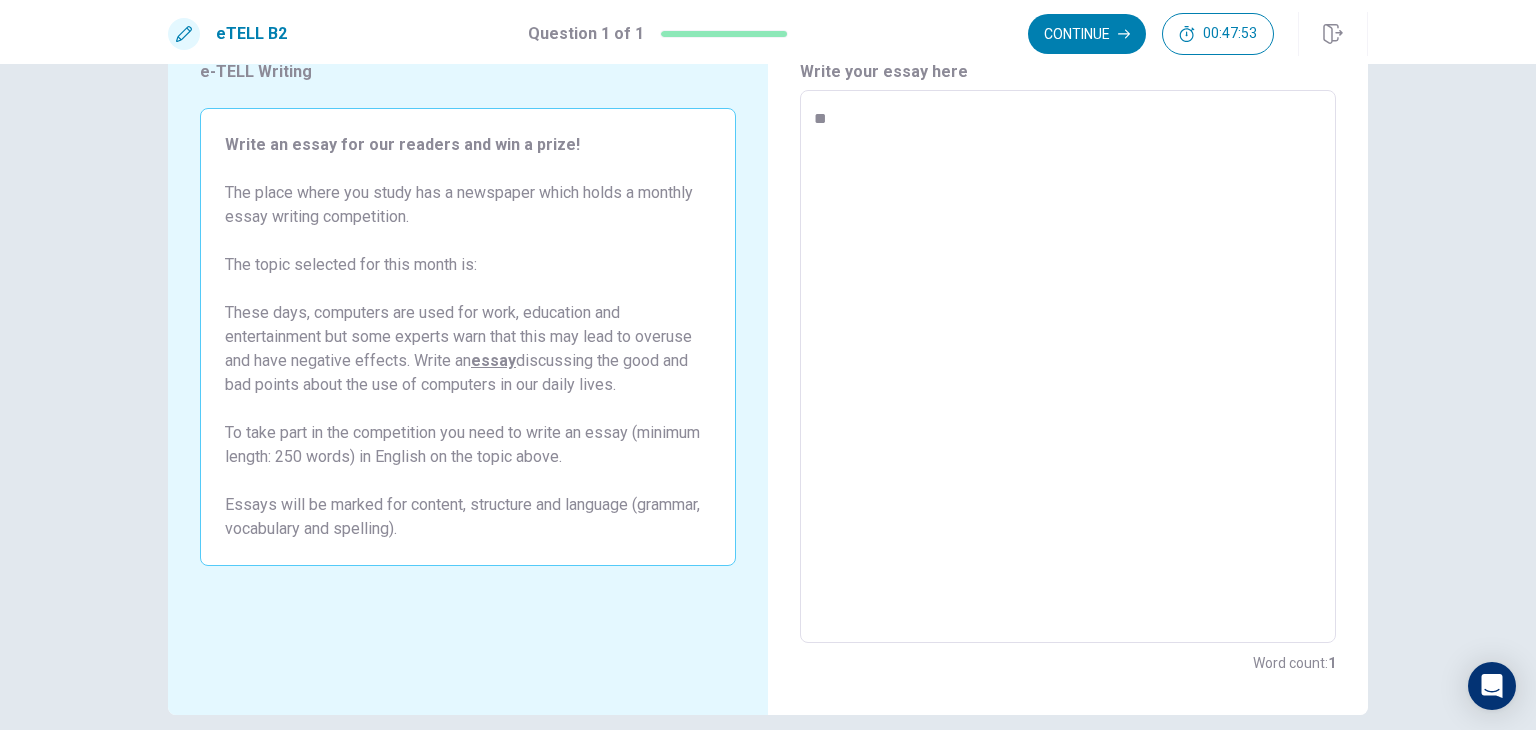 type on "*" 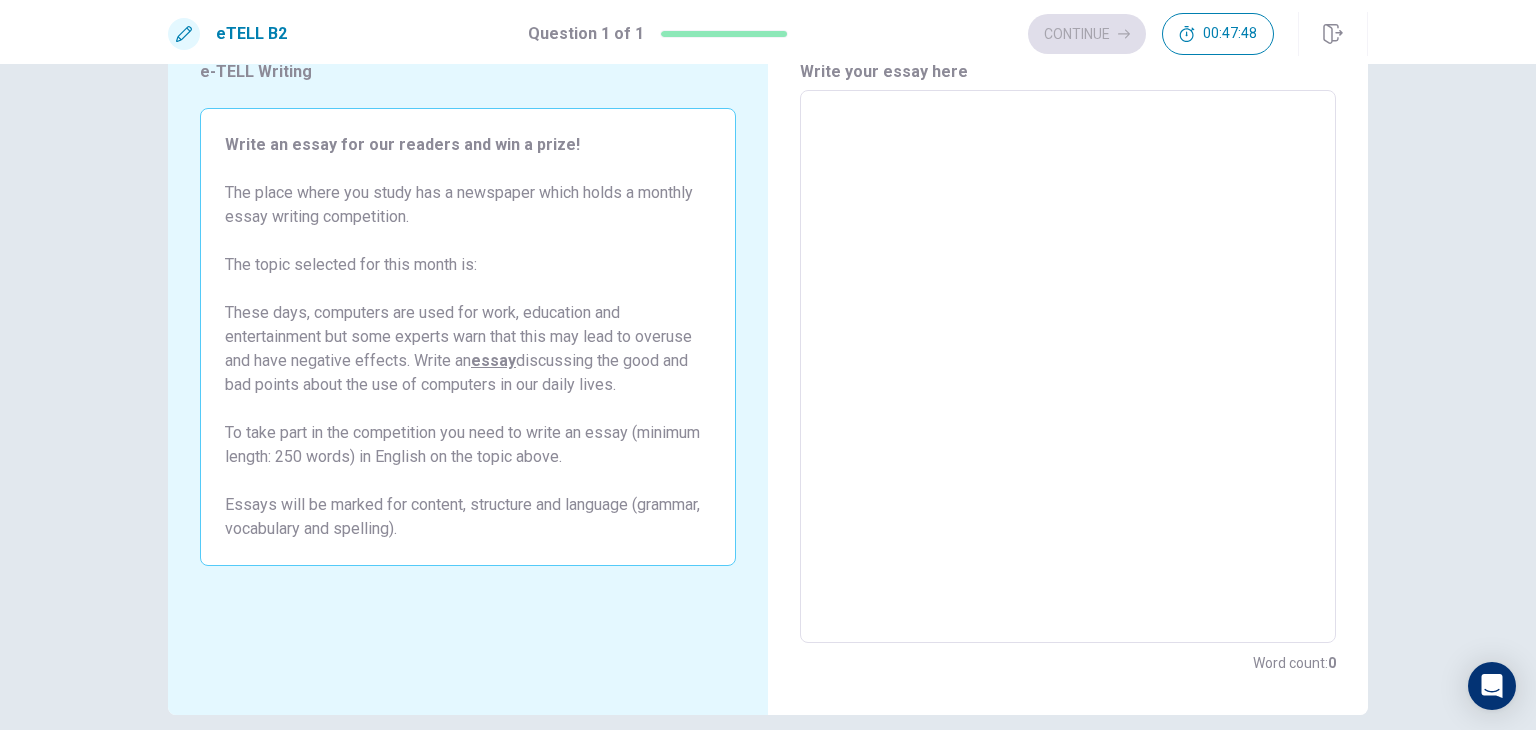 type on "*" 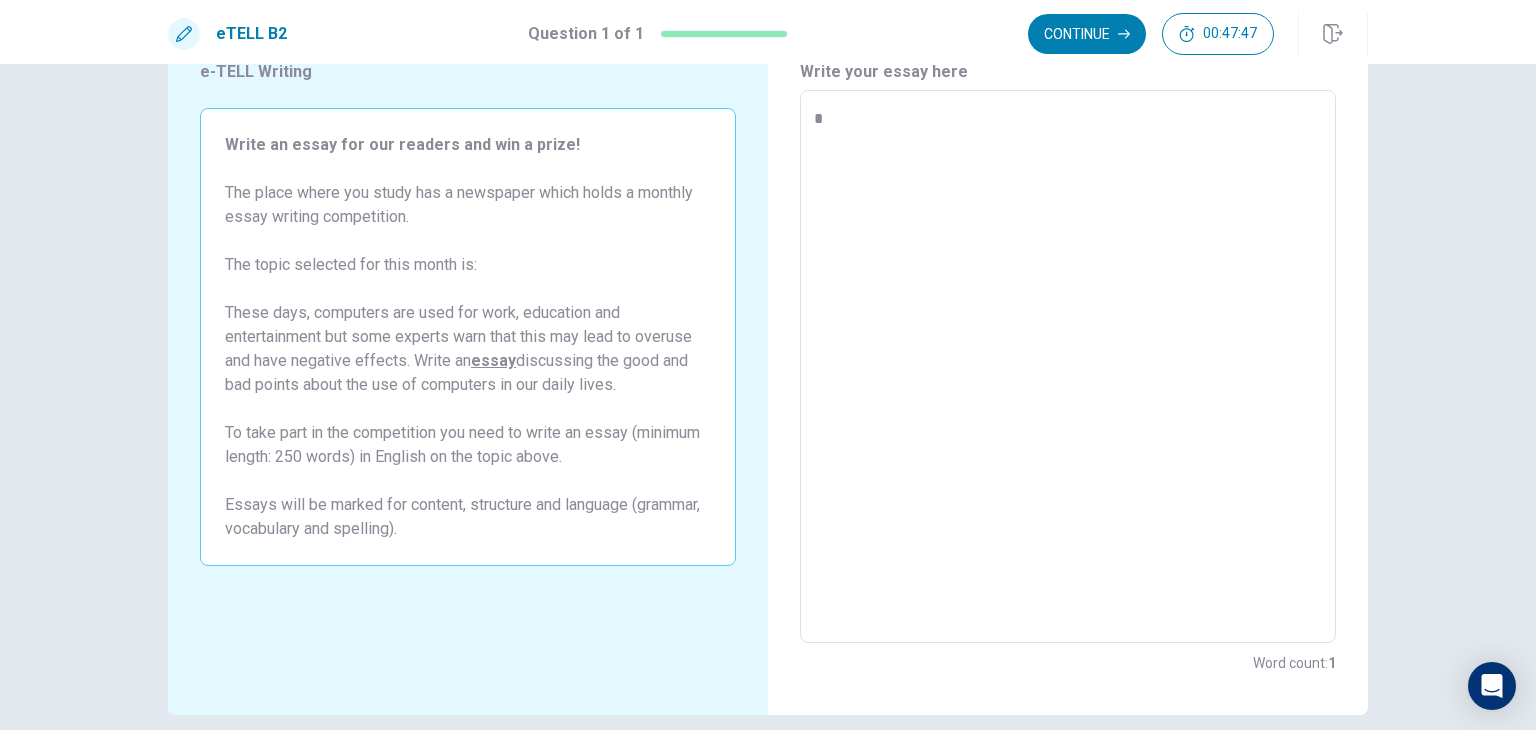 type on "*" 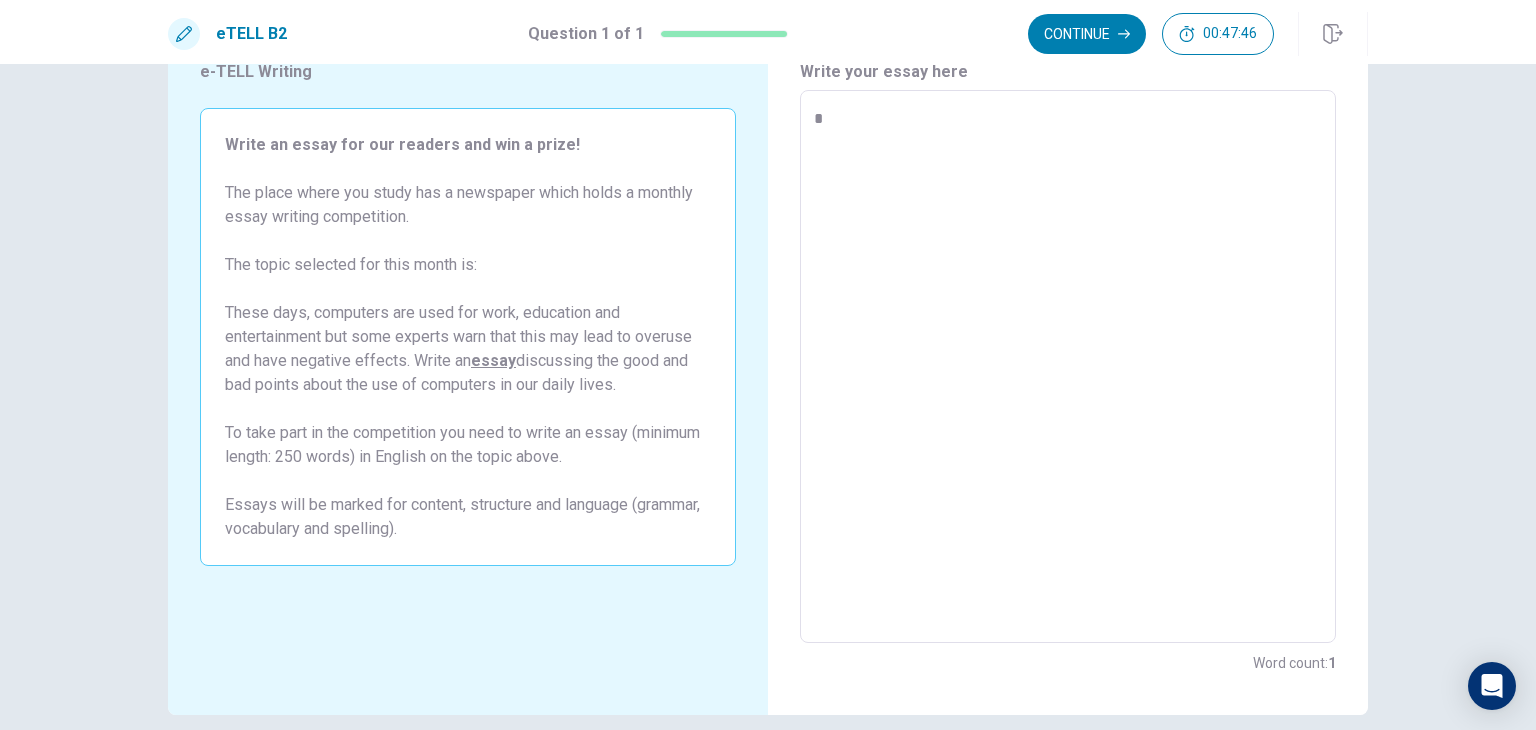 type on "**" 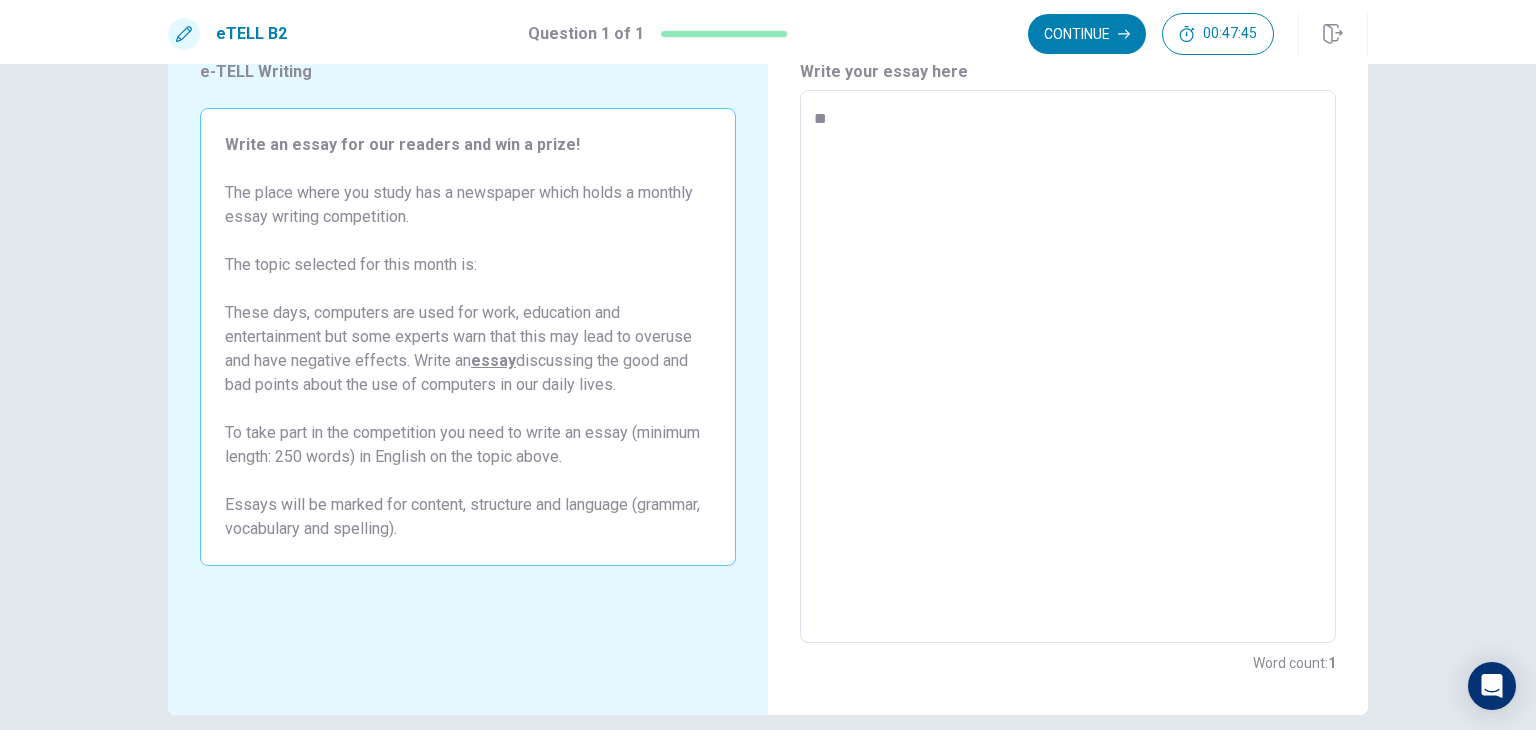 type on "*" 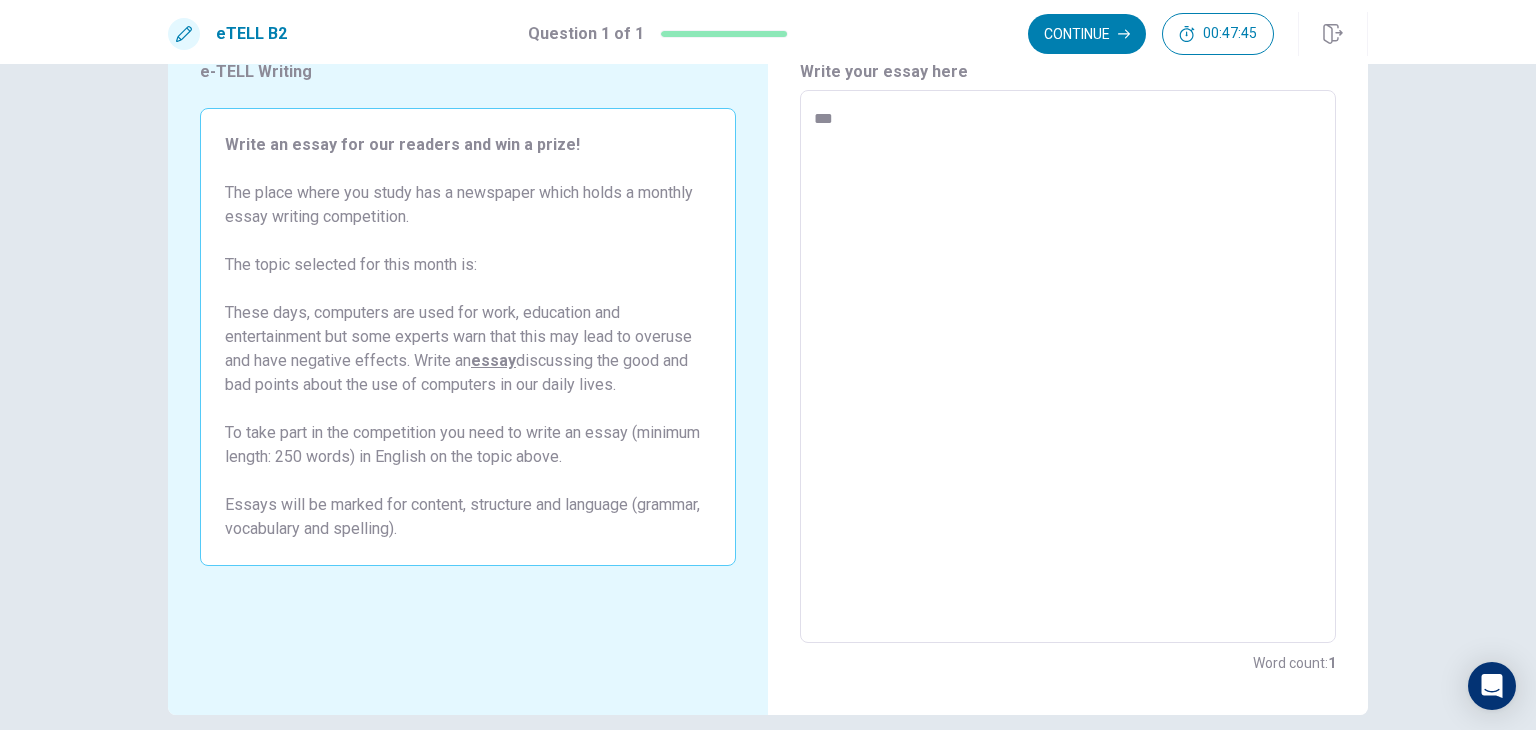 type on "*" 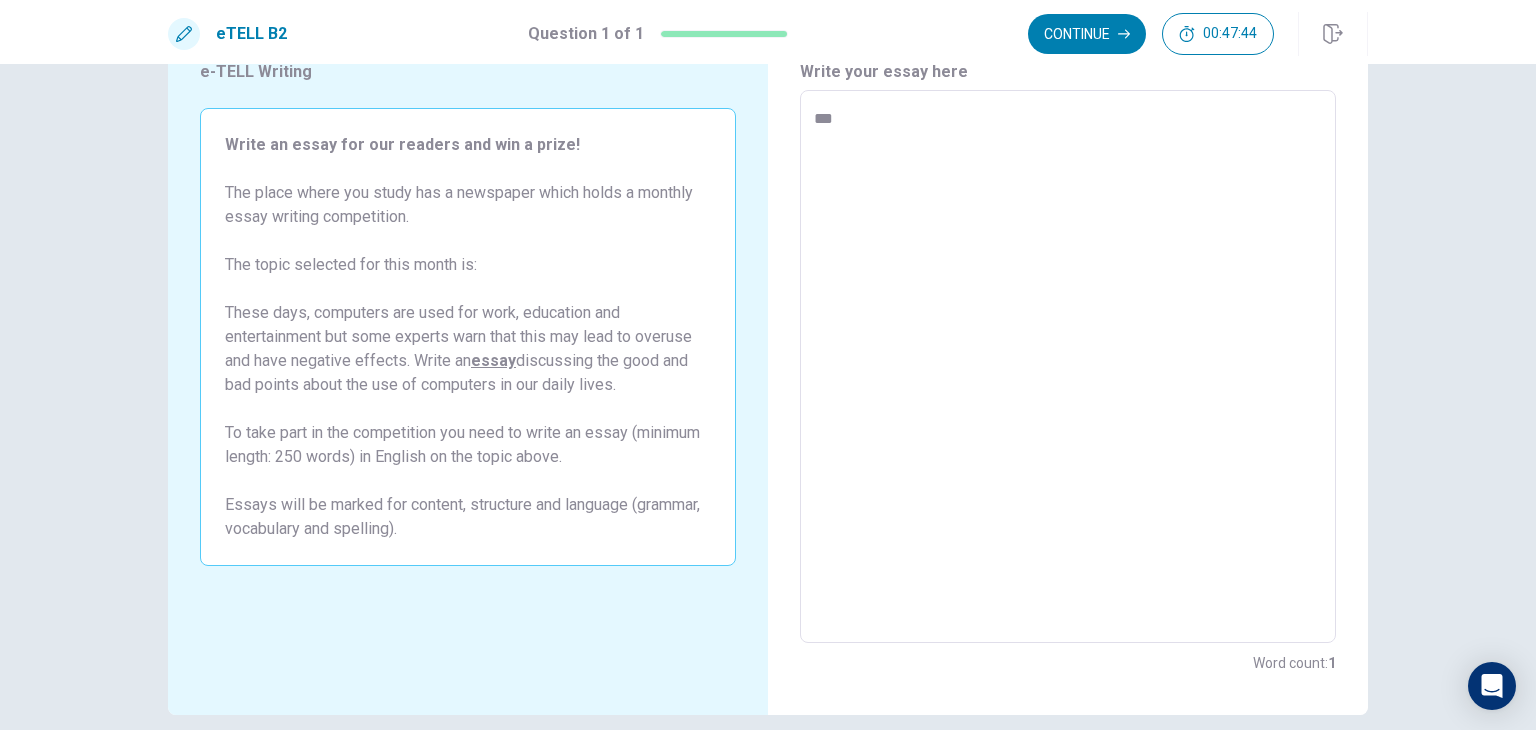 type on "****" 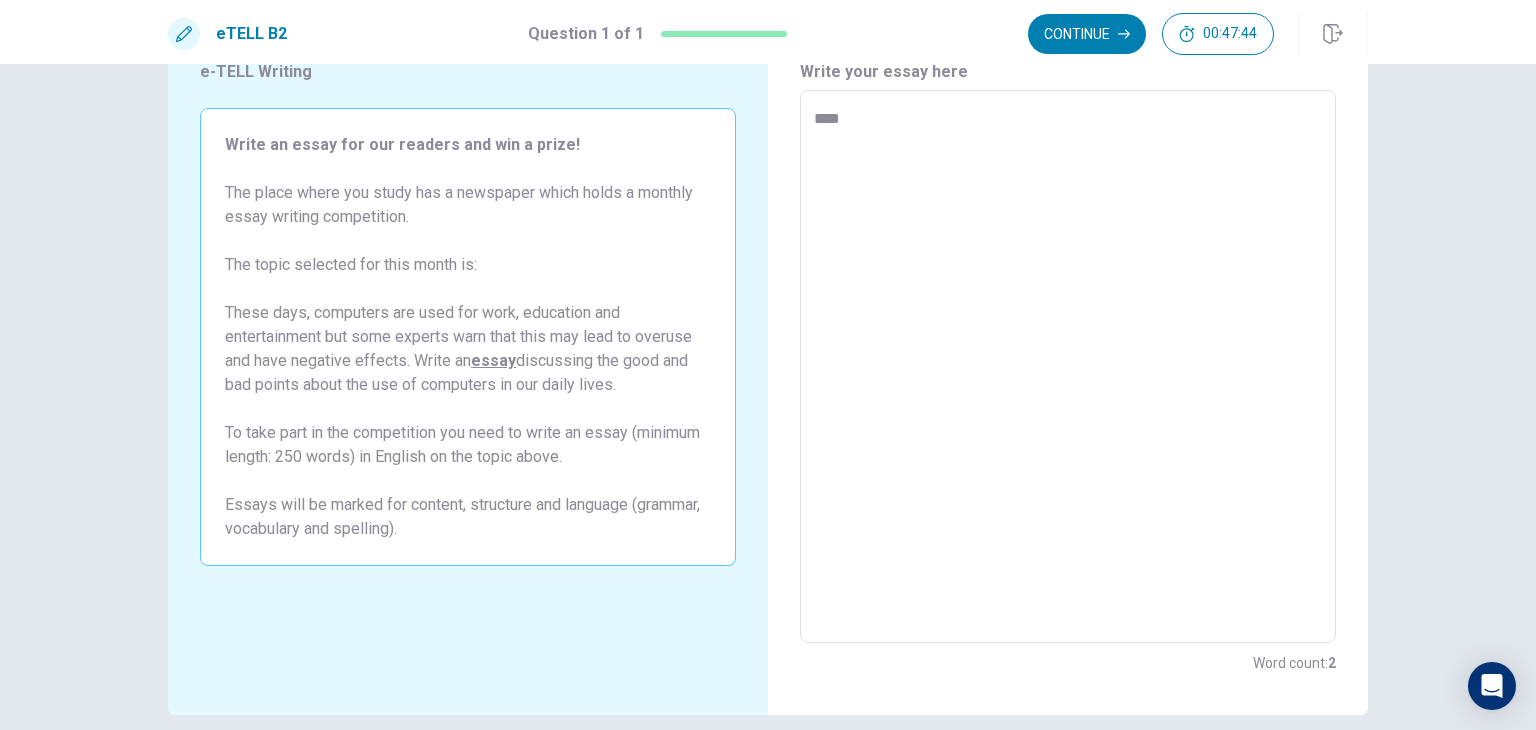 type on "*" 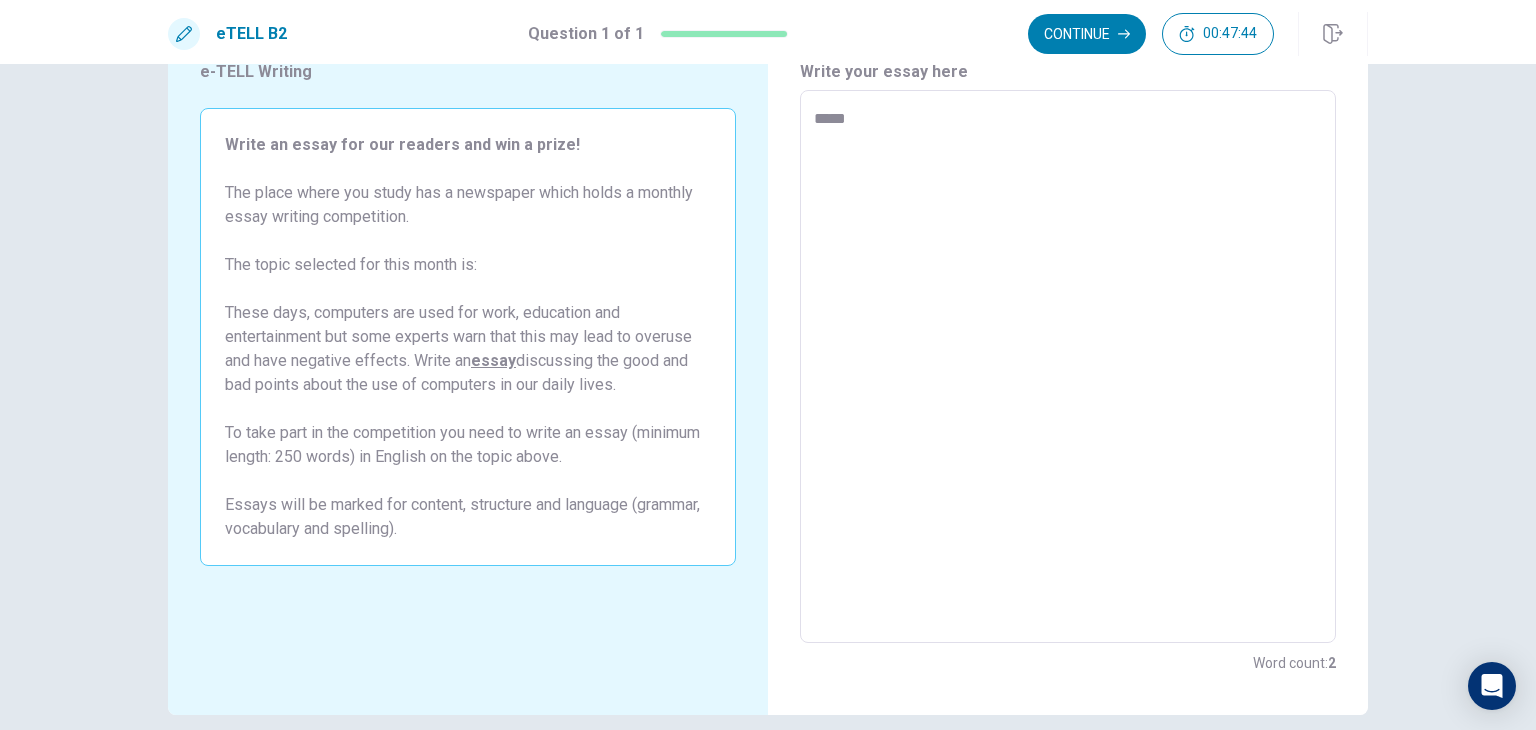 type on "*" 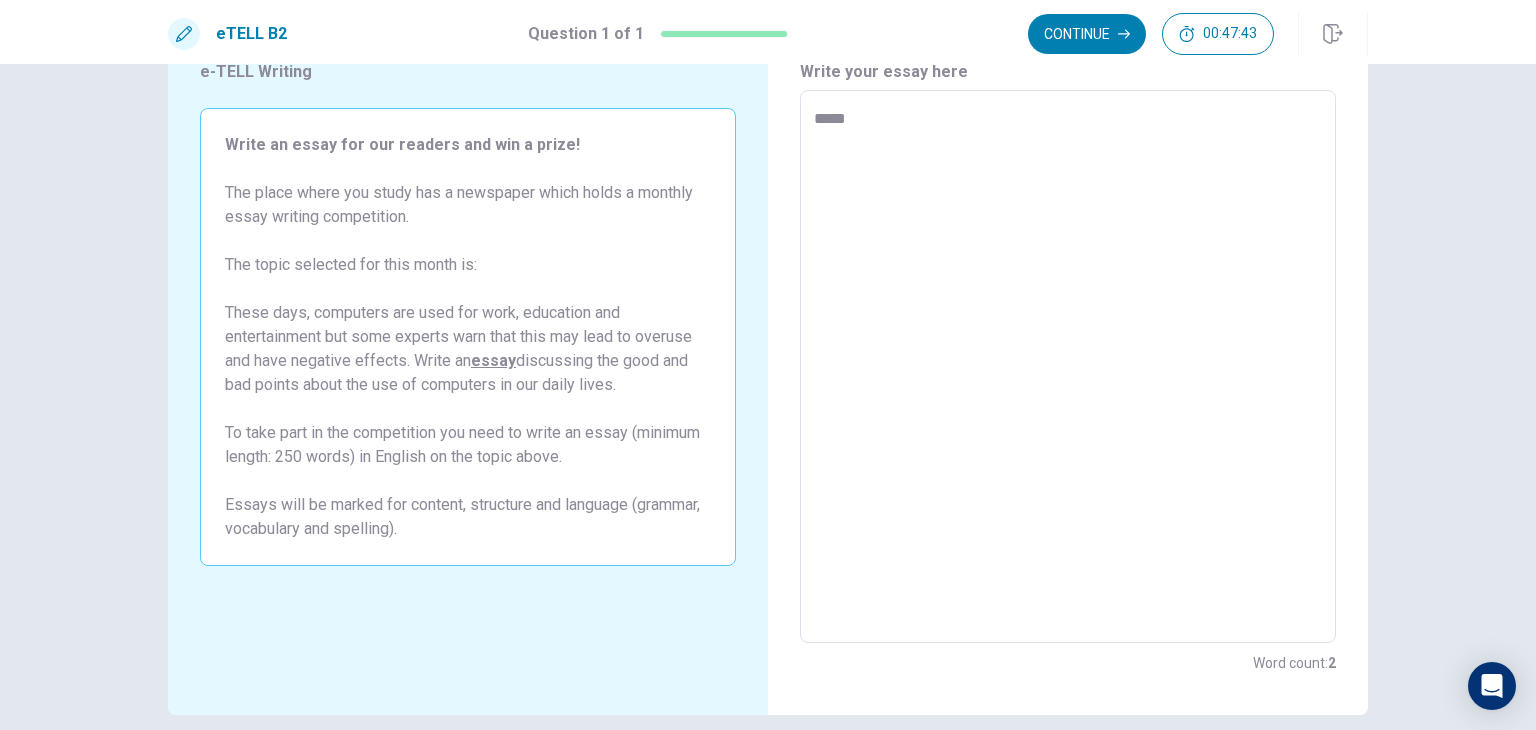 type on "******" 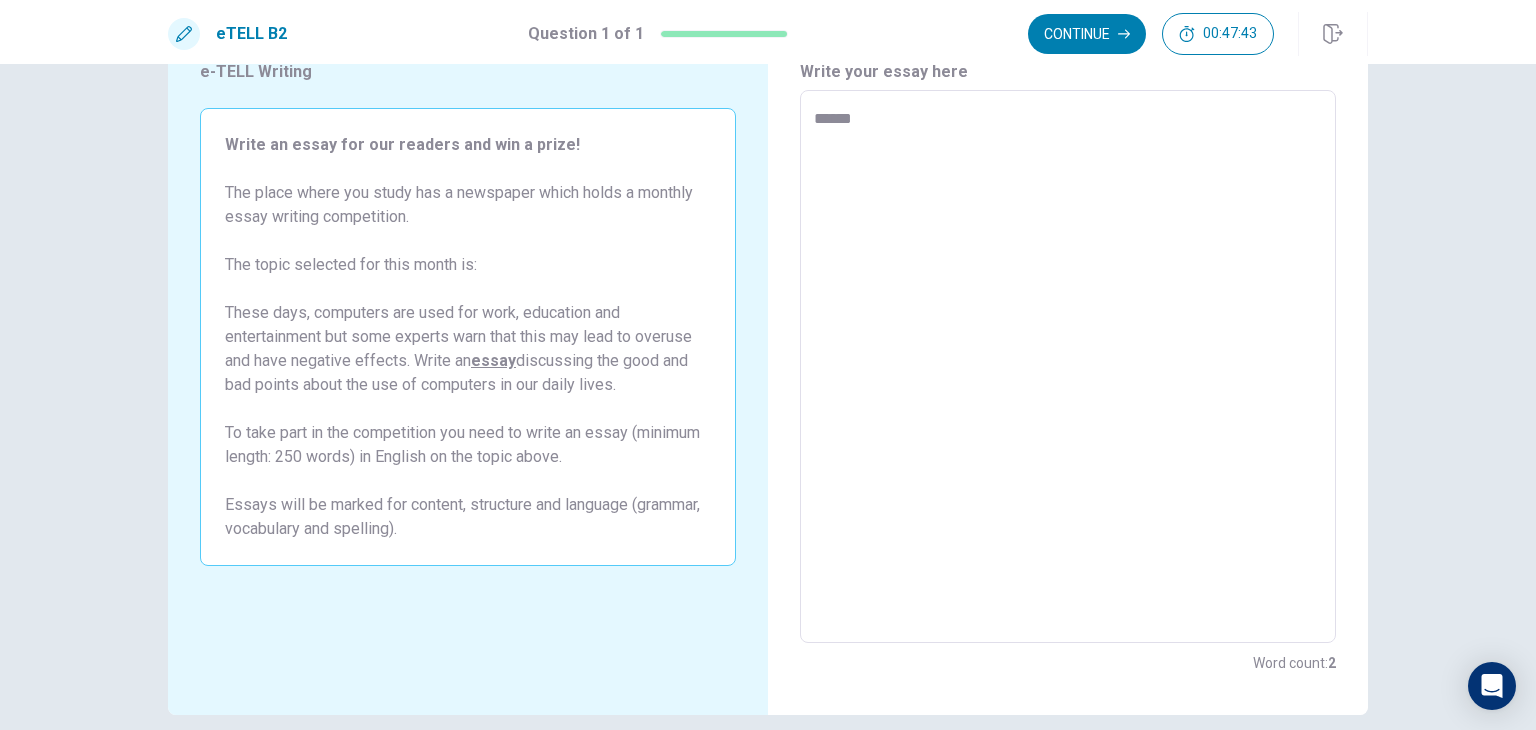 type on "*" 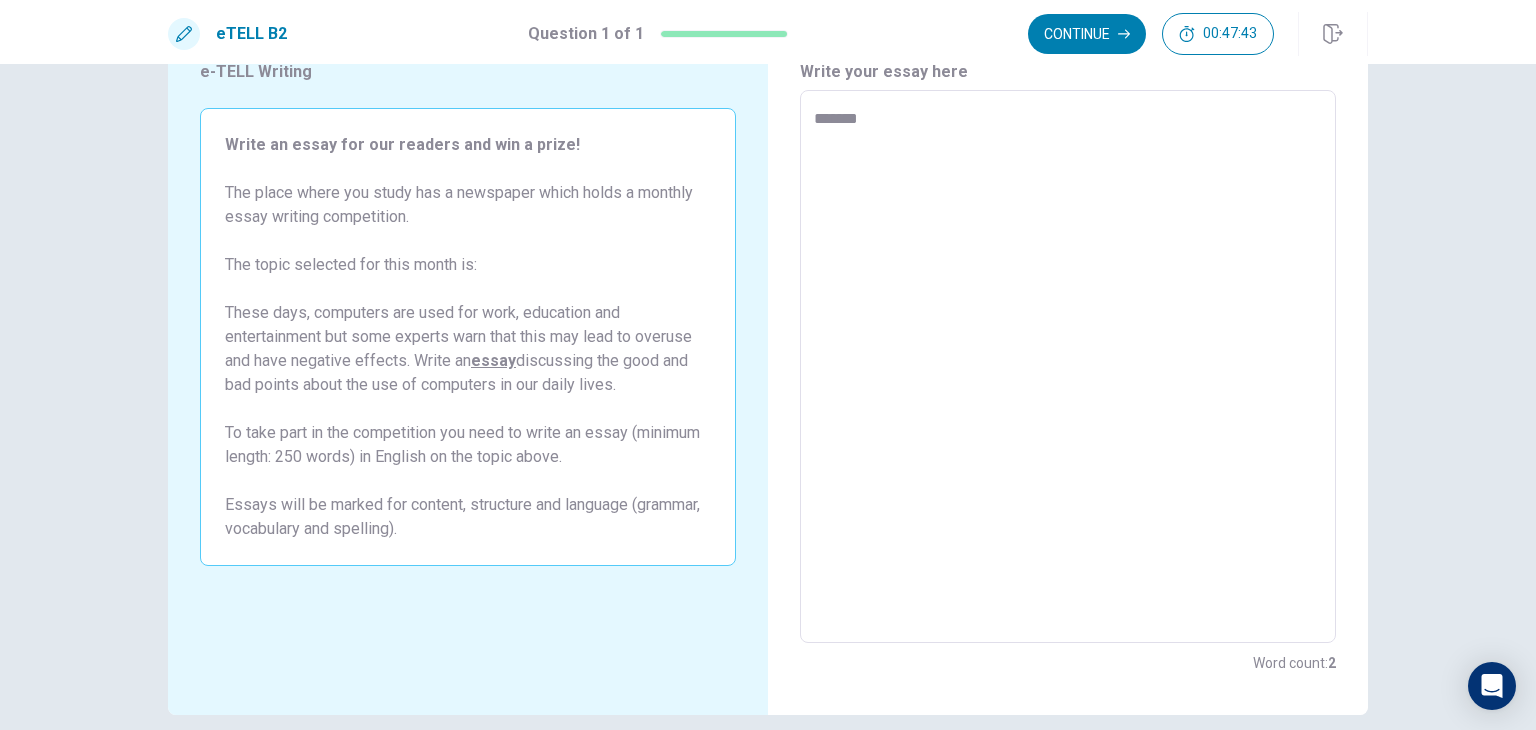 type on "*" 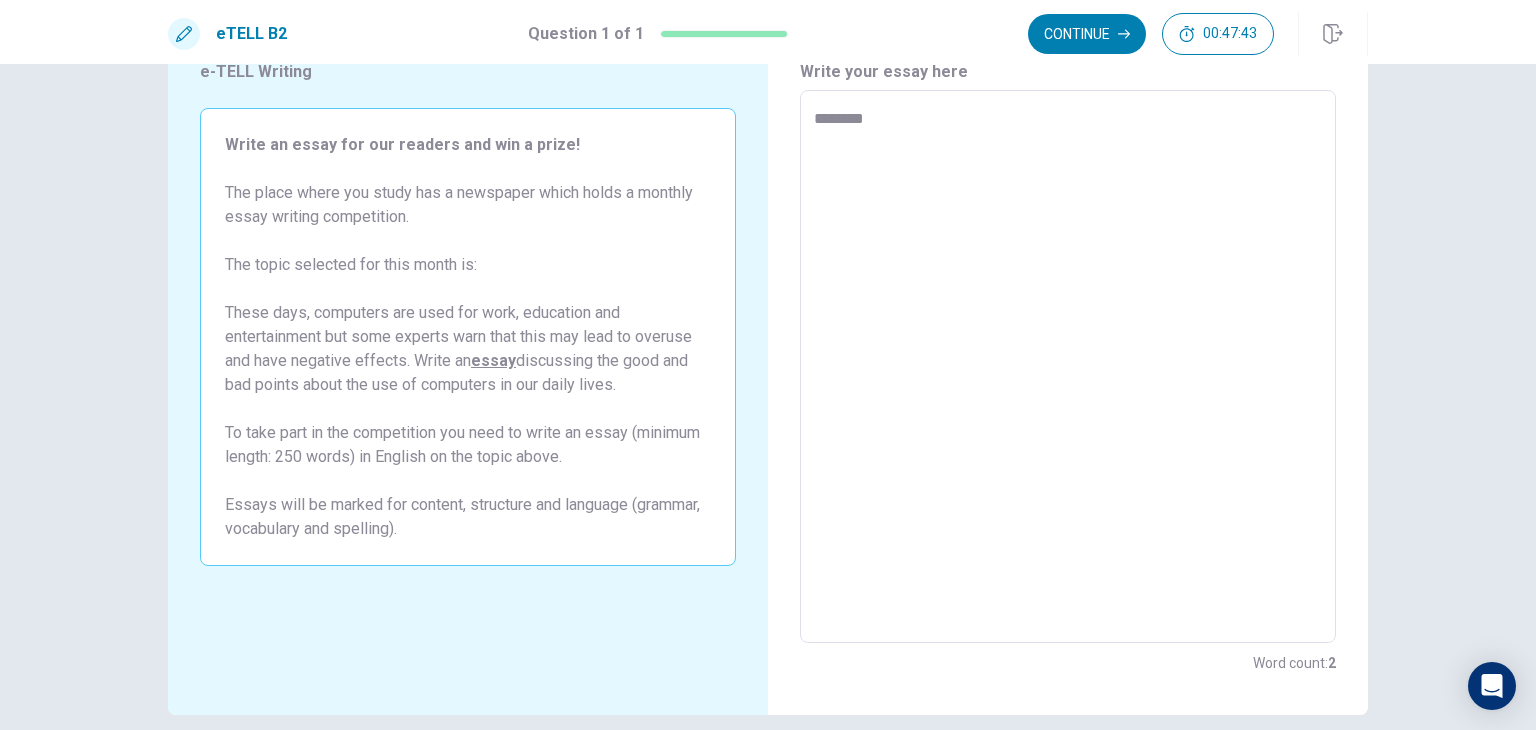 type on "*" 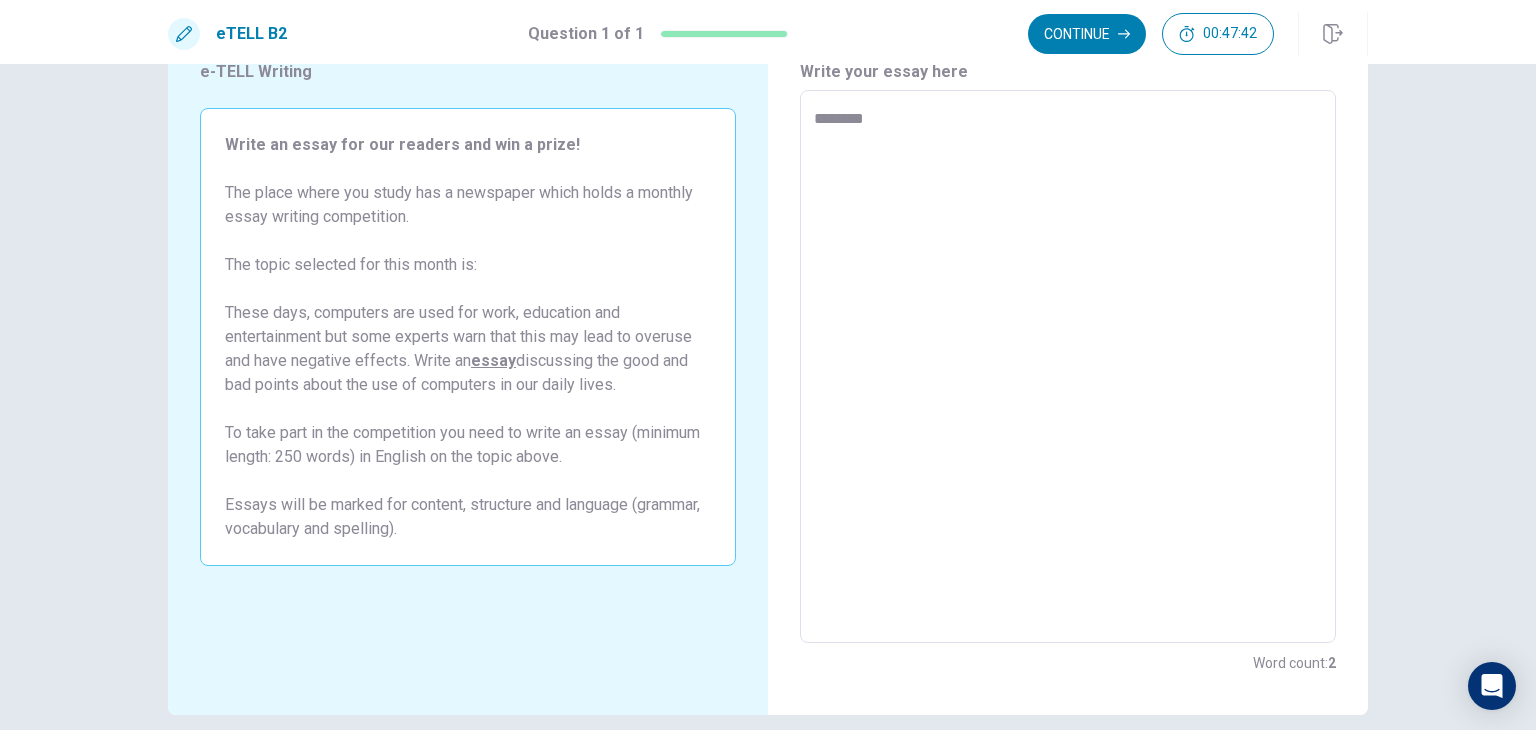 type on "********" 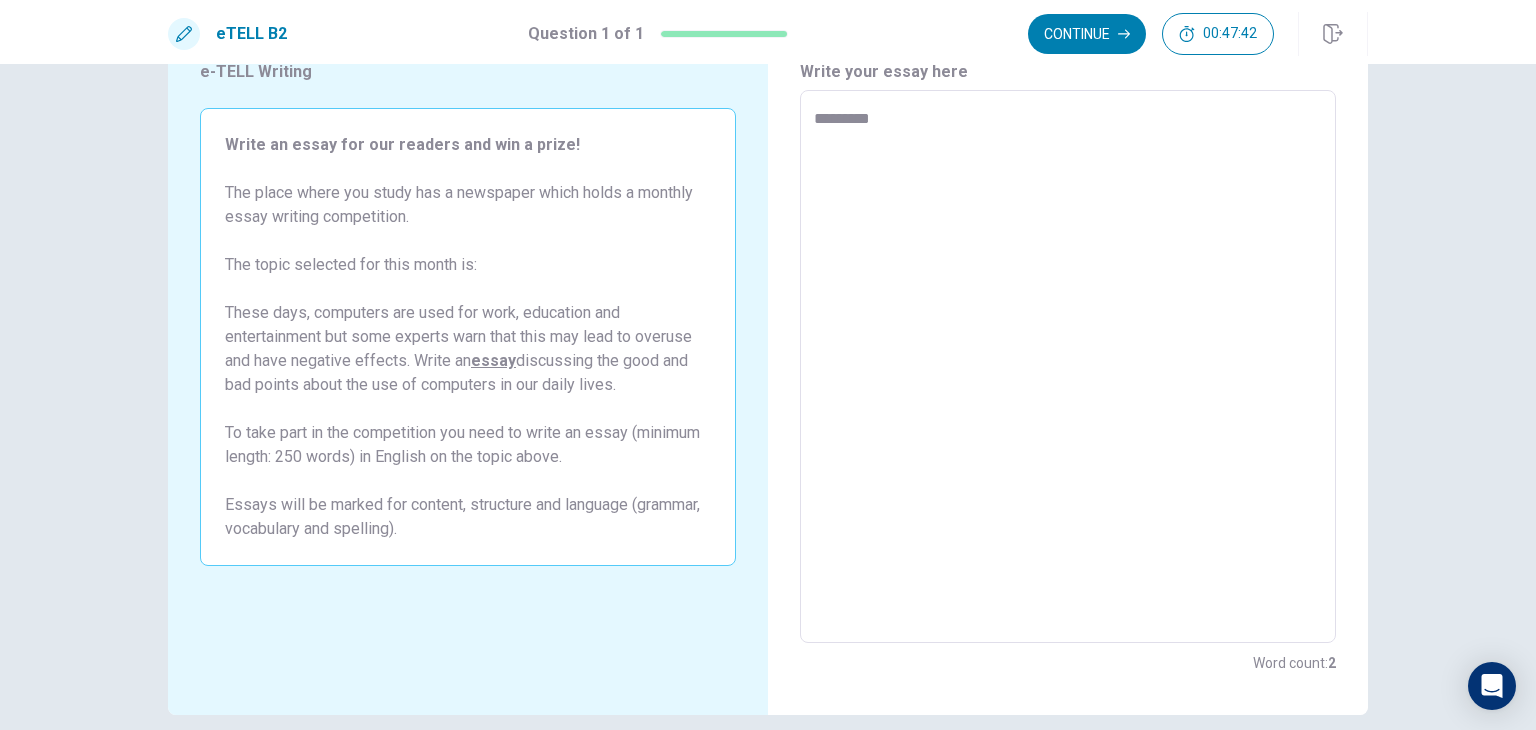 type on "*" 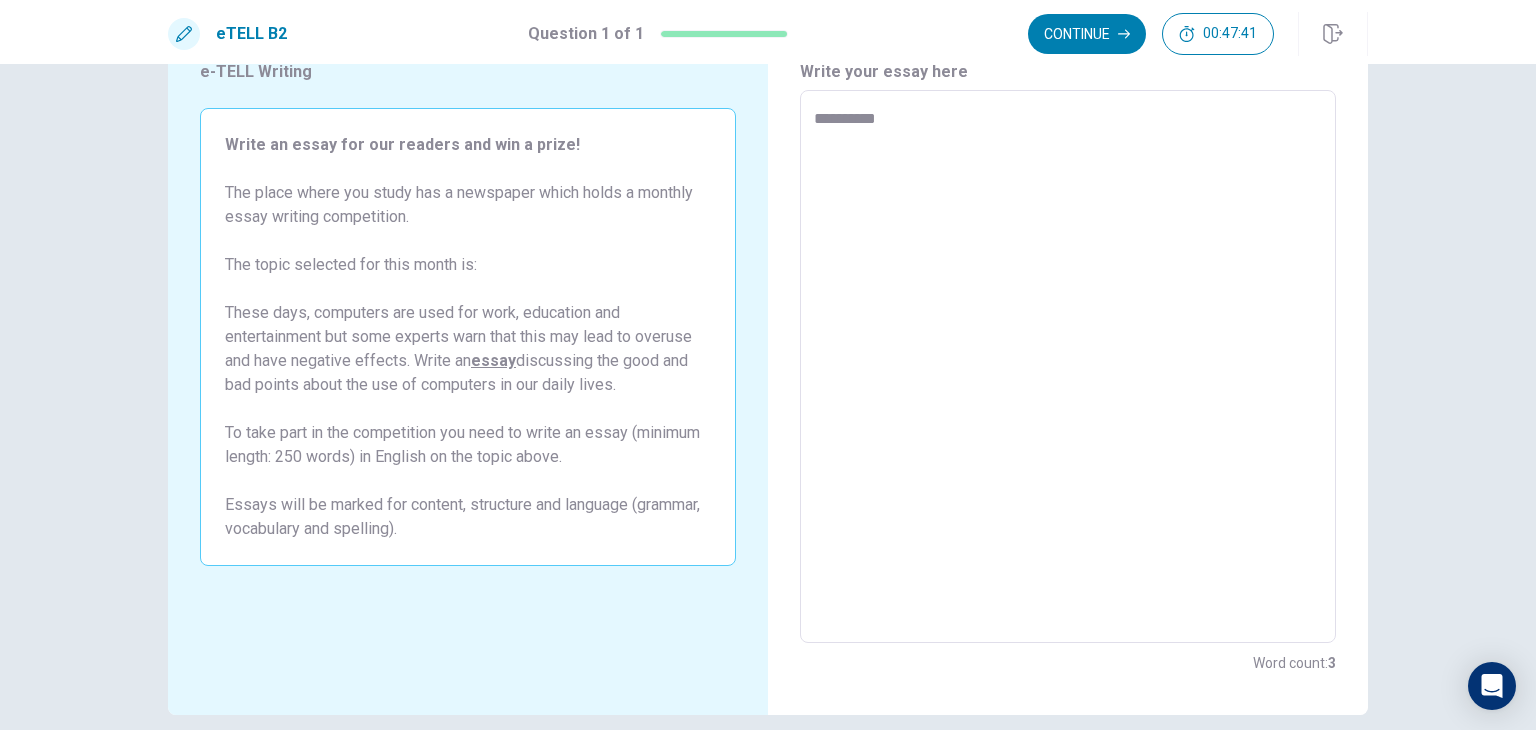 type on "*" 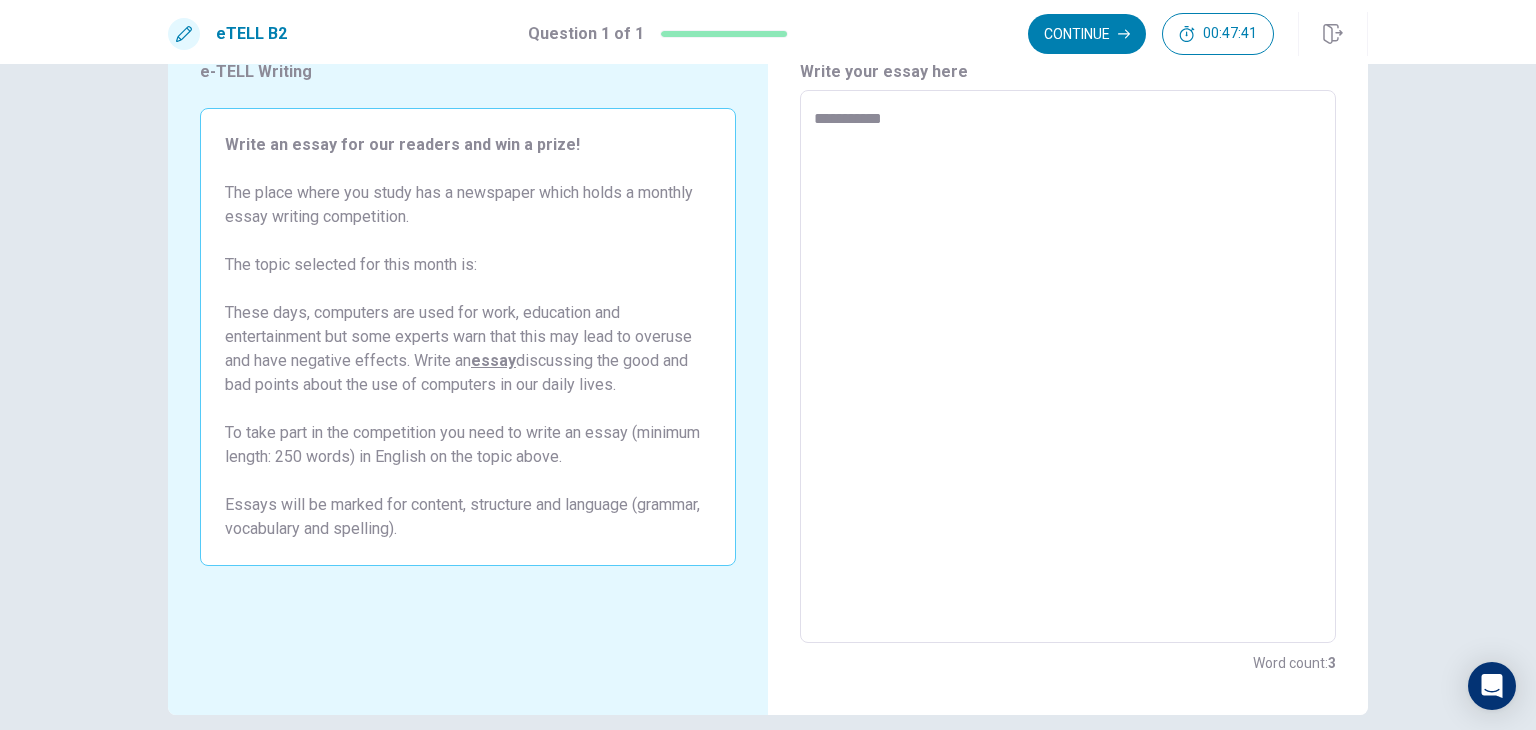 type on "*" 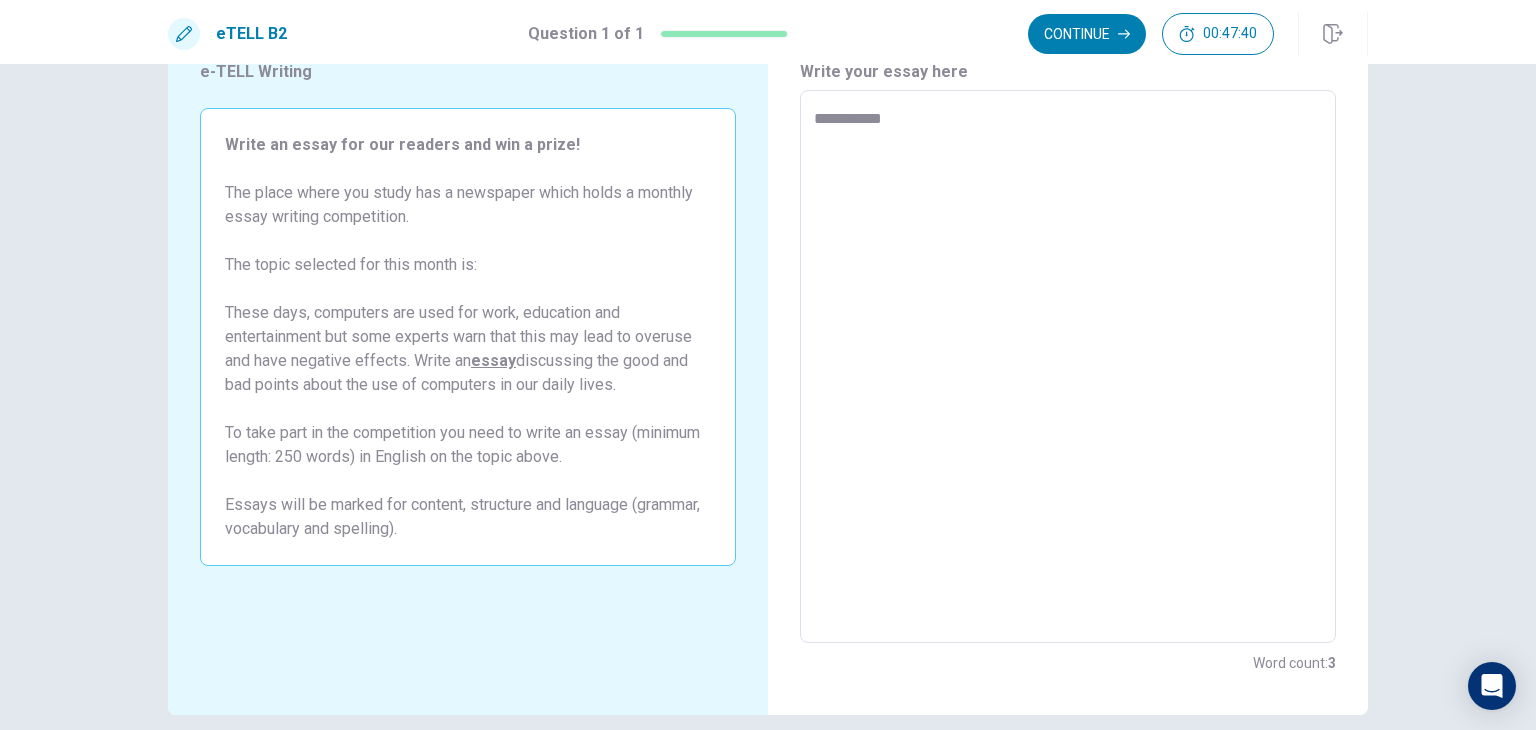 type on "**********" 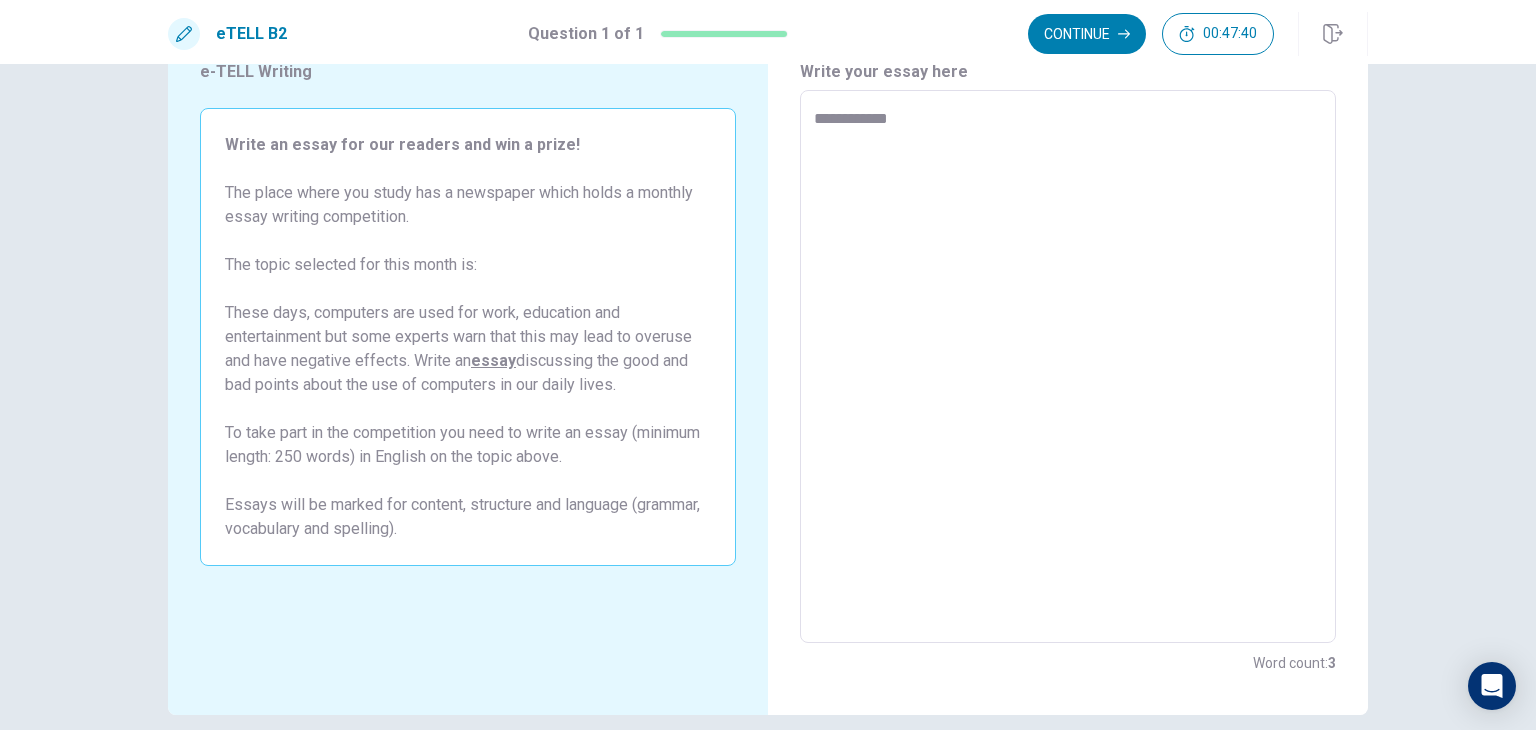 type on "*" 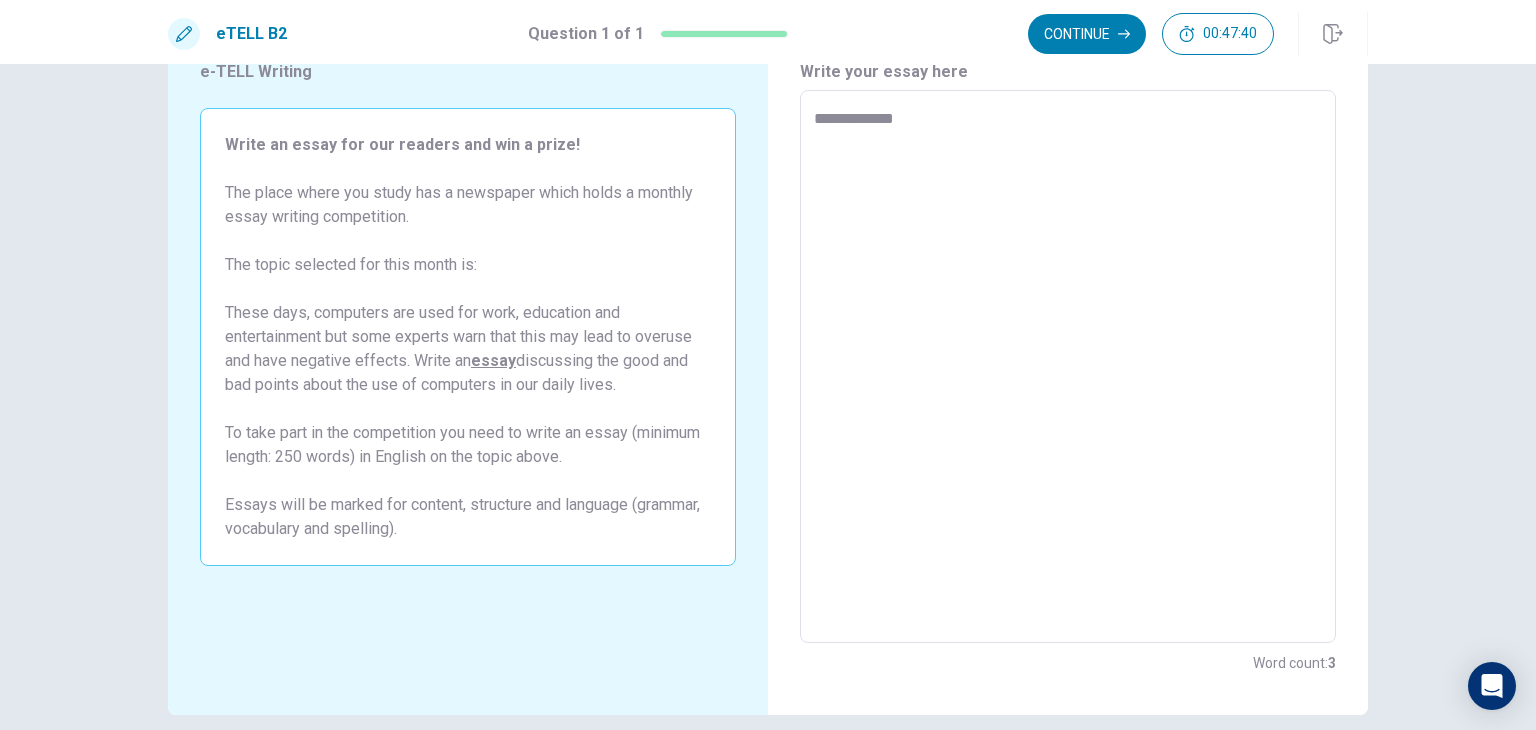 type on "*" 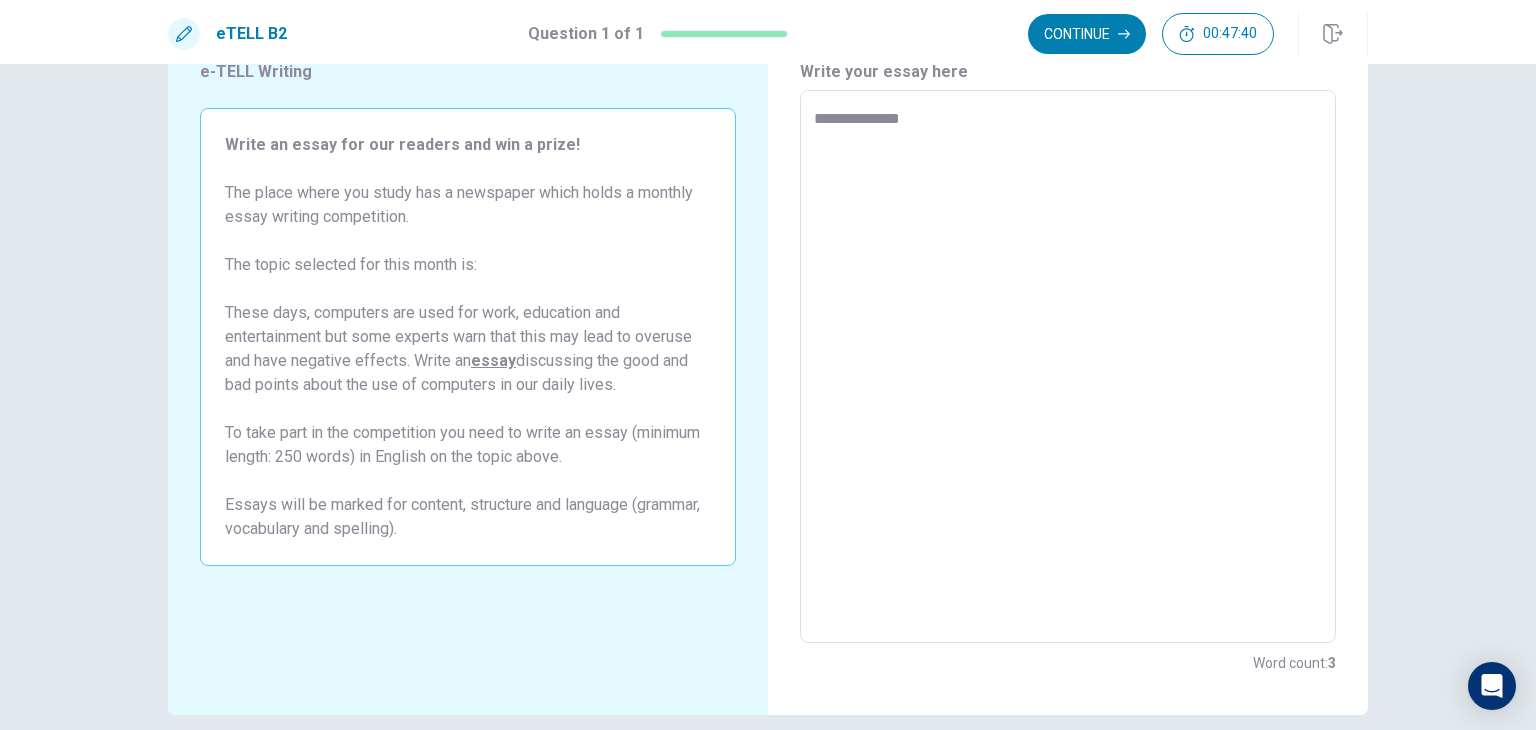 type on "*" 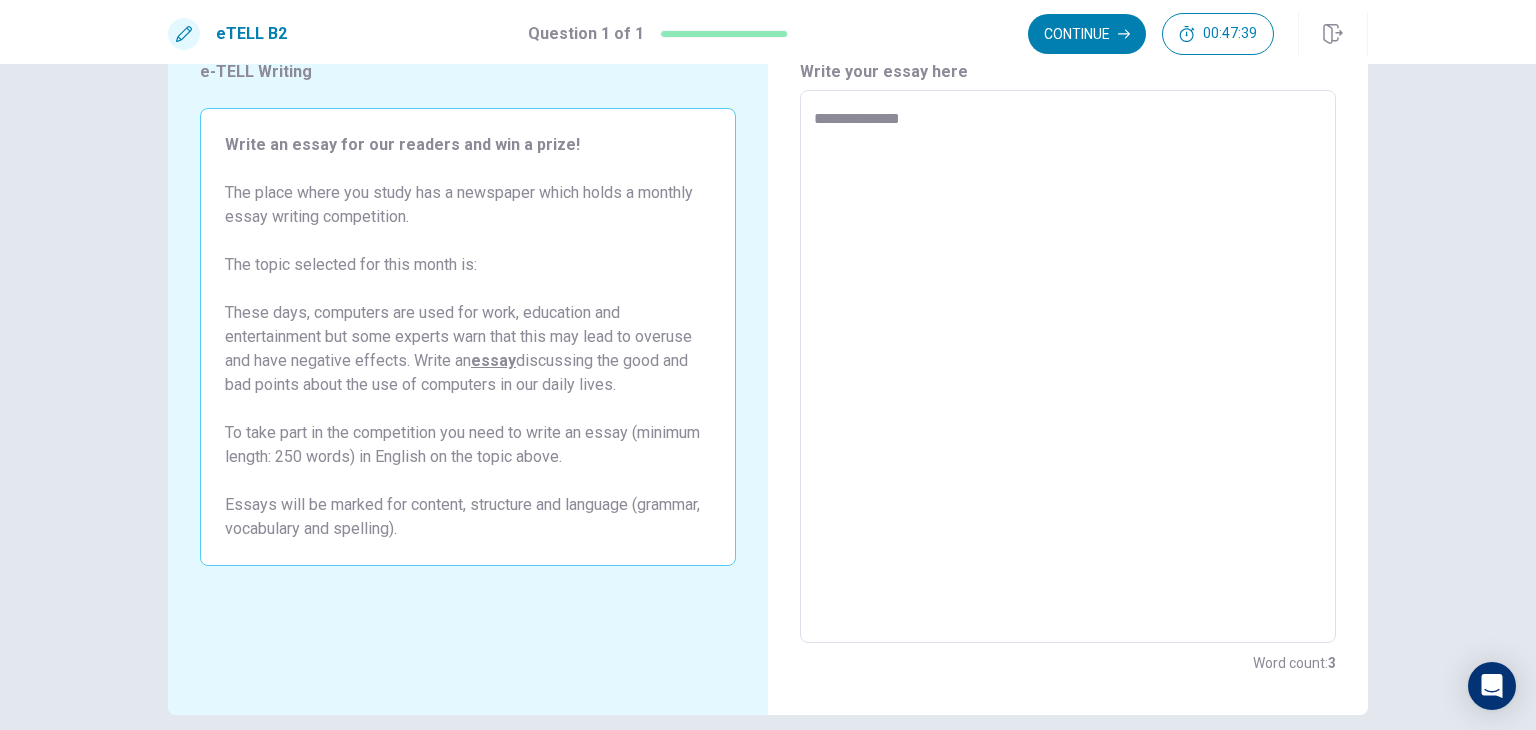 type on "**********" 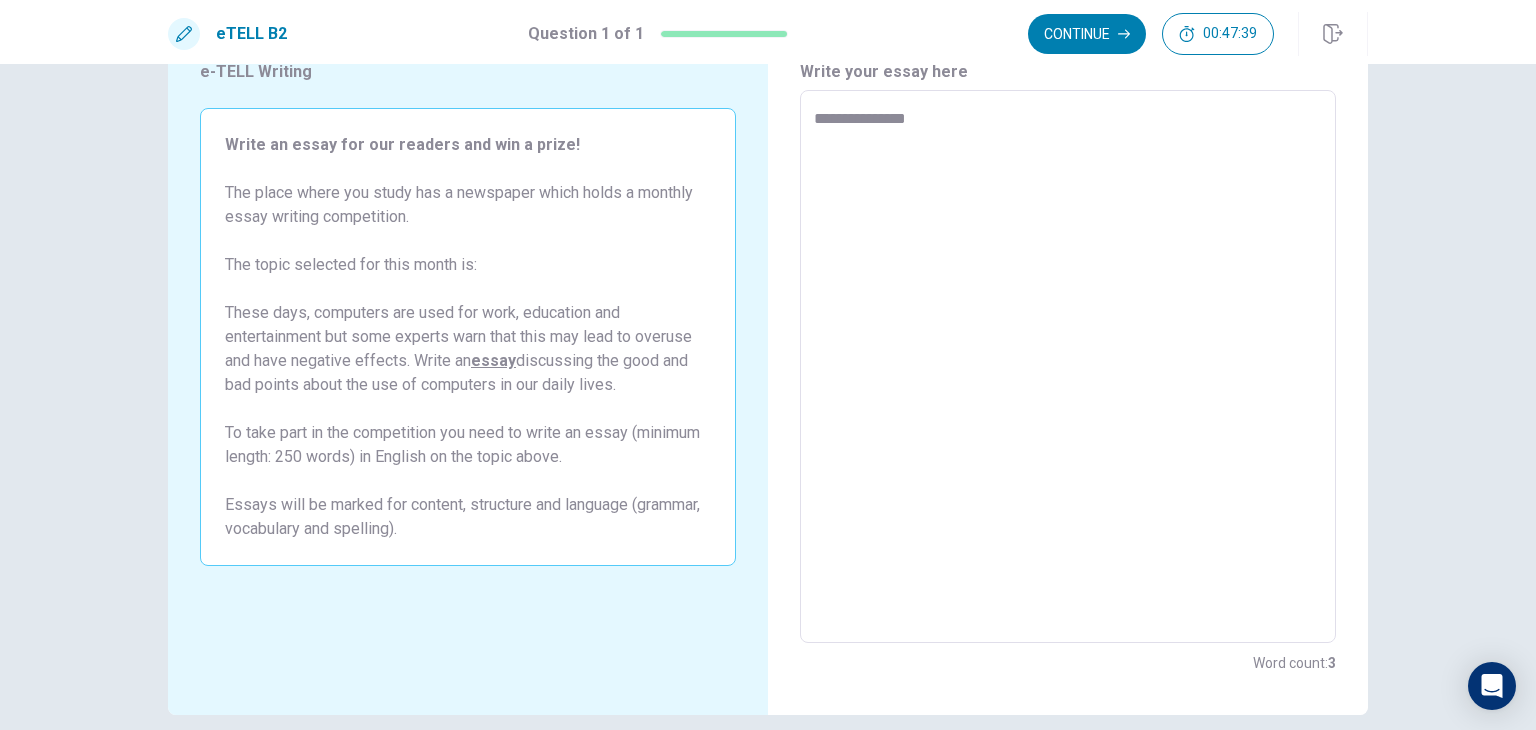 type on "*" 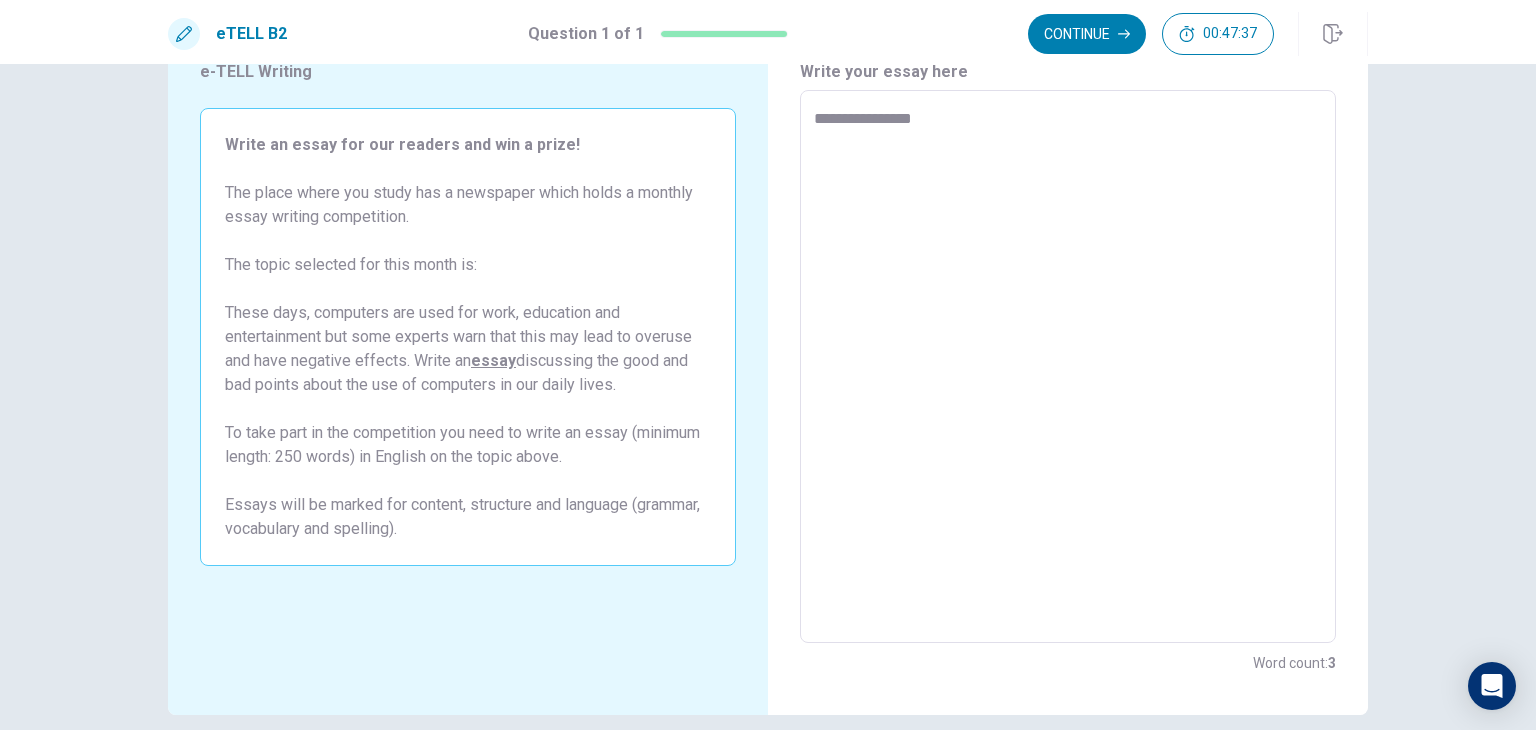 type on "*" 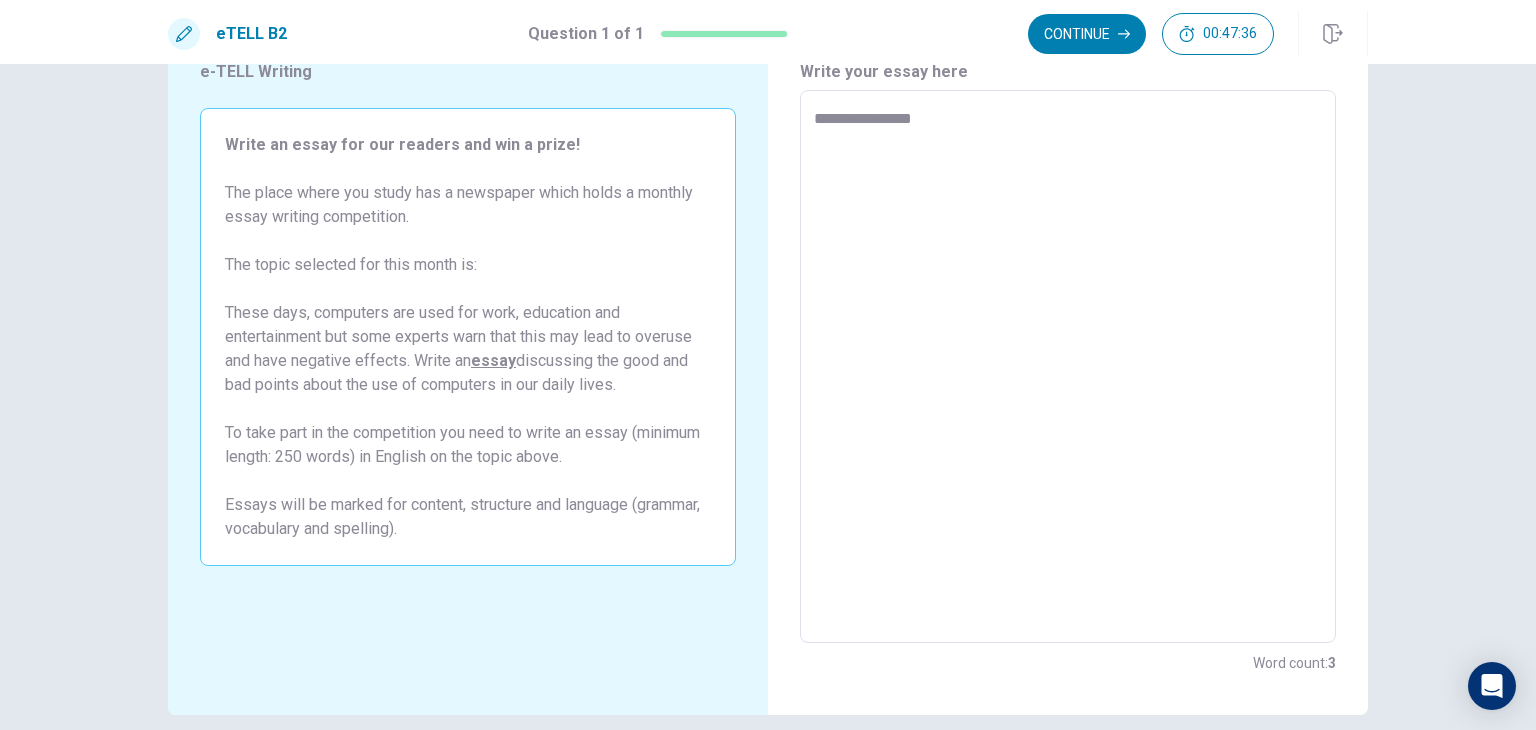 type on "**********" 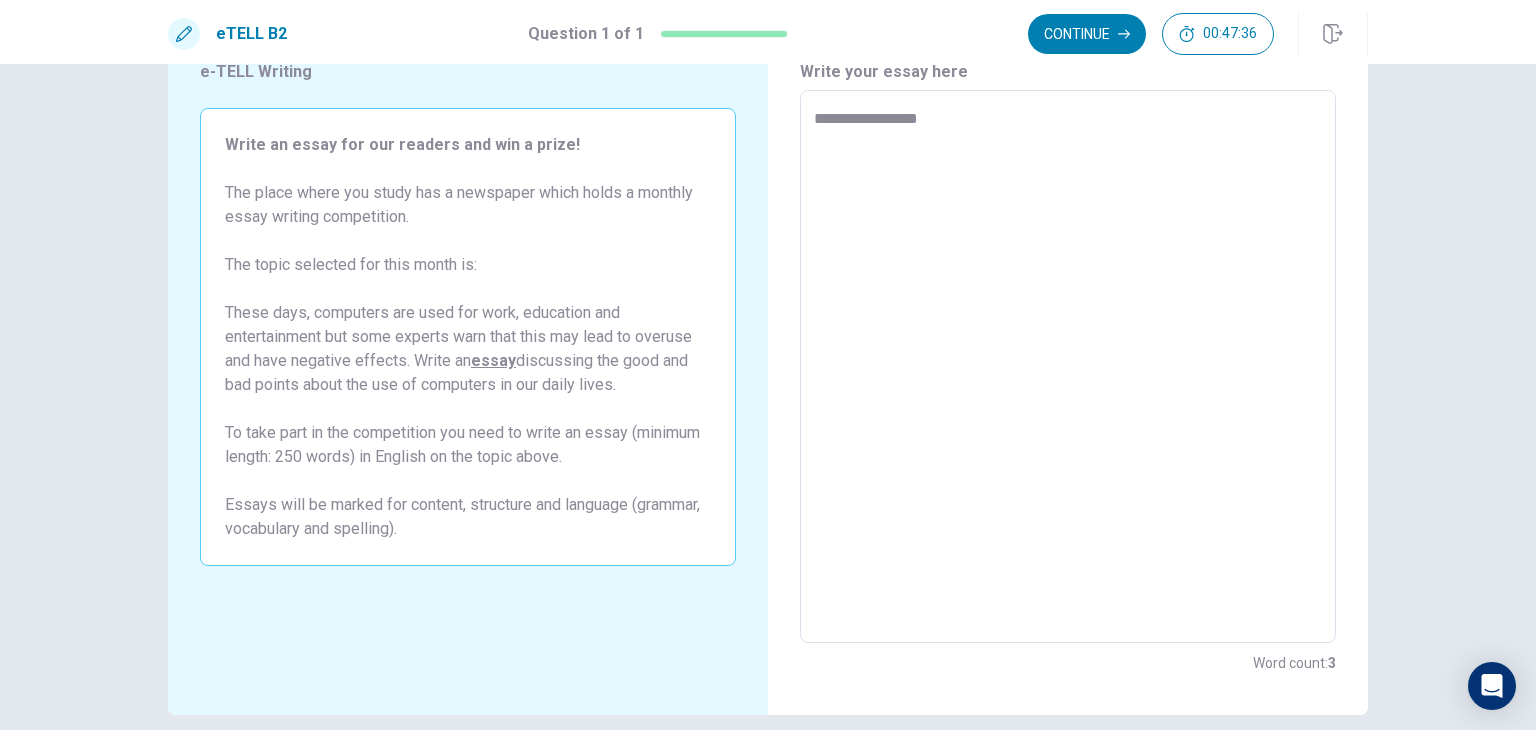 type on "*" 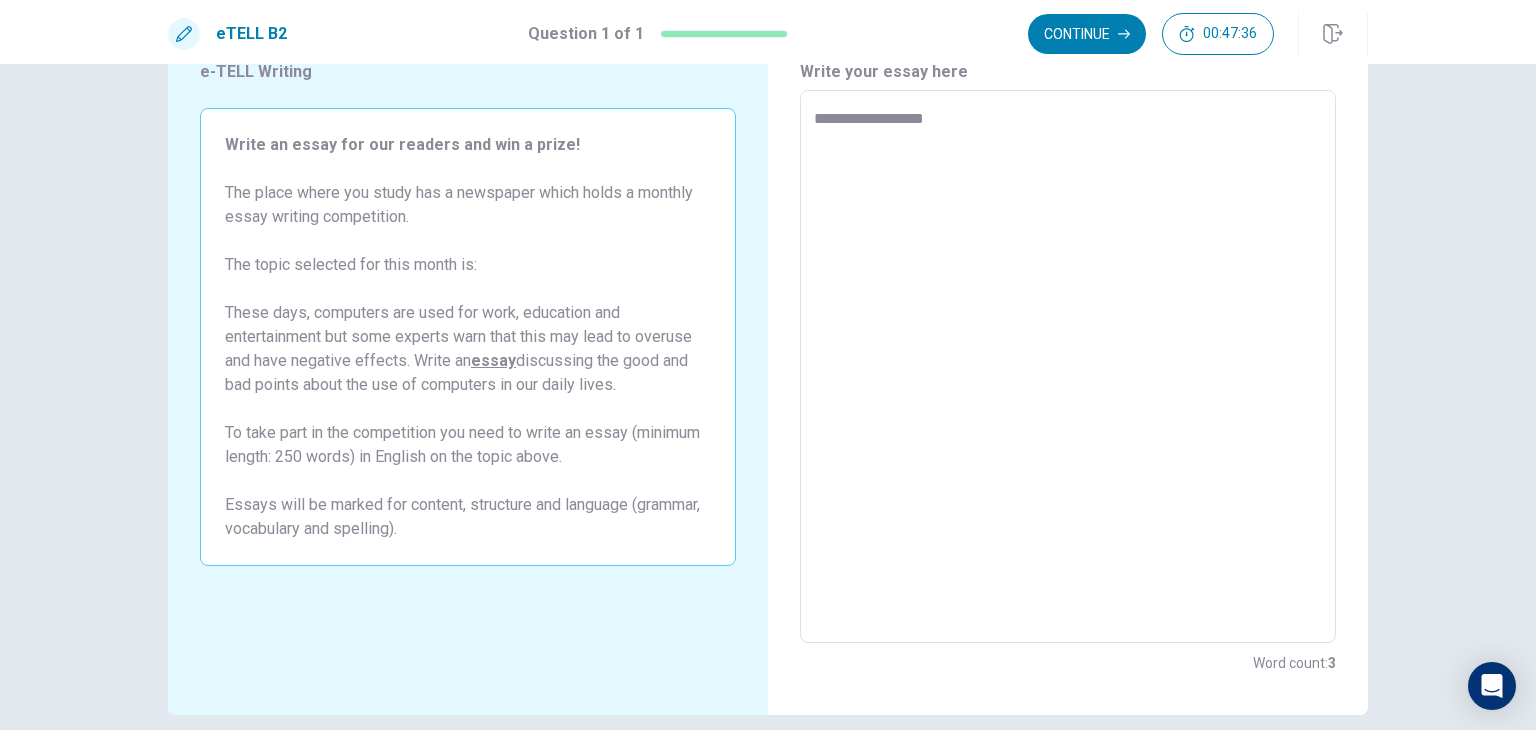 type on "*" 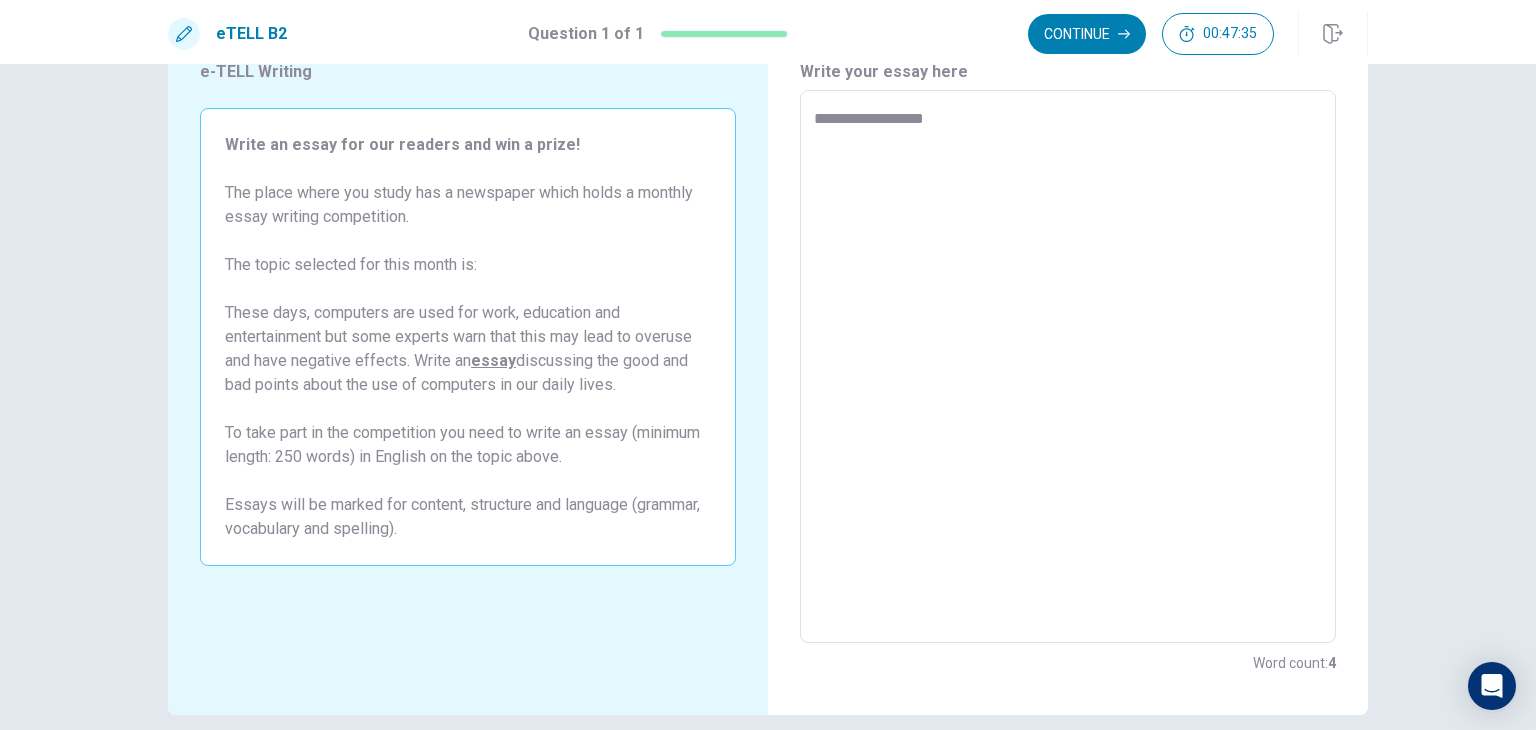 type on "**********" 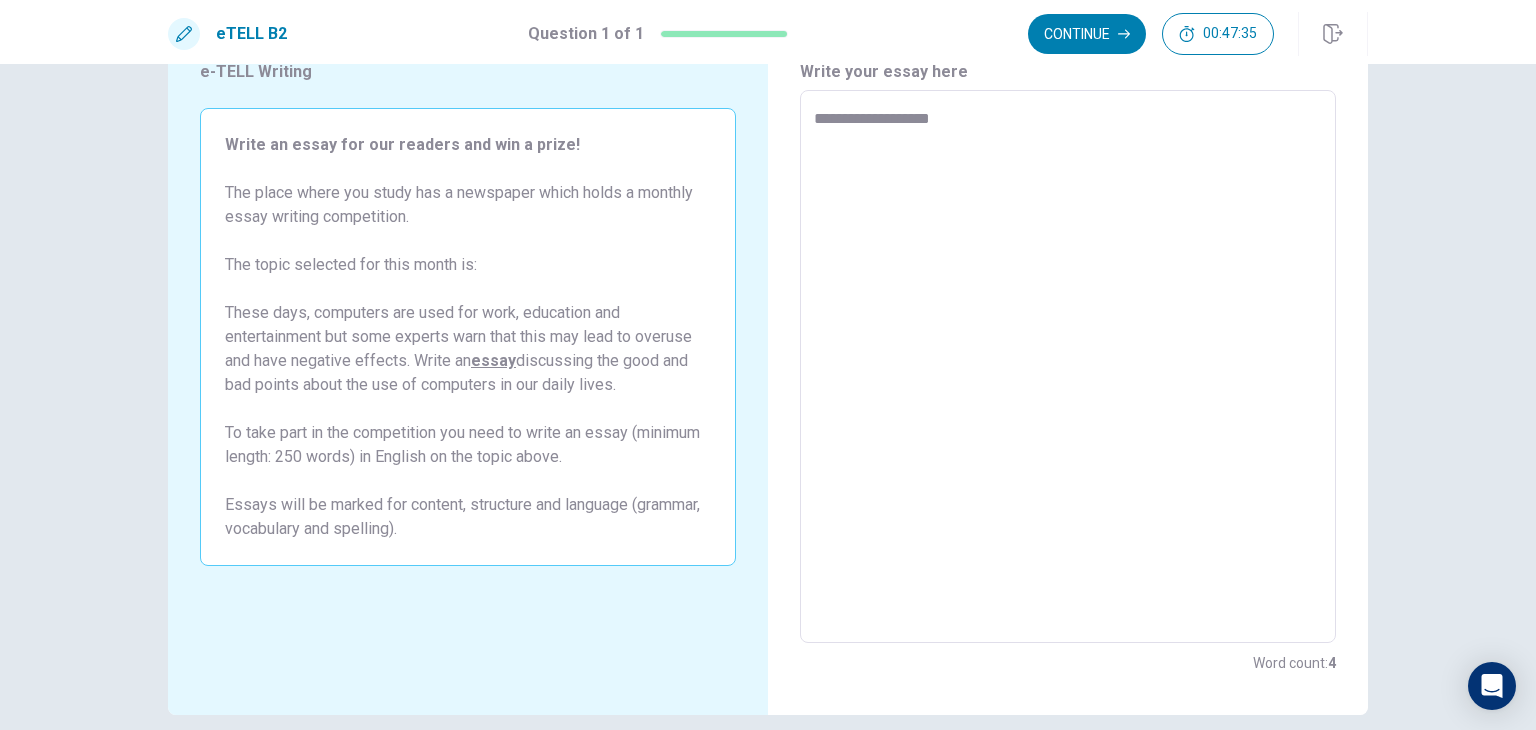 type on "*" 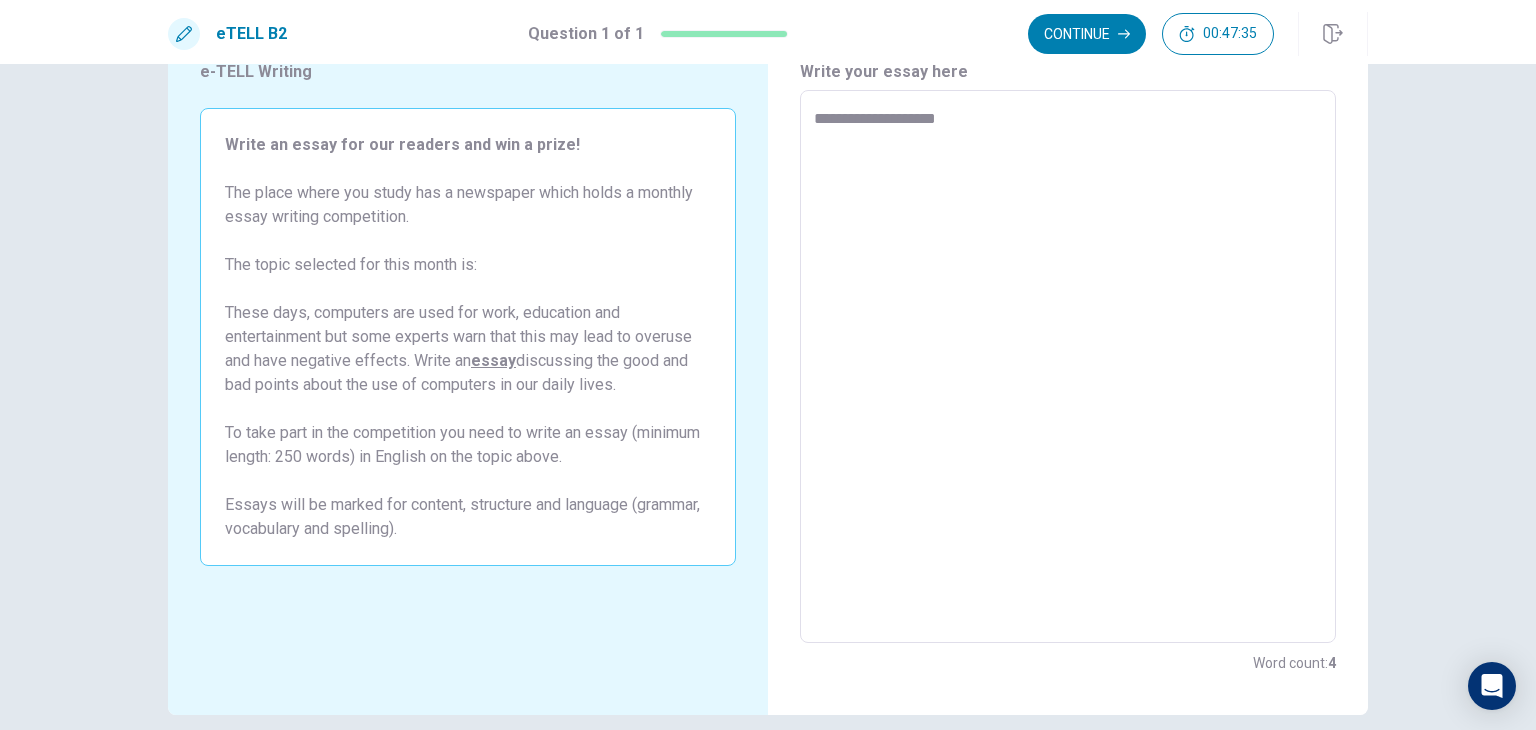 type on "*" 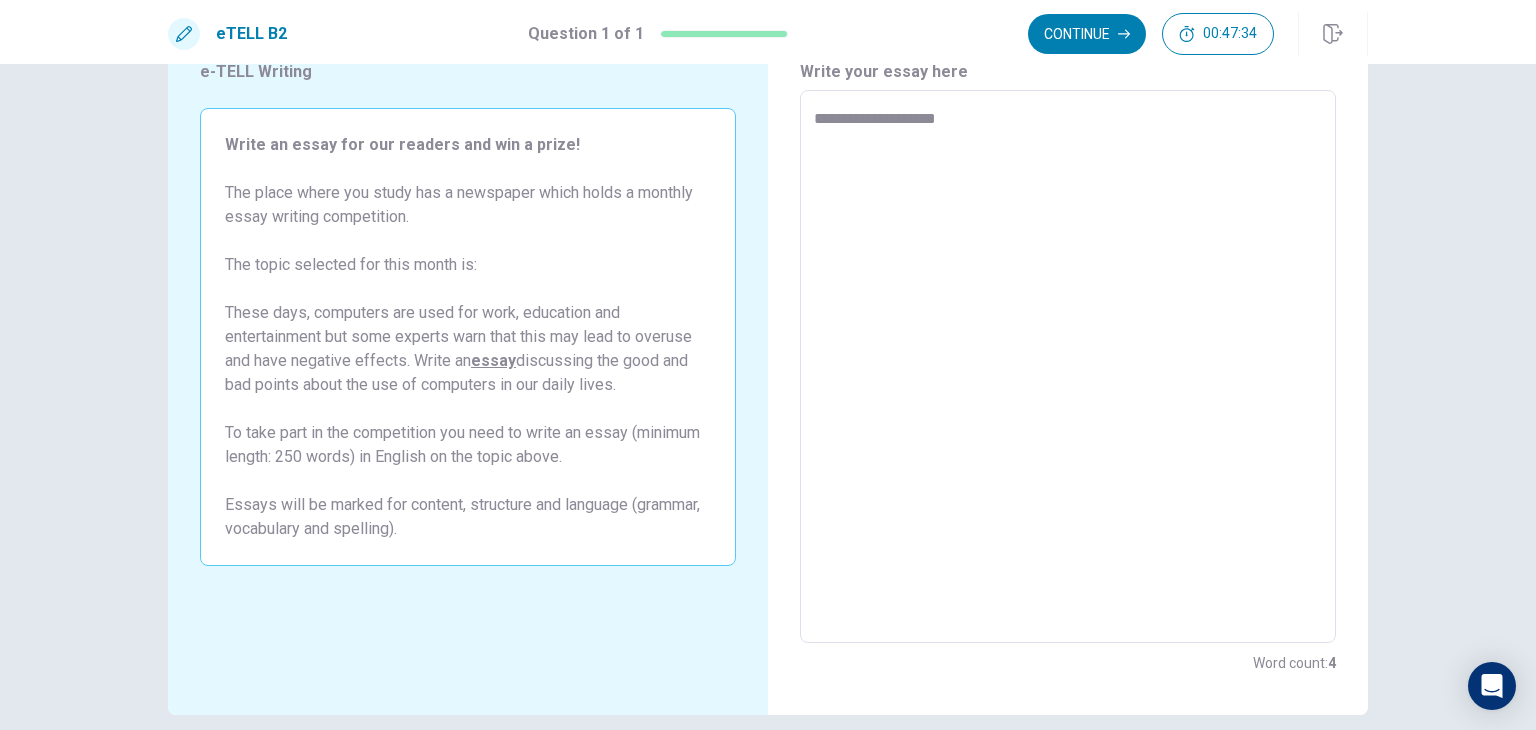 type on "**********" 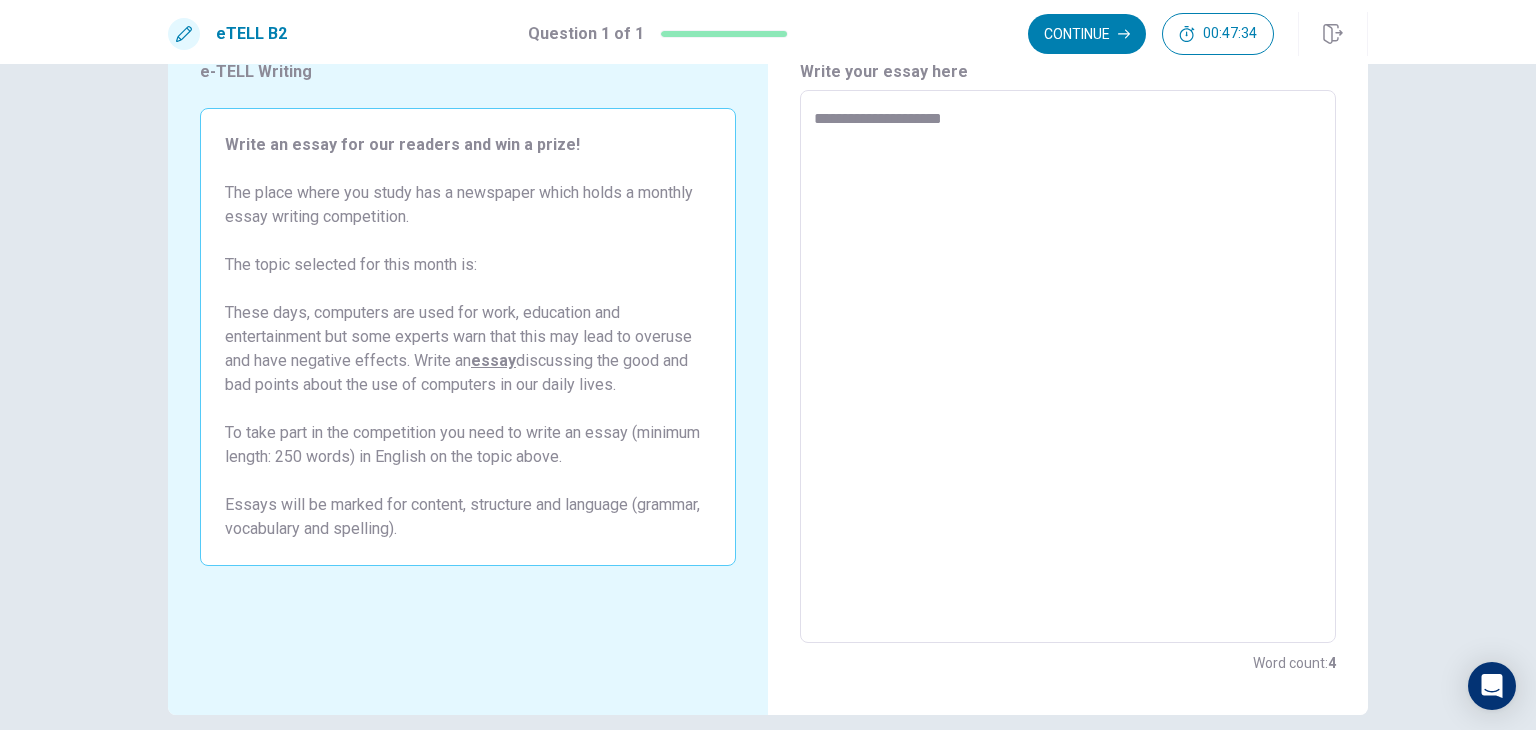type on "*" 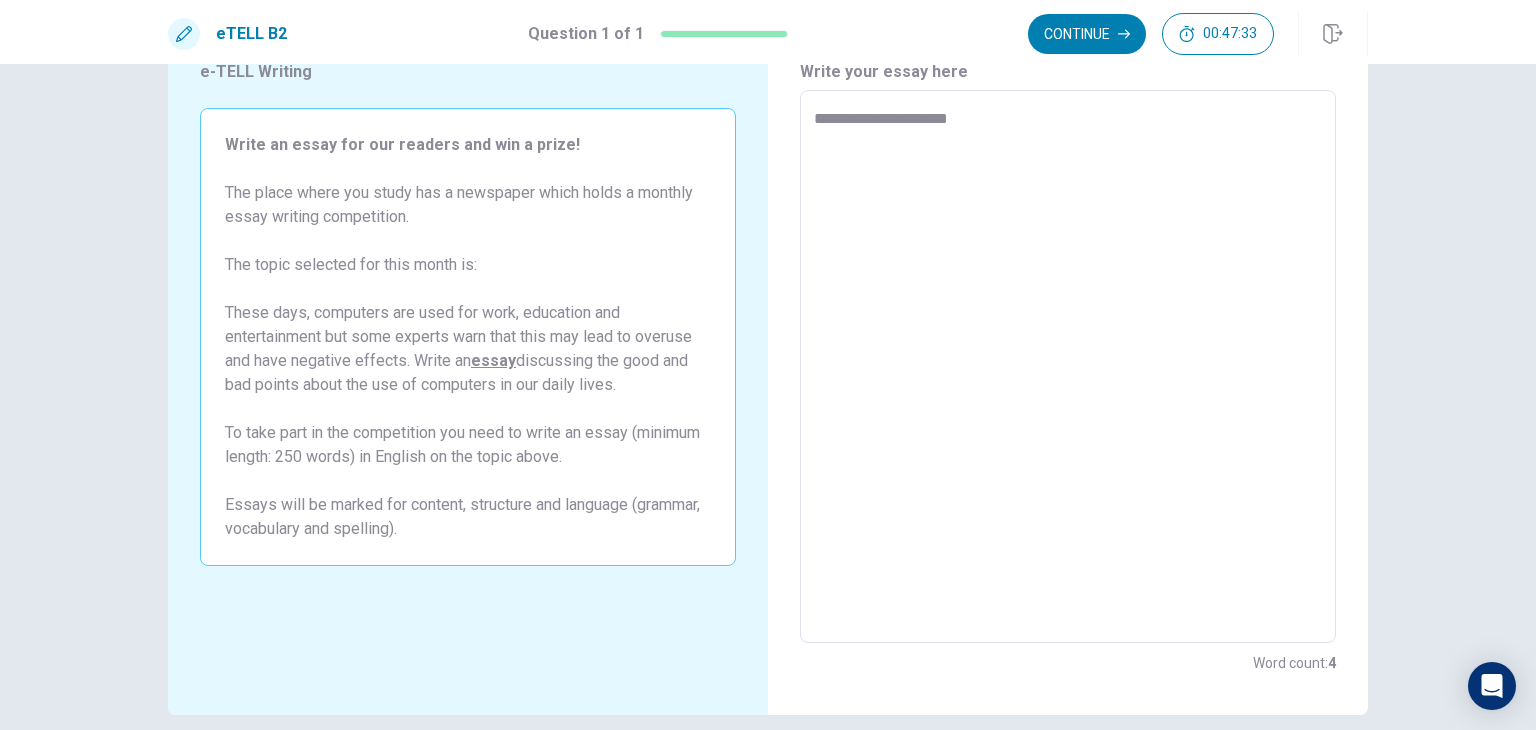 type on "*" 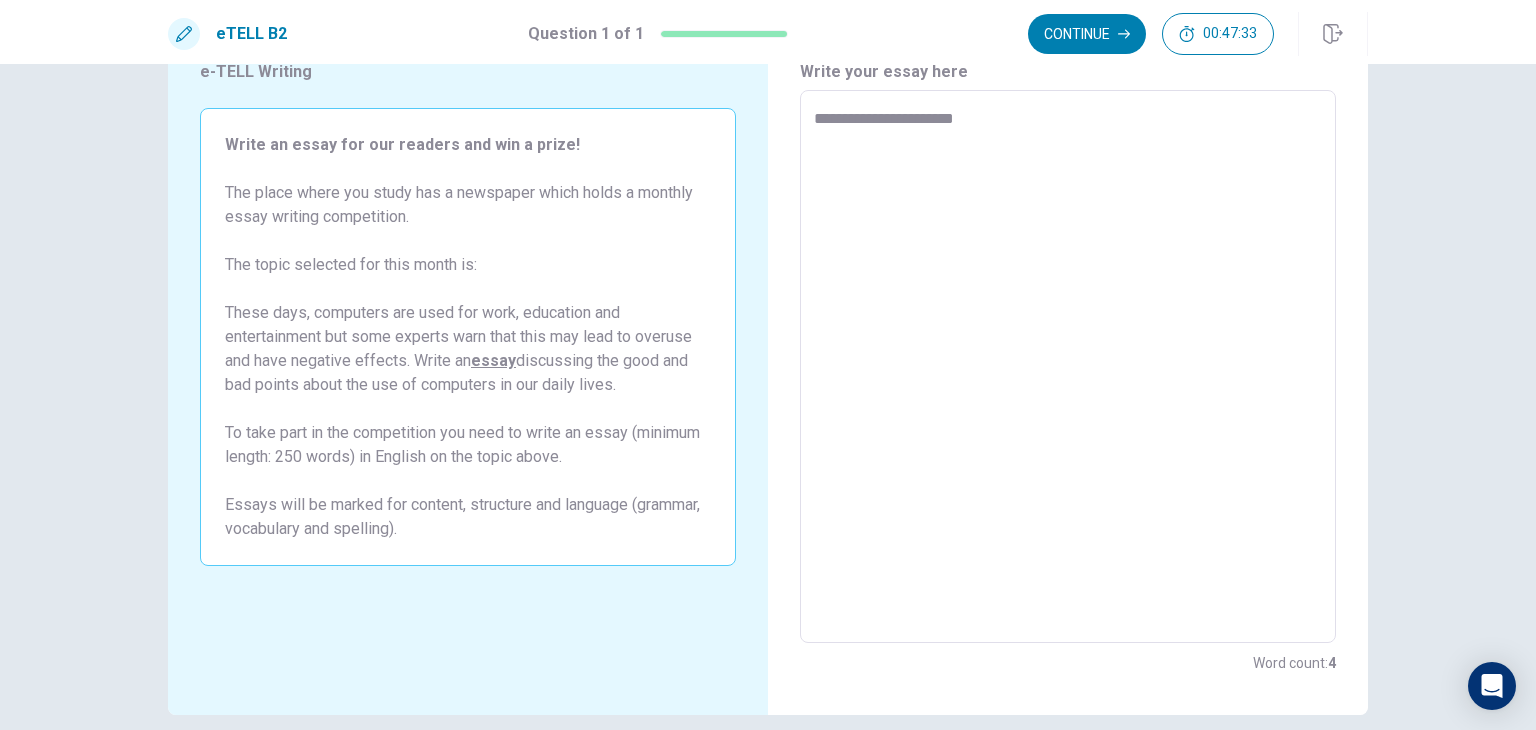 type on "*" 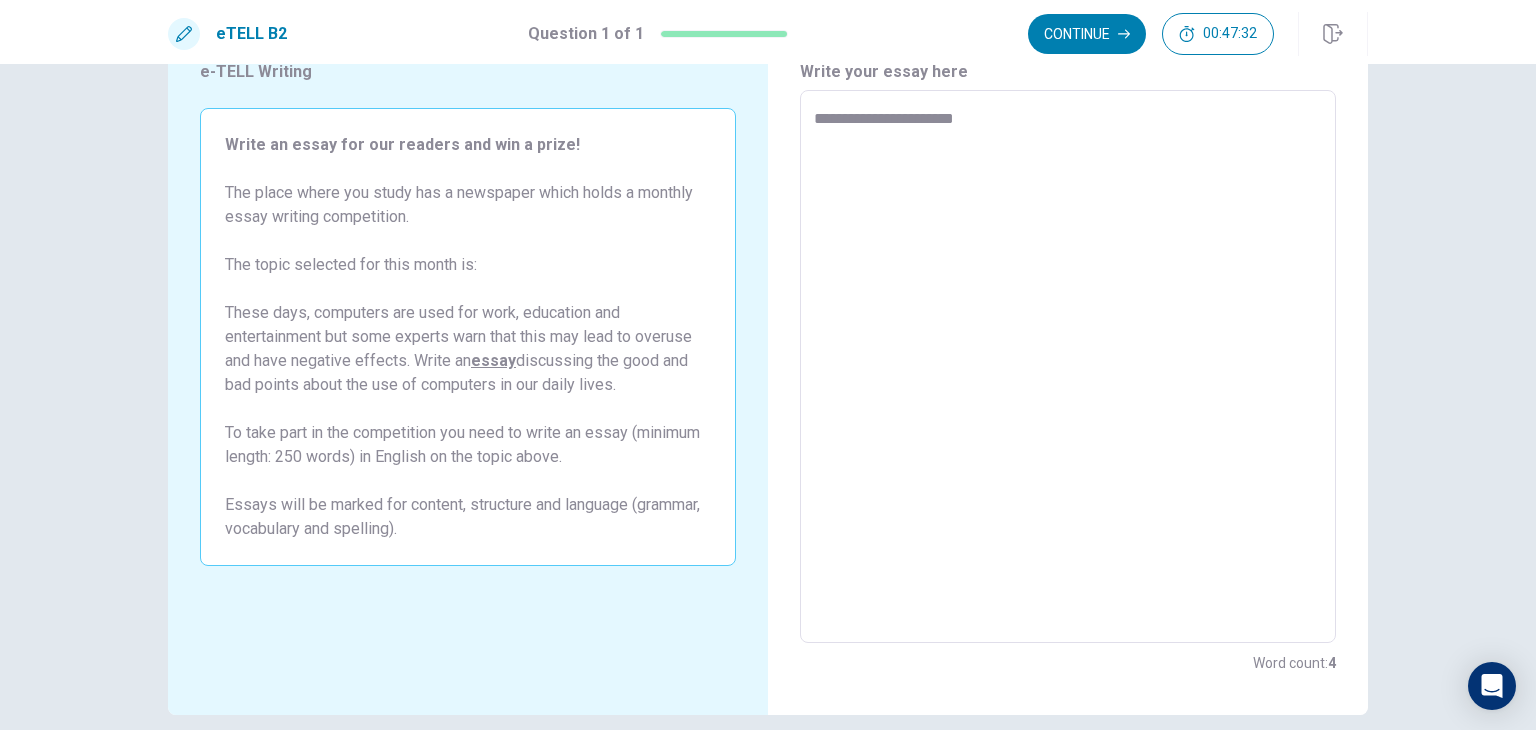 type on "**********" 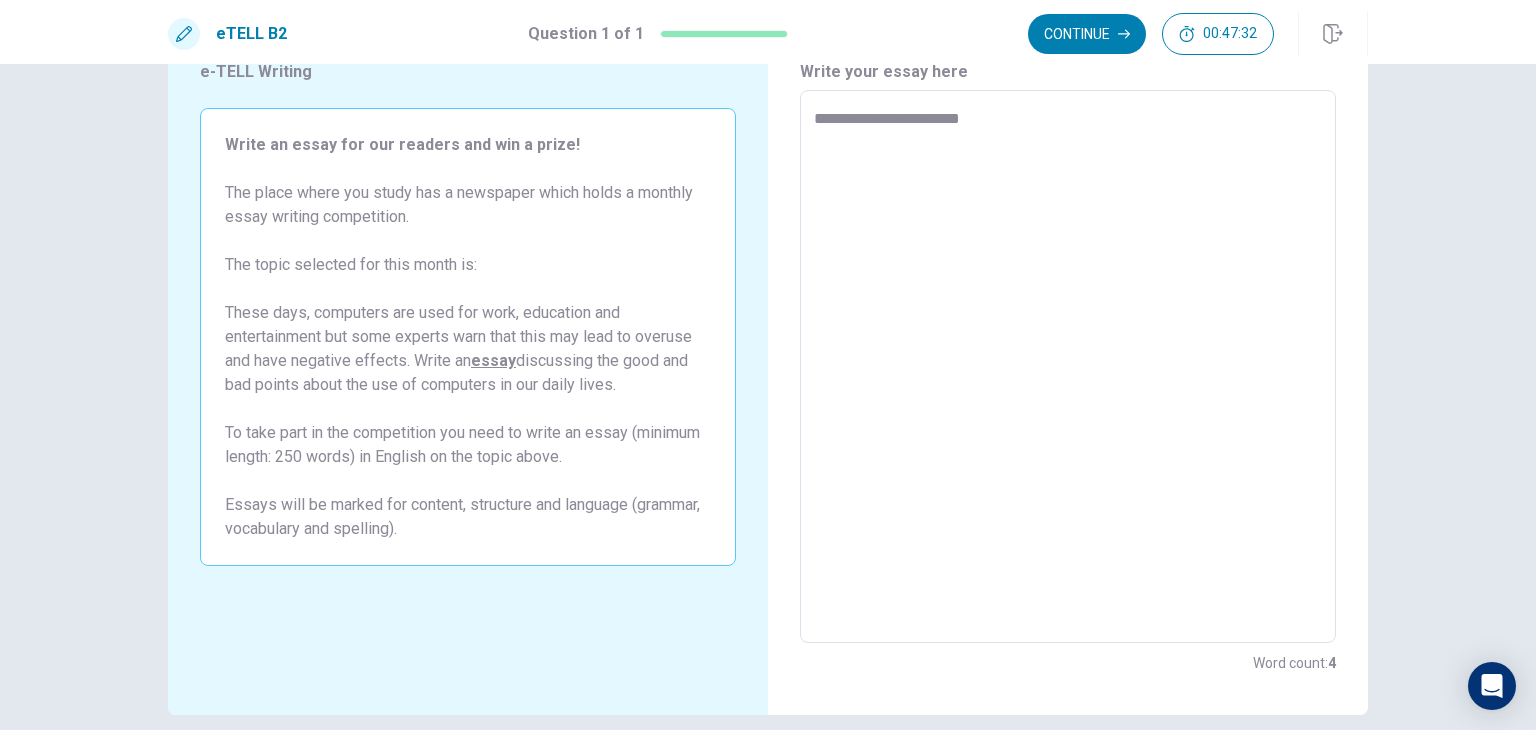 type on "*" 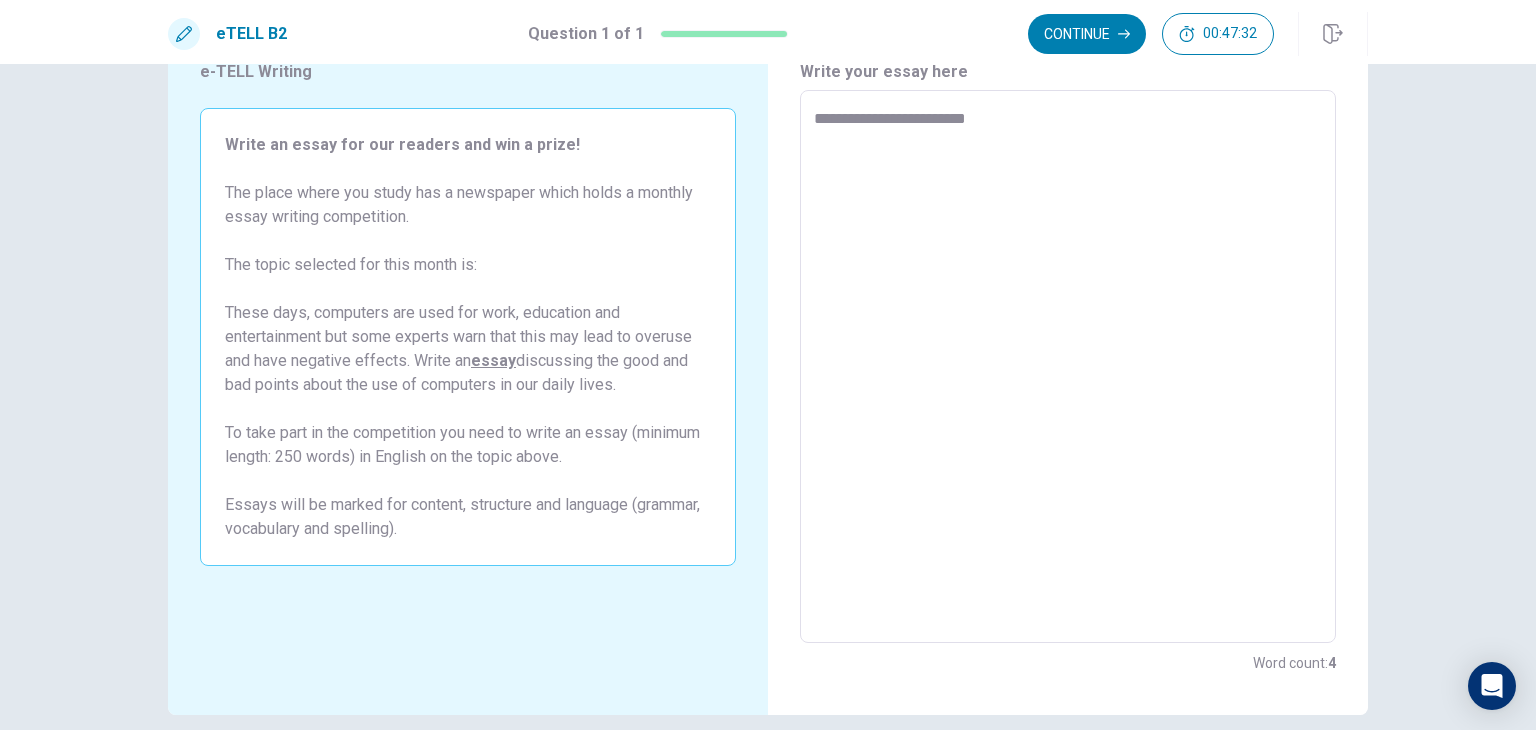 type on "*" 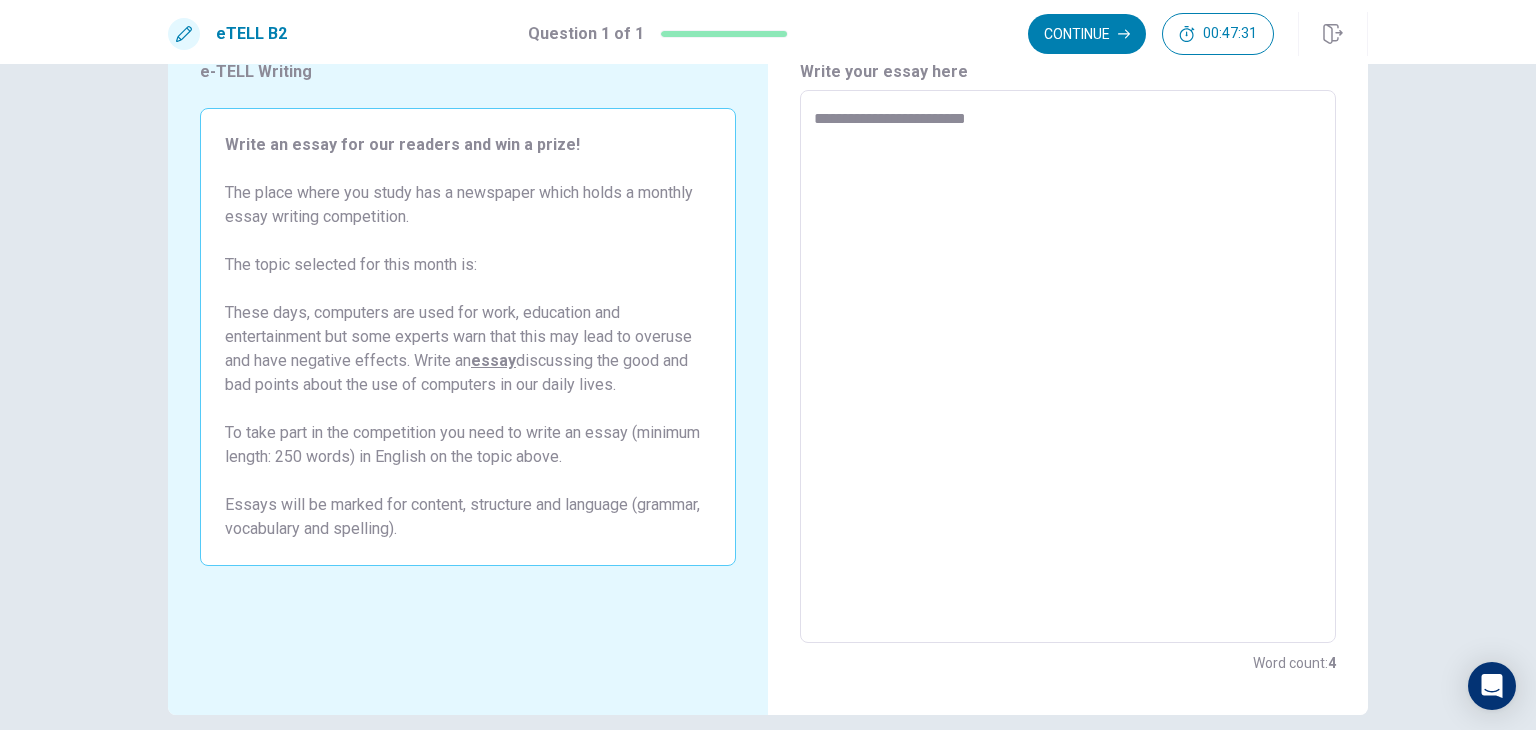 type on "**********" 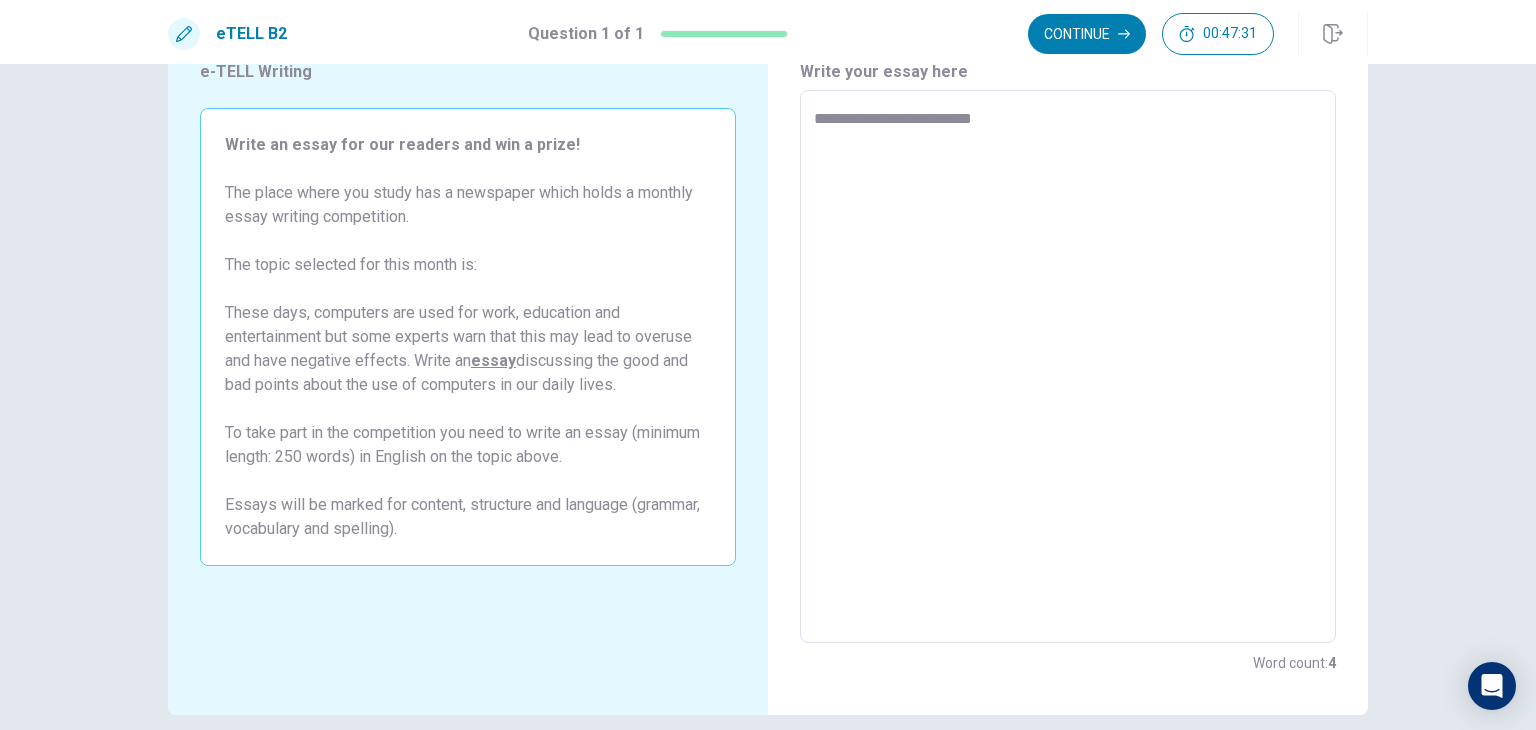 type on "*" 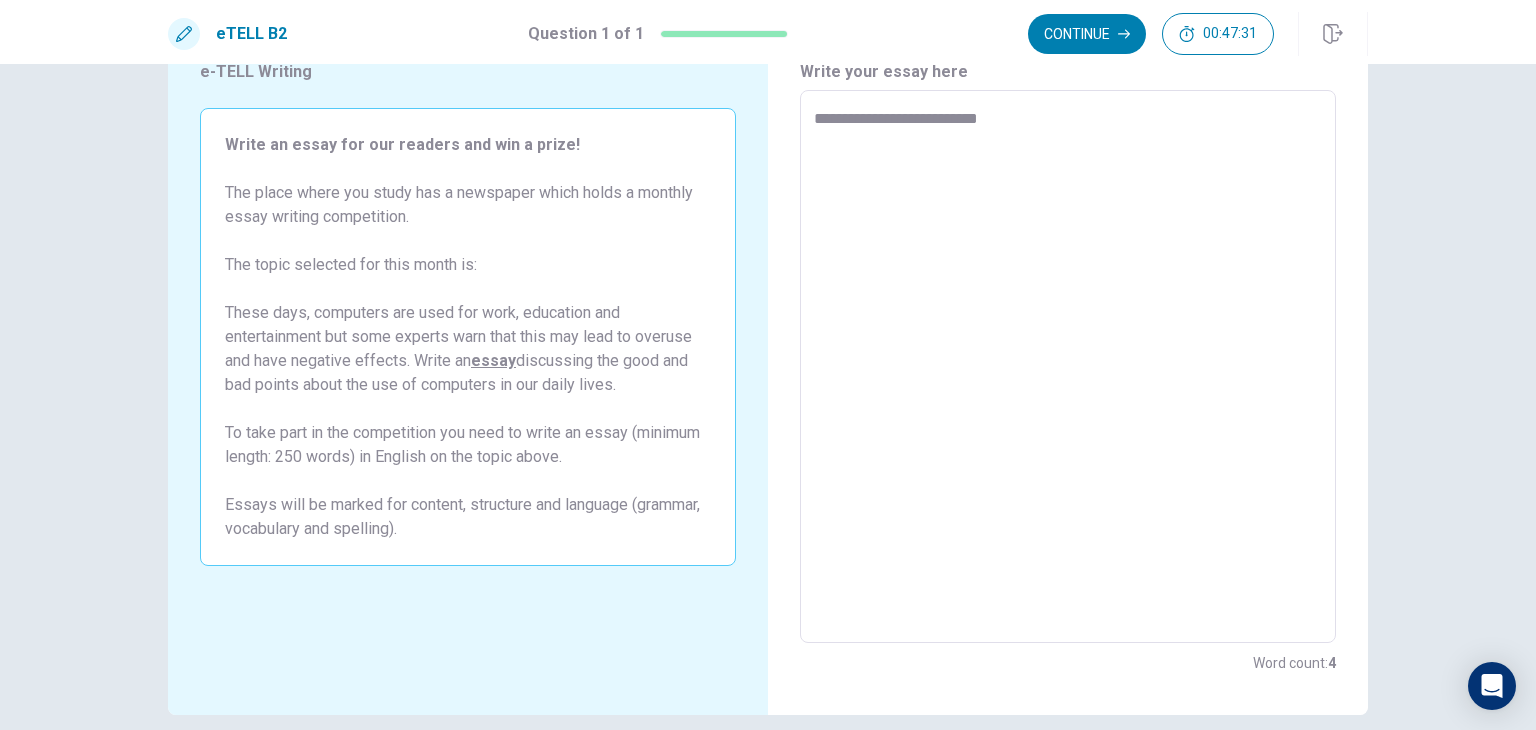 type on "*" 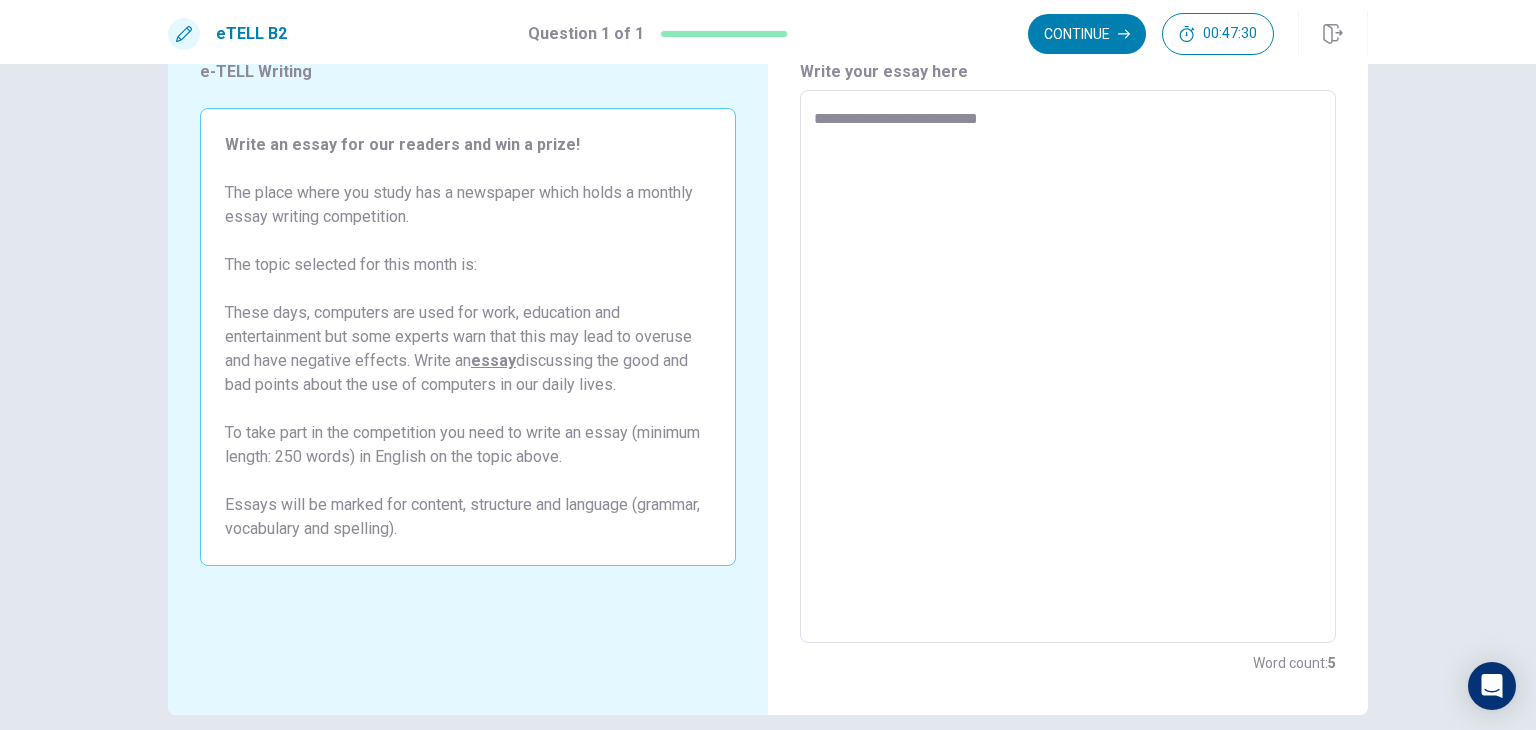 type on "**********" 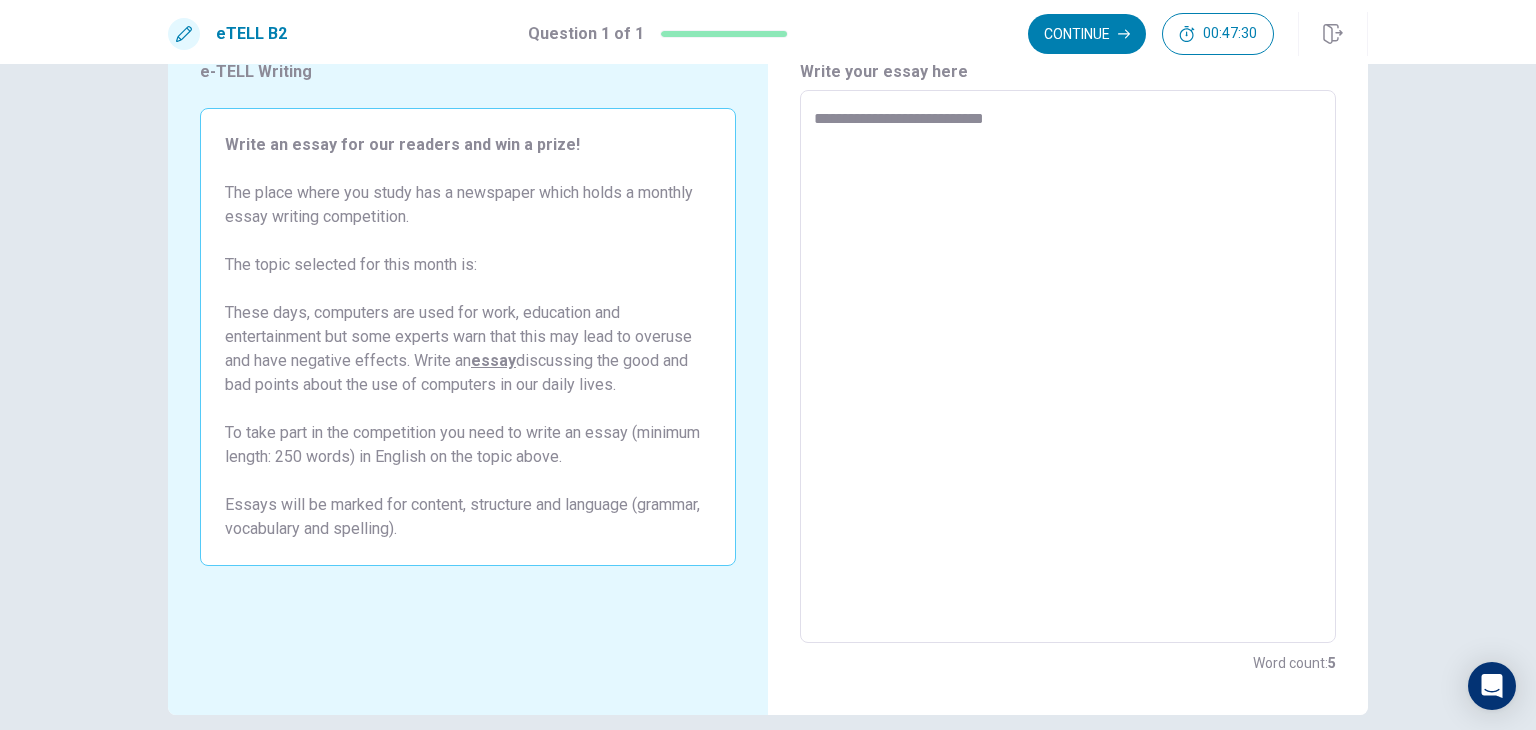type on "*" 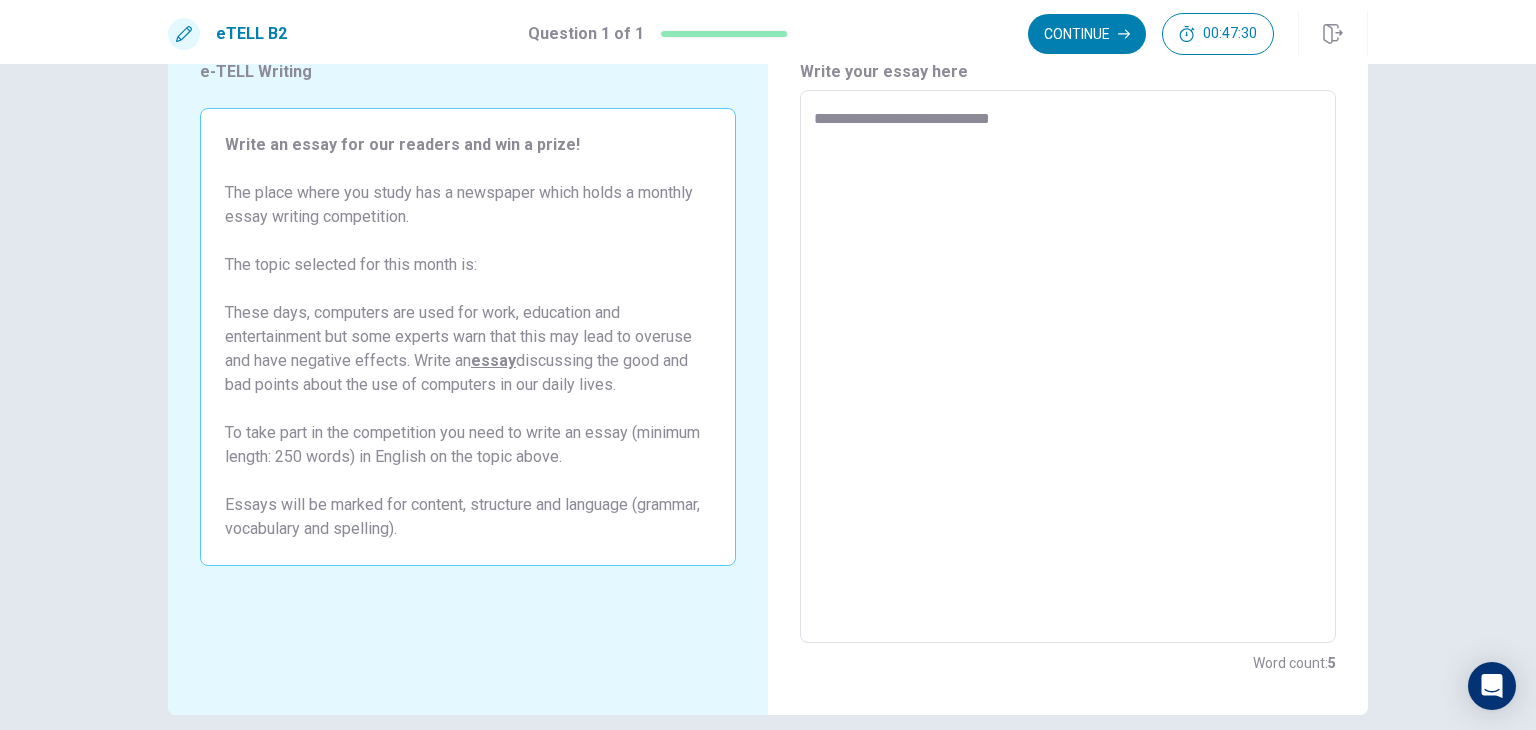 type on "*" 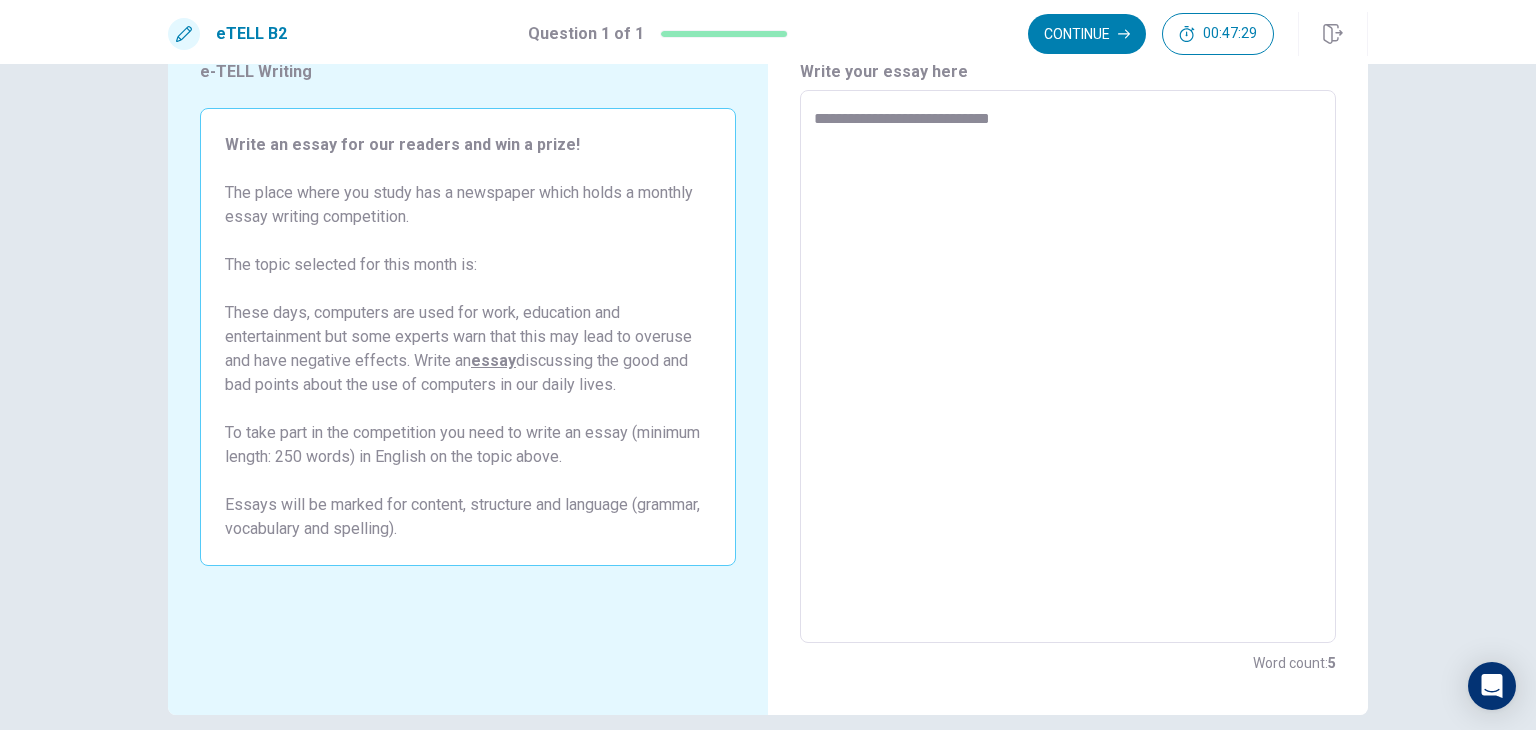 type on "**********" 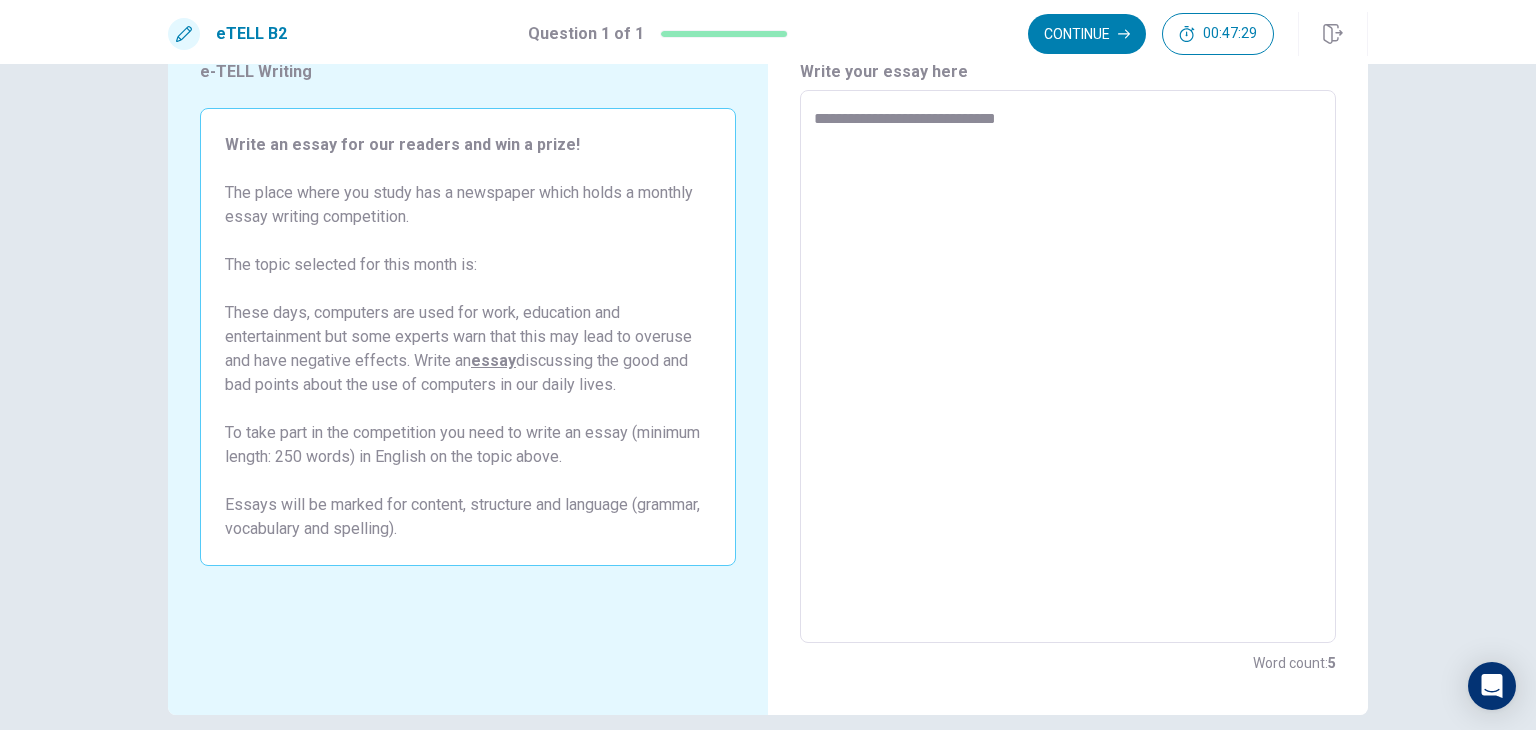 type on "*" 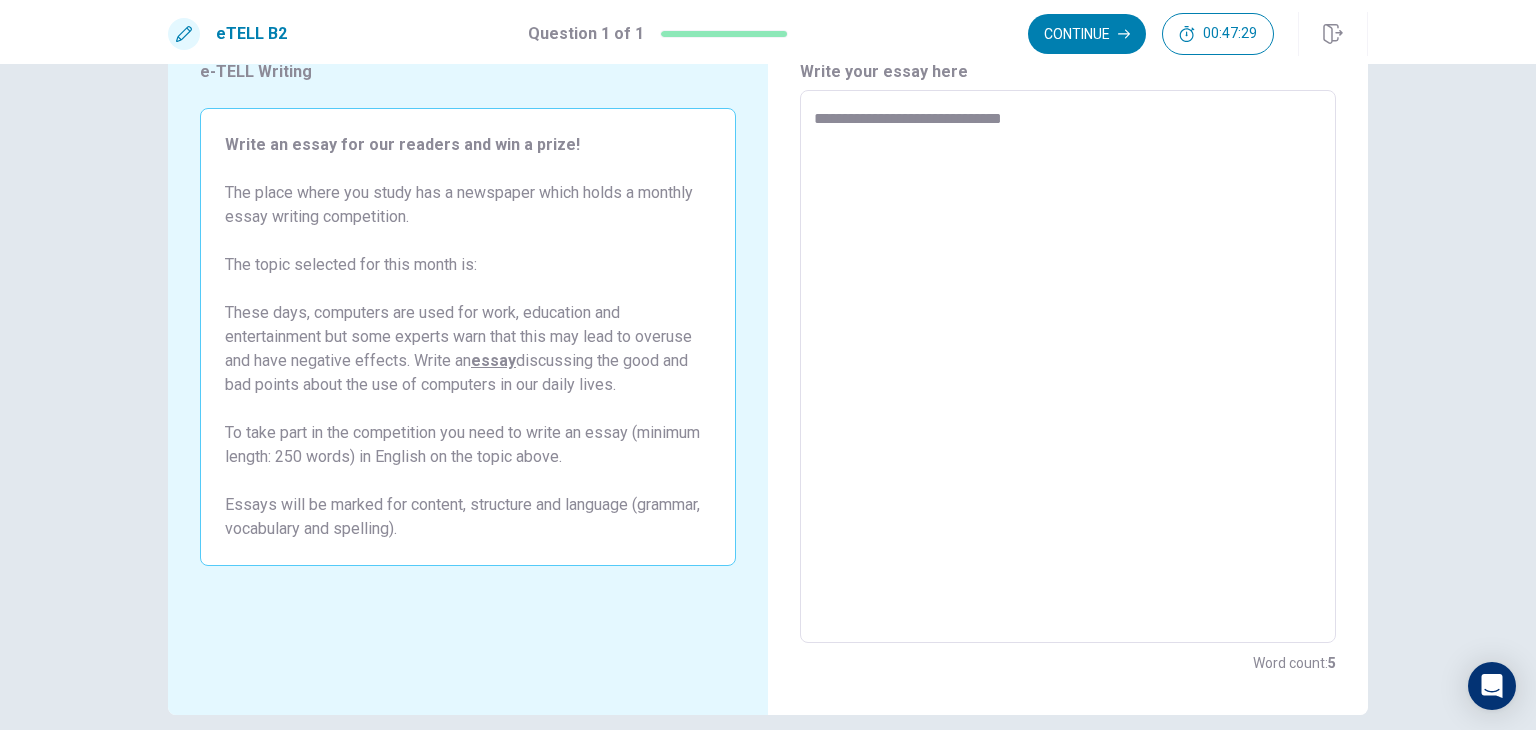 type on "*" 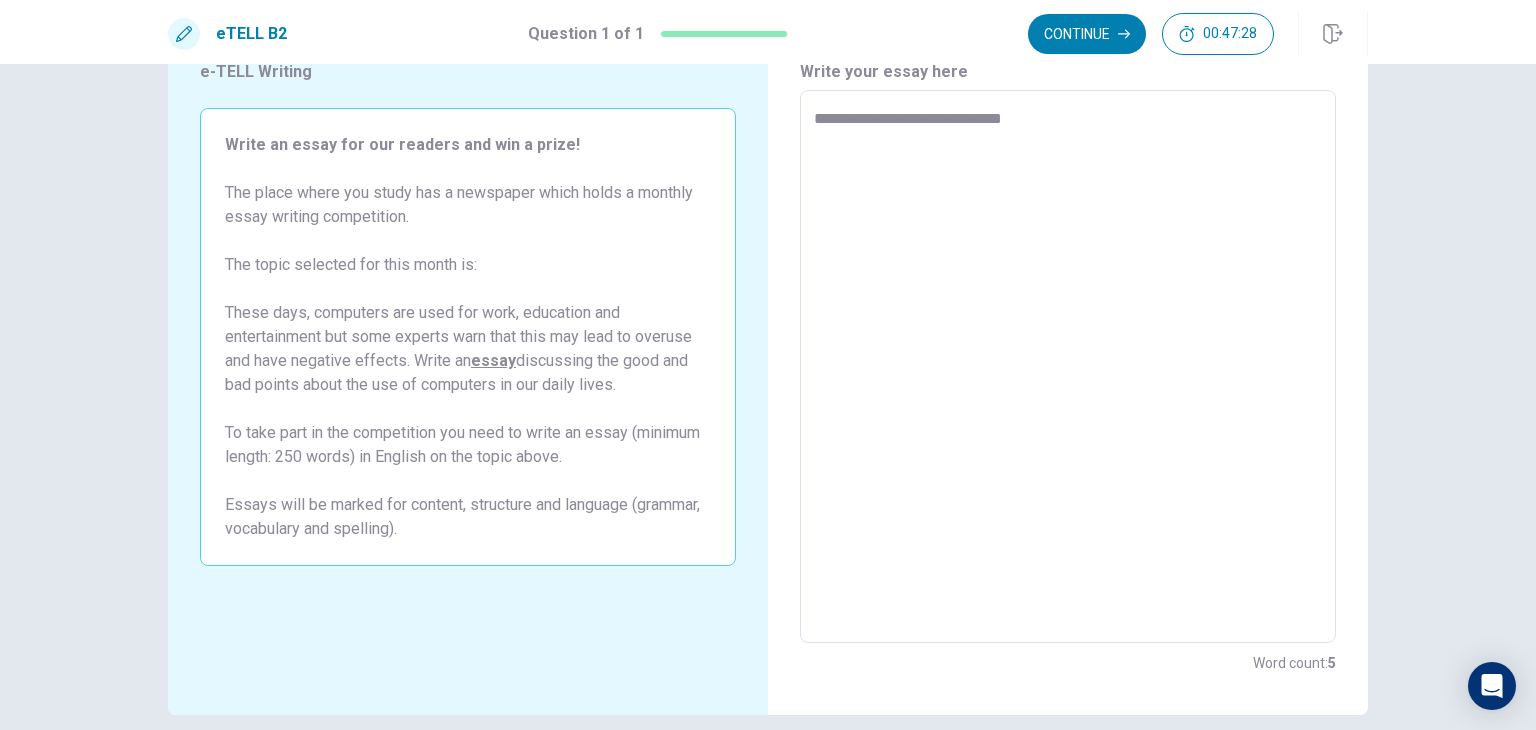 type on "**********" 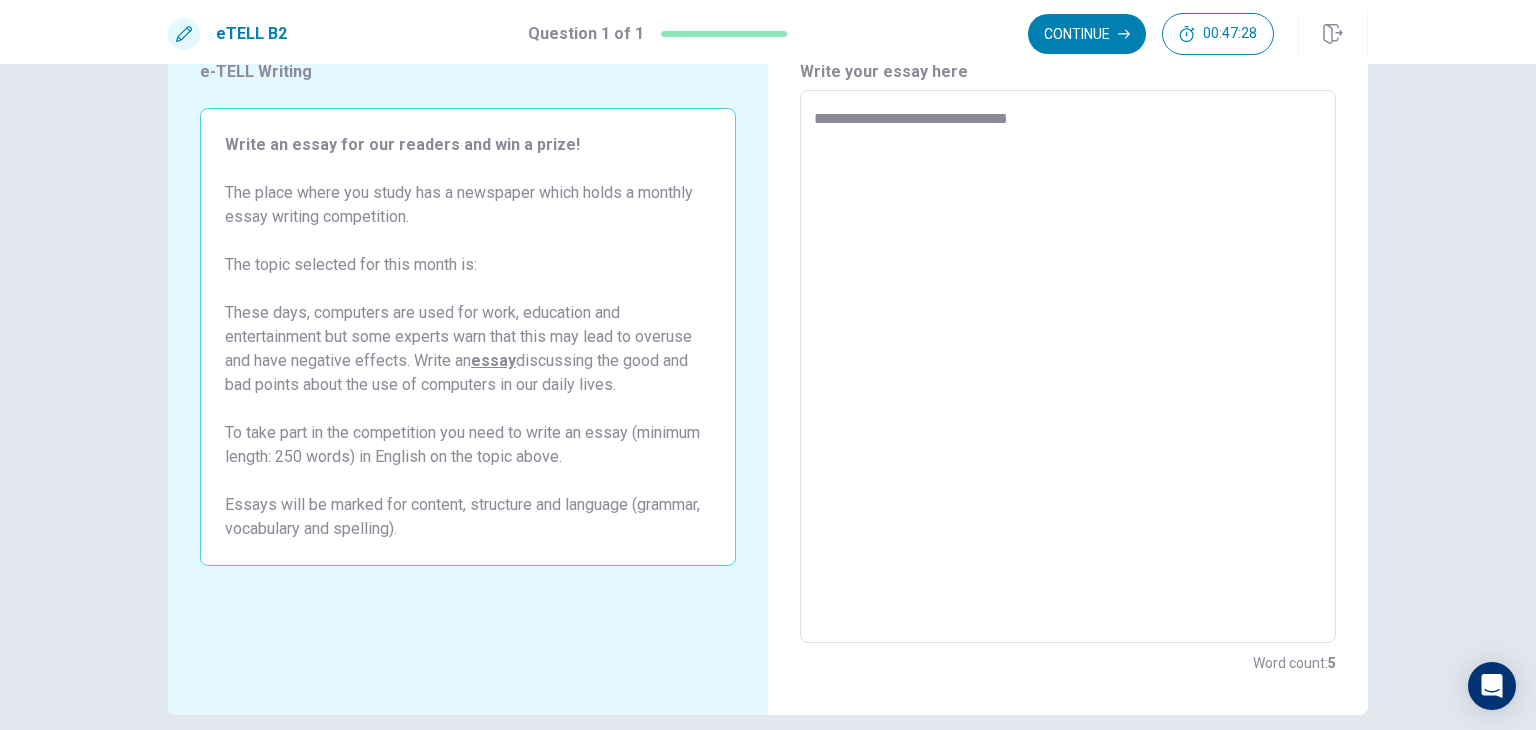 type on "*" 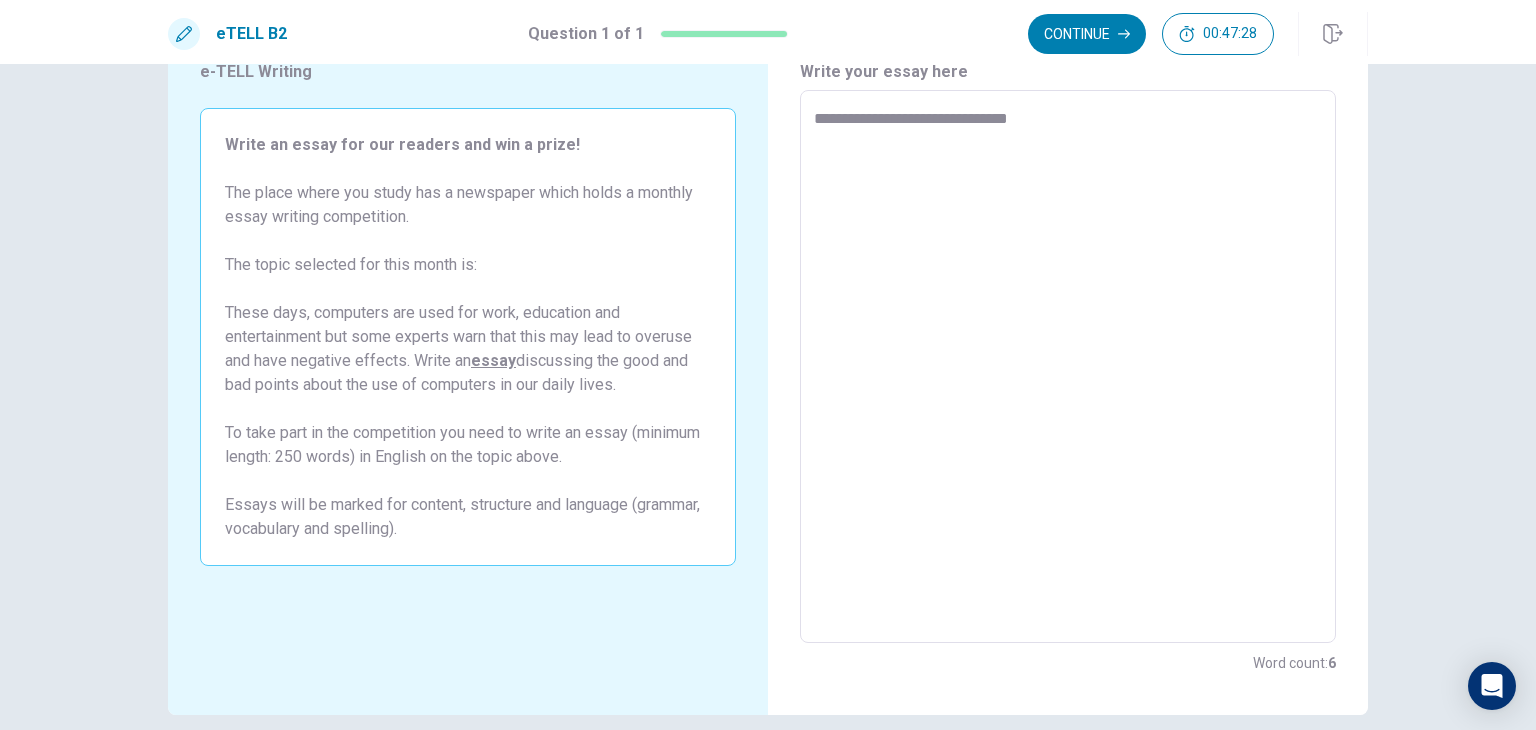 type on "**********" 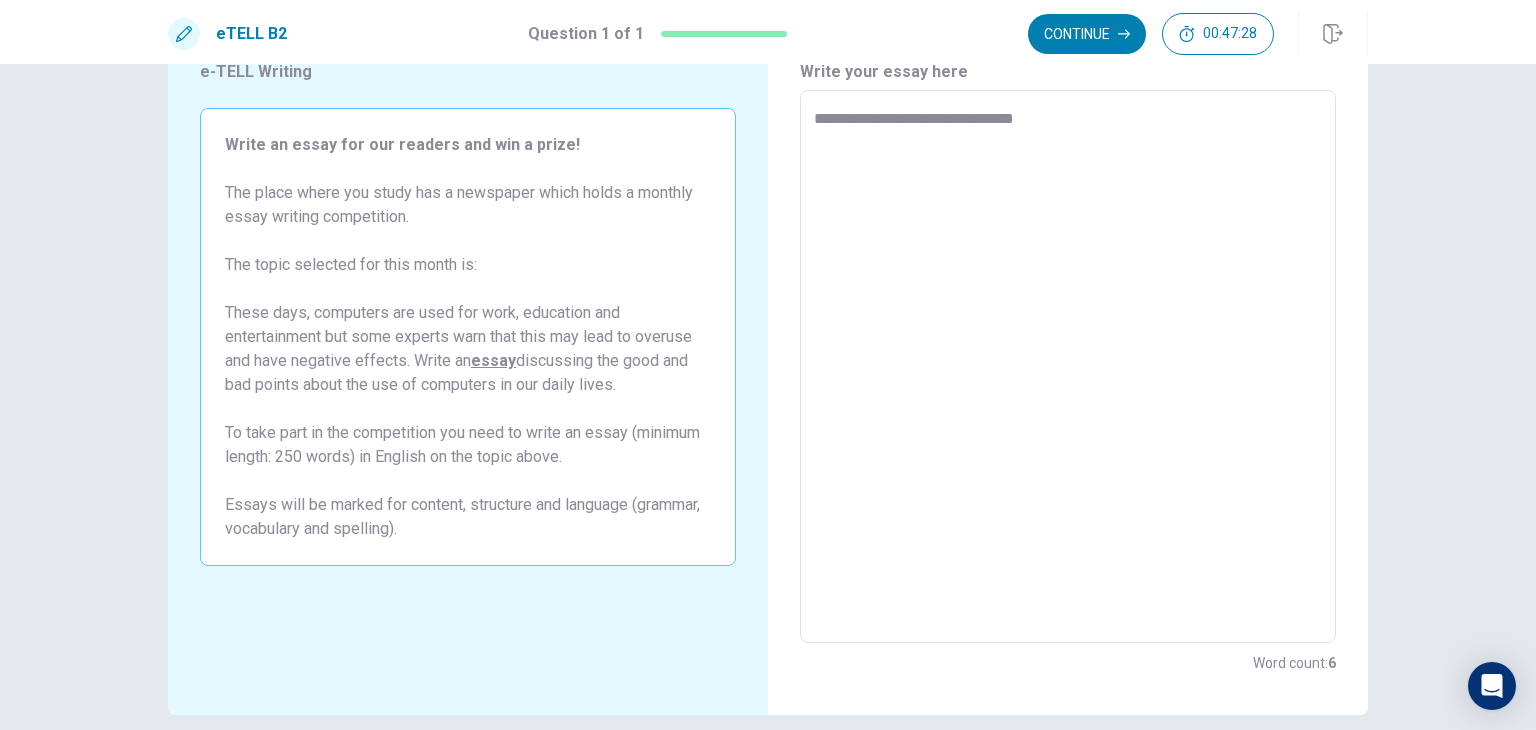 type on "*" 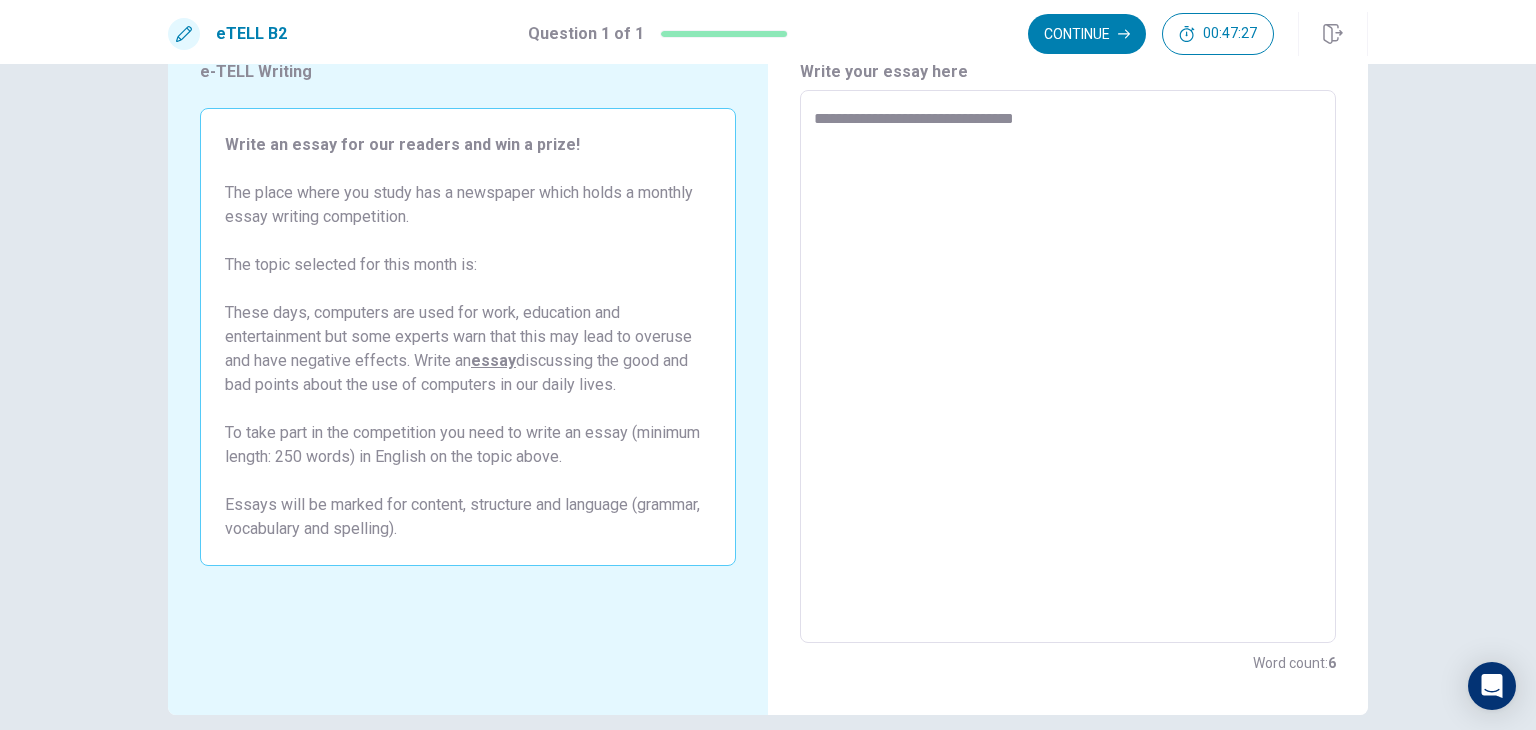 type on "**********" 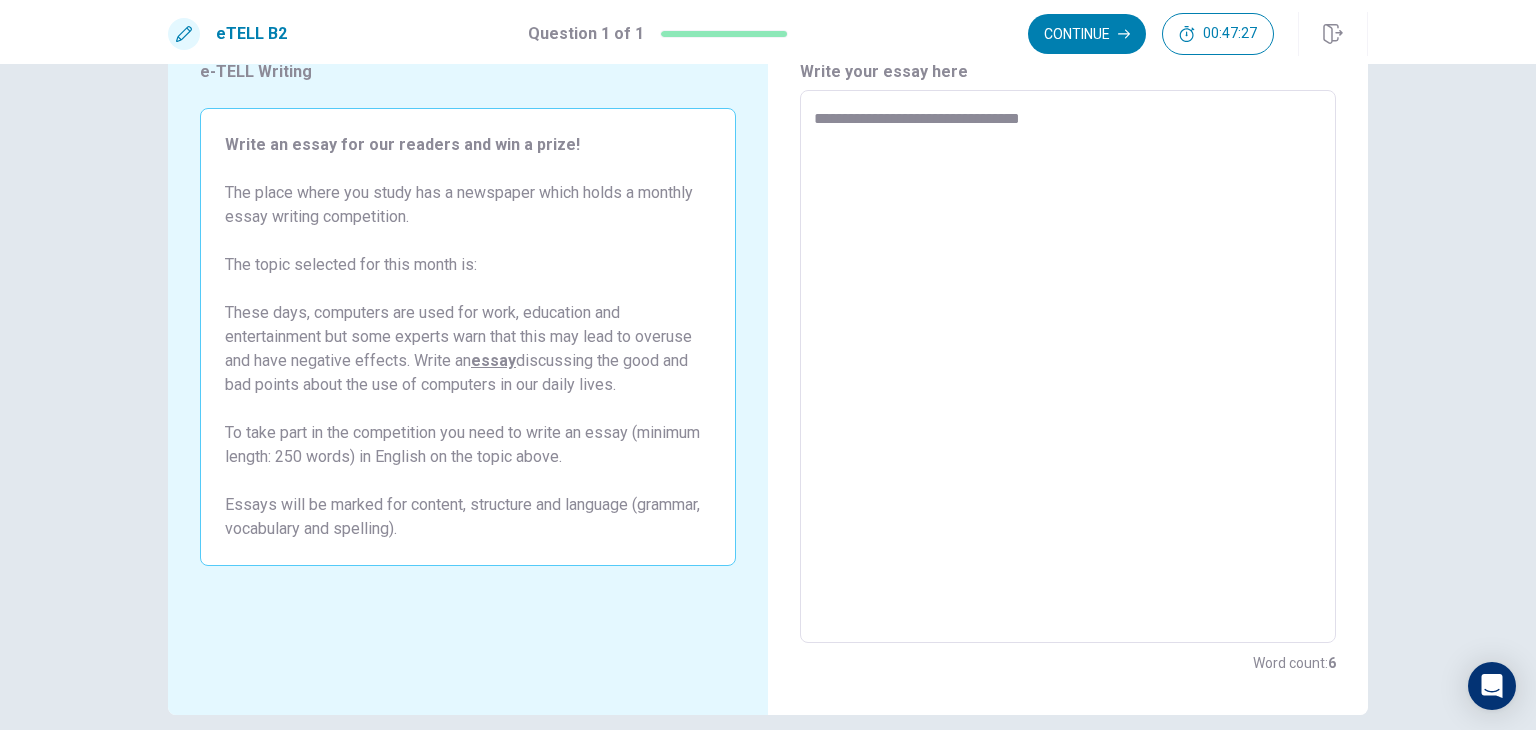 type on "*" 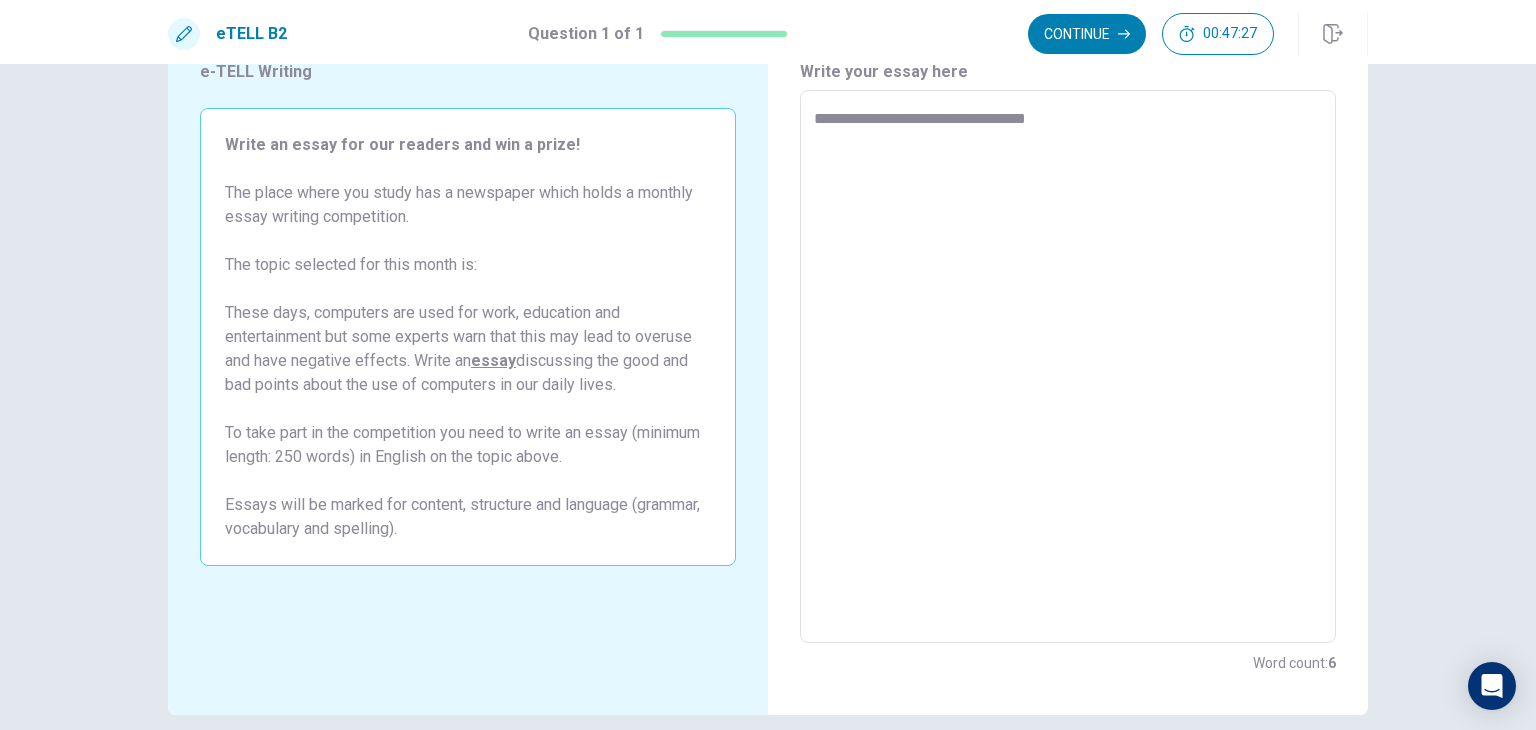 type on "*" 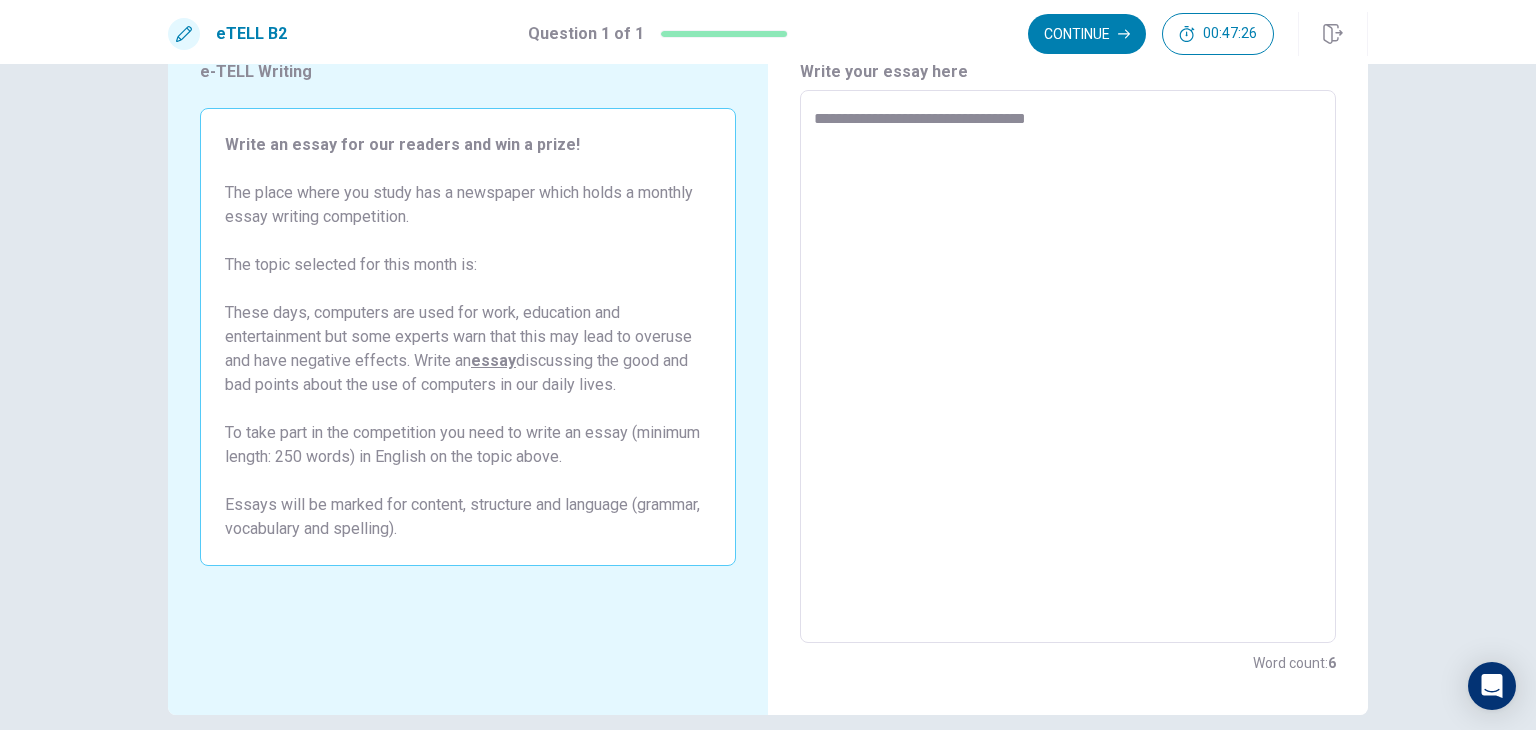 type on "**********" 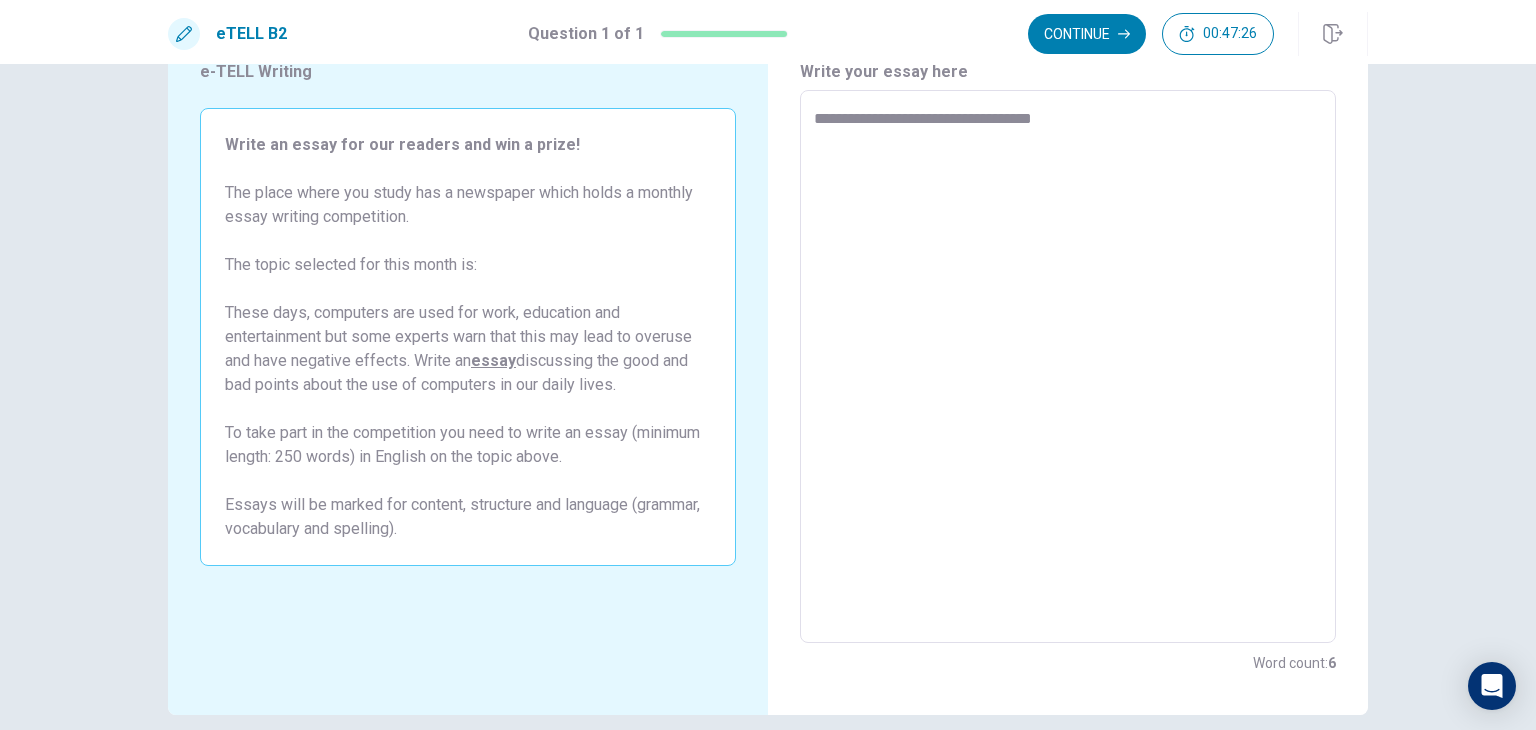 type on "*" 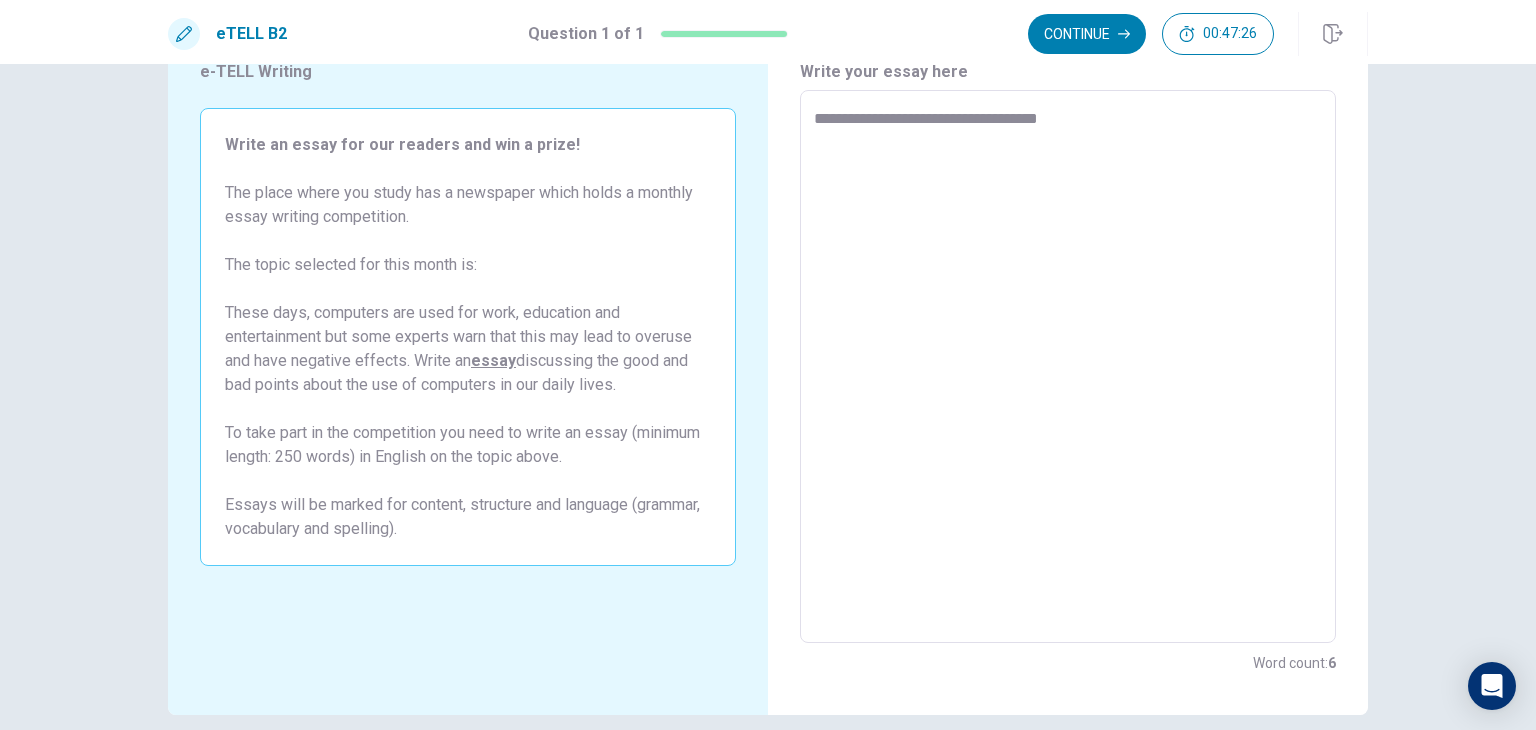 type on "*" 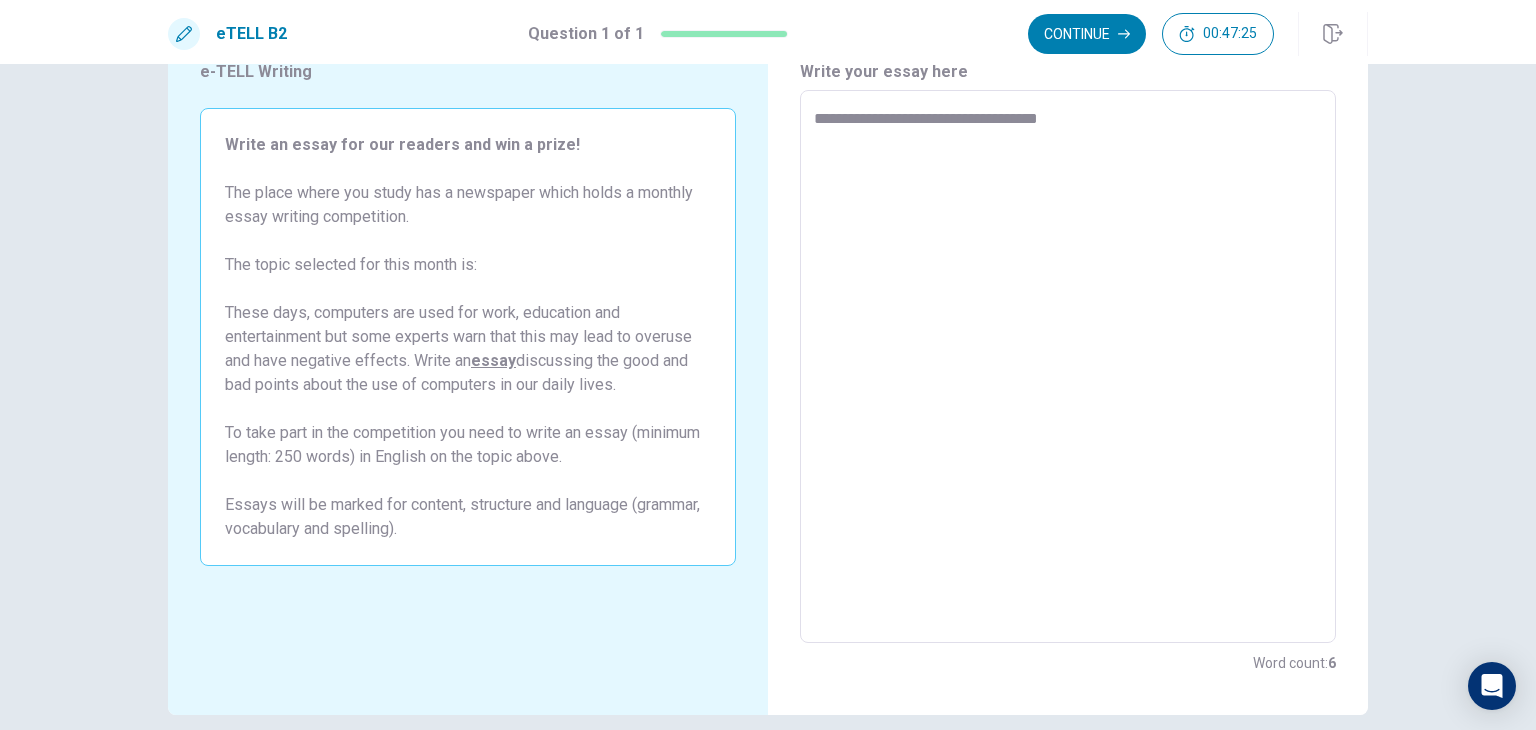 type on "**********" 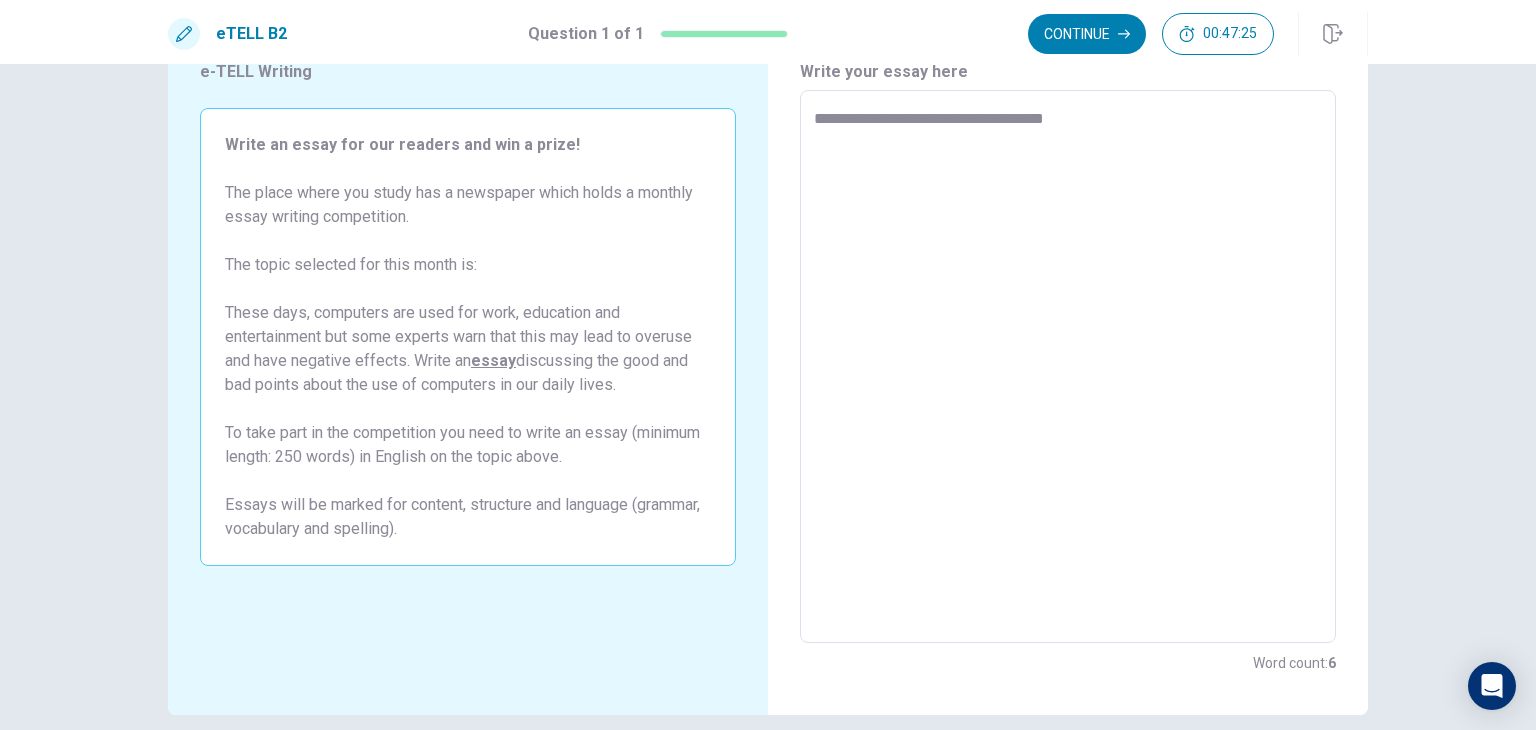 type on "*" 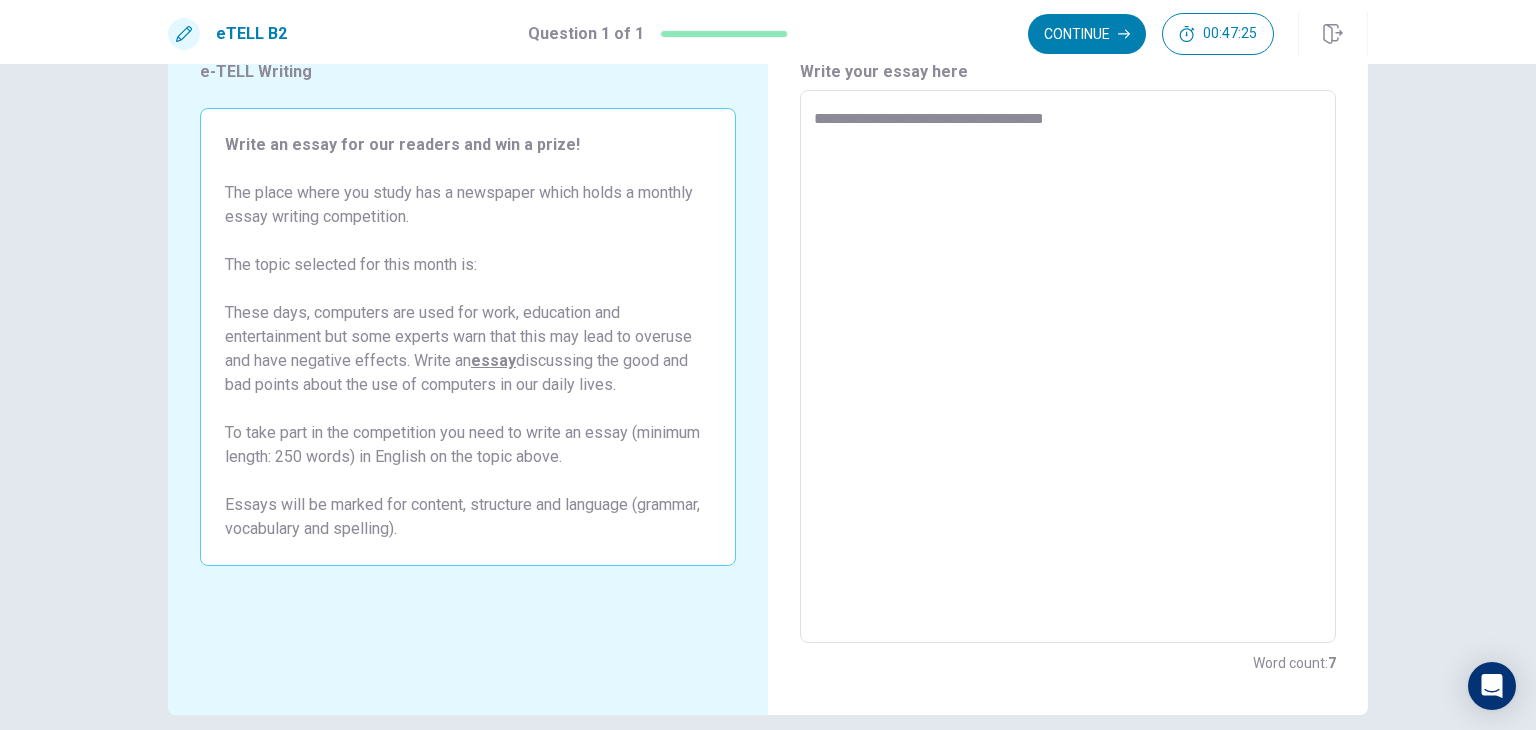 type on "**********" 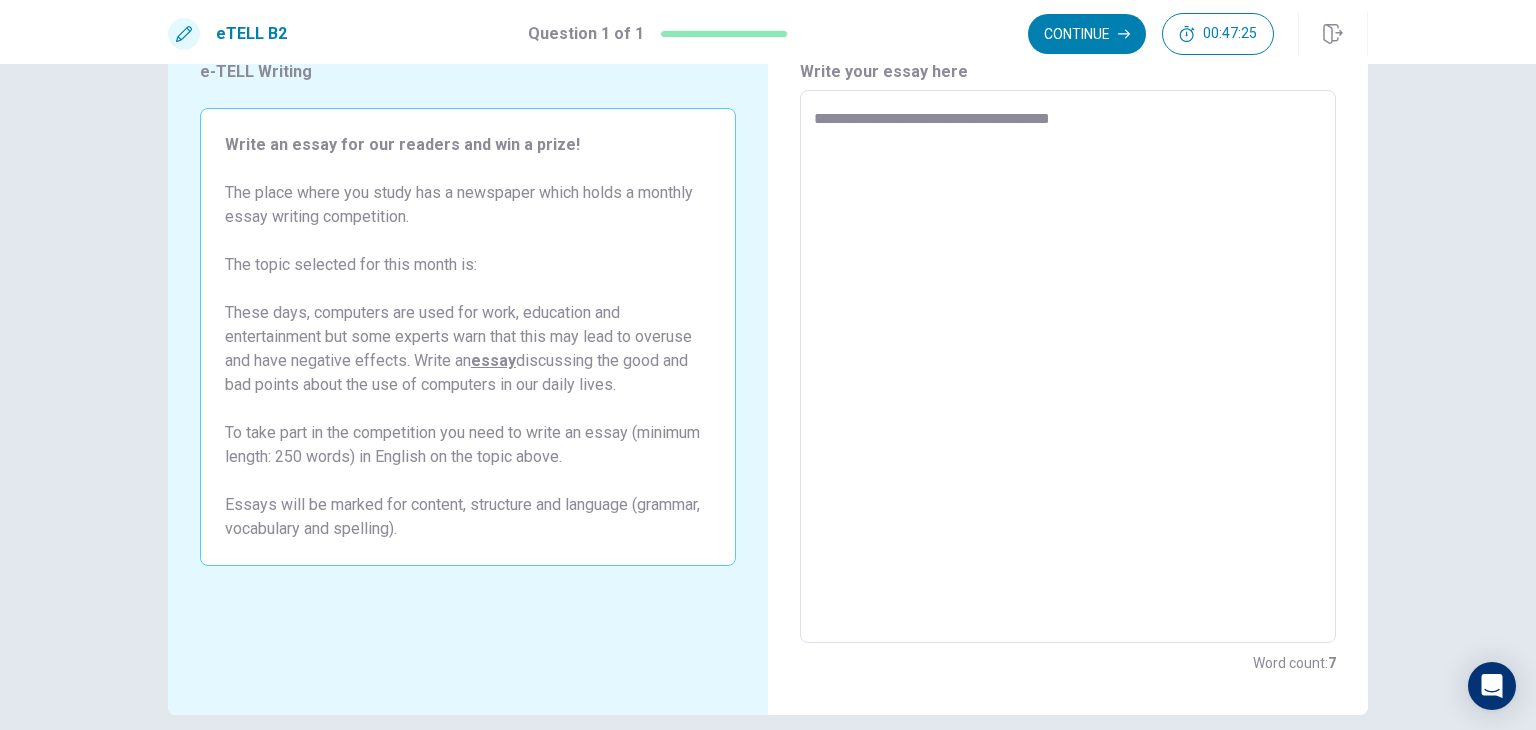 type on "*" 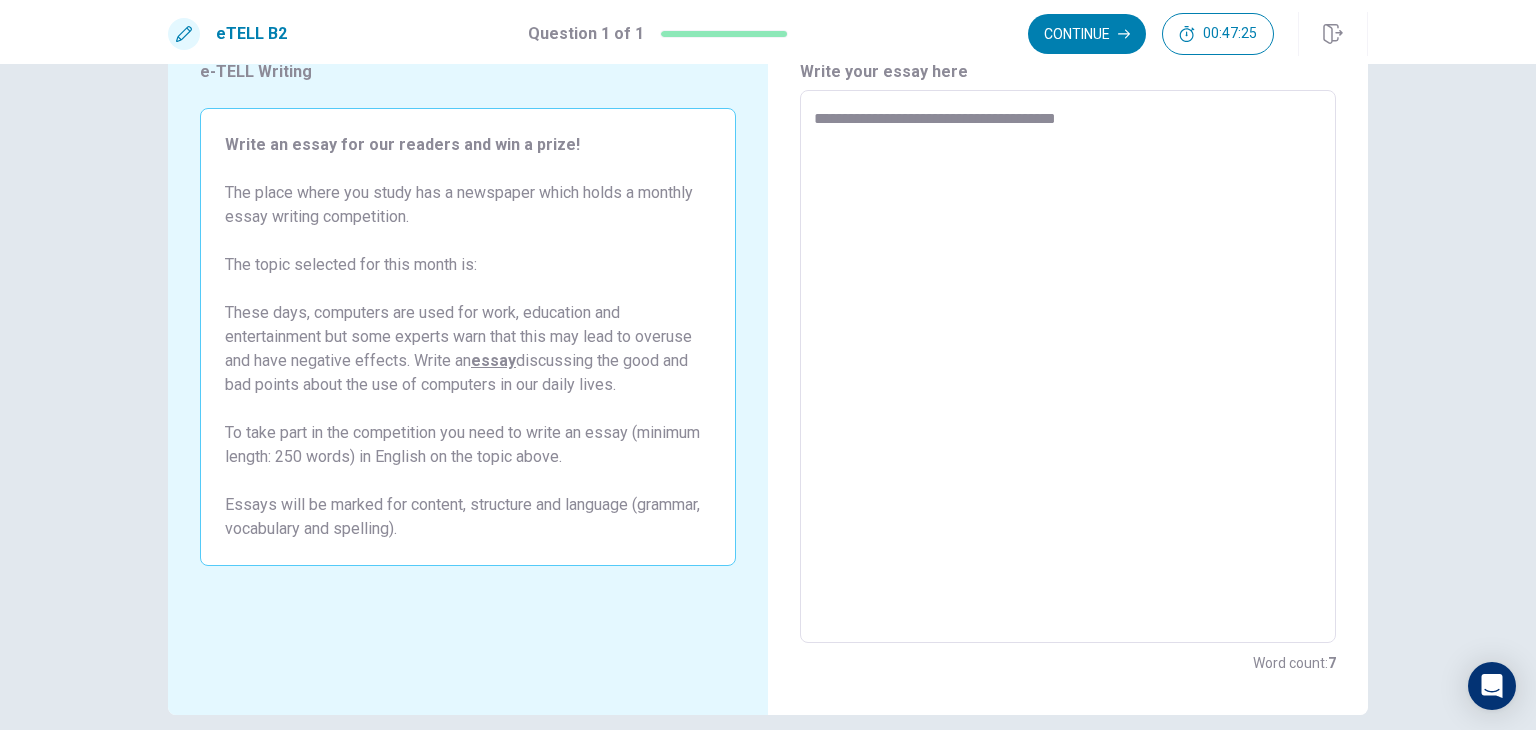 type on "*" 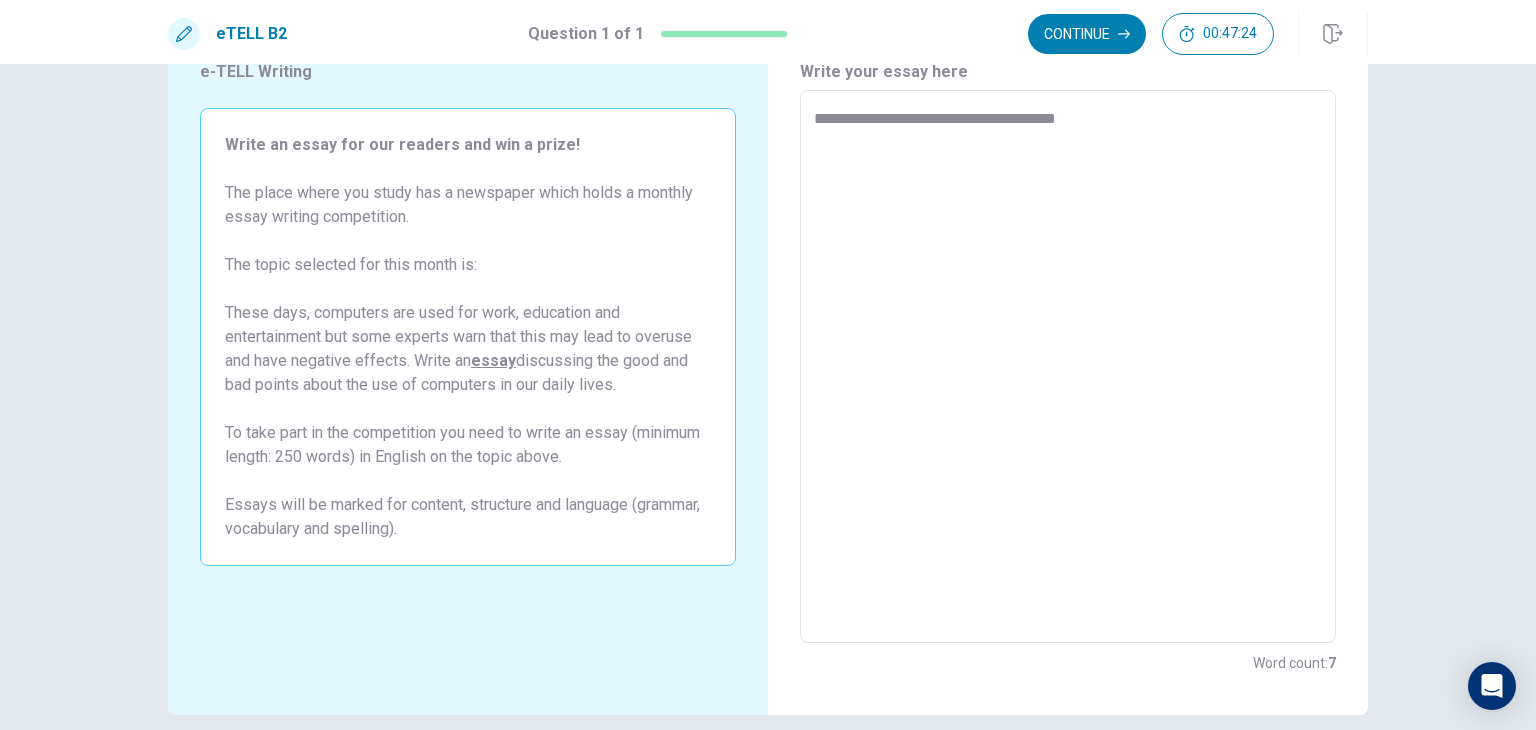 type on "**********" 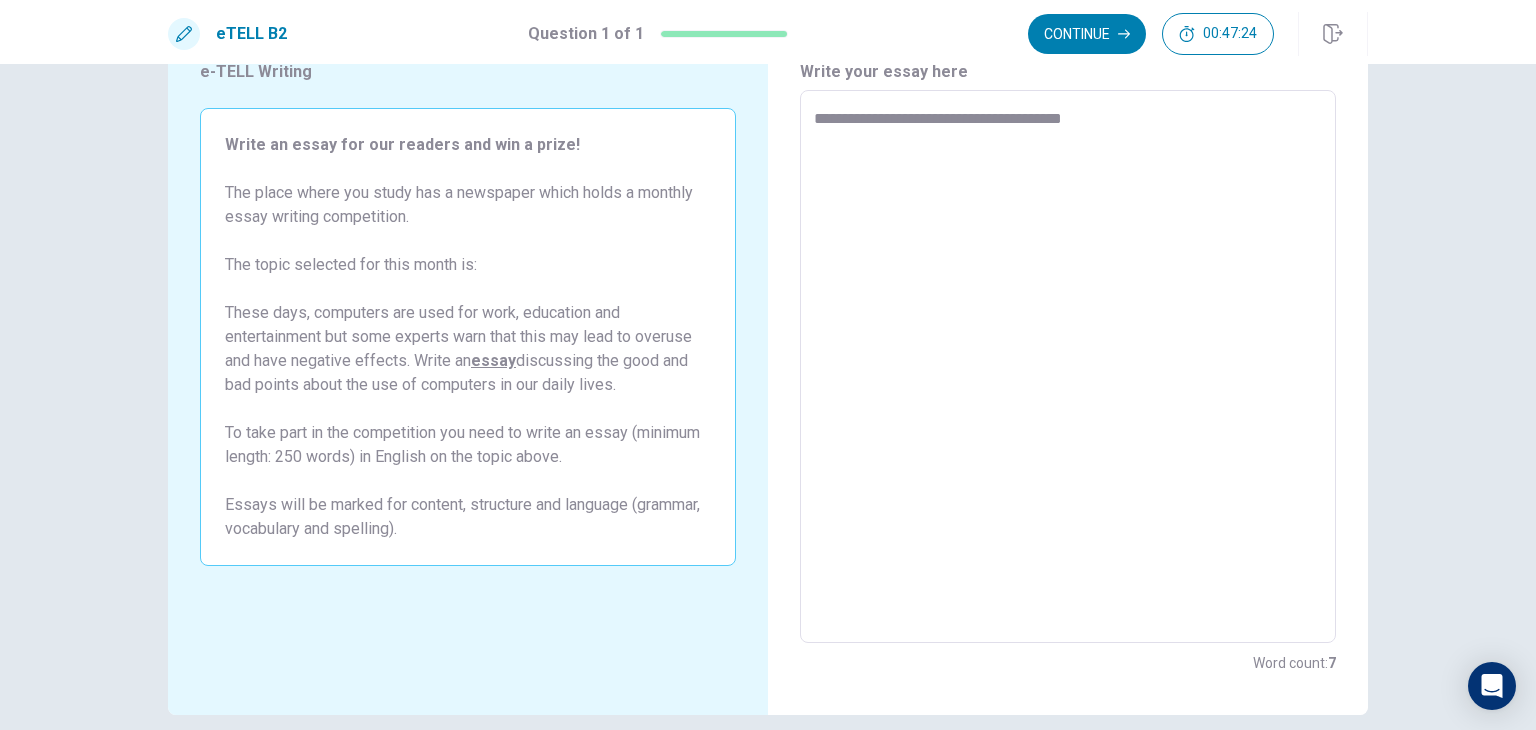 type on "*" 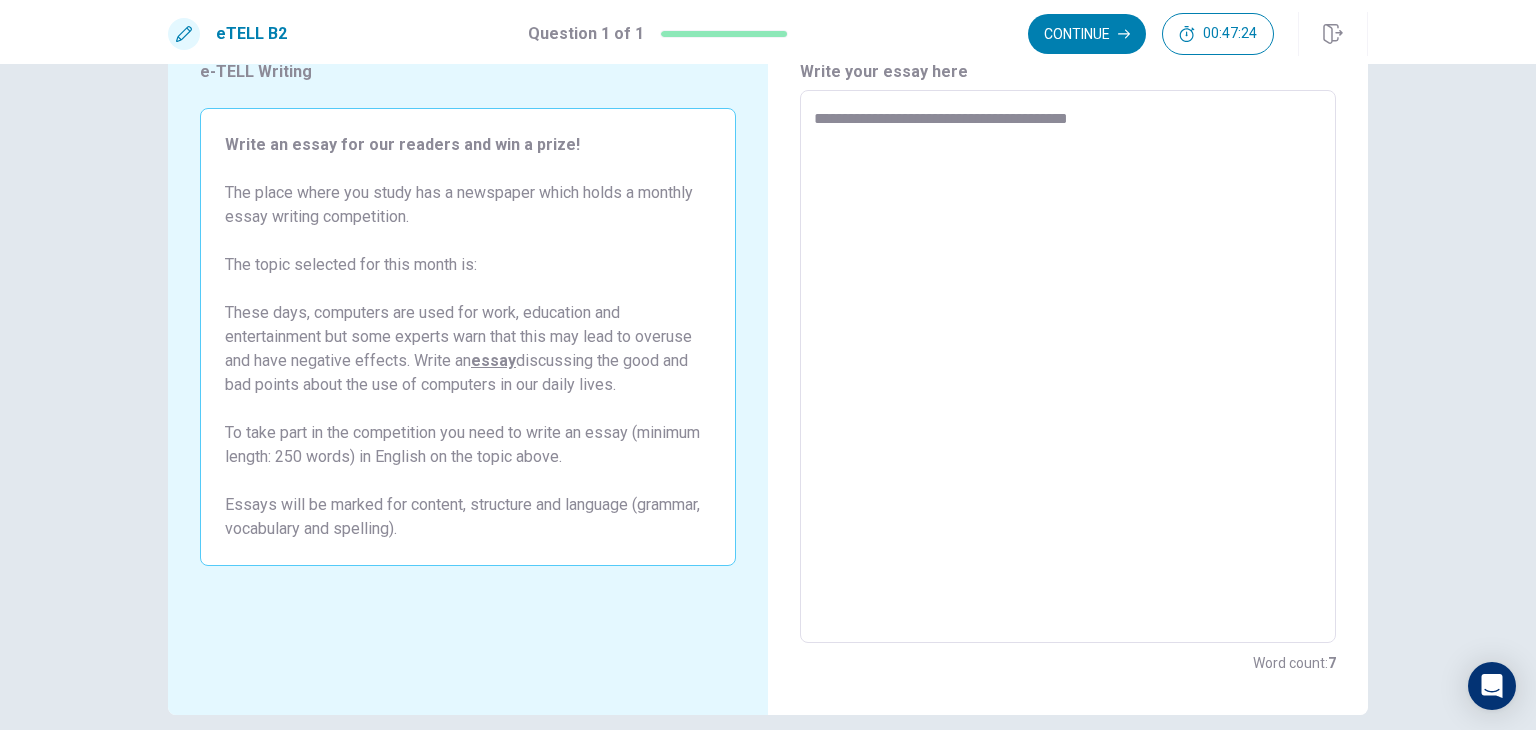 type on "*" 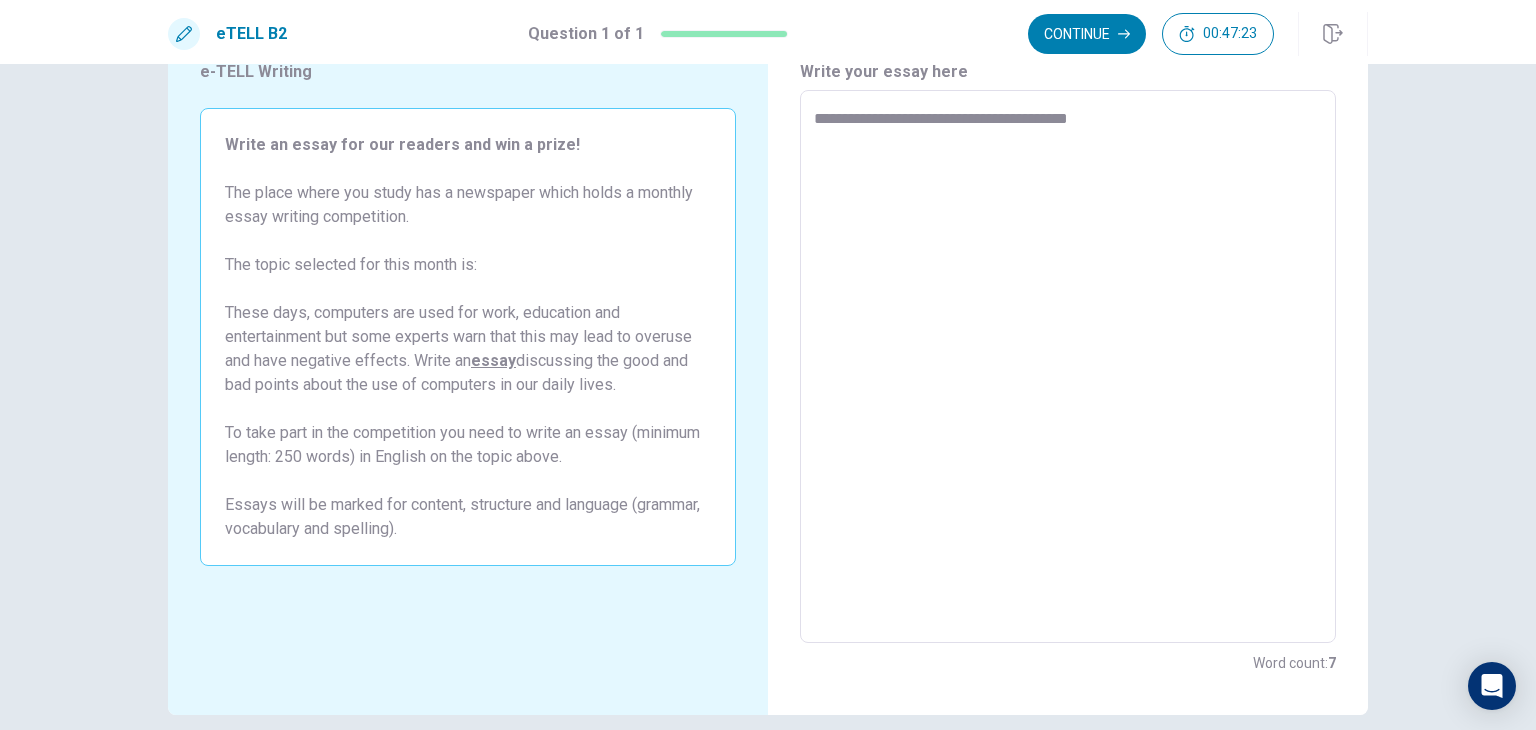 type on "**********" 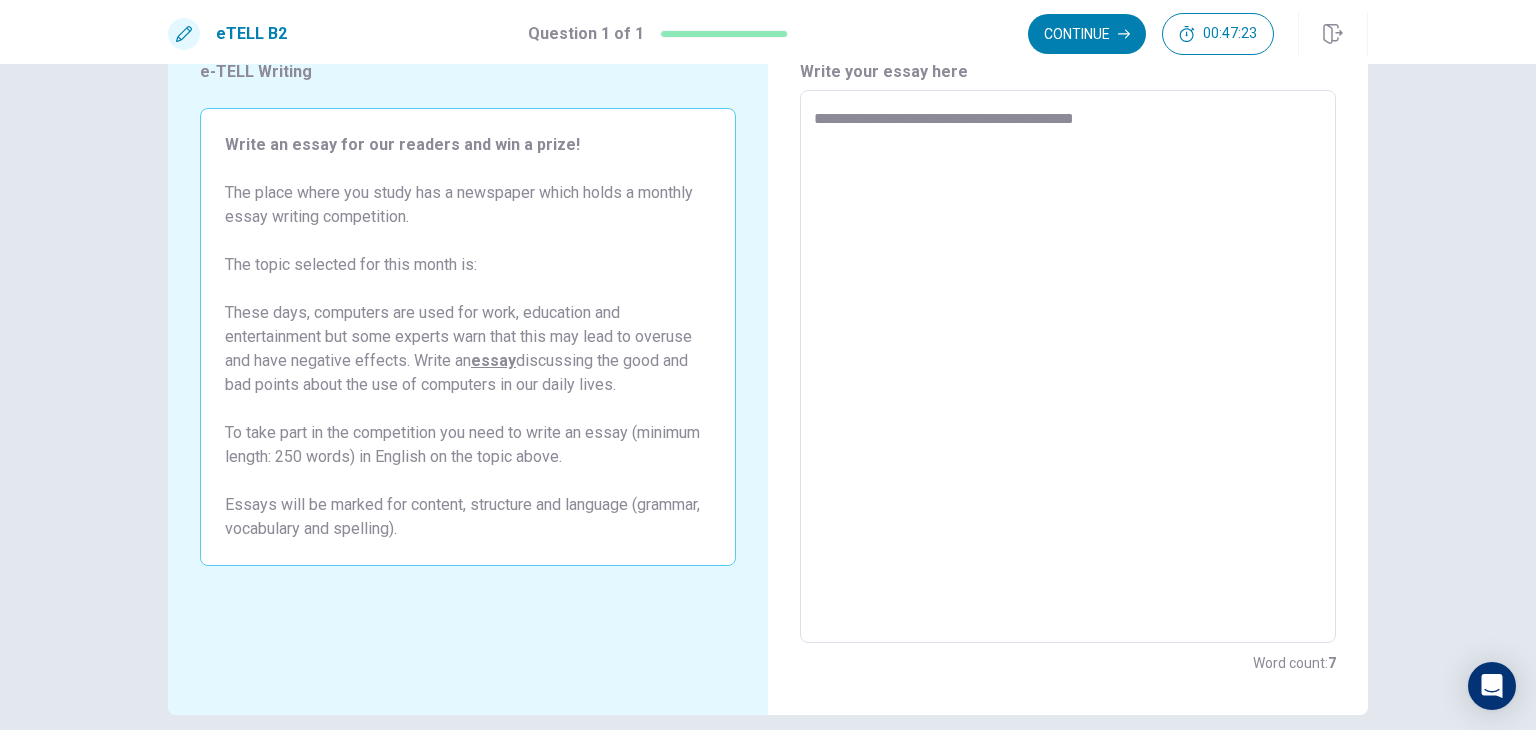 type on "*" 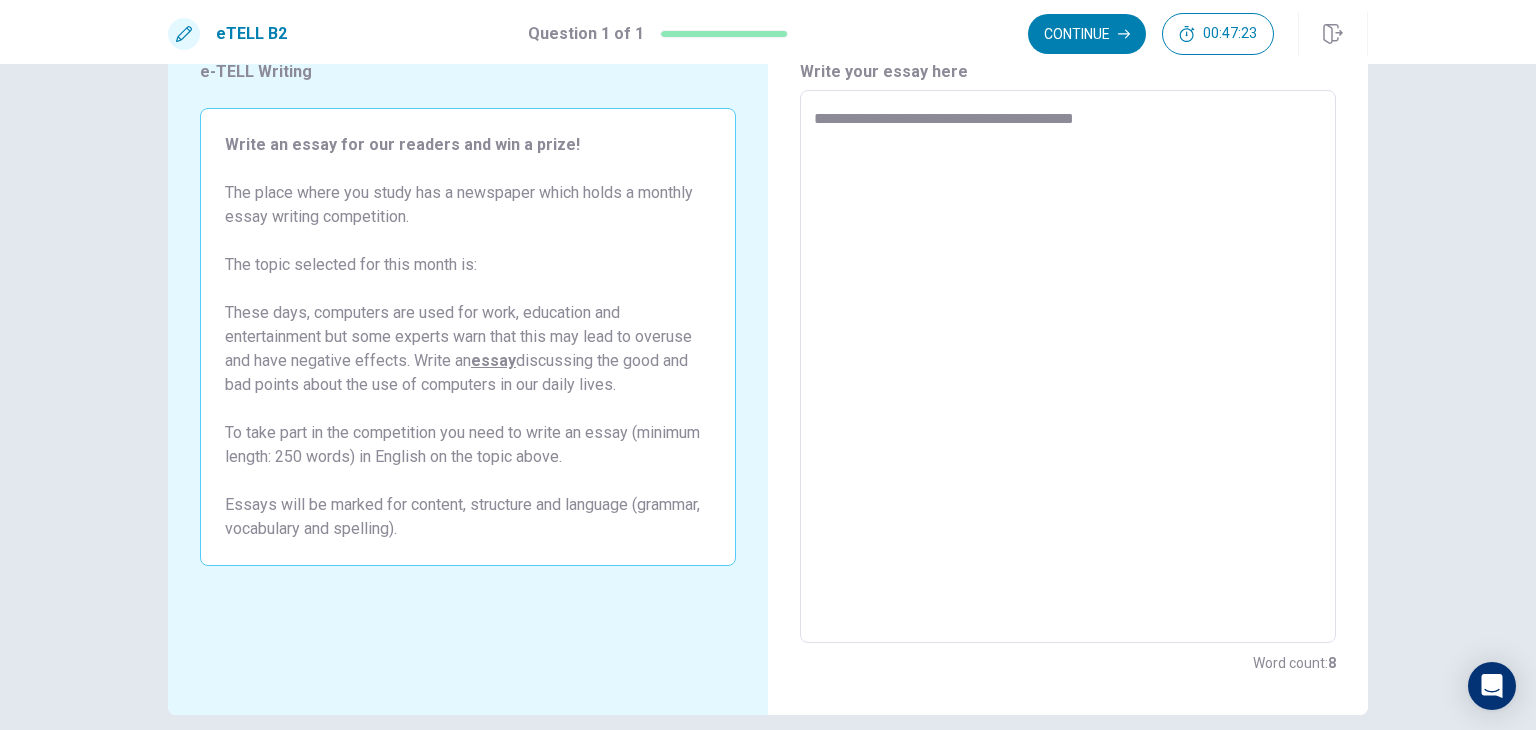type on "**********" 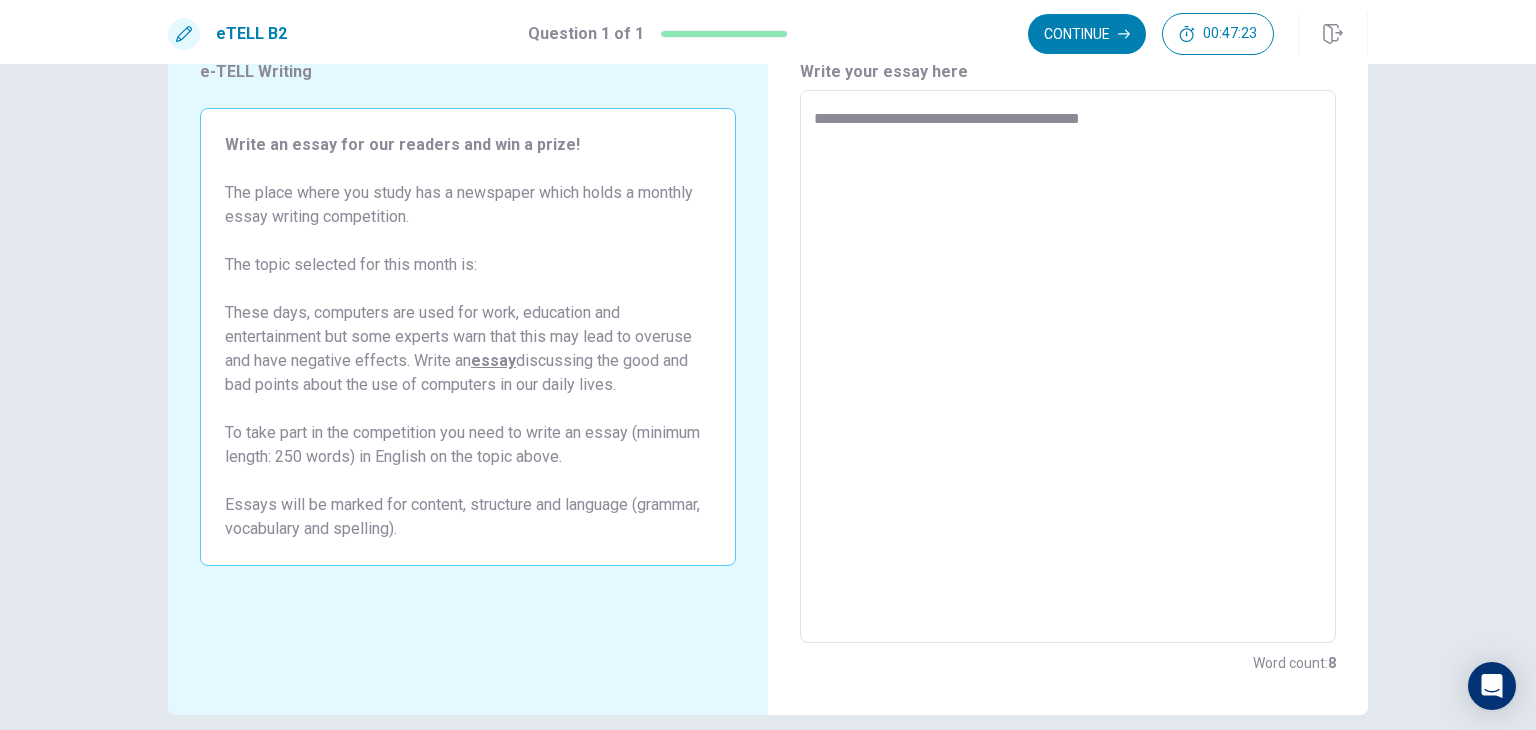 type on "*" 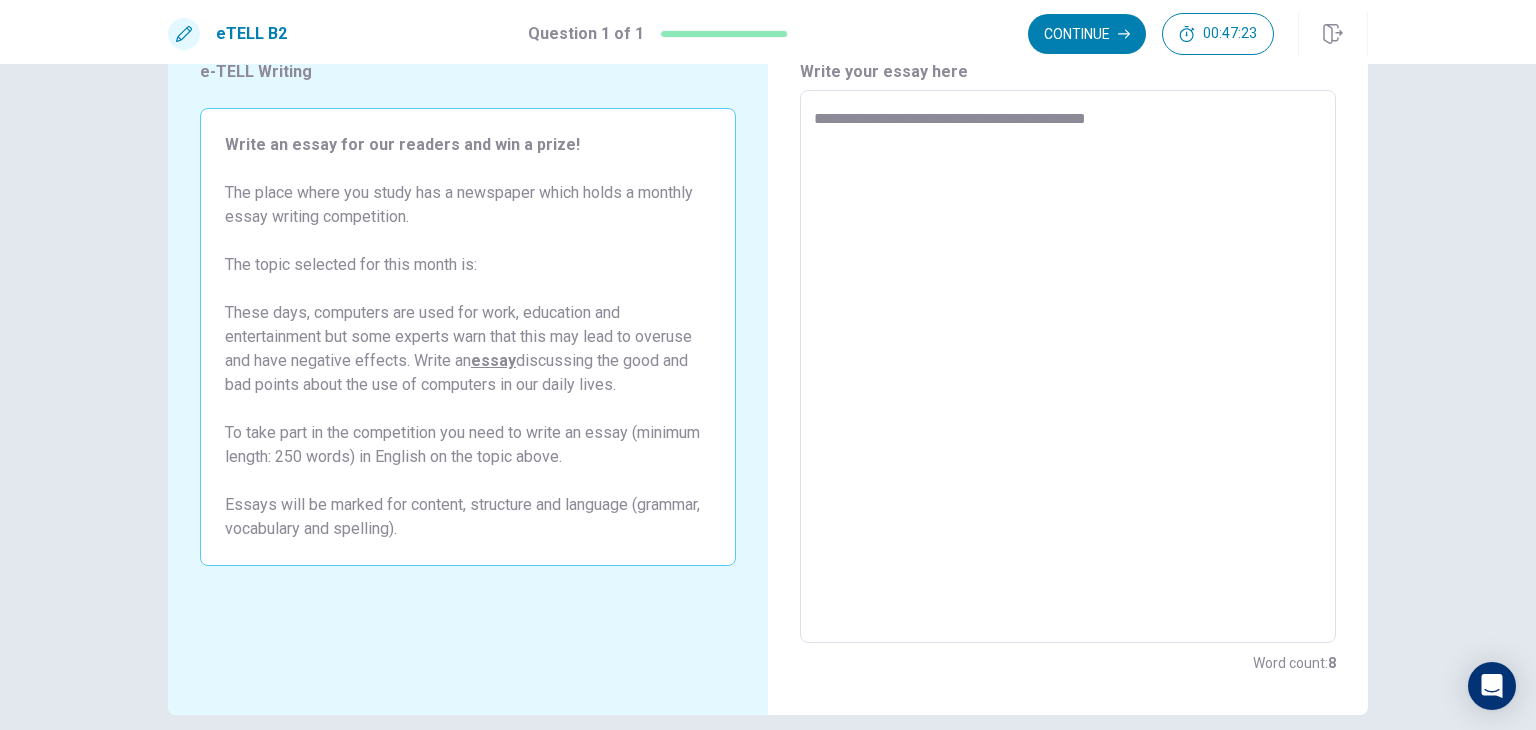 type on "*" 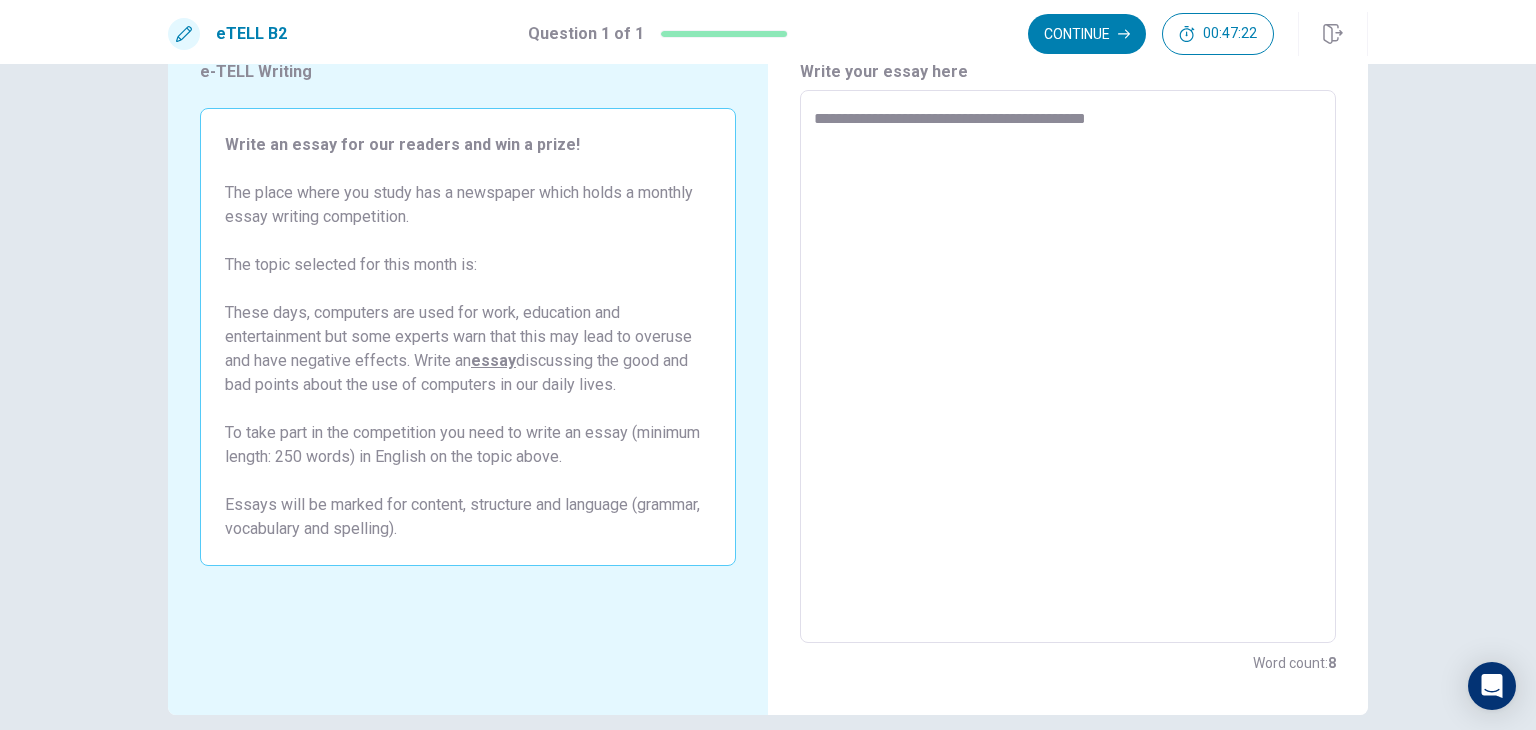 type on "**********" 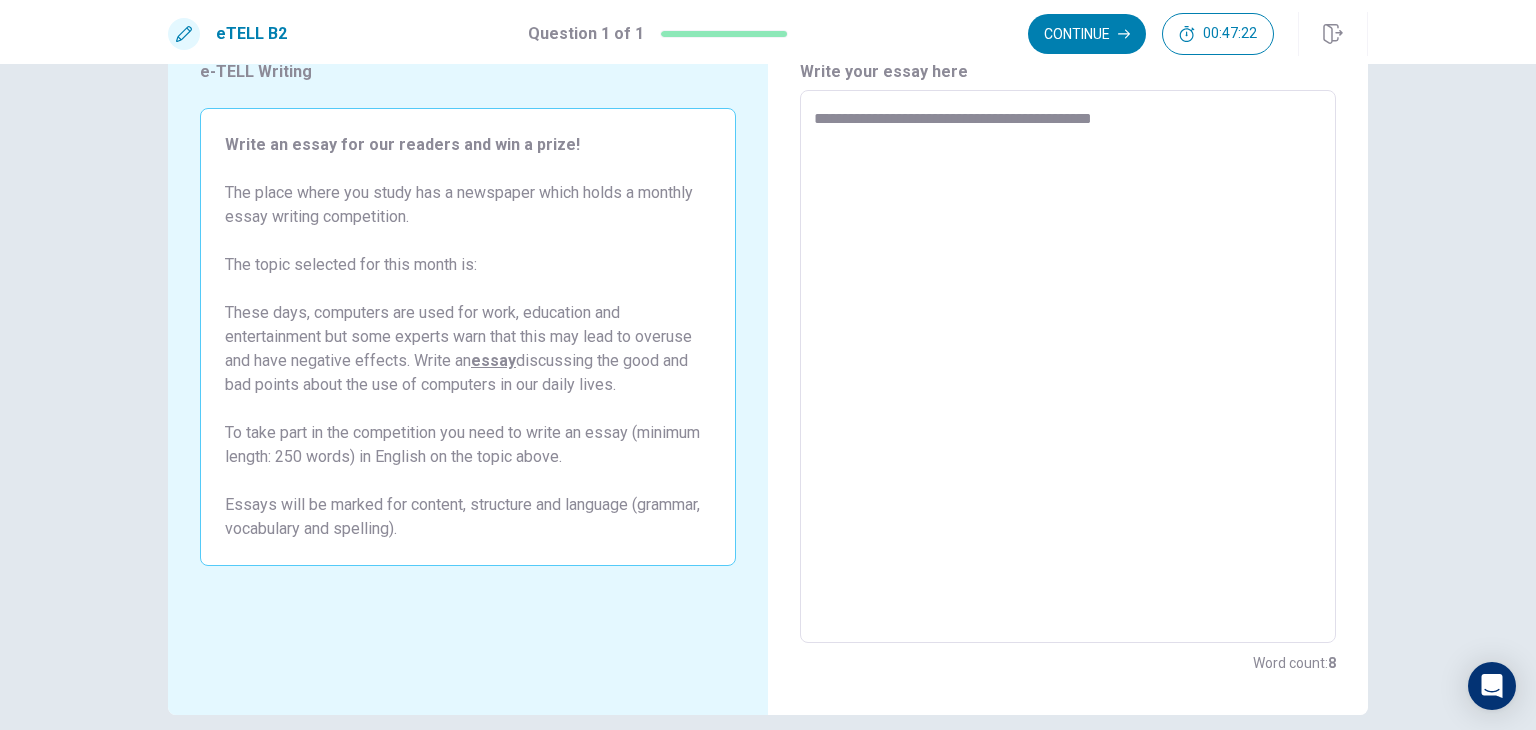 type on "*" 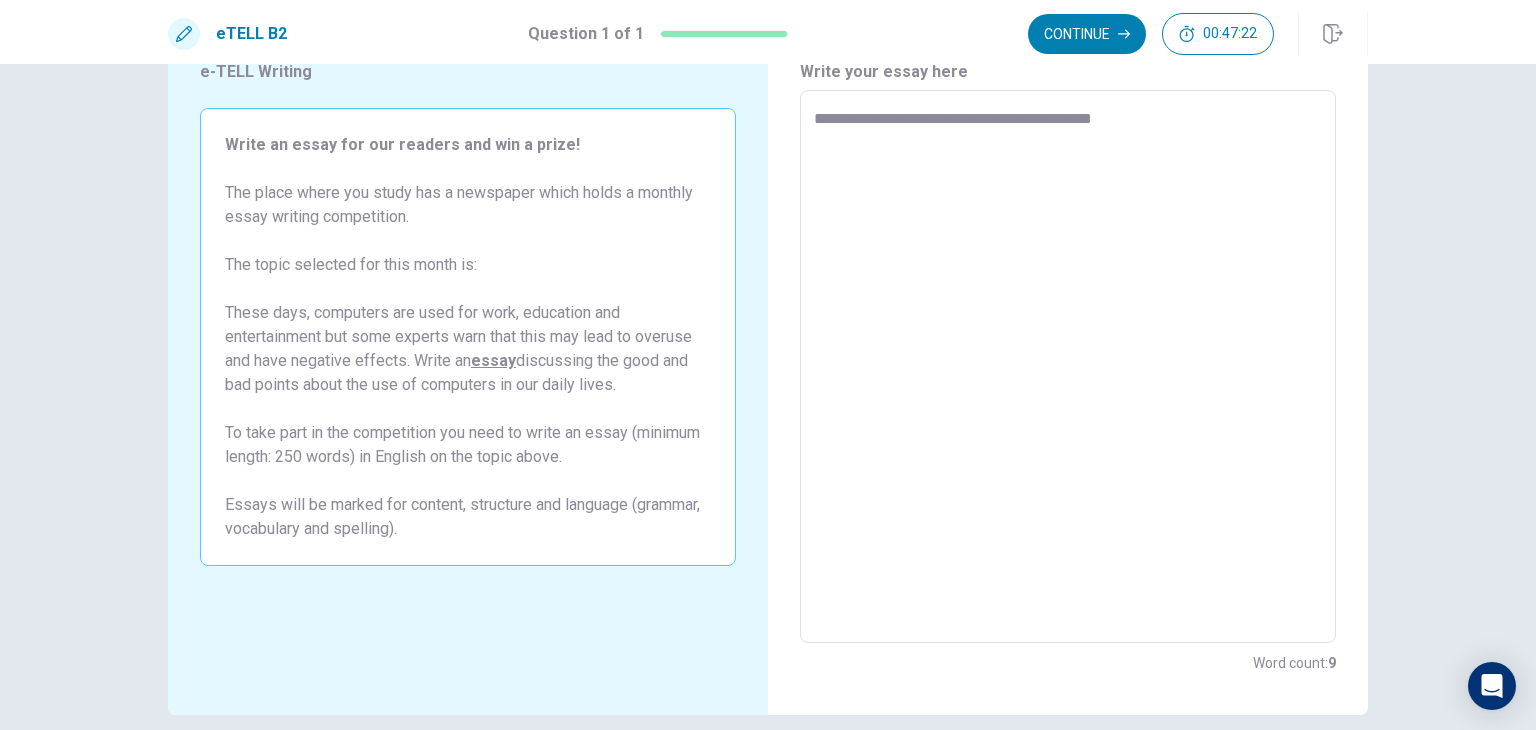 type on "**********" 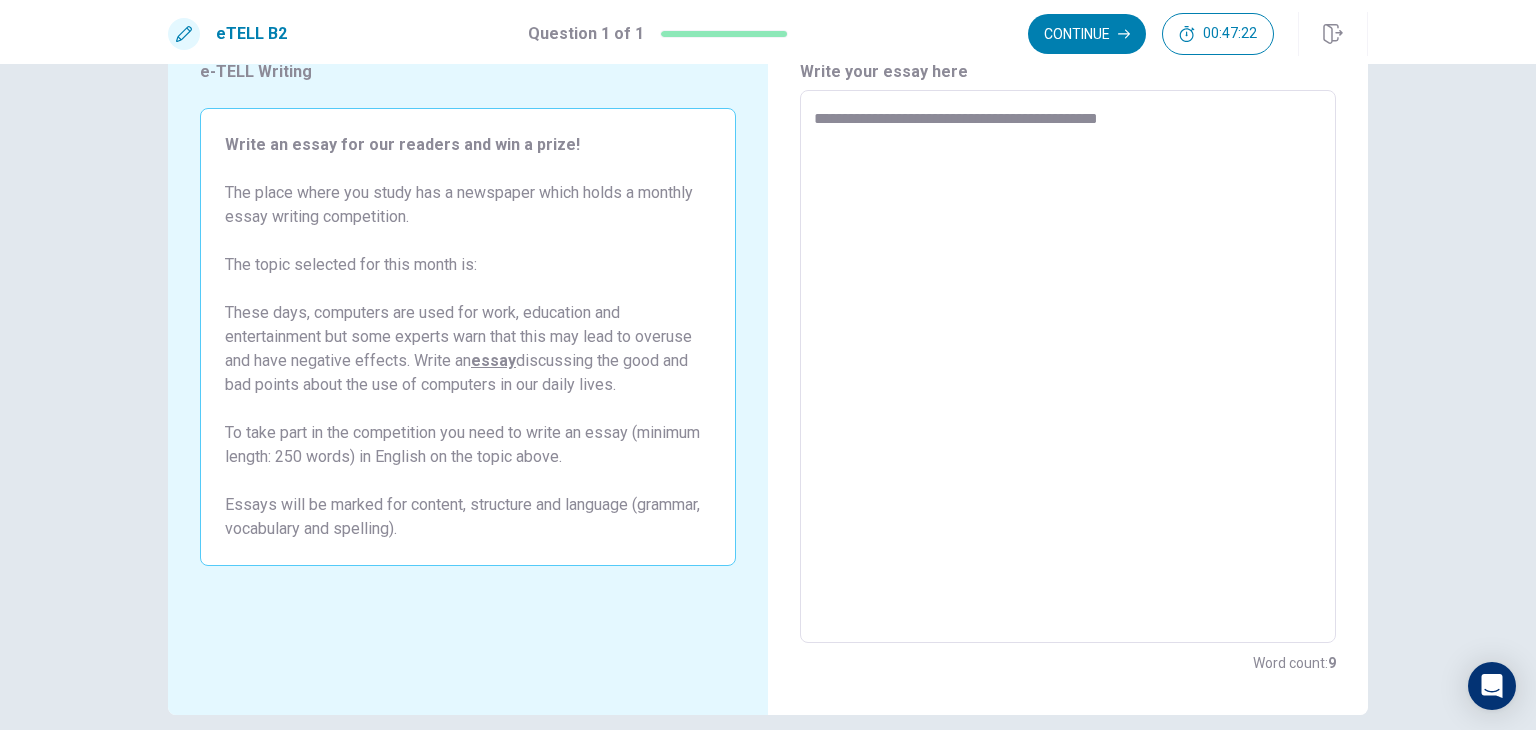 type on "*" 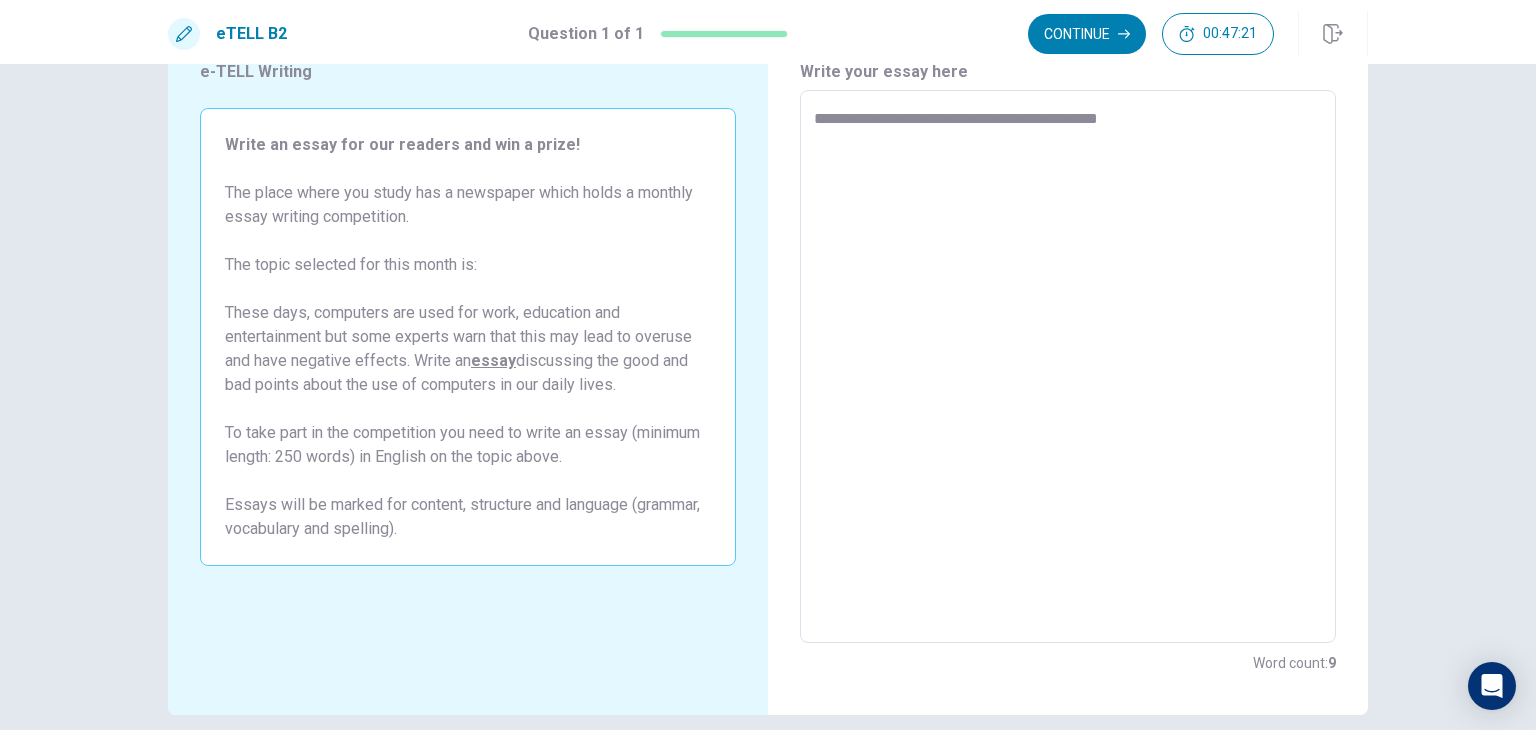 type on "**********" 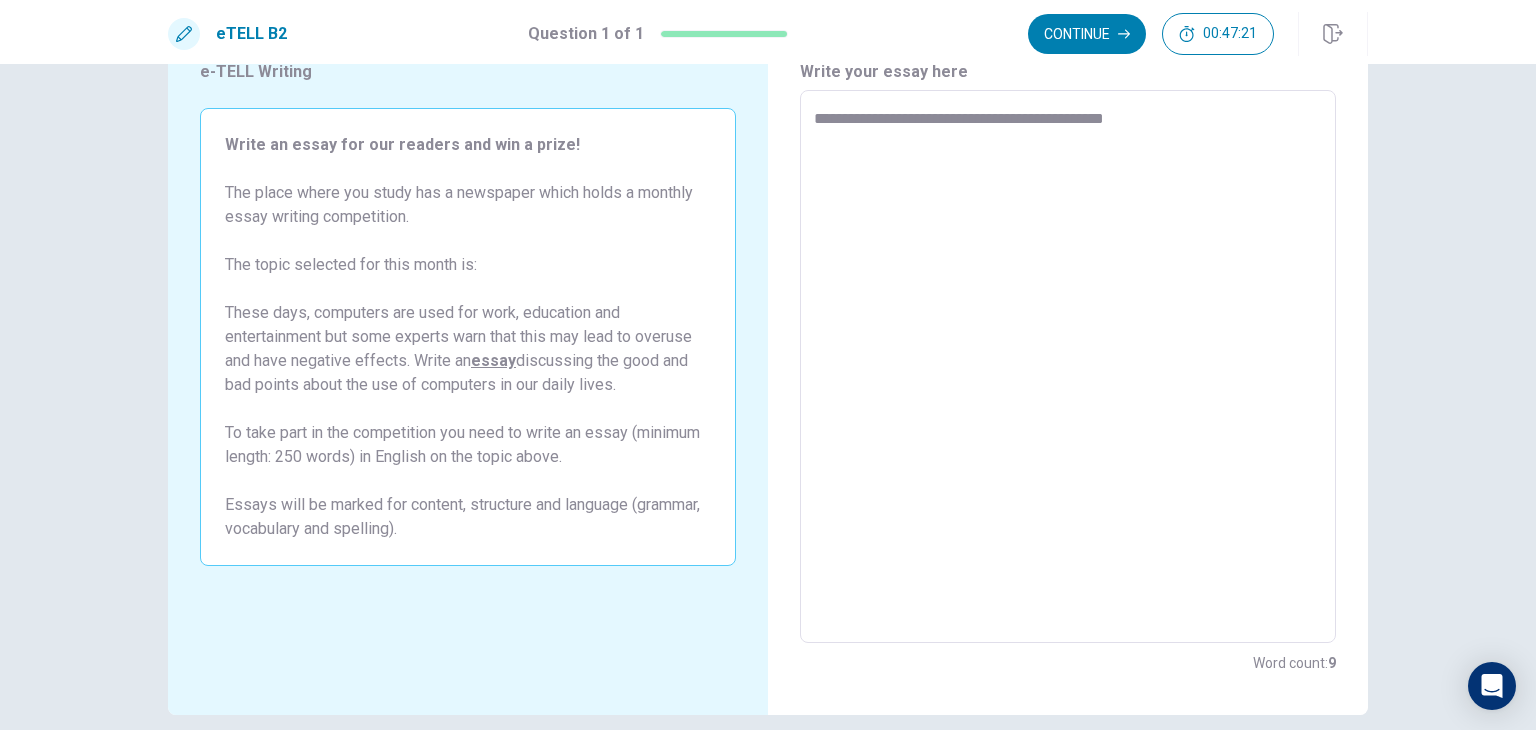 type on "*" 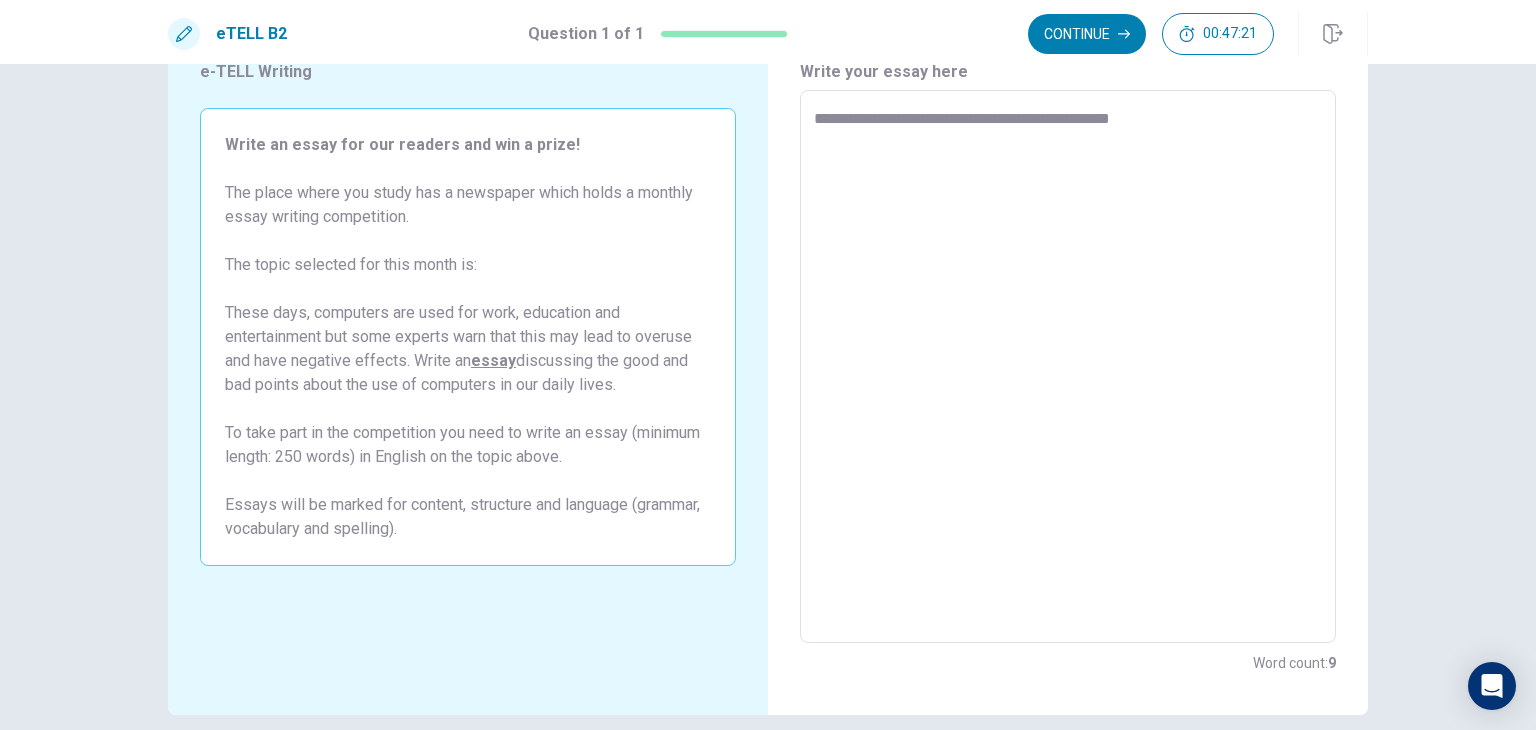 type on "*" 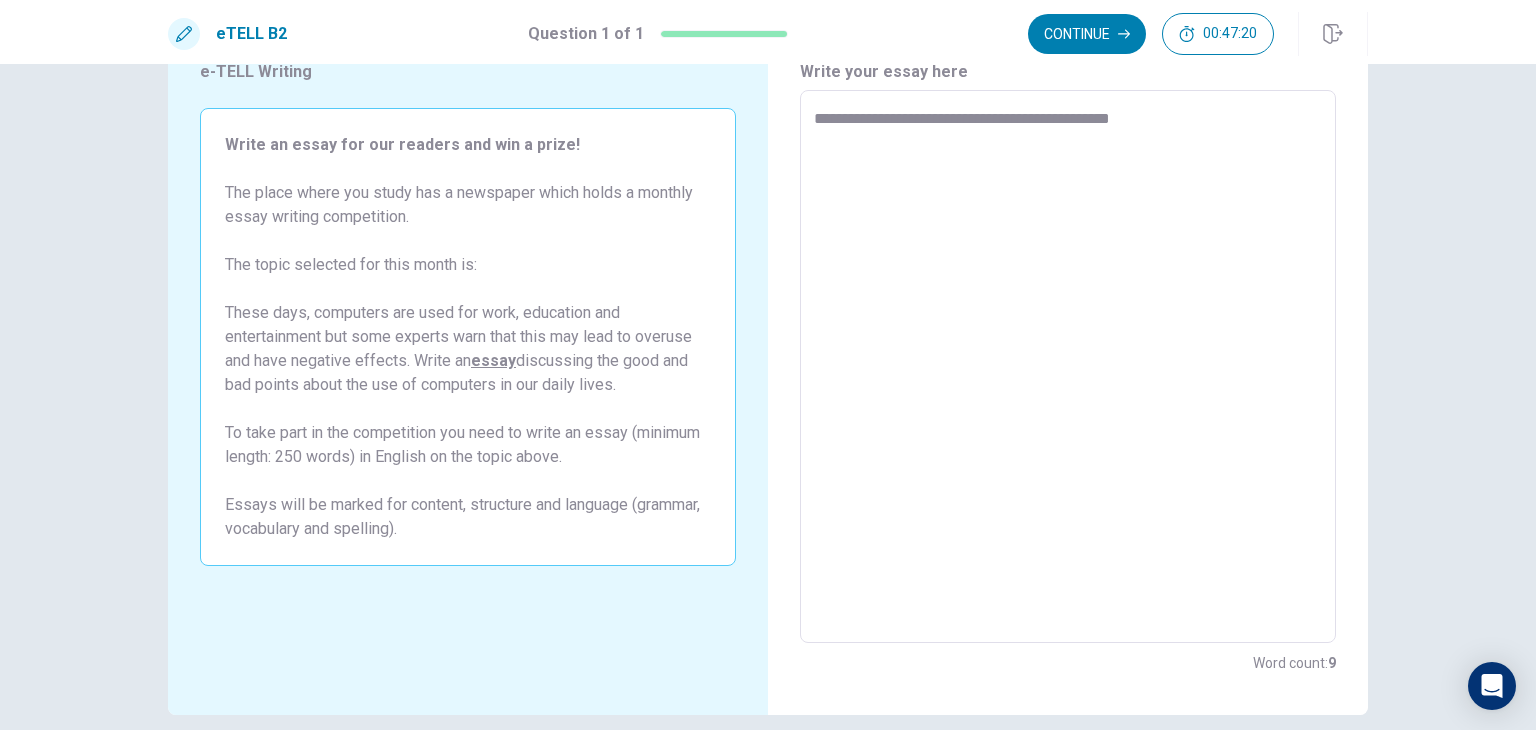 type on "**********" 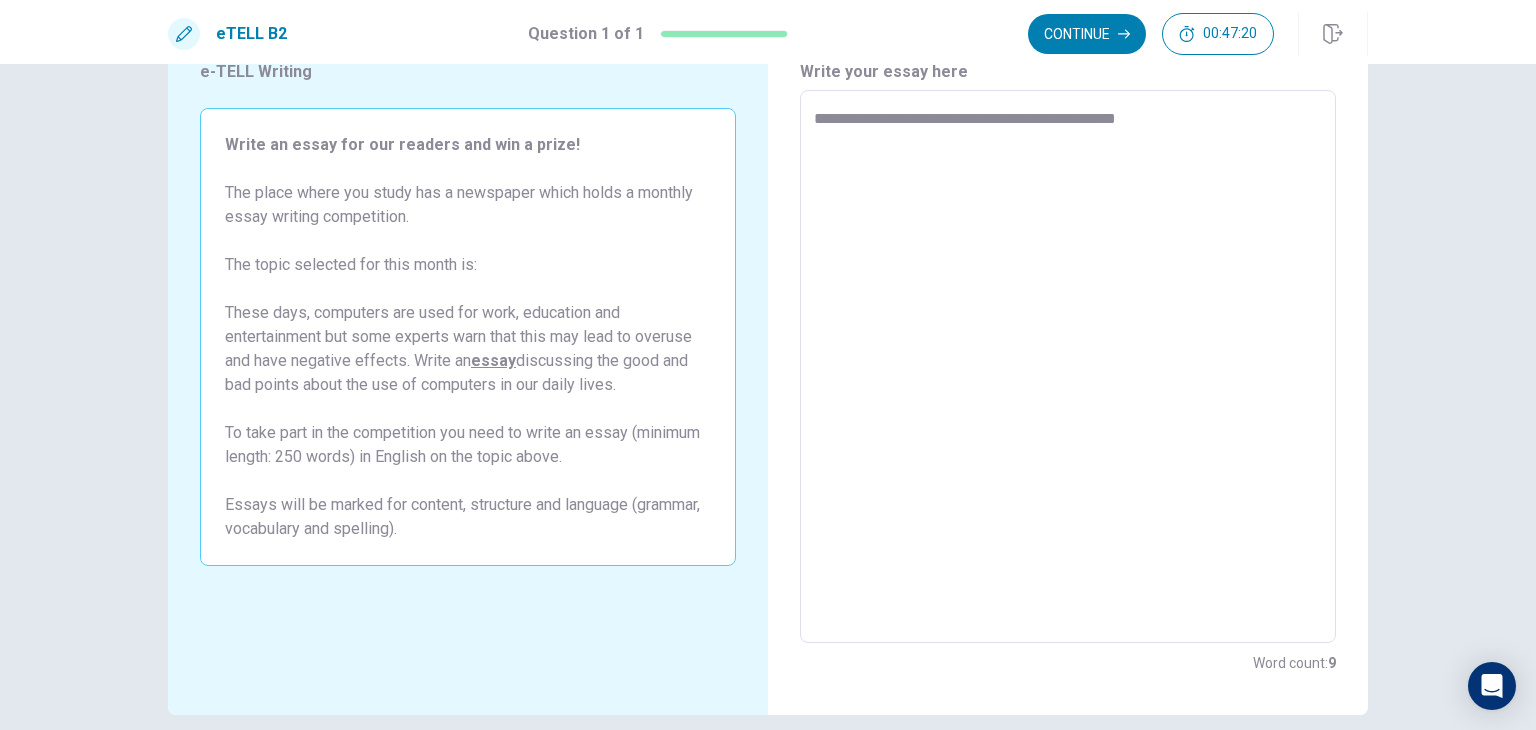 type on "*" 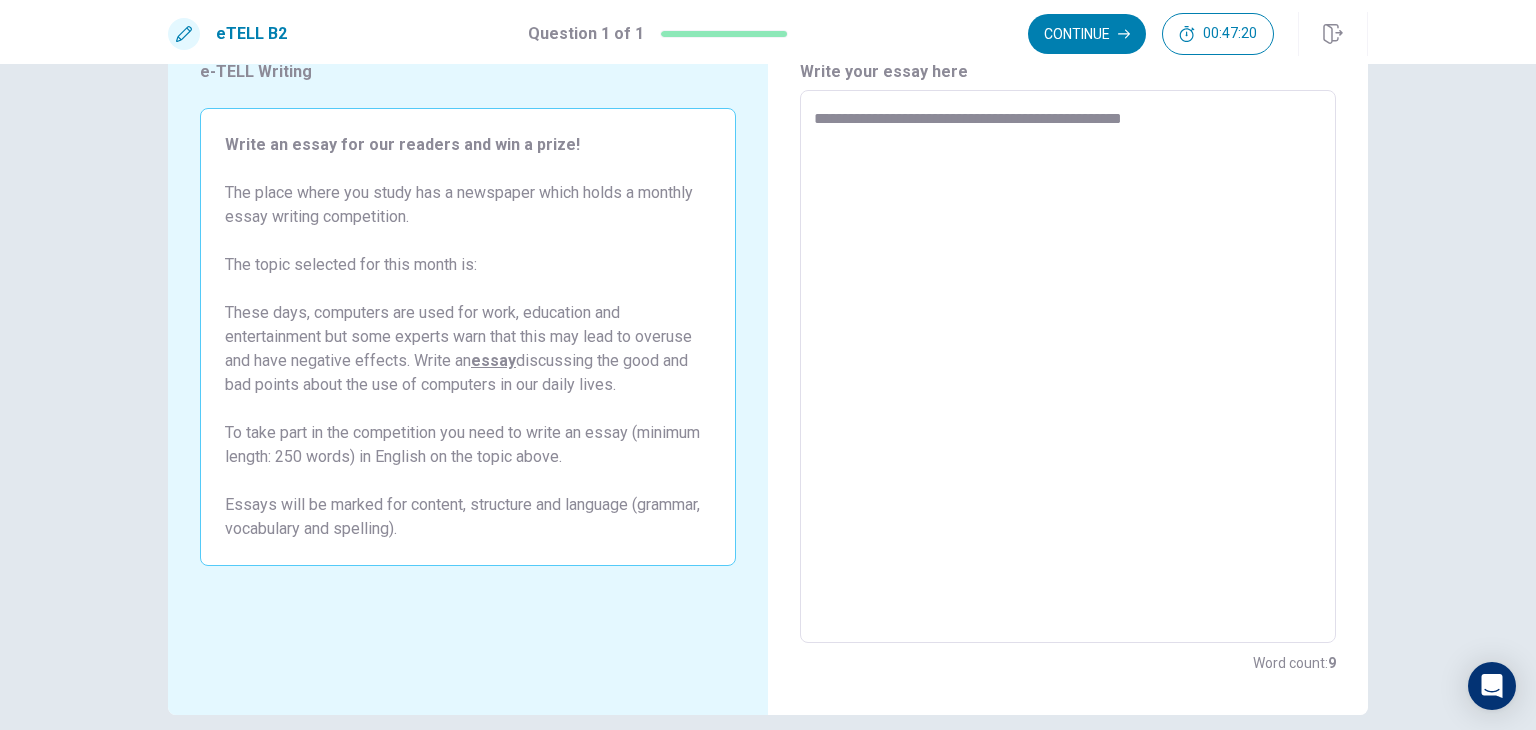 type on "*" 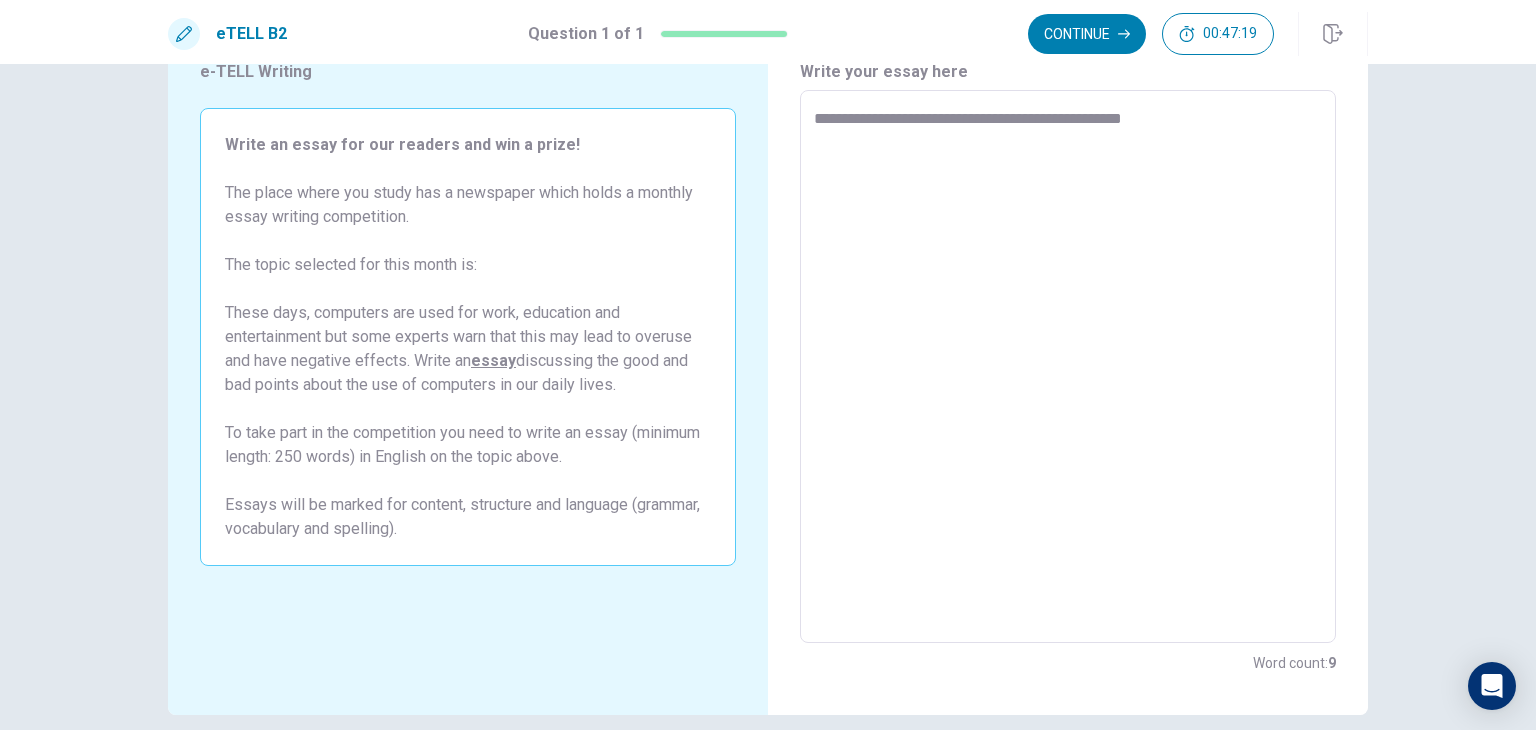 type on "**********" 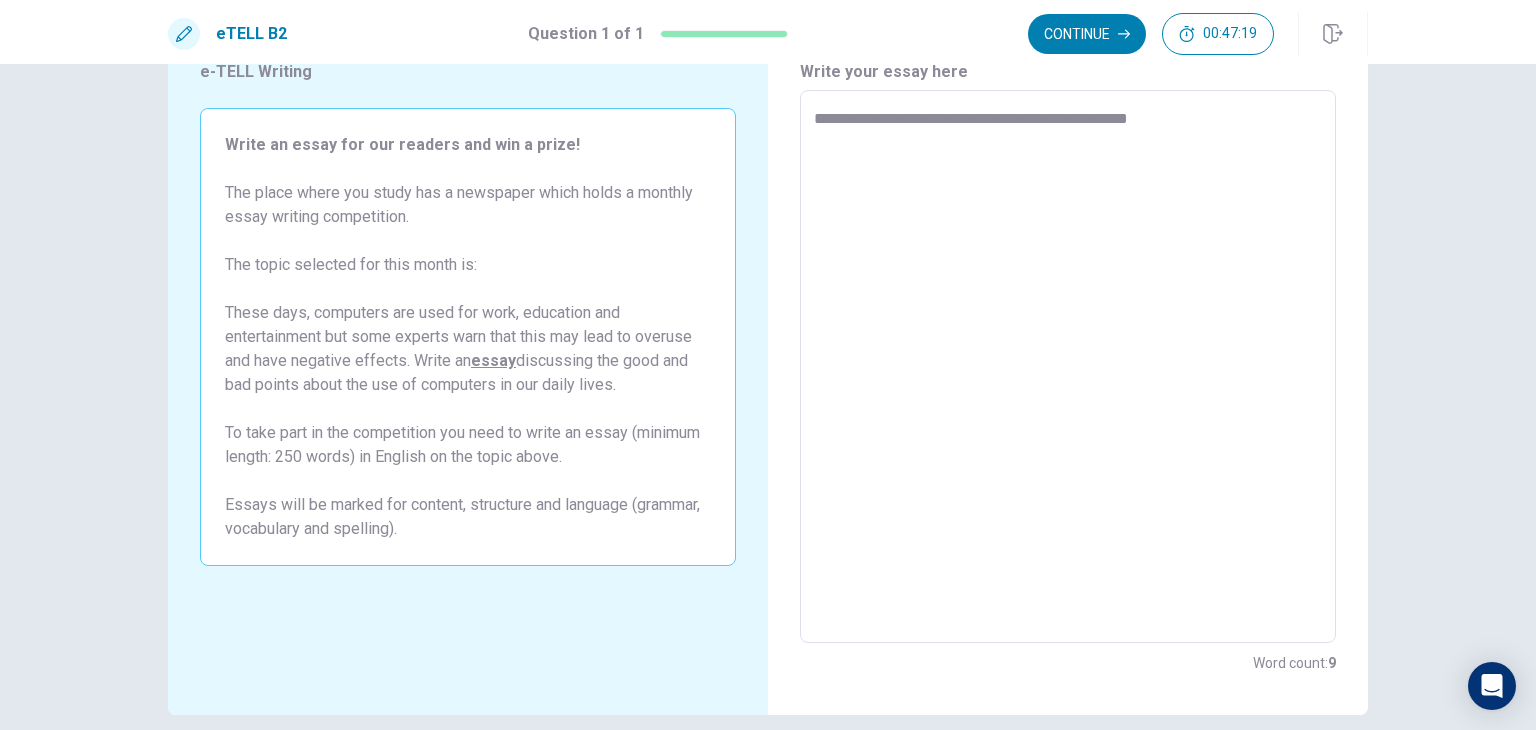 type on "*" 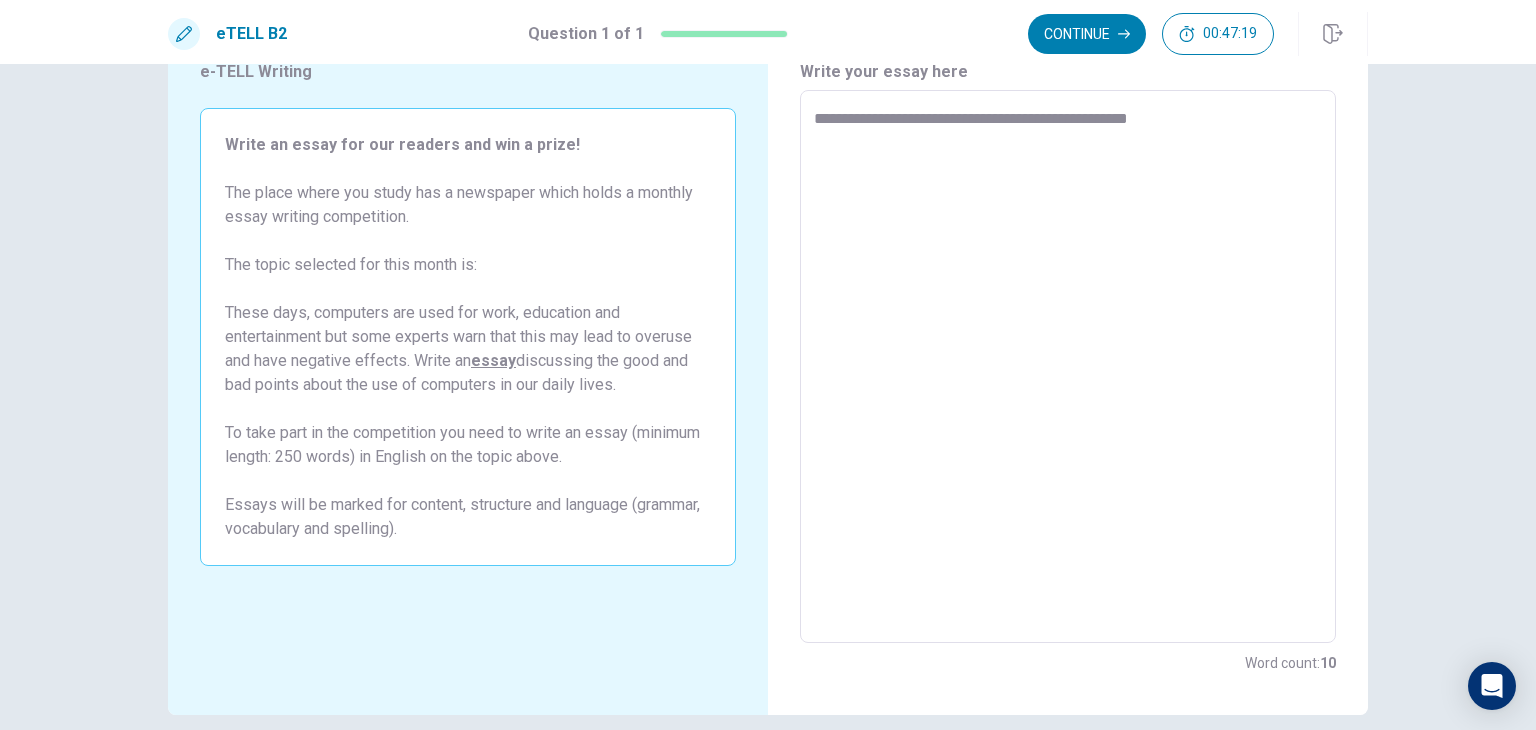 type on "**********" 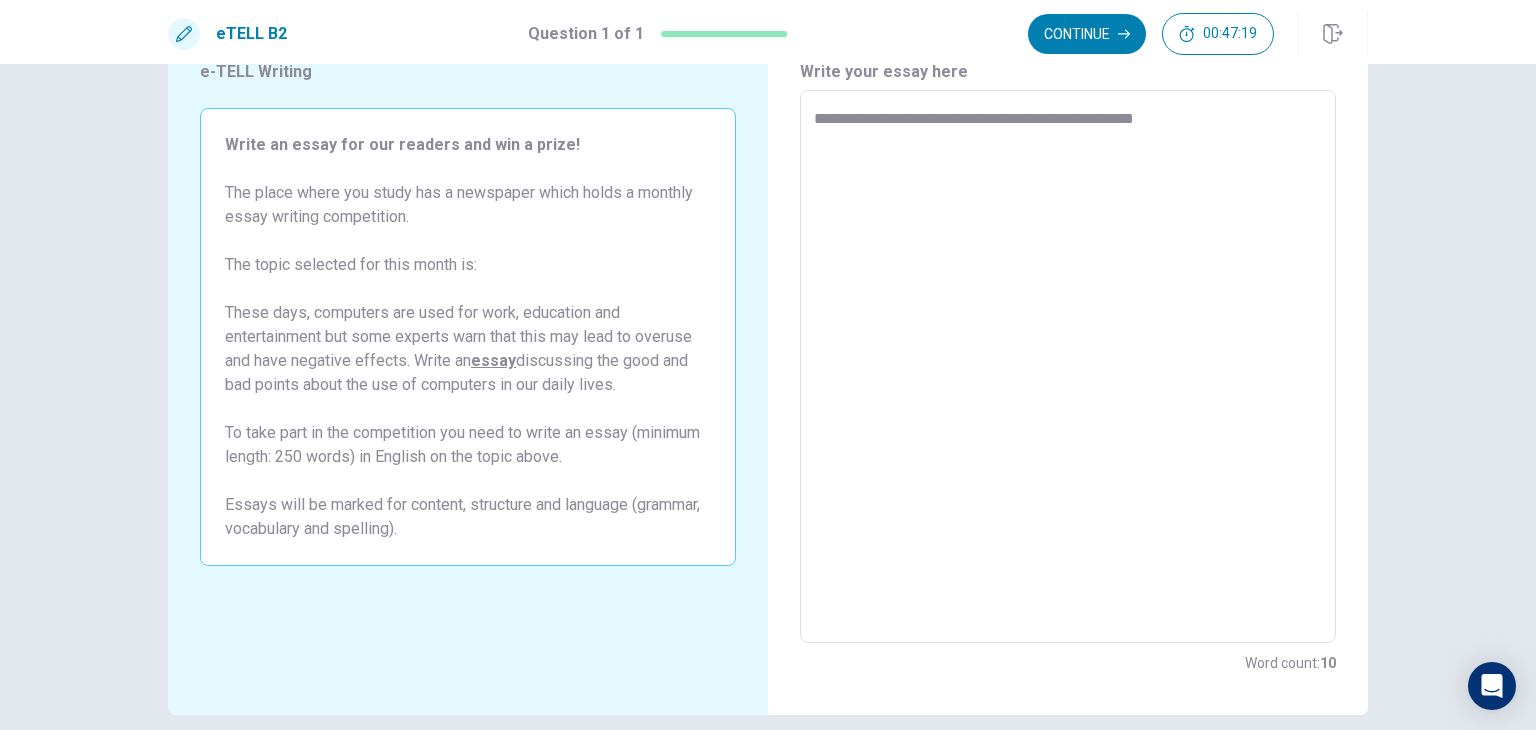 type on "*" 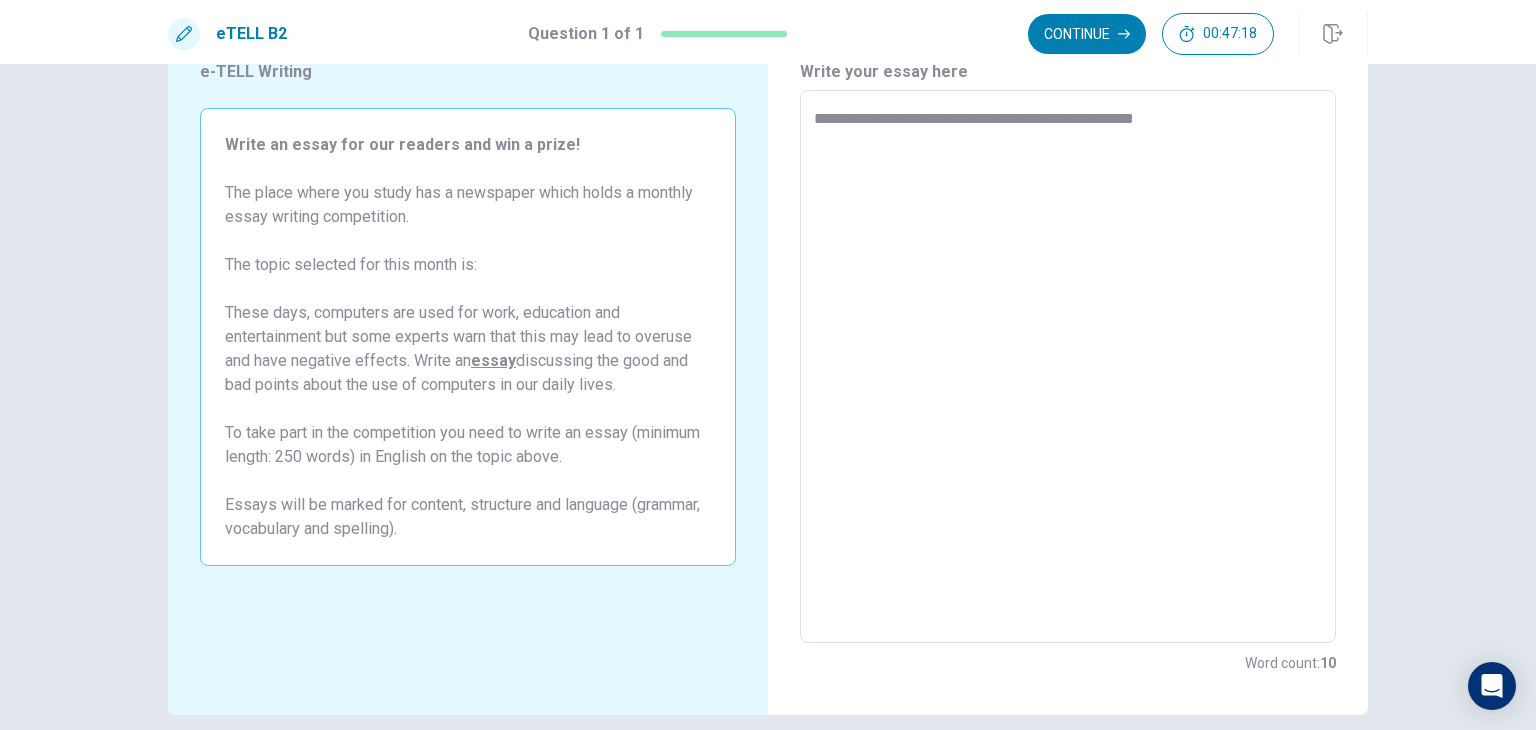 type on "**********" 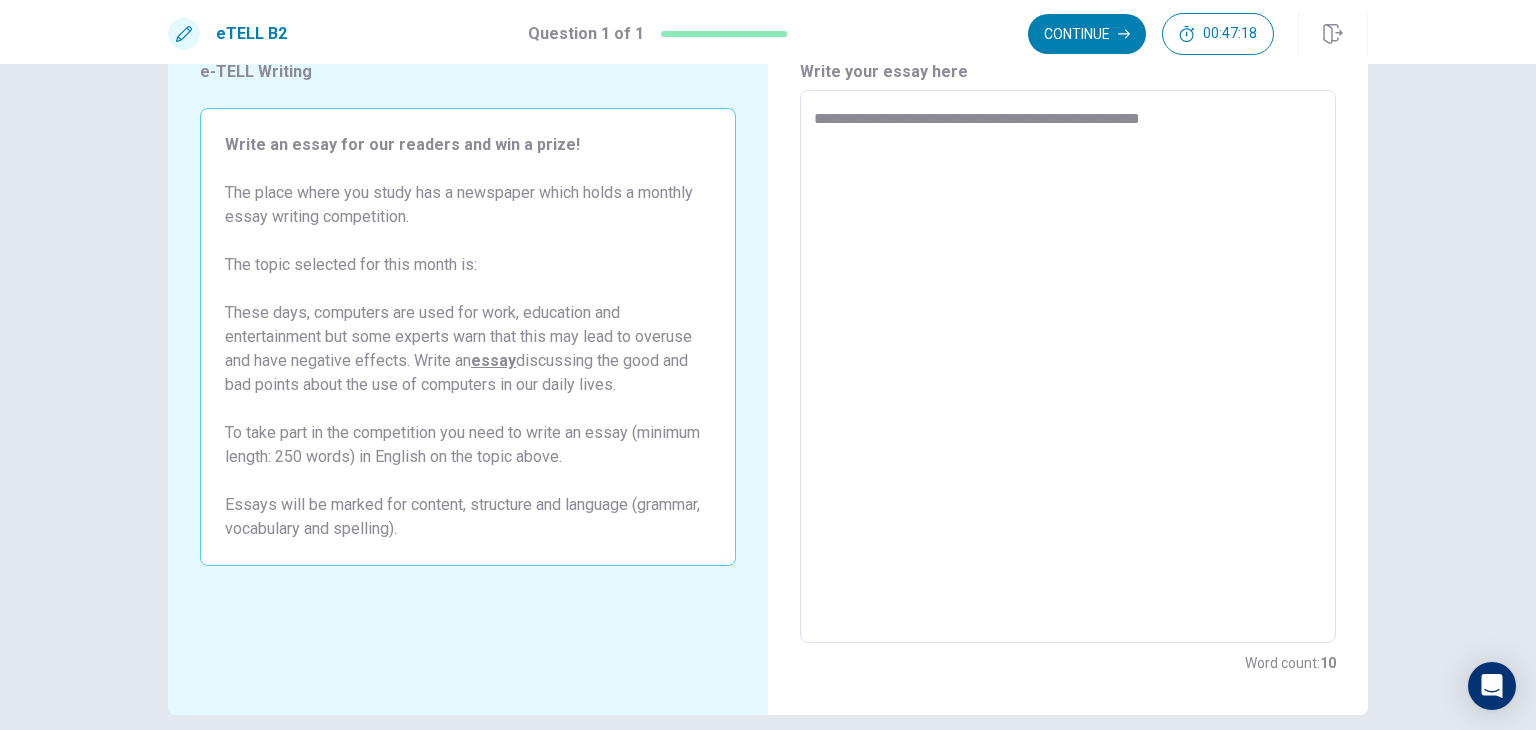 type on "*" 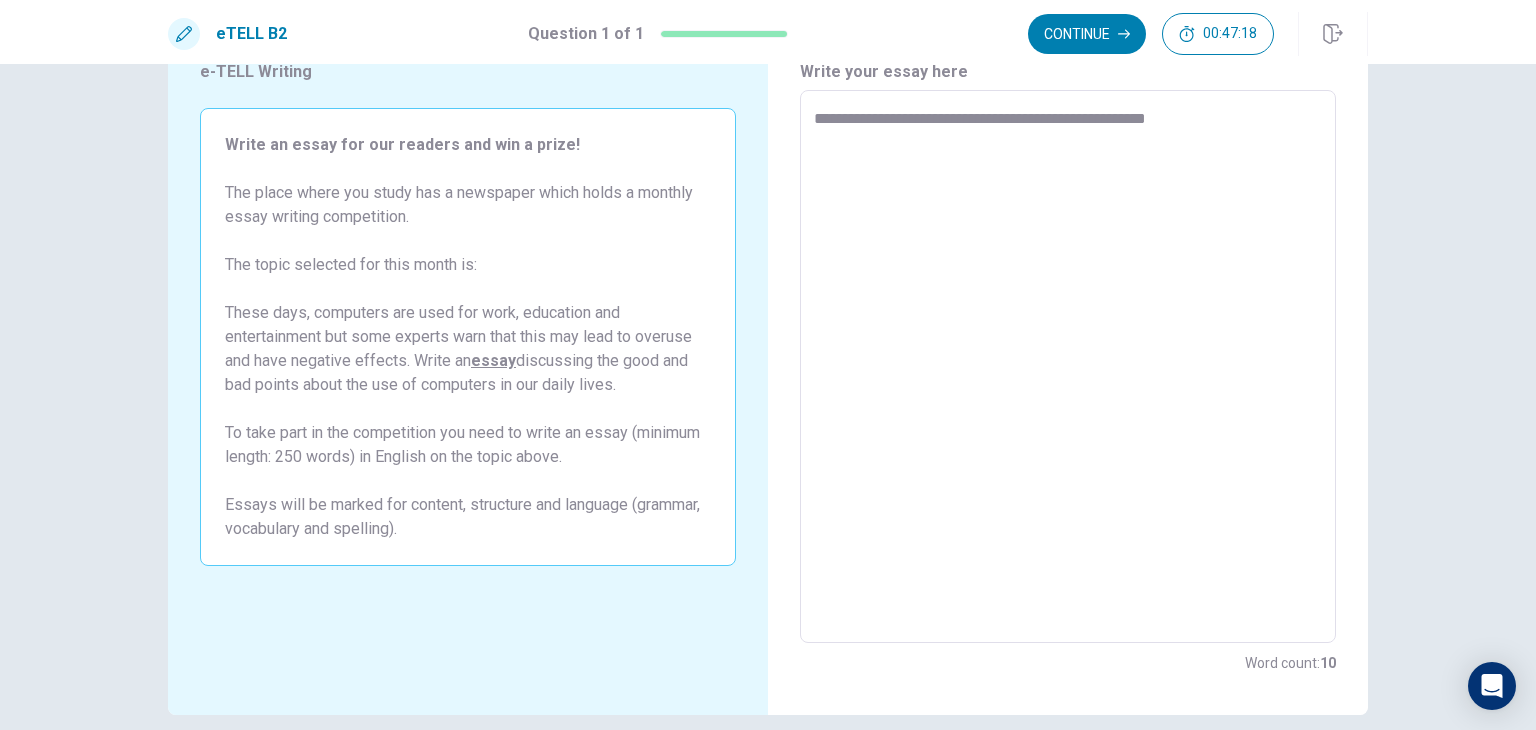 type on "*" 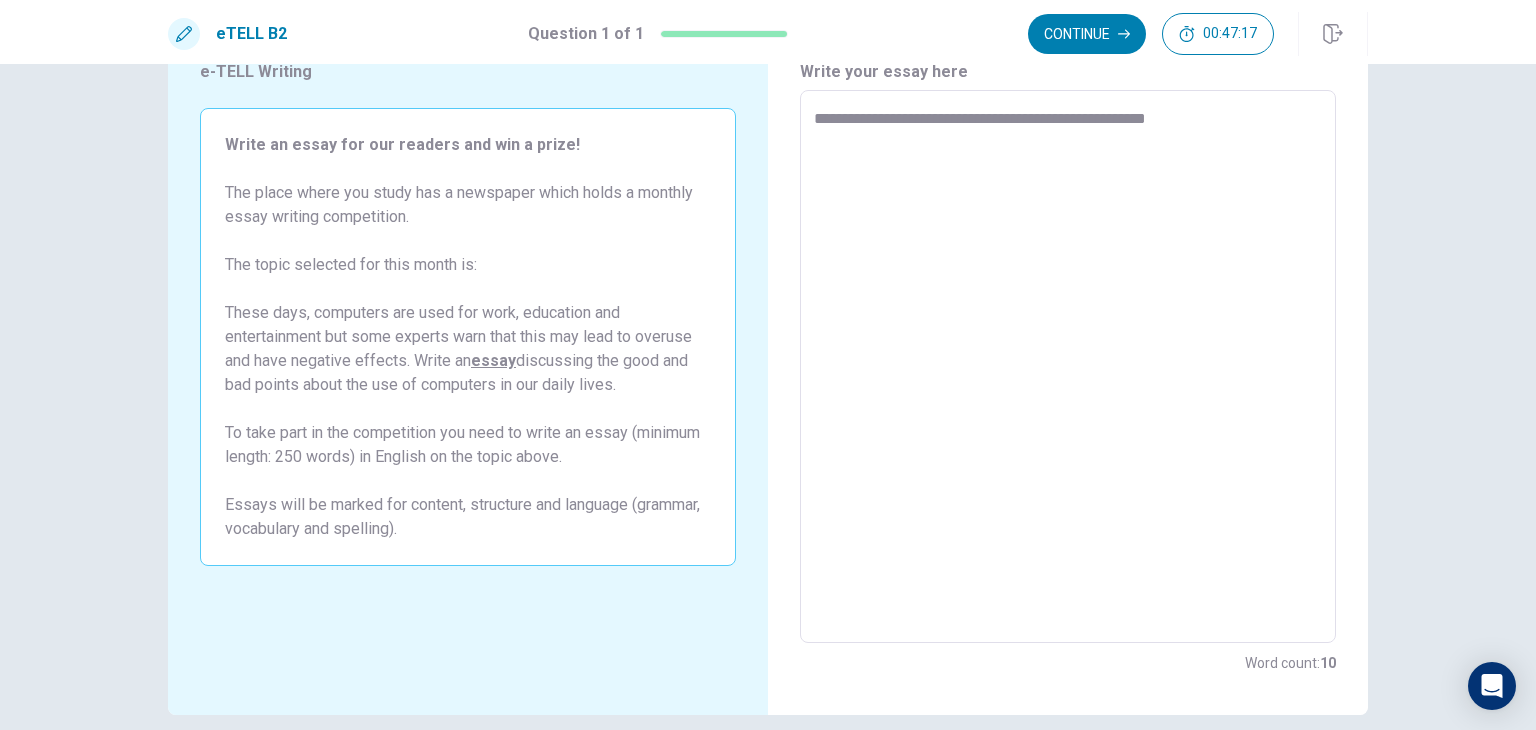 type on "**********" 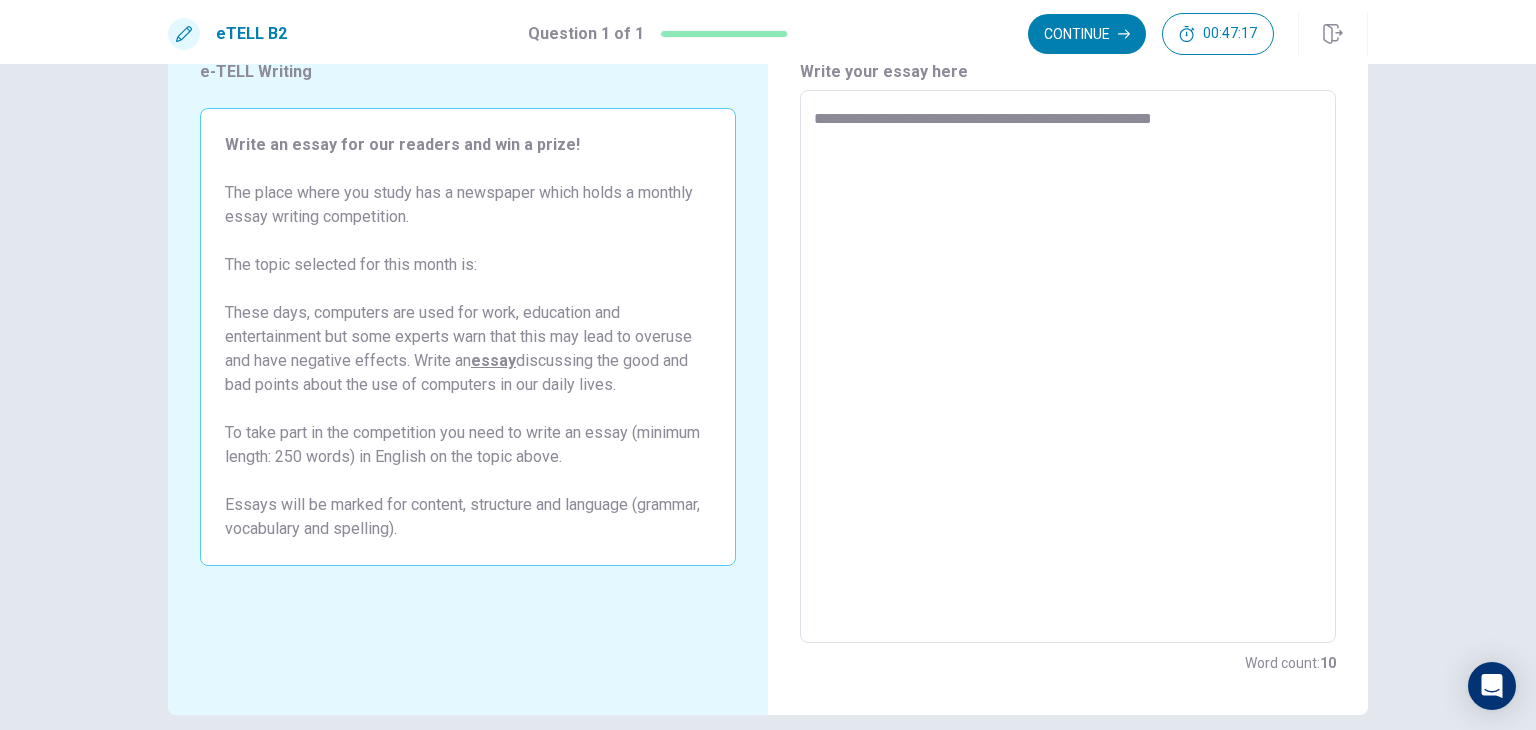 type on "*" 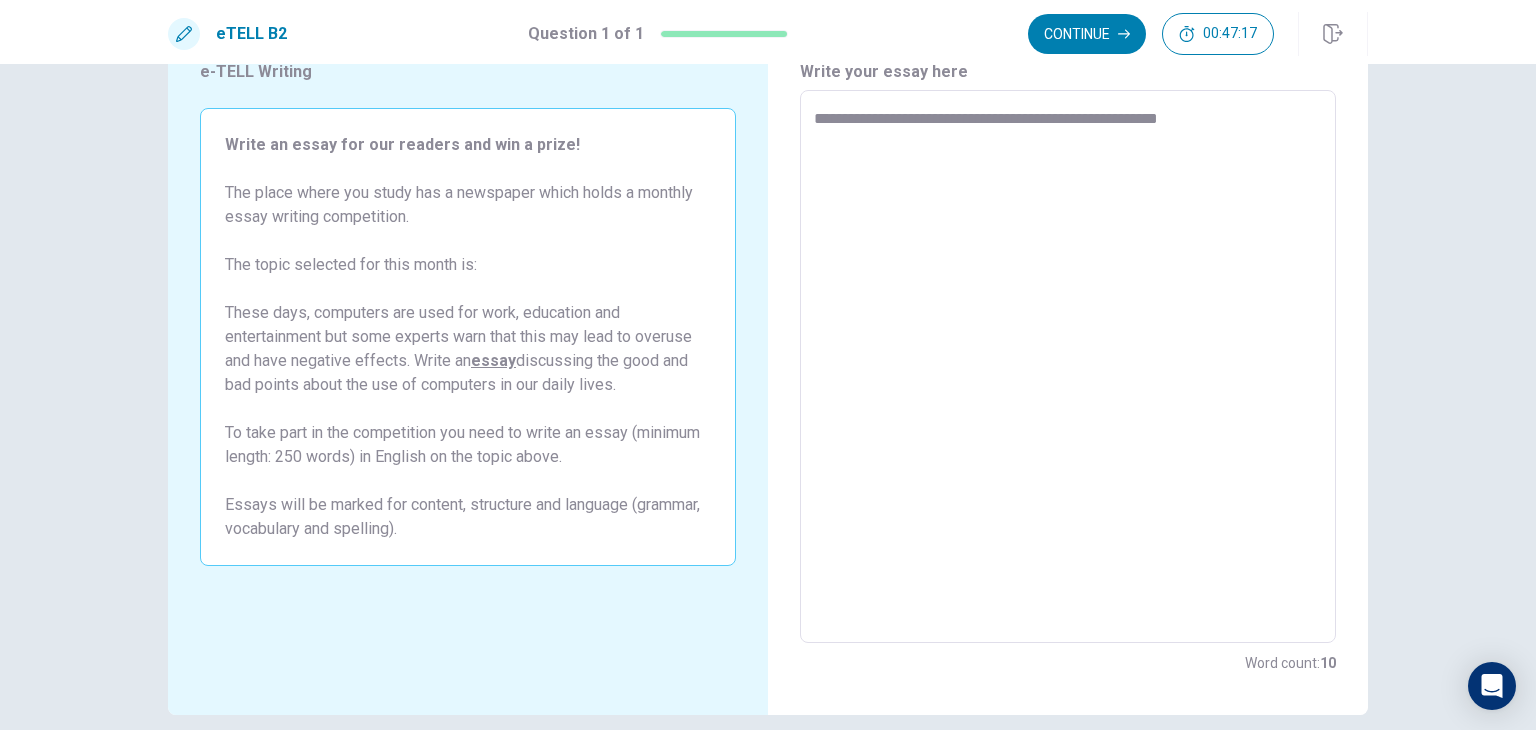 type on "*" 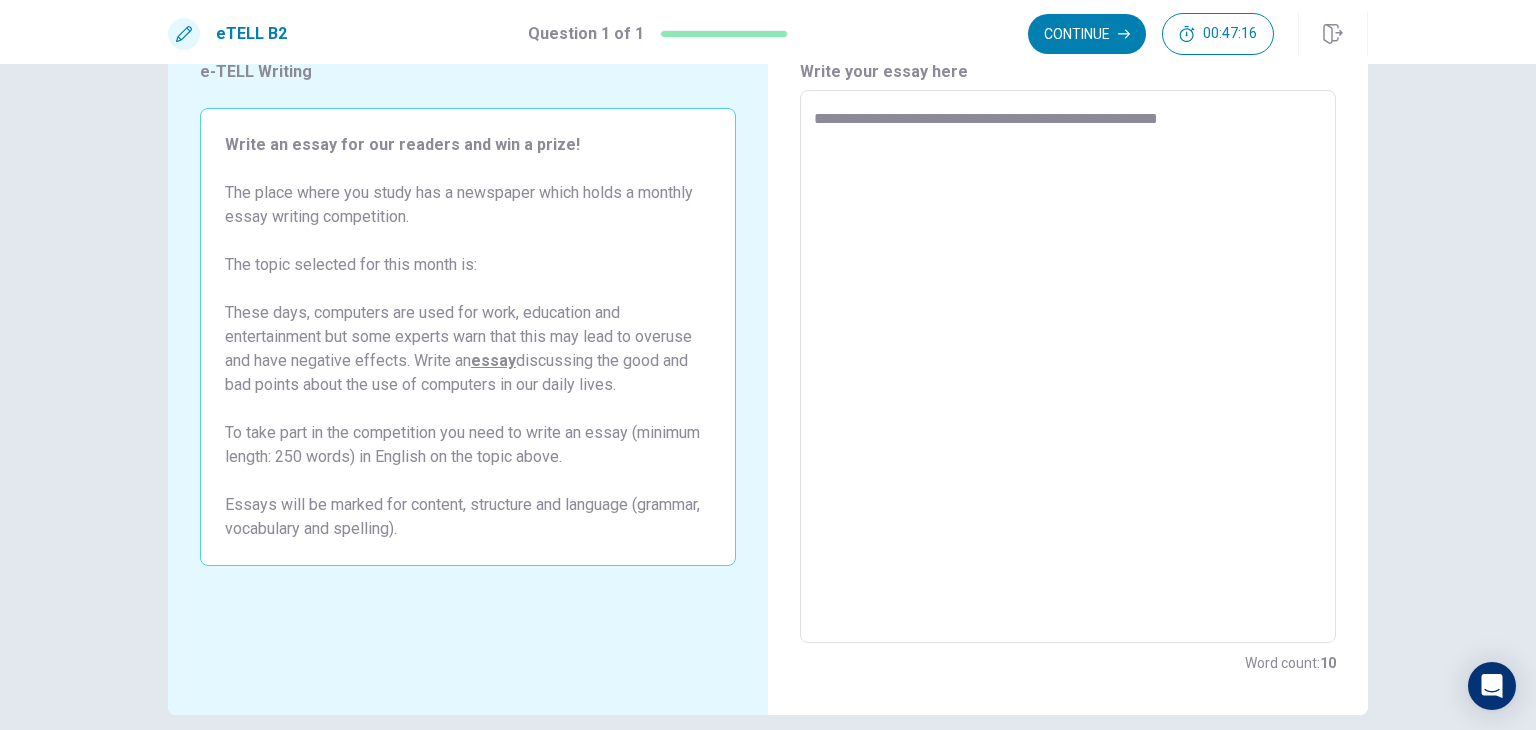 type on "**********" 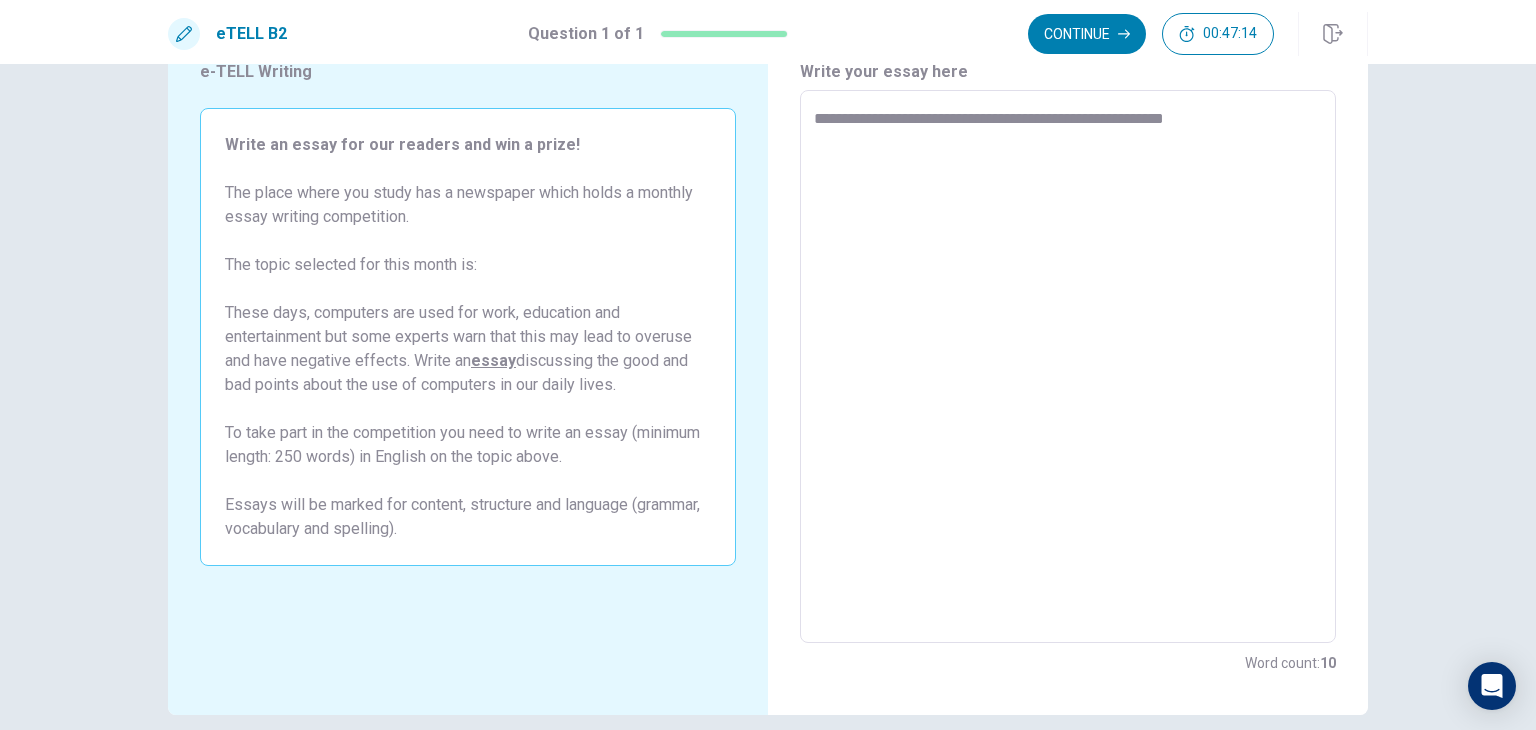 type on "*" 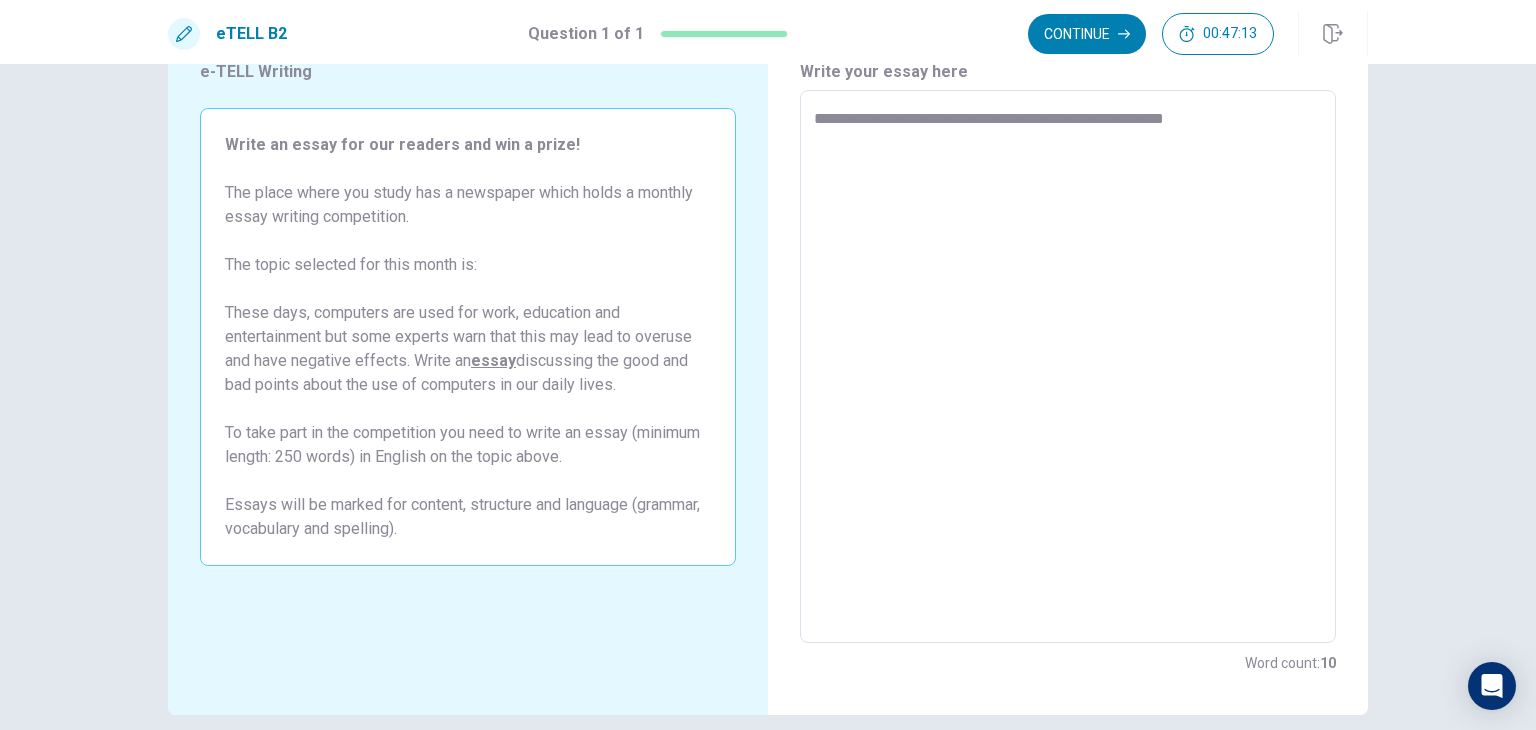 type on "**********" 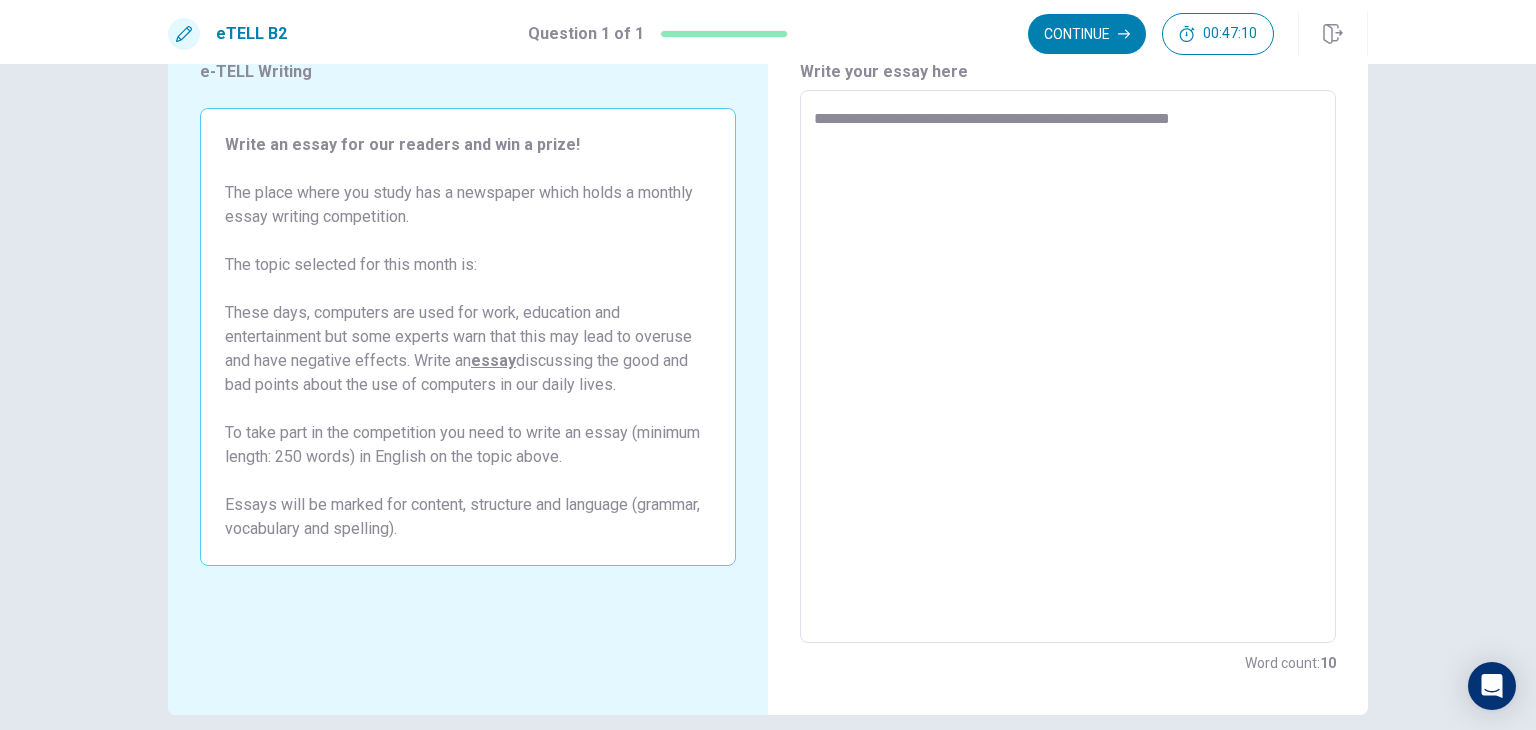 type on "*" 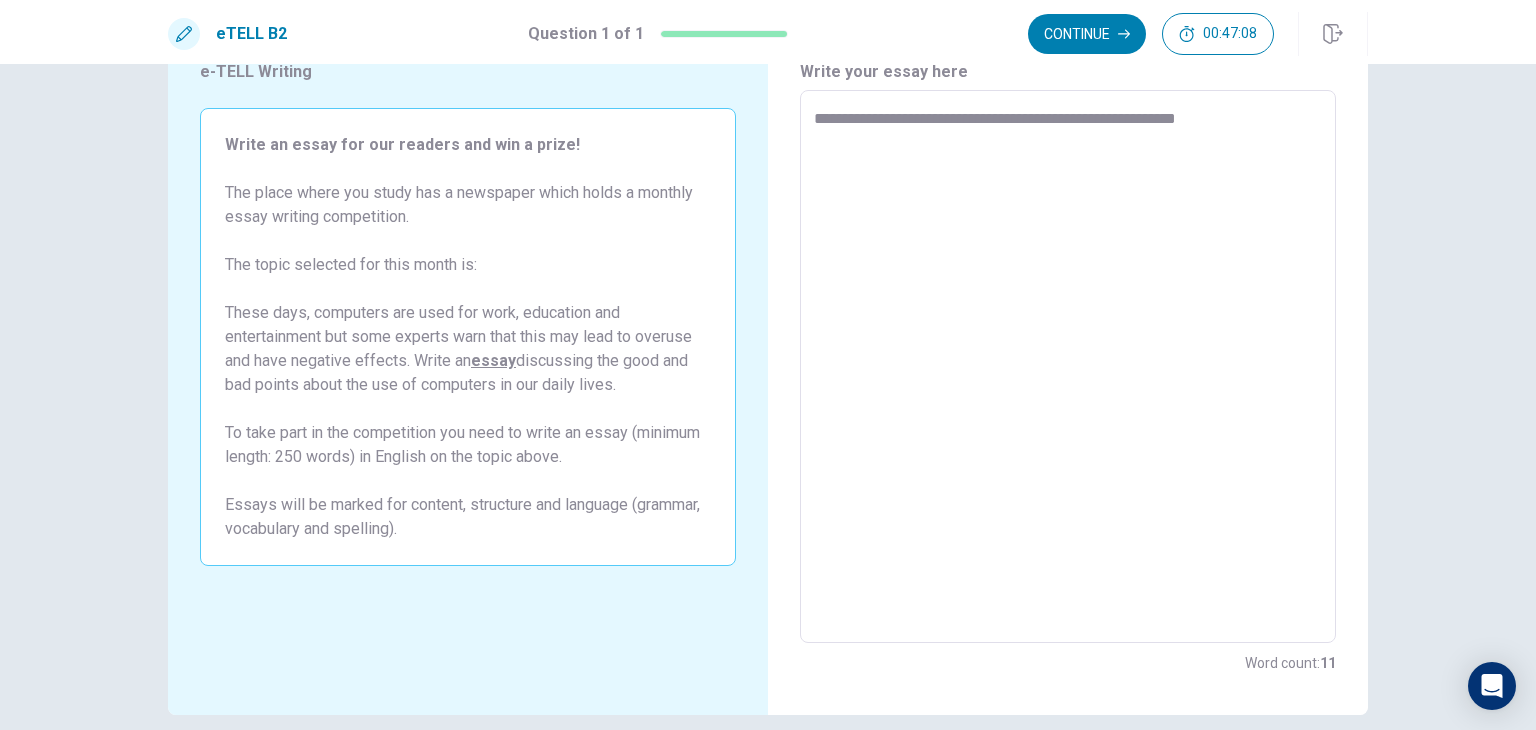 type on "*" 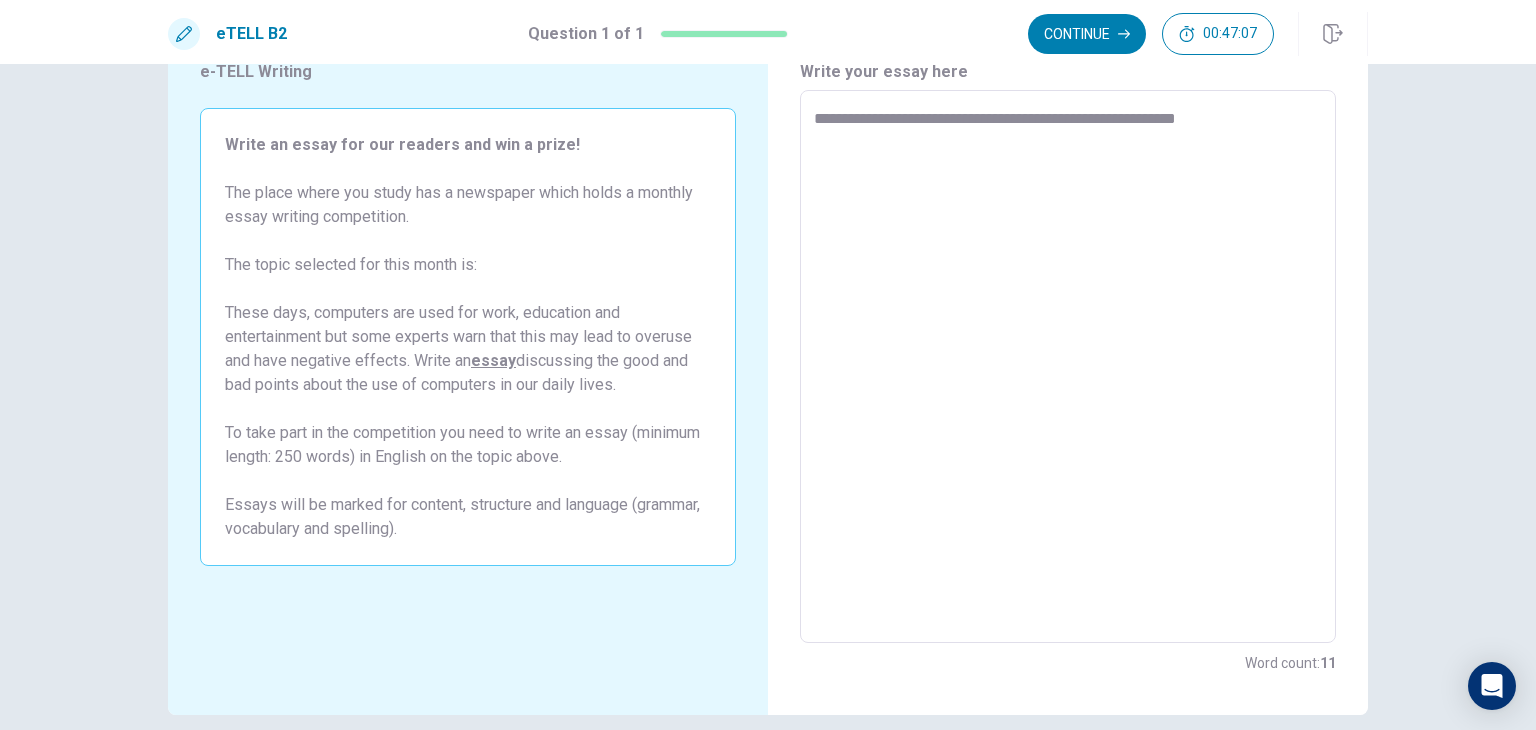 type on "**********" 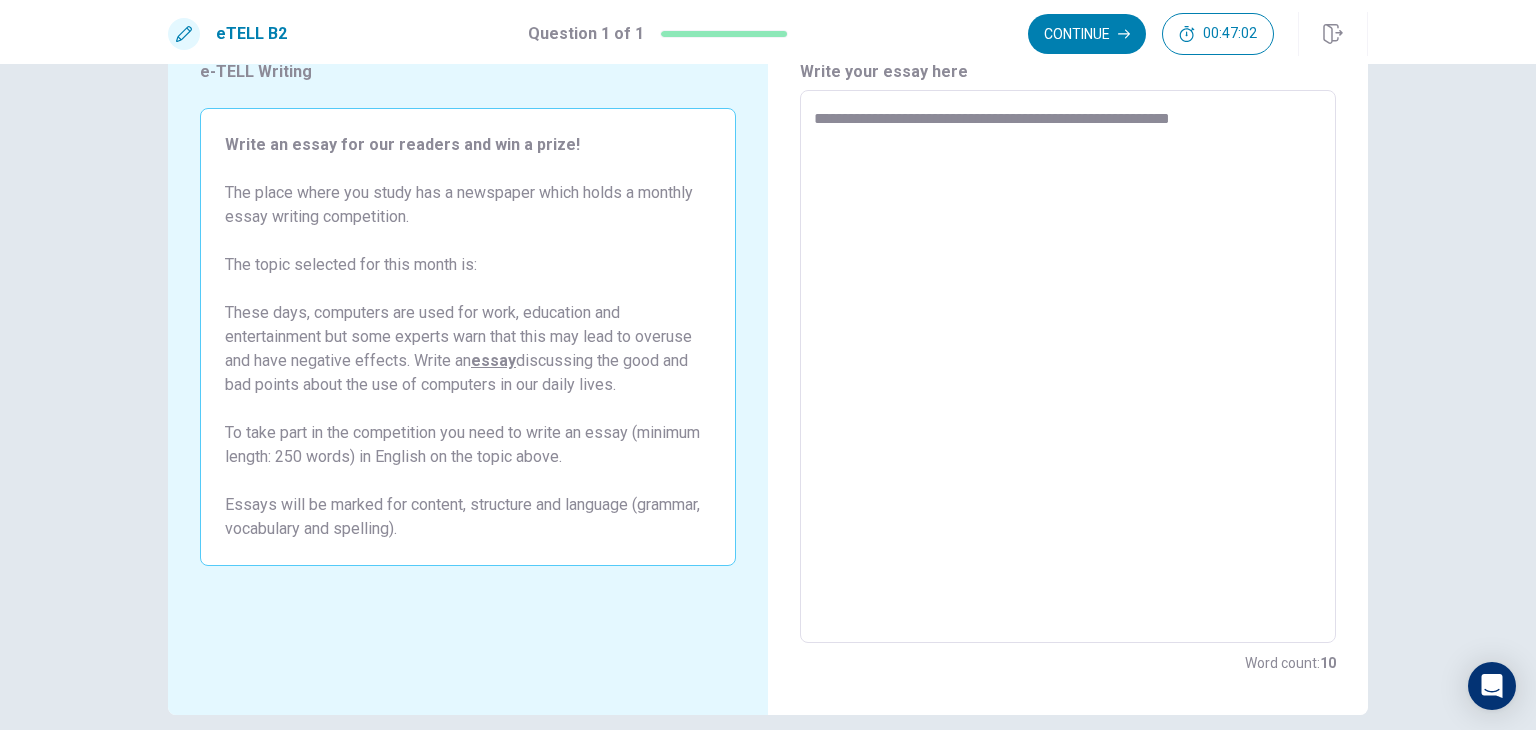 type on "*" 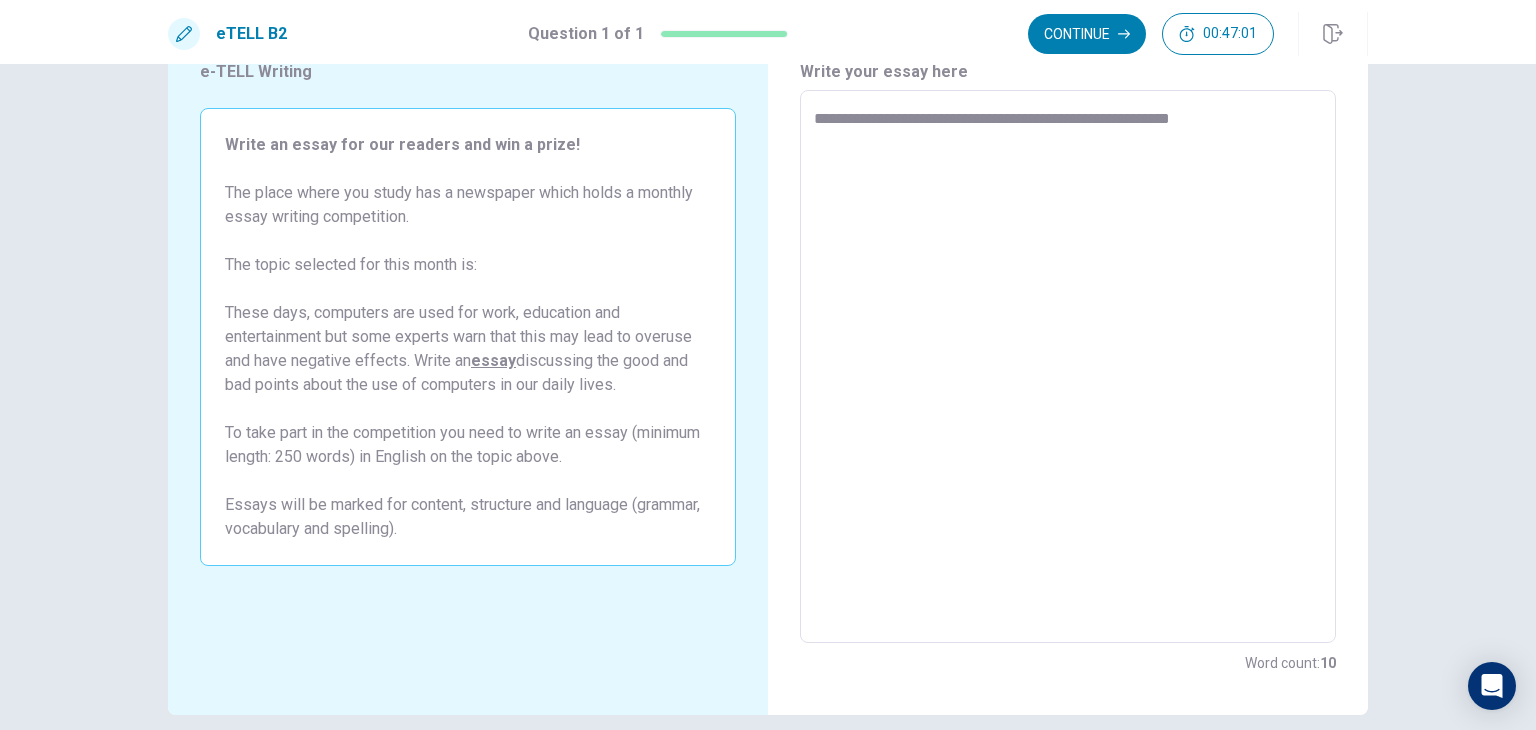 type on "**********" 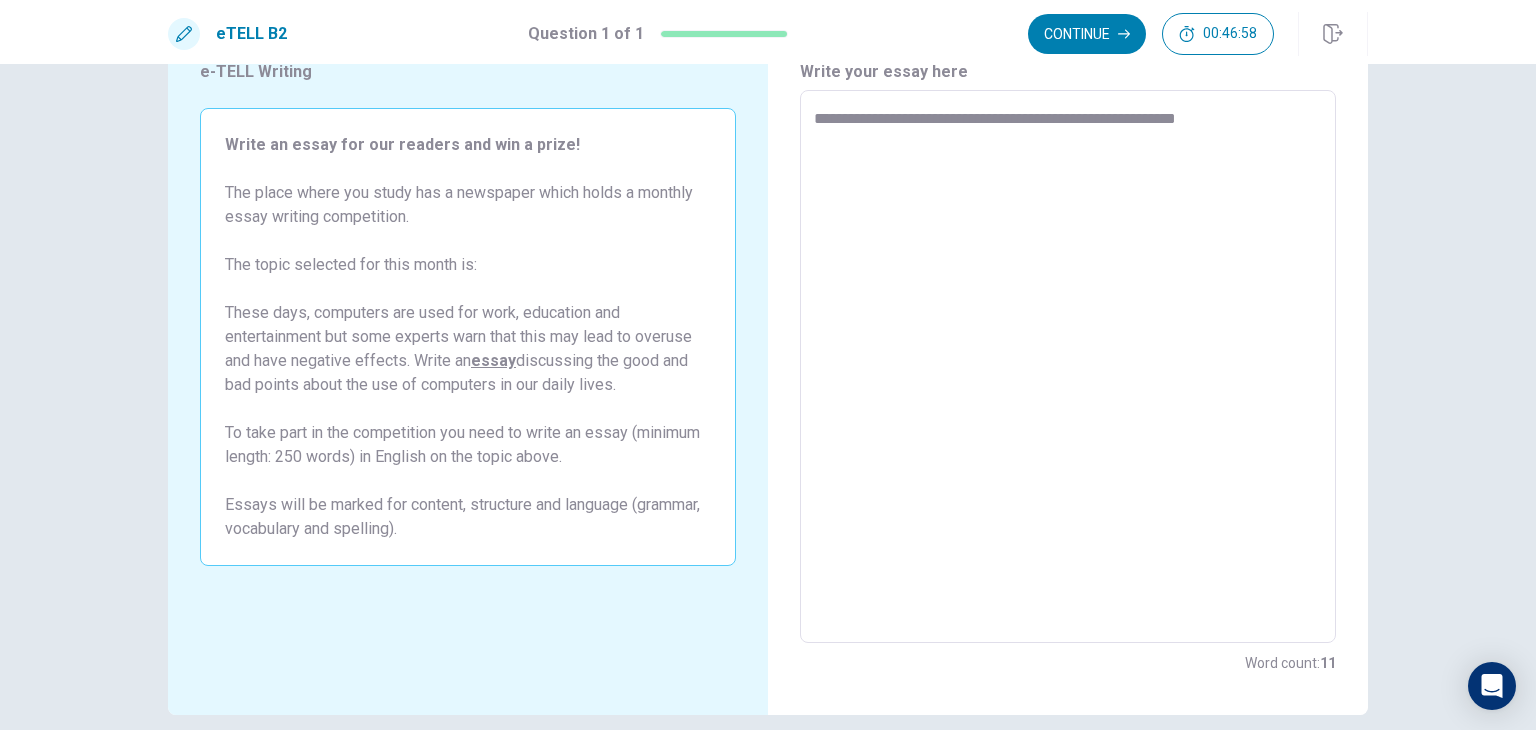 type on "*" 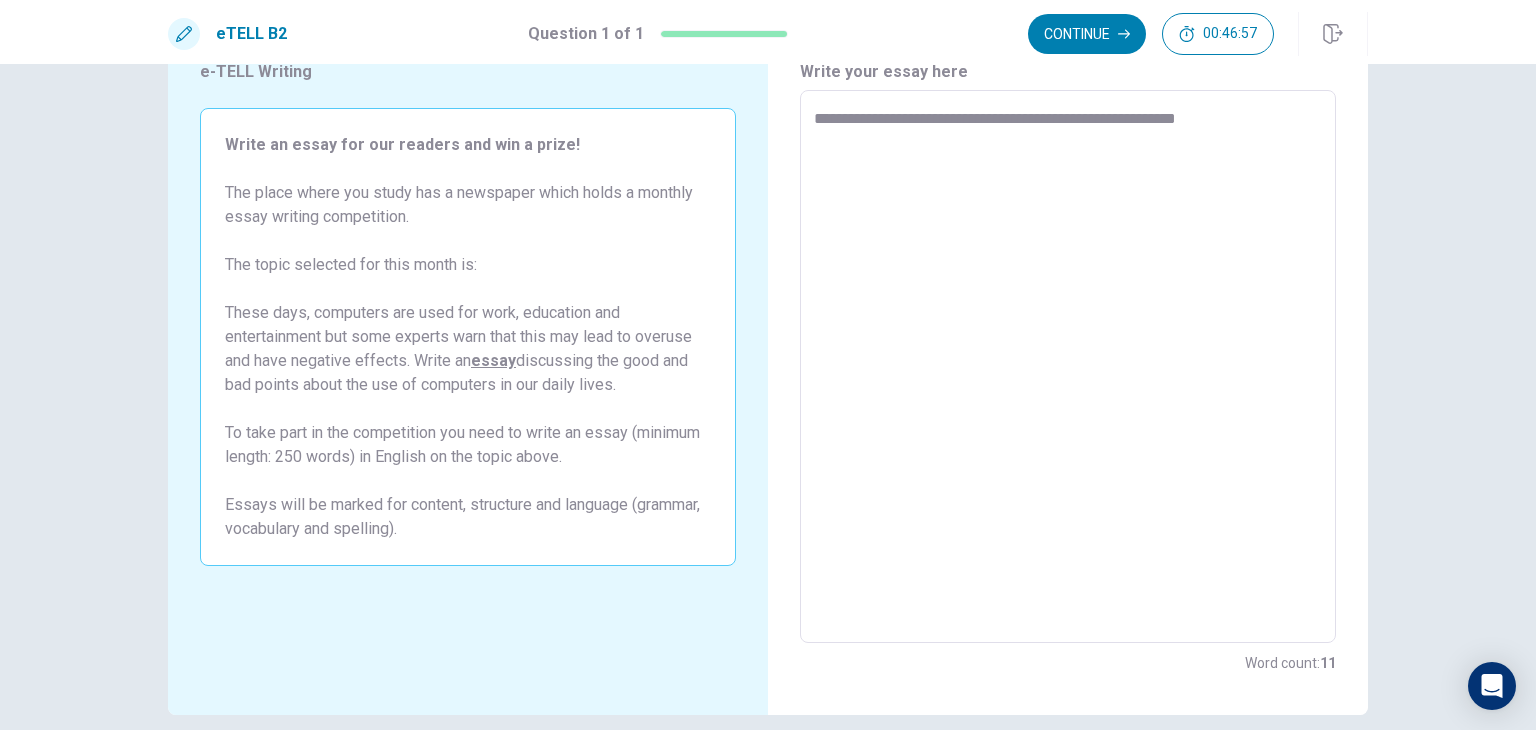 type on "**********" 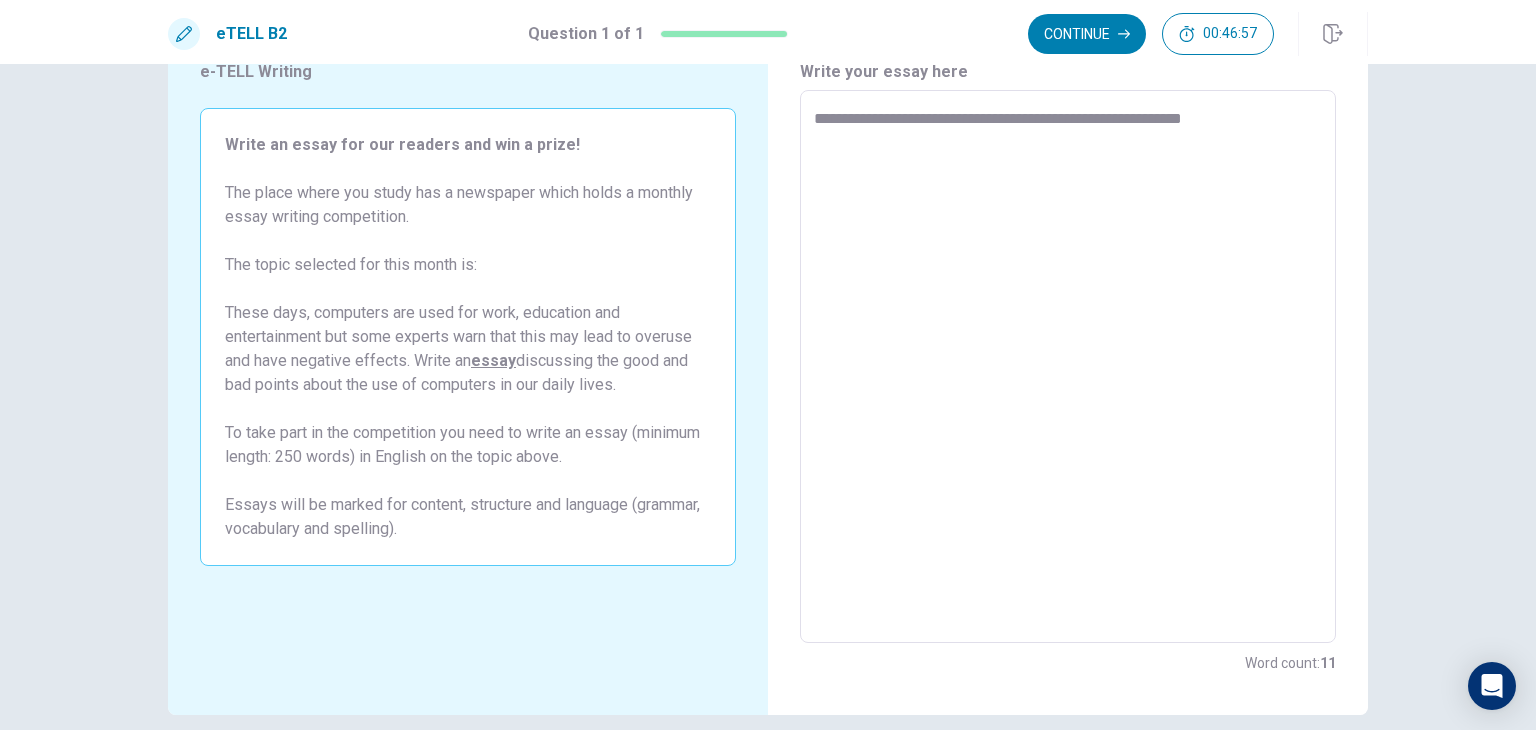 type on "*" 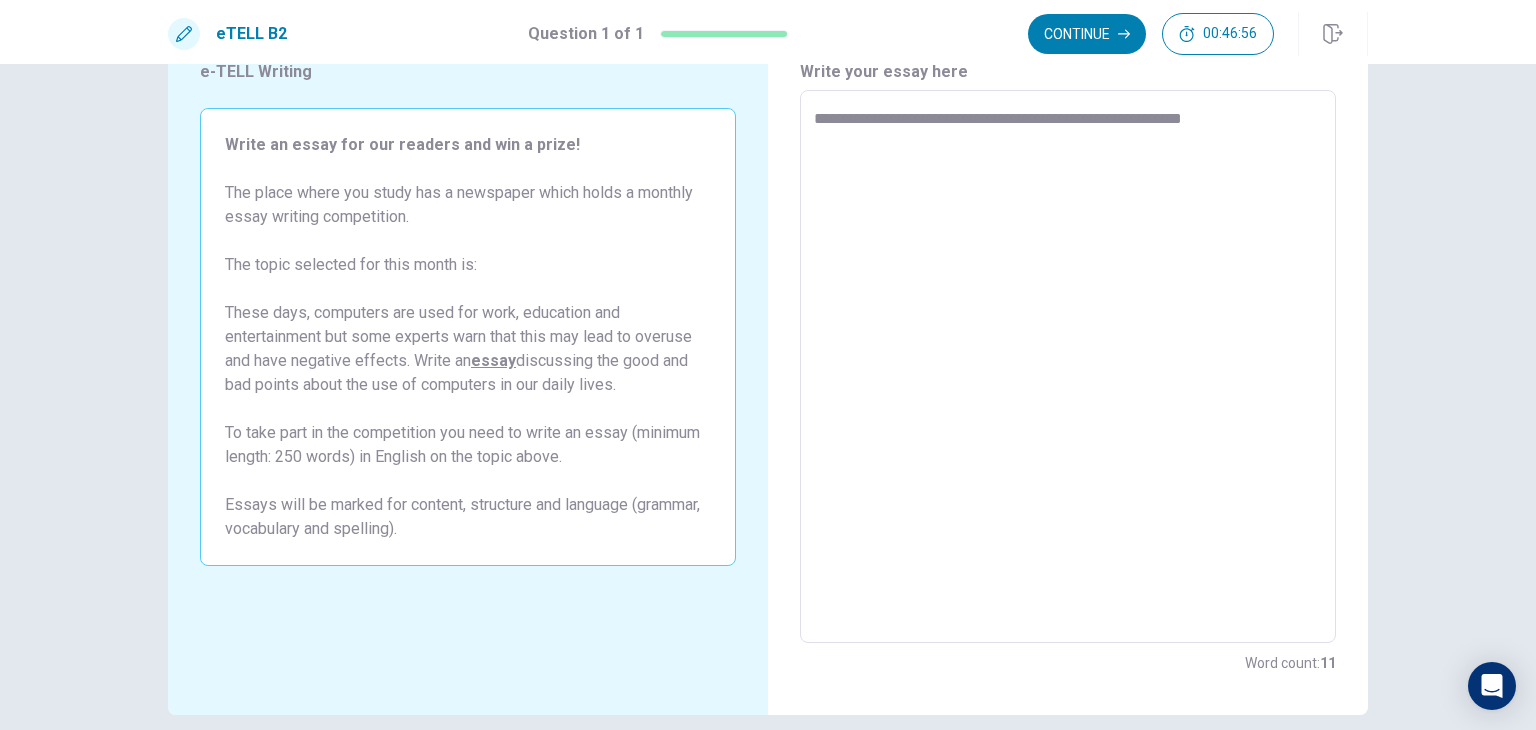 type on "**********" 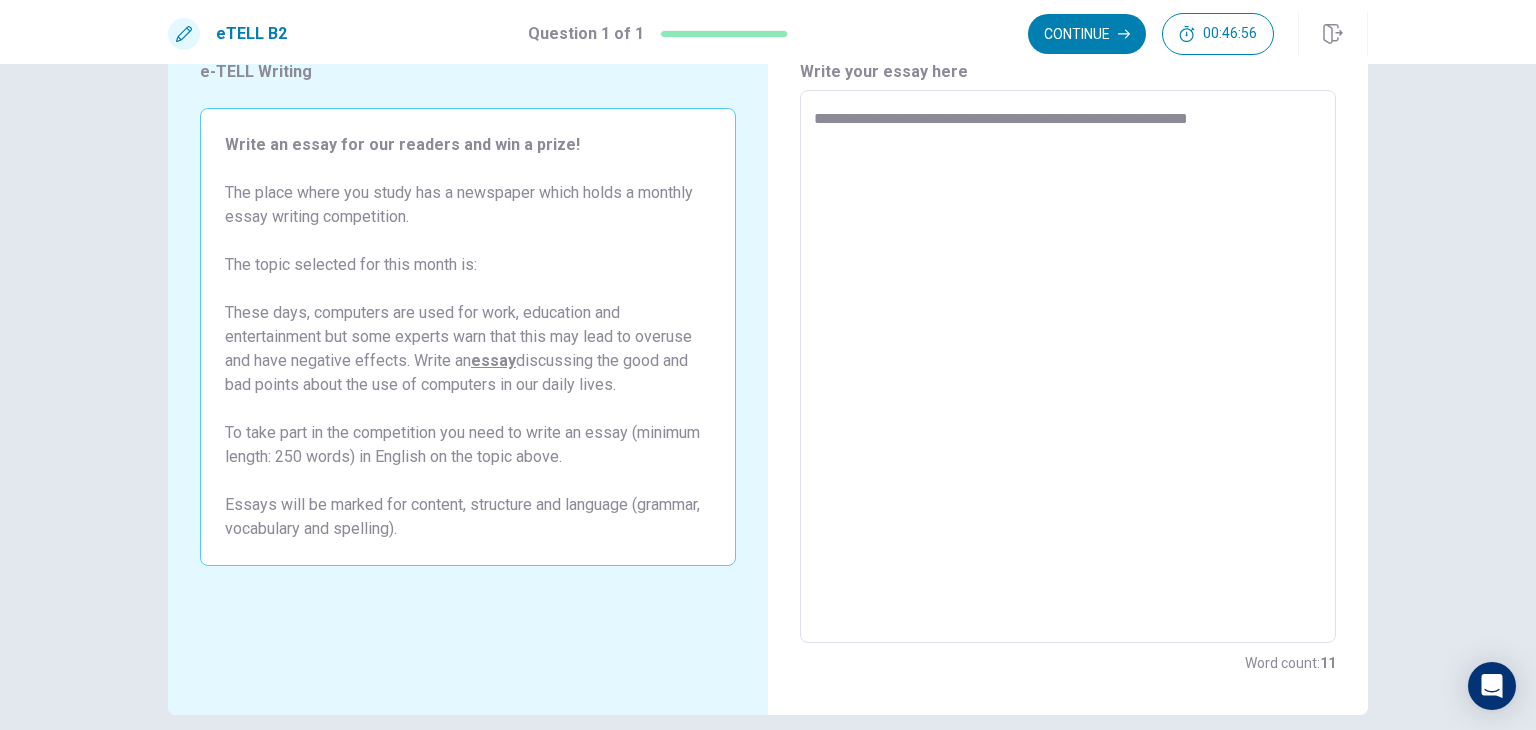 type on "*" 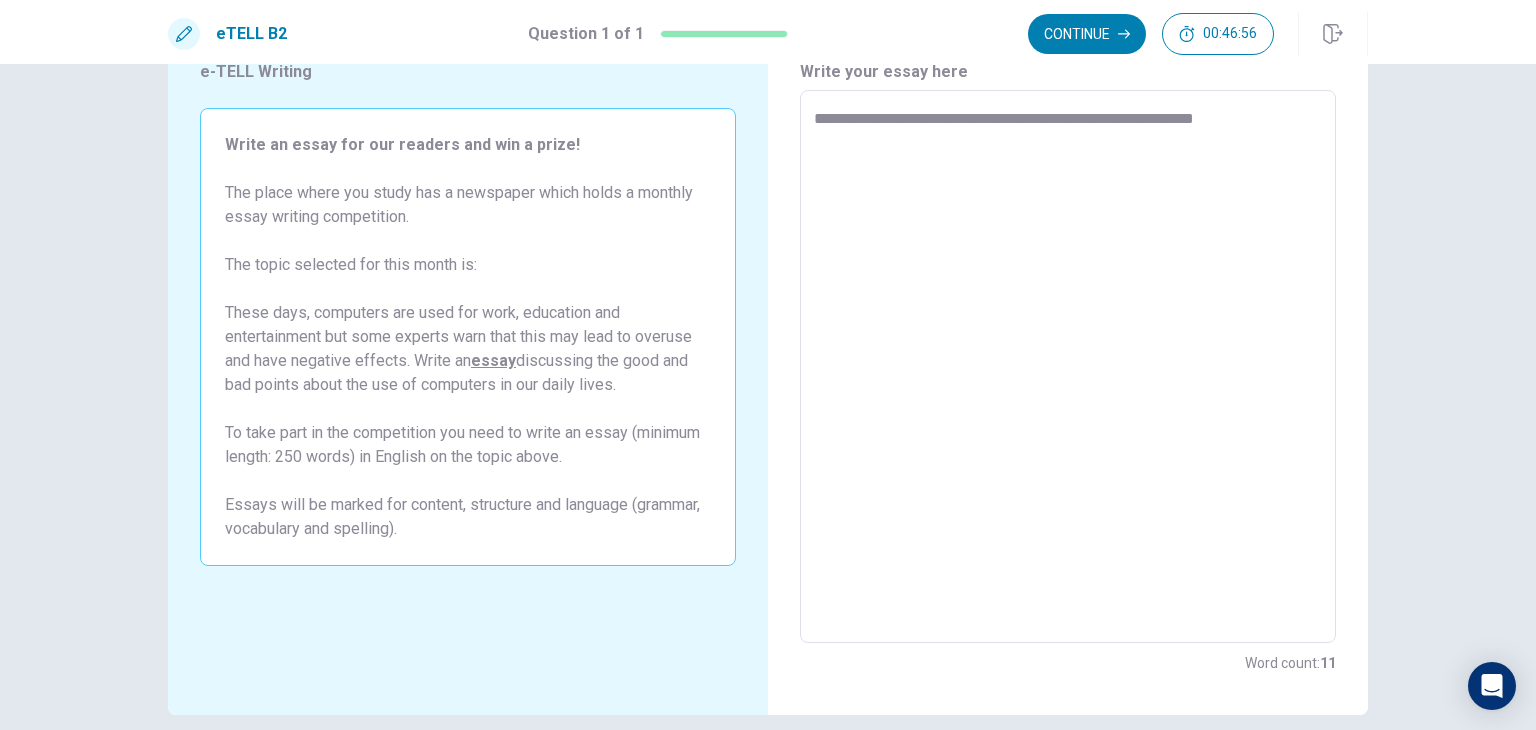 type on "*" 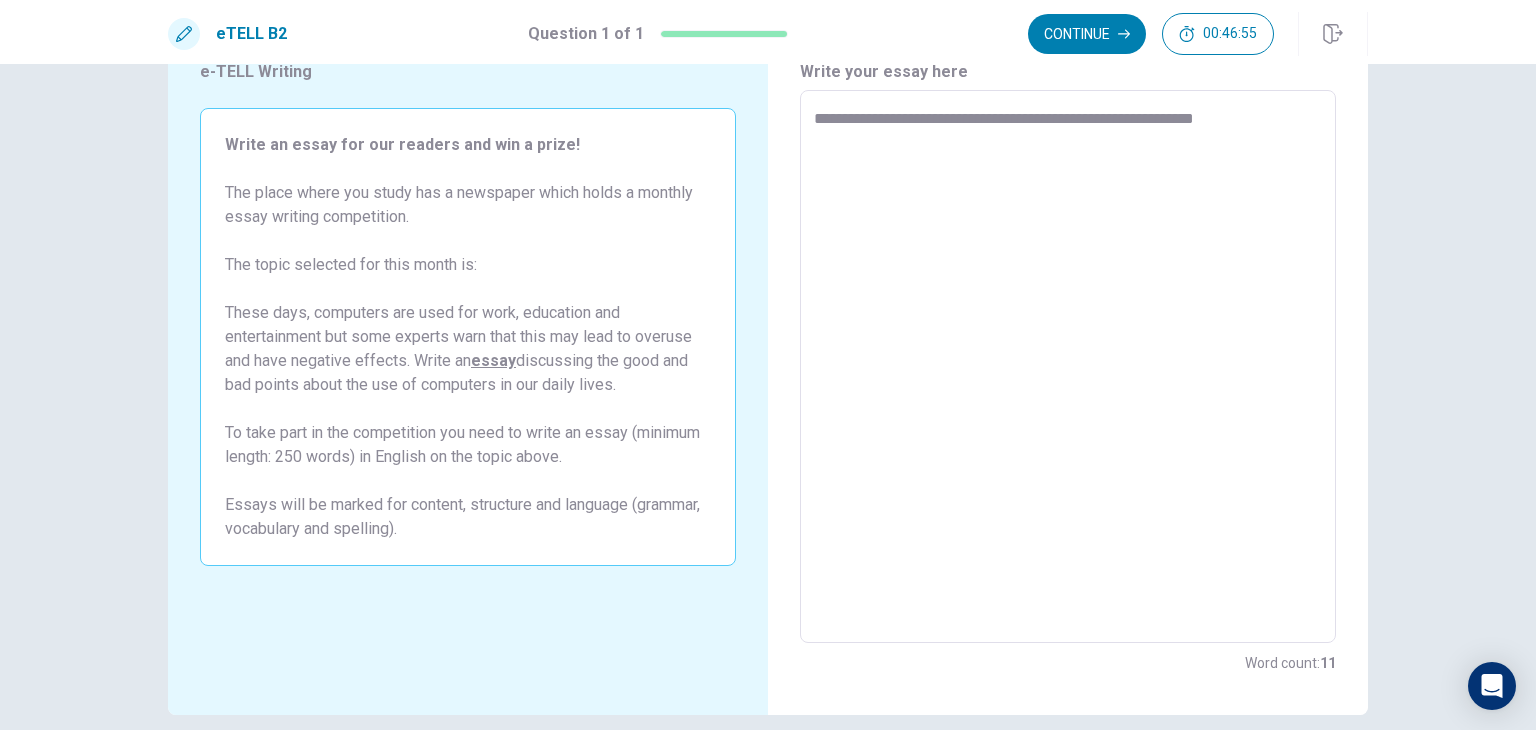 type on "**********" 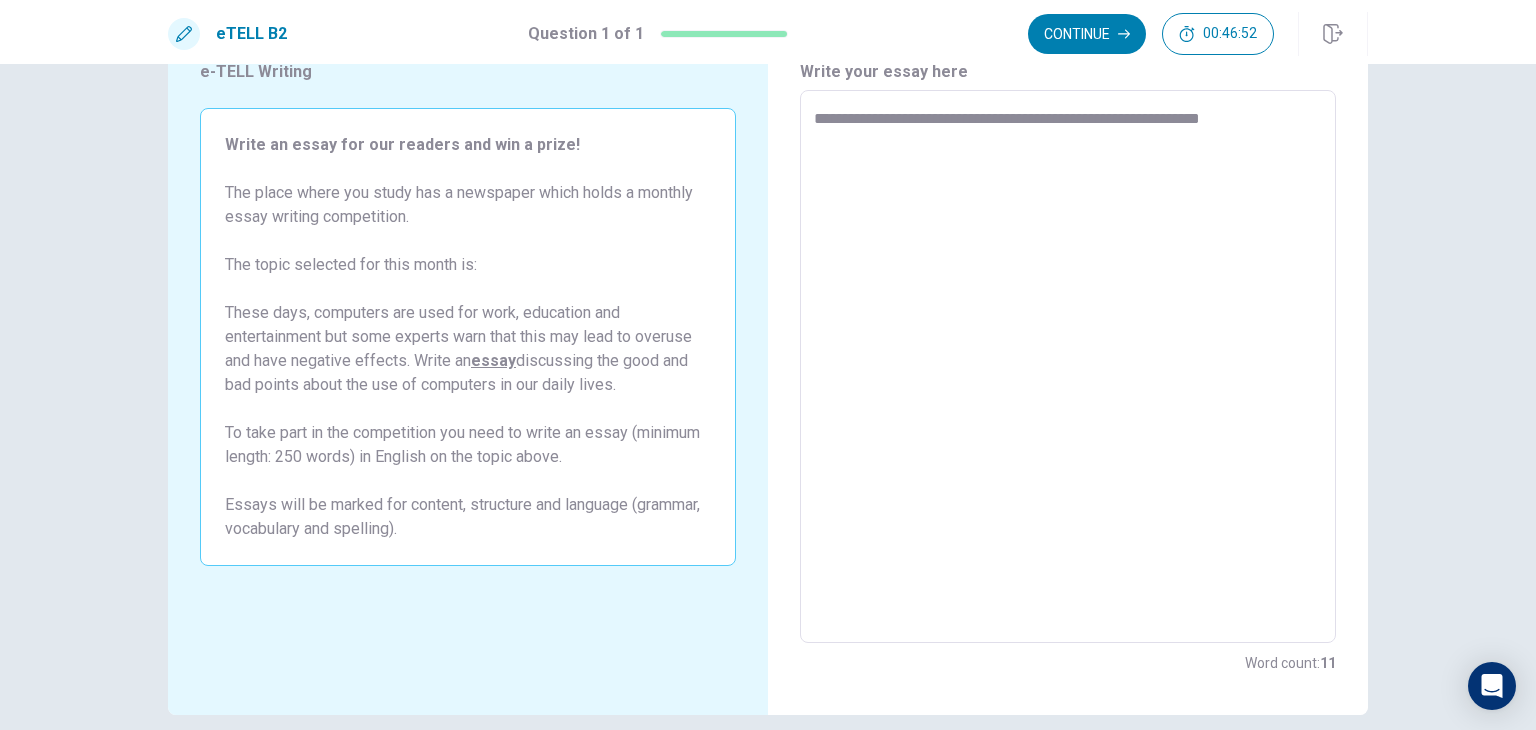 type on "*" 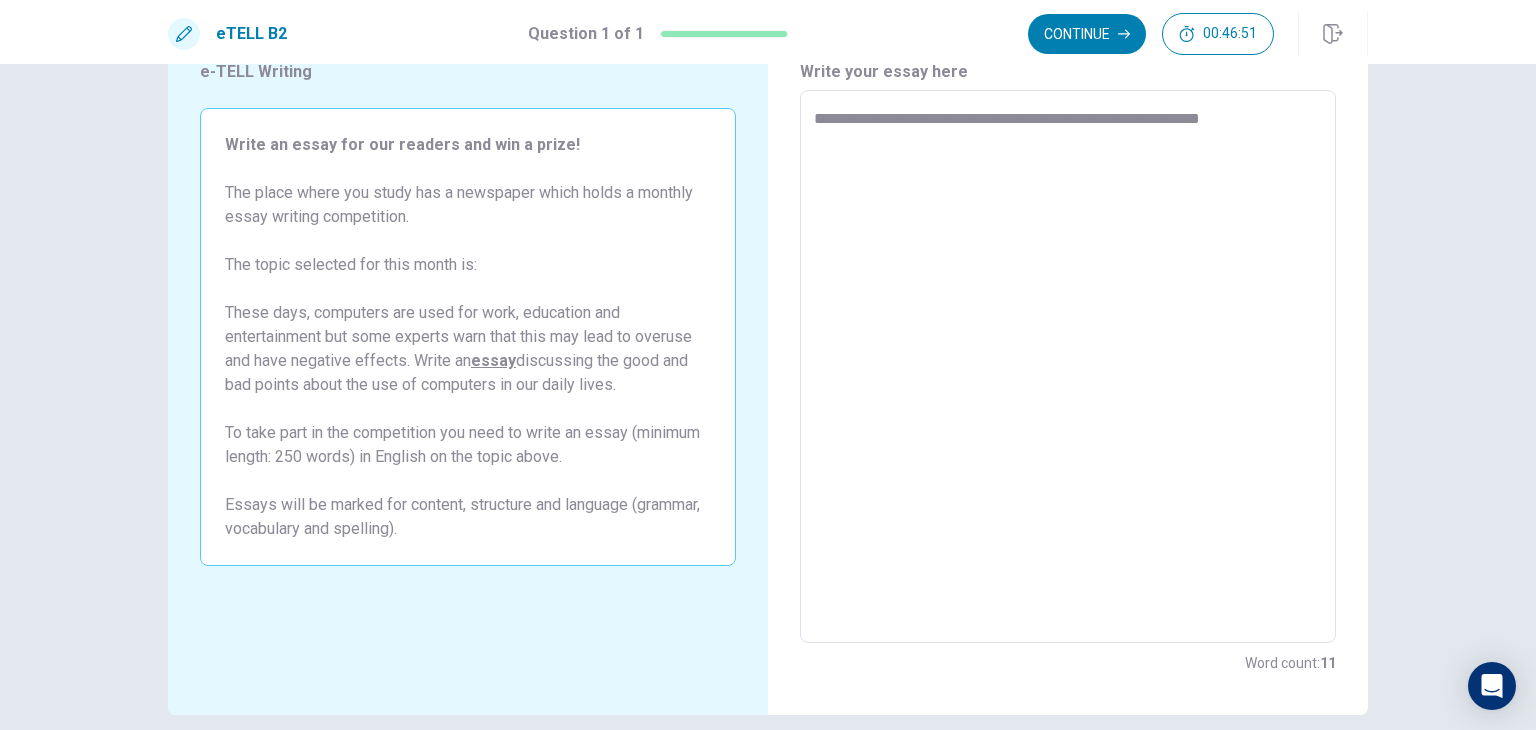 type on "**********" 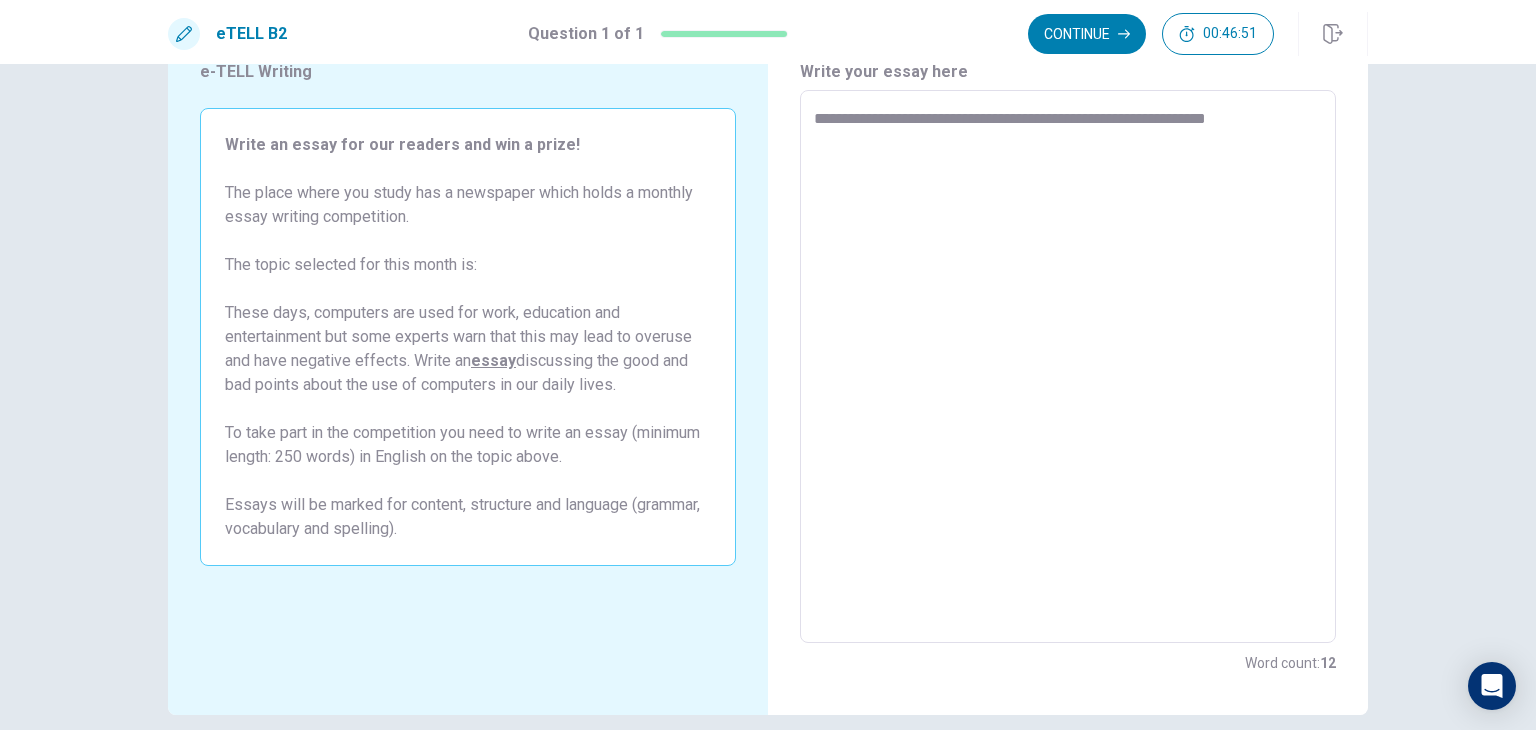 type on "*" 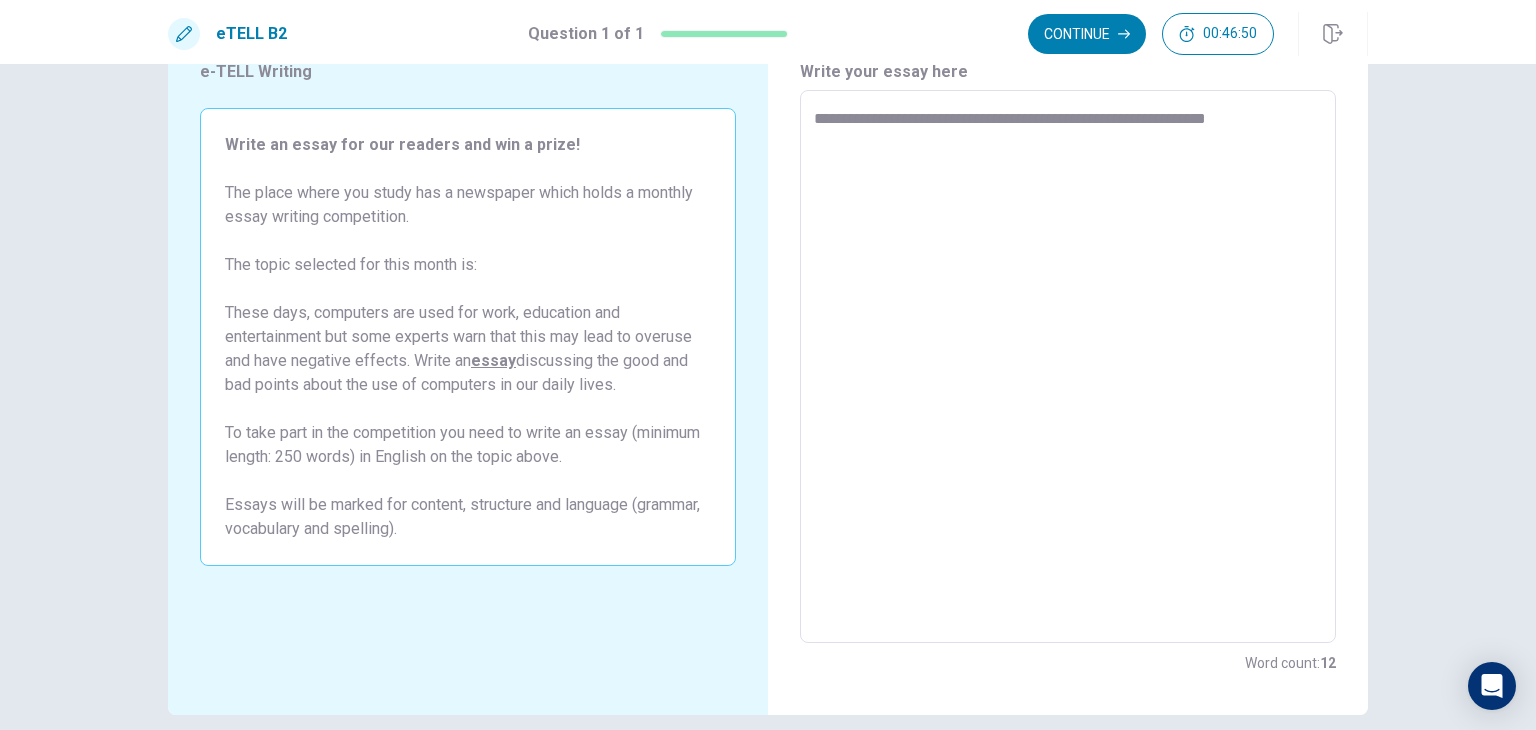 type on "**********" 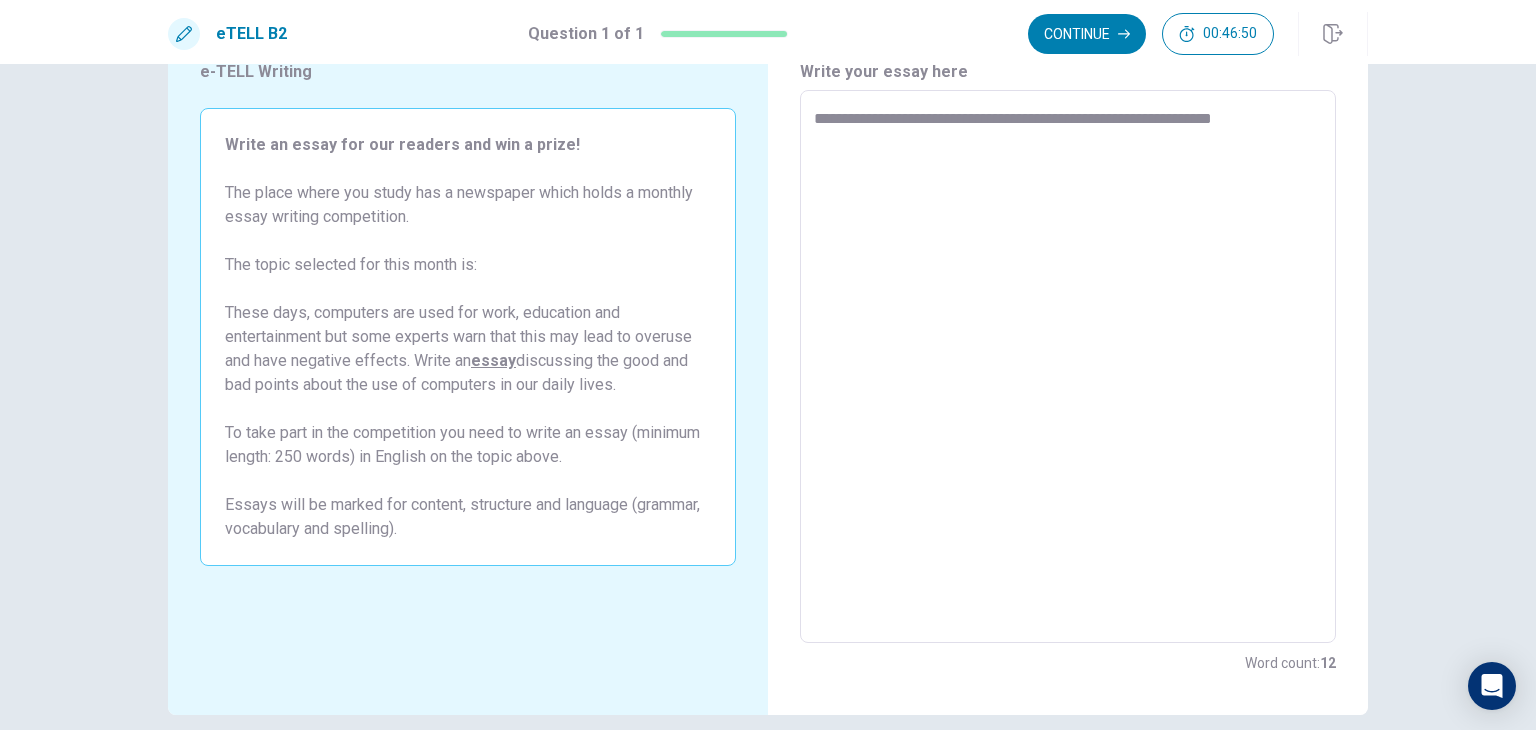 type on "*" 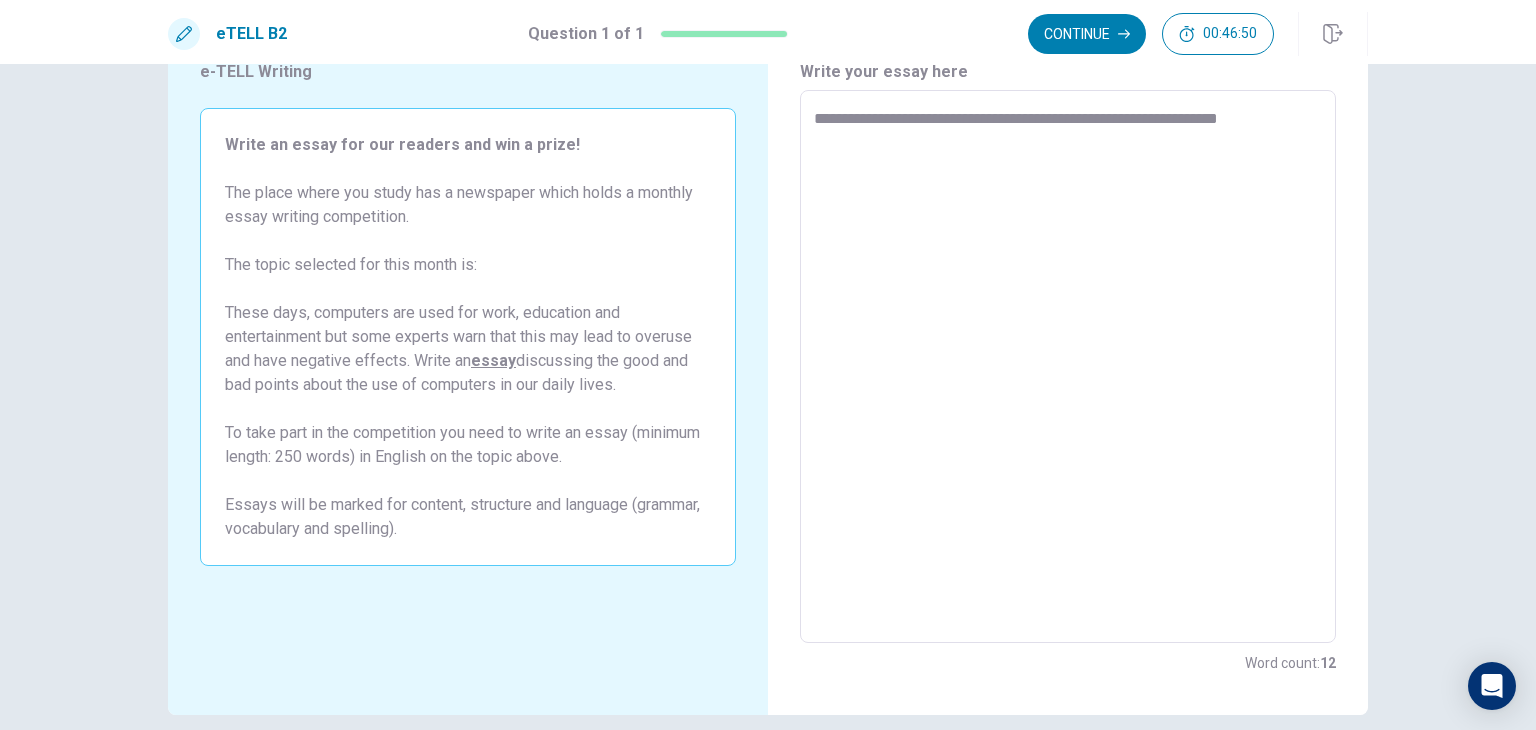 type on "*" 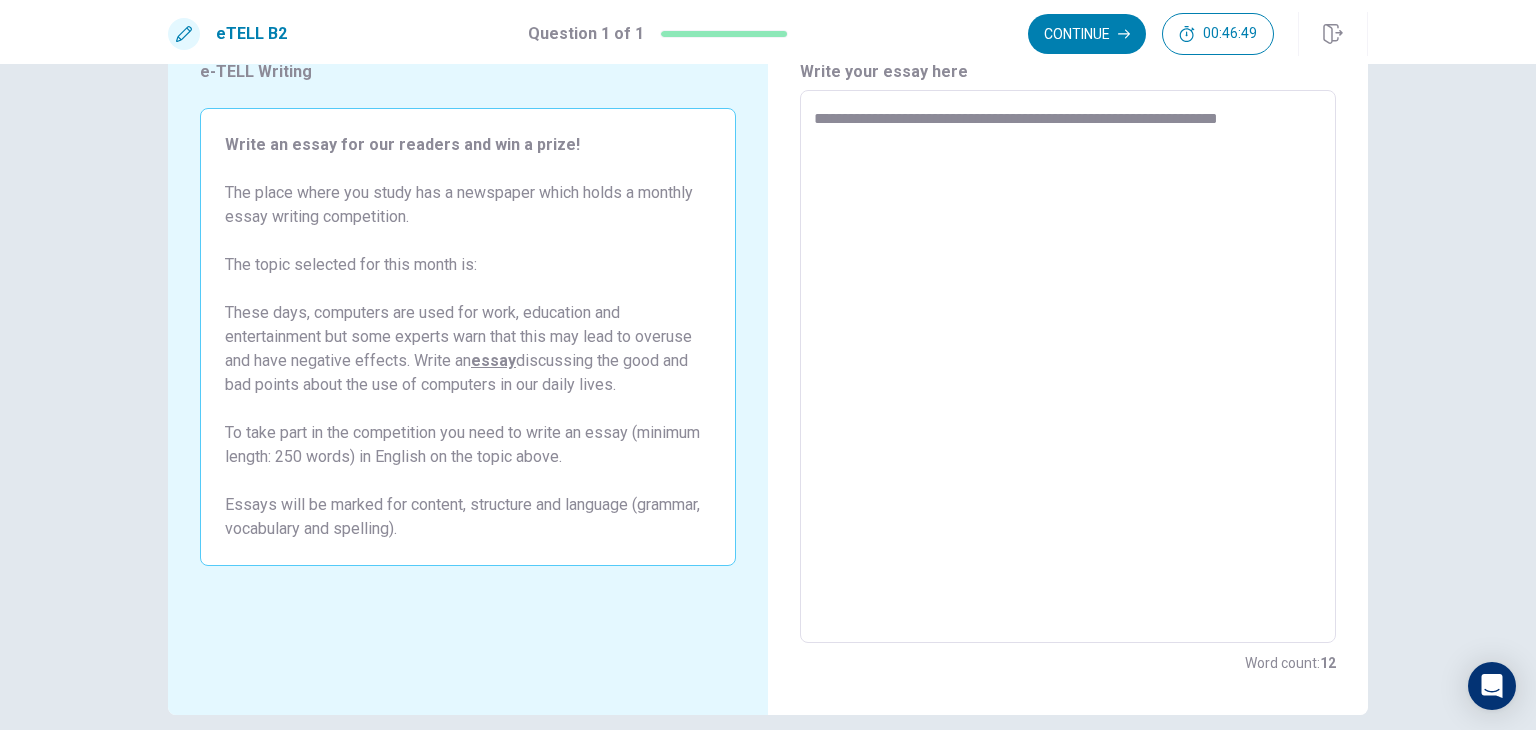 type on "**********" 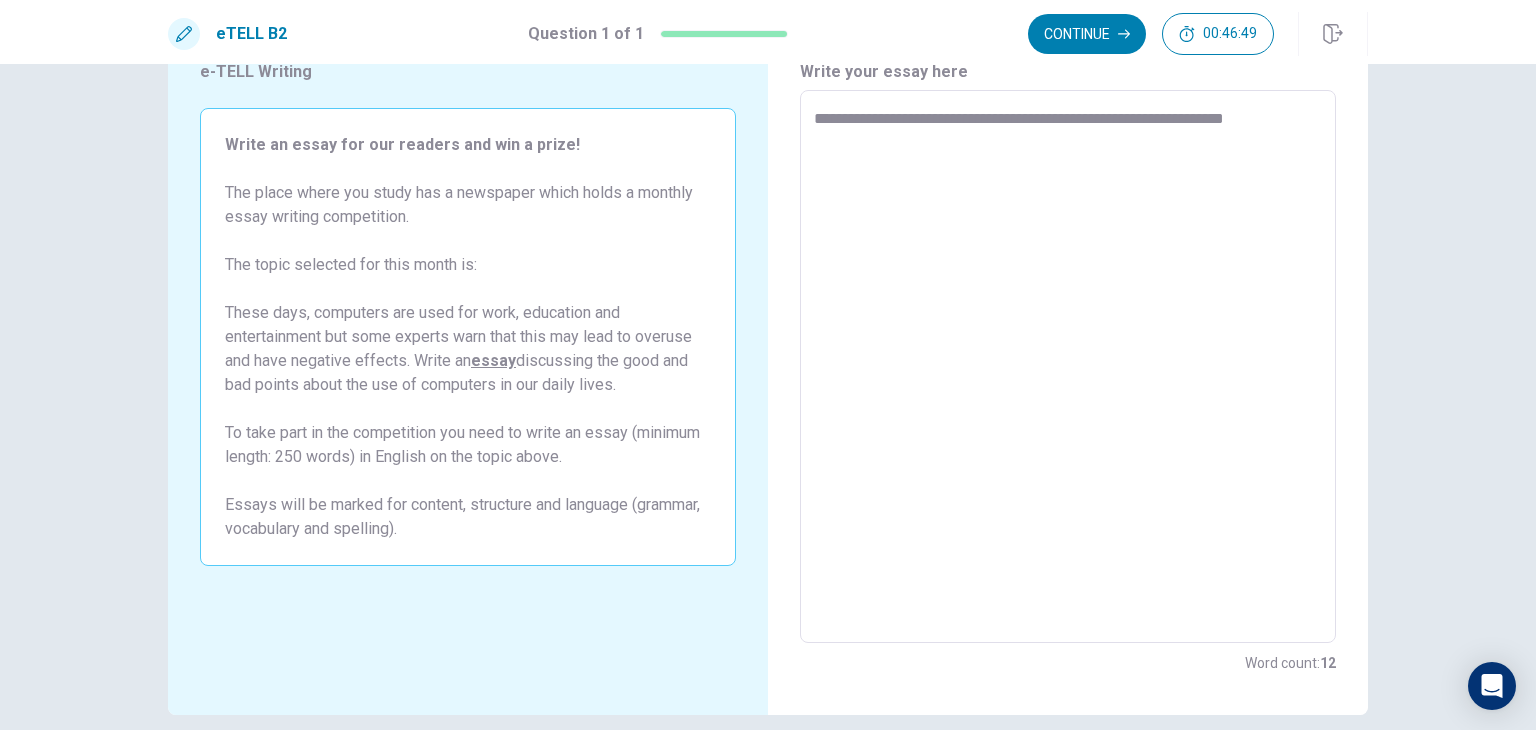 type on "*" 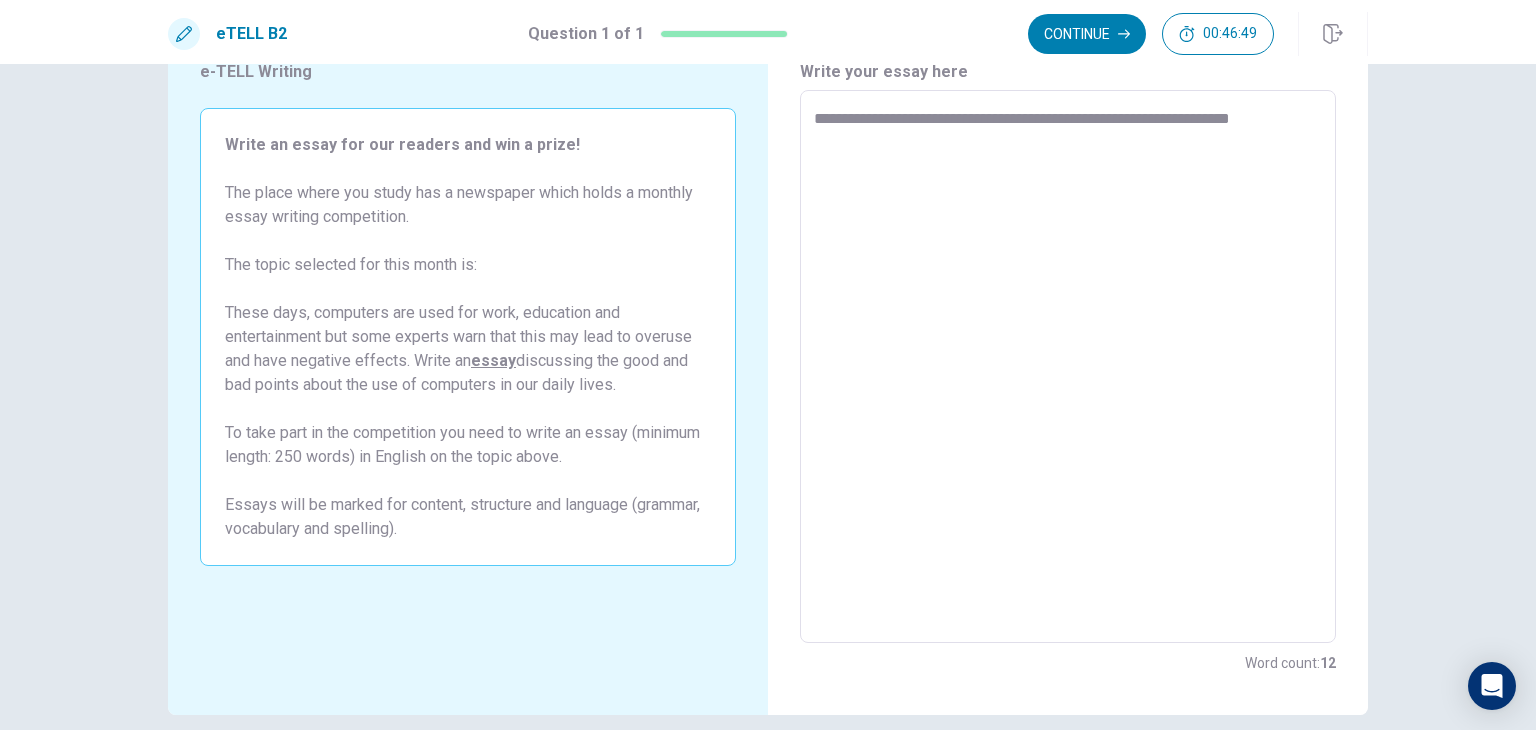 type on "*" 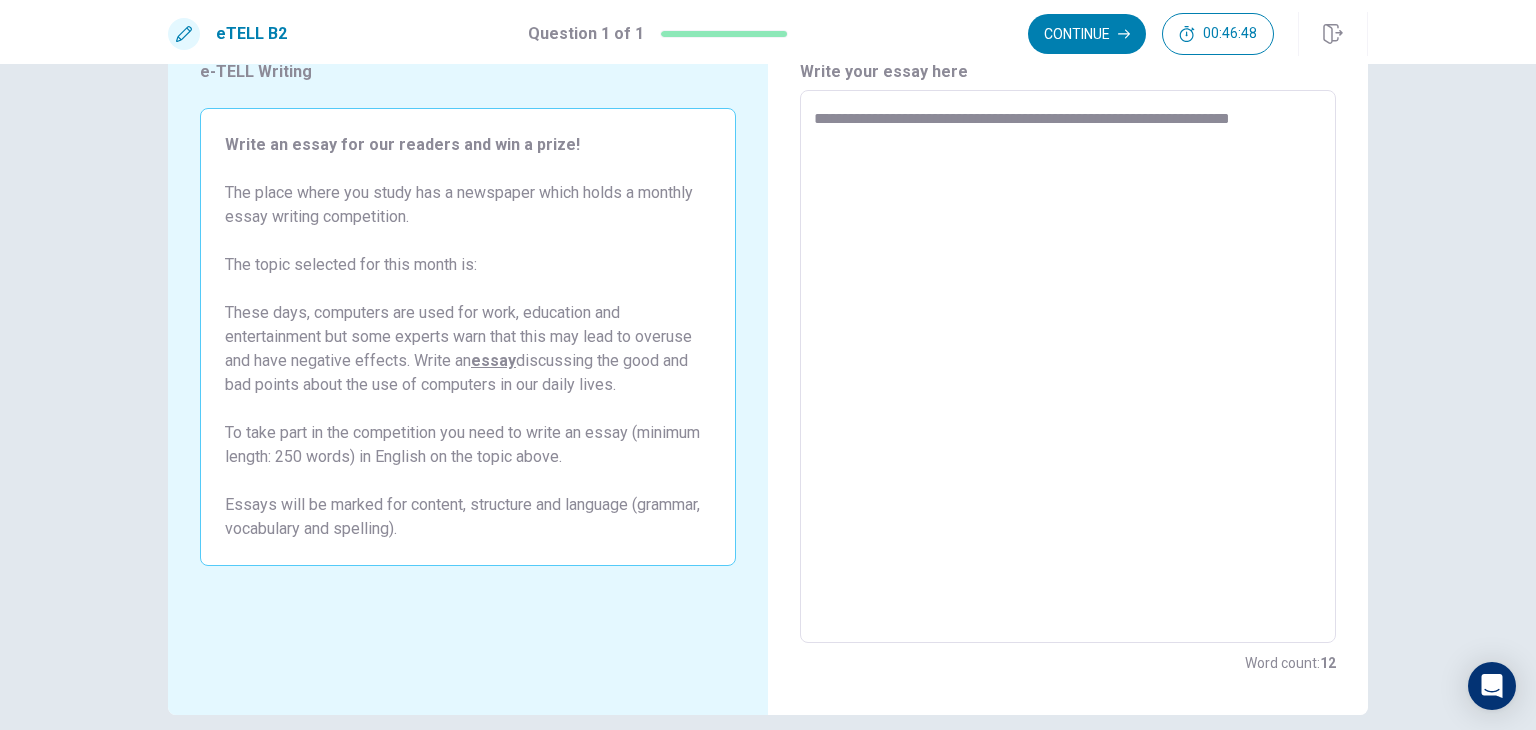 type on "**********" 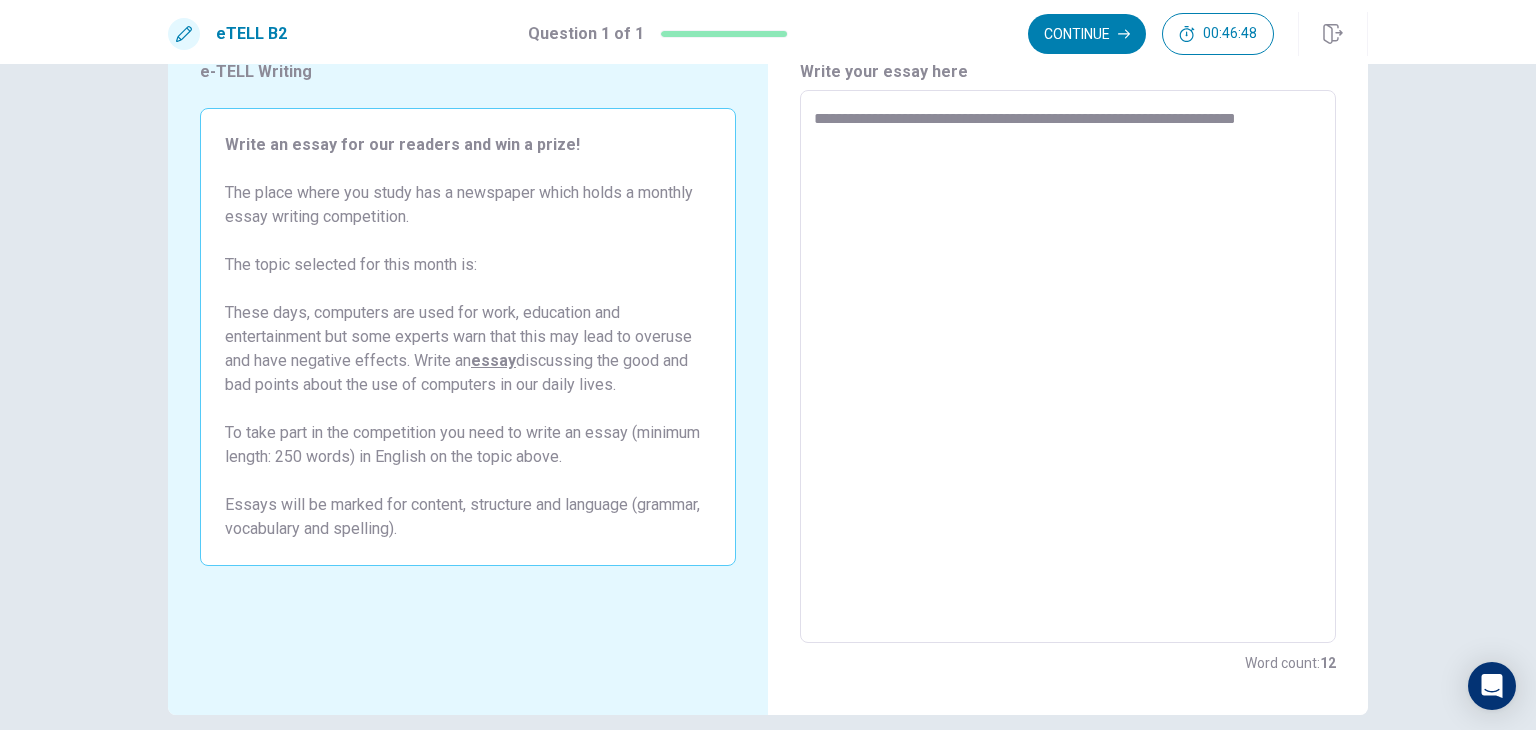 type on "*" 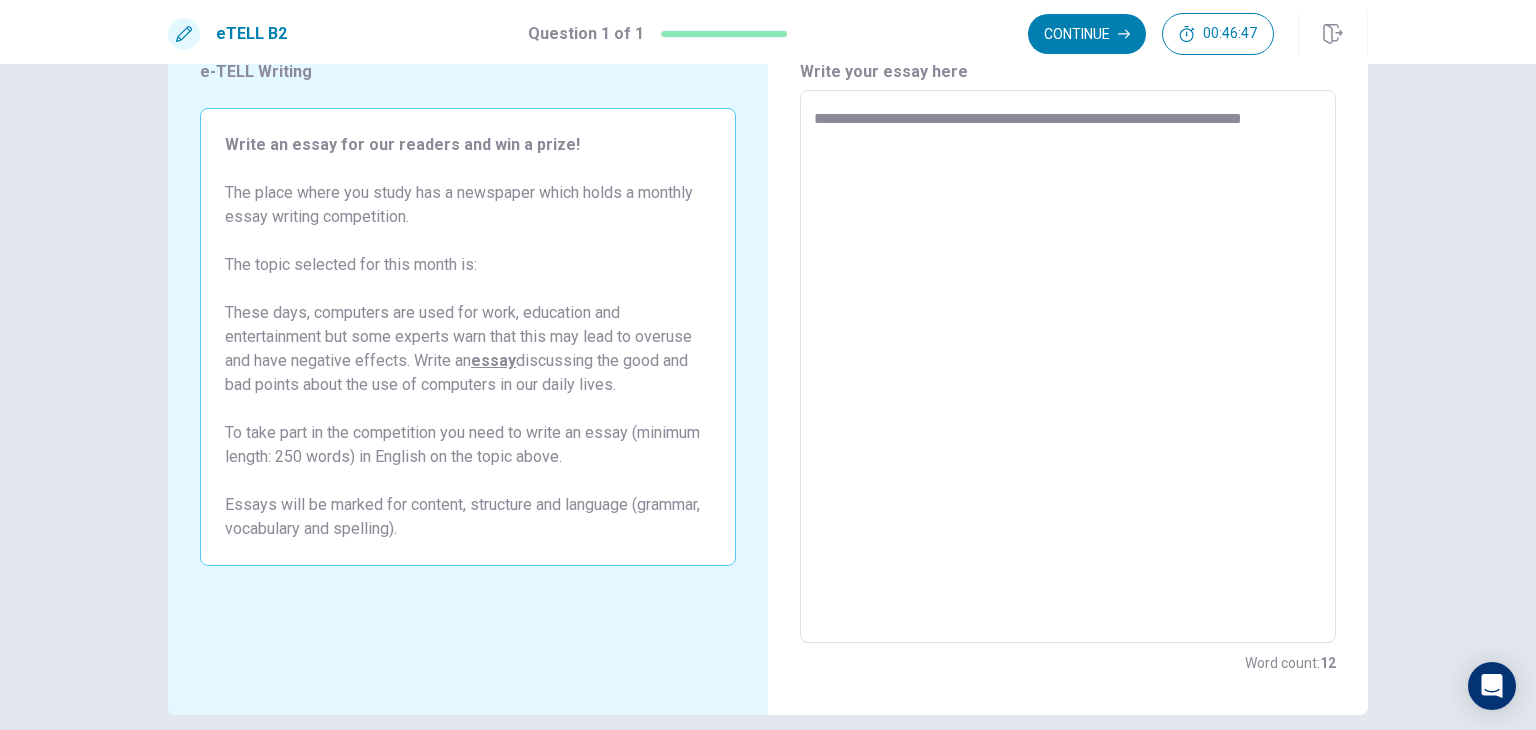 type on "*" 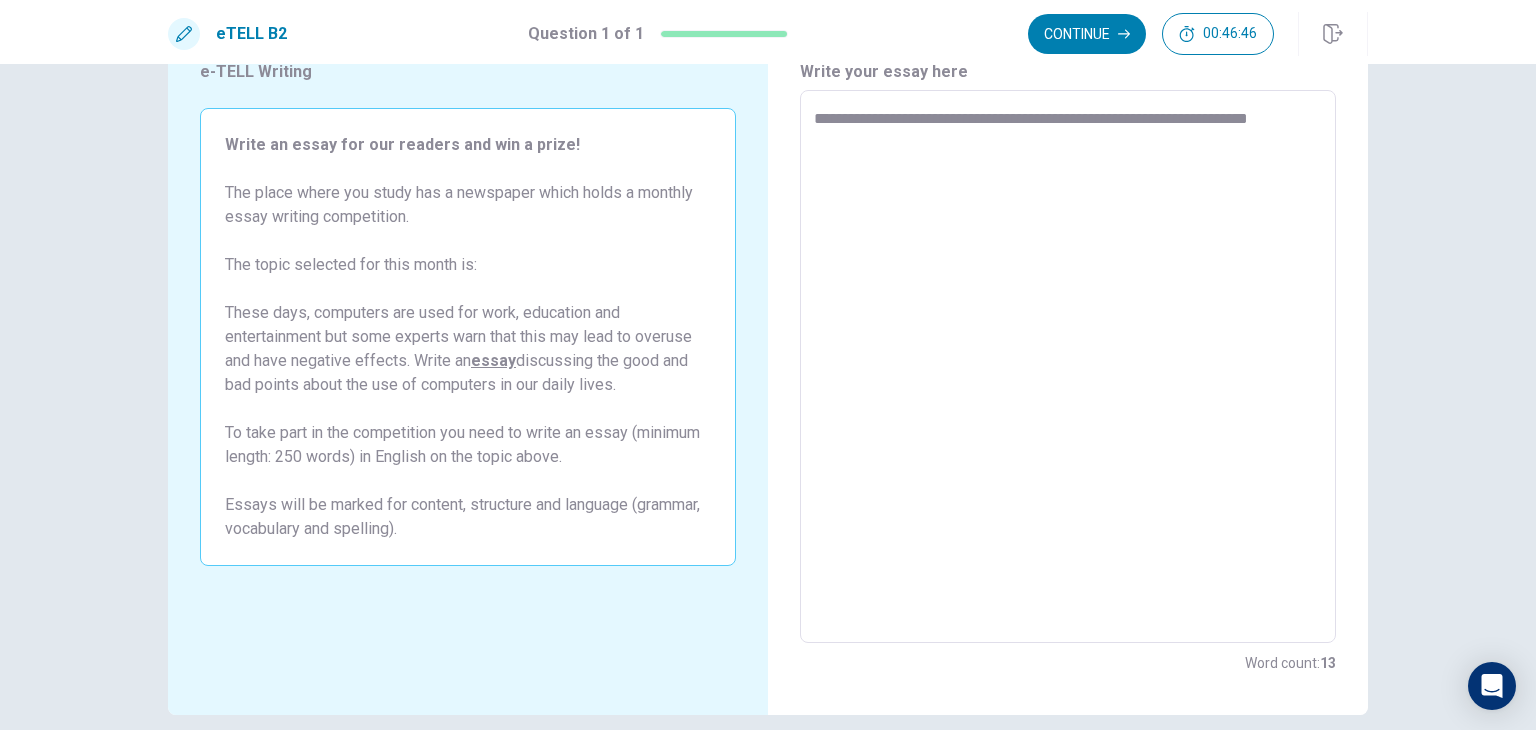 type on "*" 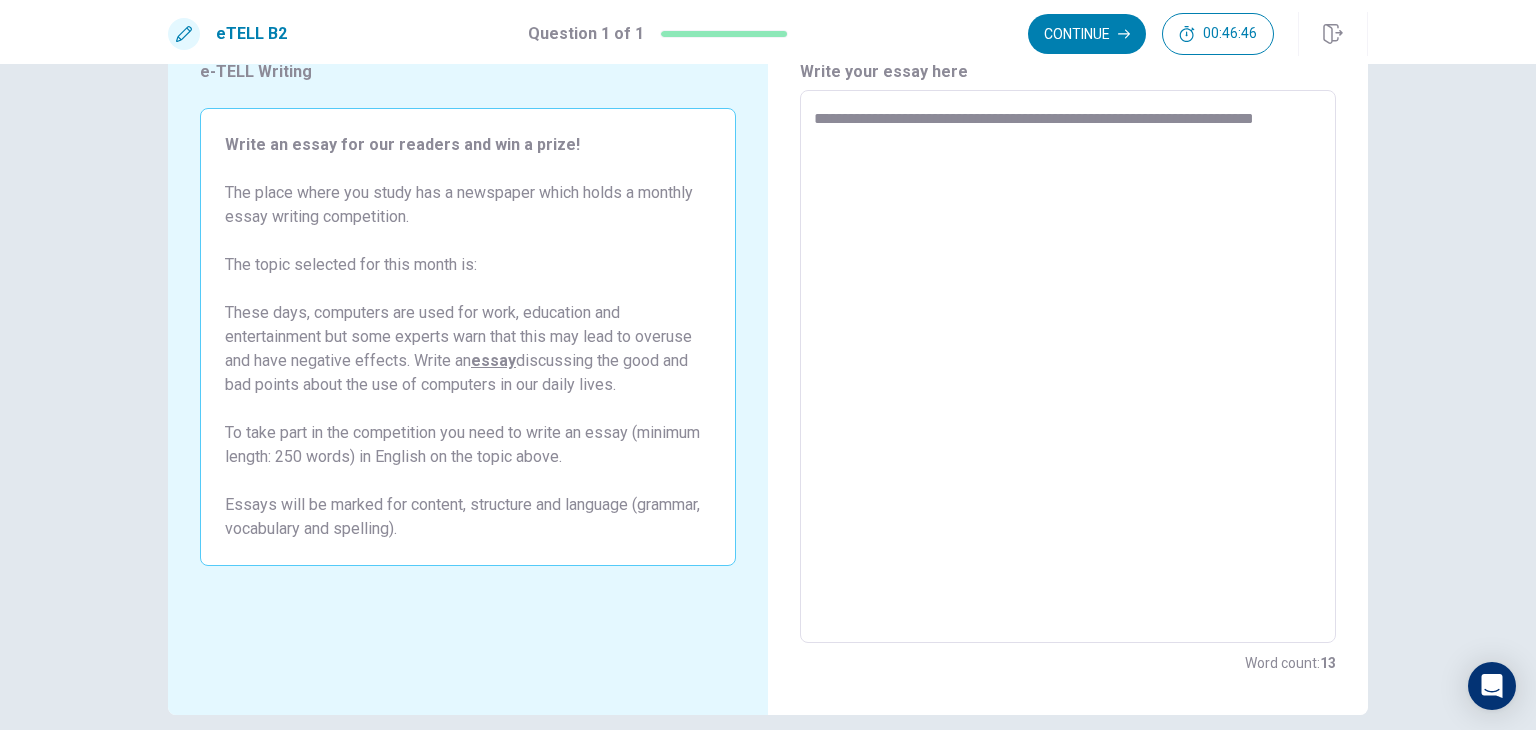type on "*" 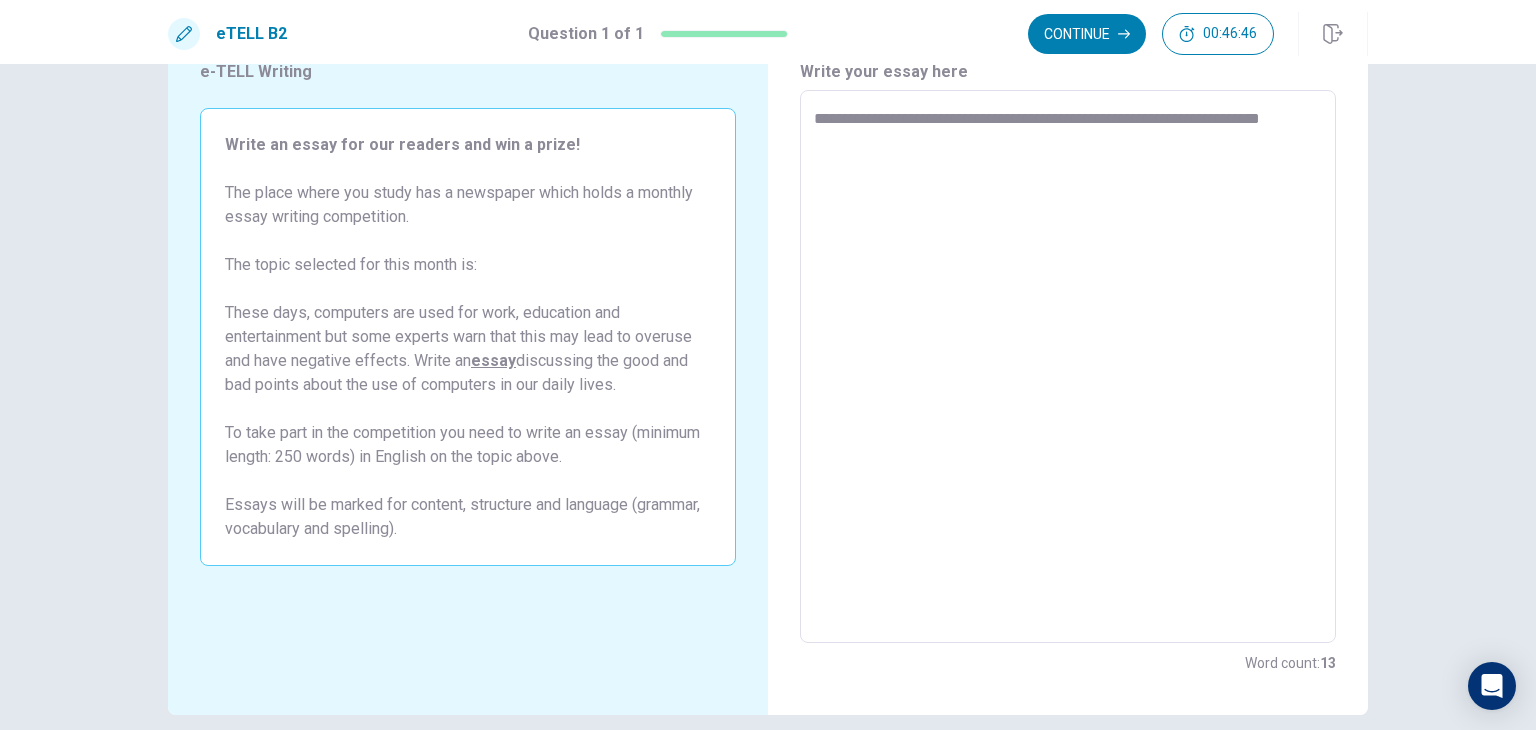 type on "*" 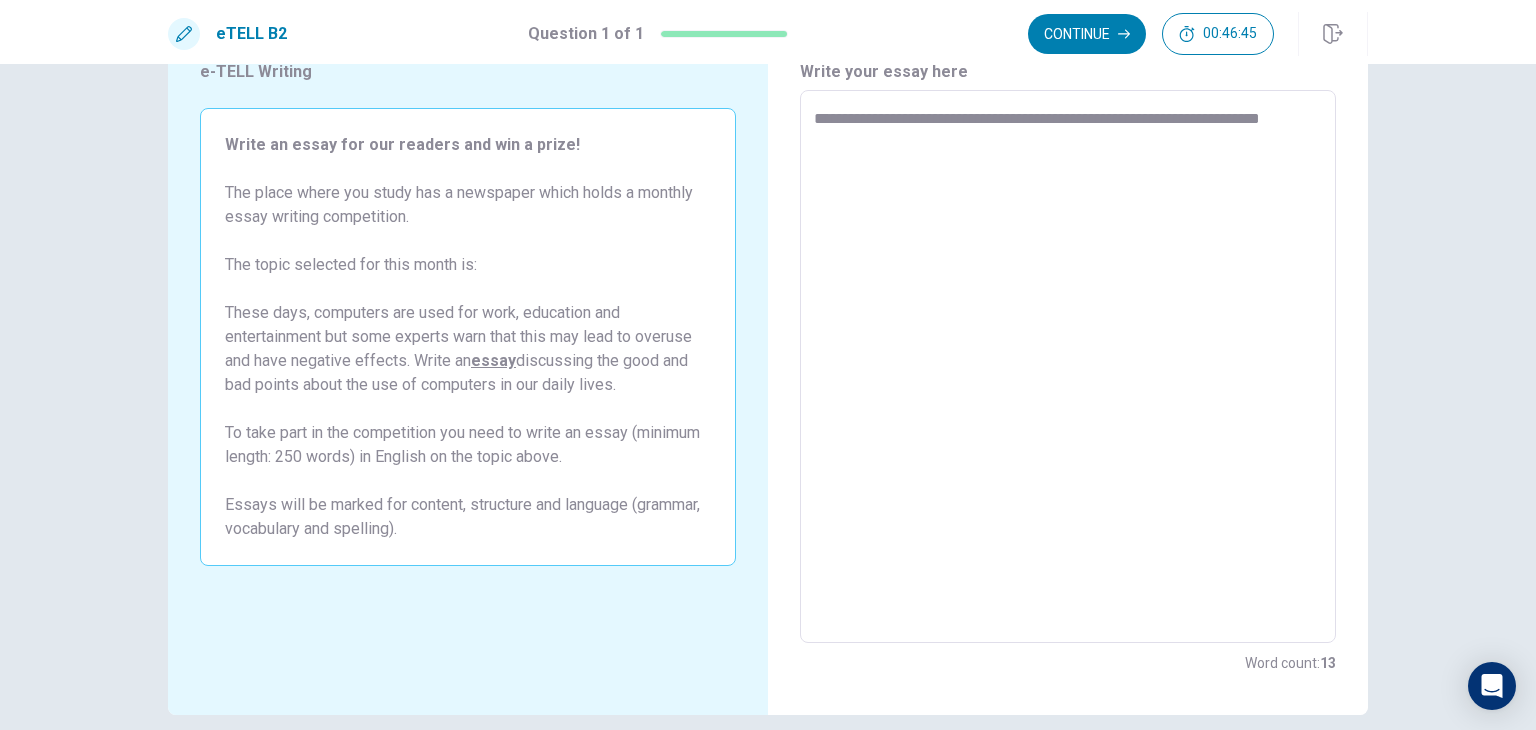 type on "**********" 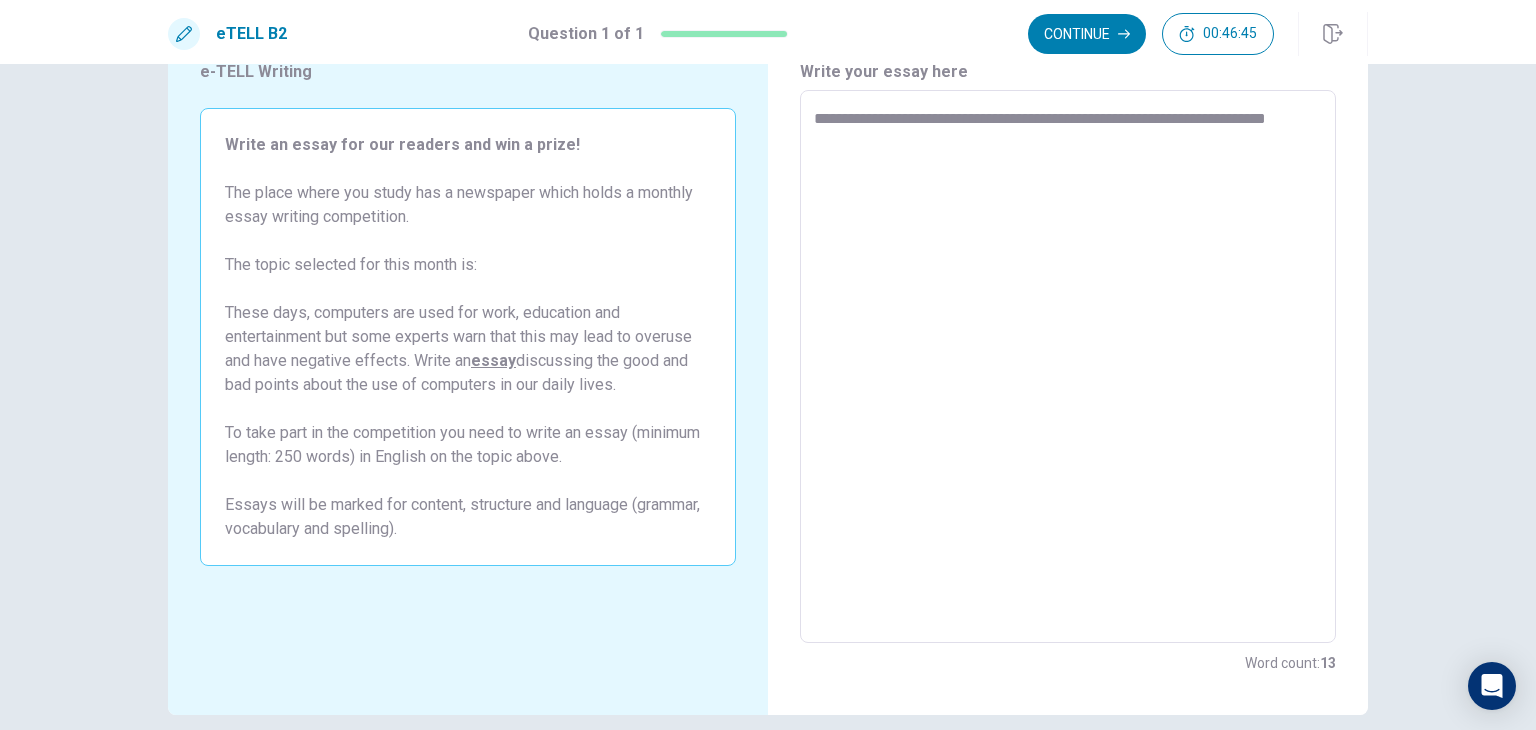 type on "*" 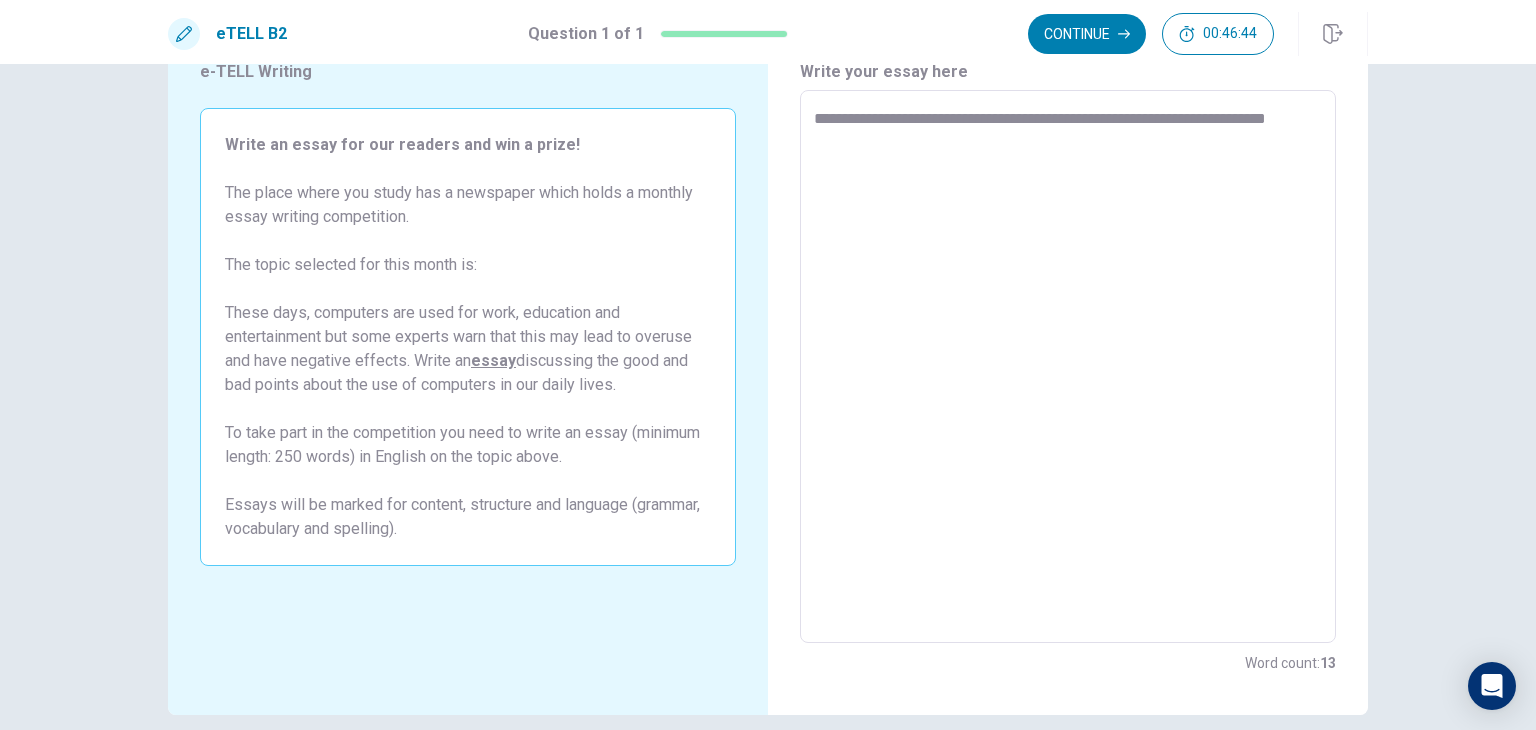 type on "**********" 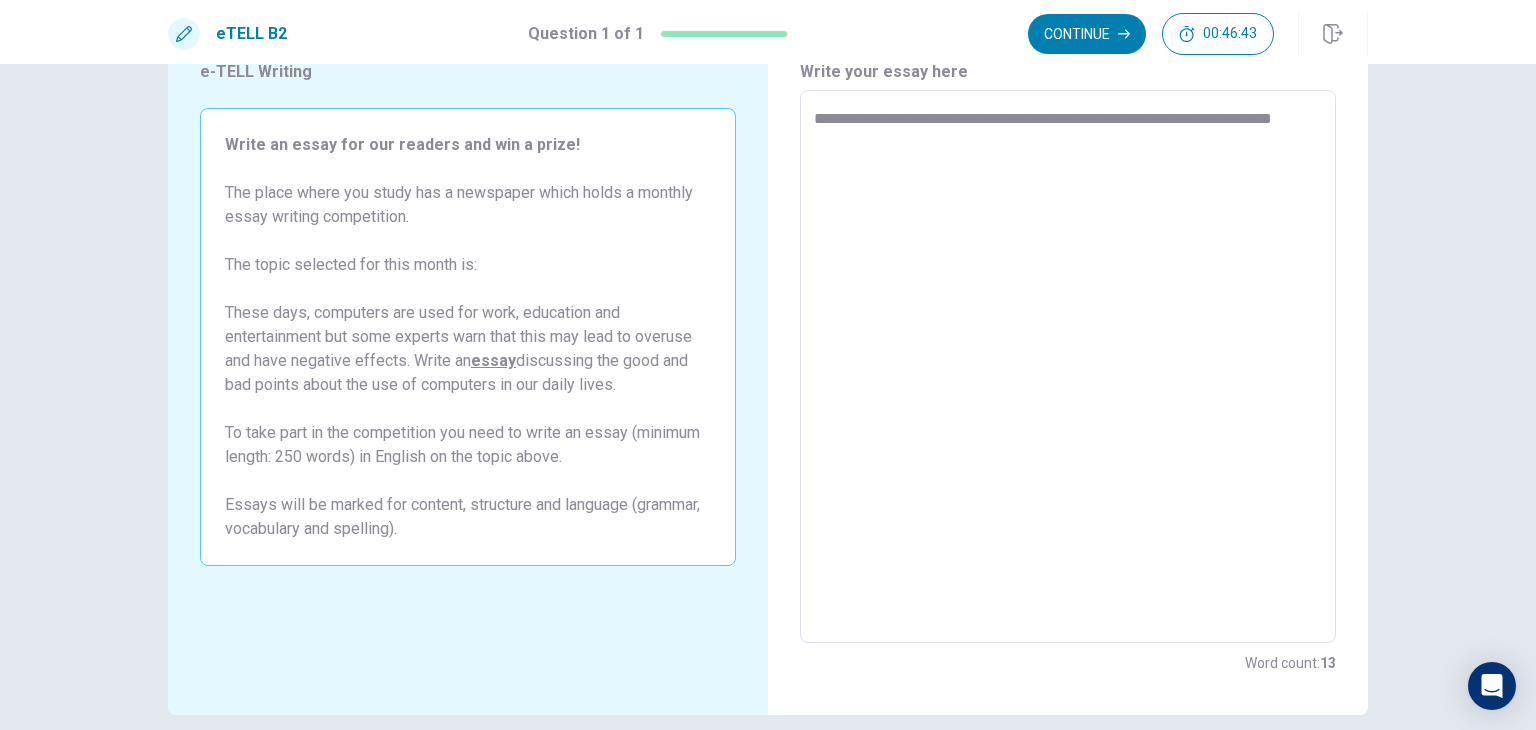 type on "*" 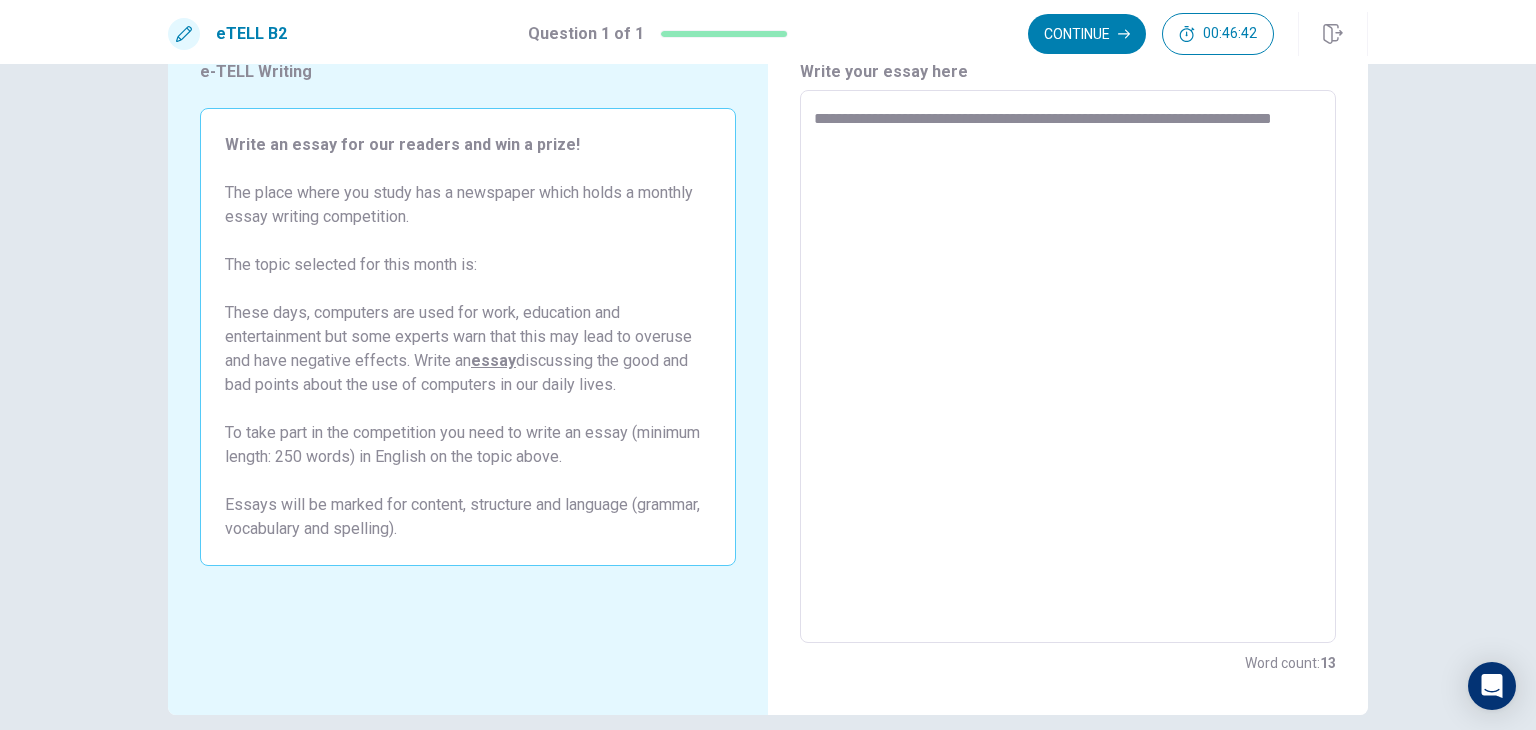 type on "**********" 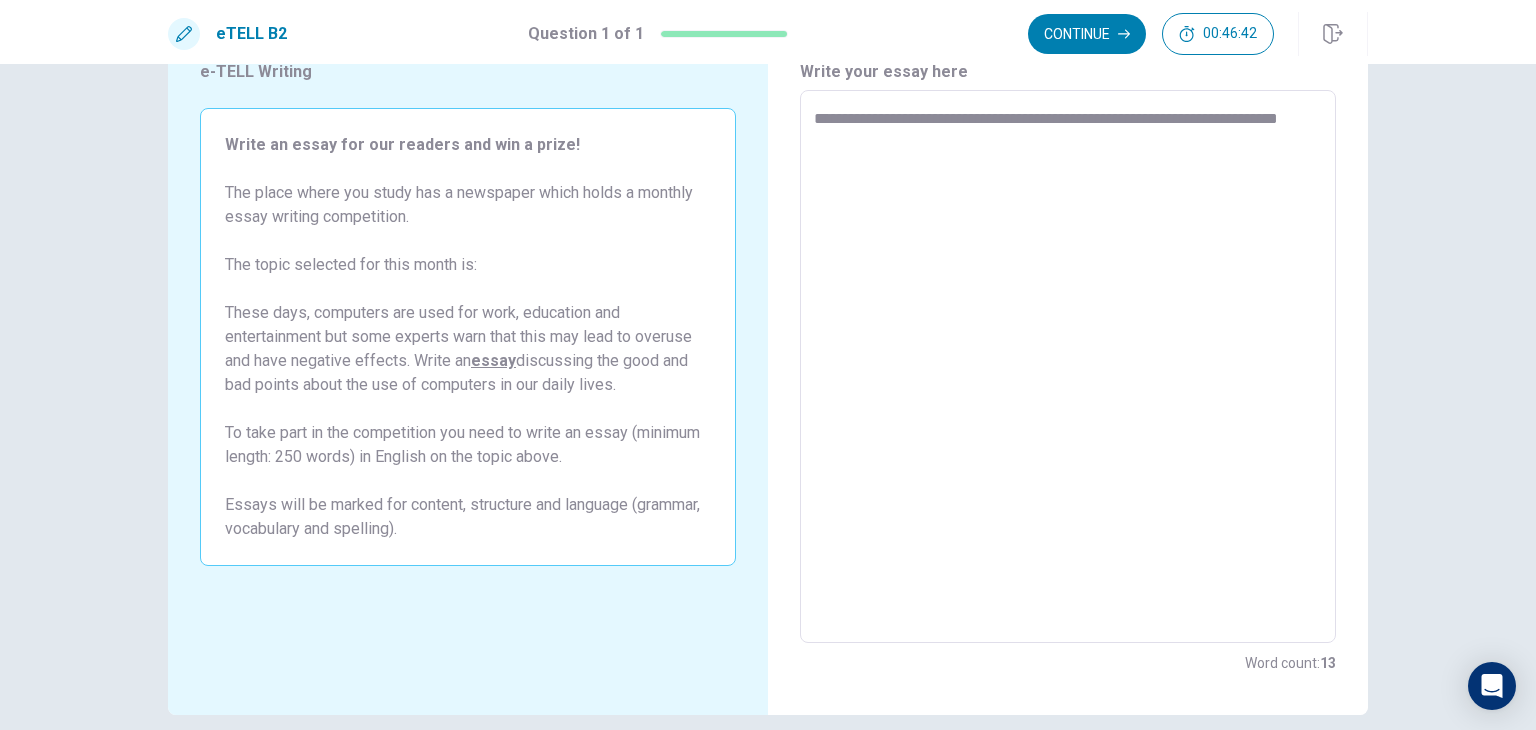 type 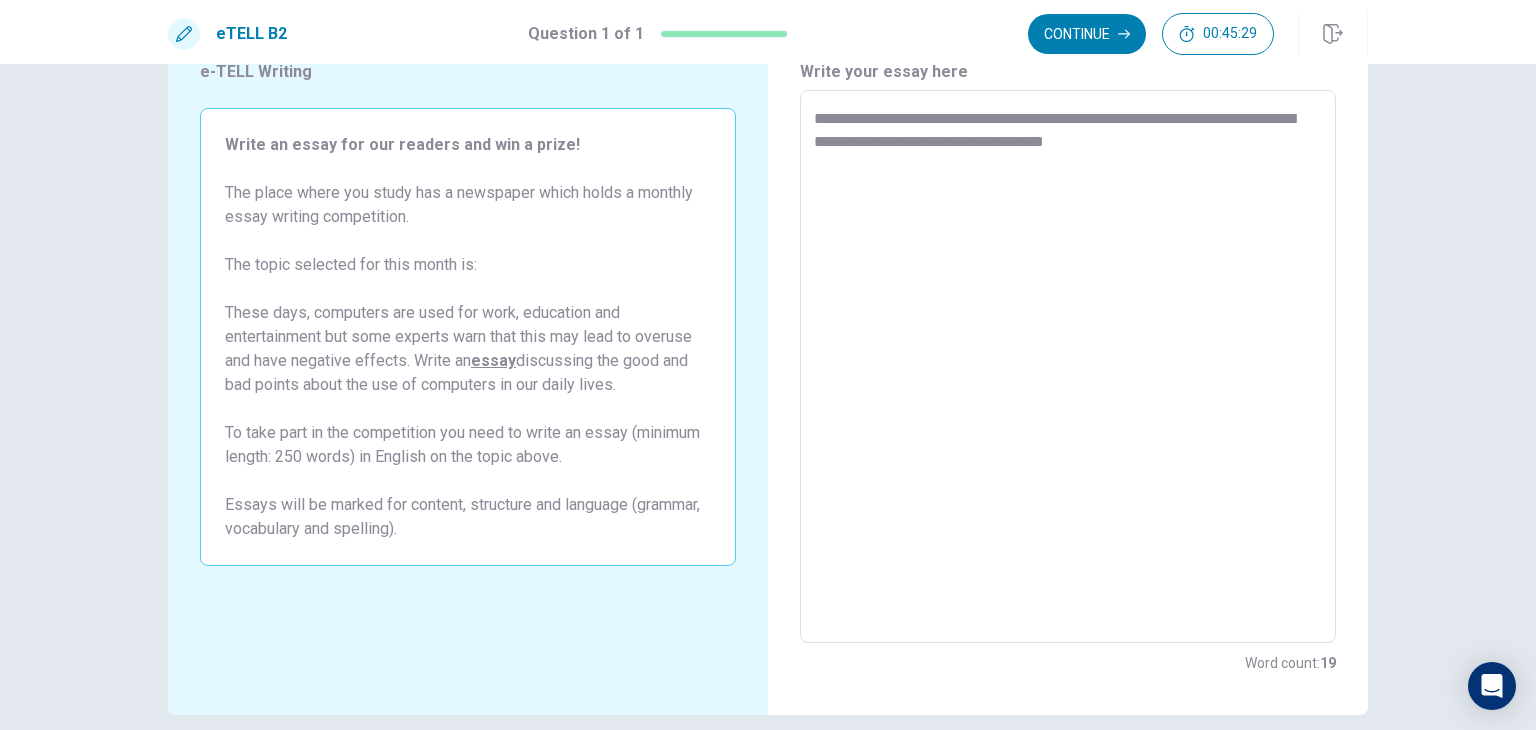 click on "**********" at bounding box center (1068, 367) 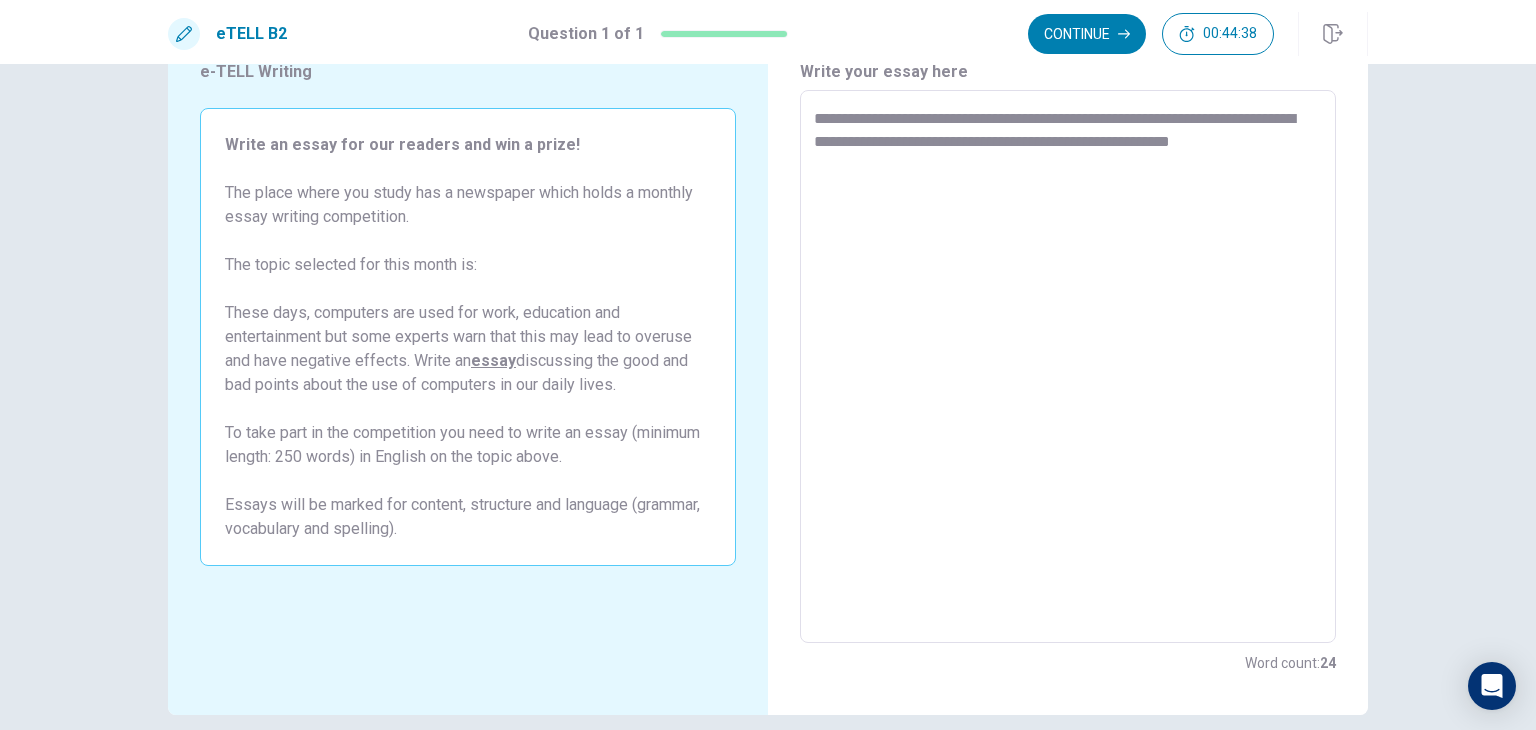 drag, startPoint x: 870, startPoint y: 163, endPoint x: 850, endPoint y: 159, distance: 20.396078 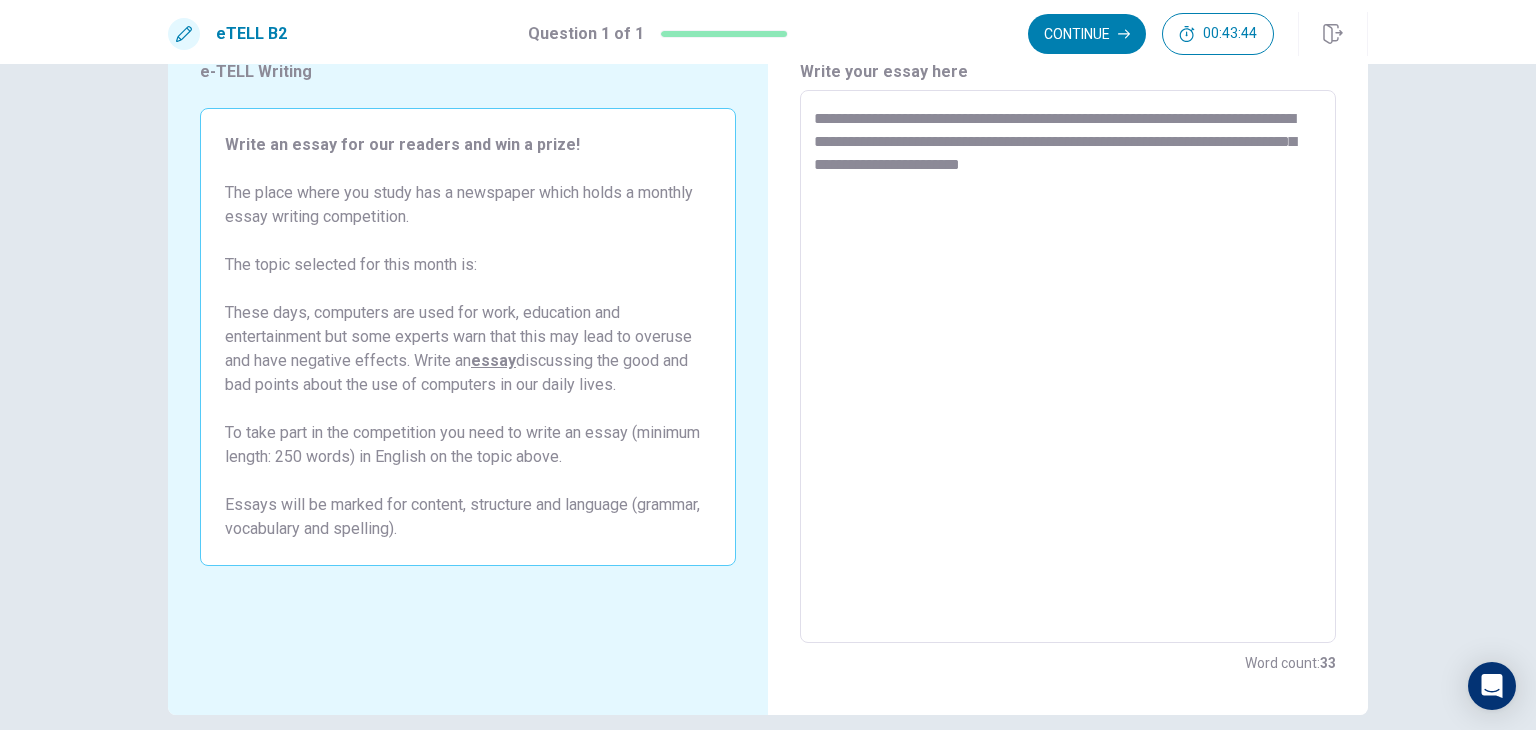 click on "**********" at bounding box center (1068, 367) 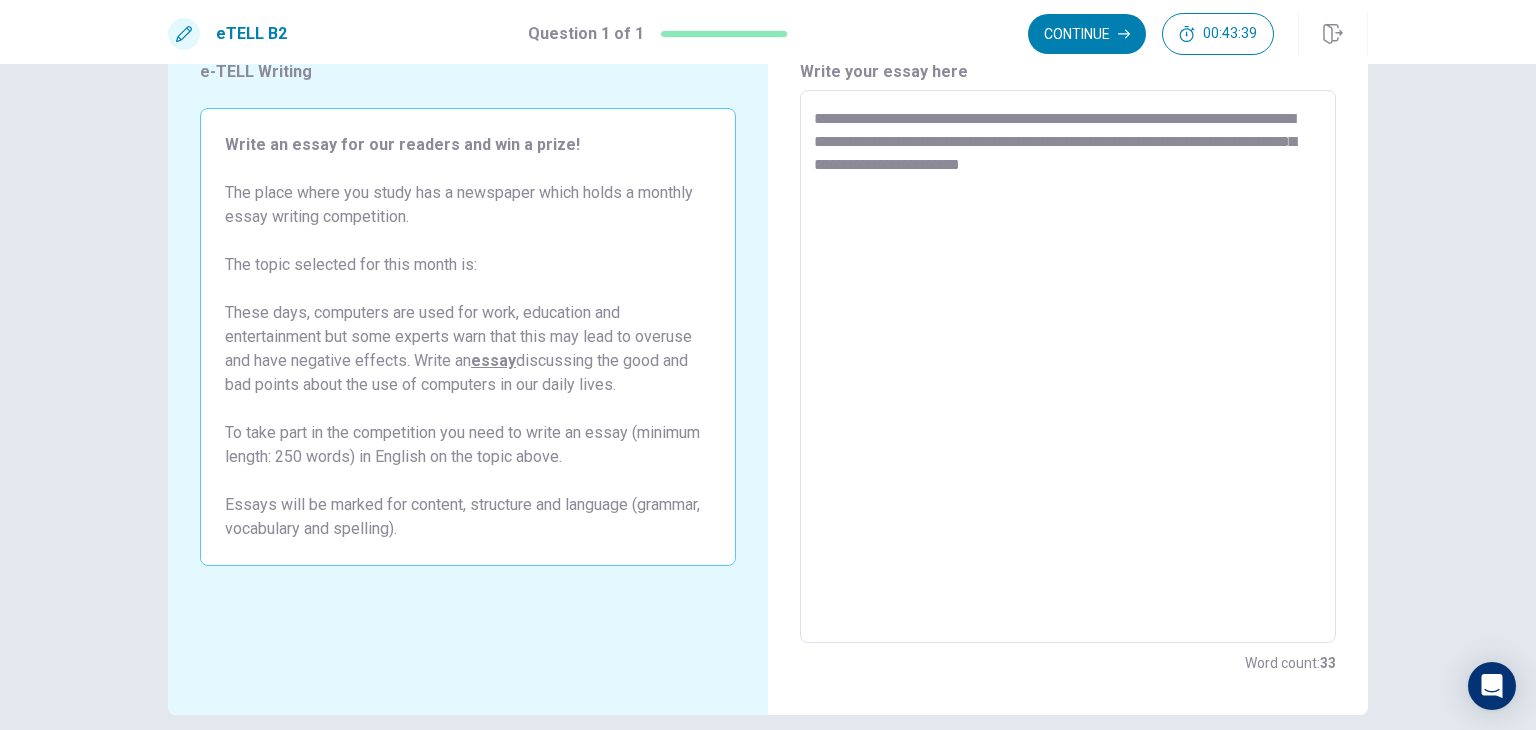 drag, startPoint x: 1161, startPoint y: 159, endPoint x: 1146, endPoint y: 166, distance: 16.552946 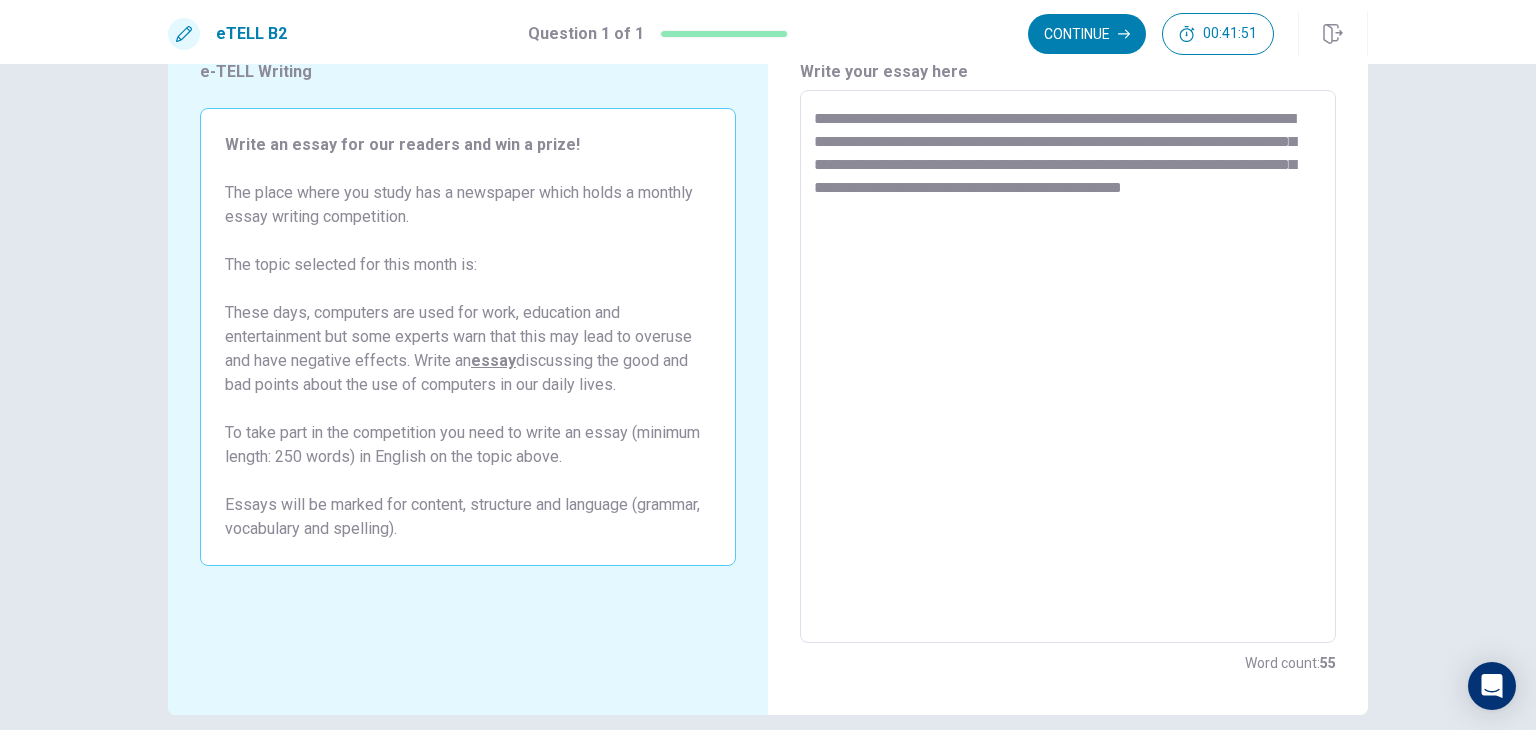 click on "**********" at bounding box center [1068, 367] 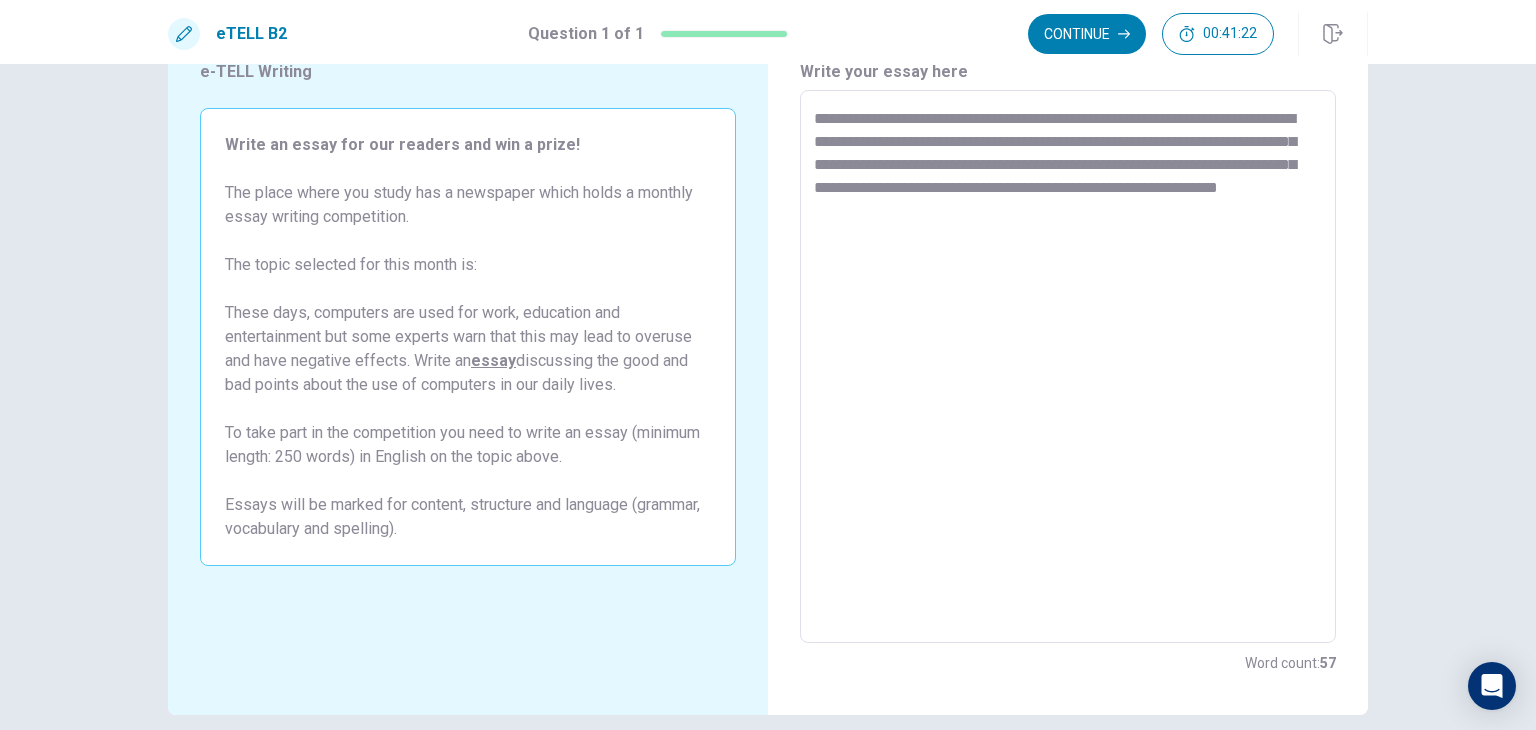 click on "**********" at bounding box center [1068, 367] 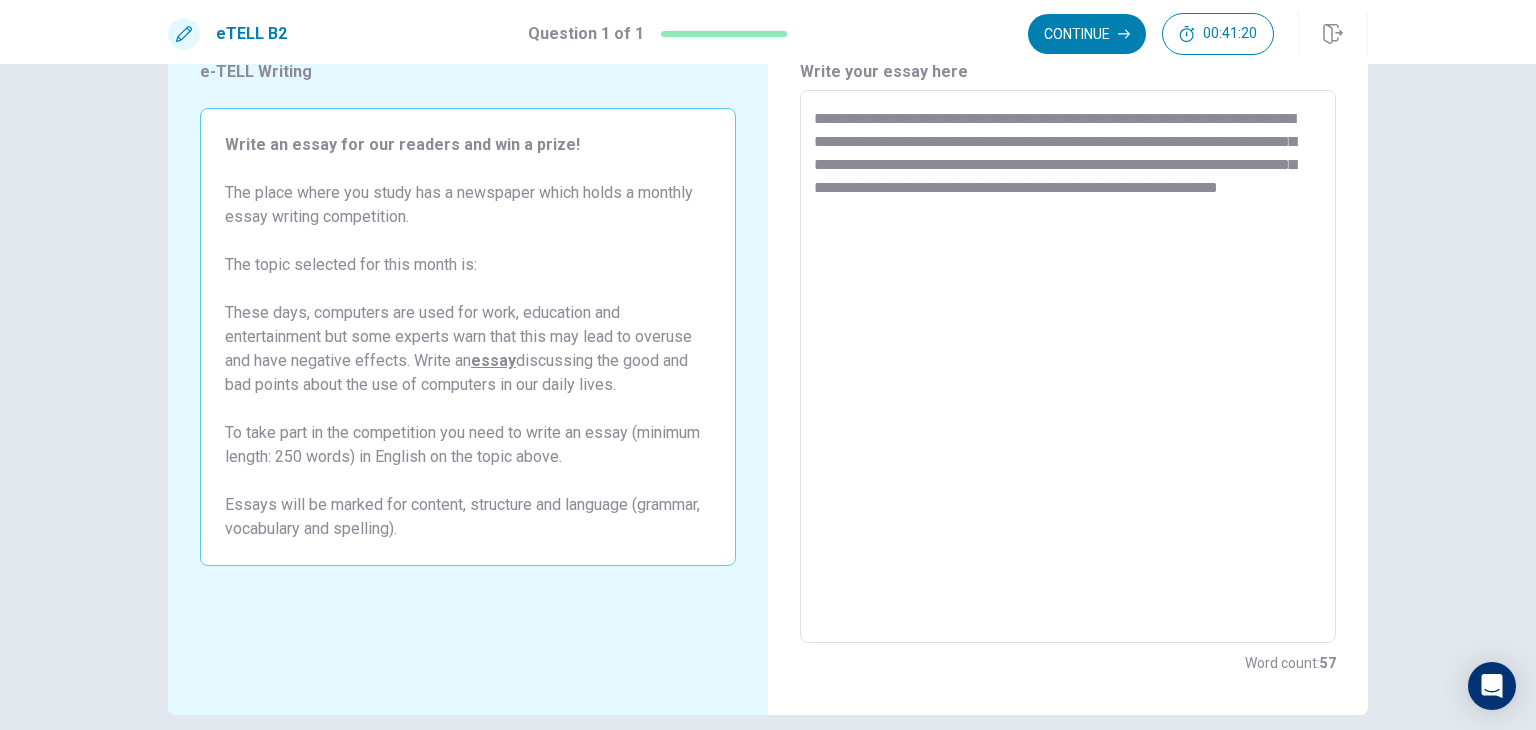 click on "**********" at bounding box center (1068, 367) 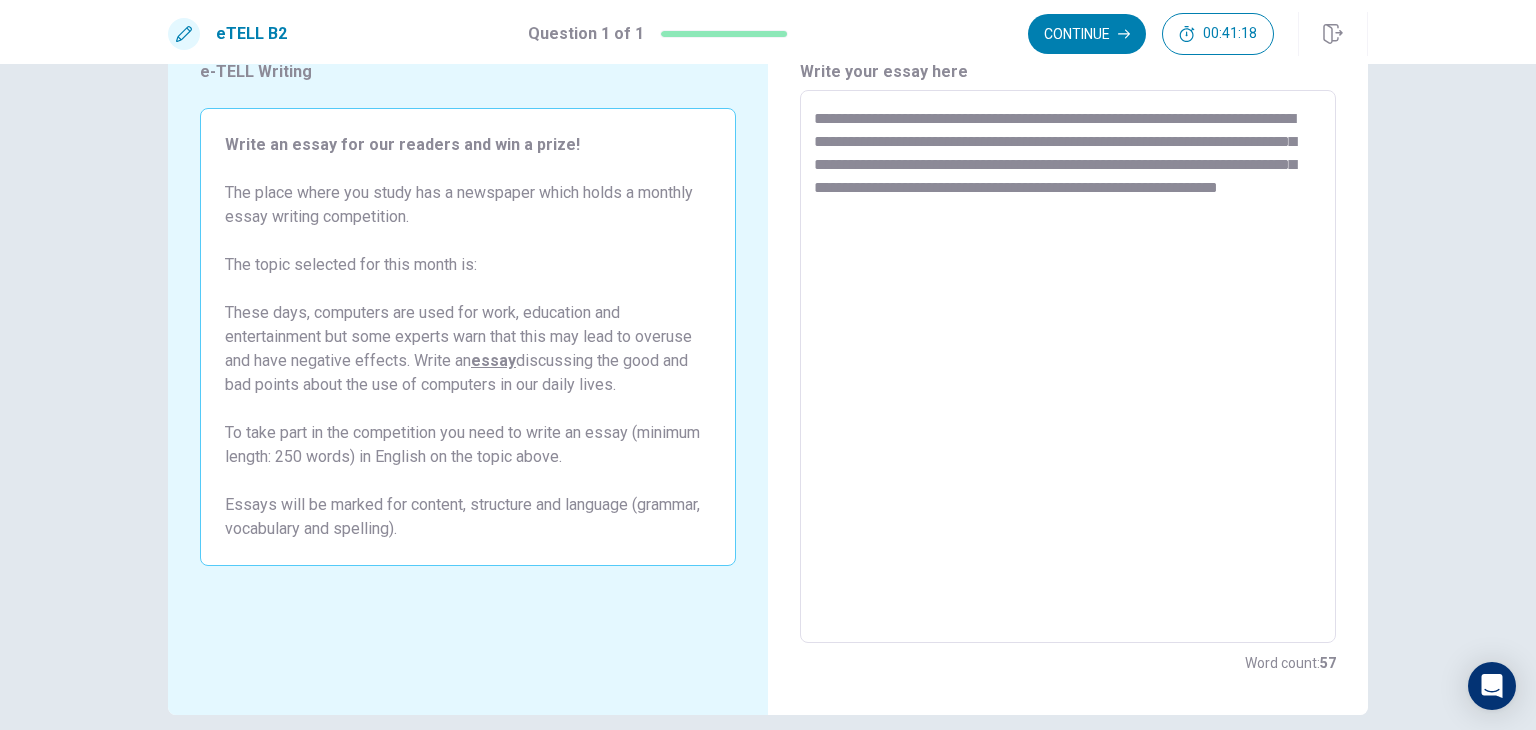 click on "**********" at bounding box center (1068, 367) 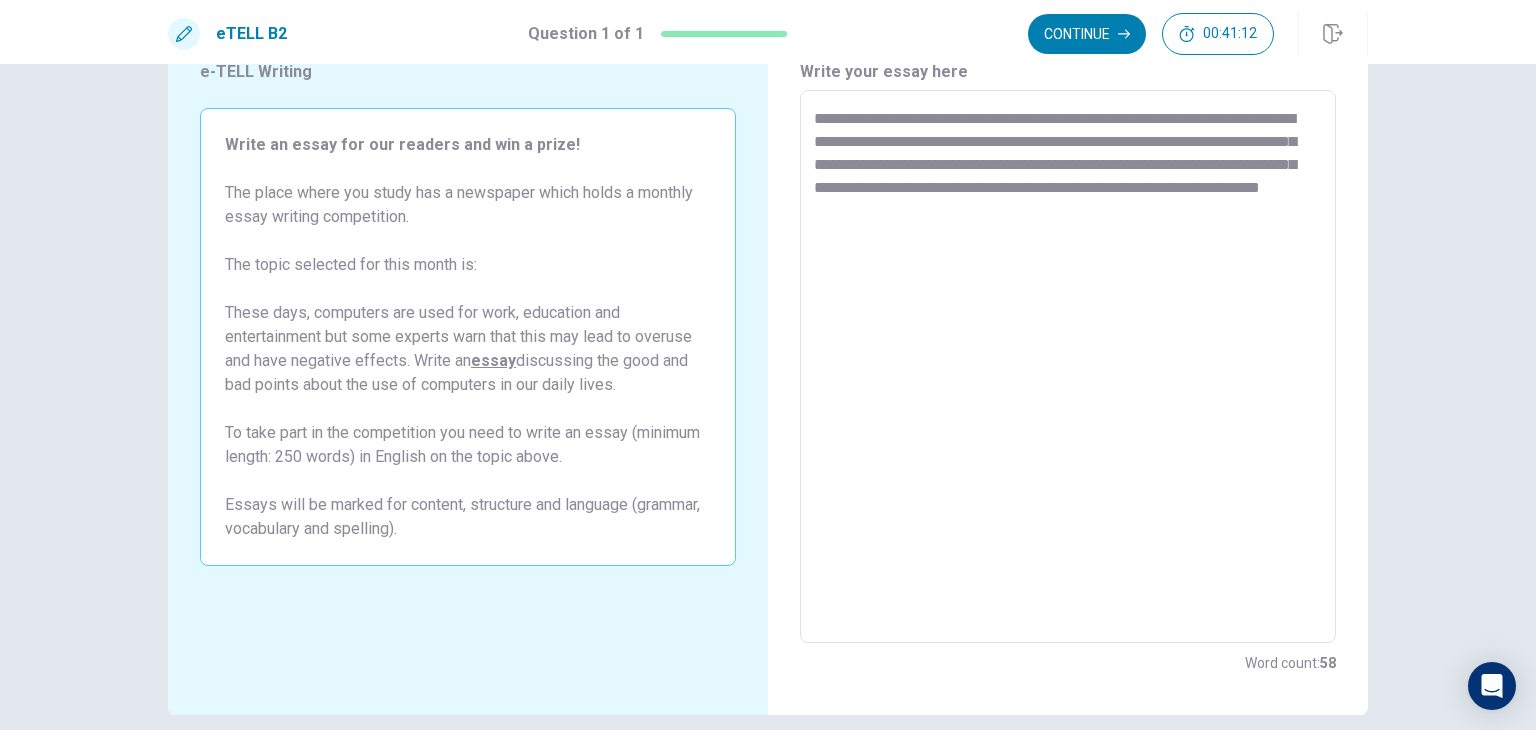 click on "**********" at bounding box center [1068, 367] 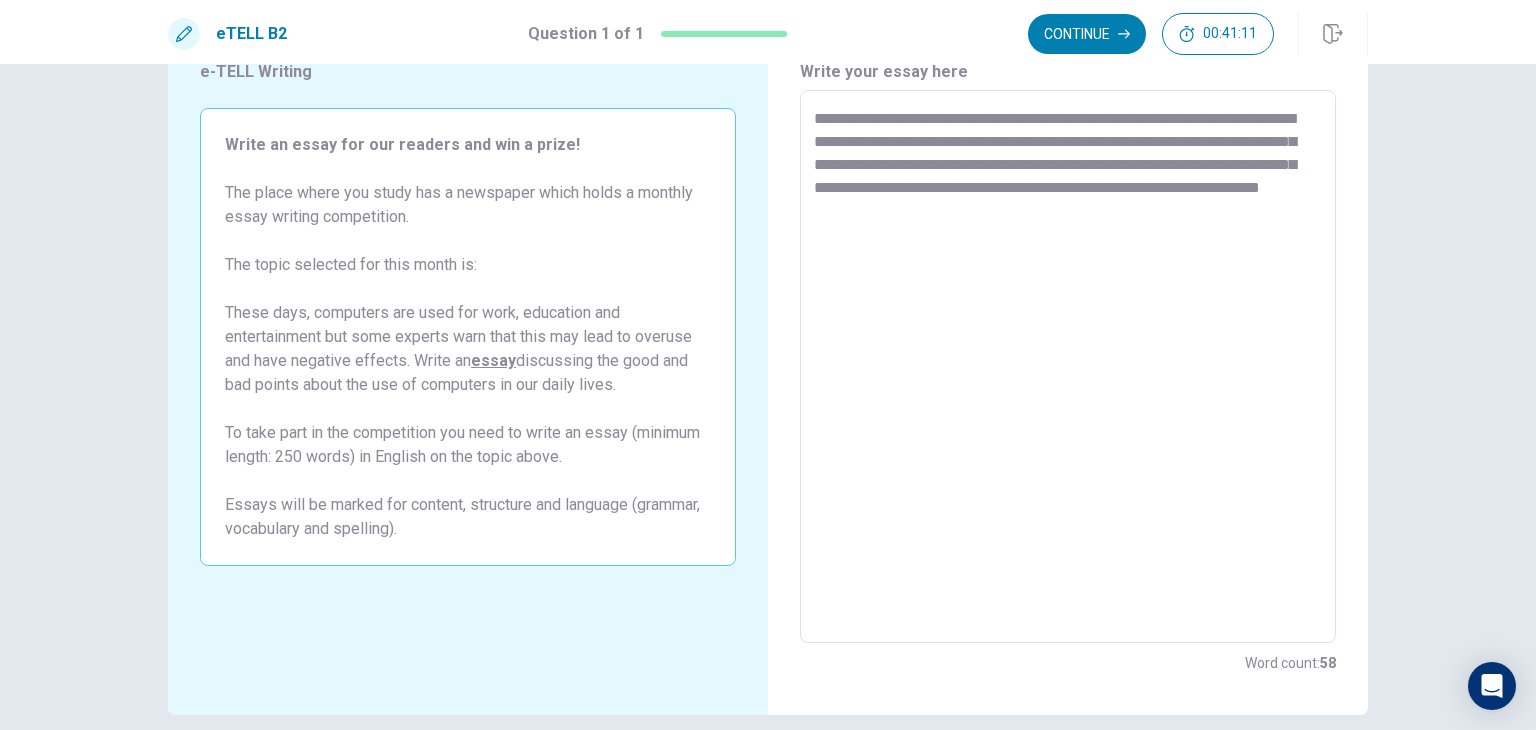 click on "**********" at bounding box center (1068, 367) 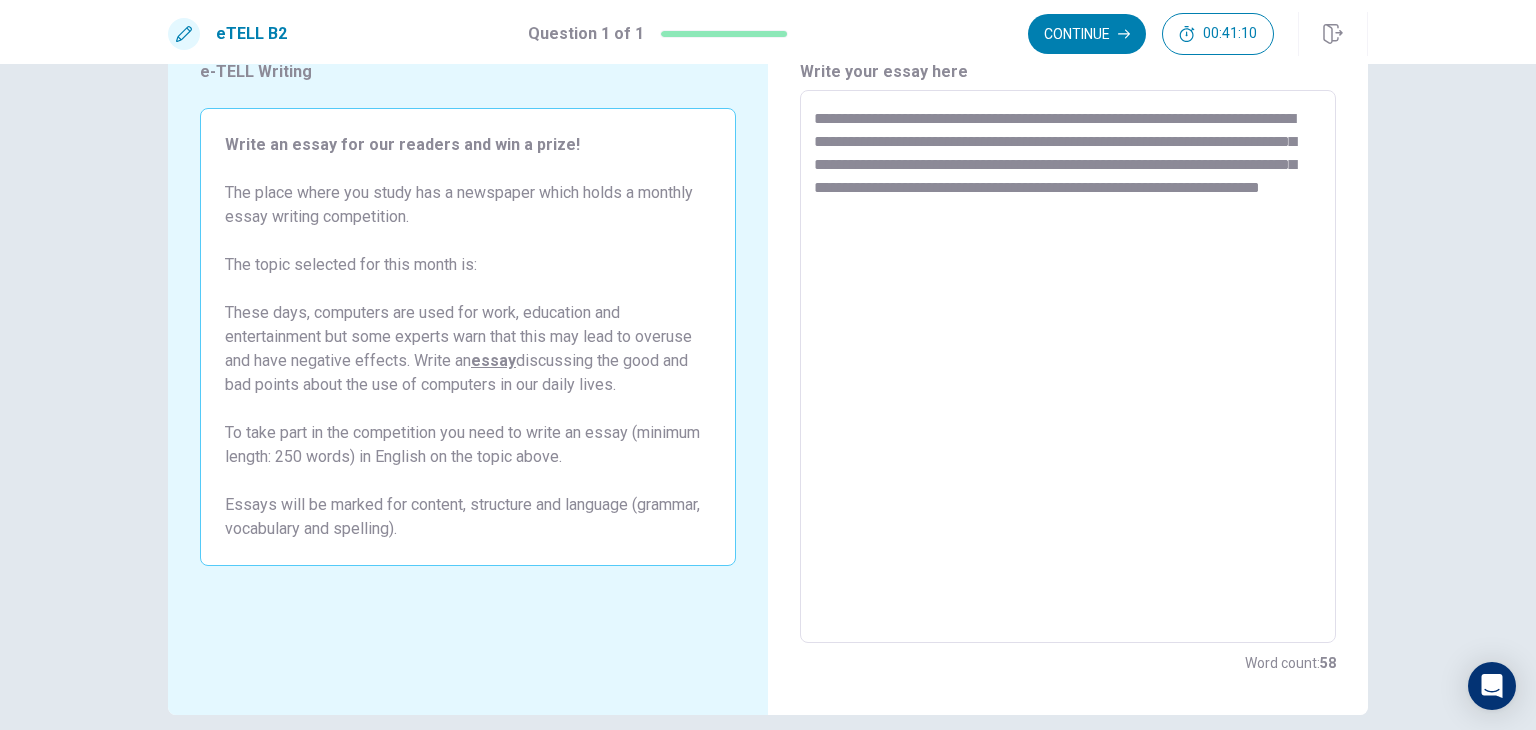 click on "**********" at bounding box center (1068, 367) 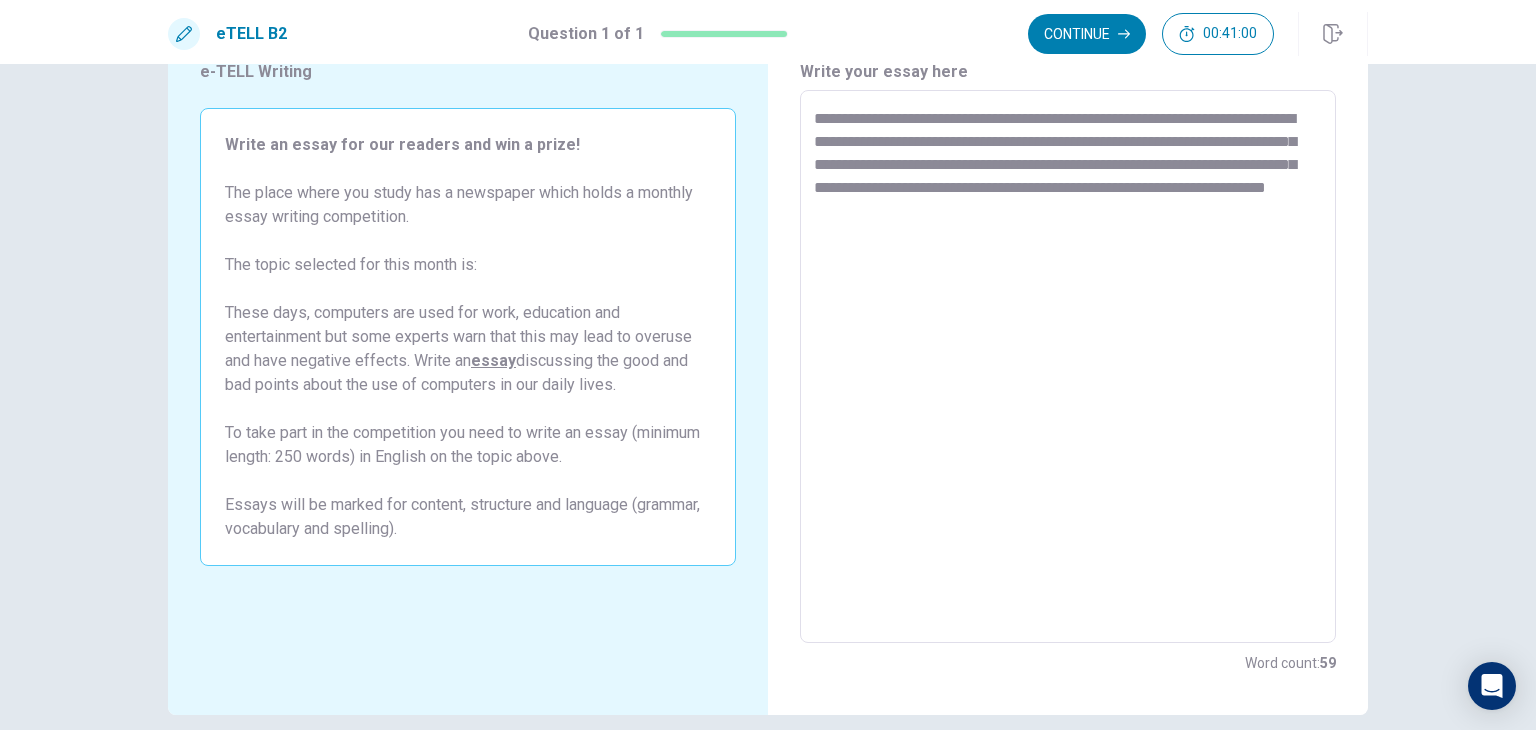 click on "**********" at bounding box center [1068, 367] 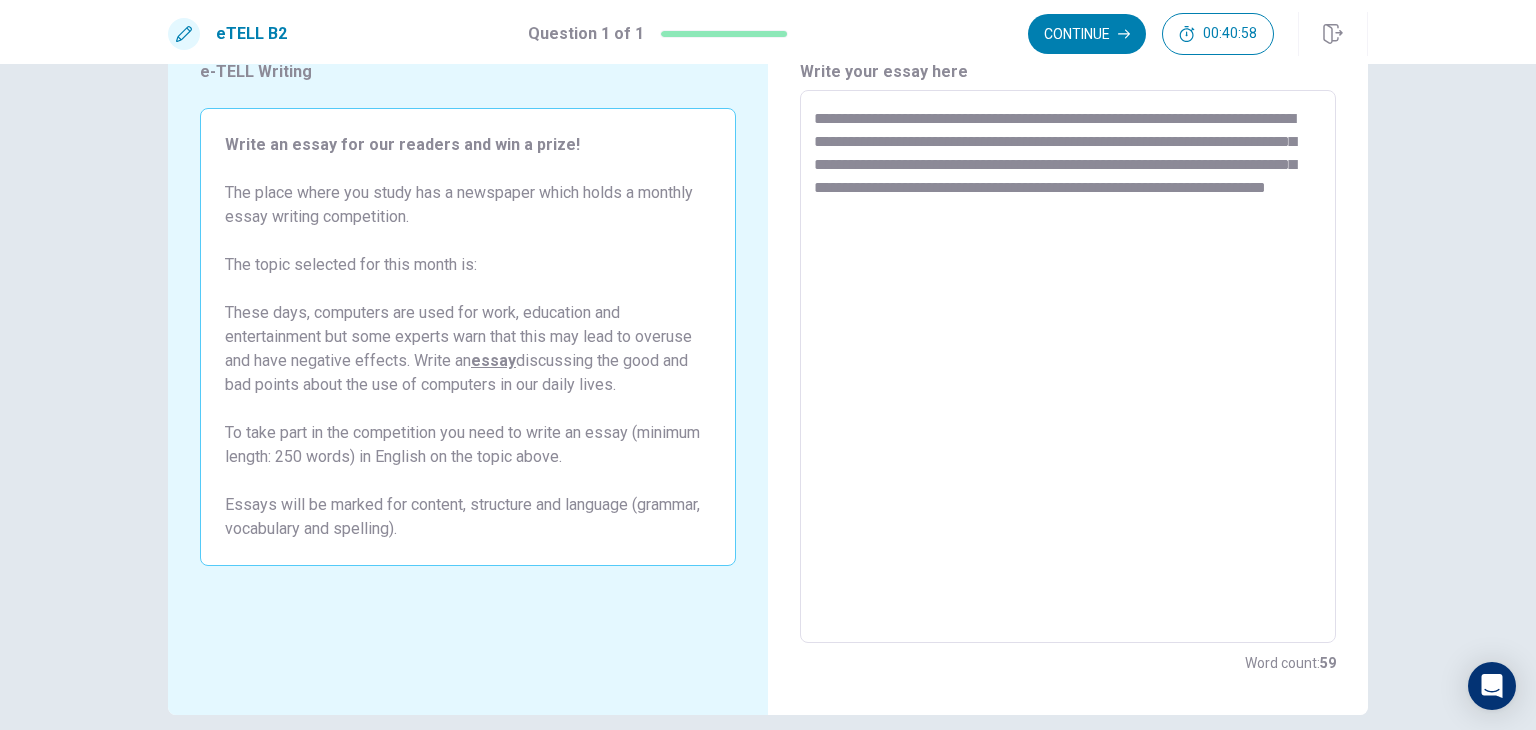 click on "**********" at bounding box center [1068, 367] 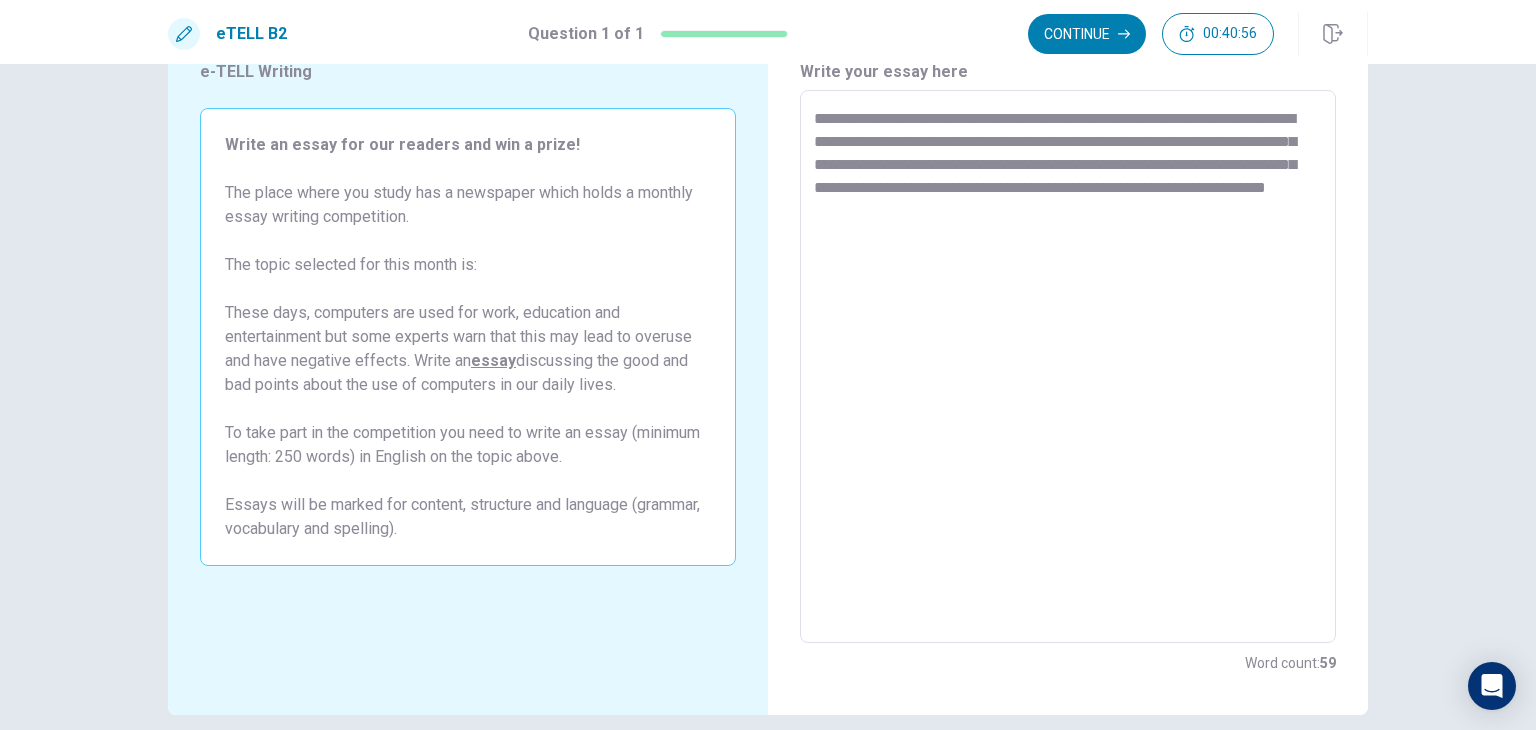 click on "**********" at bounding box center [1068, 367] 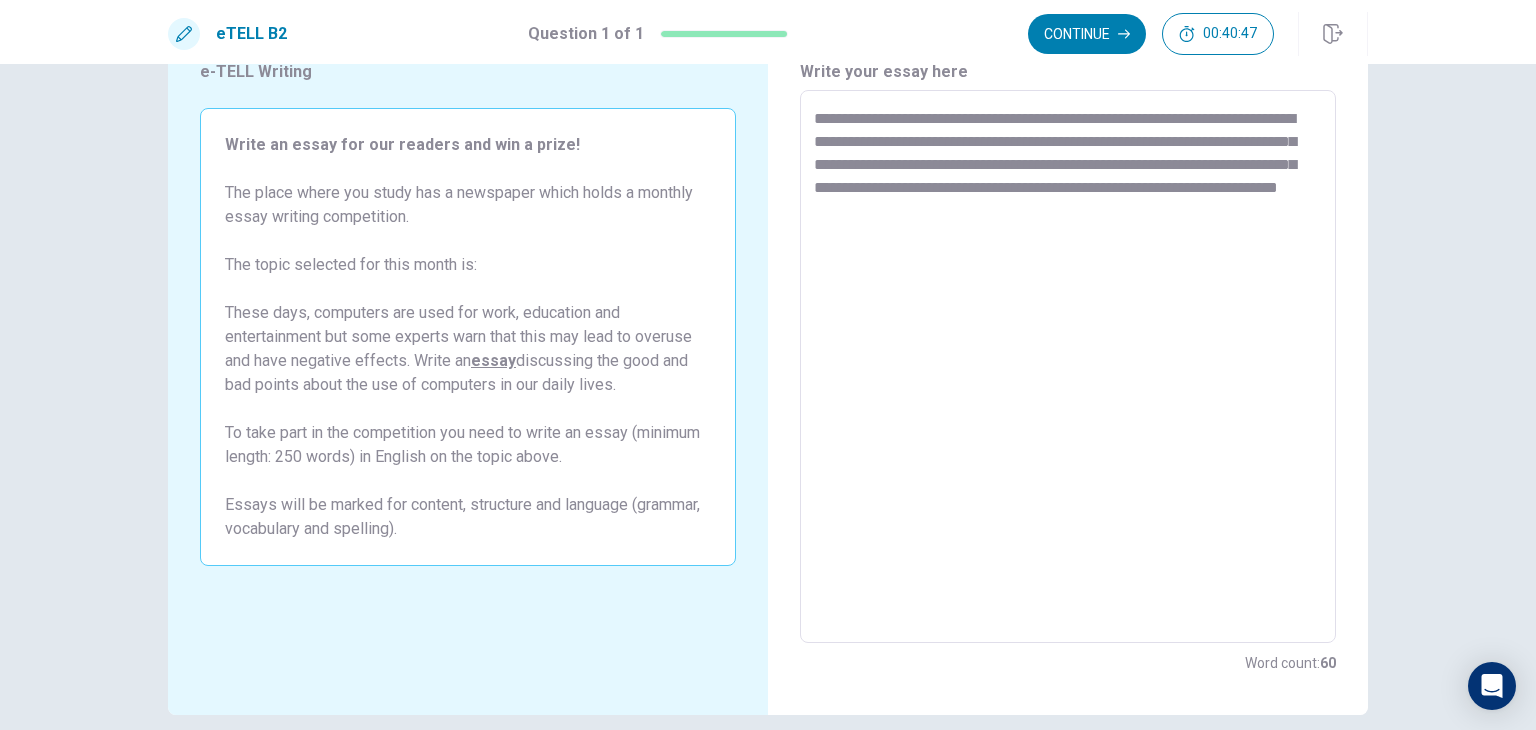 click on "**********" at bounding box center (1068, 367) 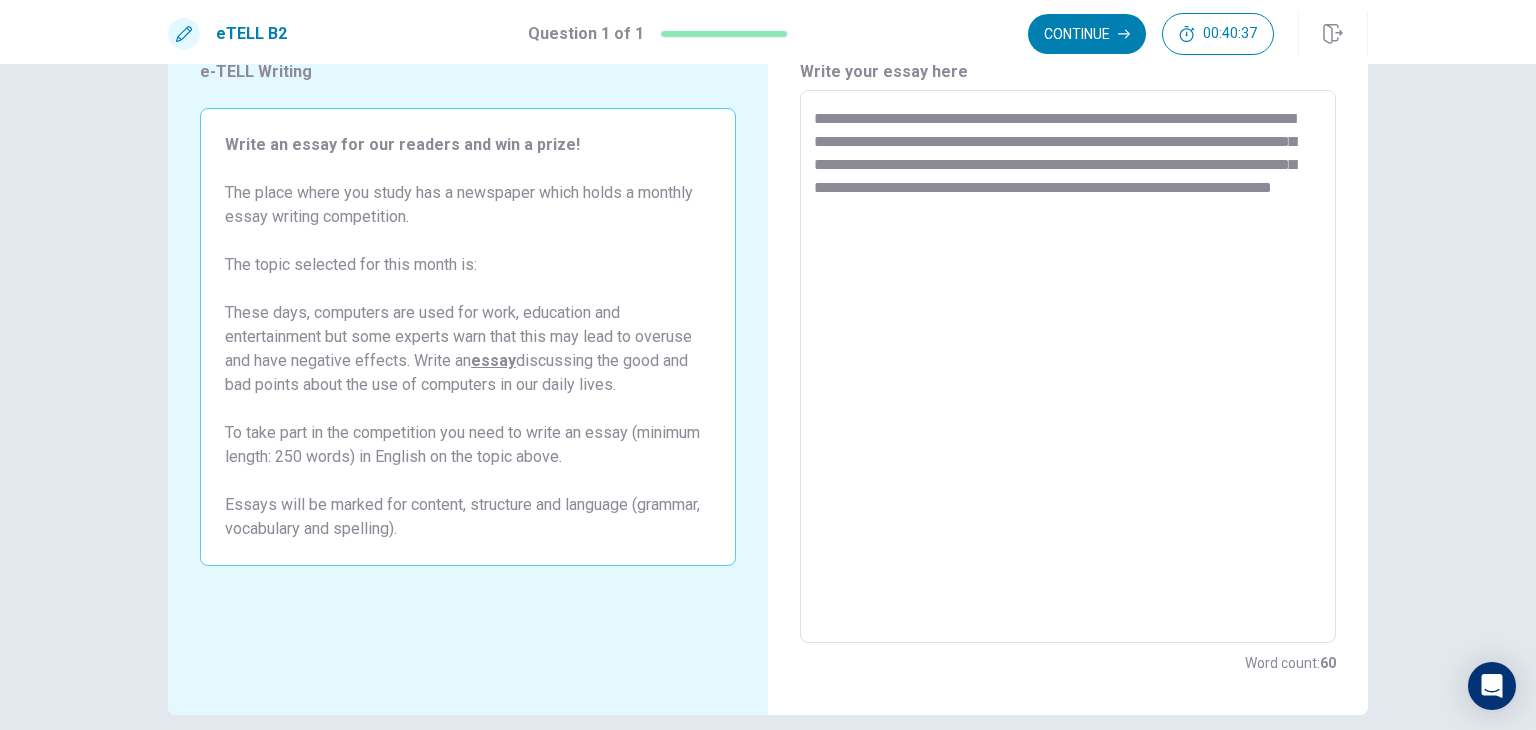 drag, startPoint x: 1082, startPoint y: 202, endPoint x: 1080, endPoint y: 213, distance: 11.18034 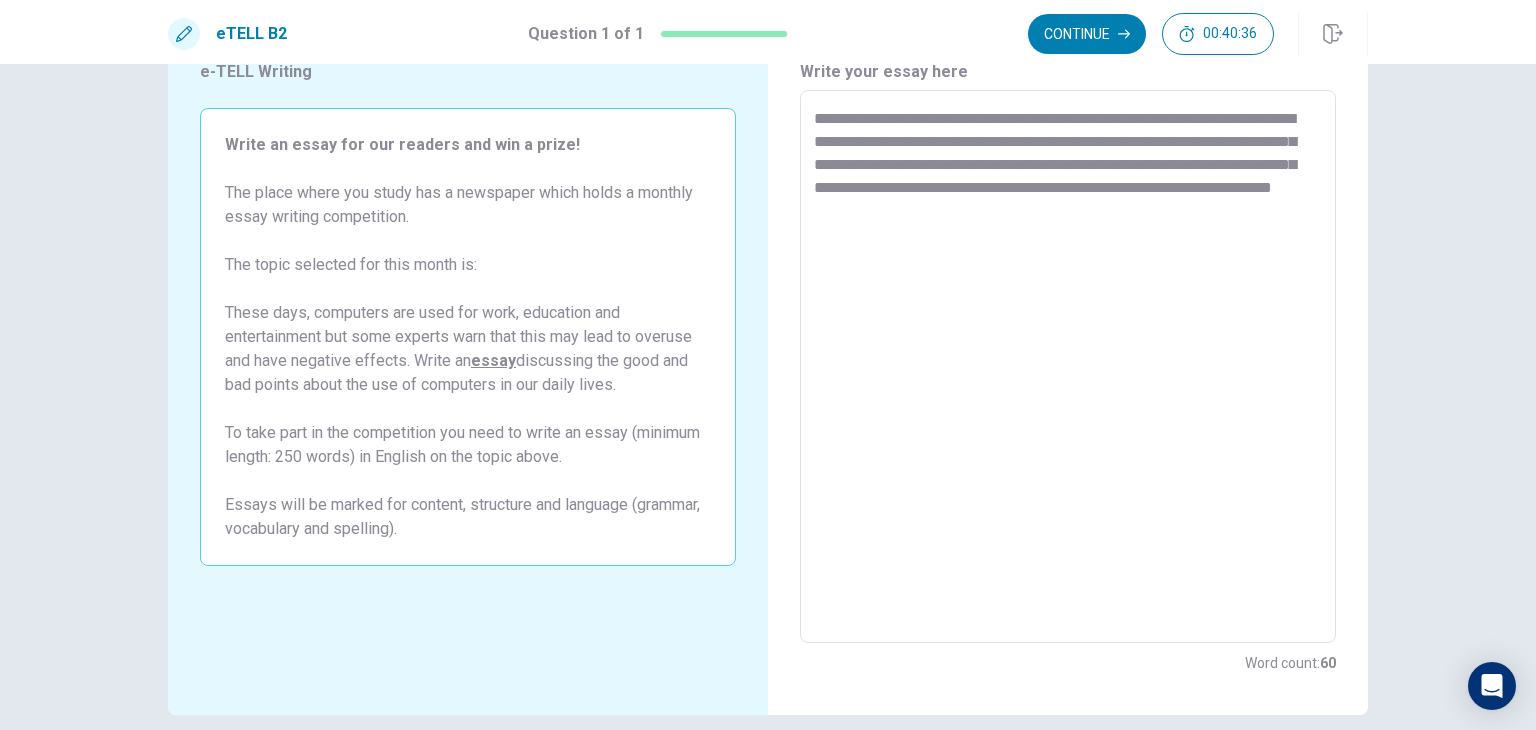 drag, startPoint x: 1080, startPoint y: 213, endPoint x: 1068, endPoint y: 208, distance: 13 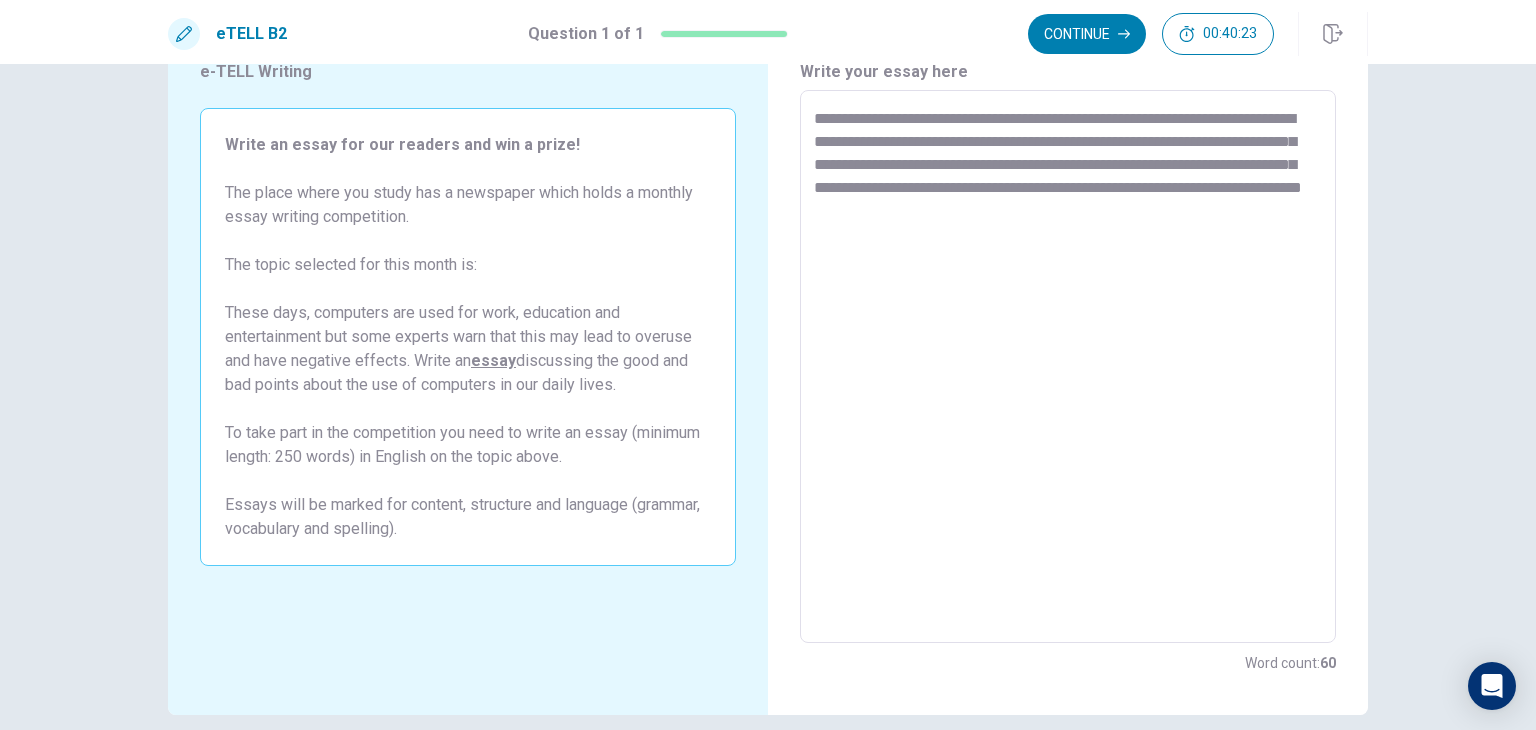 drag, startPoint x: 1119, startPoint y: 213, endPoint x: 1073, endPoint y: 211, distance: 46.043457 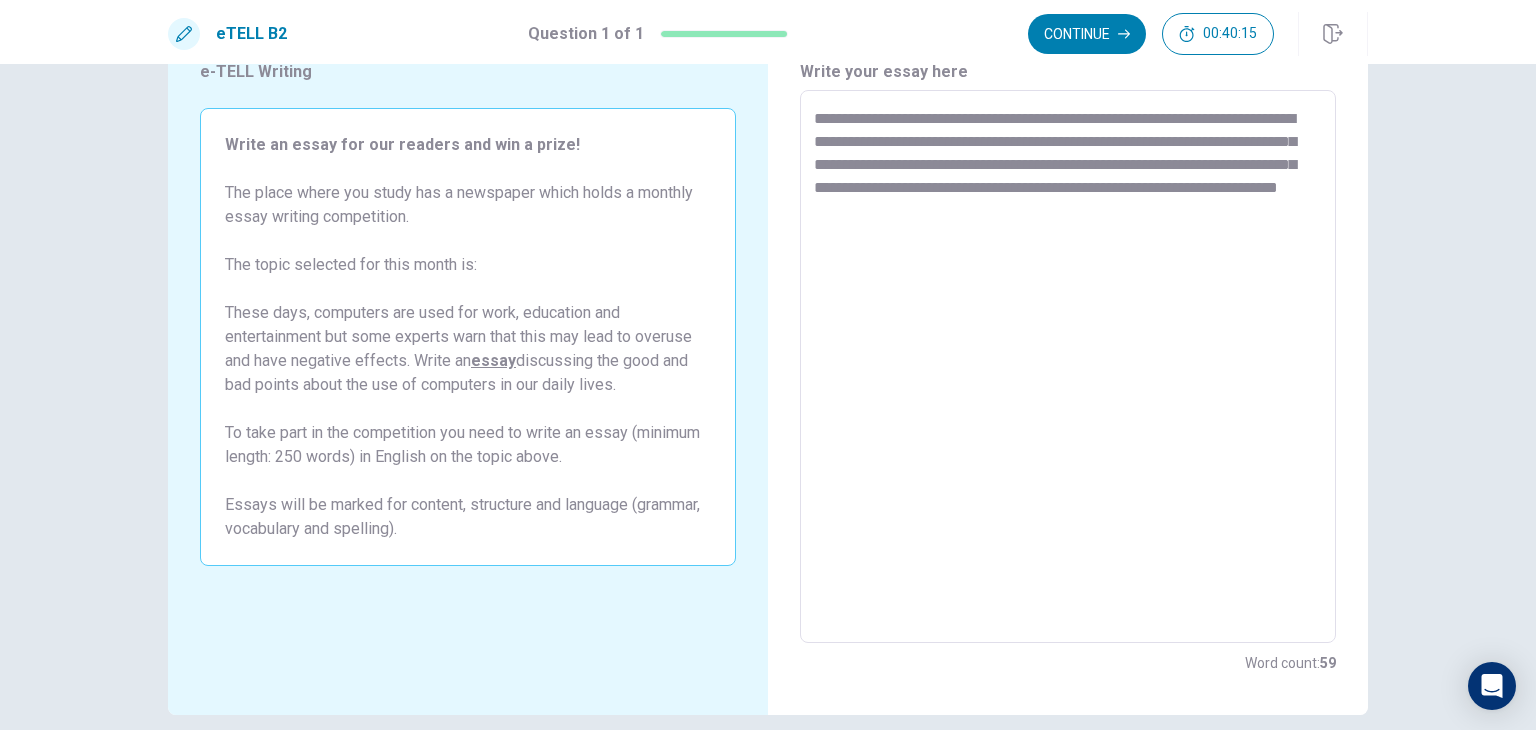 drag, startPoint x: 1076, startPoint y: 209, endPoint x: 1056, endPoint y: 208, distance: 20.024984 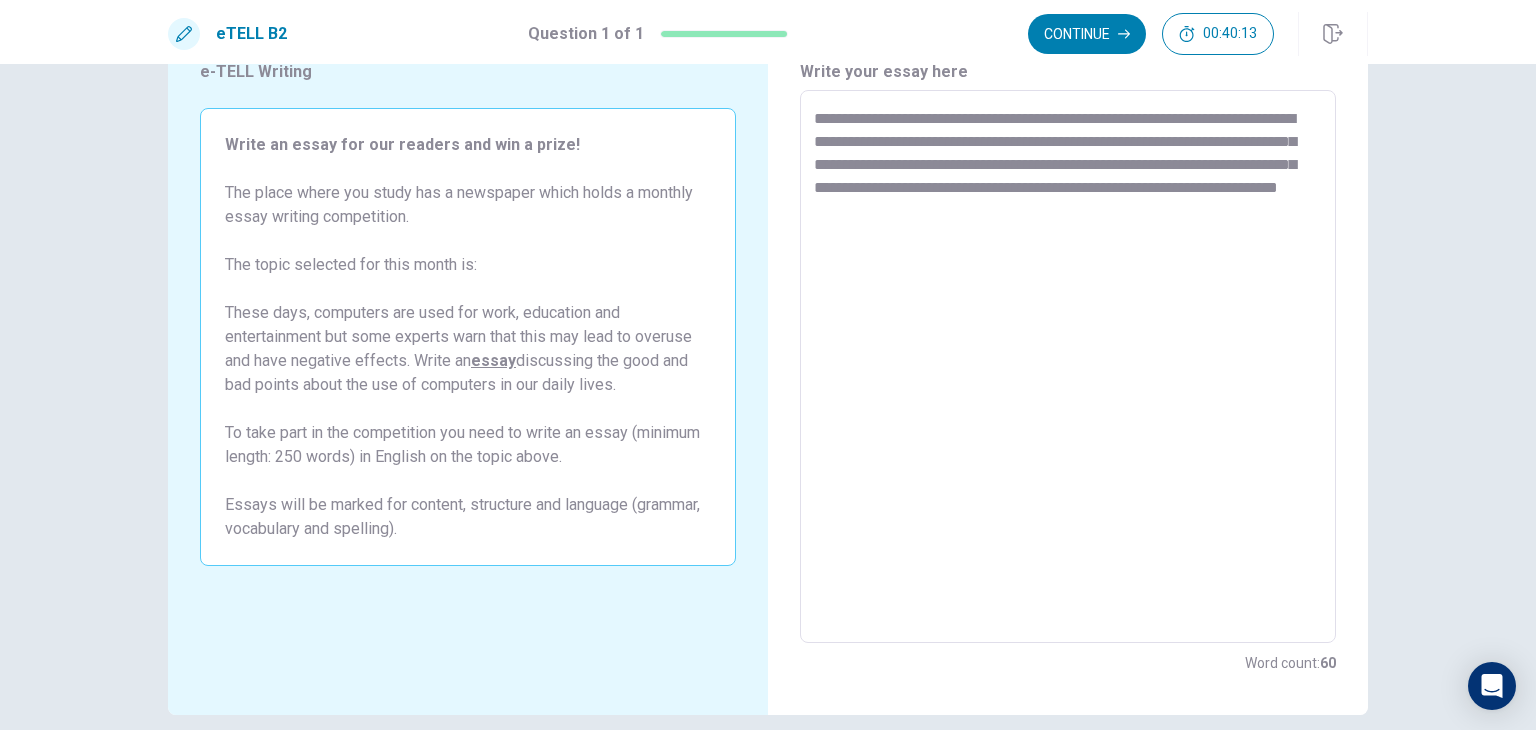 click on "**********" at bounding box center (1068, 367) 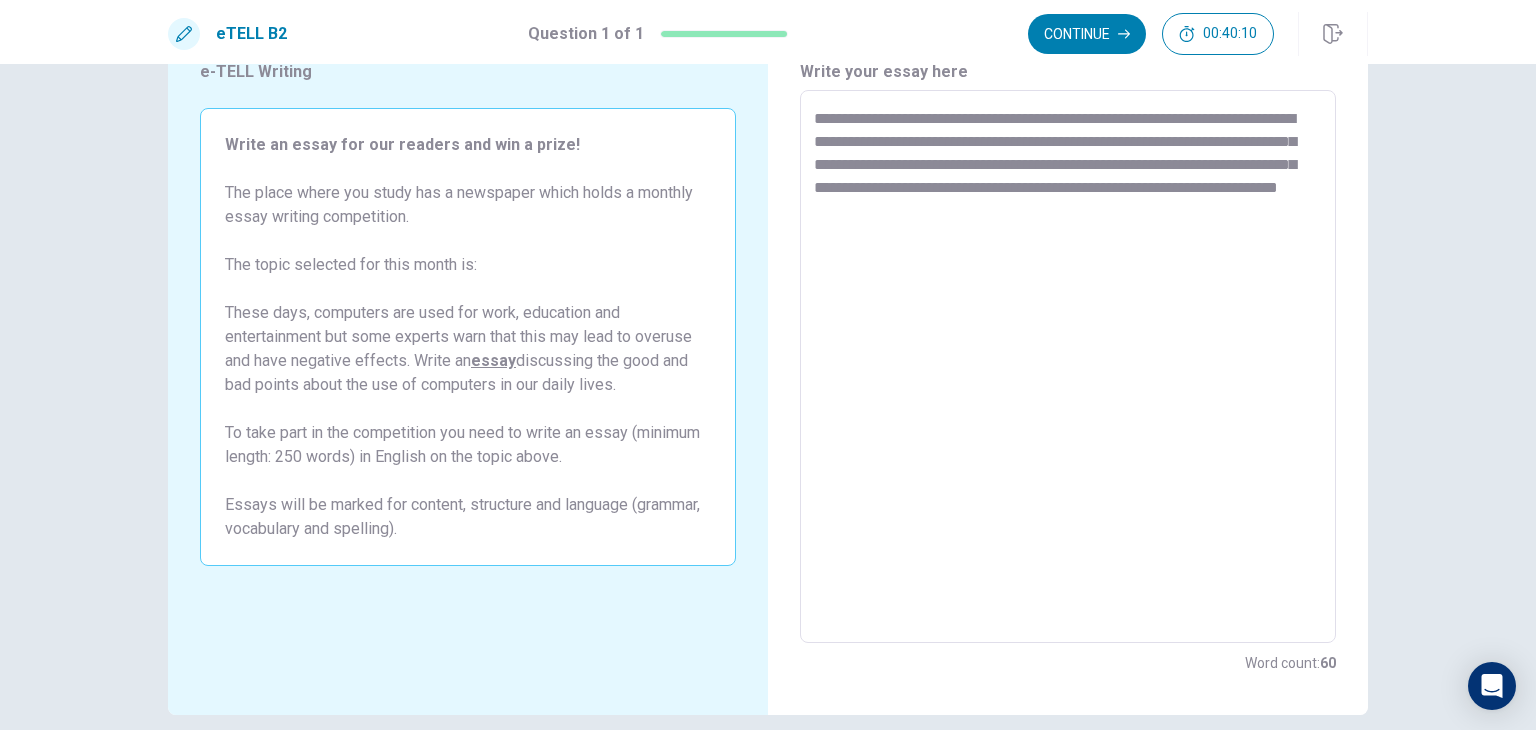 drag, startPoint x: 1086, startPoint y: 212, endPoint x: 1053, endPoint y: 211, distance: 33.01515 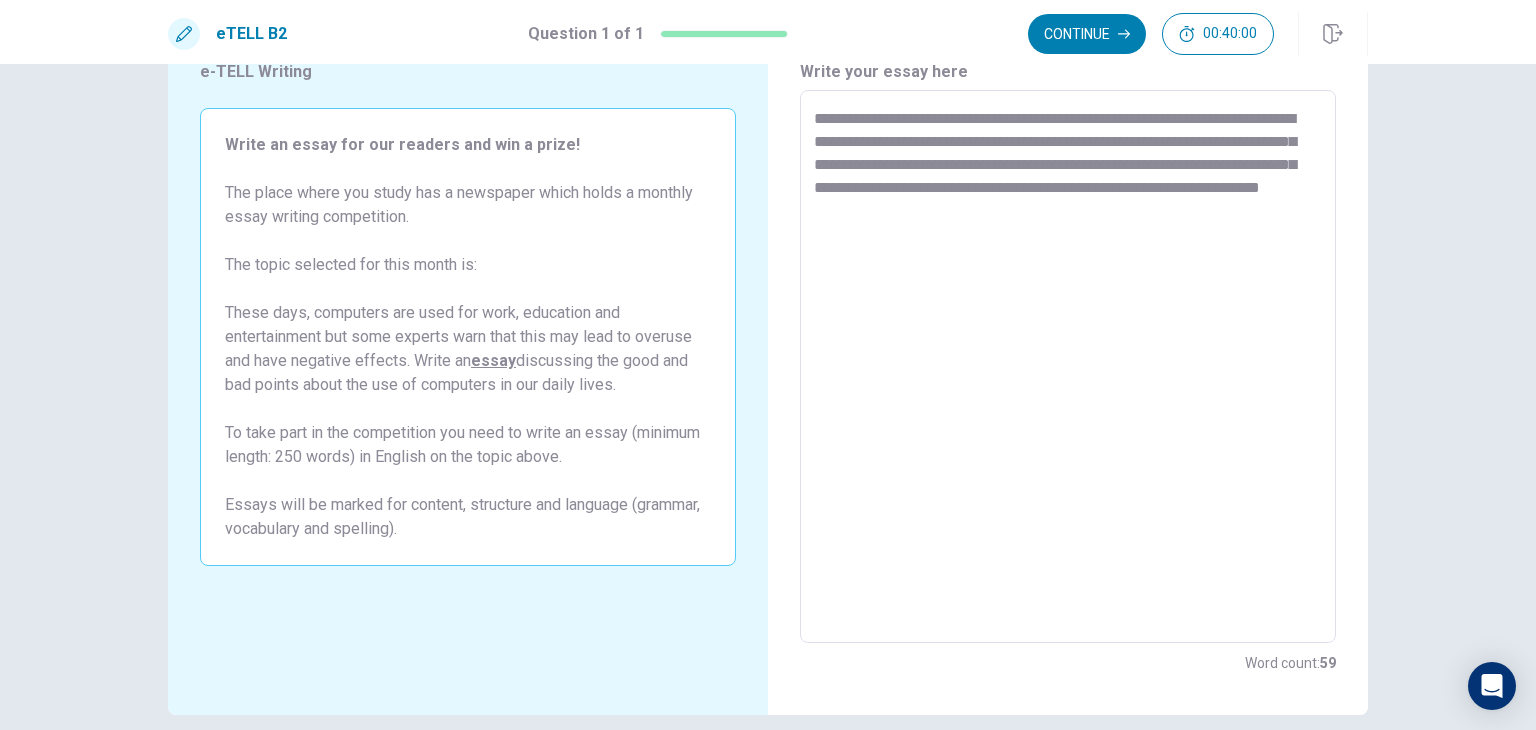 drag, startPoint x: 1072, startPoint y: 209, endPoint x: 1060, endPoint y: 210, distance: 12.0415945 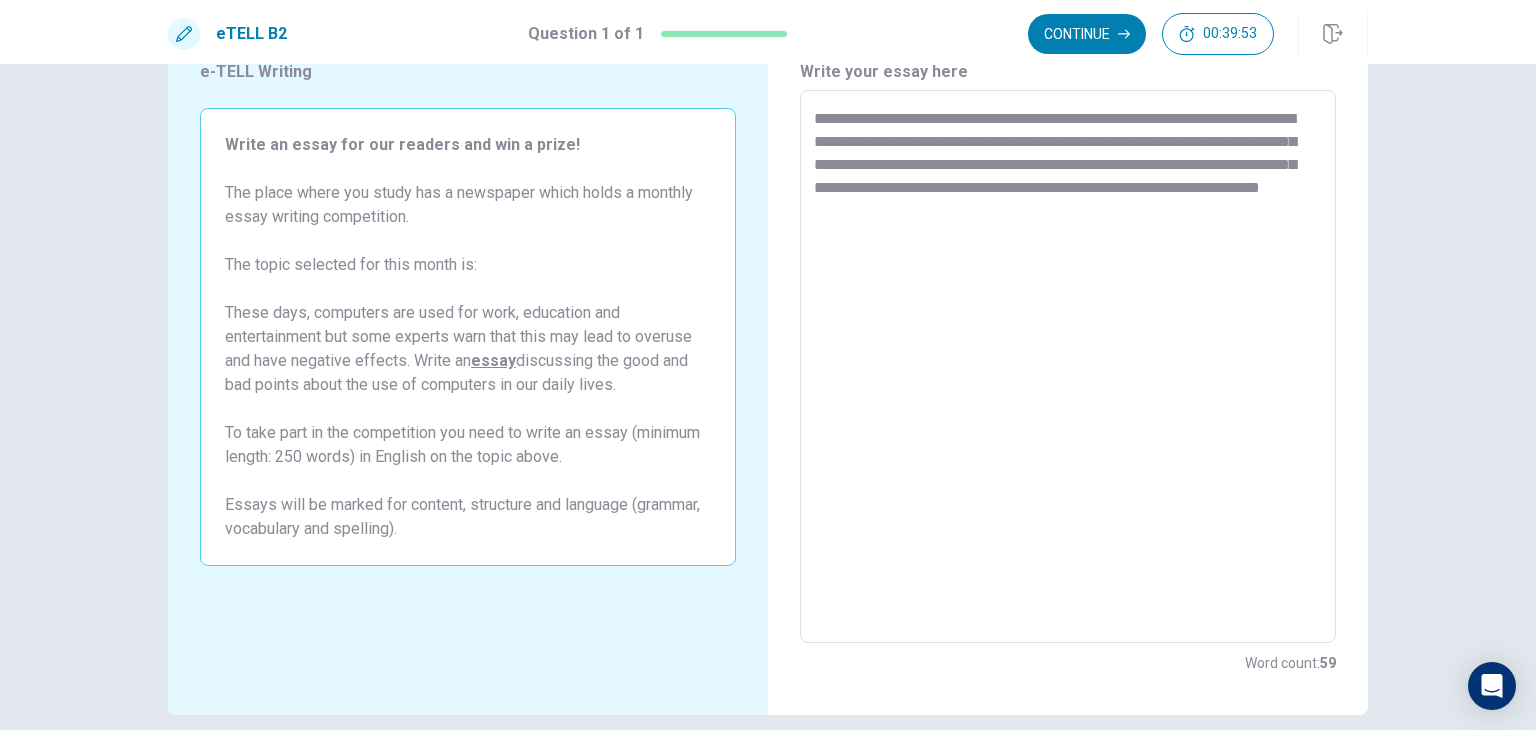drag, startPoint x: 1072, startPoint y: 213, endPoint x: 1054, endPoint y: 209, distance: 18.439089 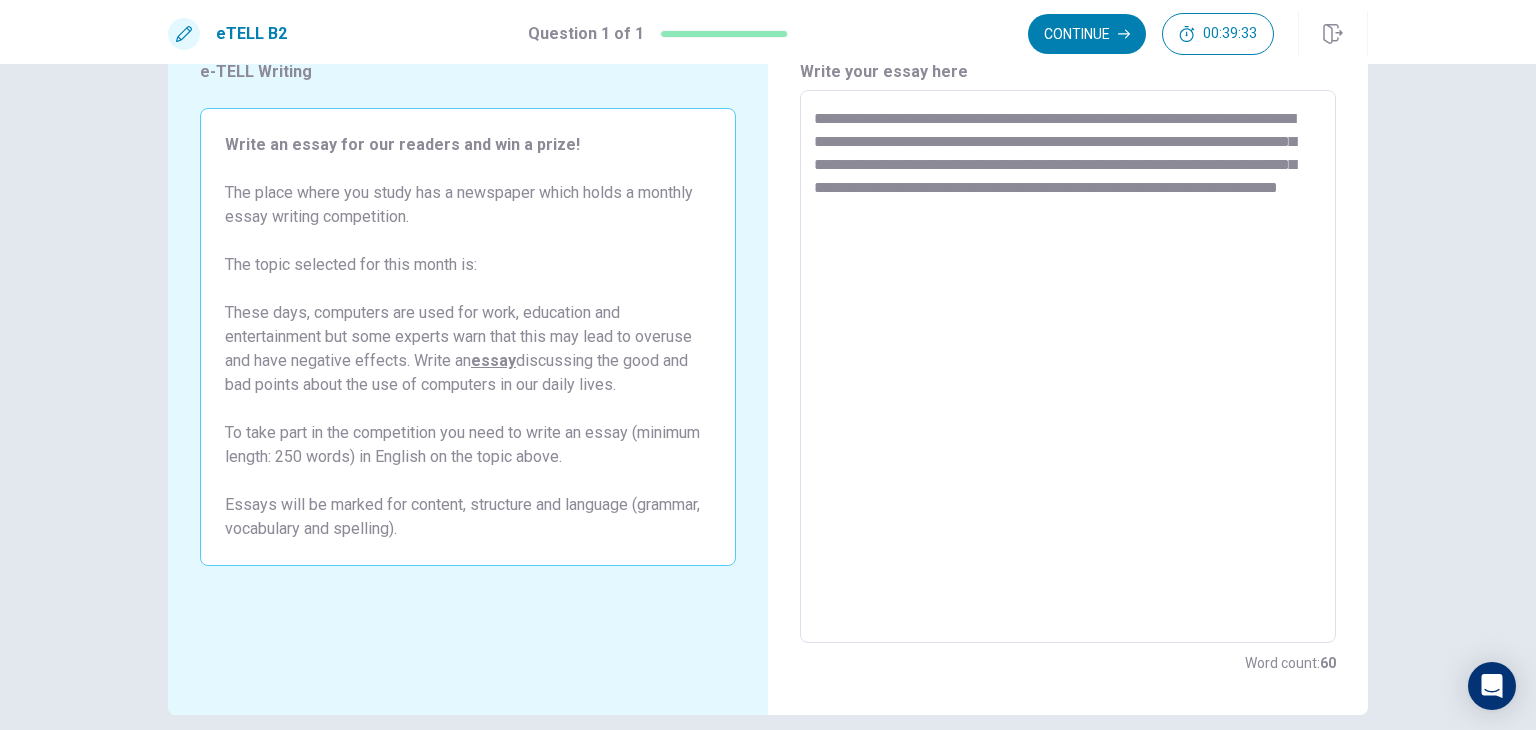 drag, startPoint x: 1088, startPoint y: 212, endPoint x: 1075, endPoint y: 212, distance: 13 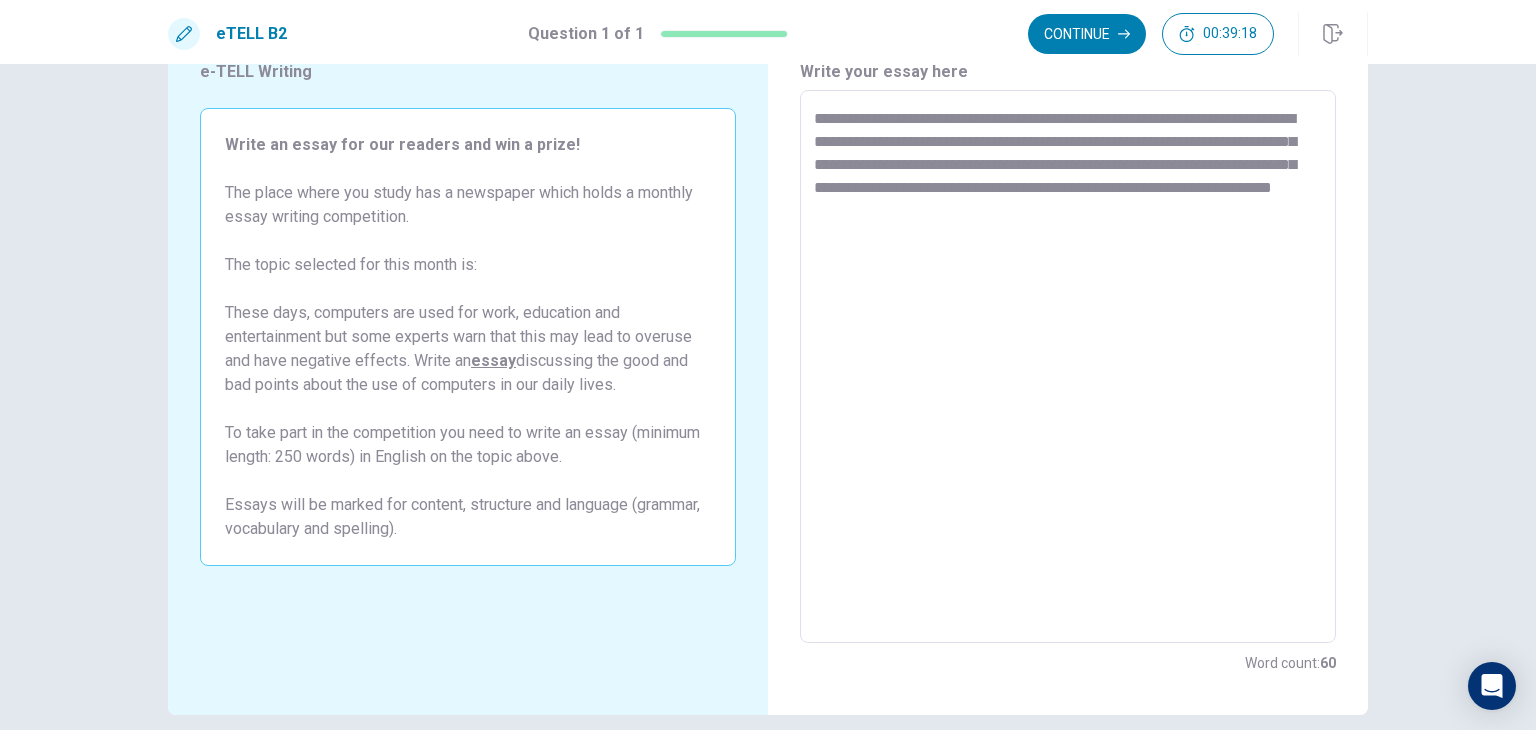 drag, startPoint x: 1072, startPoint y: 208, endPoint x: 1083, endPoint y: 221, distance: 17.029387 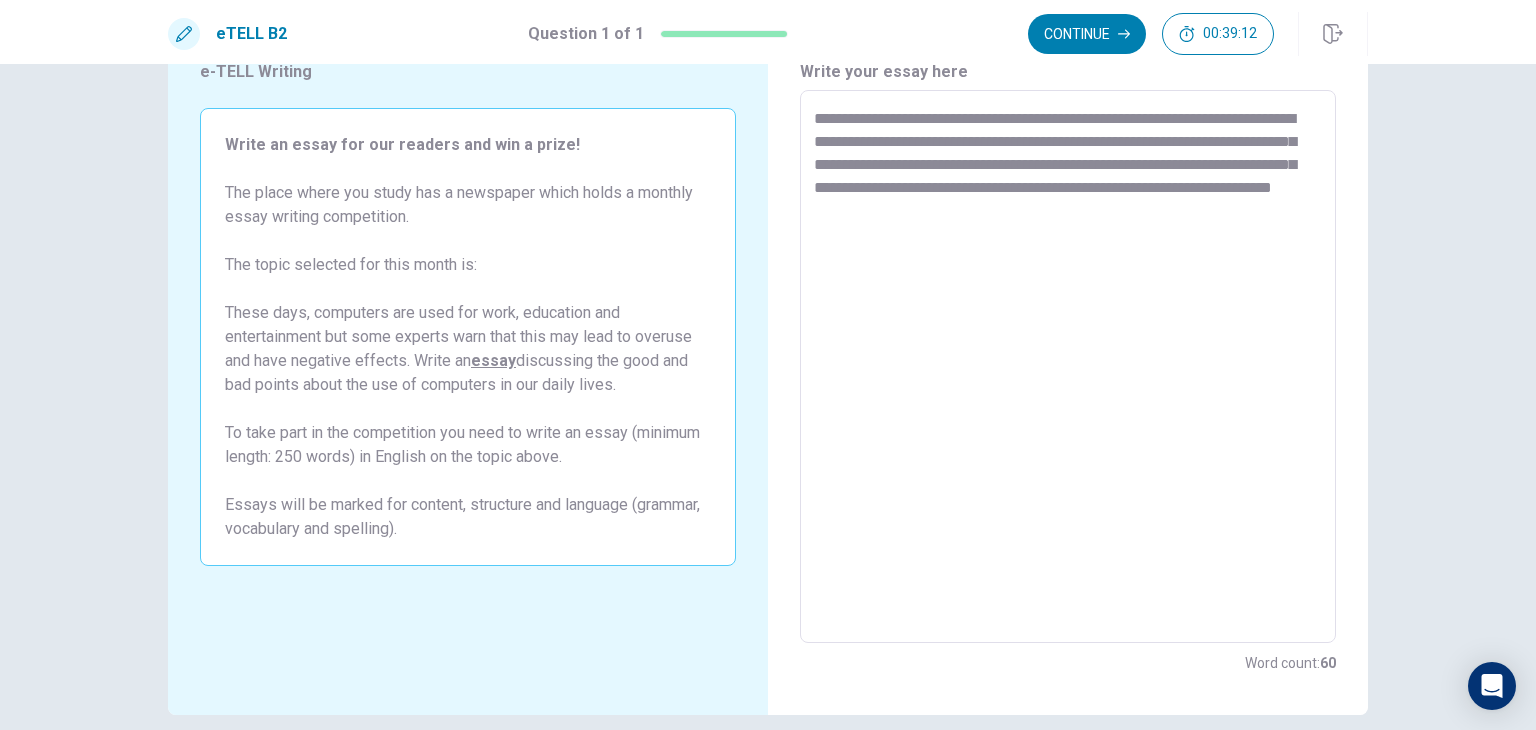 click on "**********" at bounding box center [1068, 367] 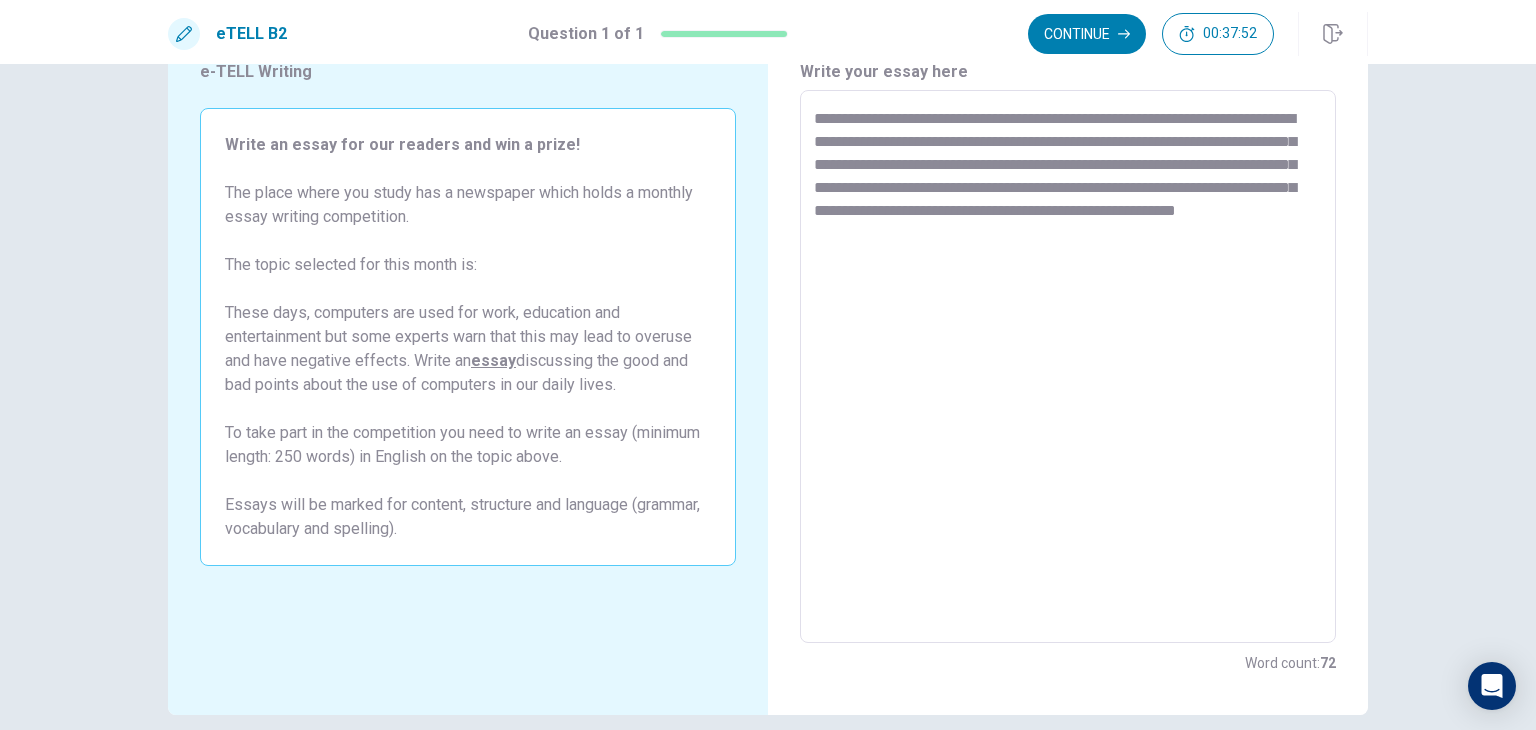 drag, startPoint x: 1039, startPoint y: 232, endPoint x: 1020, endPoint y: 232, distance: 19 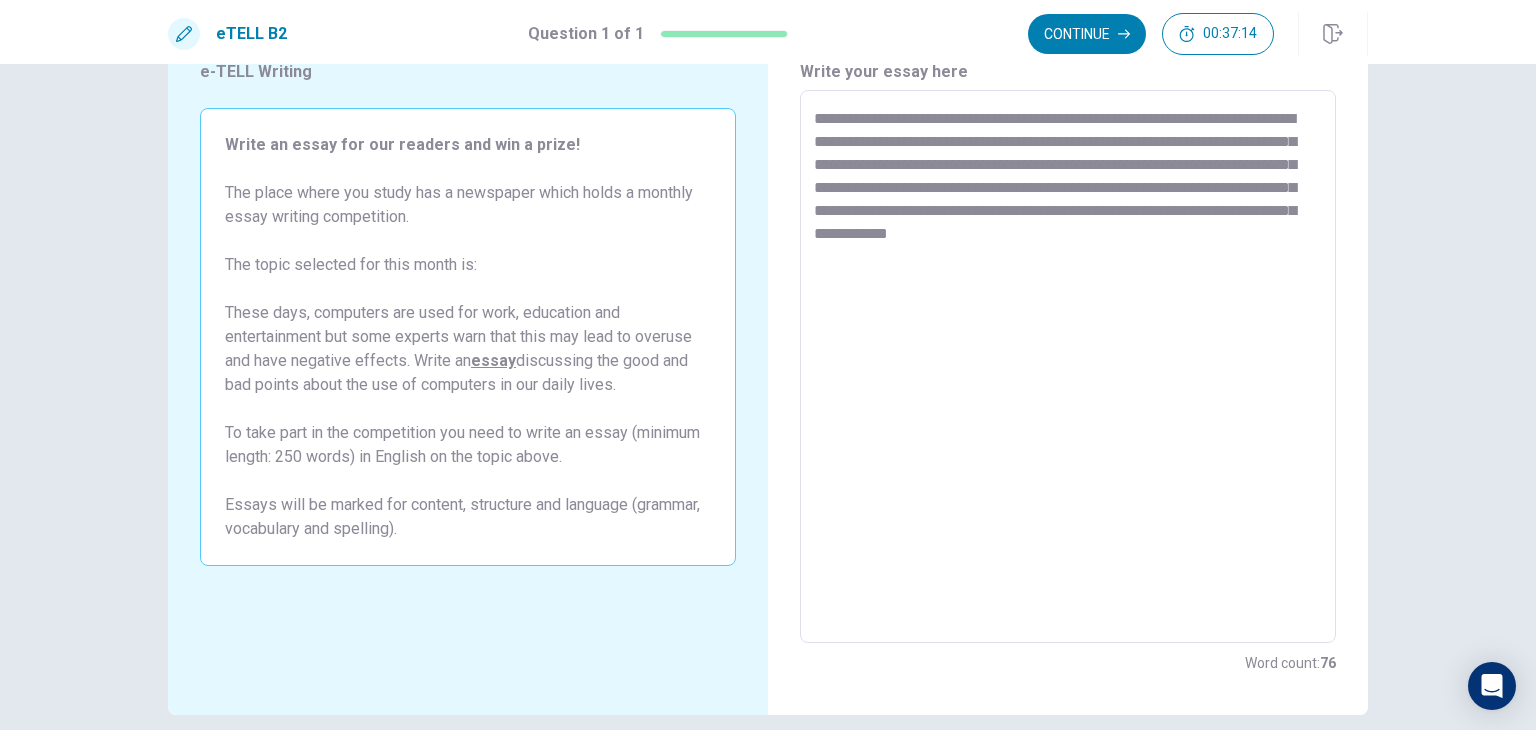drag, startPoint x: 1288, startPoint y: 238, endPoint x: 1116, endPoint y: 236, distance: 172.01163 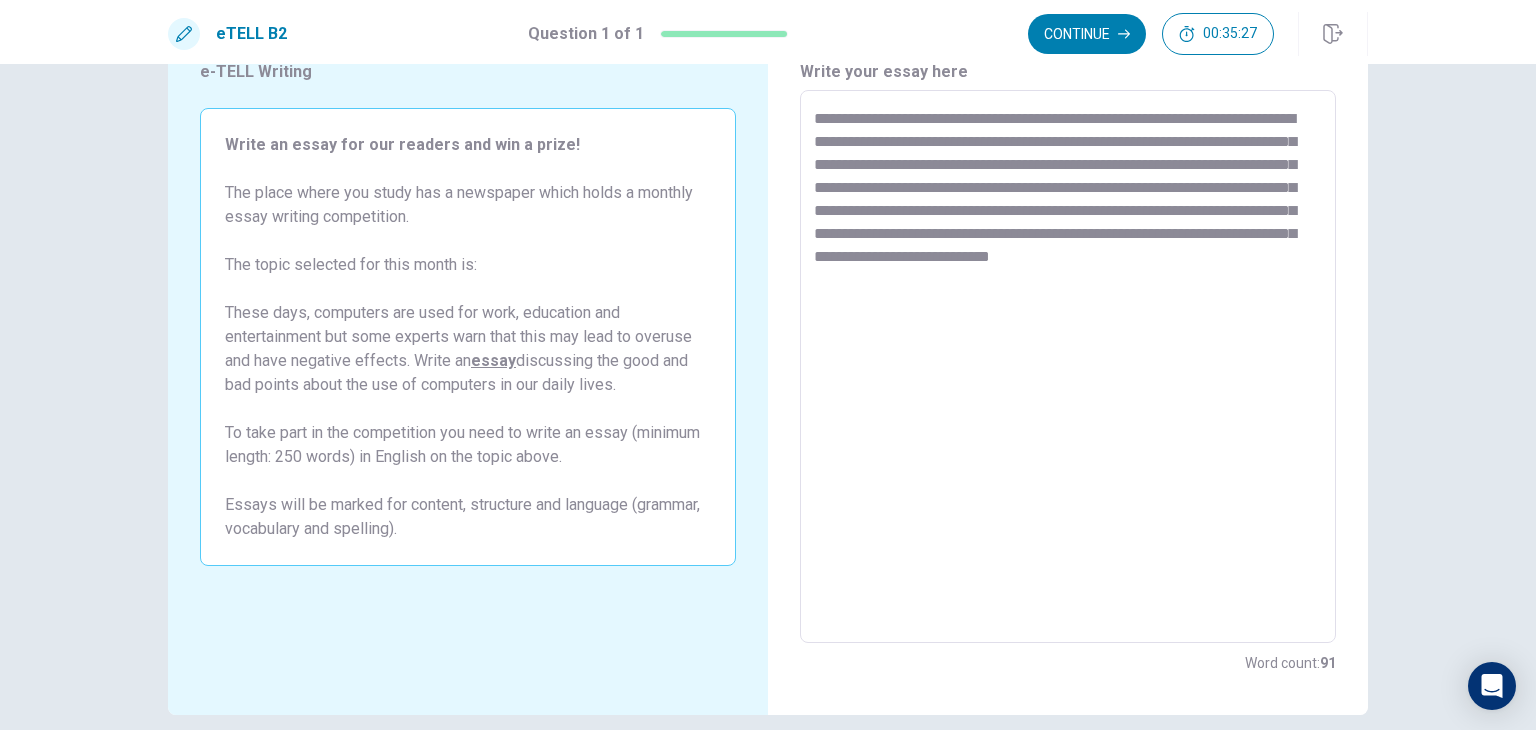 click on "**********" at bounding box center [1068, 367] 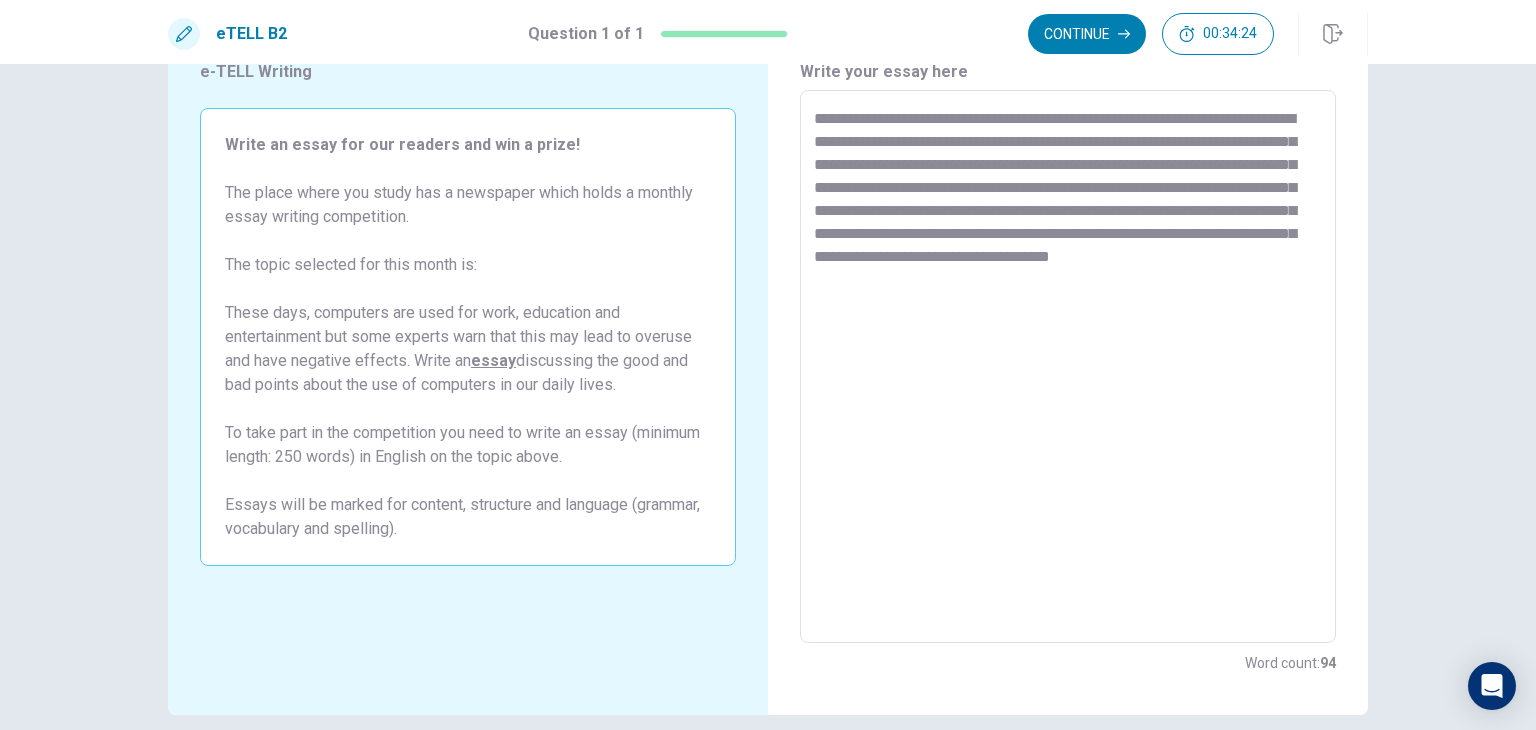 drag, startPoint x: 1080, startPoint y: 275, endPoint x: 1064, endPoint y: 275, distance: 16 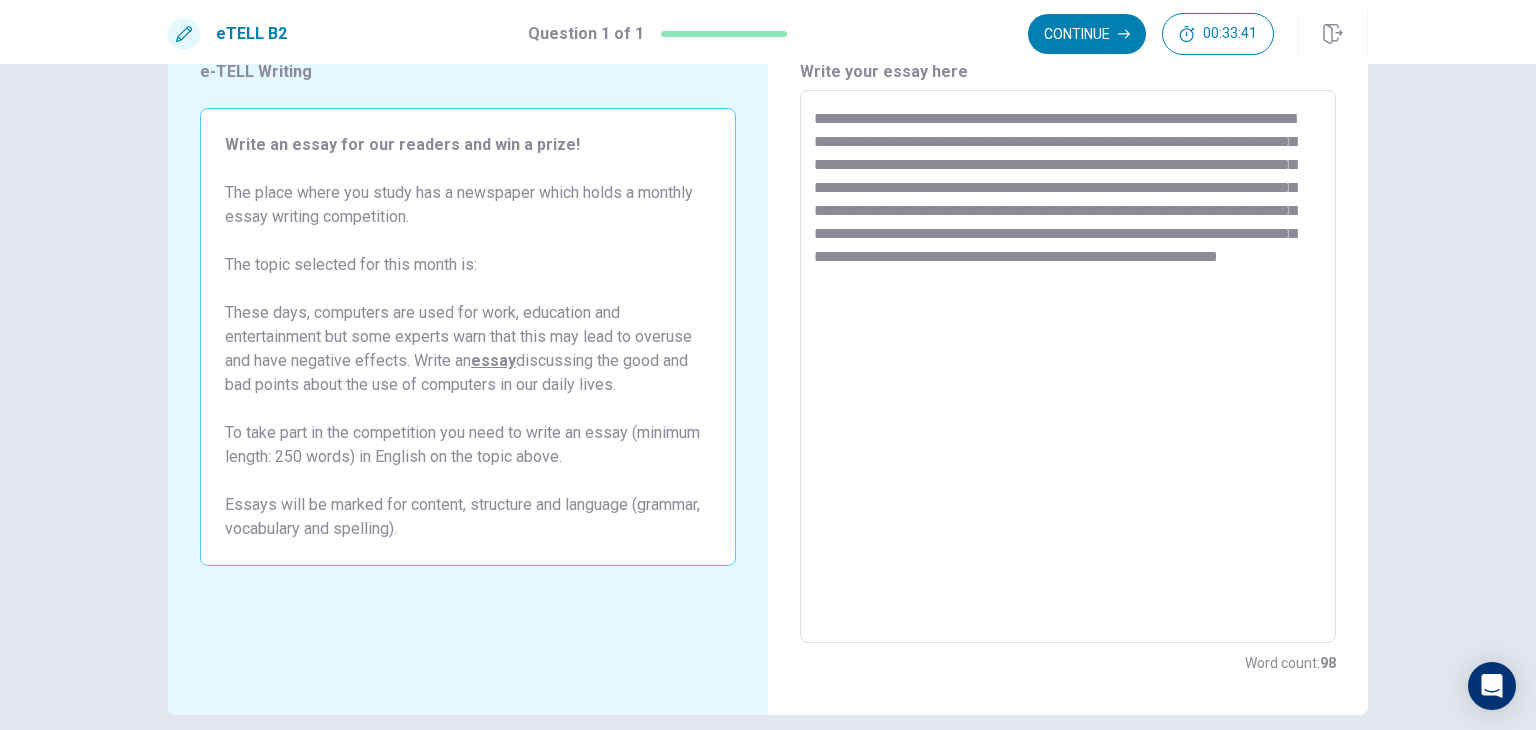click on "**********" at bounding box center [1068, 367] 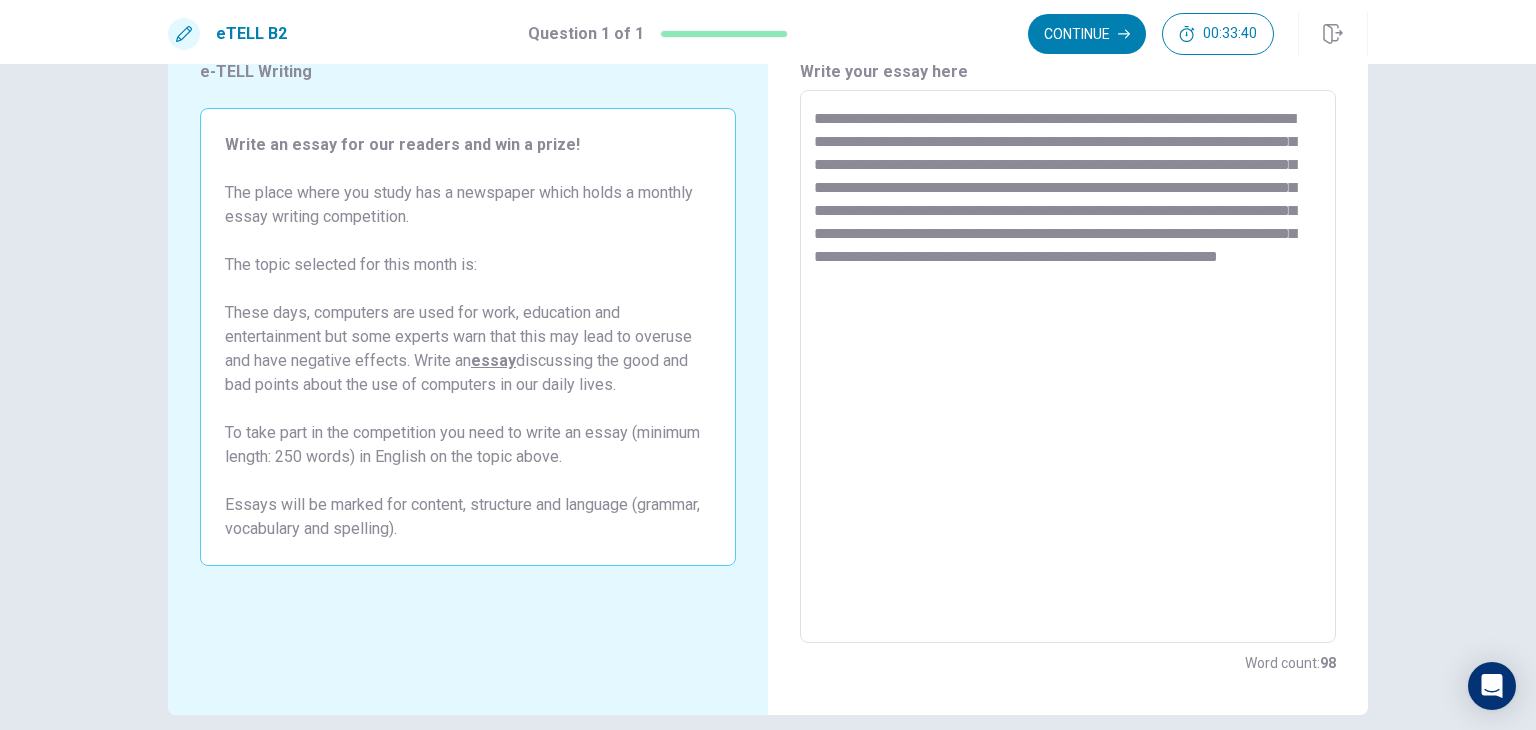 click on "**********" at bounding box center (1068, 367) 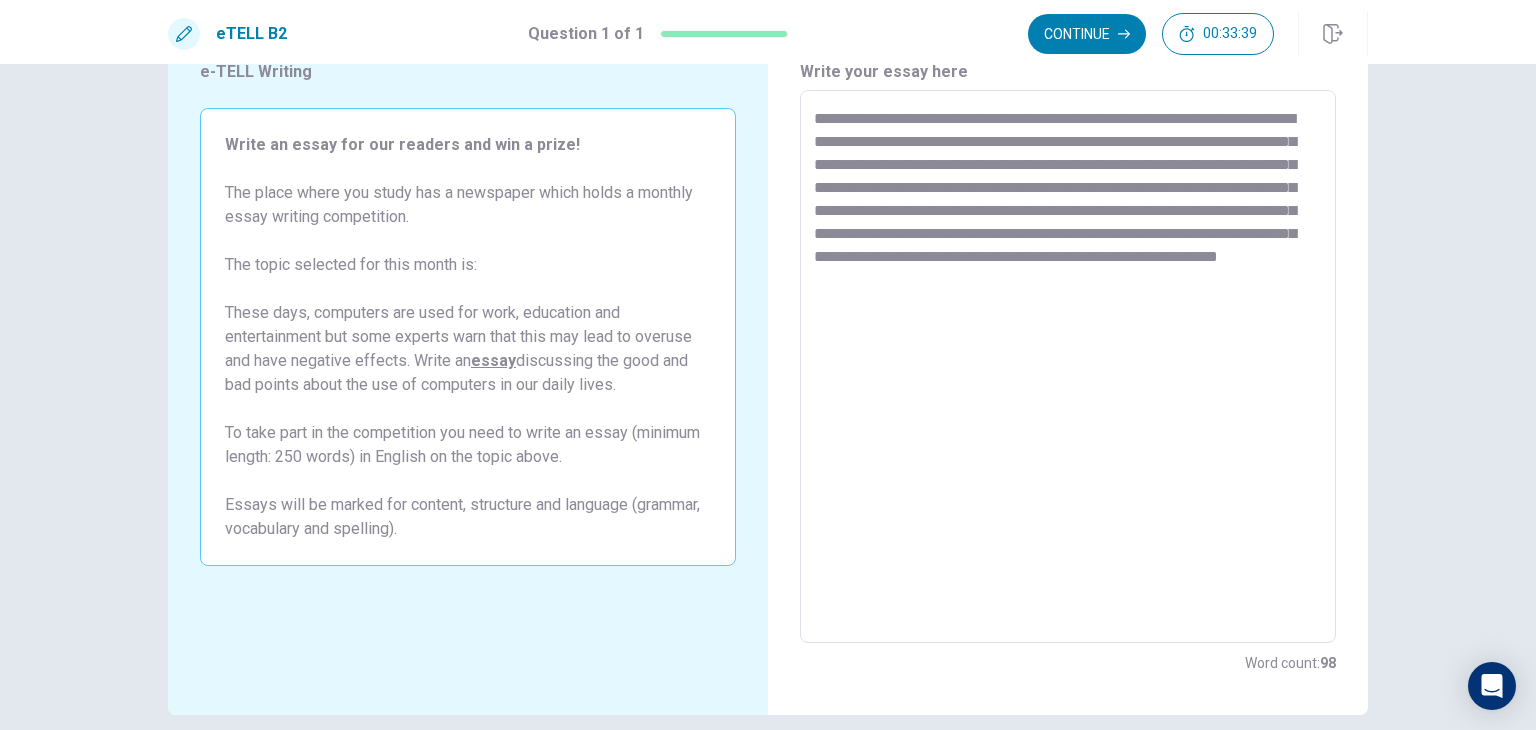 click on "**********" at bounding box center [1068, 367] 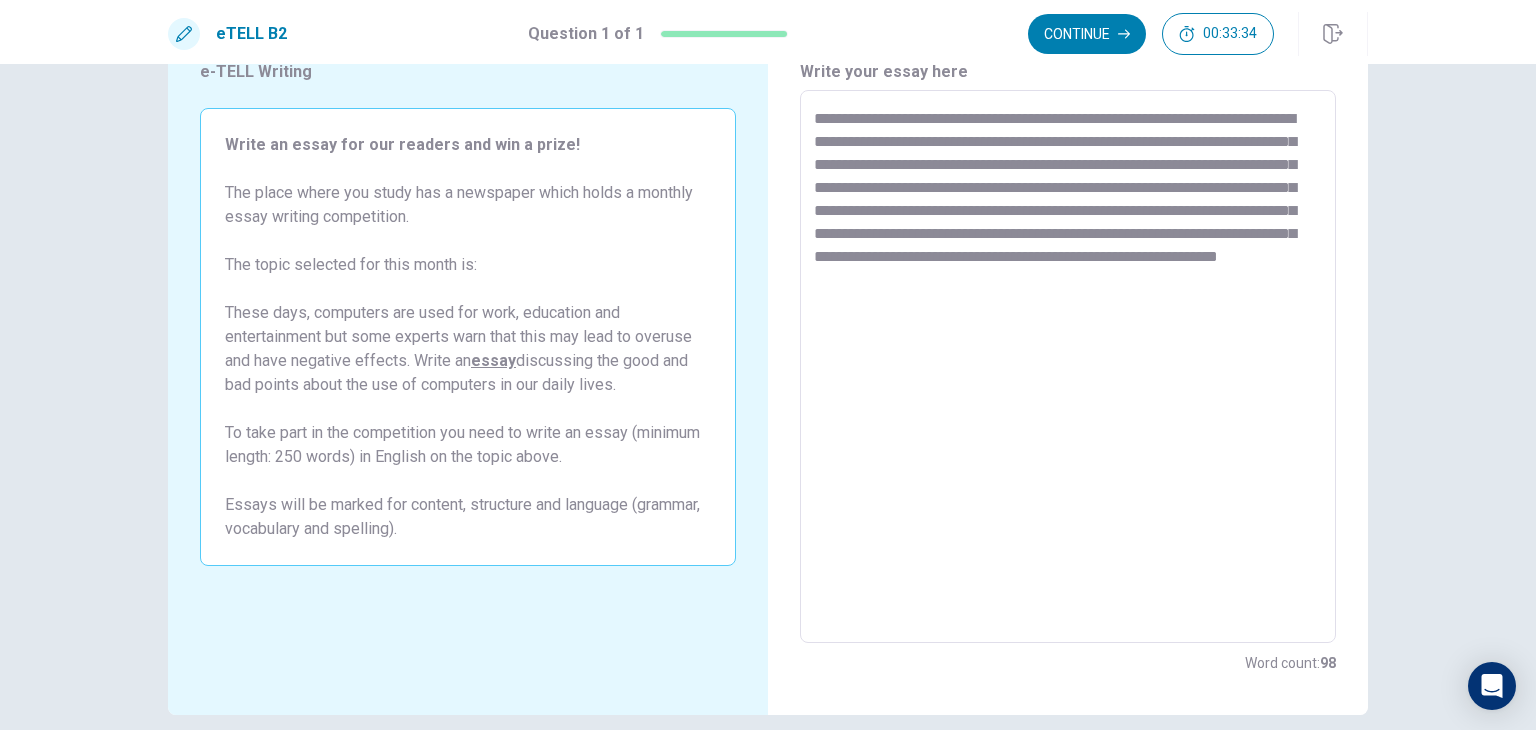 drag, startPoint x: 1283, startPoint y: 279, endPoint x: 1091, endPoint y: 297, distance: 192.8419 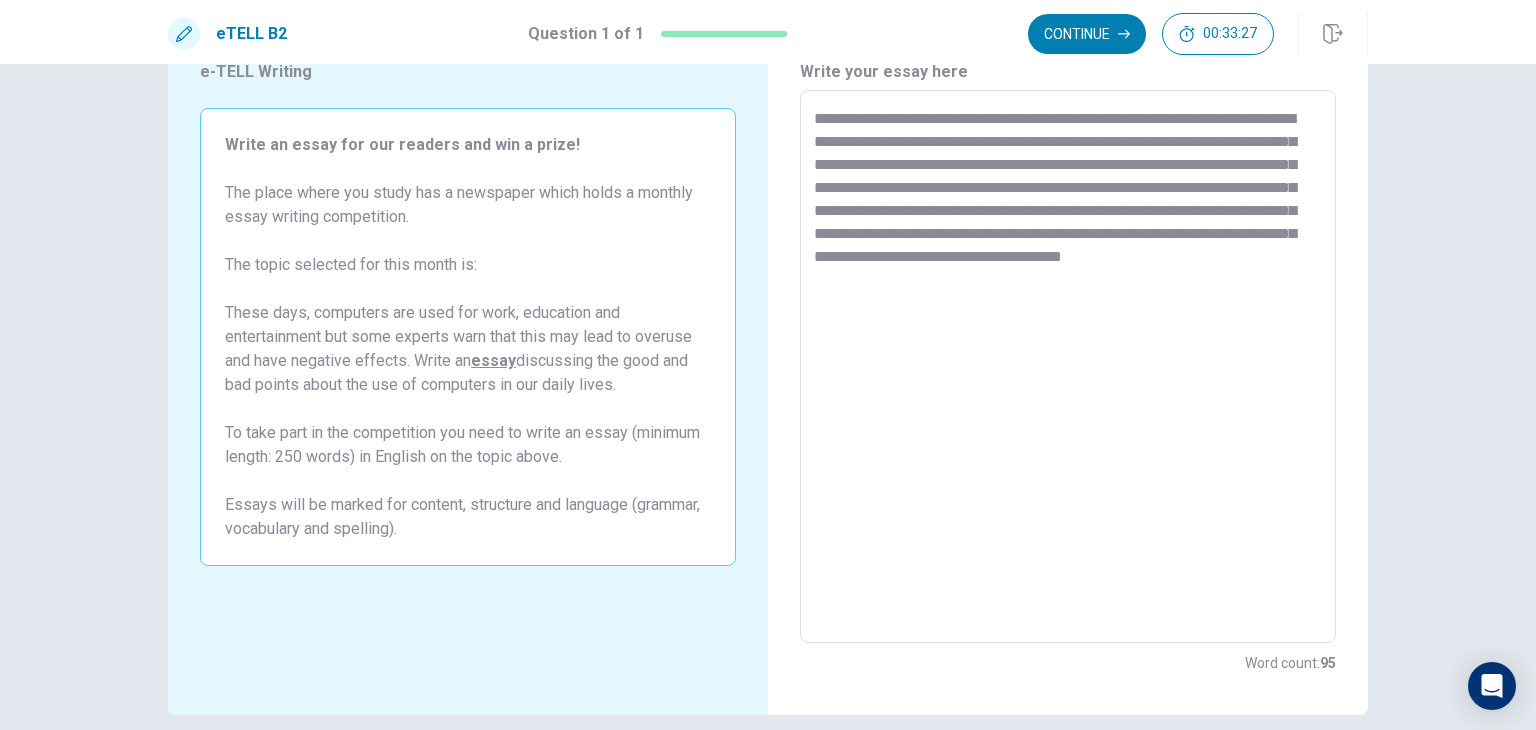 drag, startPoint x: 1092, startPoint y: 283, endPoint x: 1074, endPoint y: 283, distance: 18 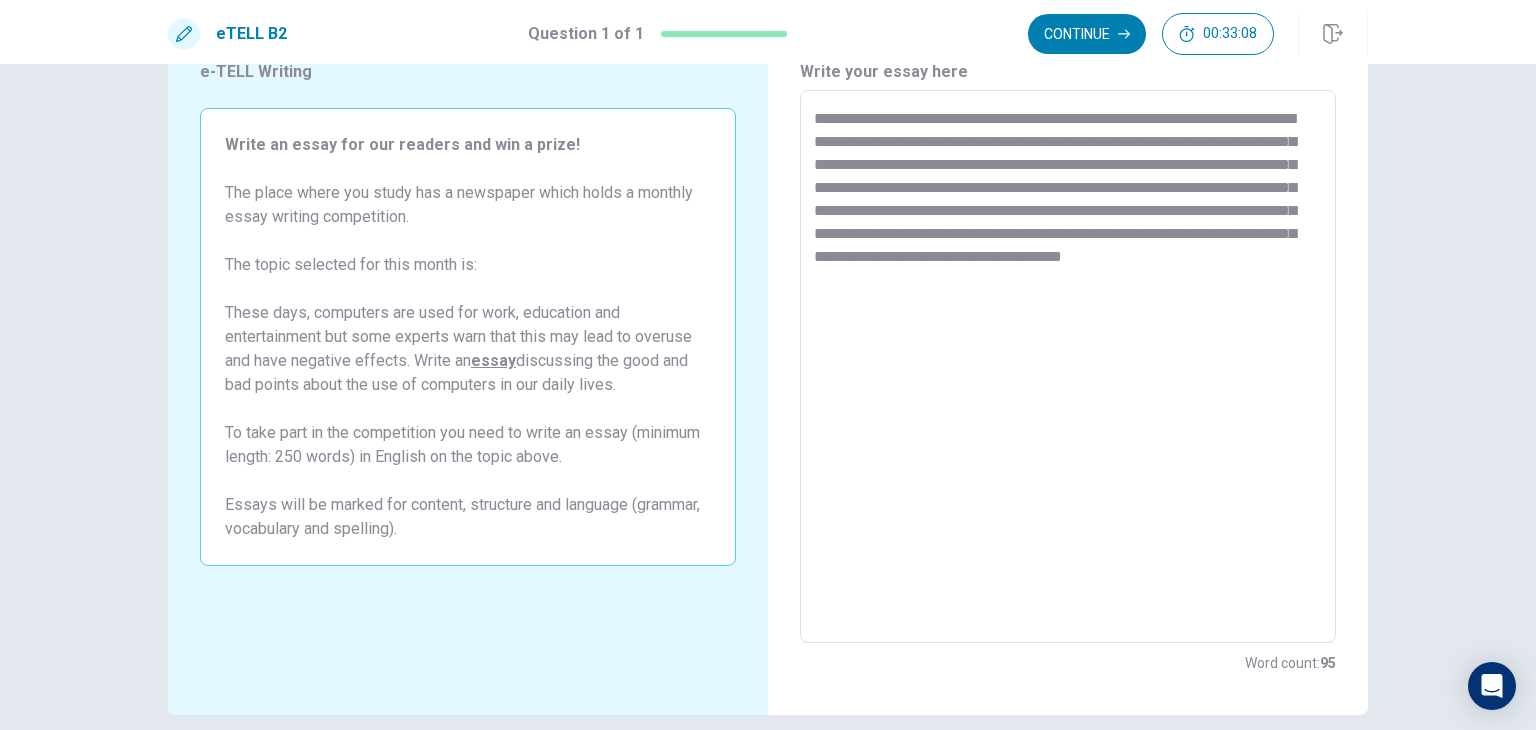 click on "**********" at bounding box center [1068, 367] 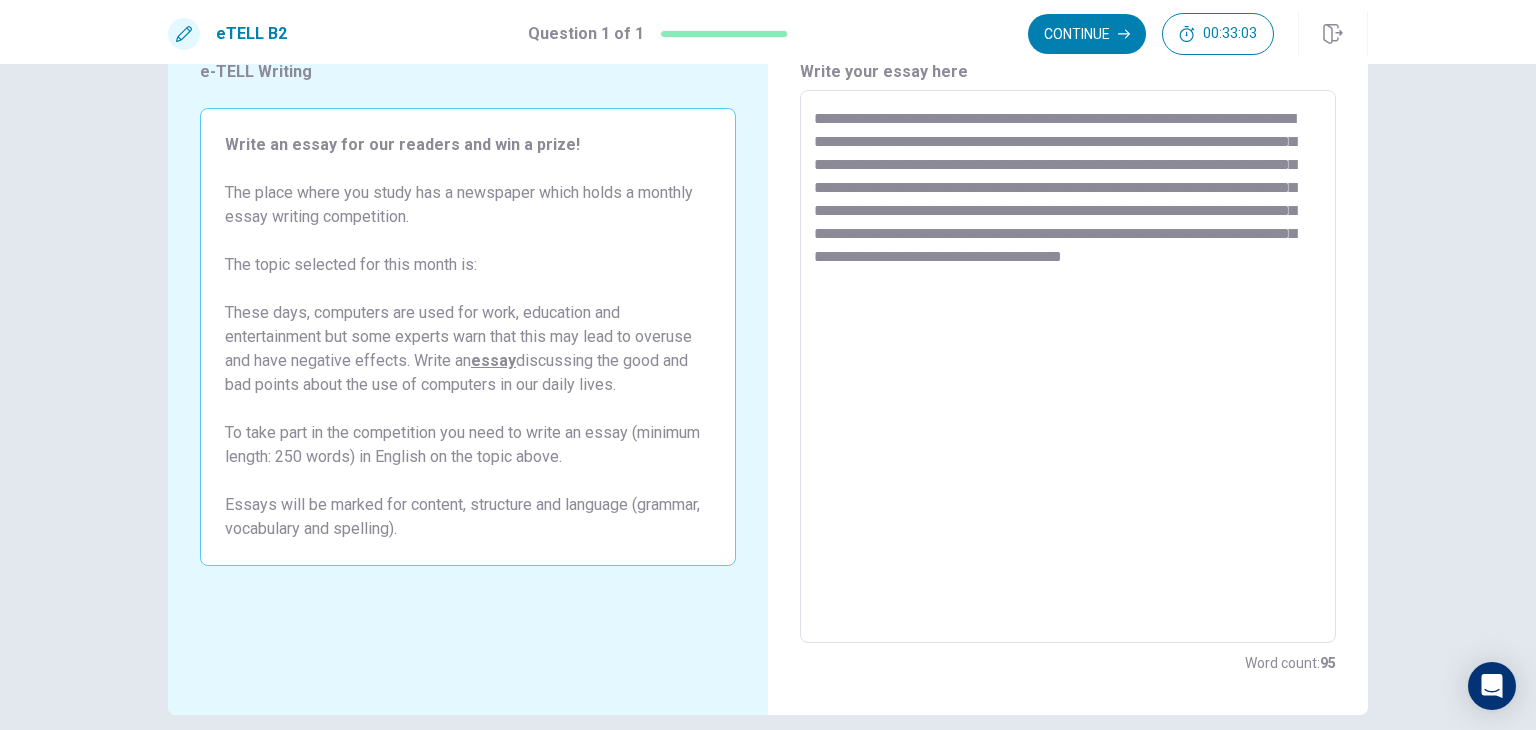 click on "**********" at bounding box center (1068, 367) 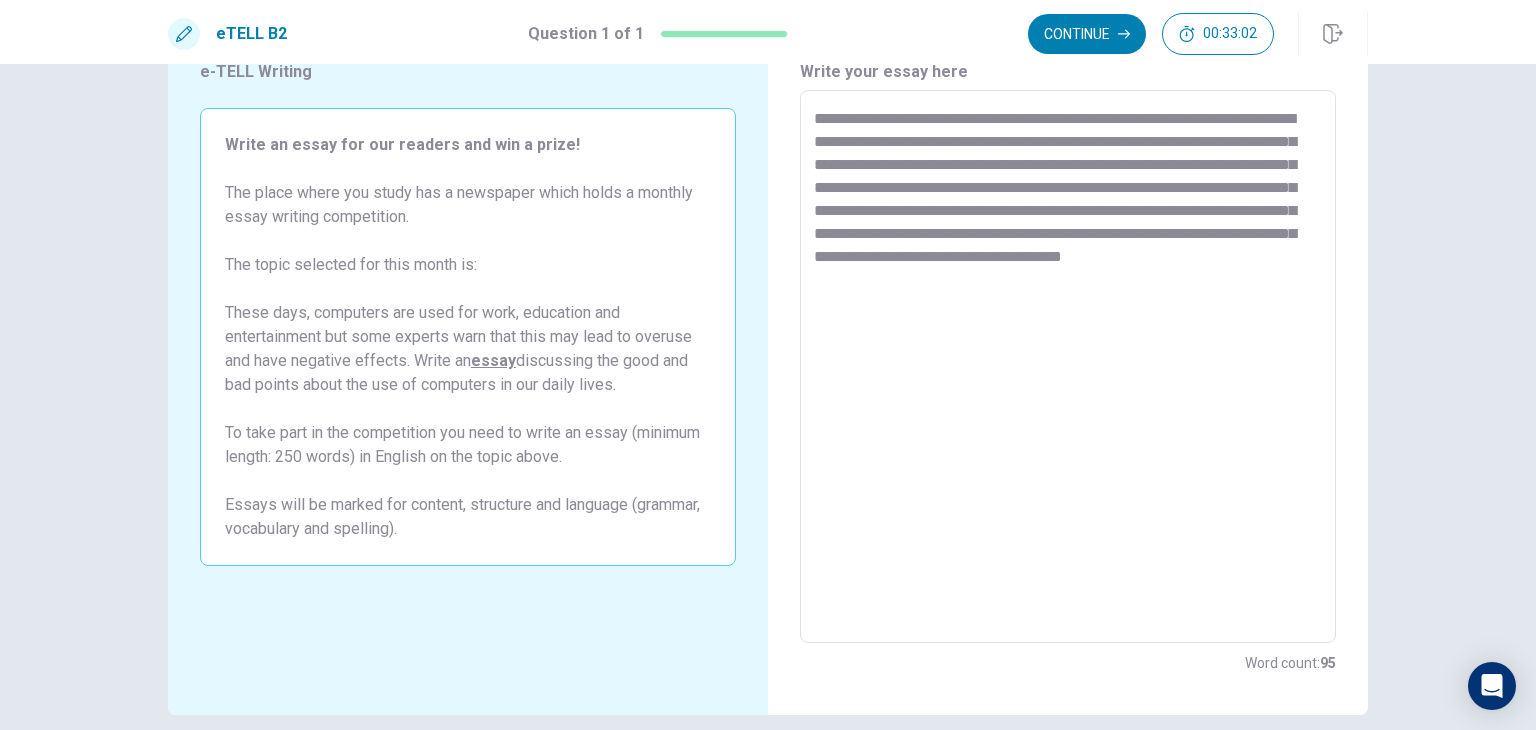 drag, startPoint x: 1085, startPoint y: 285, endPoint x: 1071, endPoint y: 285, distance: 14 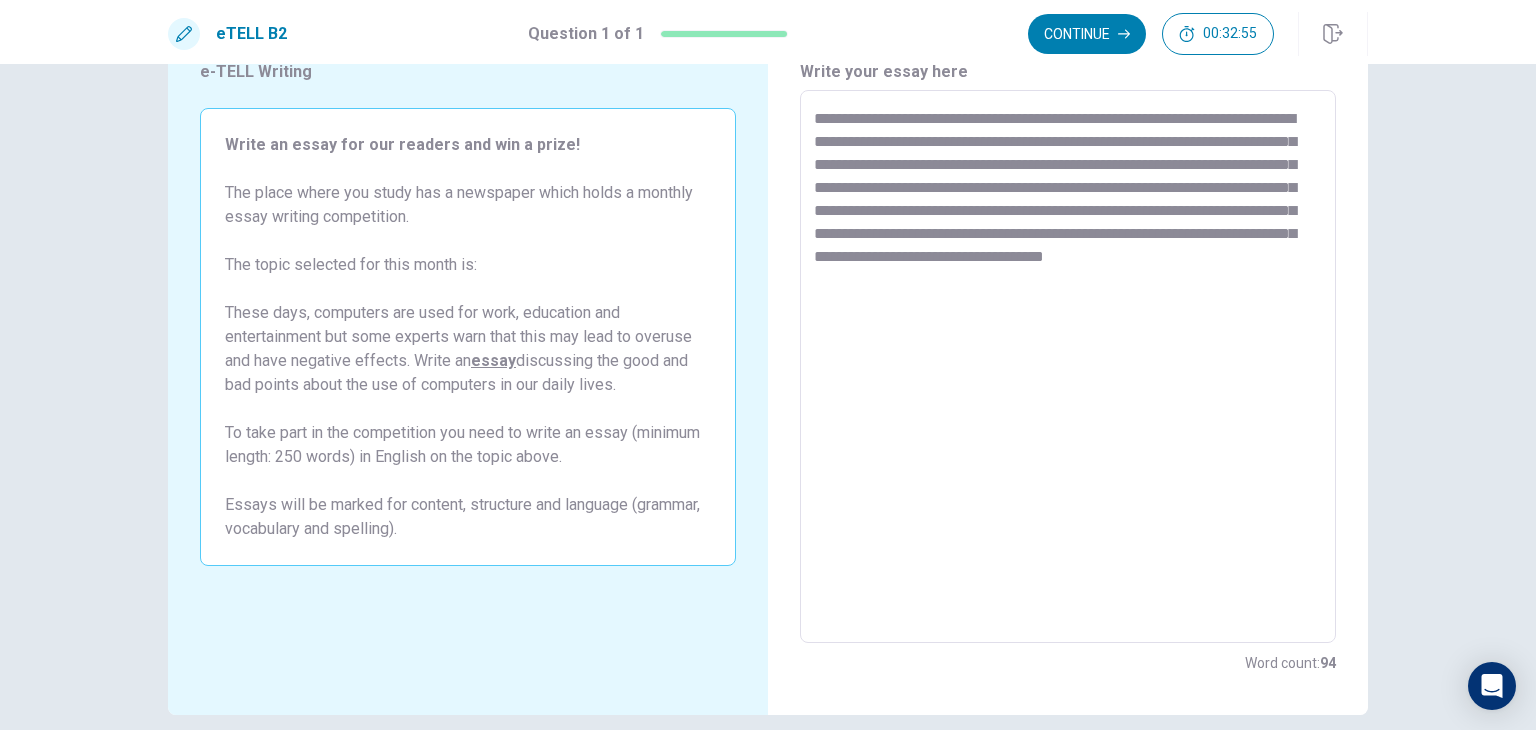 drag, startPoint x: 1068, startPoint y: 270, endPoint x: 1053, endPoint y: 273, distance: 15.297058 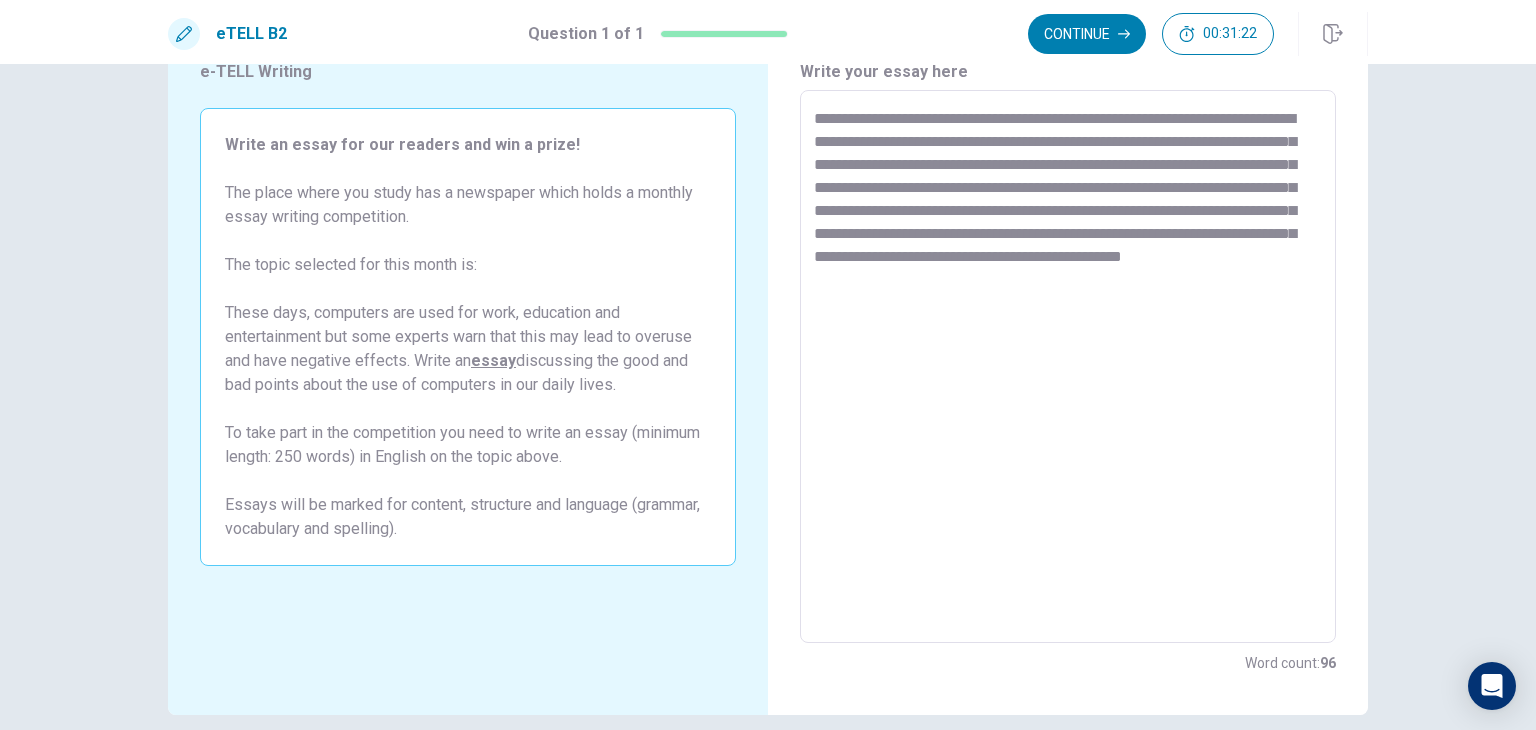 drag, startPoint x: 1167, startPoint y: 279, endPoint x: 1156, endPoint y: 280, distance: 11.045361 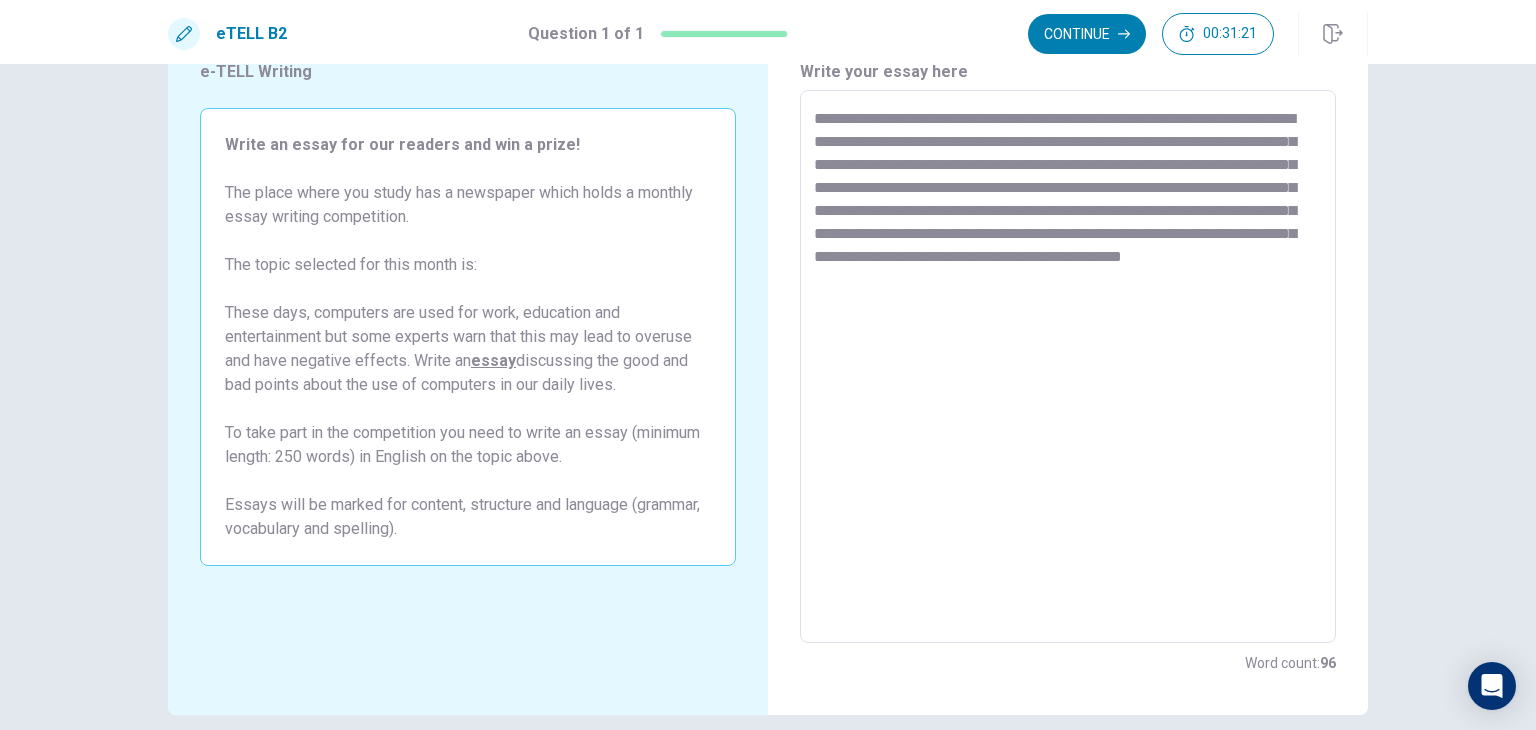 click on "**********" at bounding box center [1068, 367] 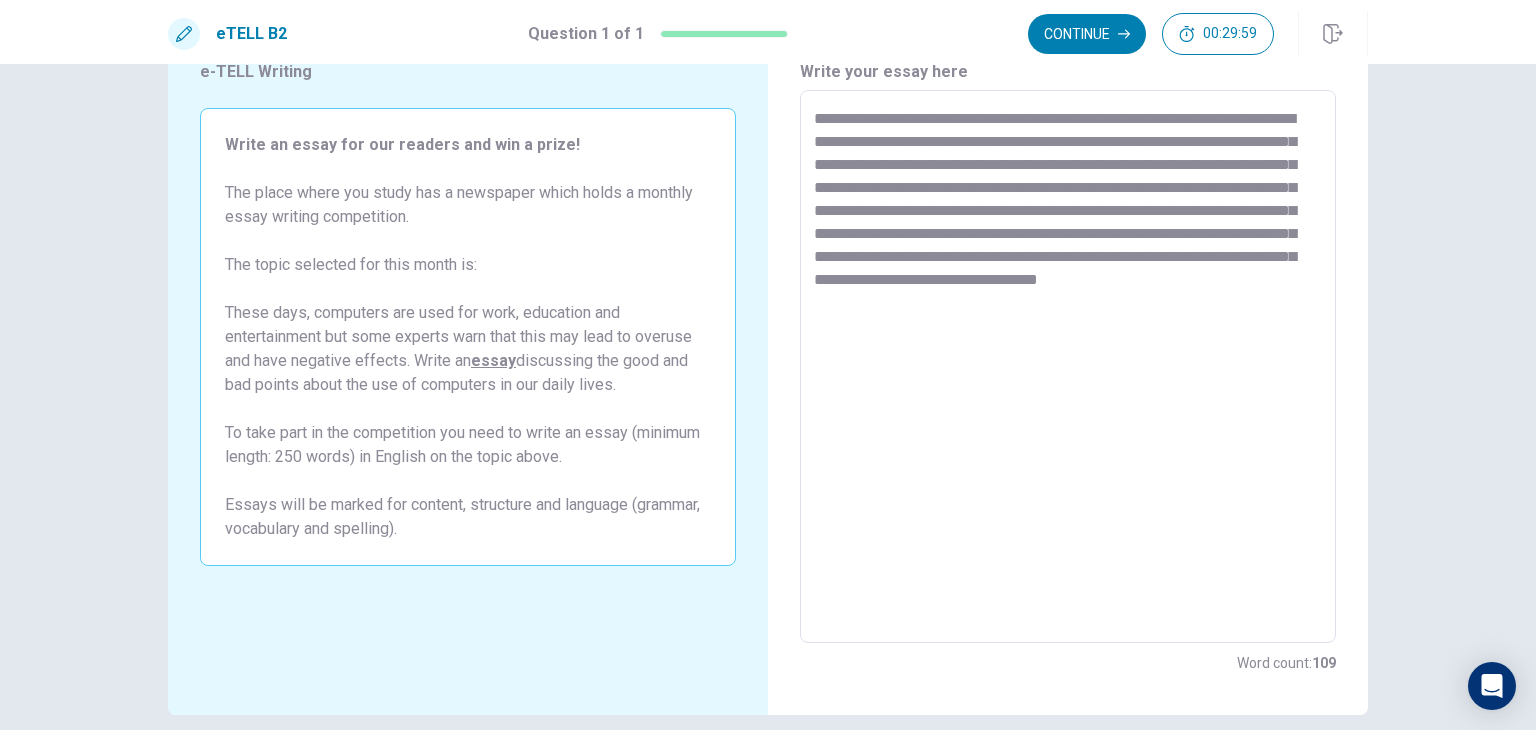 click on "**********" at bounding box center (1068, 367) 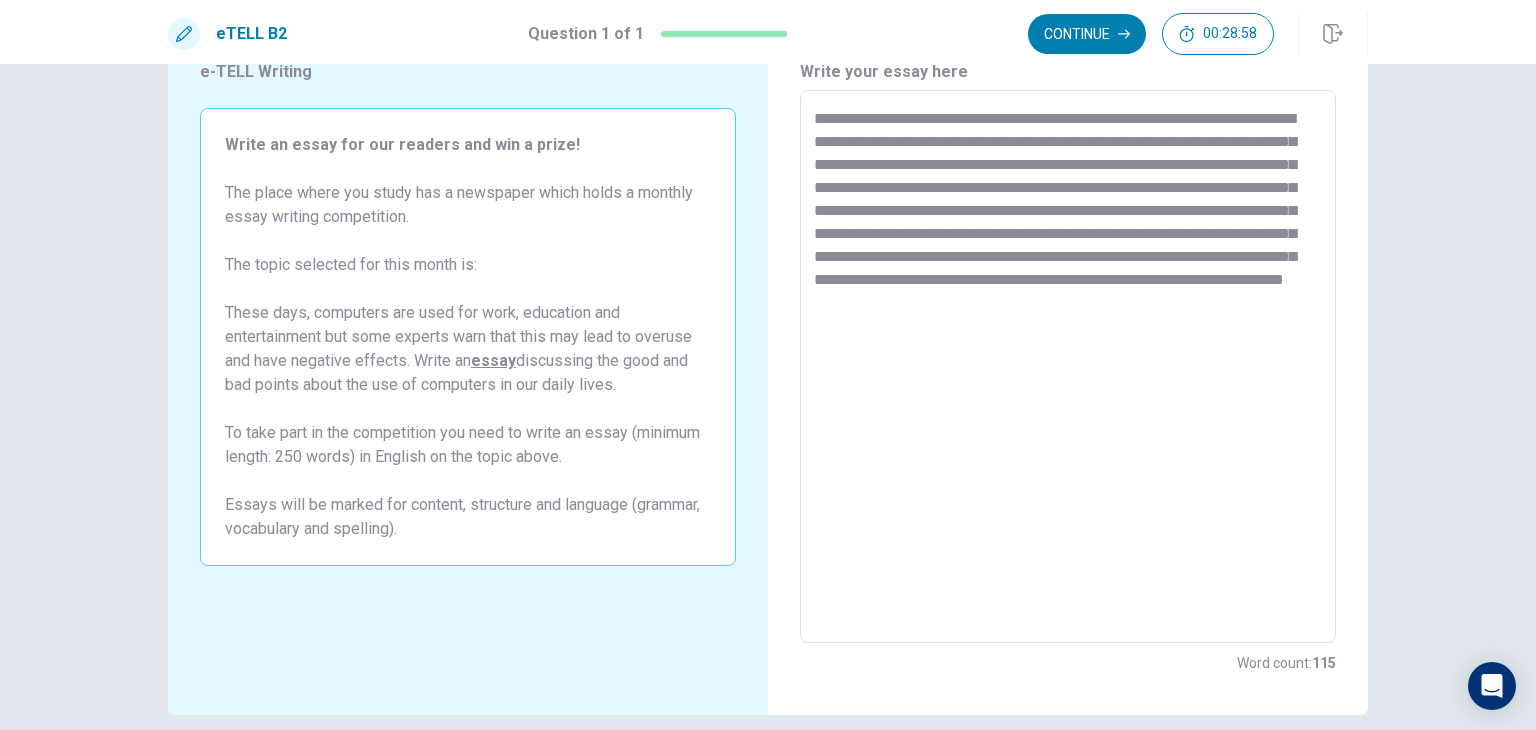 drag, startPoint x: 927, startPoint y: 328, endPoint x: 888, endPoint y: 328, distance: 39 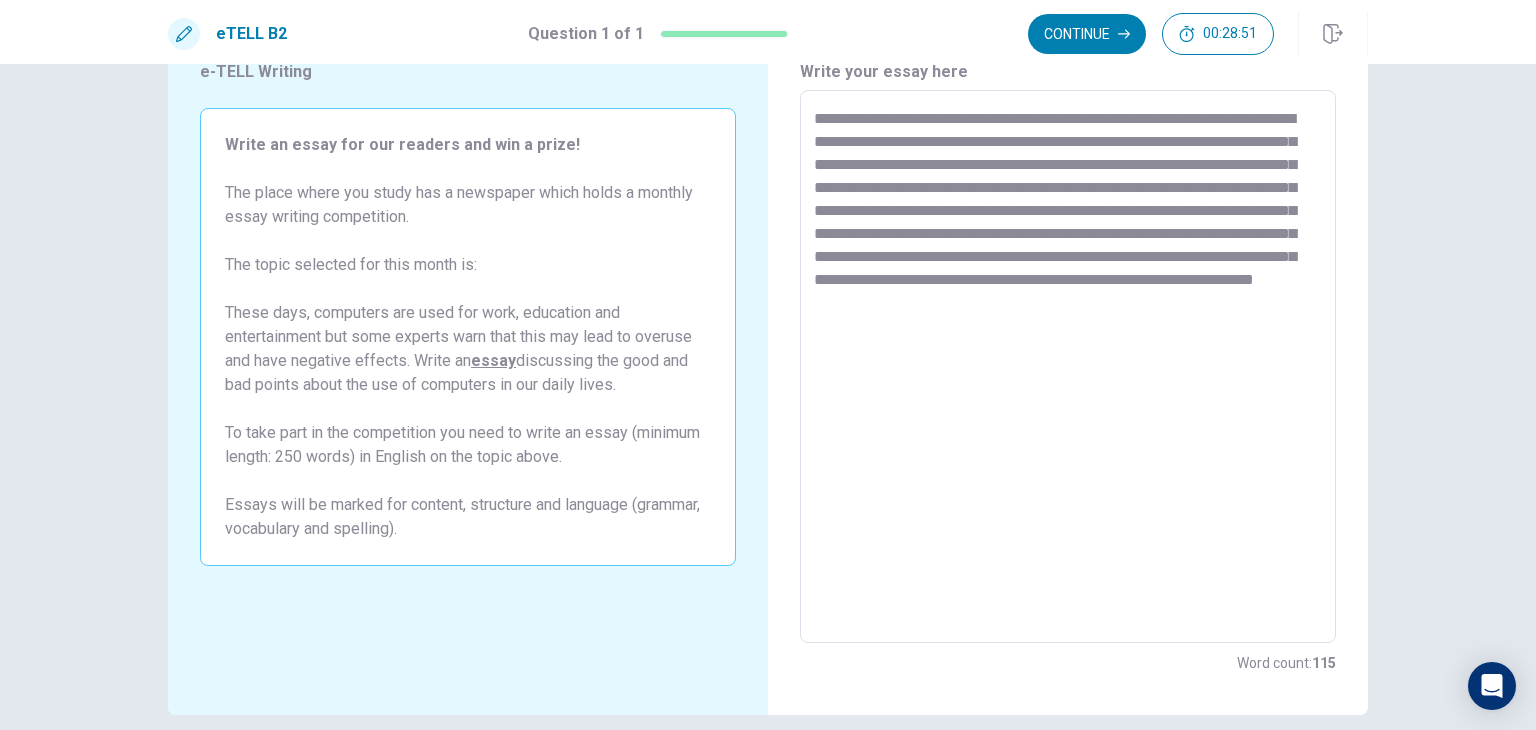 click on "**********" at bounding box center [1068, 367] 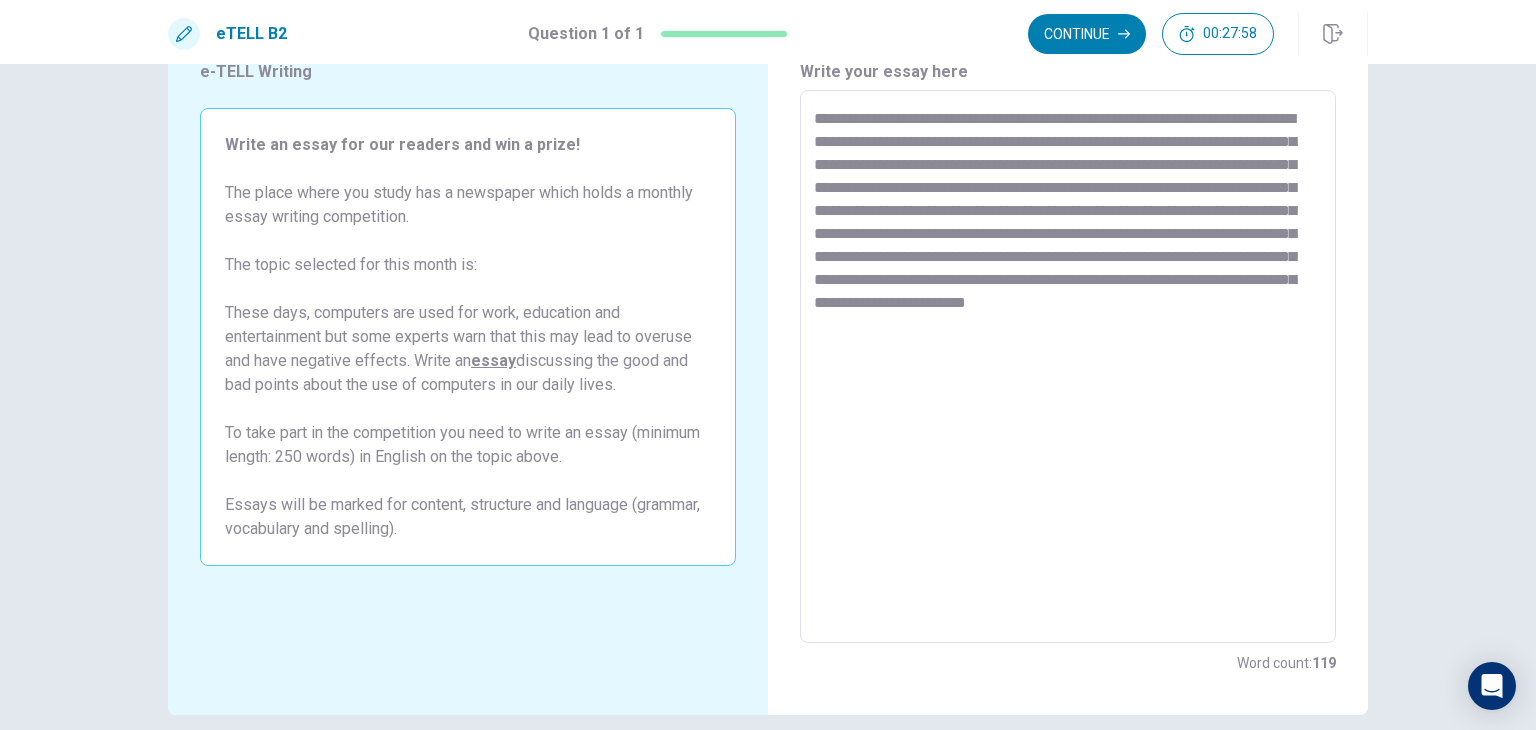 click on "**********" at bounding box center (1068, 367) 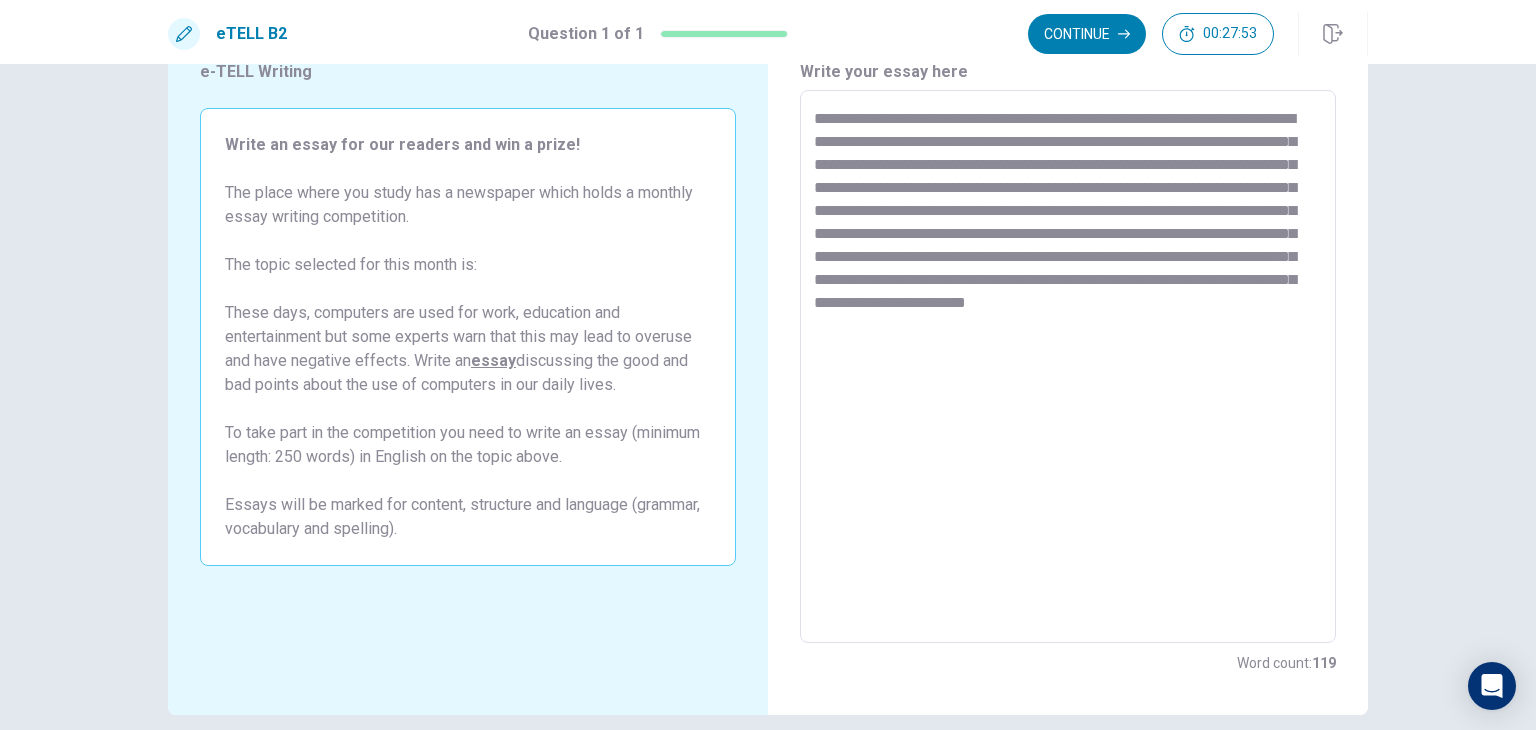 click on "**********" at bounding box center [1068, 367] 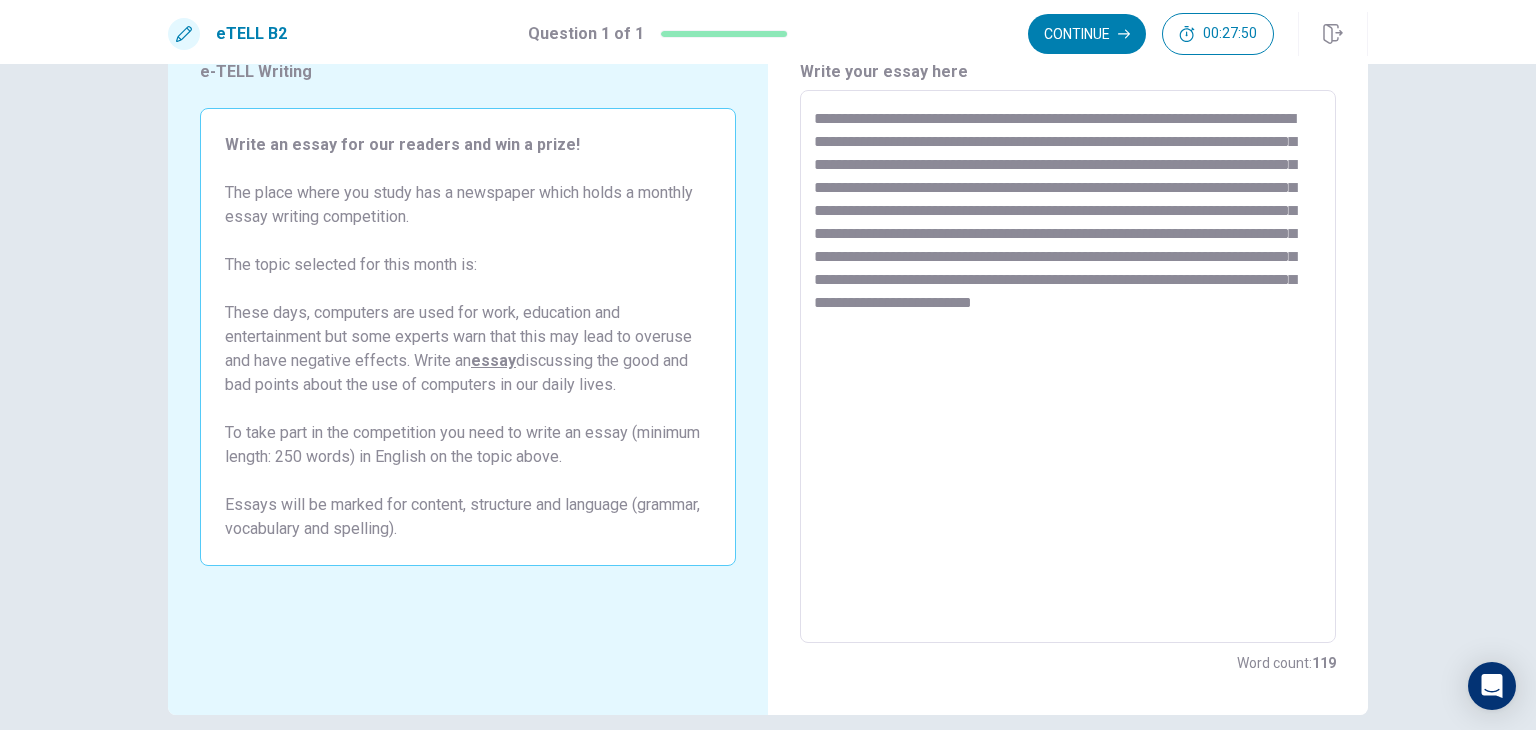 click on "**********" at bounding box center [1068, 367] 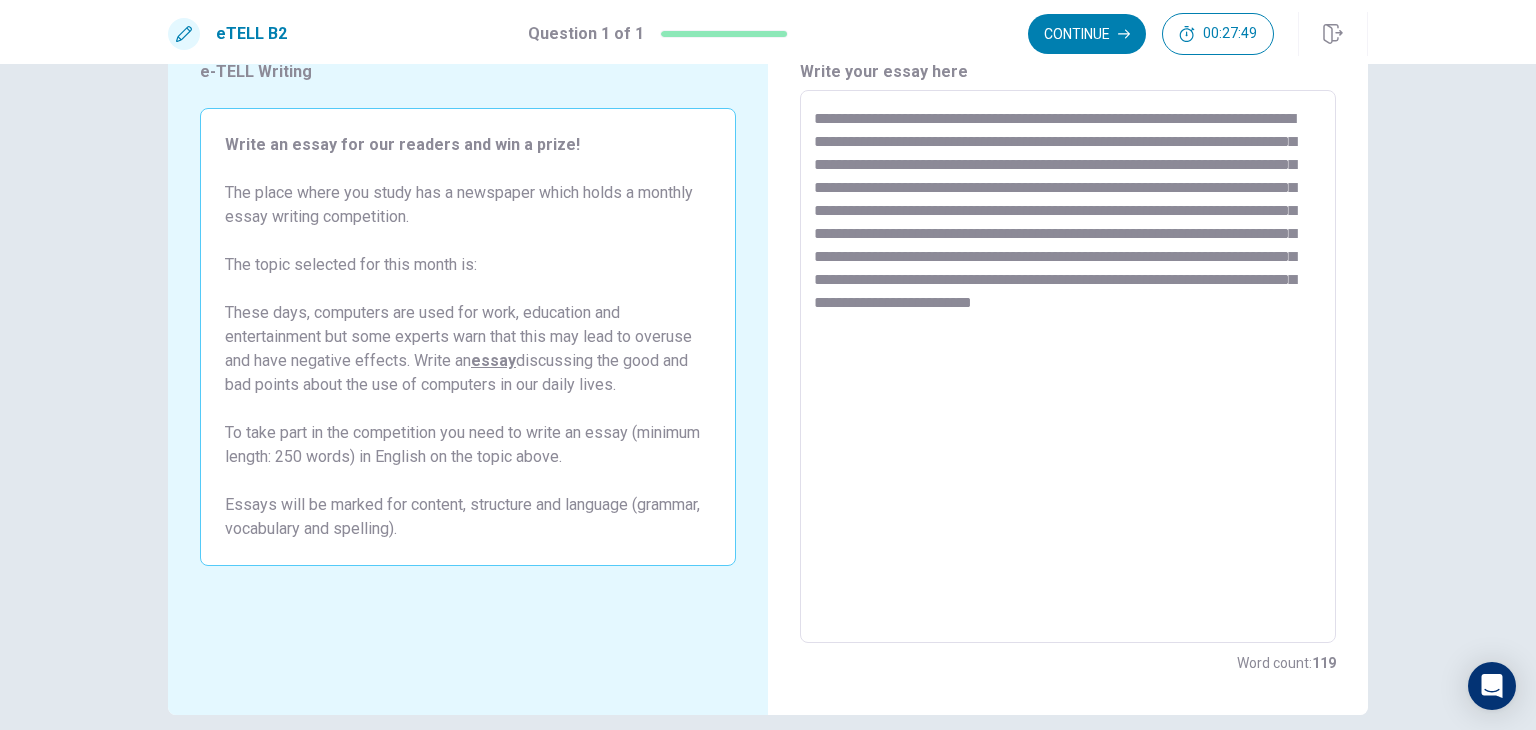 click on "**********" at bounding box center [1068, 367] 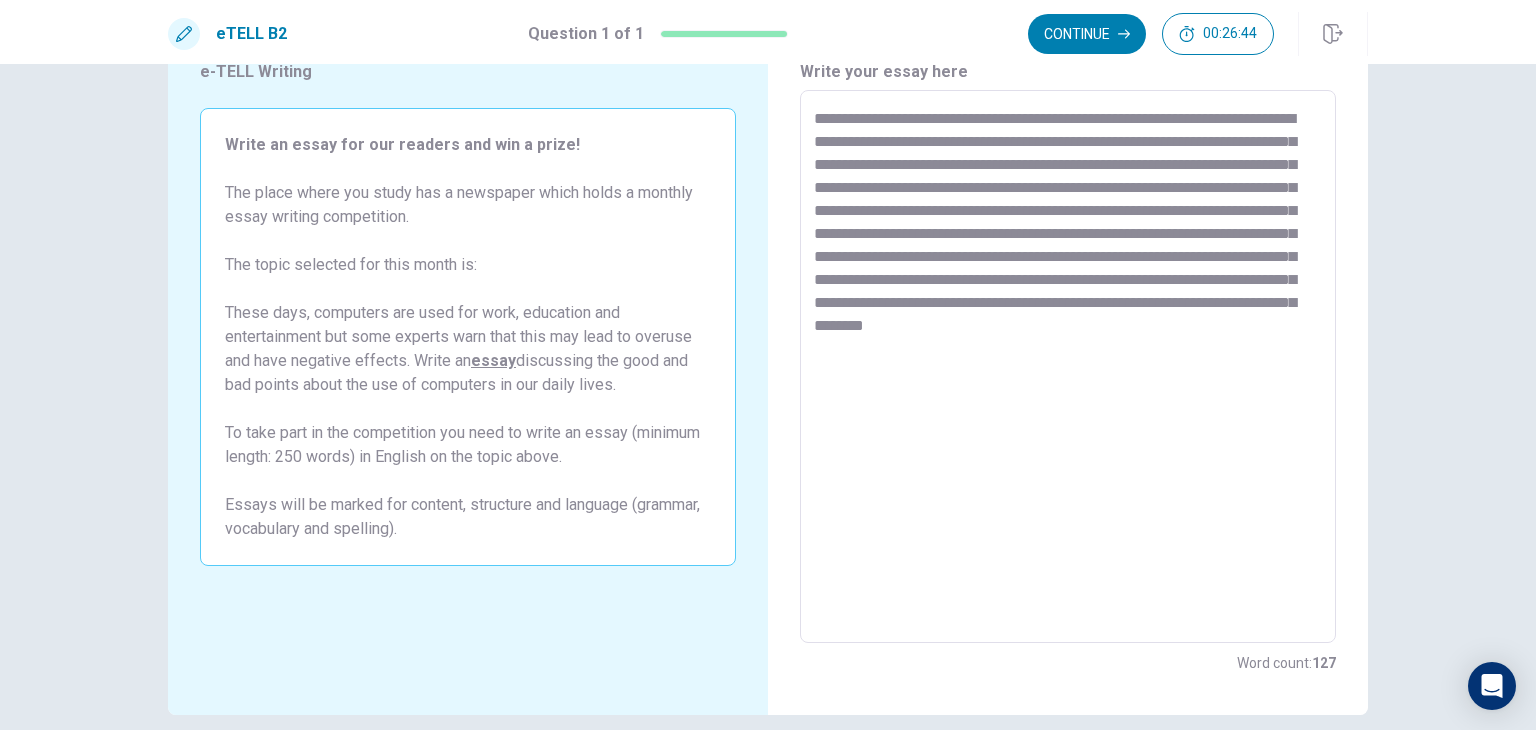 click on "**********" at bounding box center (1068, 367) 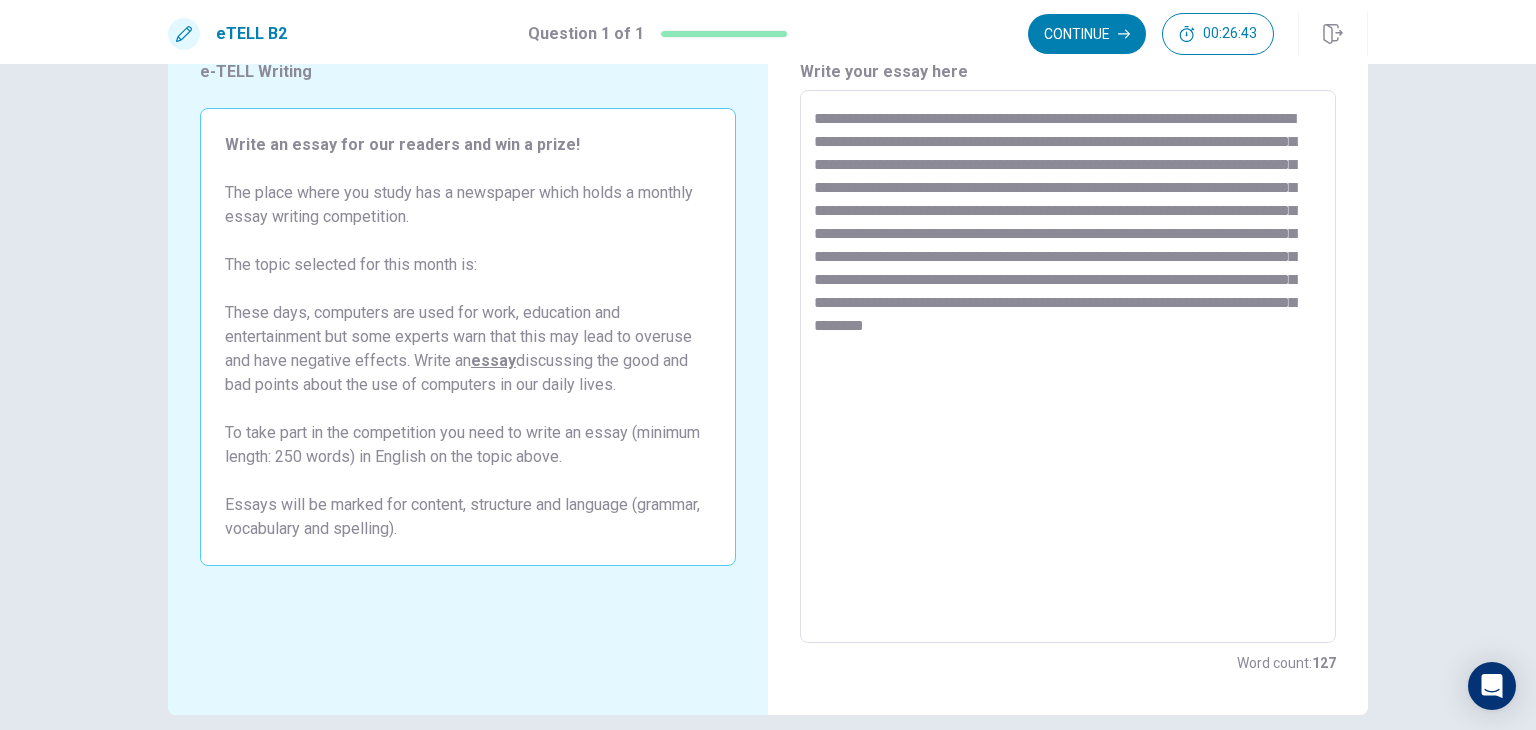 click on "**********" at bounding box center [1068, 367] 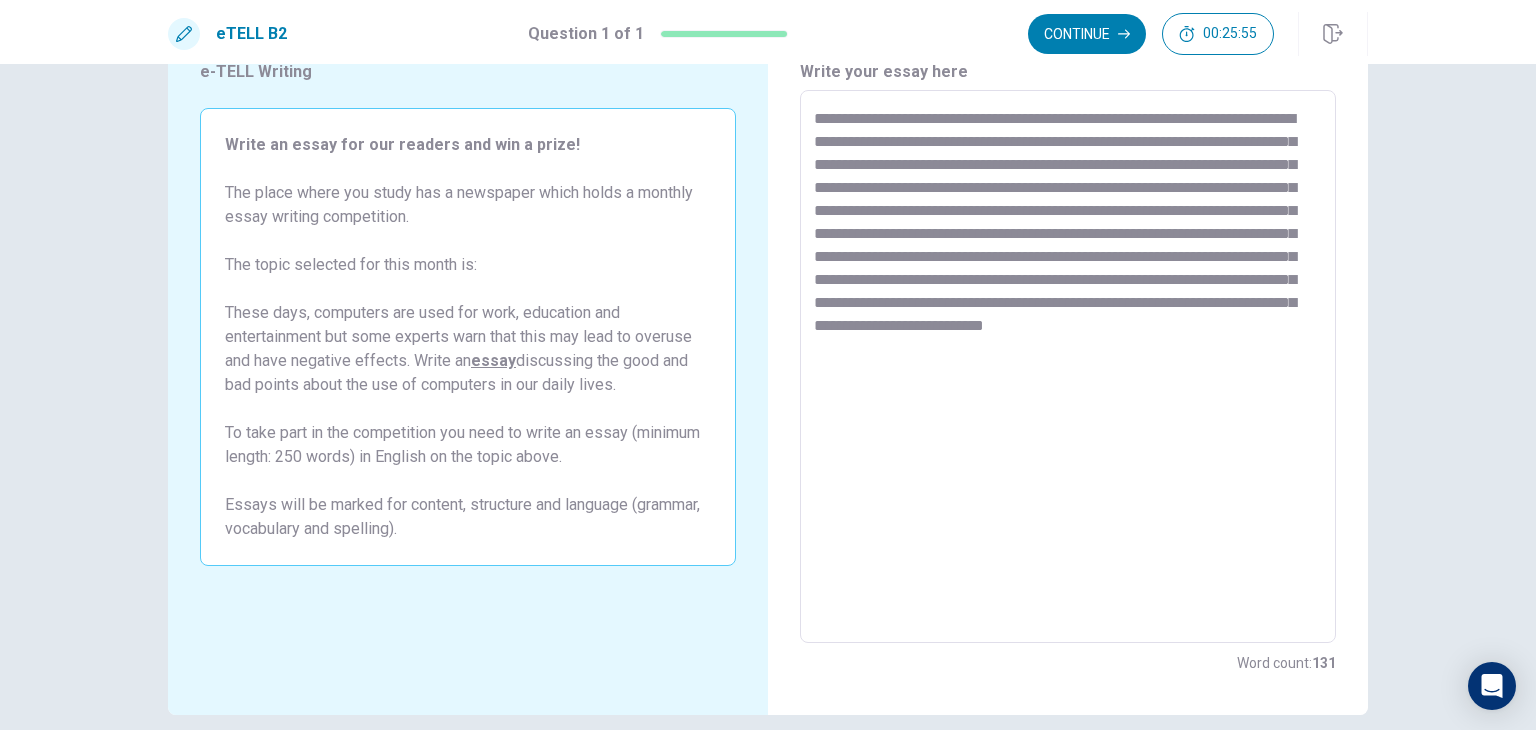 click on "**********" at bounding box center [1068, 367] 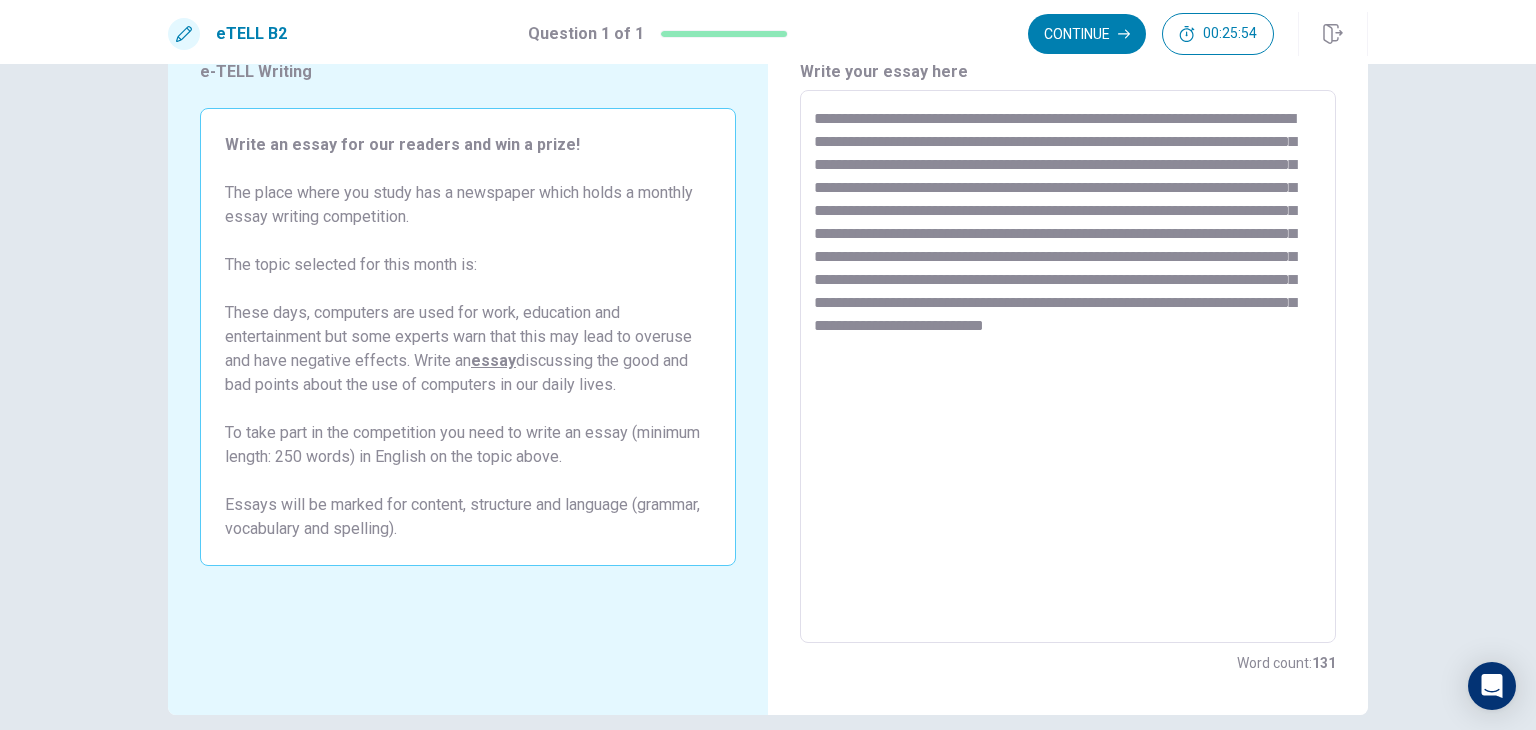 click on "**********" at bounding box center [1068, 367] 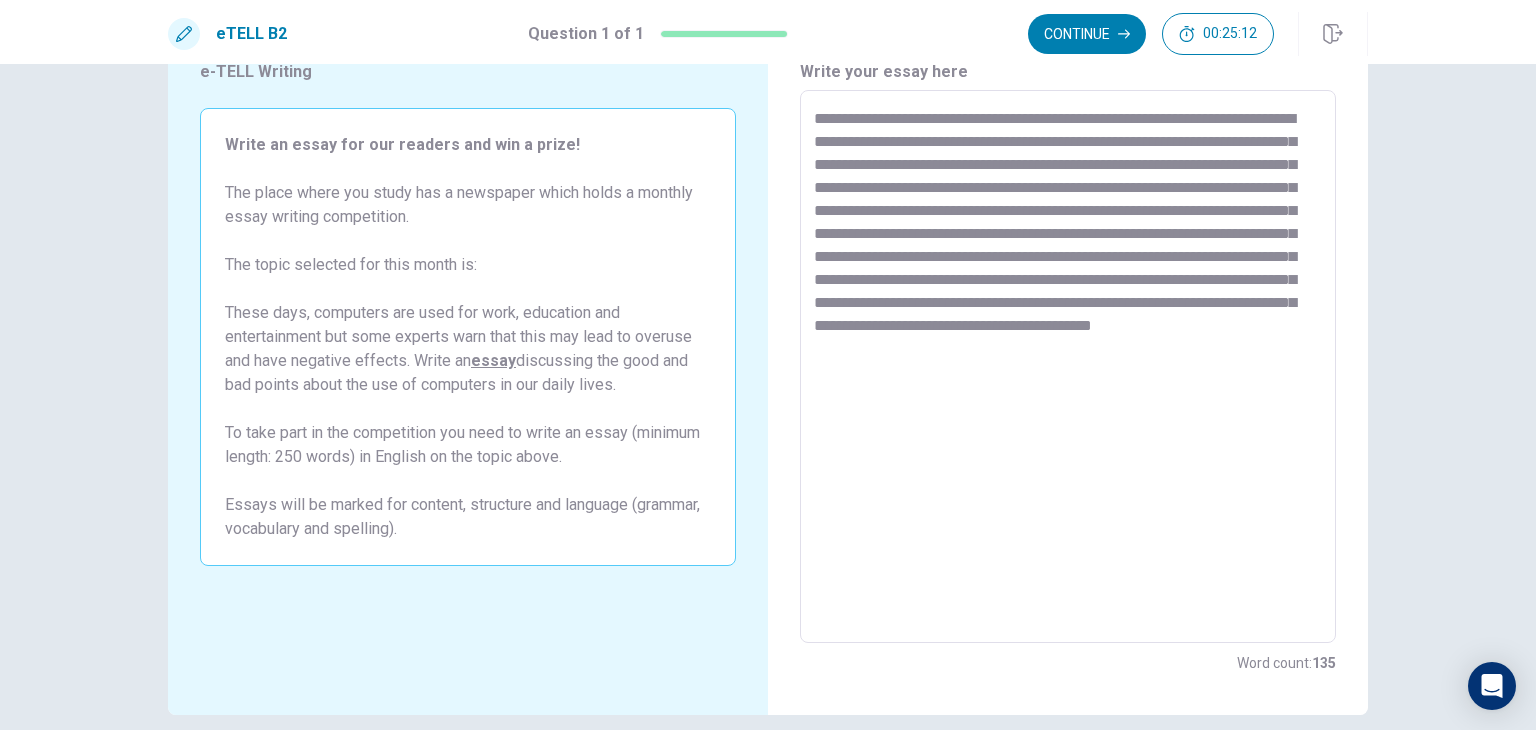 drag, startPoint x: 948, startPoint y: 373, endPoint x: 932, endPoint y: 373, distance: 16 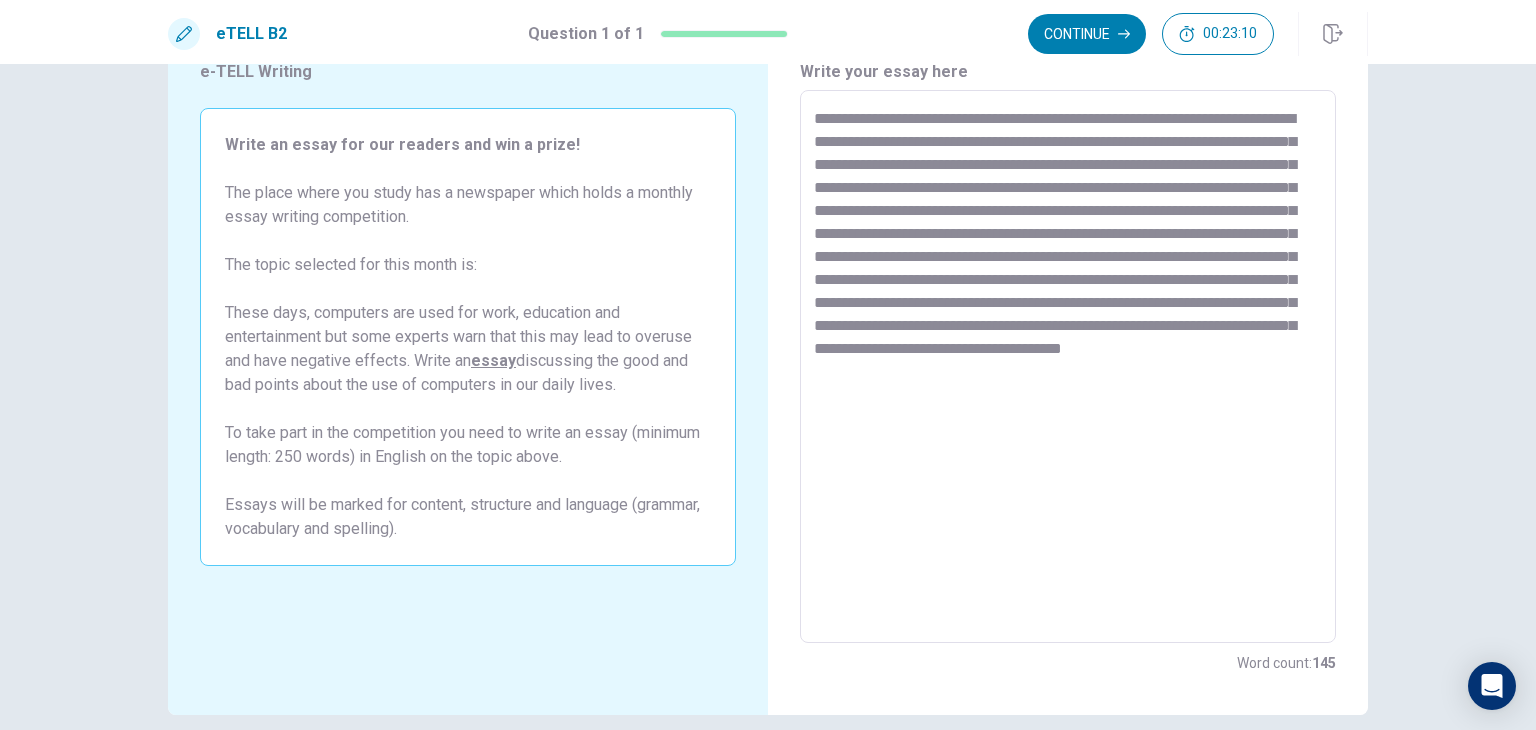 drag, startPoint x: 1037, startPoint y: 397, endPoint x: 992, endPoint y: 397, distance: 45 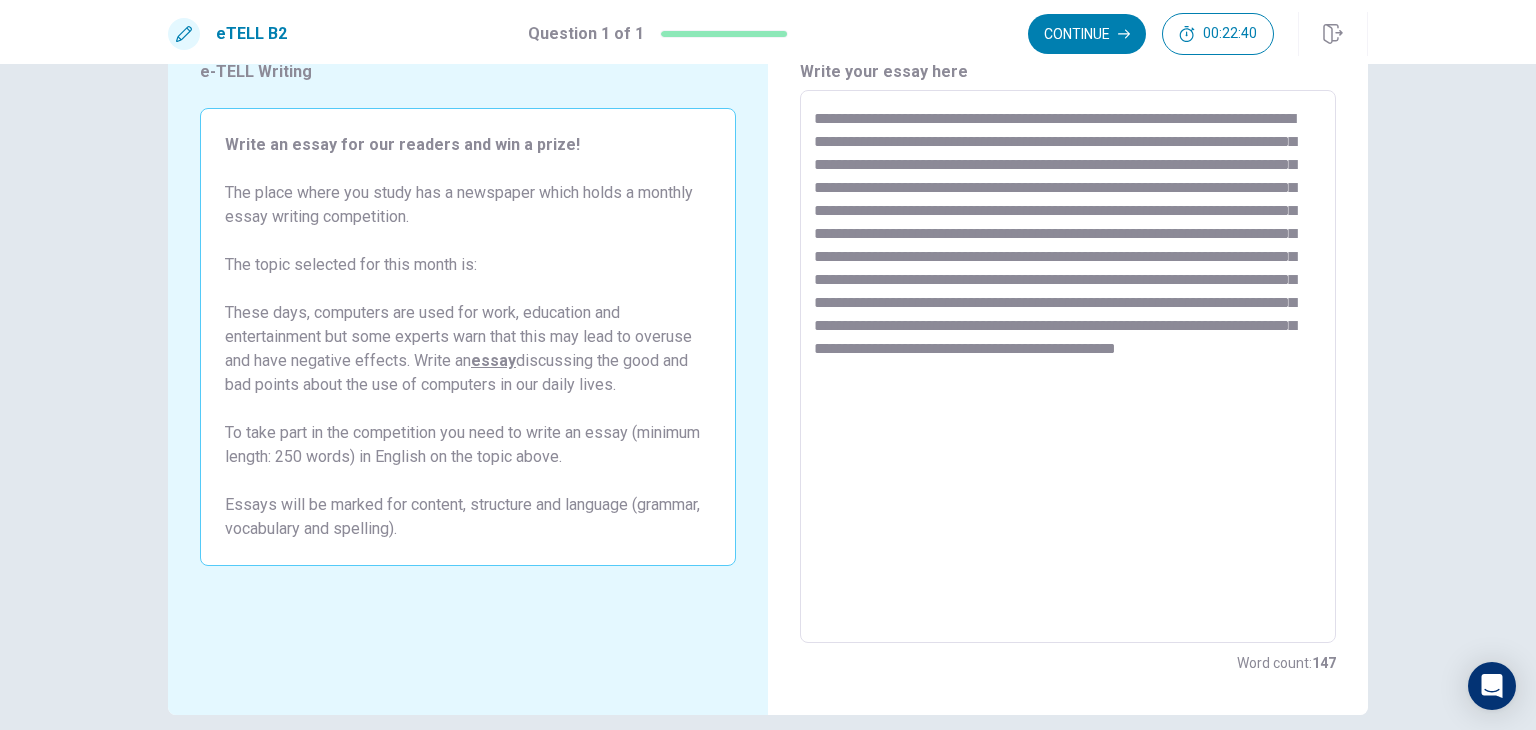 click on "**********" at bounding box center (1068, 367) 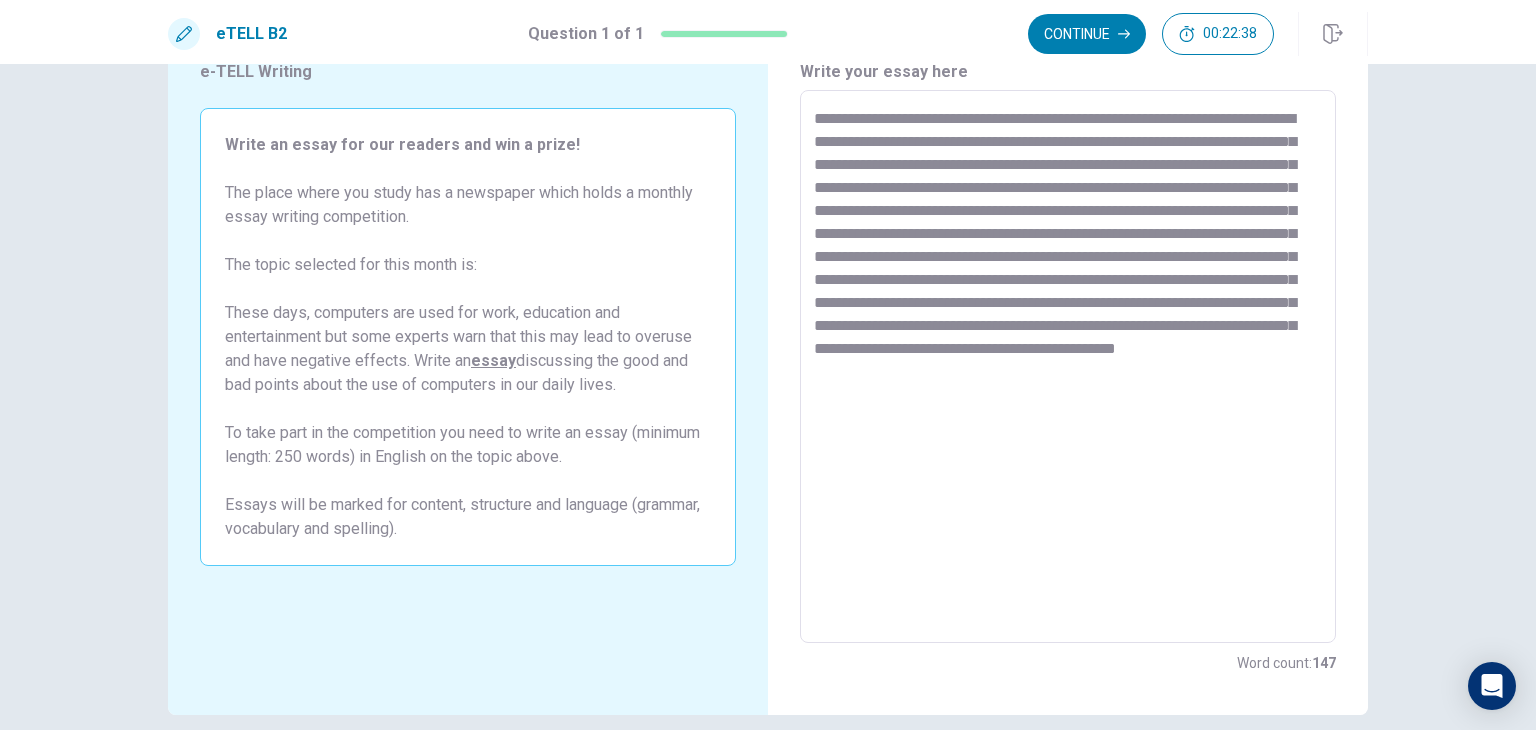 click on "**********" at bounding box center [1068, 367] 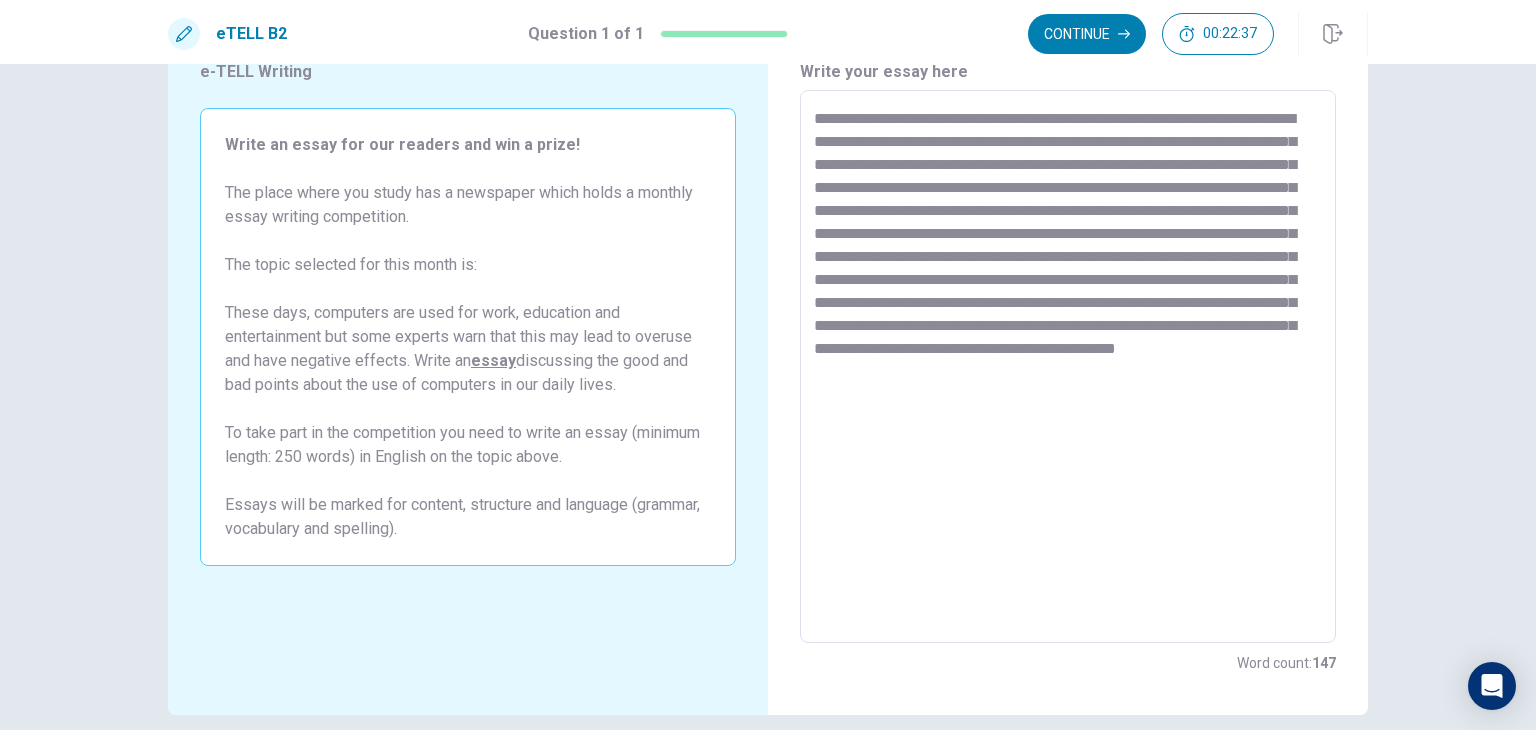 click on "**********" at bounding box center (1068, 367) 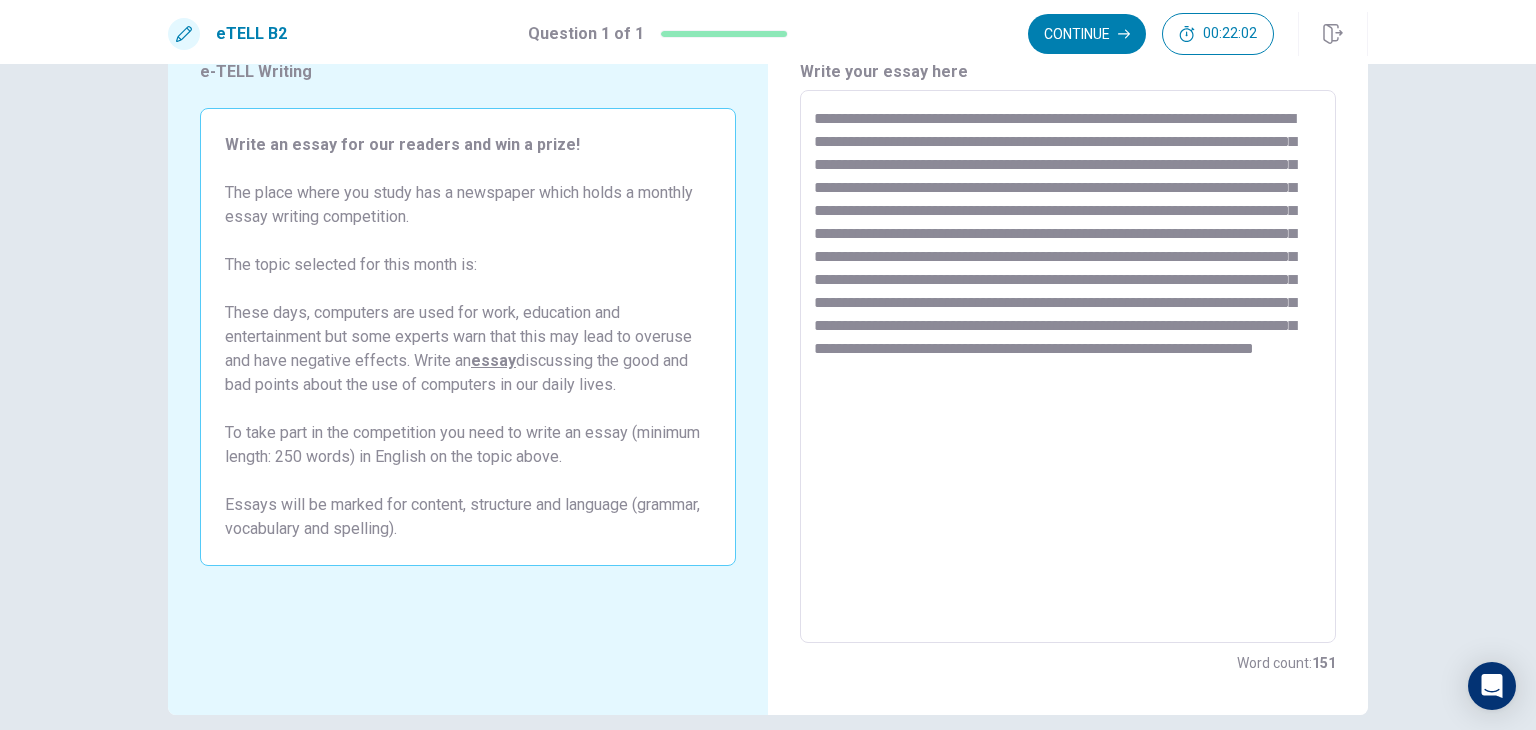 click on "**********" at bounding box center [1068, 367] 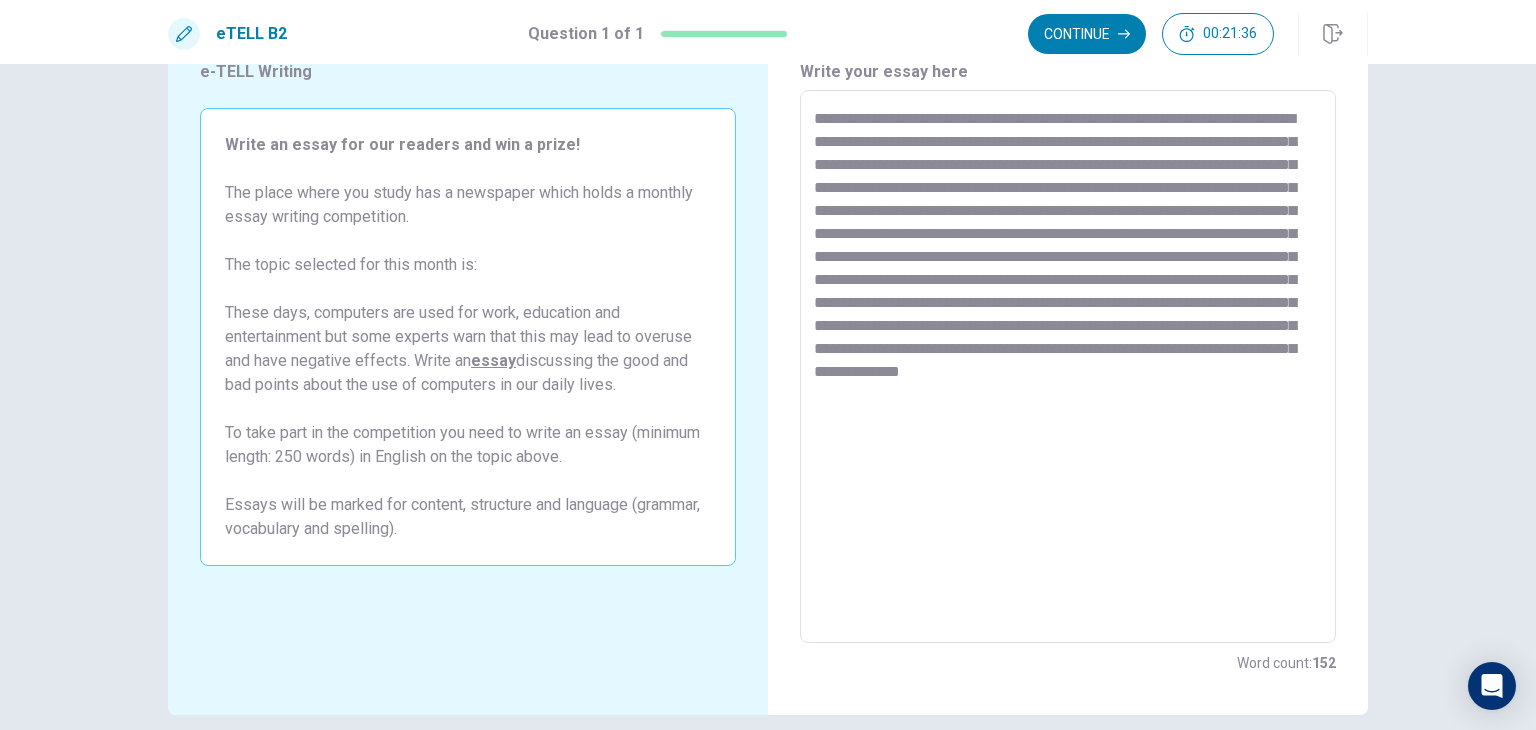 click on "**********" at bounding box center [1068, 367] 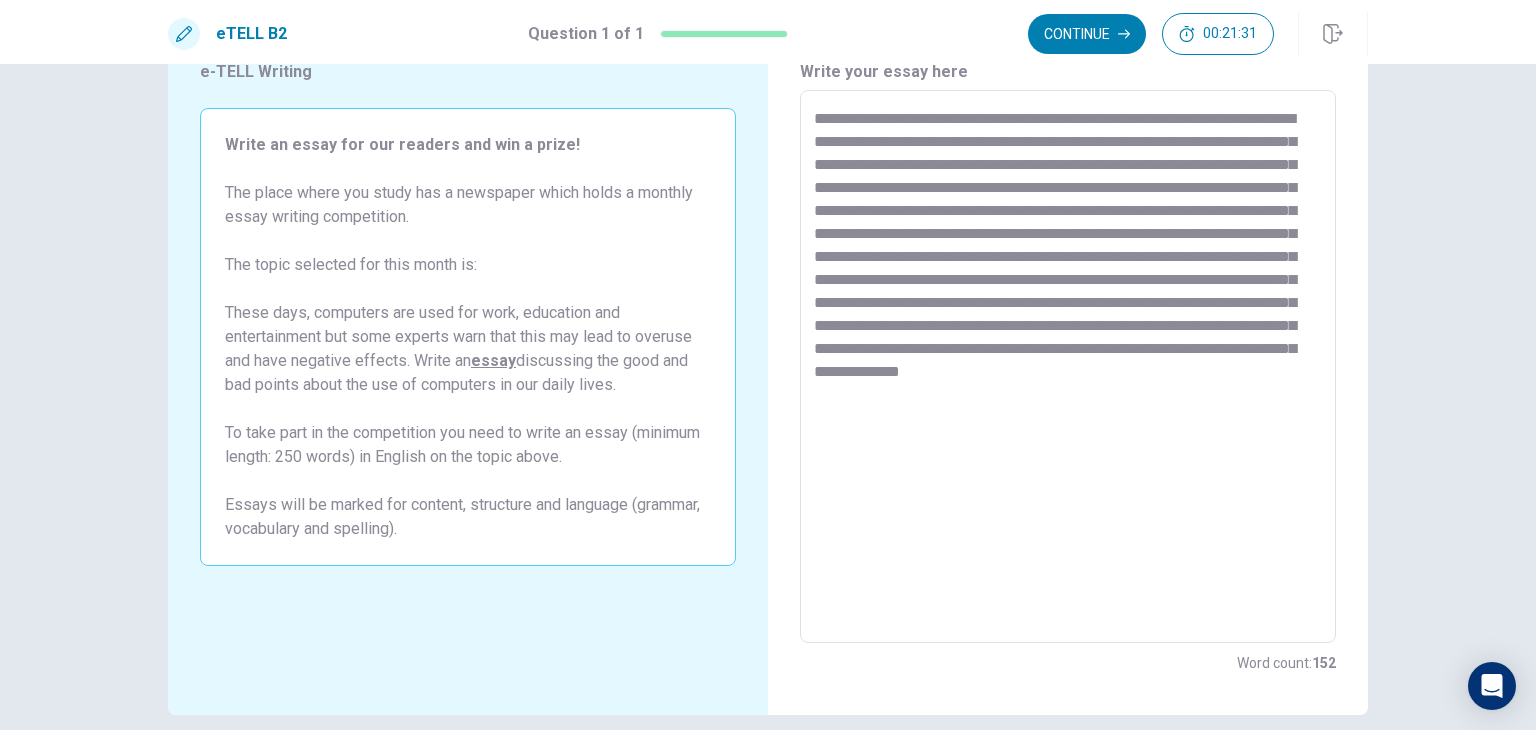 drag, startPoint x: 1015, startPoint y: 394, endPoint x: 961, endPoint y: 405, distance: 55.108982 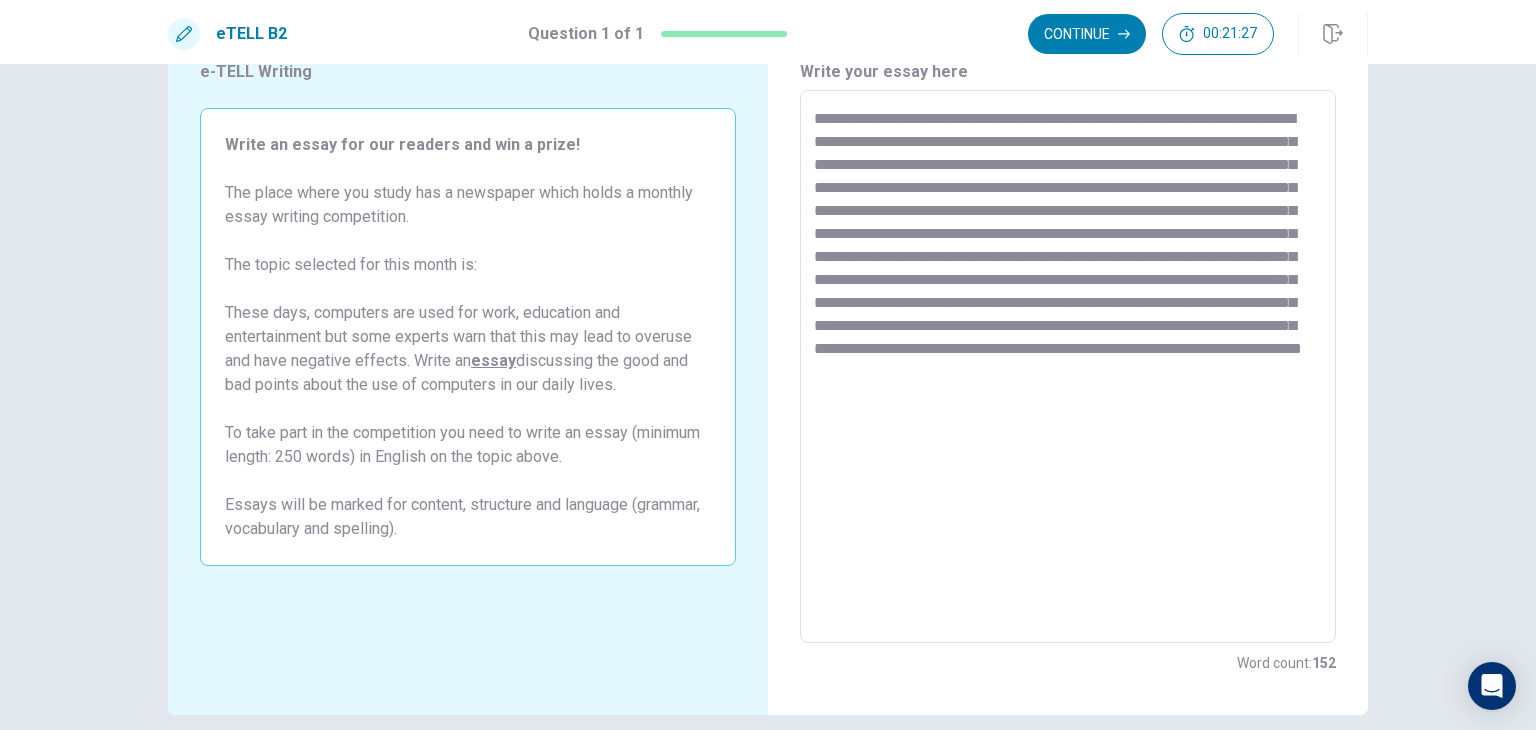 click on "**********" at bounding box center [1068, 367] 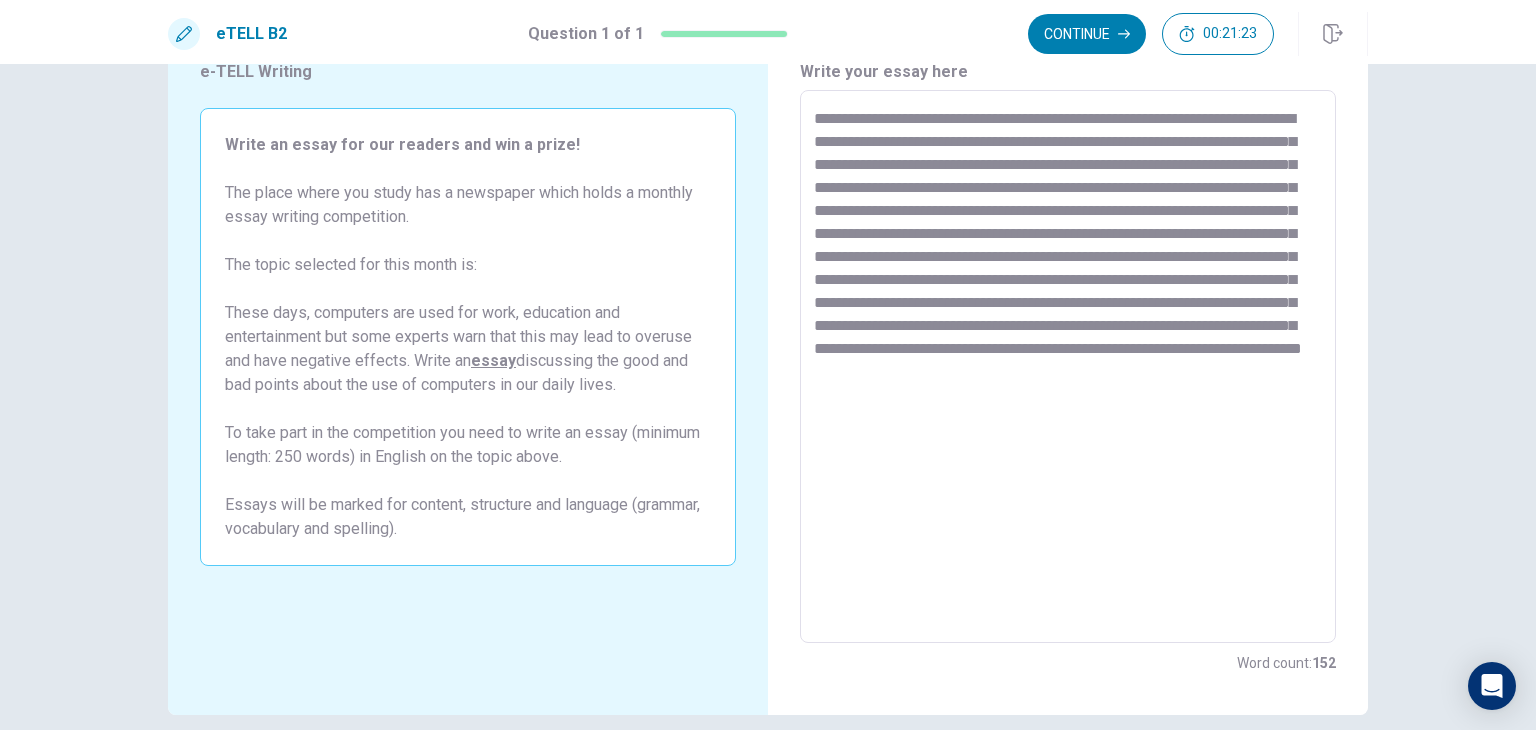 click on "**********" at bounding box center [1068, 367] 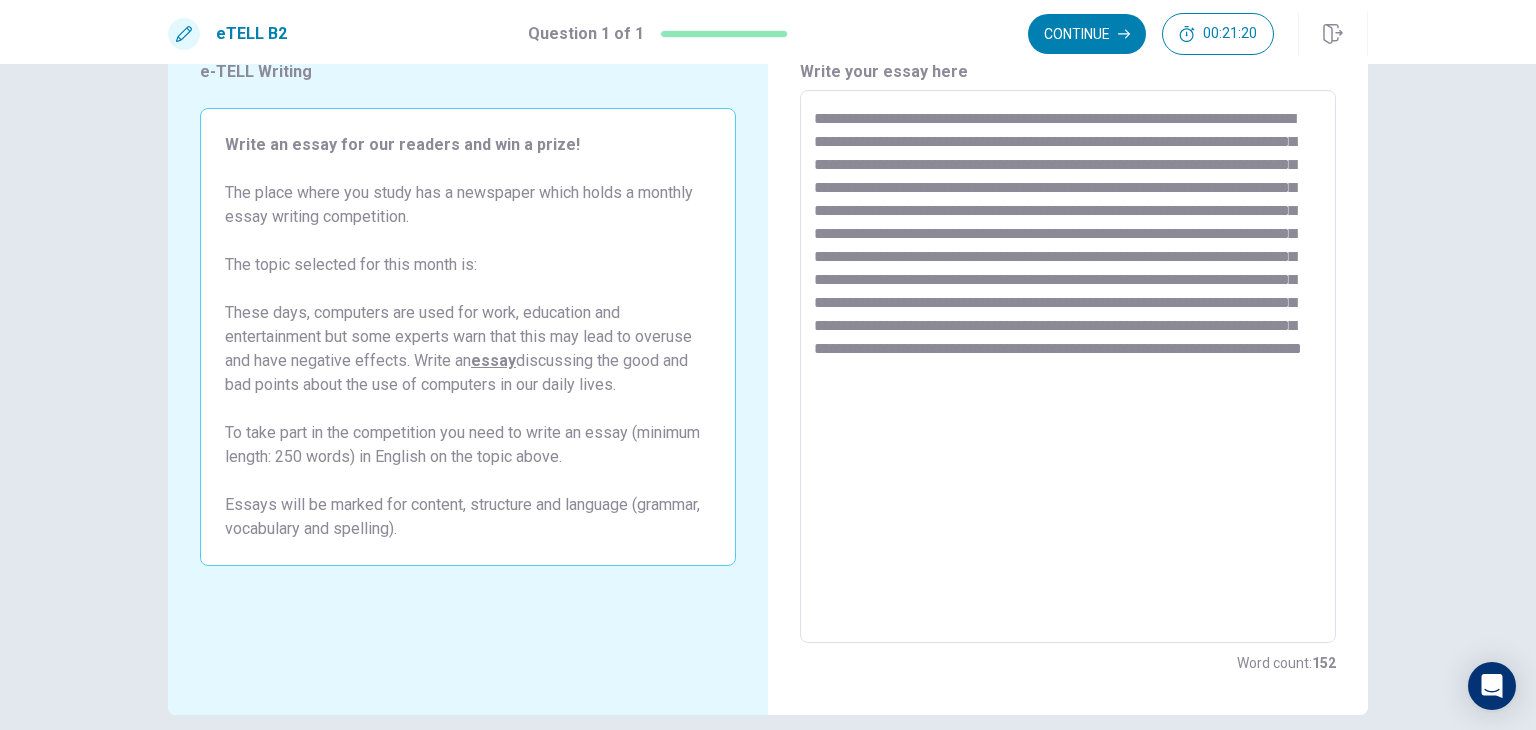 drag, startPoint x: 966, startPoint y: 397, endPoint x: 953, endPoint y: 399, distance: 13.152946 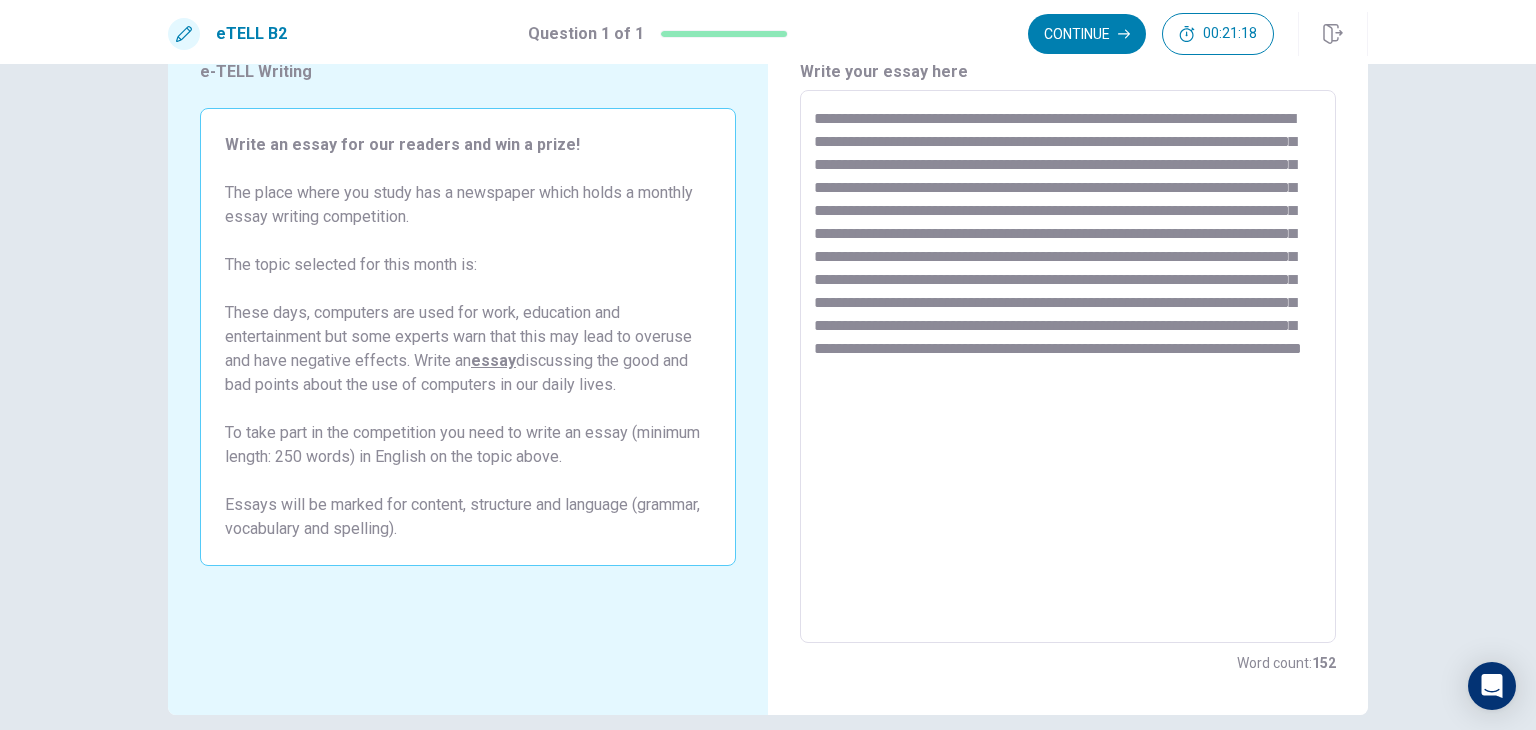 click on "**********" at bounding box center [1068, 367] 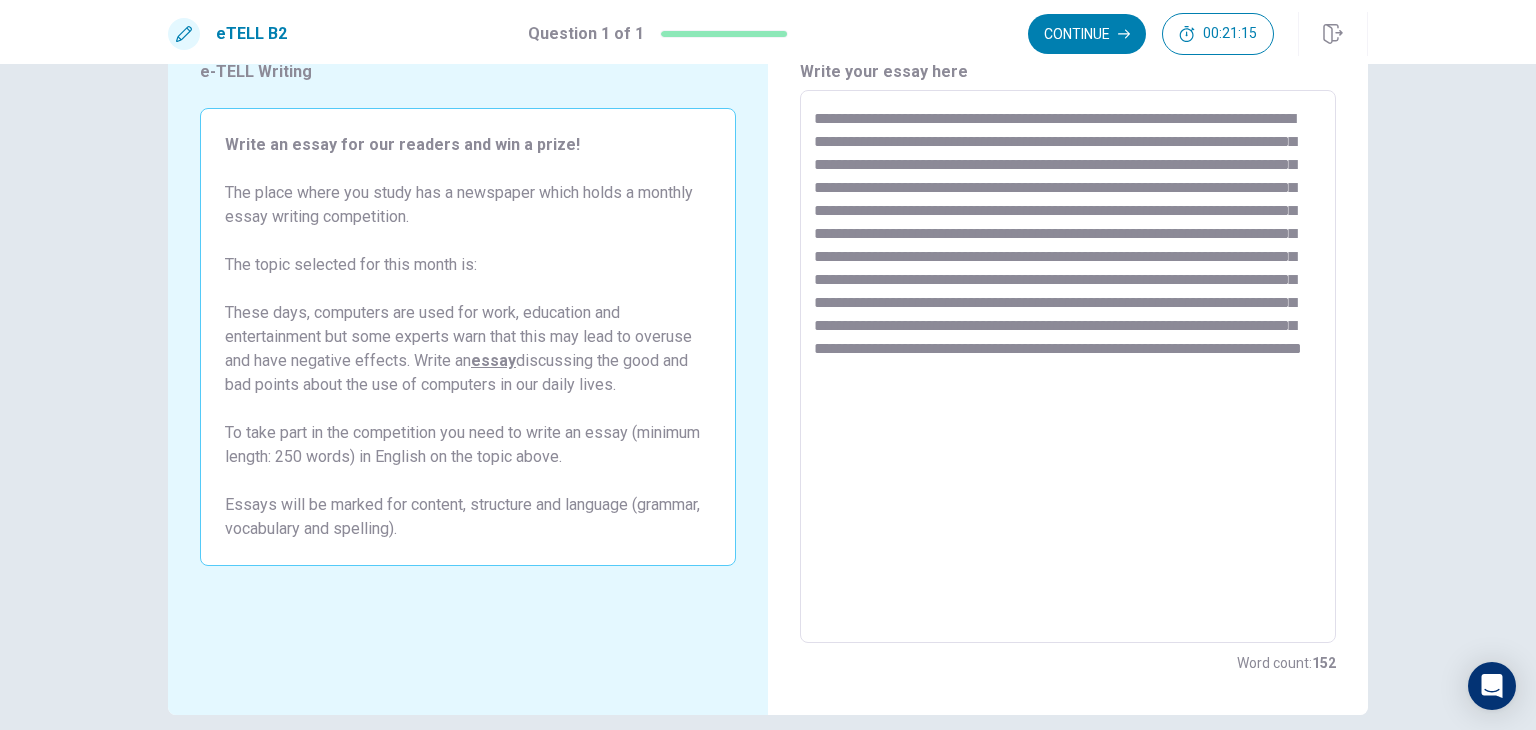 click on "**********" at bounding box center [1068, 367] 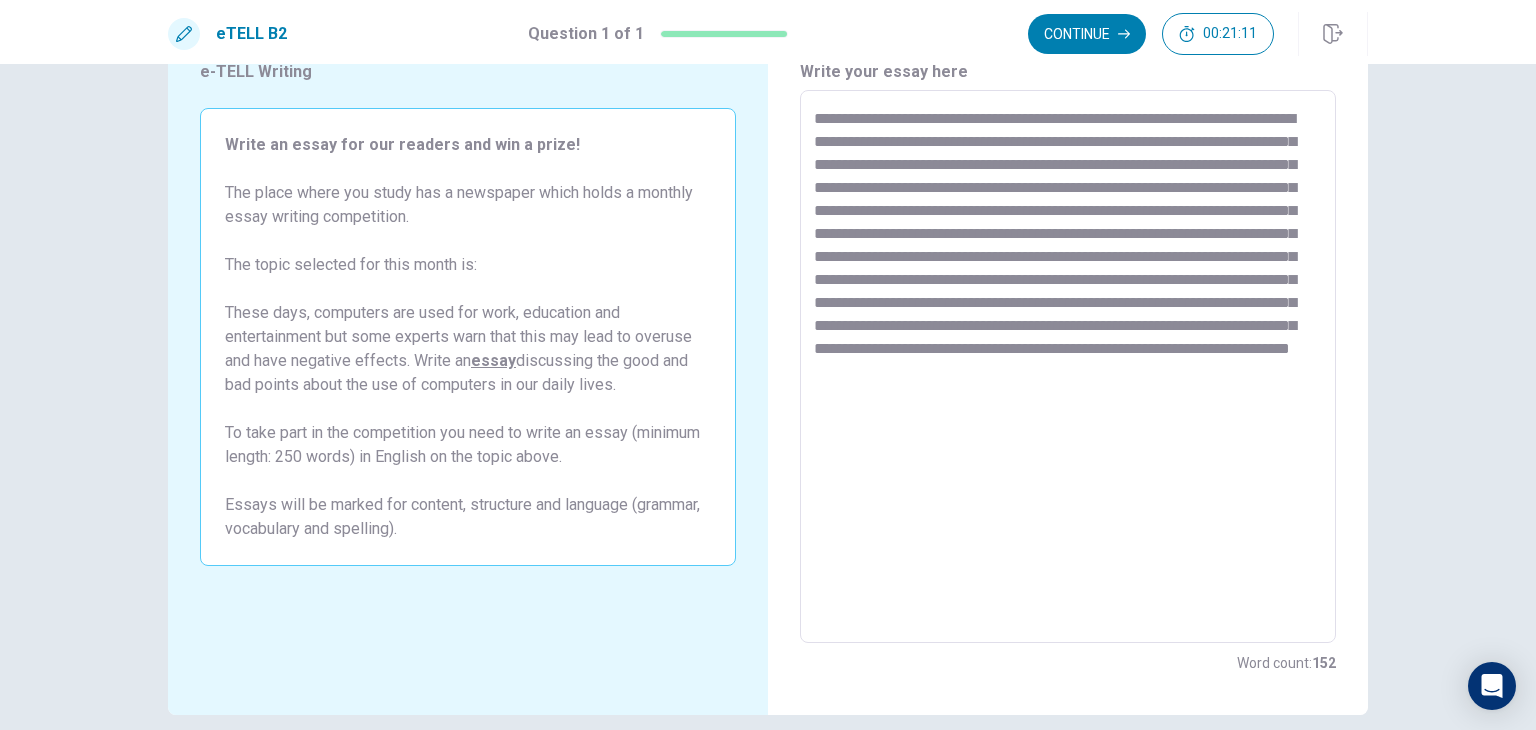 click on "**********" at bounding box center [1068, 367] 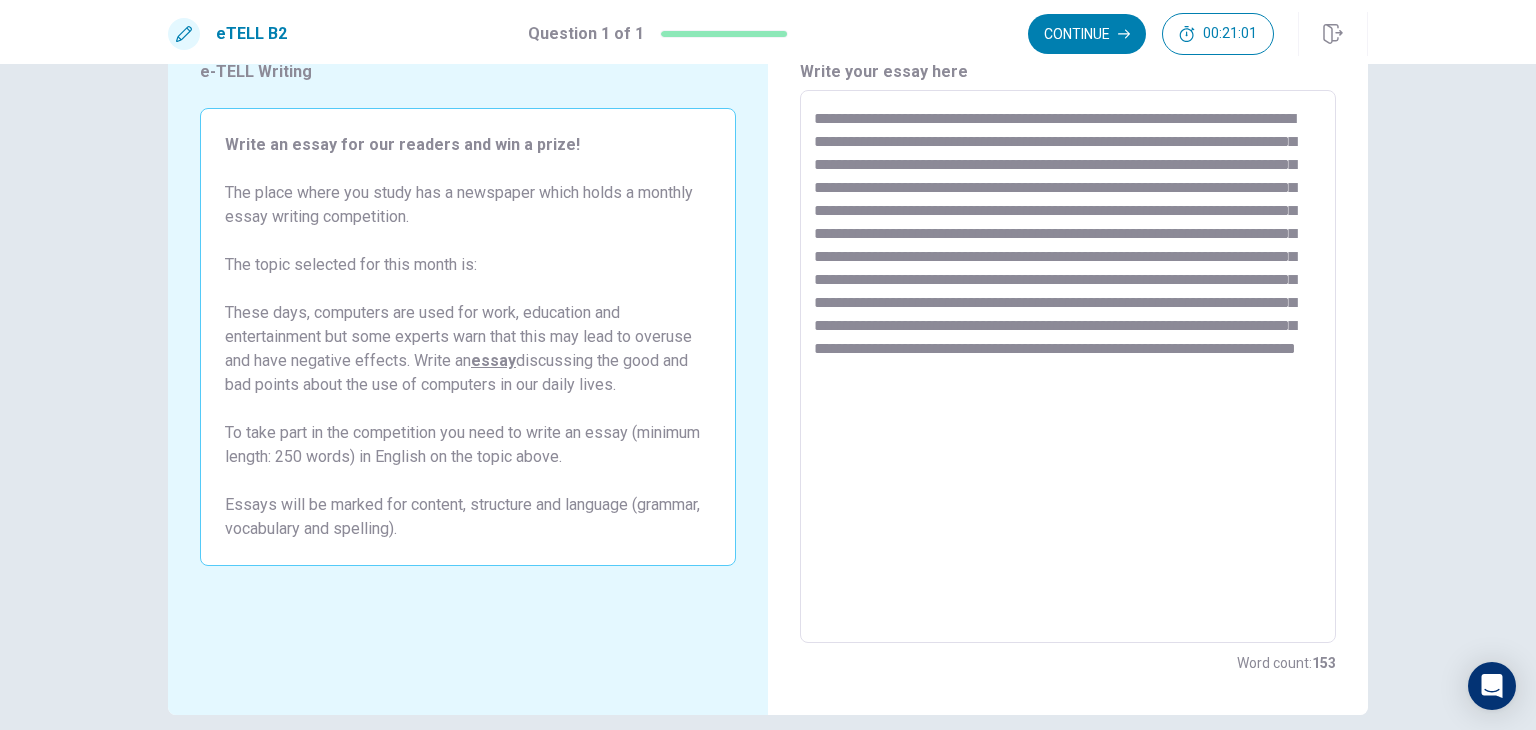 click on "**********" at bounding box center (1068, 367) 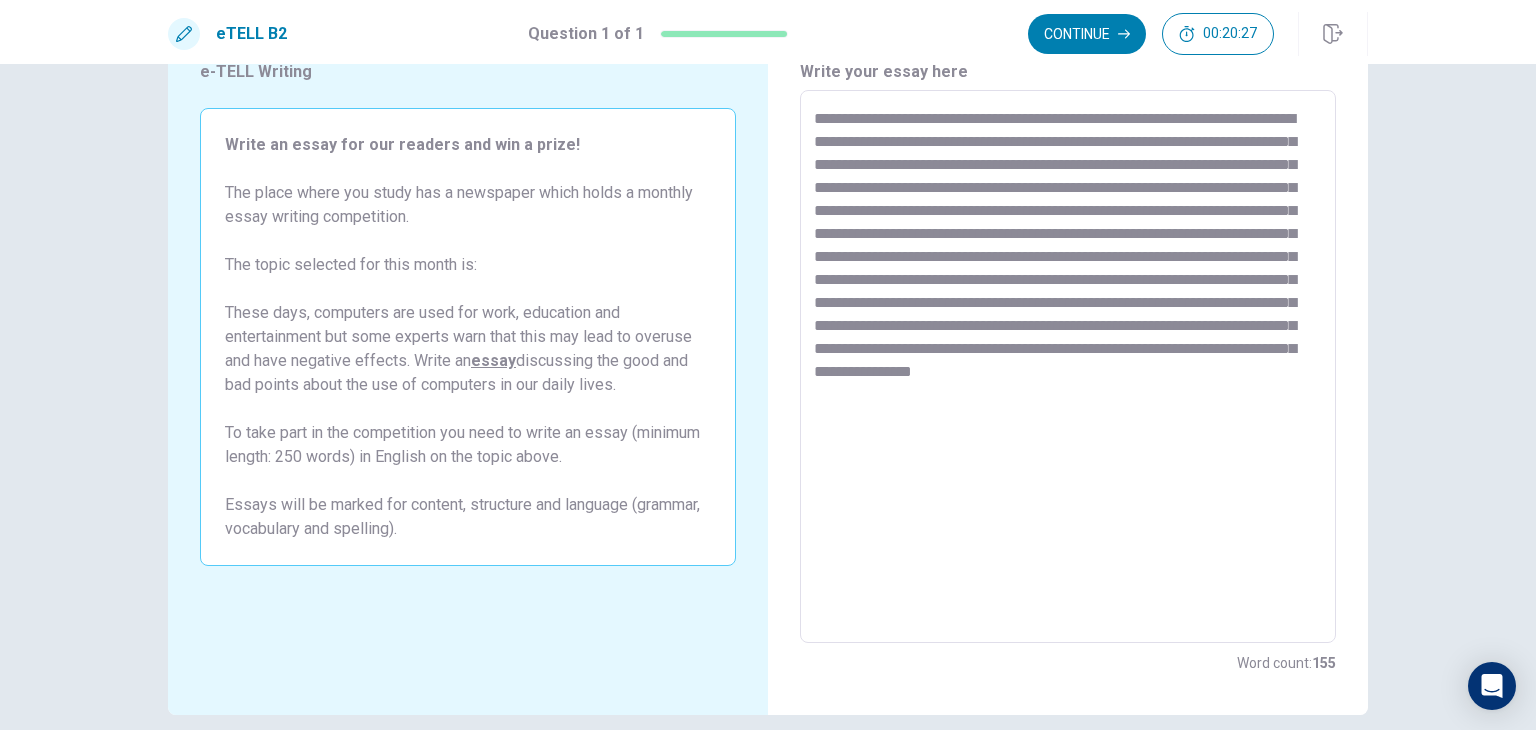 drag, startPoint x: 1128, startPoint y: 390, endPoint x: 1102, endPoint y: 397, distance: 26.925823 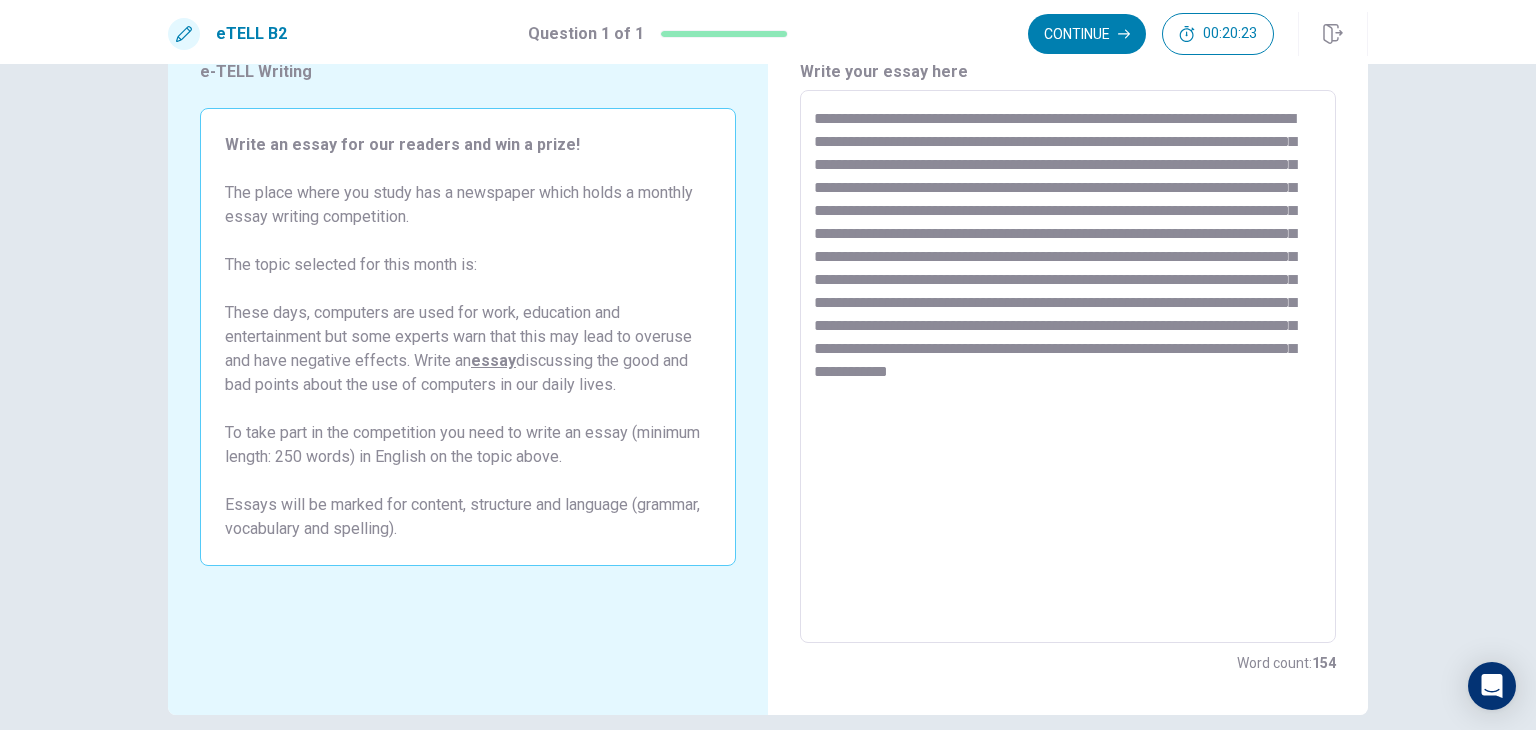 click on "**********" at bounding box center (1068, 367) 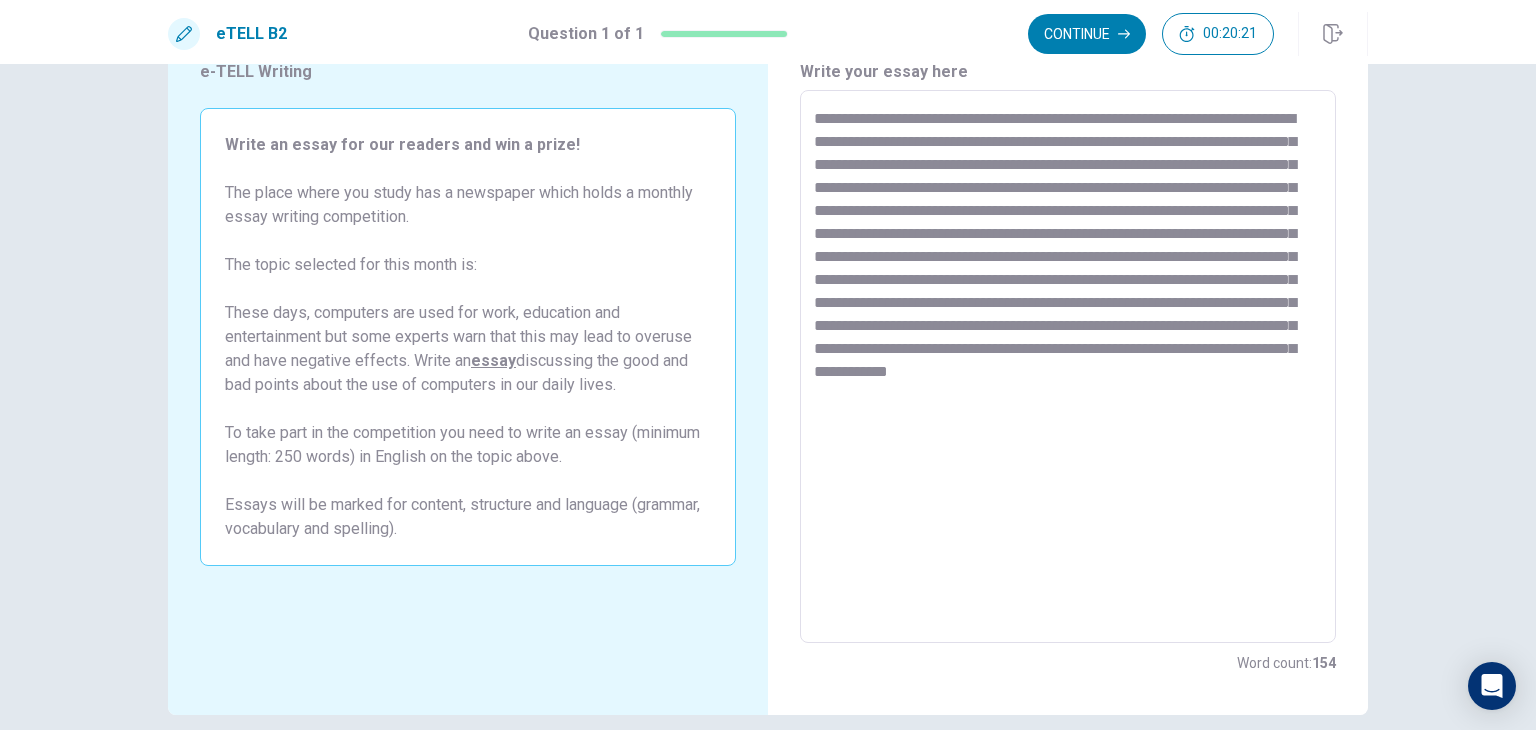 click on "**********" at bounding box center [1068, 367] 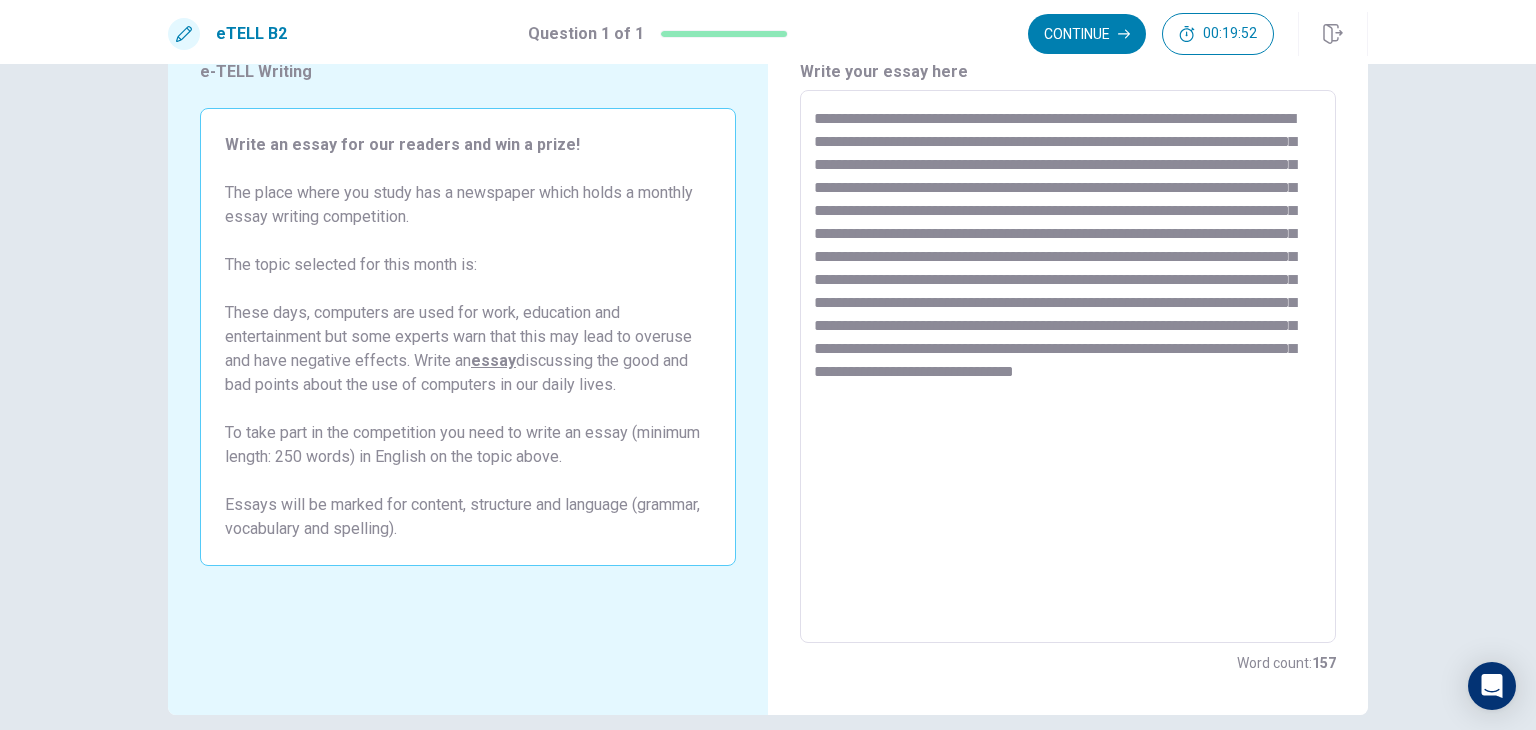 click on "**********" at bounding box center (1068, 367) 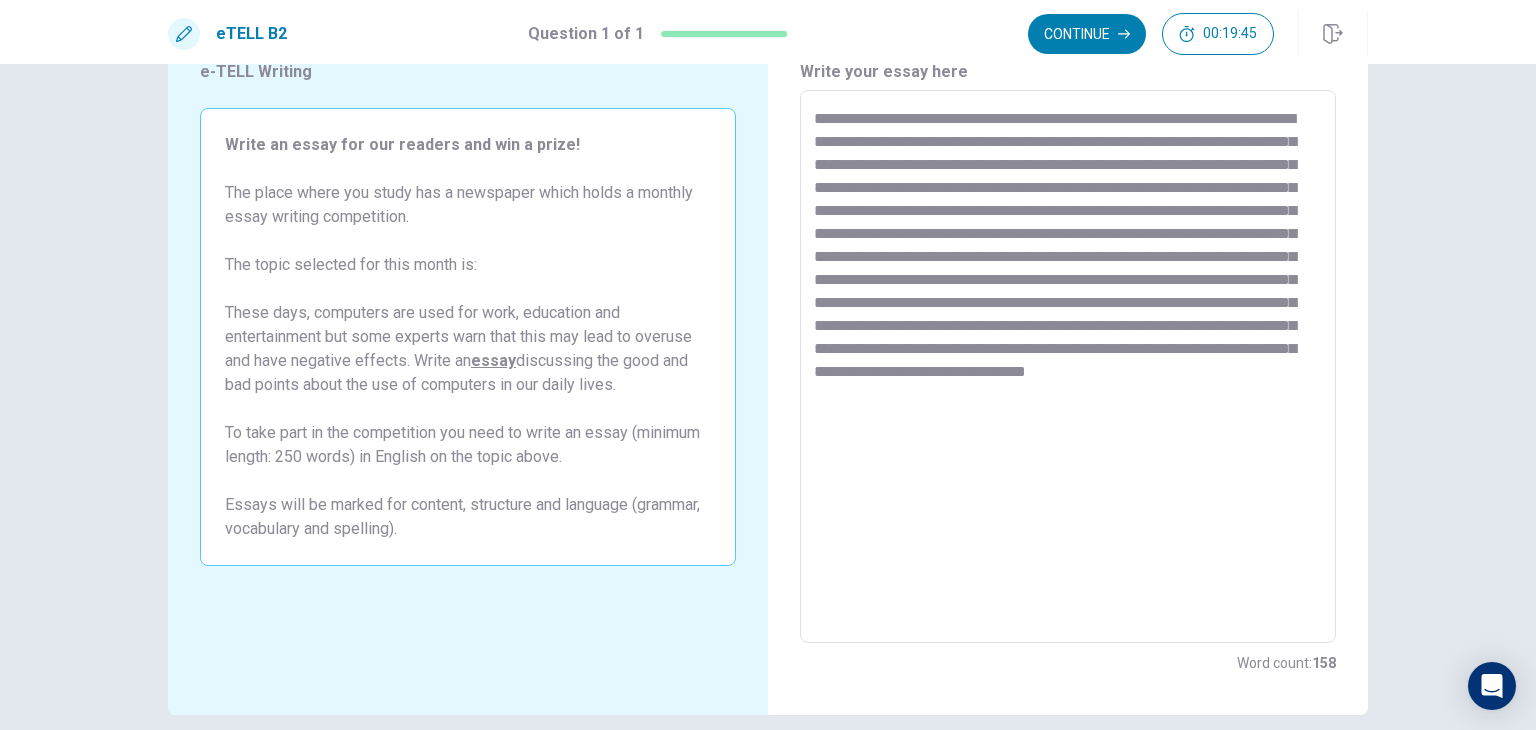 click on "**********" at bounding box center (1068, 367) 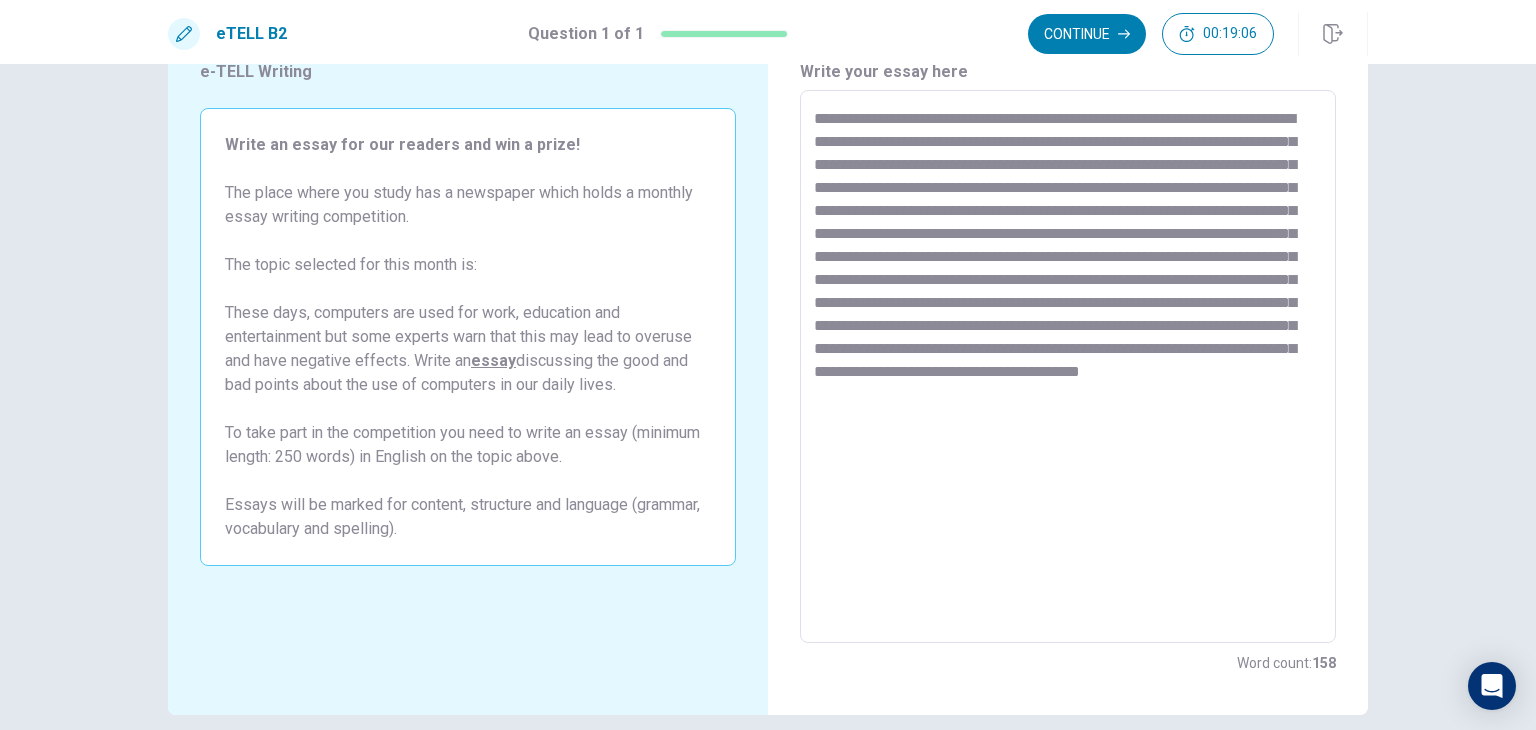 click on "**********" at bounding box center (1068, 367) 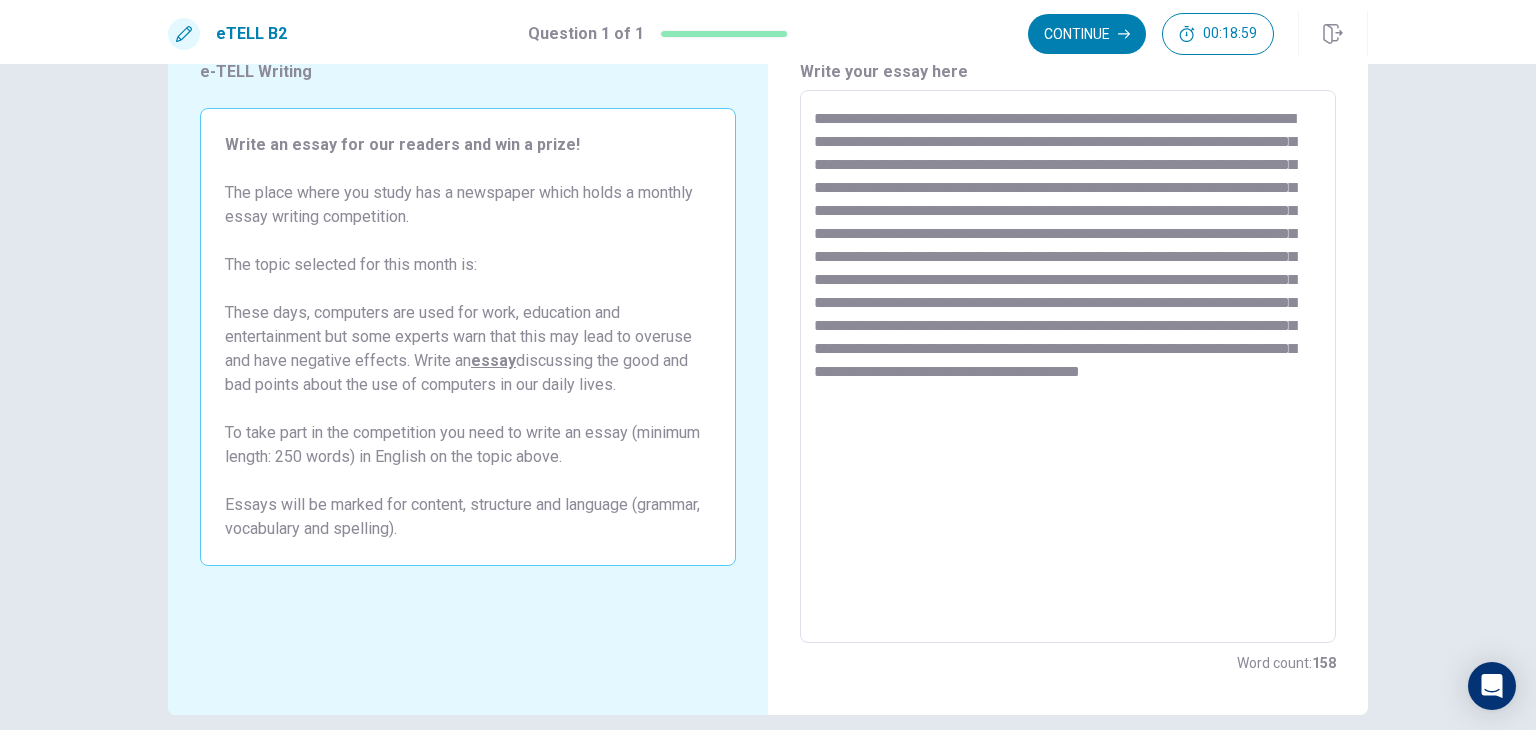 drag, startPoint x: 1110, startPoint y: 419, endPoint x: 1157, endPoint y: 421, distance: 47.042534 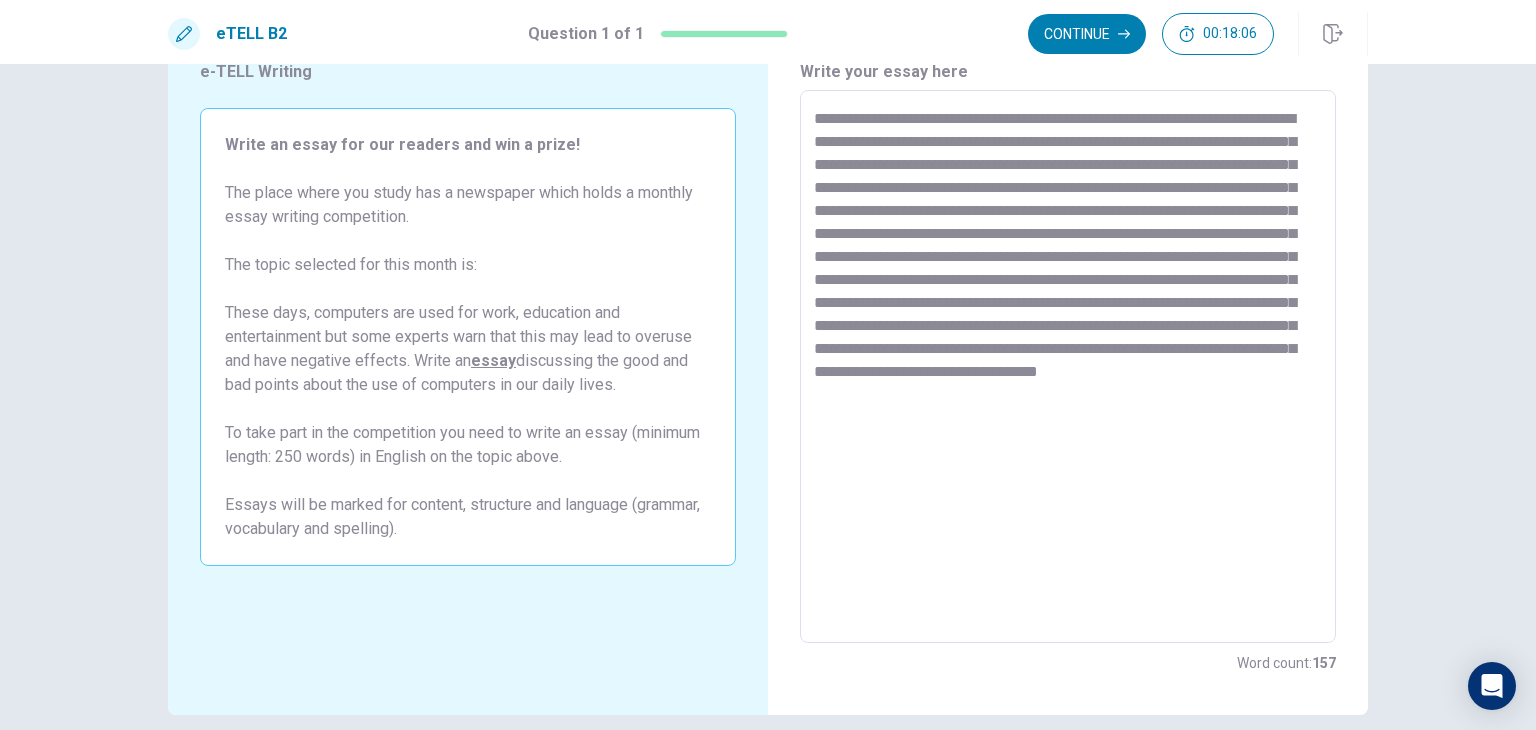 click on "**********" at bounding box center [1068, 367] 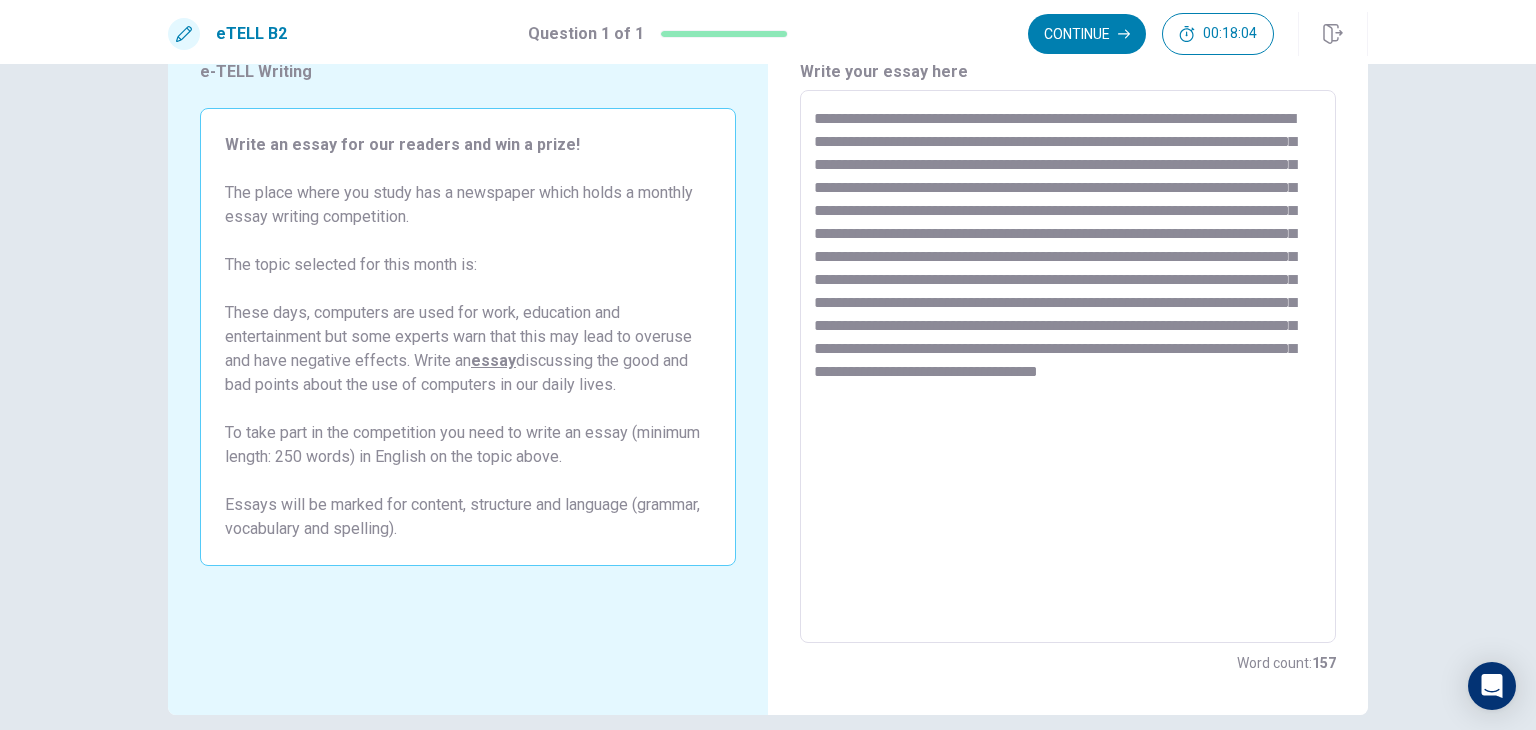 click on "**********" at bounding box center (1068, 367) 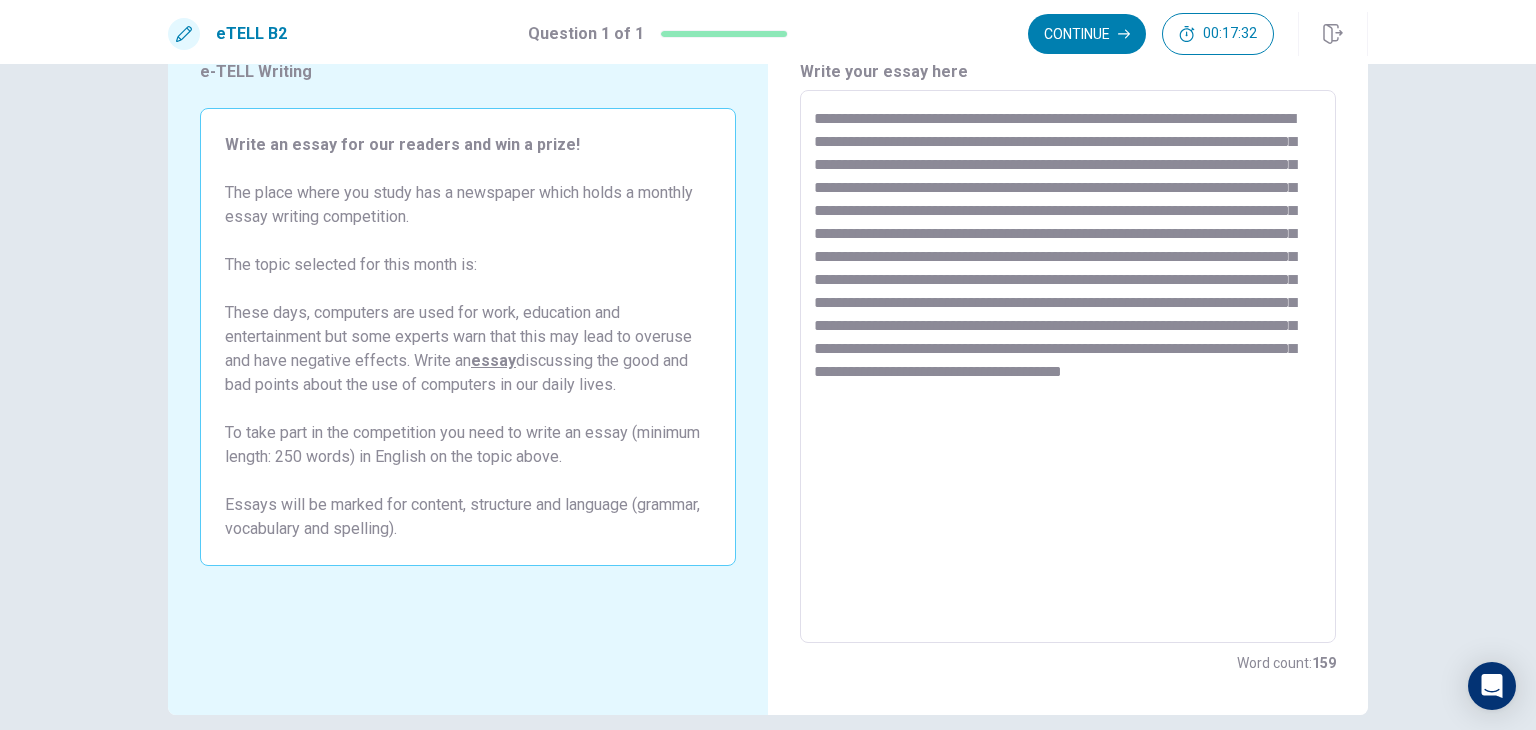 drag, startPoint x: 1116, startPoint y: 417, endPoint x: 1137, endPoint y: 414, distance: 21.213203 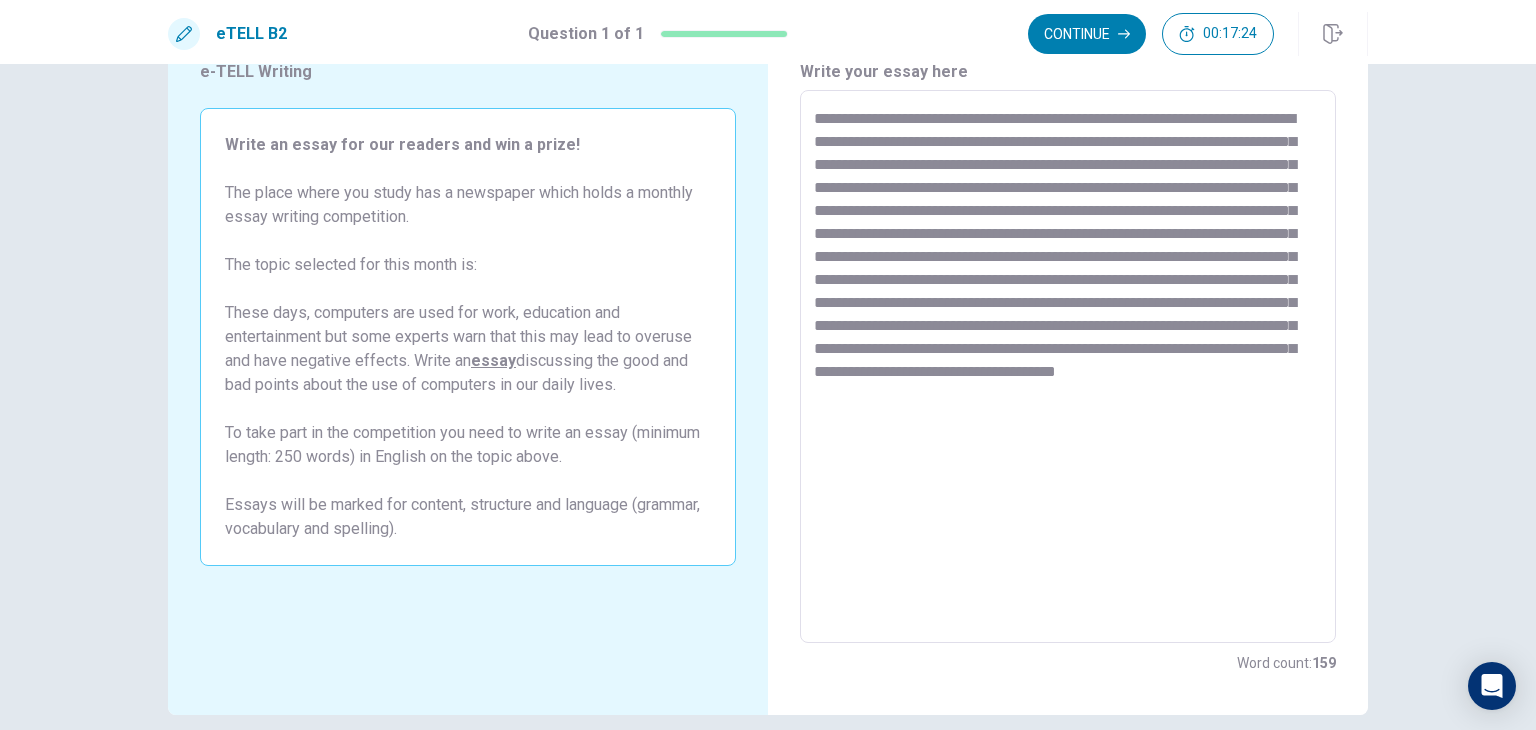 drag, startPoint x: 1112, startPoint y: 416, endPoint x: 1133, endPoint y: 413, distance: 21.213203 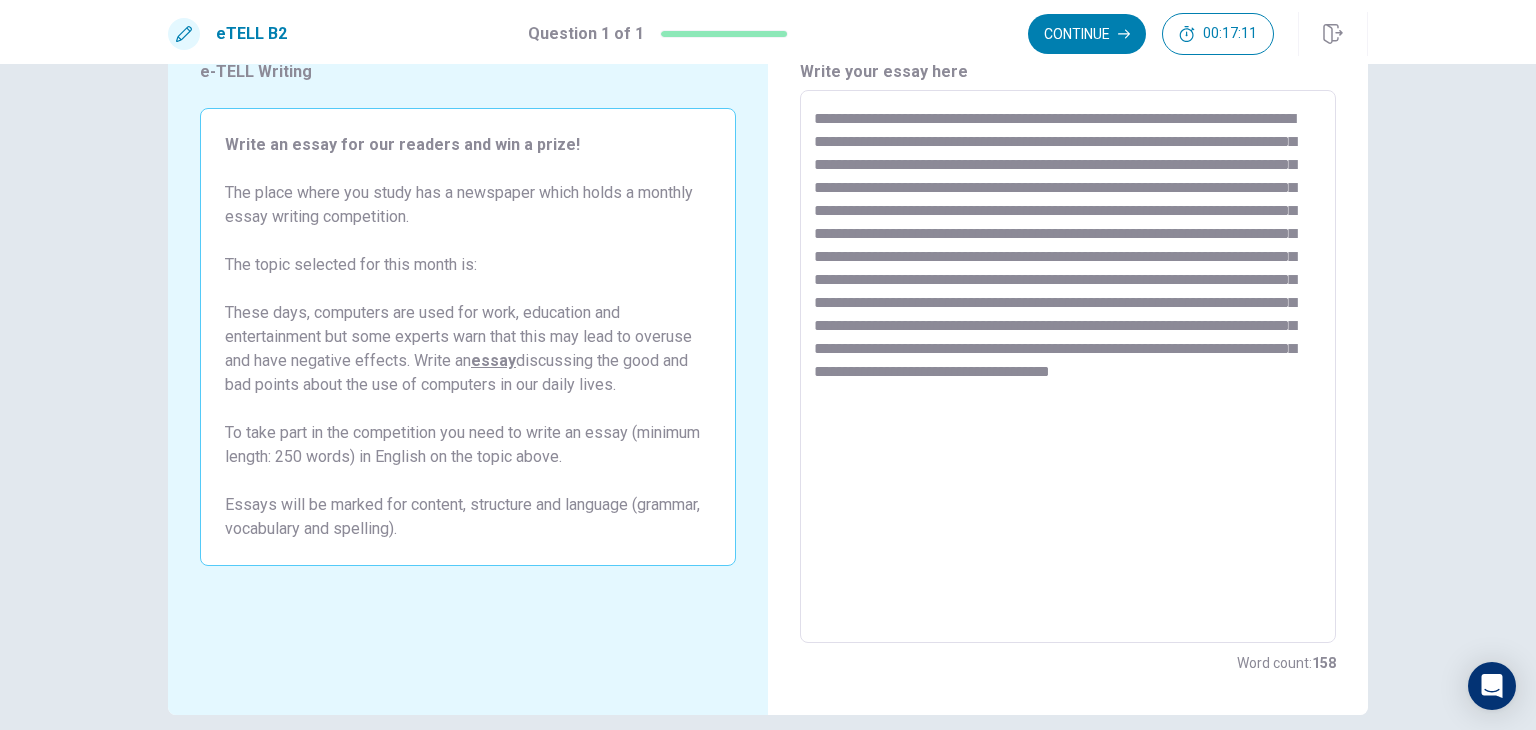 click on "**********" at bounding box center (1068, 367) 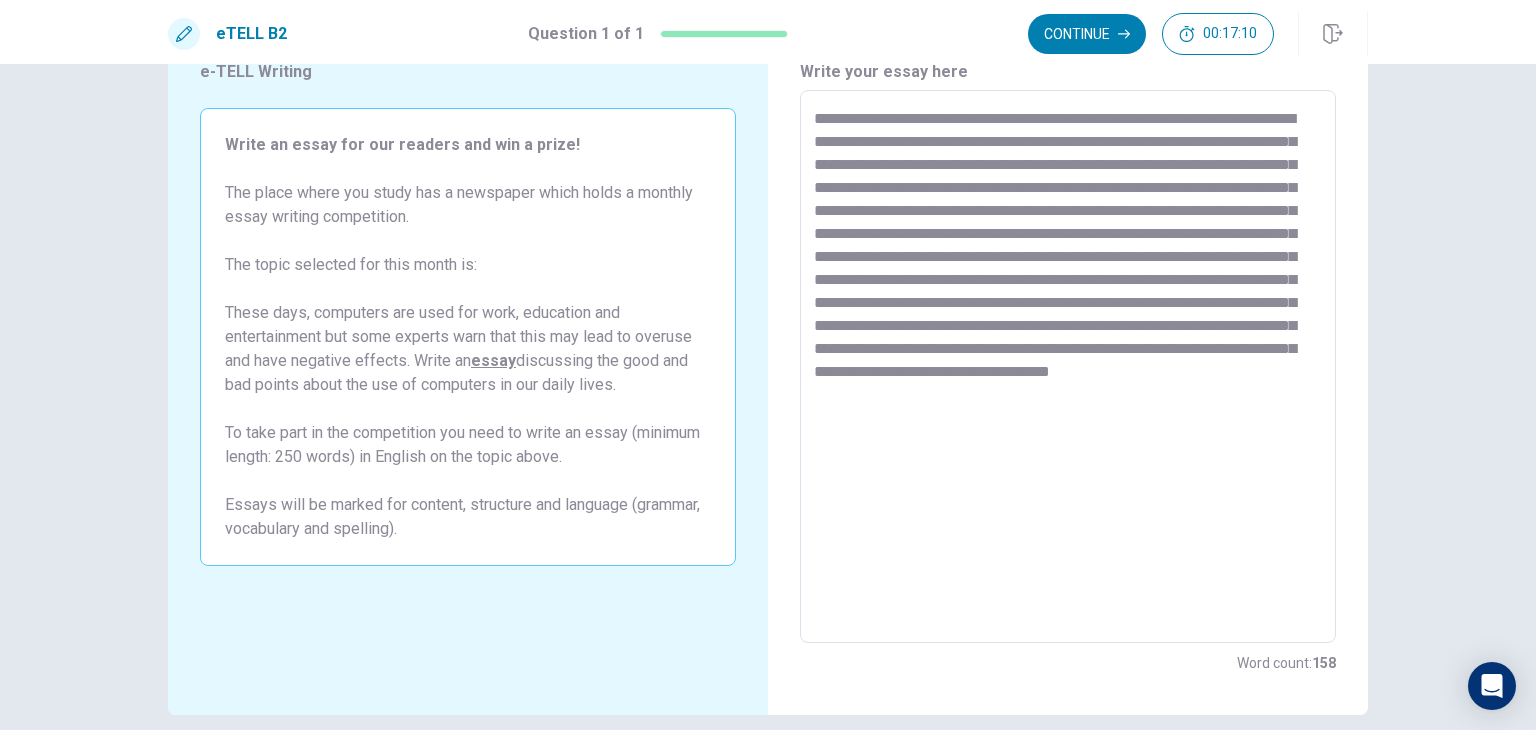 click on "**********" at bounding box center (1068, 367) 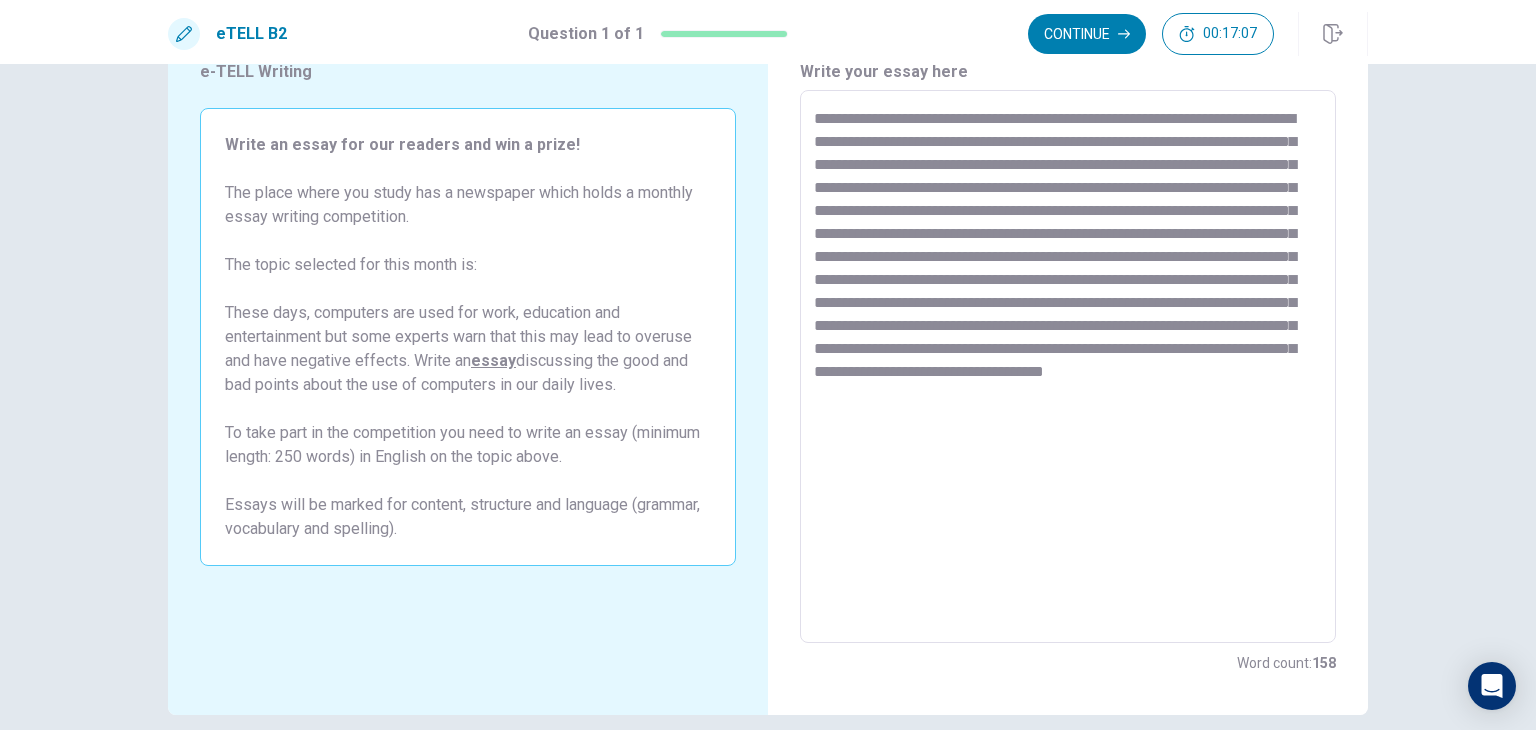 click on "**********" at bounding box center (1068, 367) 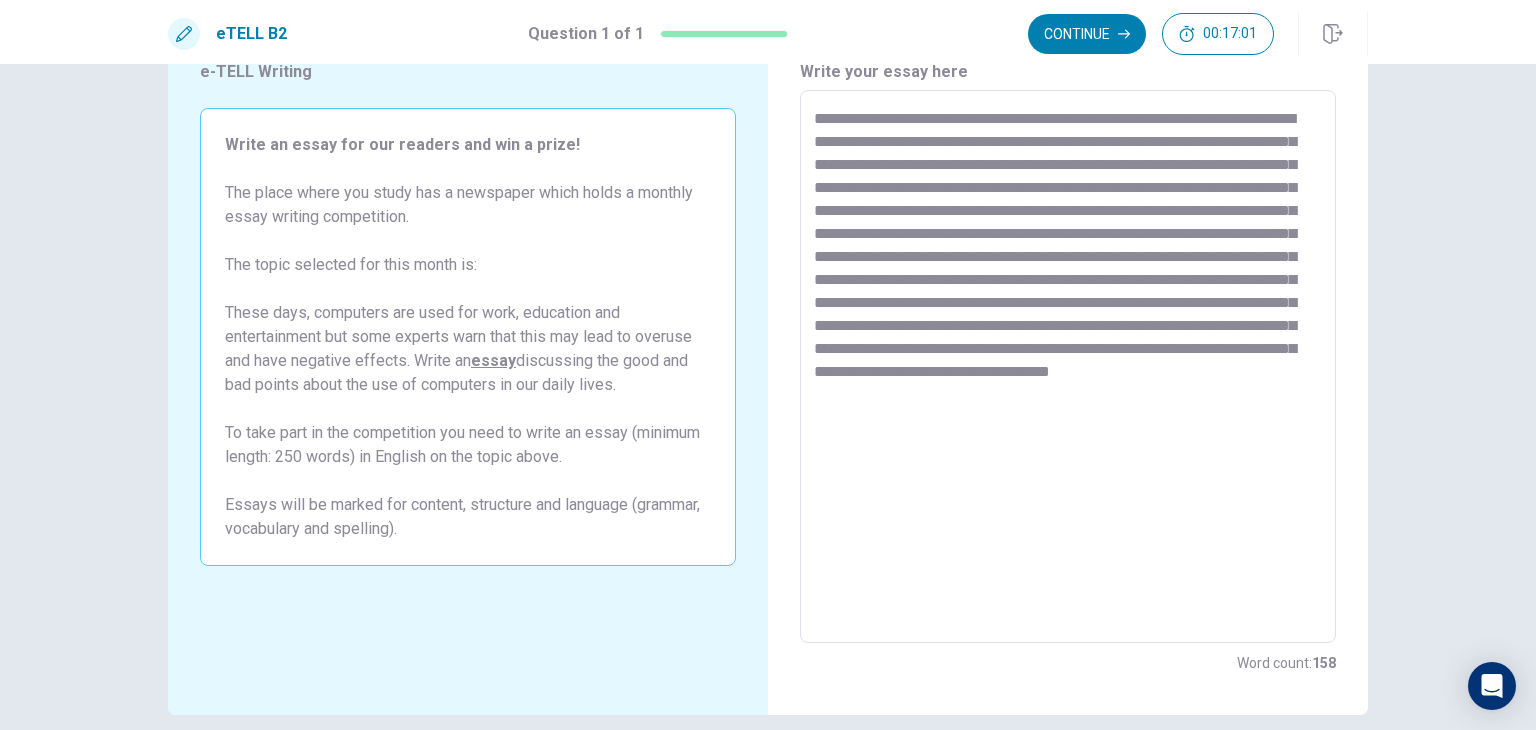 drag, startPoint x: 1104, startPoint y: 418, endPoint x: 1084, endPoint y: 417, distance: 20.024984 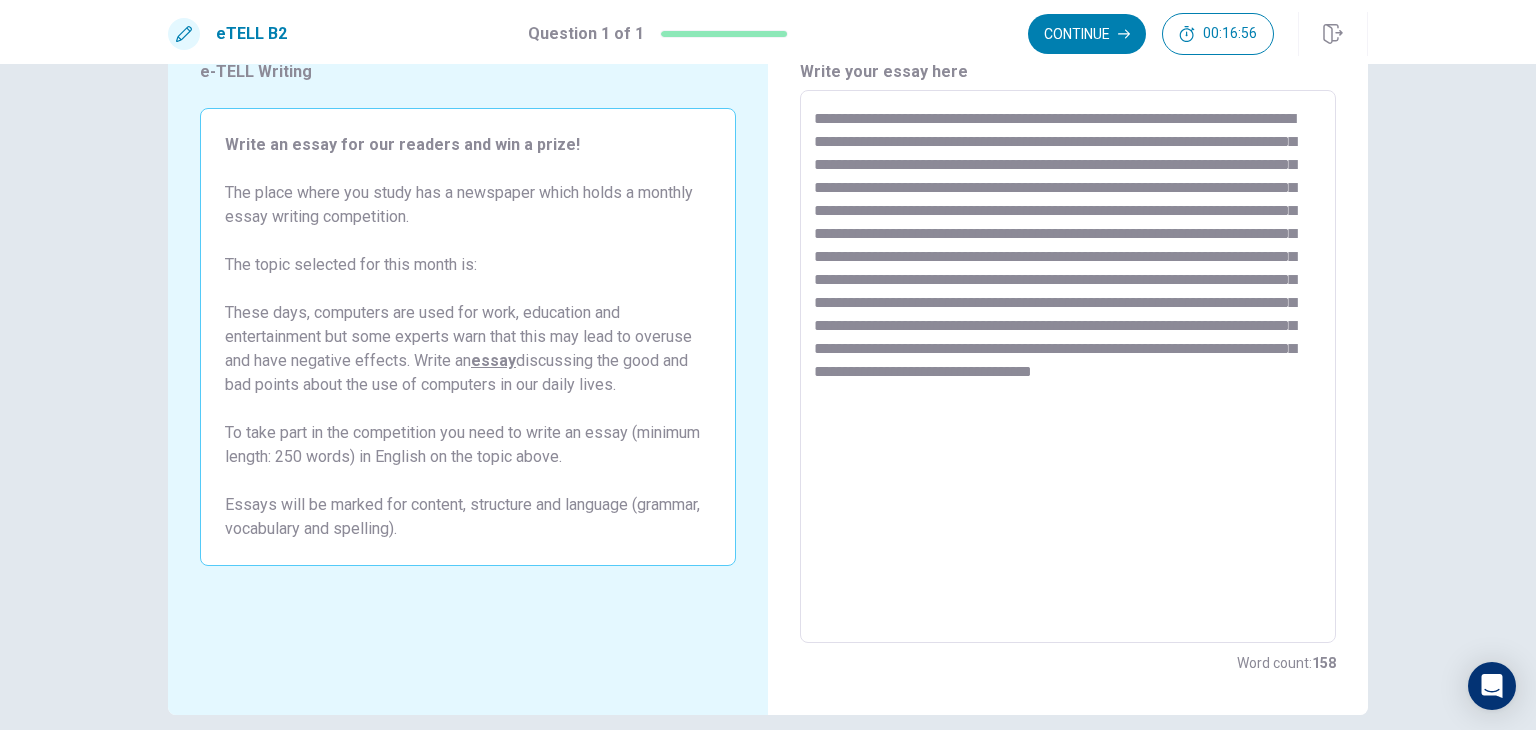 click on "**********" at bounding box center [1068, 367] 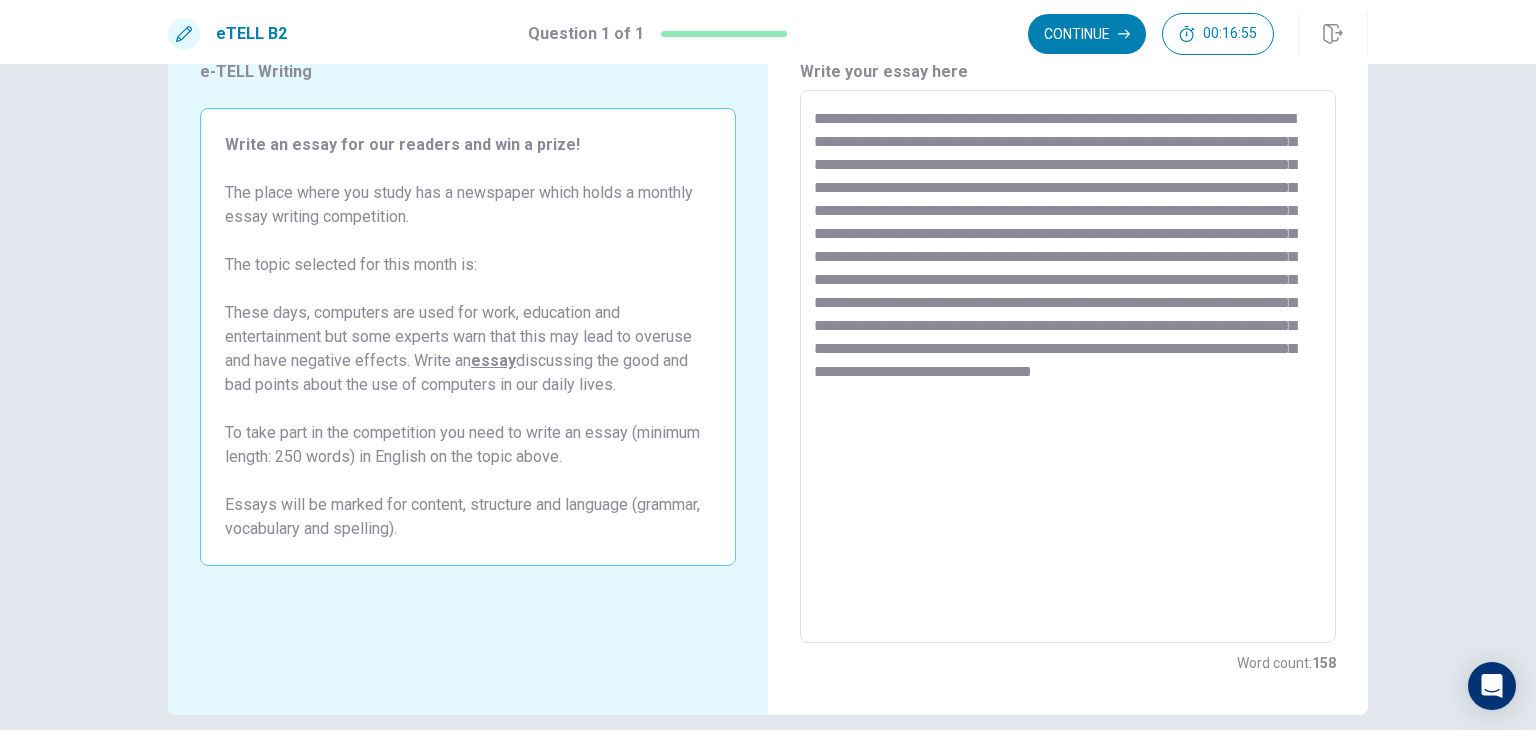 click on "**********" at bounding box center [1068, 367] 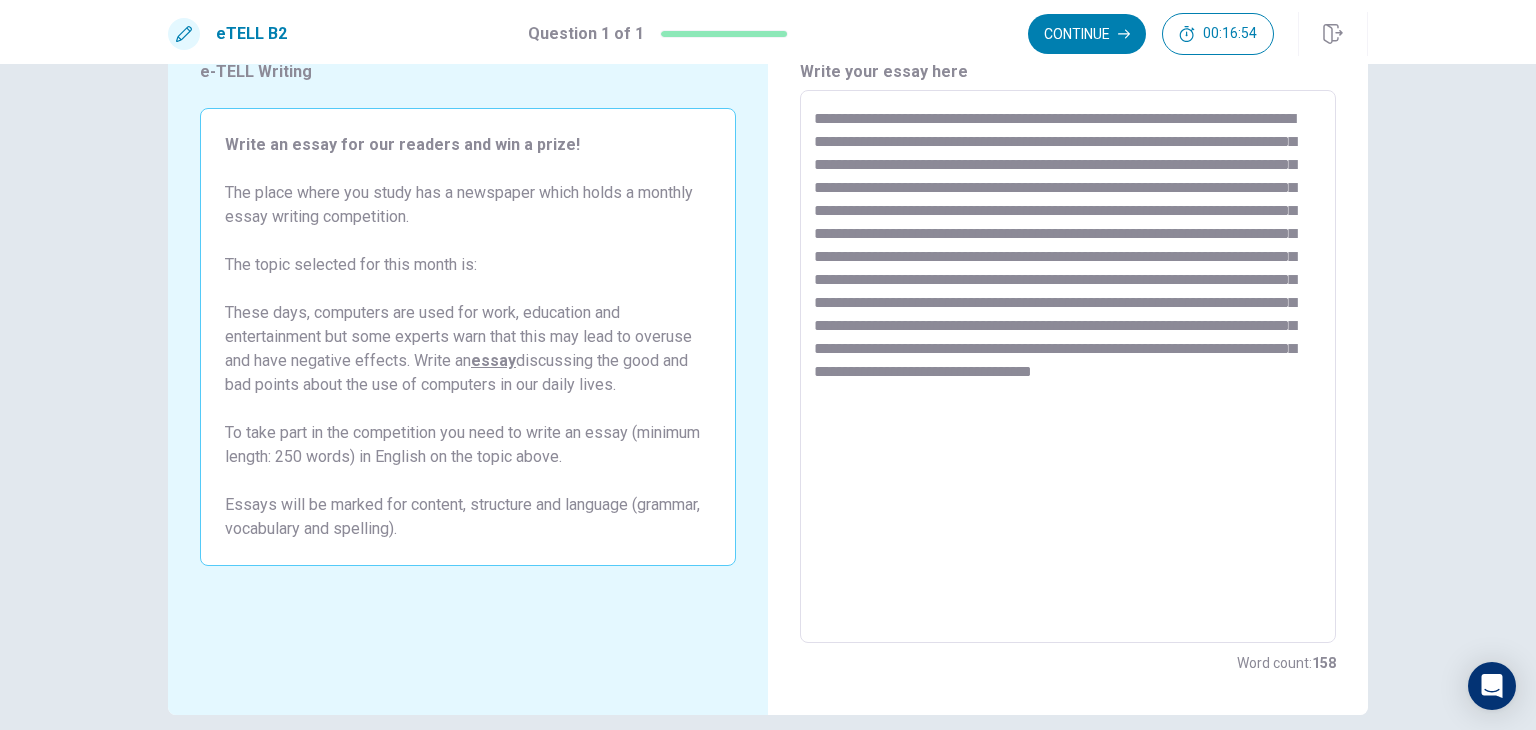 drag, startPoint x: 1074, startPoint y: 419, endPoint x: 1092, endPoint y: 417, distance: 18.110771 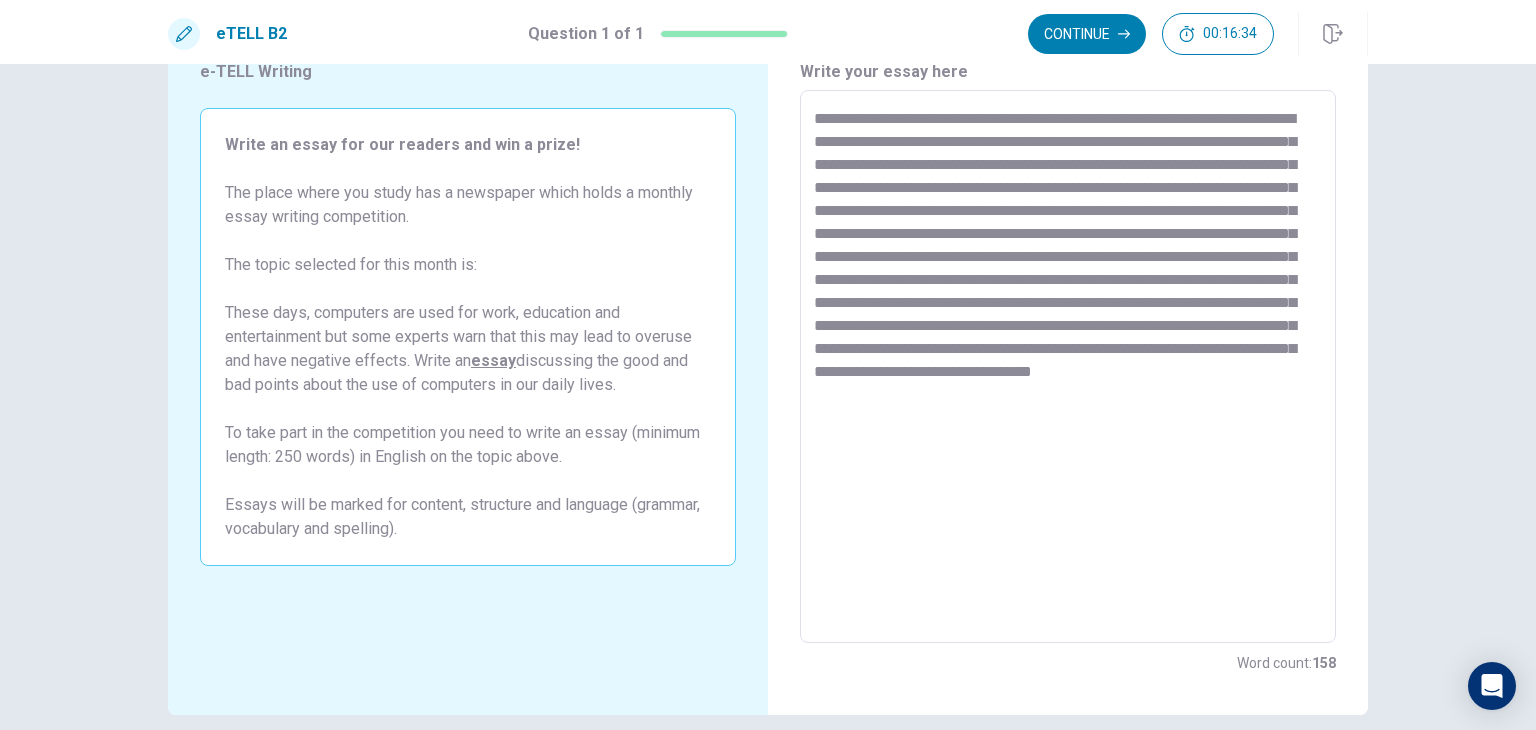 drag, startPoint x: 1081, startPoint y: 415, endPoint x: 1108, endPoint y: 416, distance: 27.018513 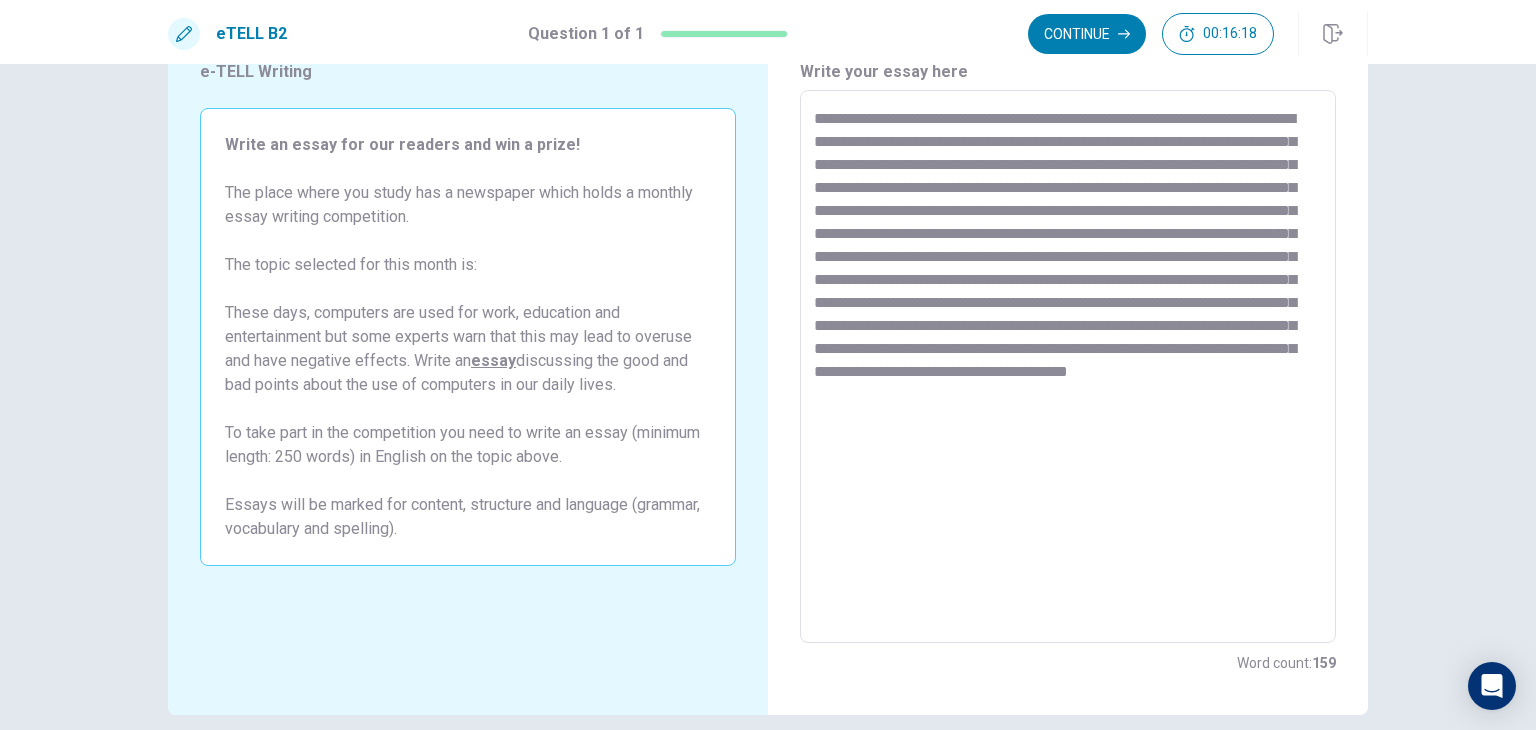 drag, startPoint x: 1128, startPoint y: 412, endPoint x: 1105, endPoint y: 414, distance: 23.086792 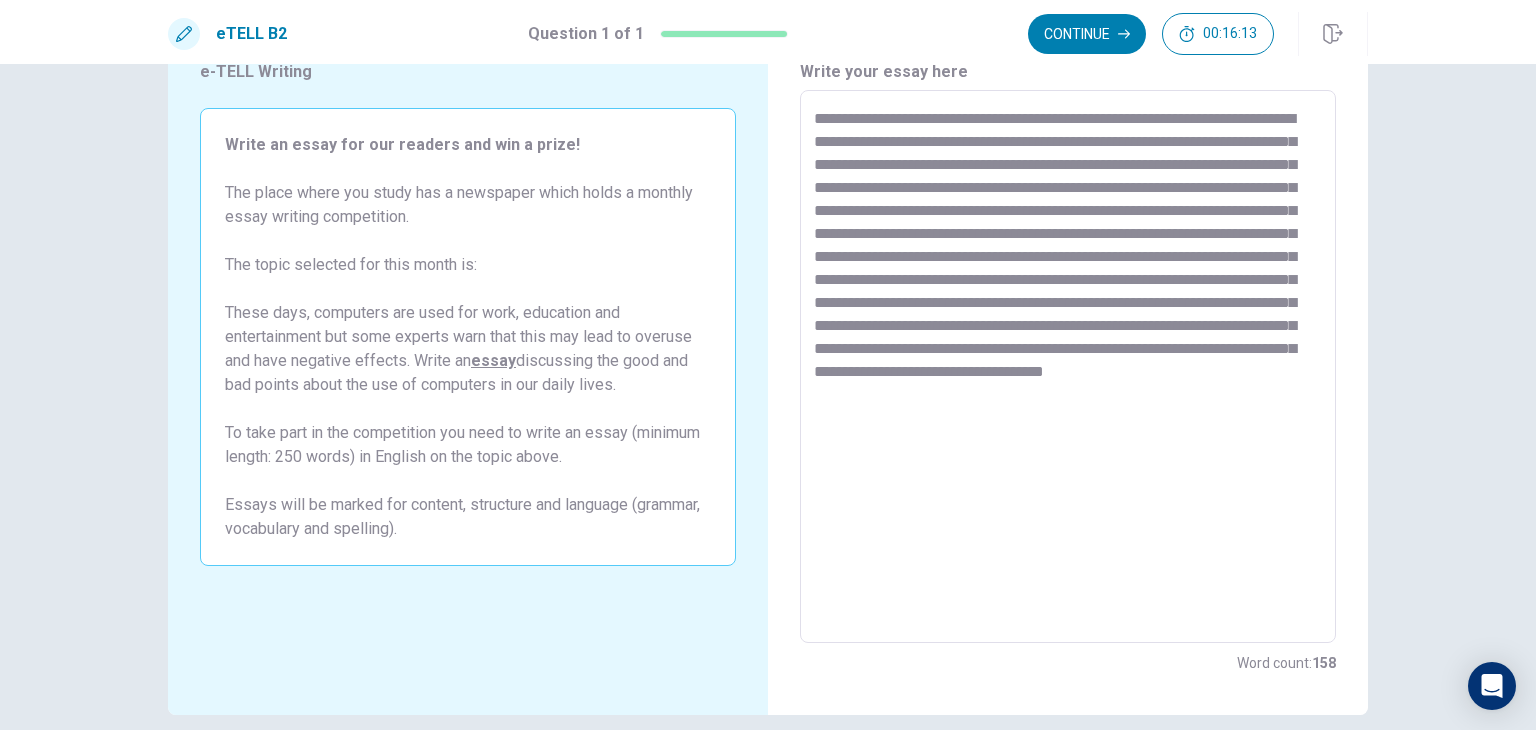 click on "**********" at bounding box center [1068, 367] 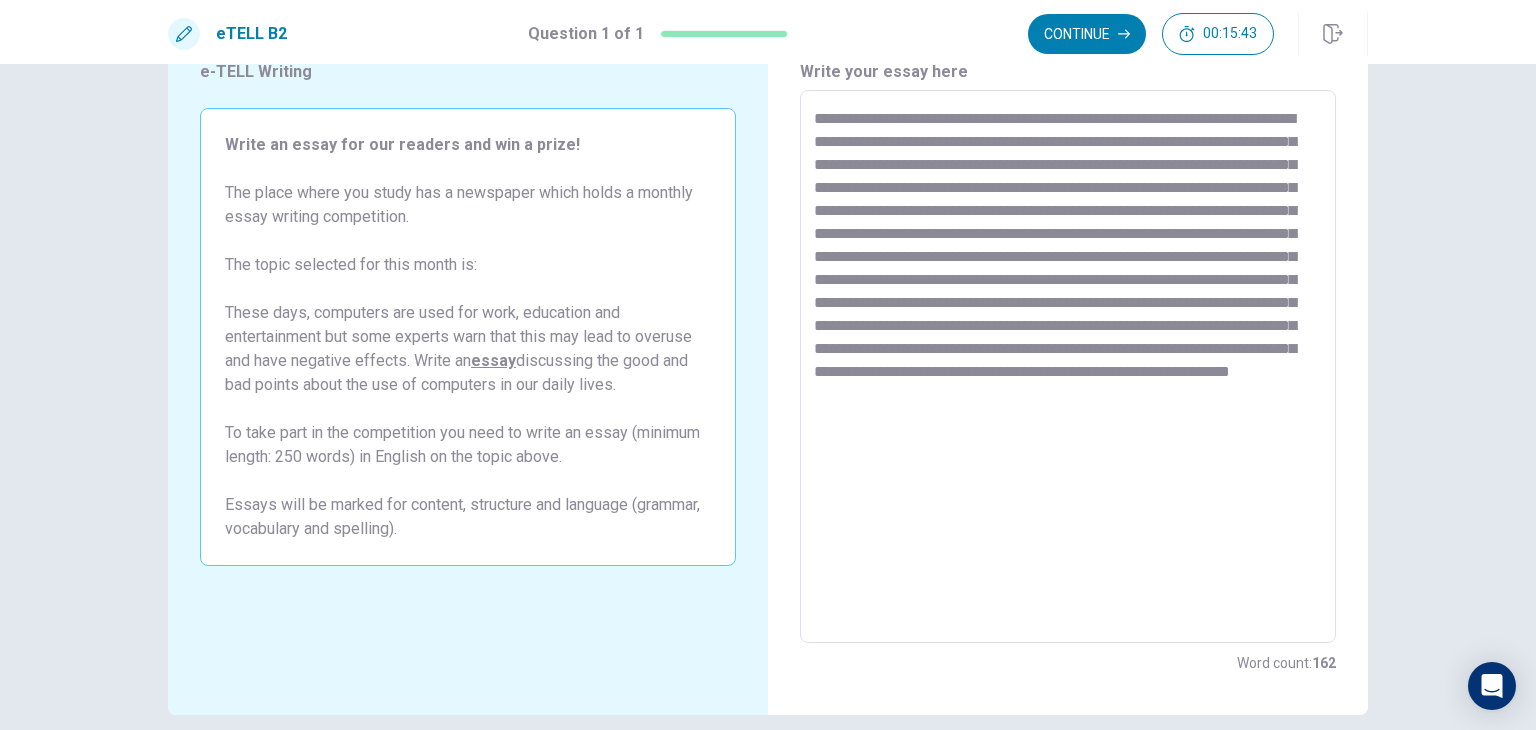 click on "**********" at bounding box center (1068, 367) 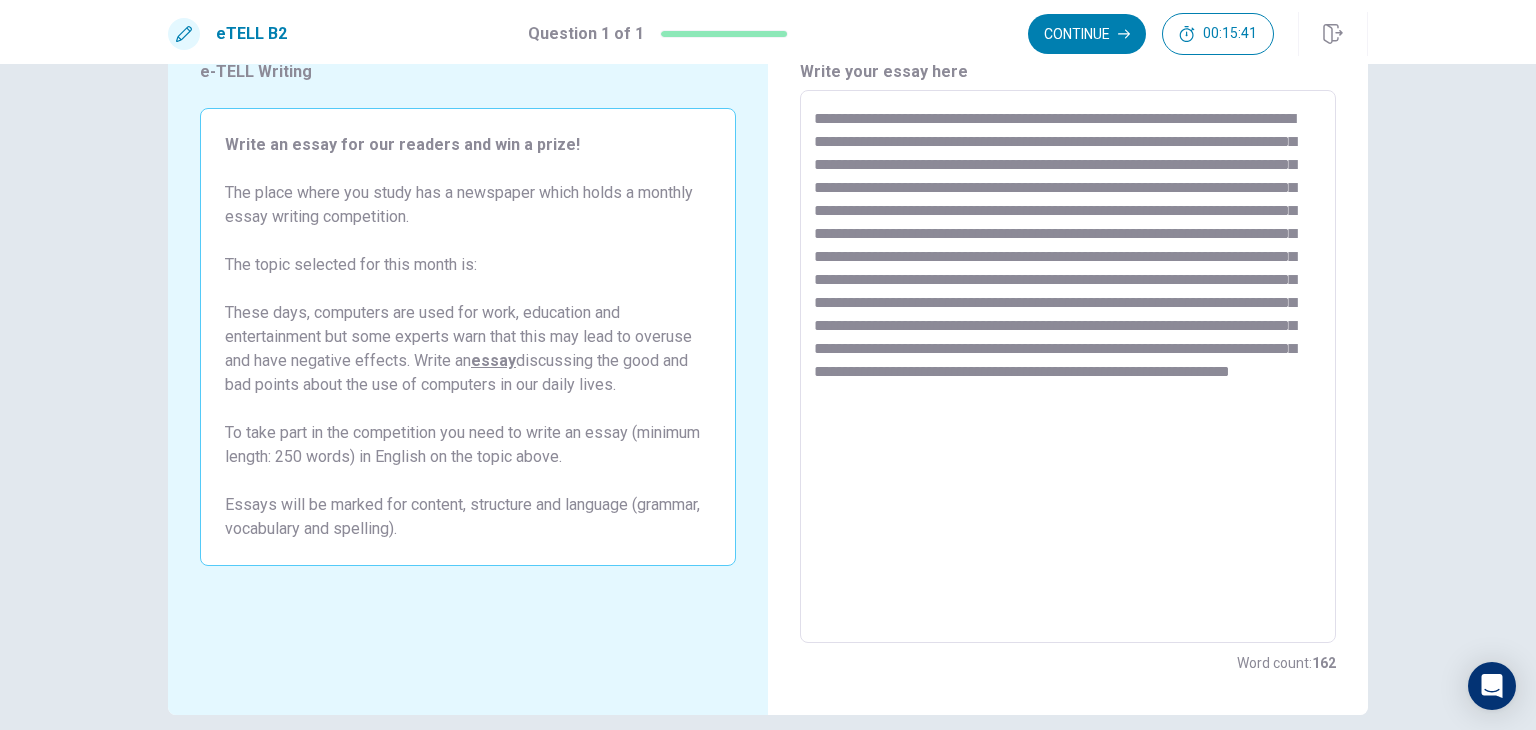 click on "**********" at bounding box center (1068, 367) 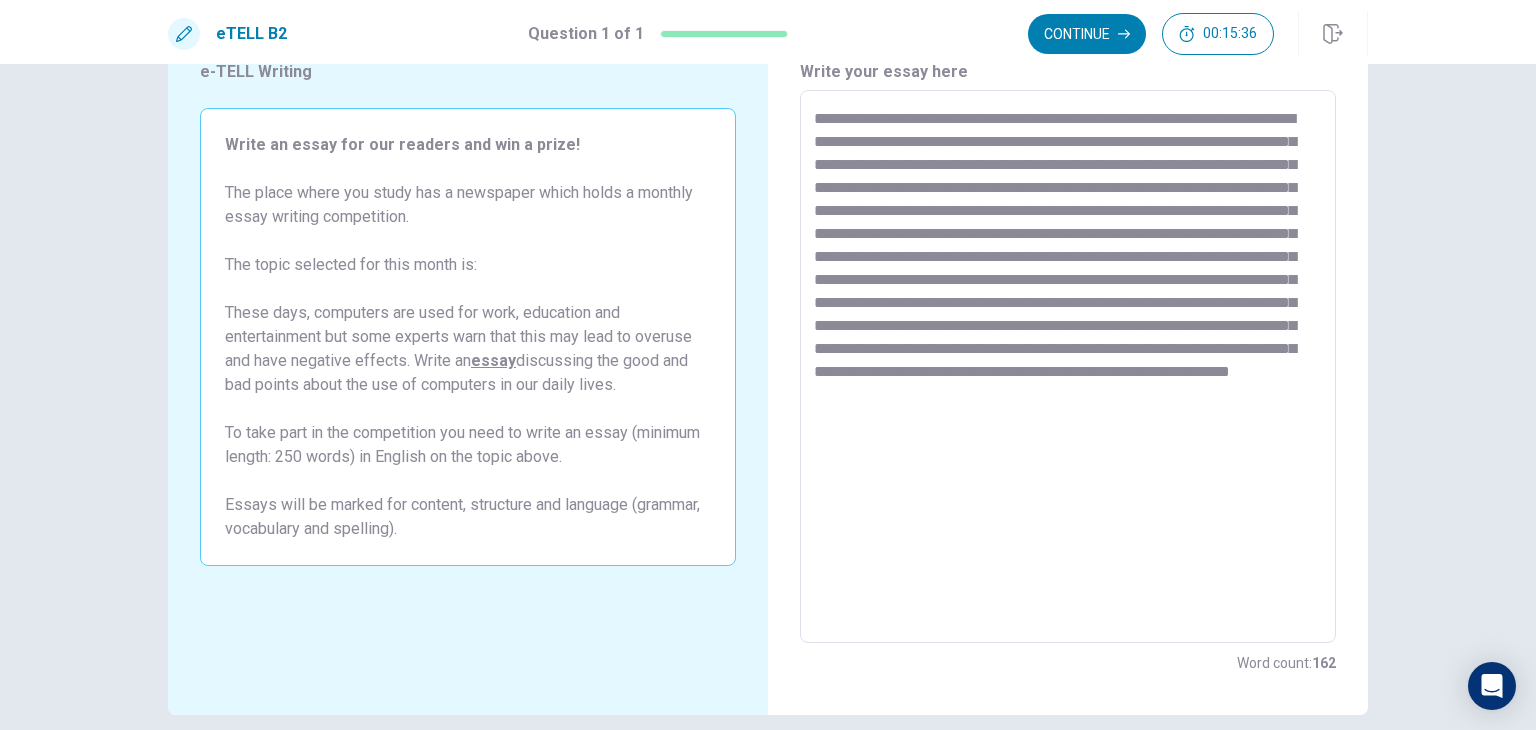 drag, startPoint x: 1195, startPoint y: 413, endPoint x: 1110, endPoint y: 430, distance: 86.683334 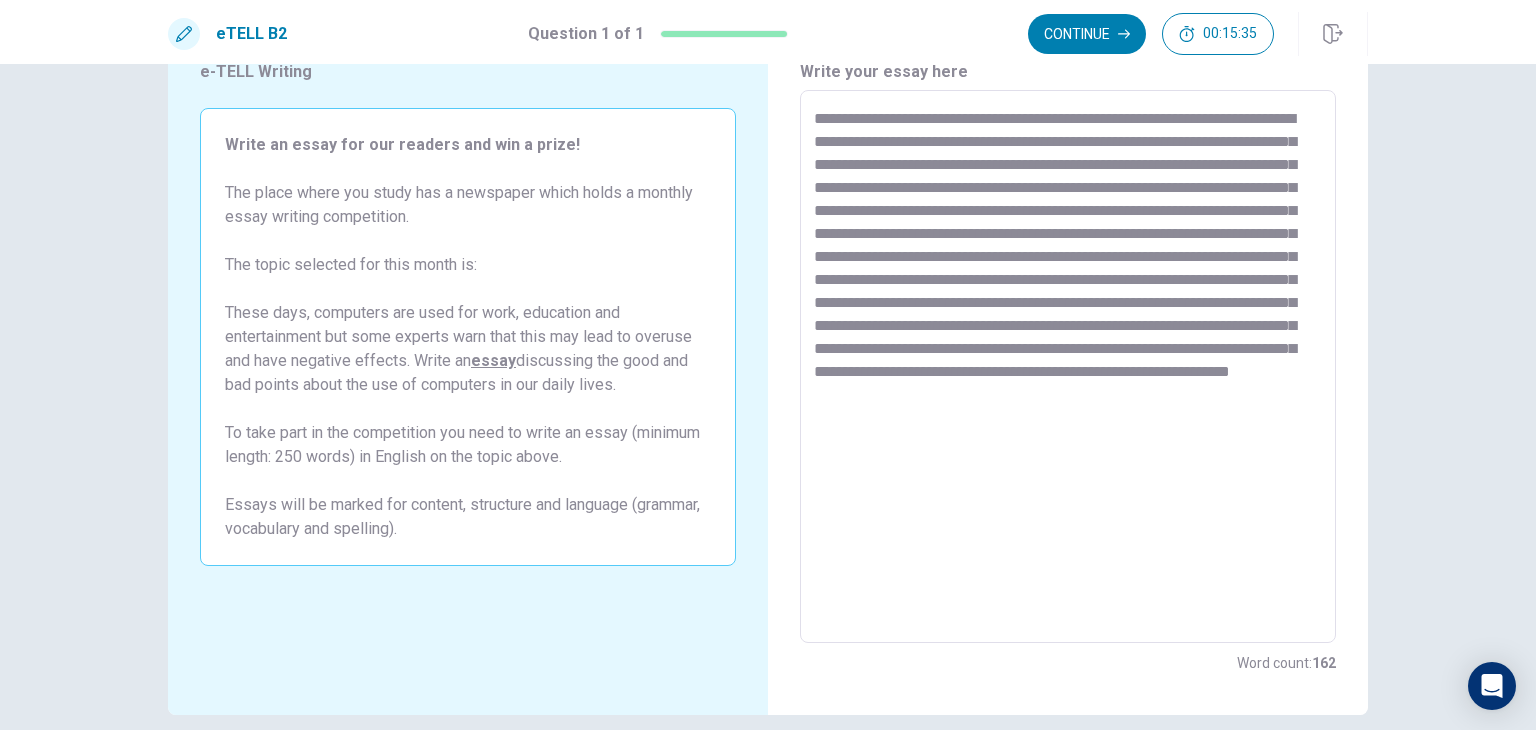 click on "**********" at bounding box center (1068, 367) 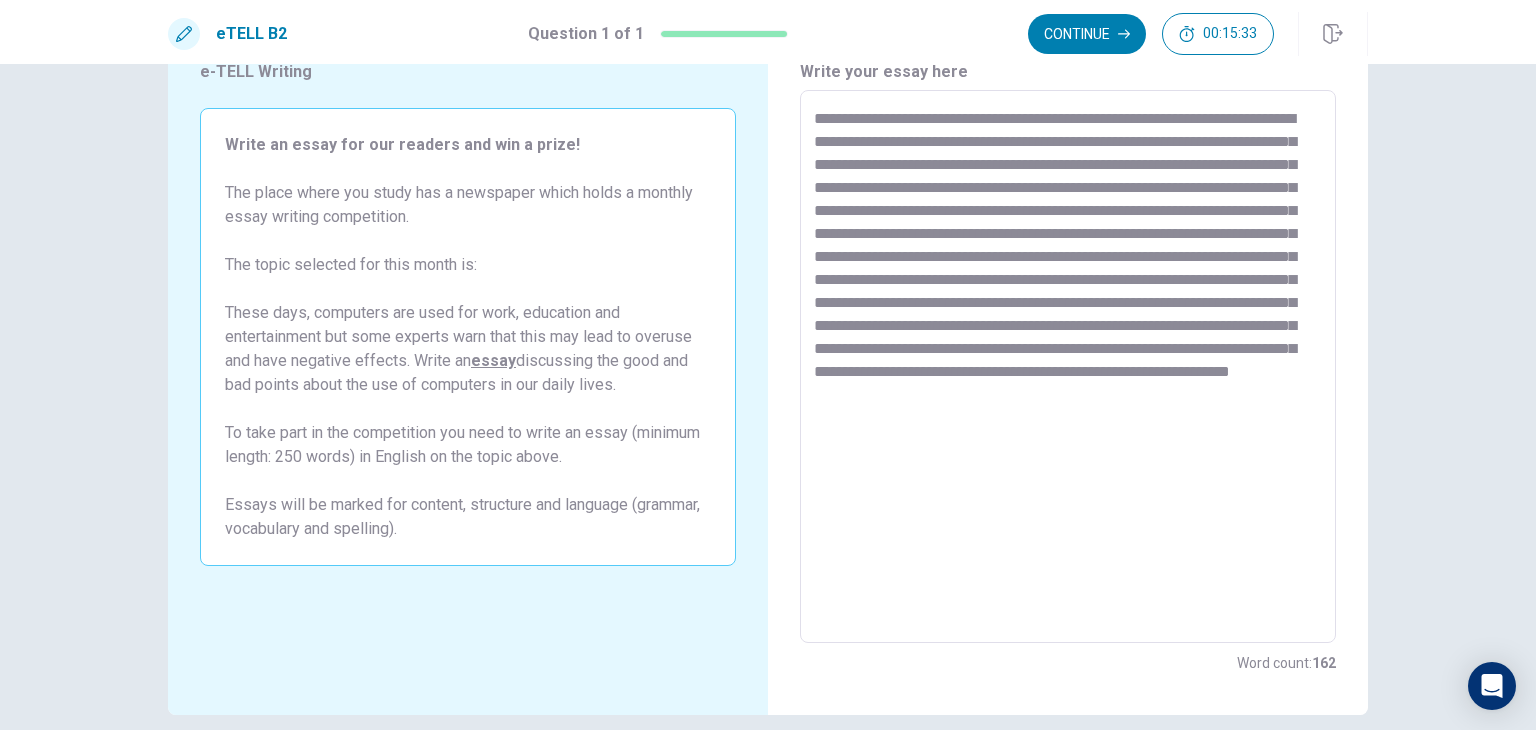 drag, startPoint x: 1180, startPoint y: 472, endPoint x: 1199, endPoint y: 484, distance: 22.472204 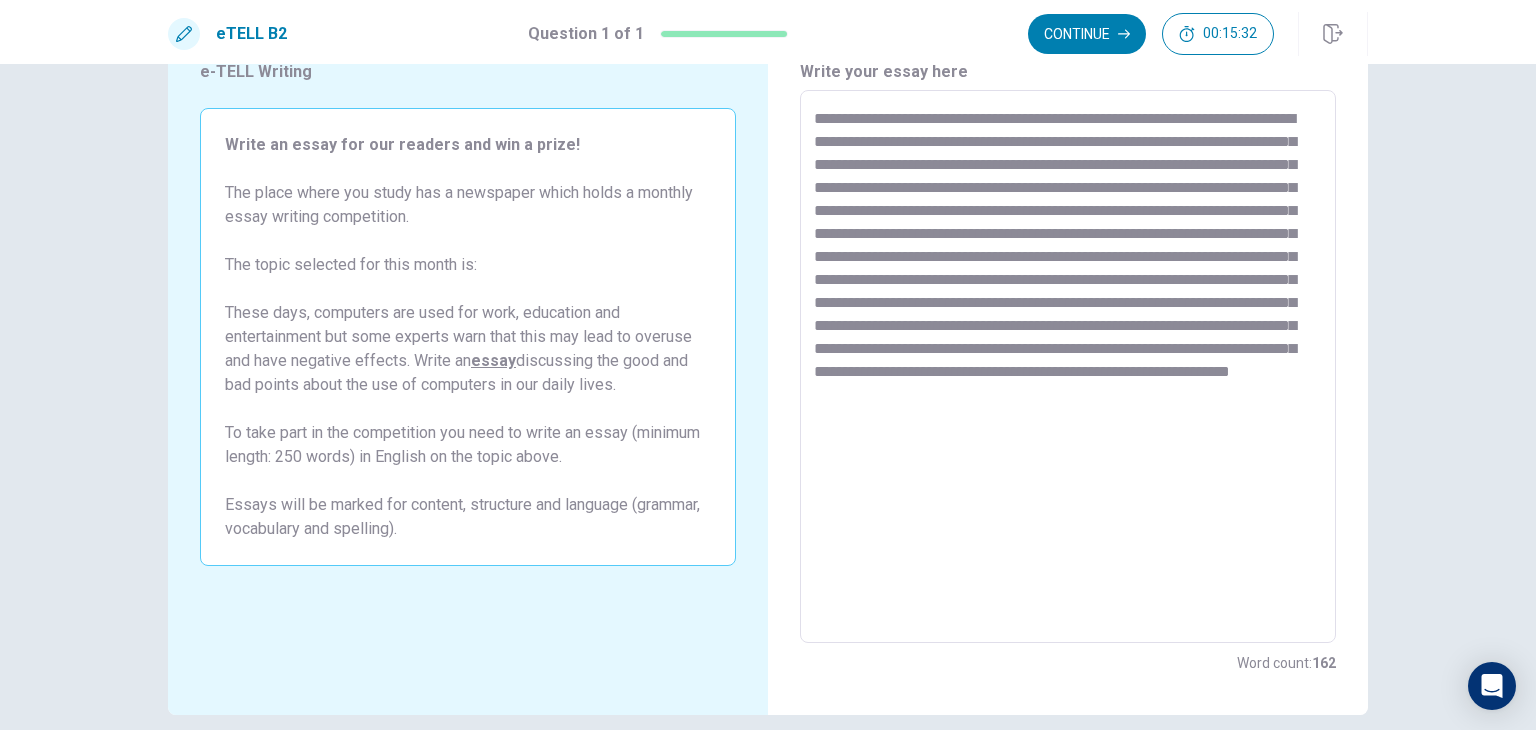 click on "**********" at bounding box center (1068, 367) 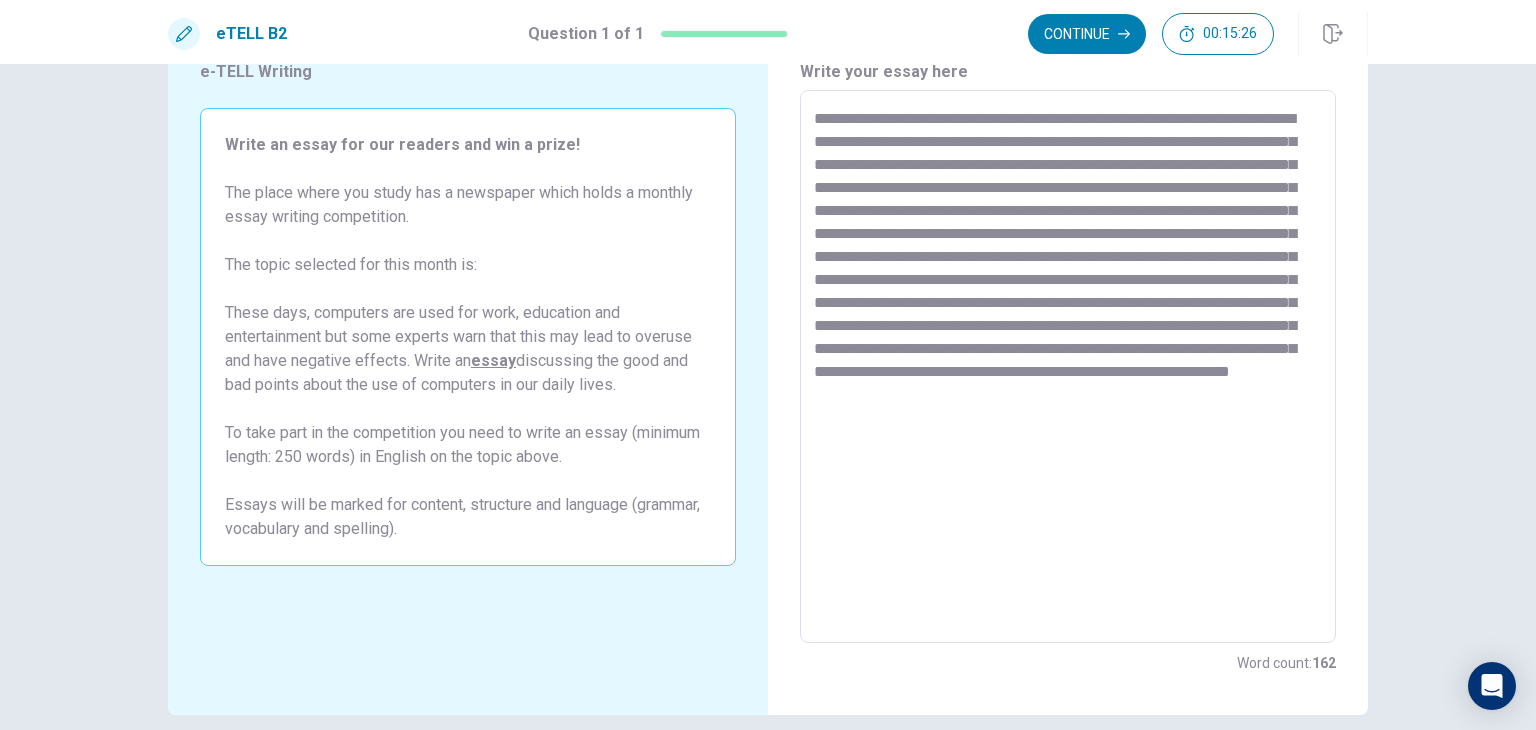 click on "**********" at bounding box center (1068, 367) 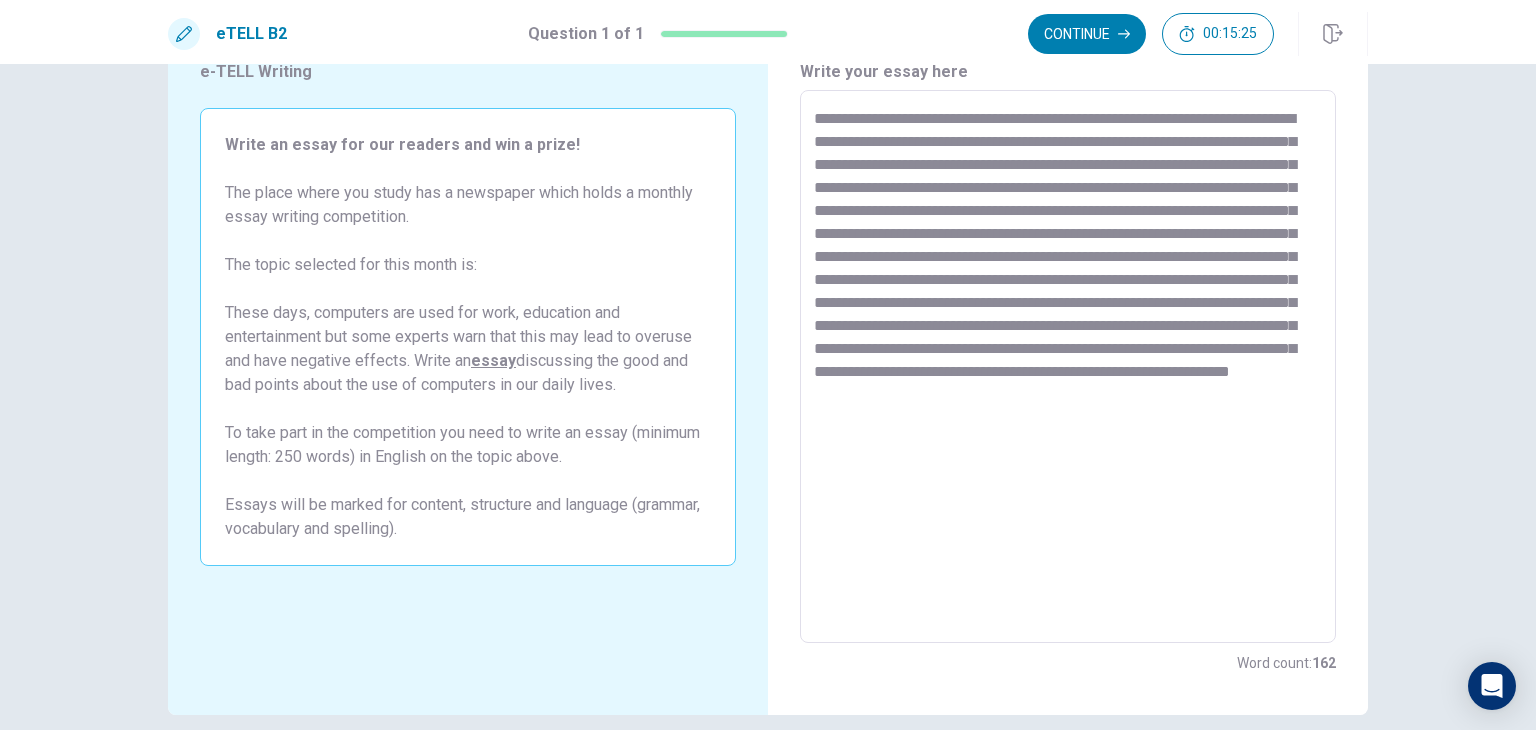 drag, startPoint x: 1192, startPoint y: 415, endPoint x: 1179, endPoint y: 416, distance: 13.038404 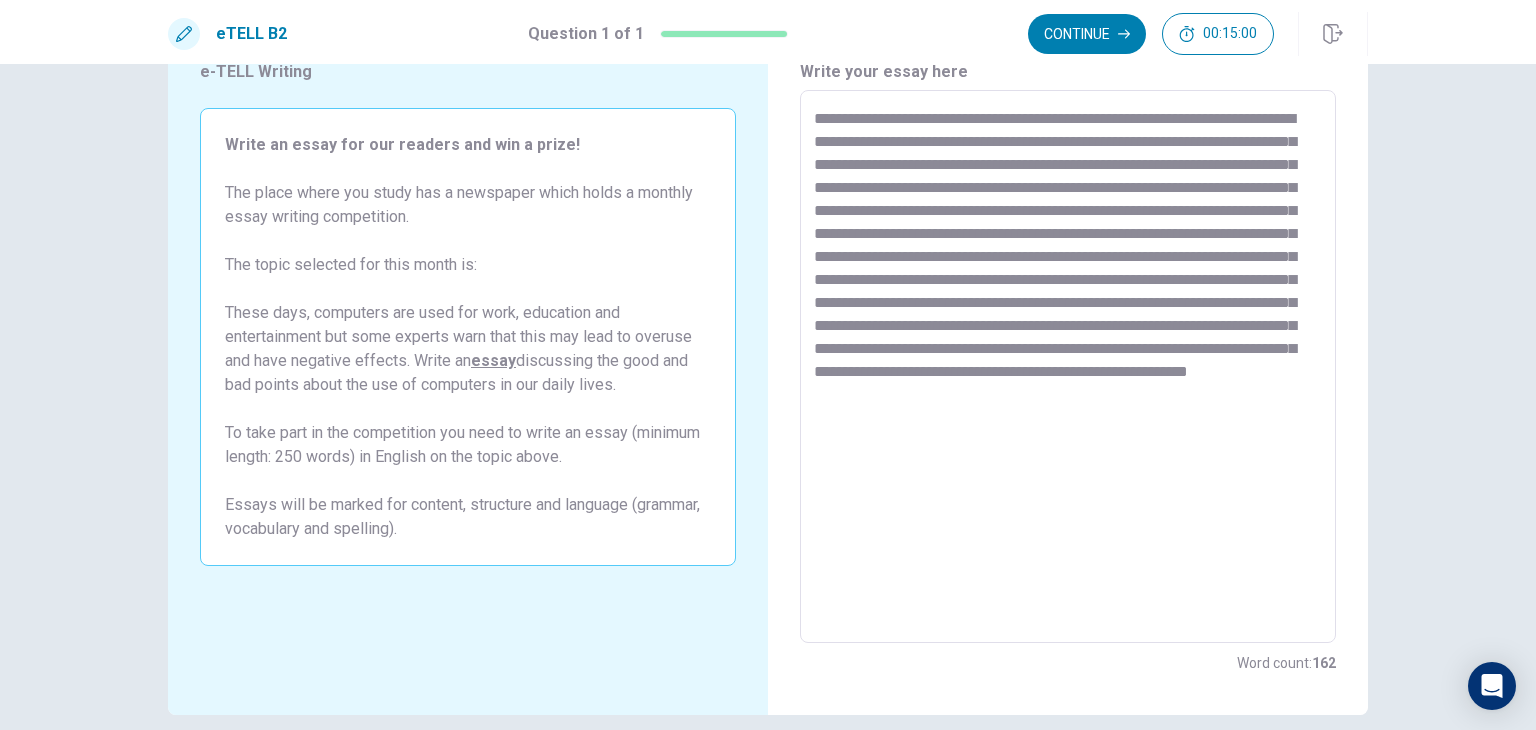 click on "**********" at bounding box center (1068, 367) 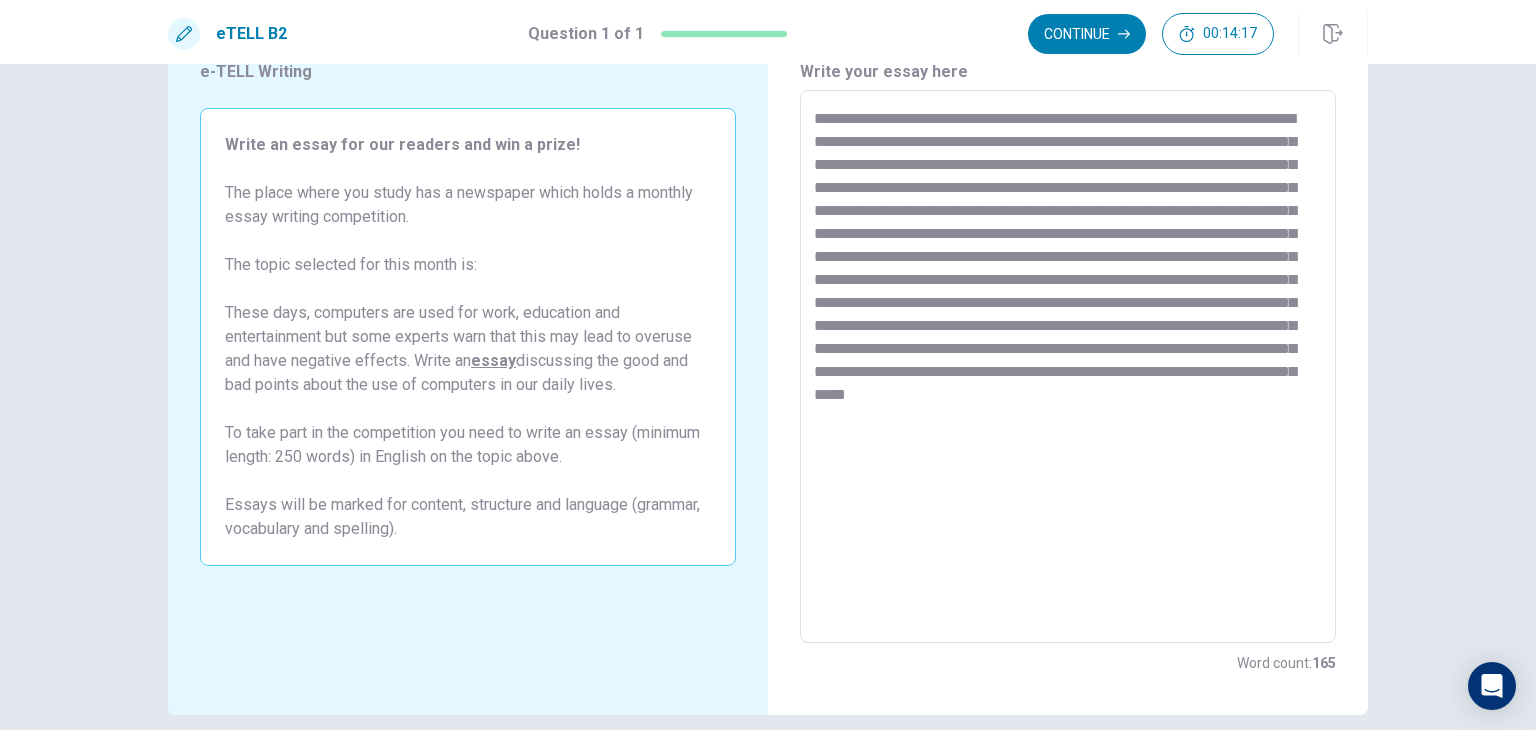 click on "**********" at bounding box center (1068, 367) 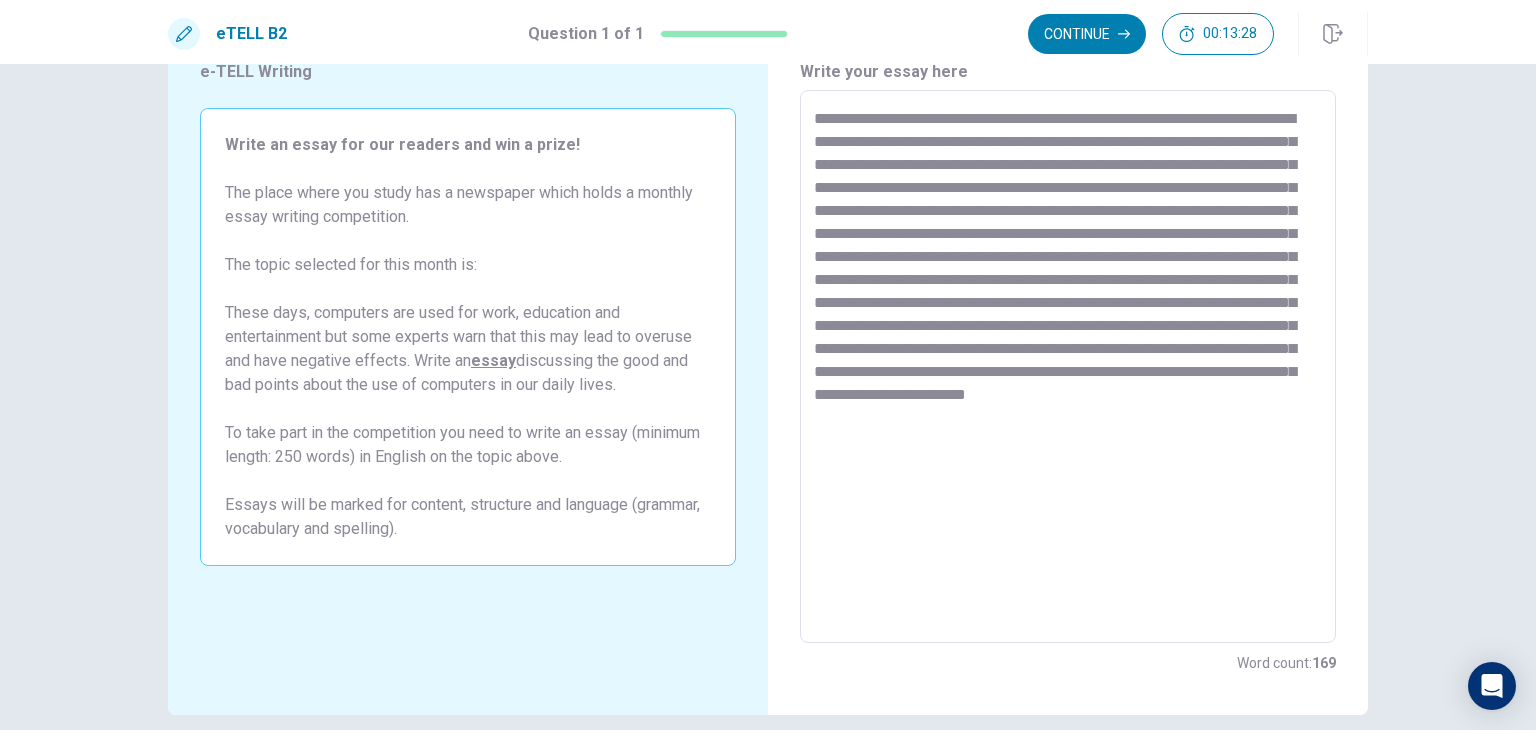 click on "**********" at bounding box center (1068, 367) 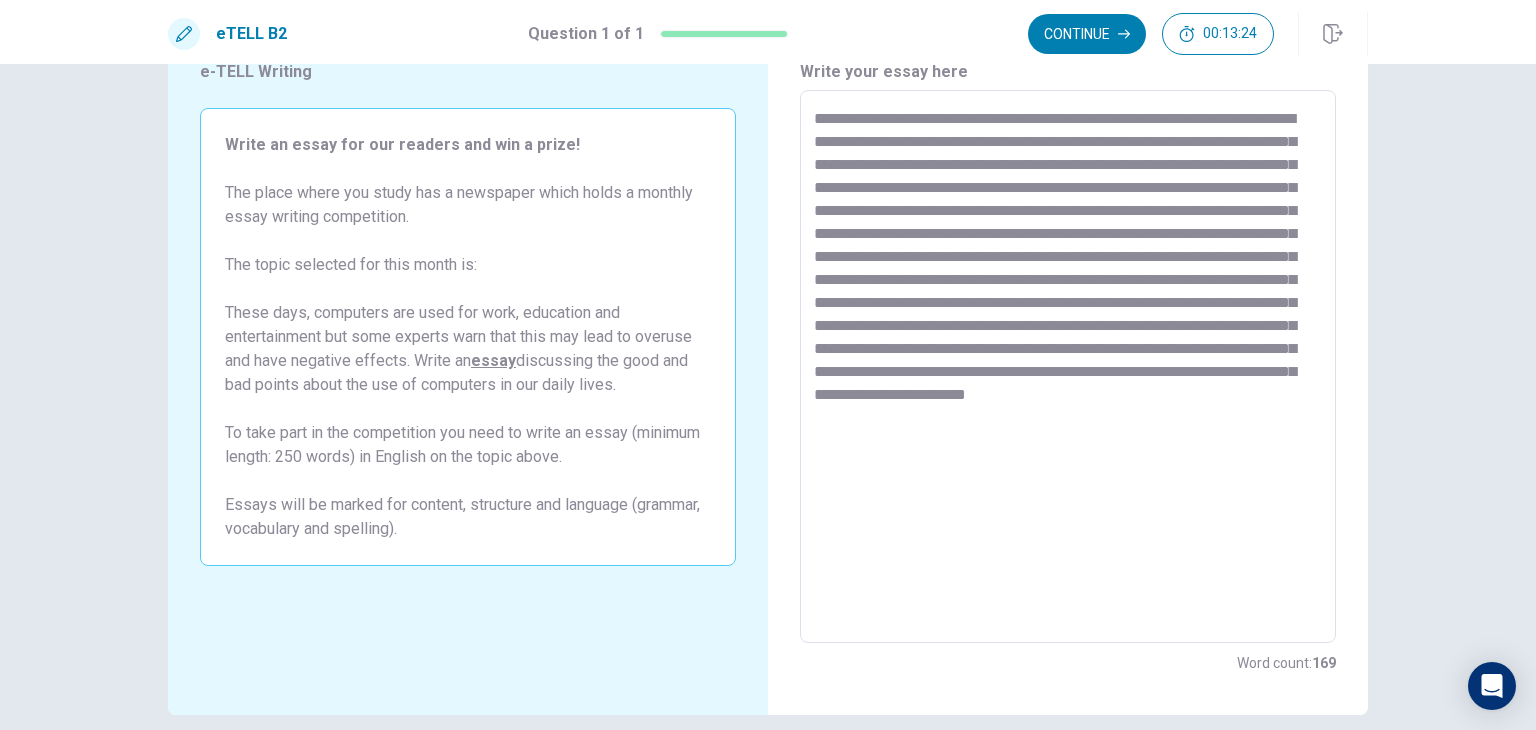 click on "**********" at bounding box center (1068, 367) 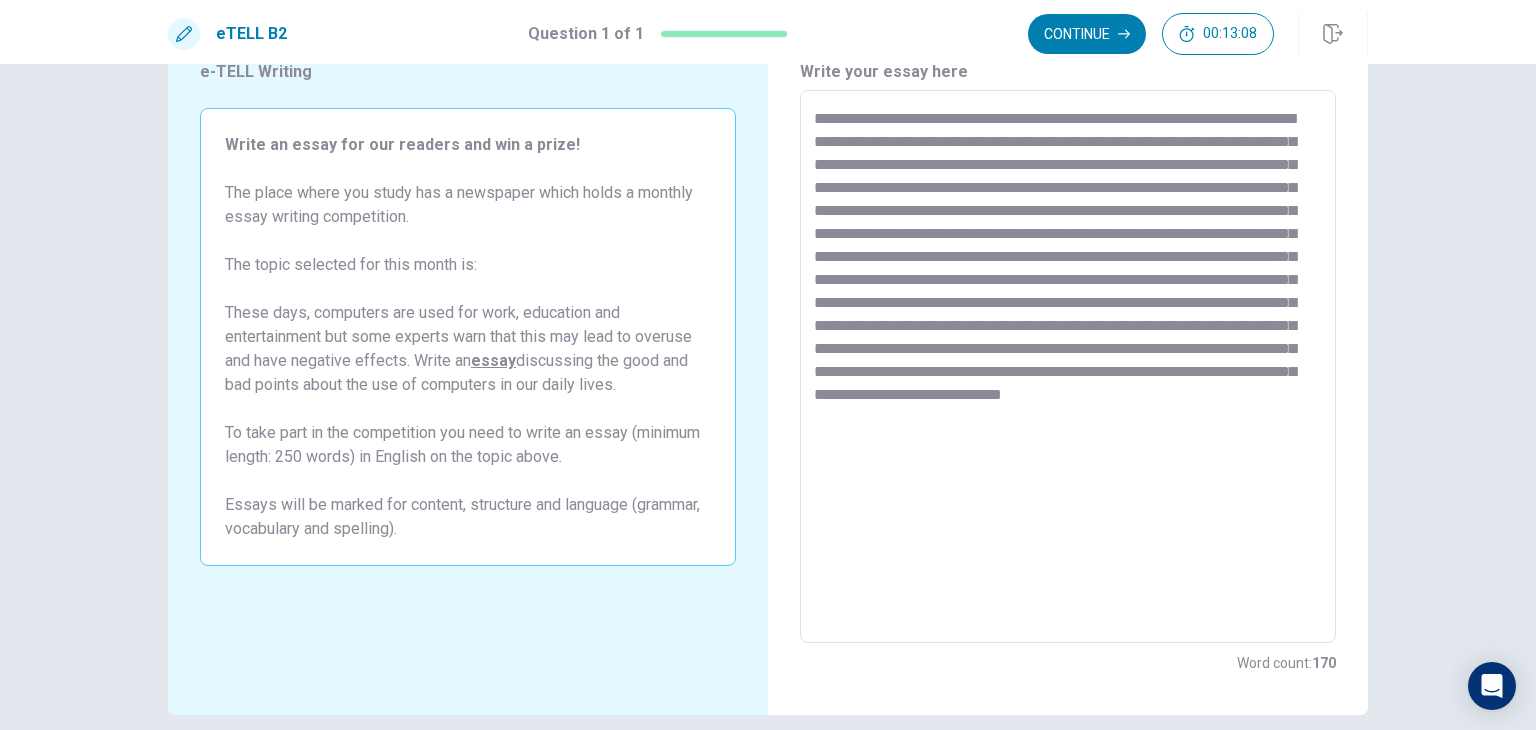click on "**********" at bounding box center (1068, 367) 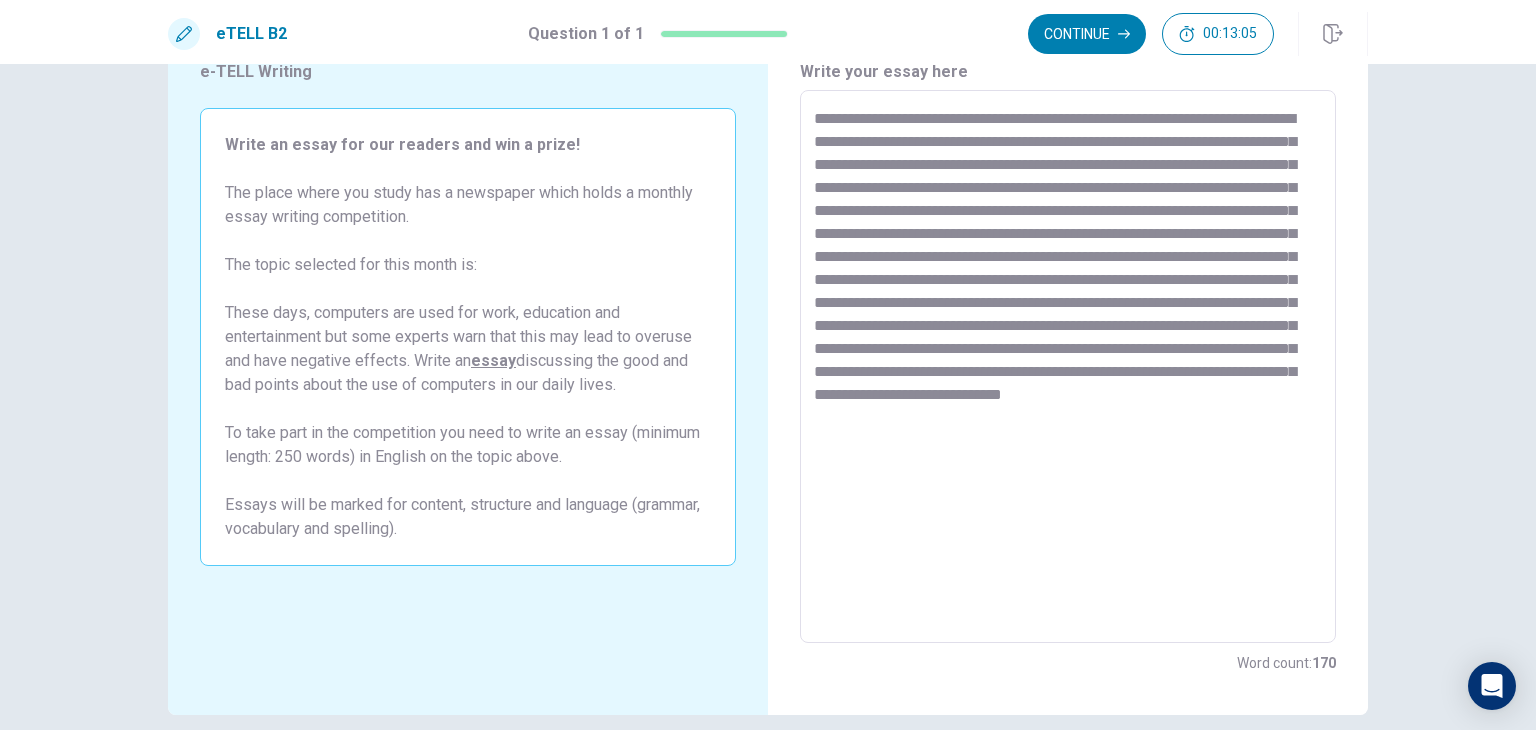 click on "**********" at bounding box center [1068, 367] 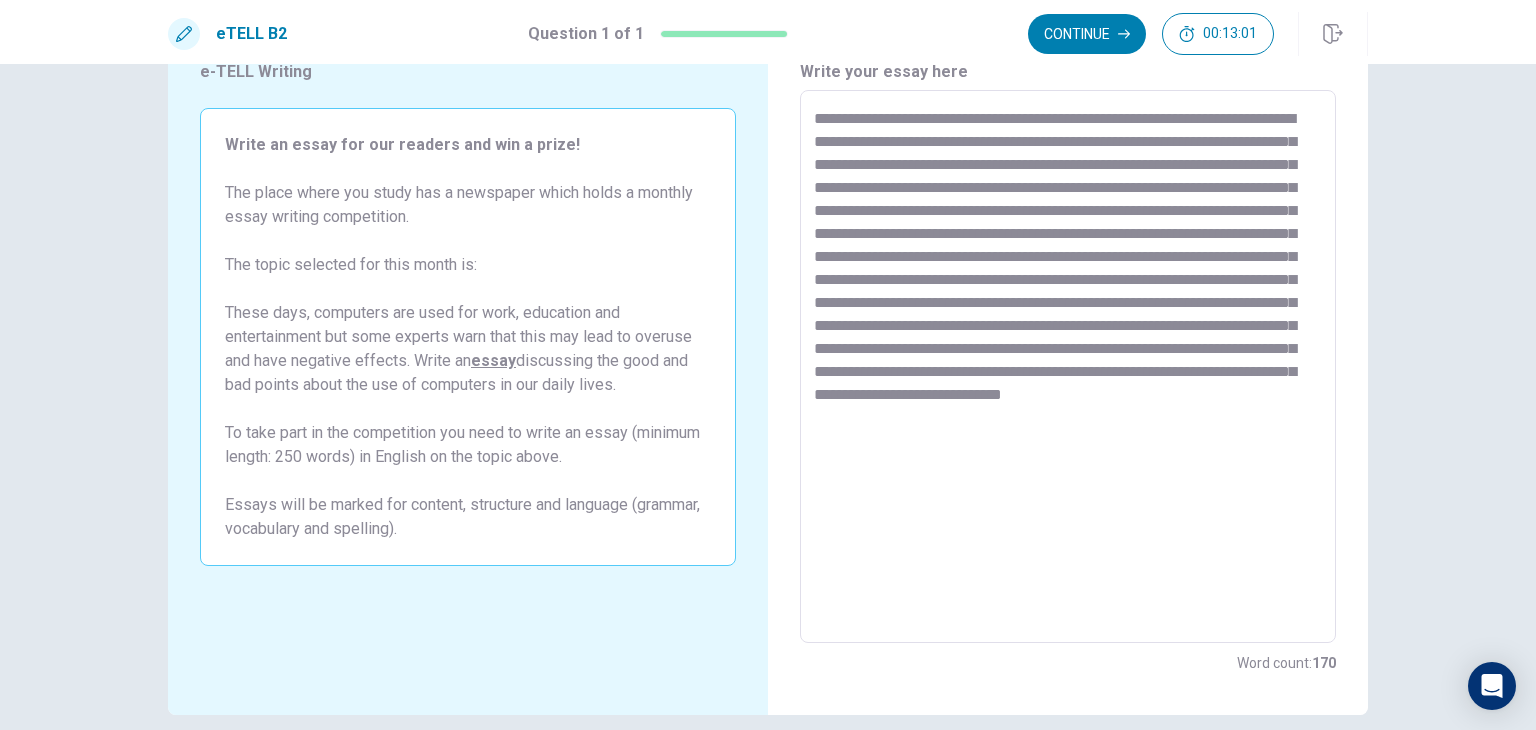 drag, startPoint x: 1168, startPoint y: 441, endPoint x: 1004, endPoint y: 446, distance: 164.0762 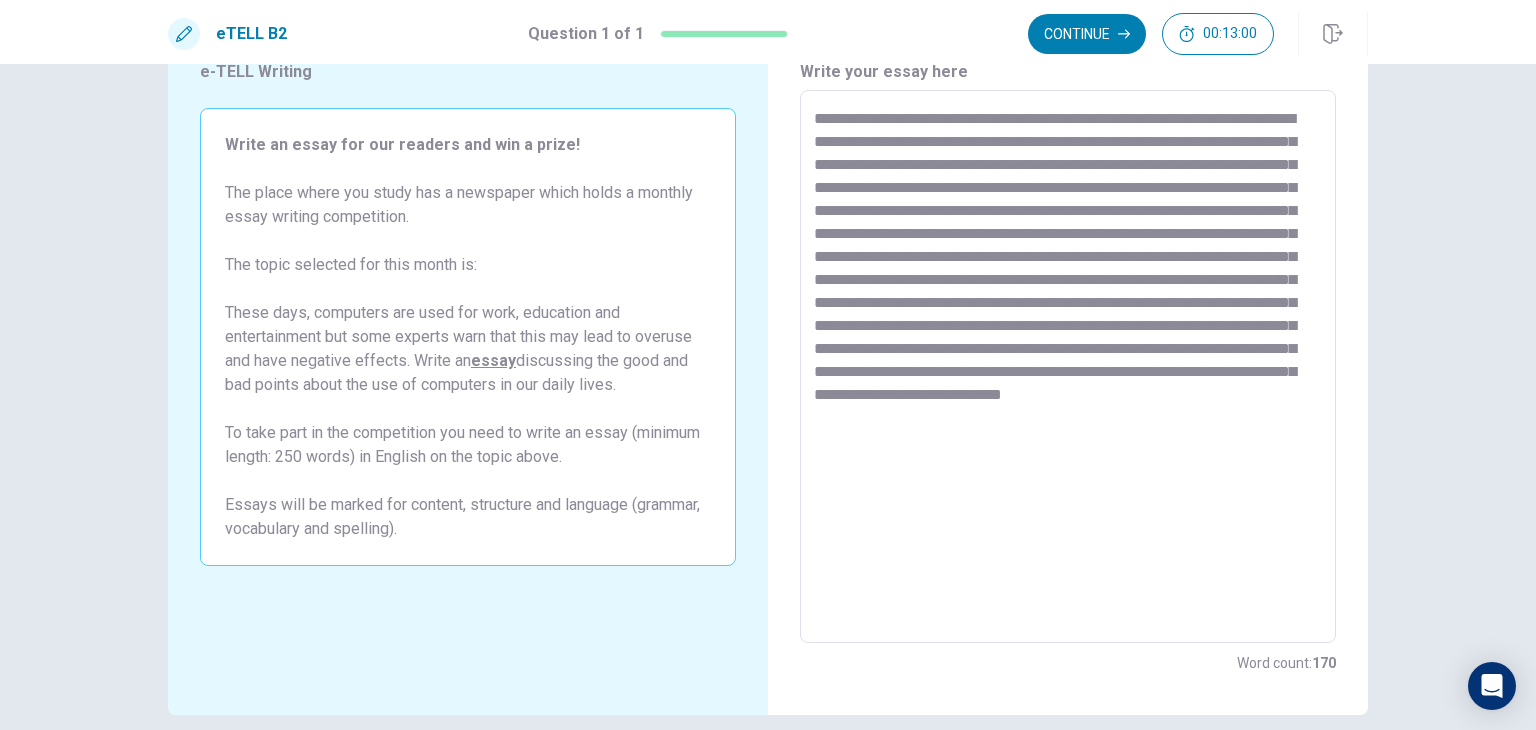 click on "**********" at bounding box center (1068, 367) 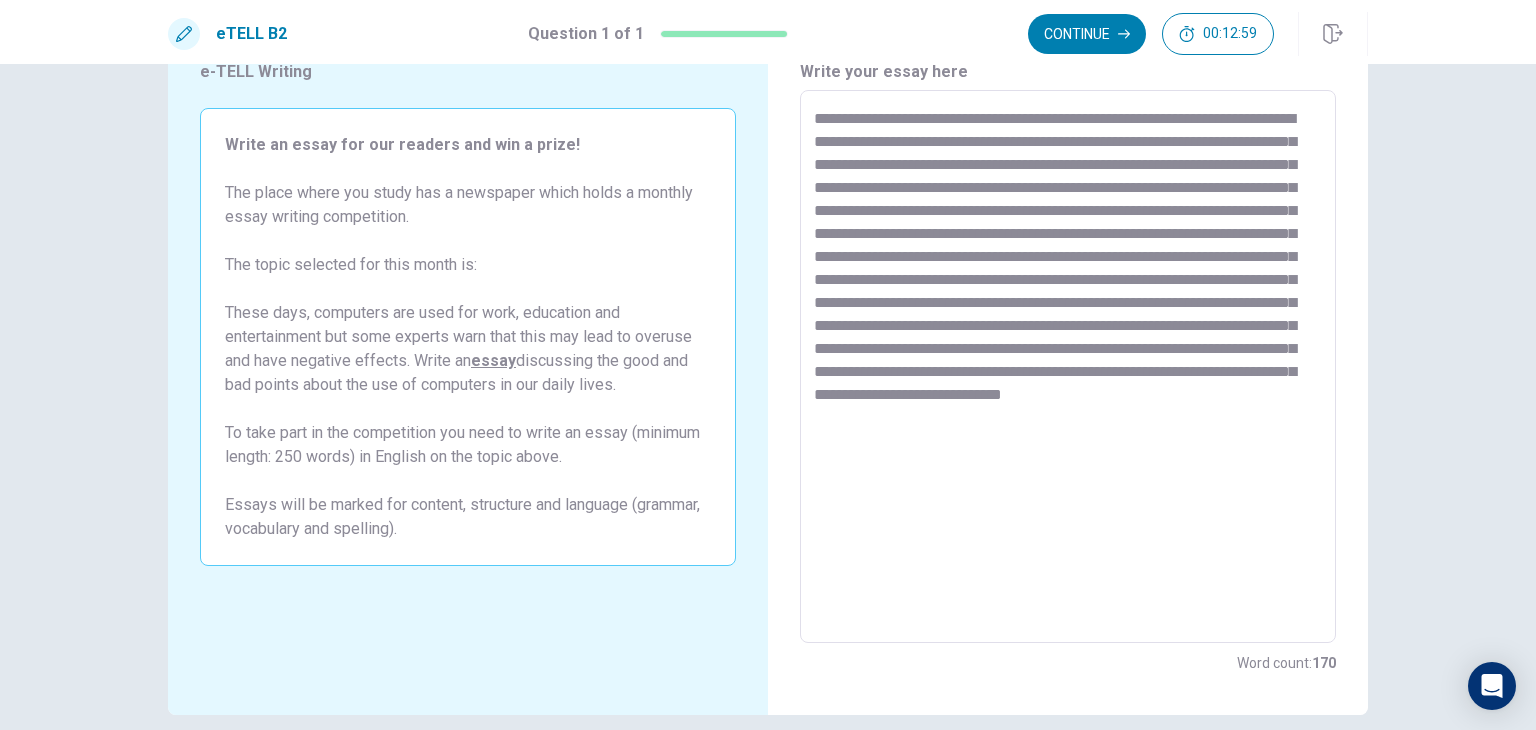 click on "**********" at bounding box center [1068, 367] 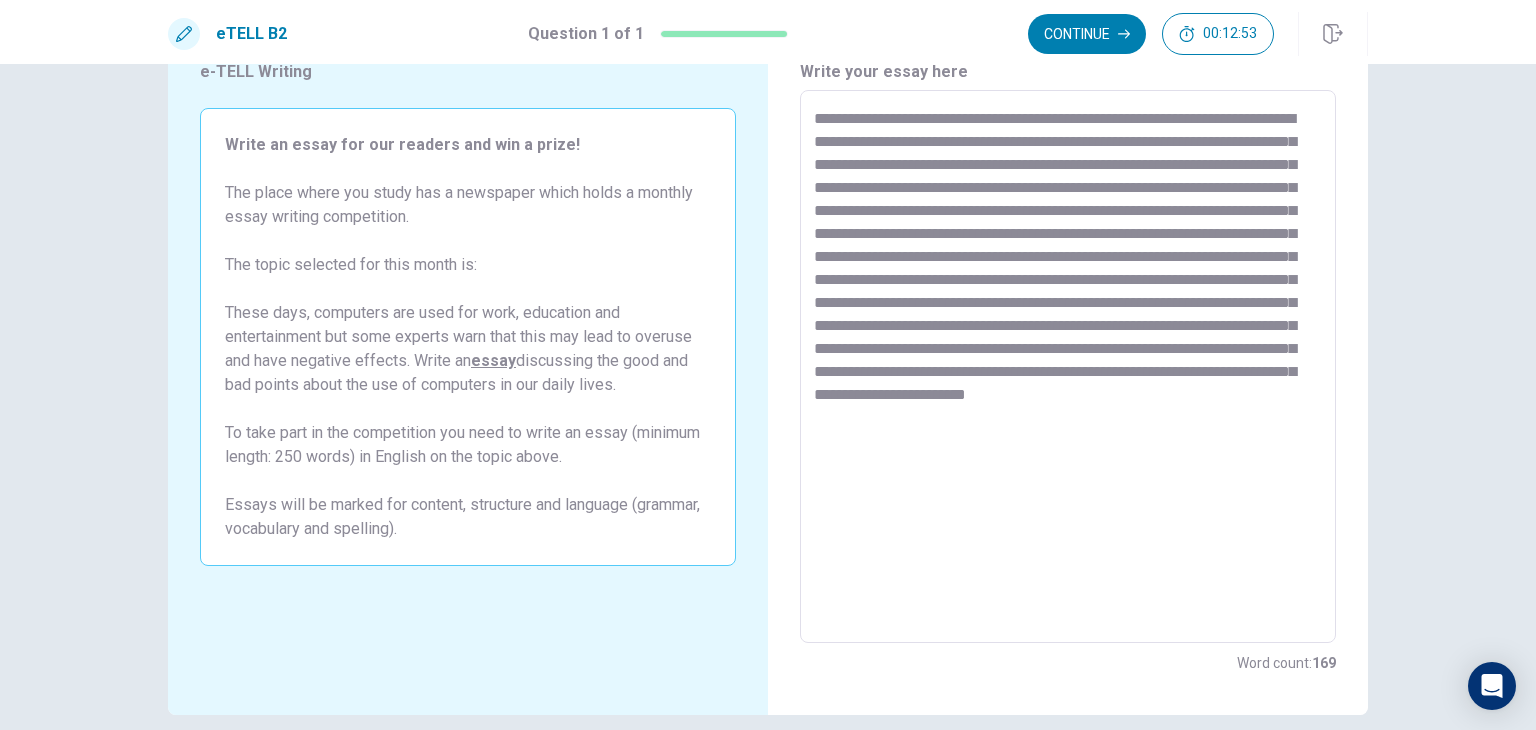 drag, startPoint x: 1122, startPoint y: 447, endPoint x: 988, endPoint y: 443, distance: 134.0597 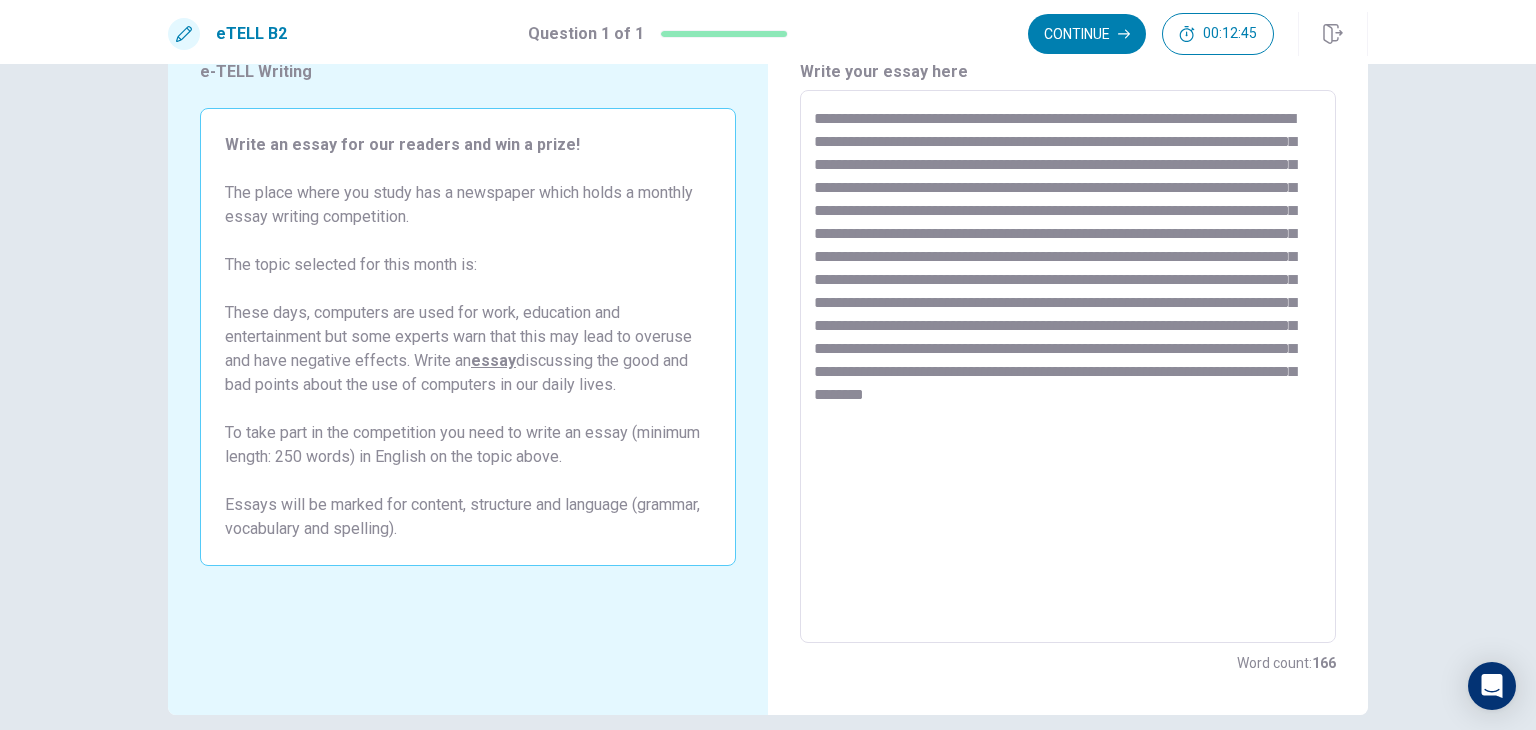 click on "**********" at bounding box center [1068, 367] 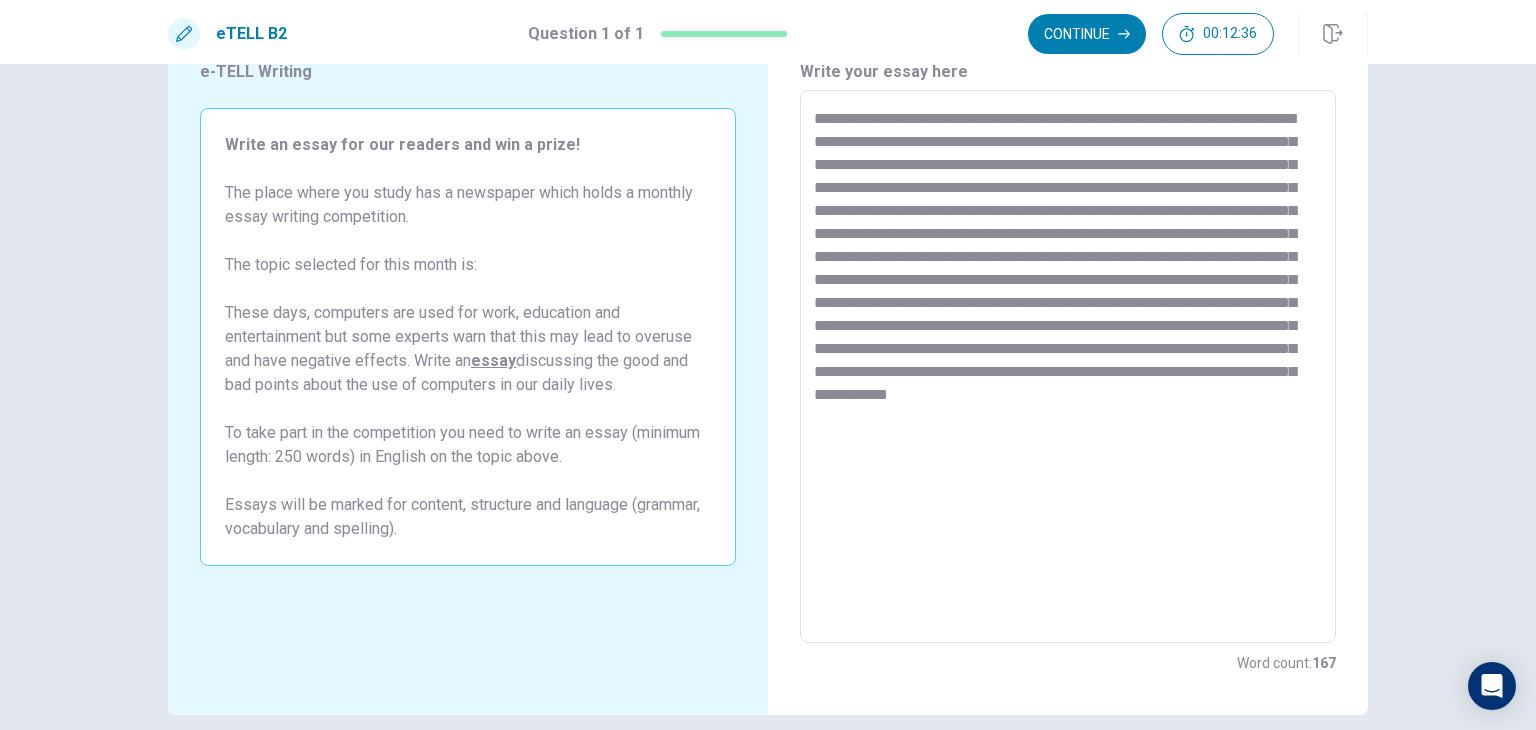 click on "**********" at bounding box center [1068, 367] 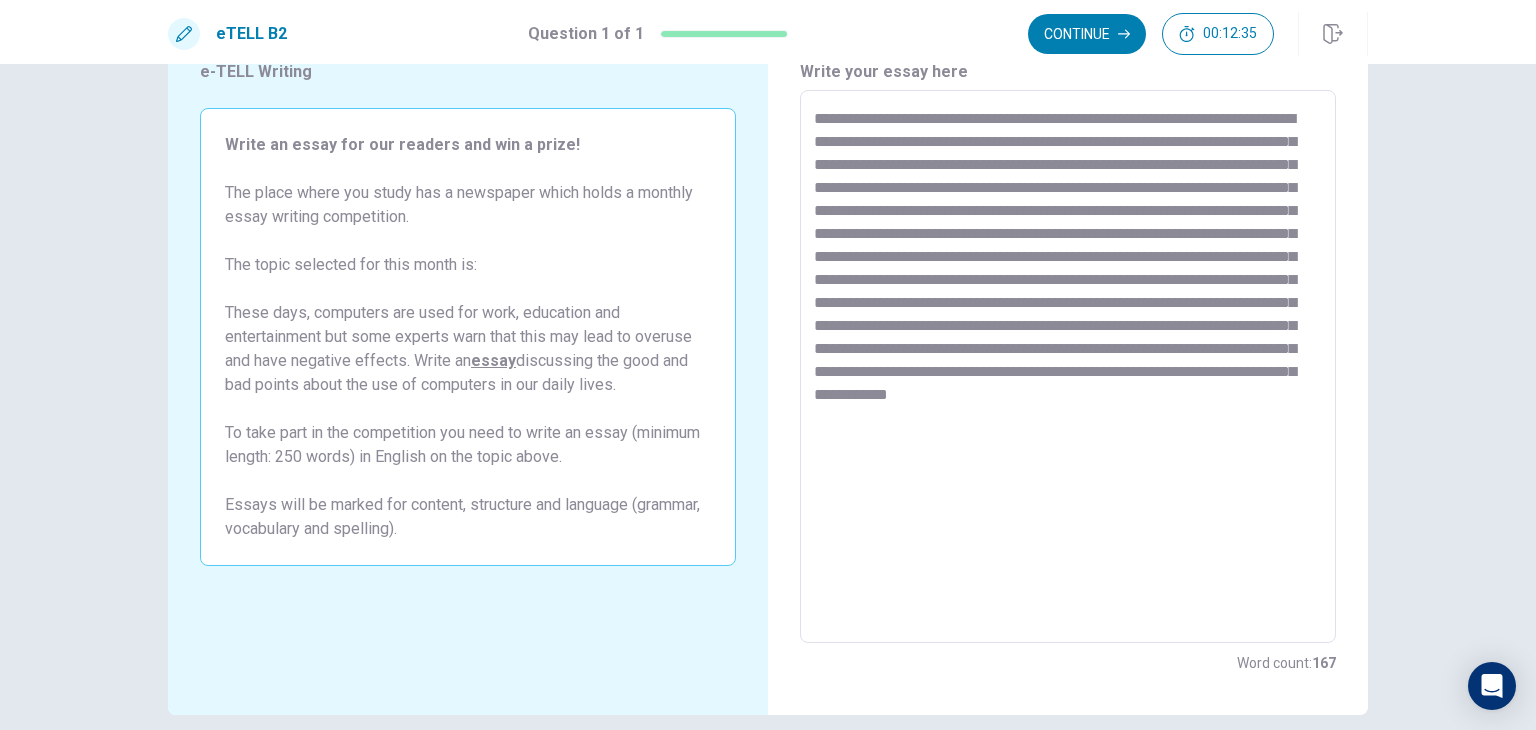 click on "**********" at bounding box center [1068, 367] 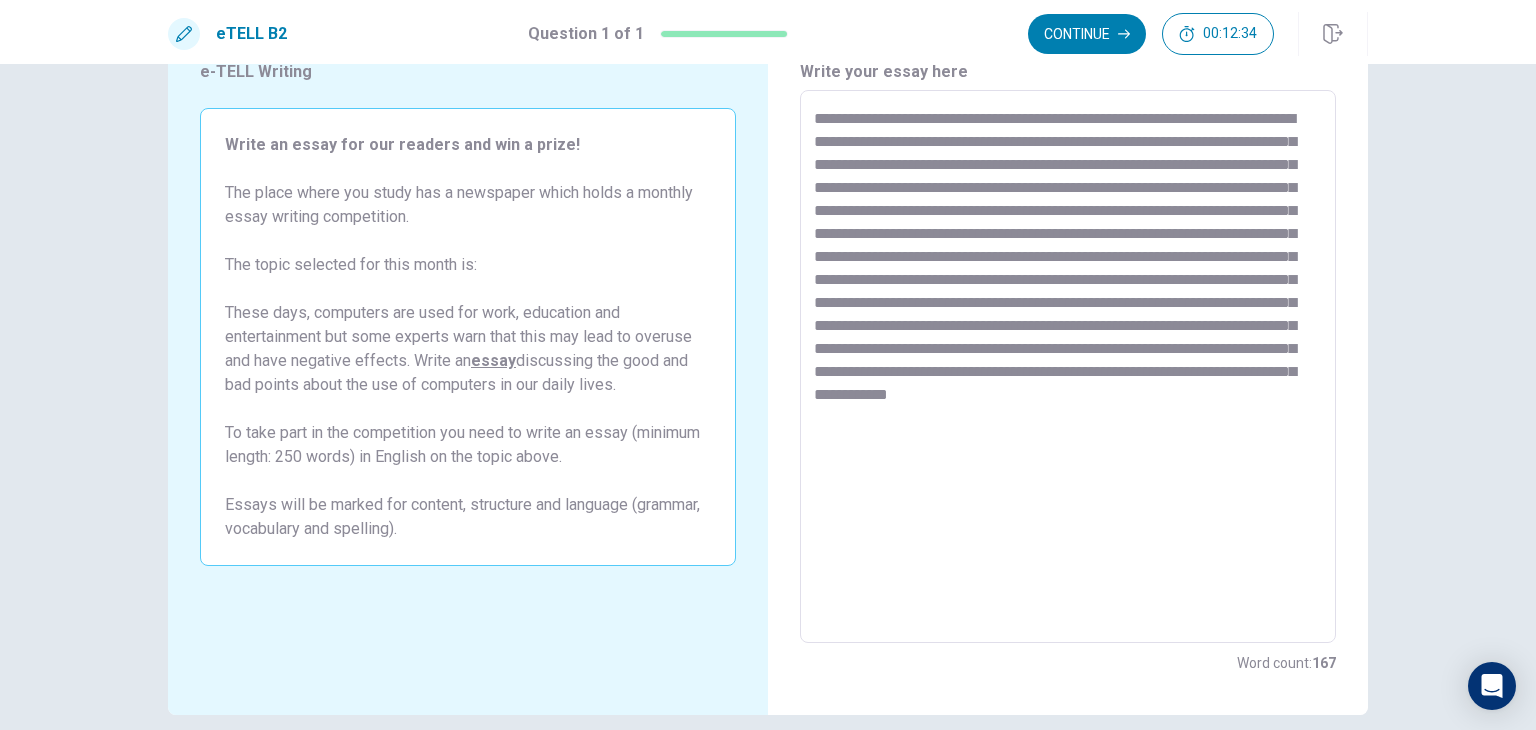 click on "**********" at bounding box center (1068, 367) 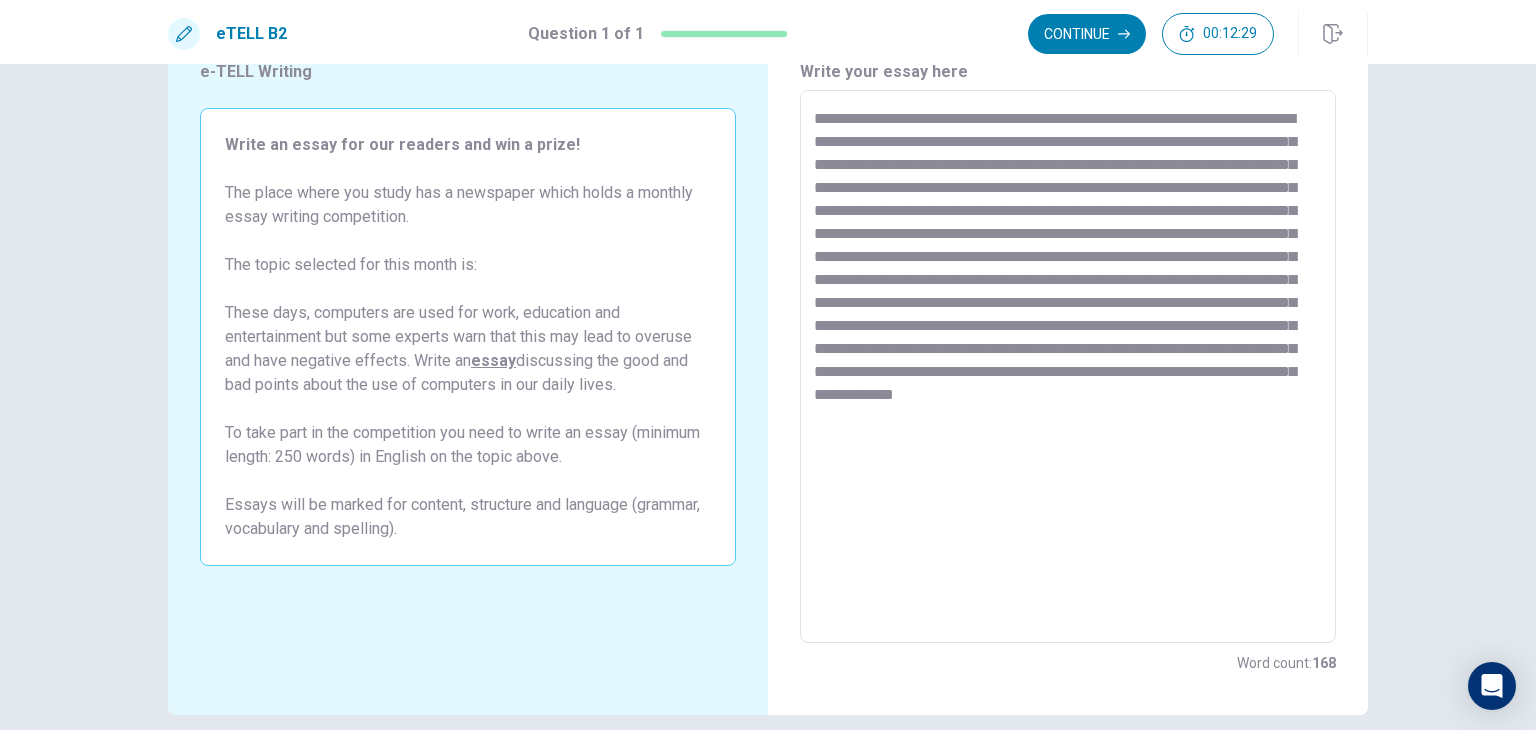 click on "**********" at bounding box center [1068, 367] 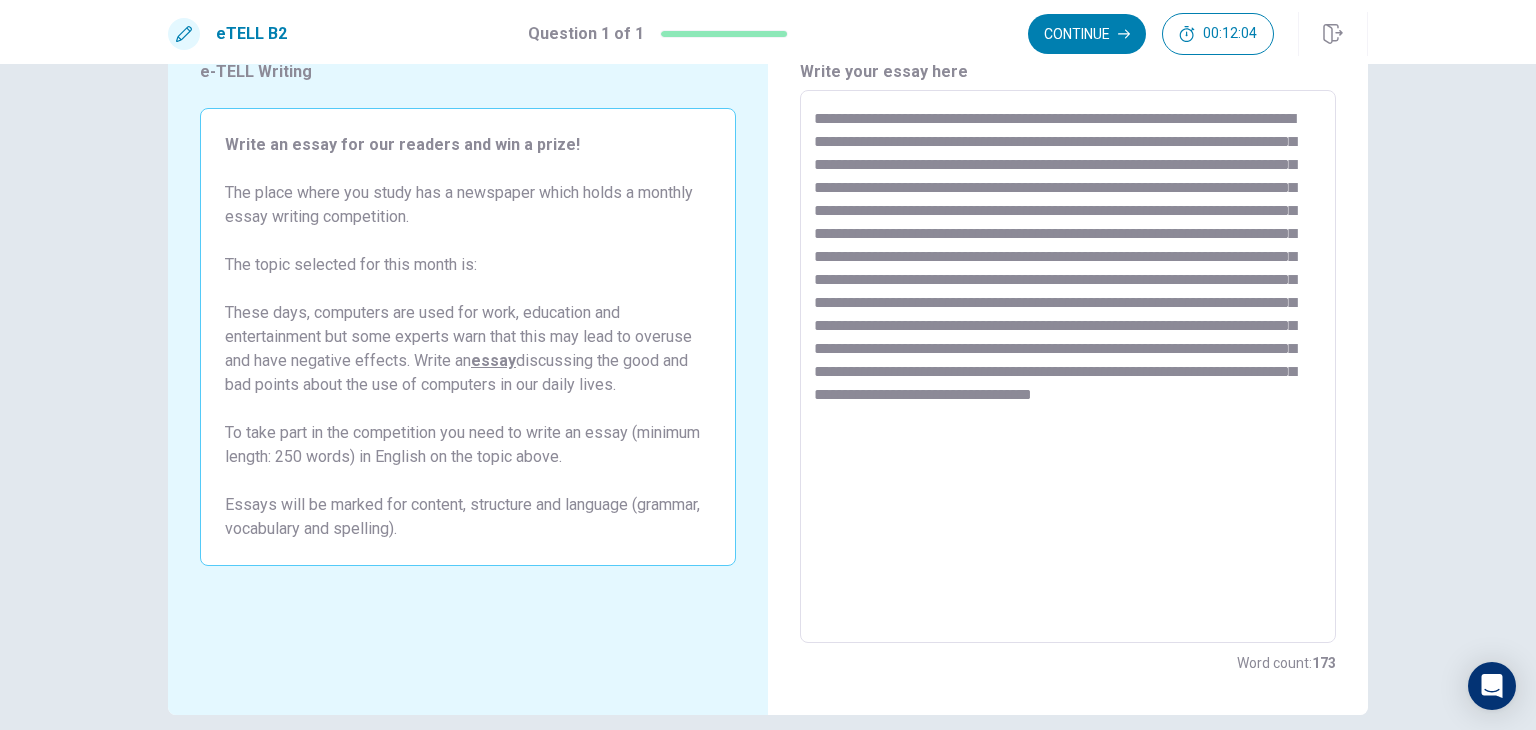 drag, startPoint x: 1204, startPoint y: 433, endPoint x: 1199, endPoint y: 443, distance: 11.18034 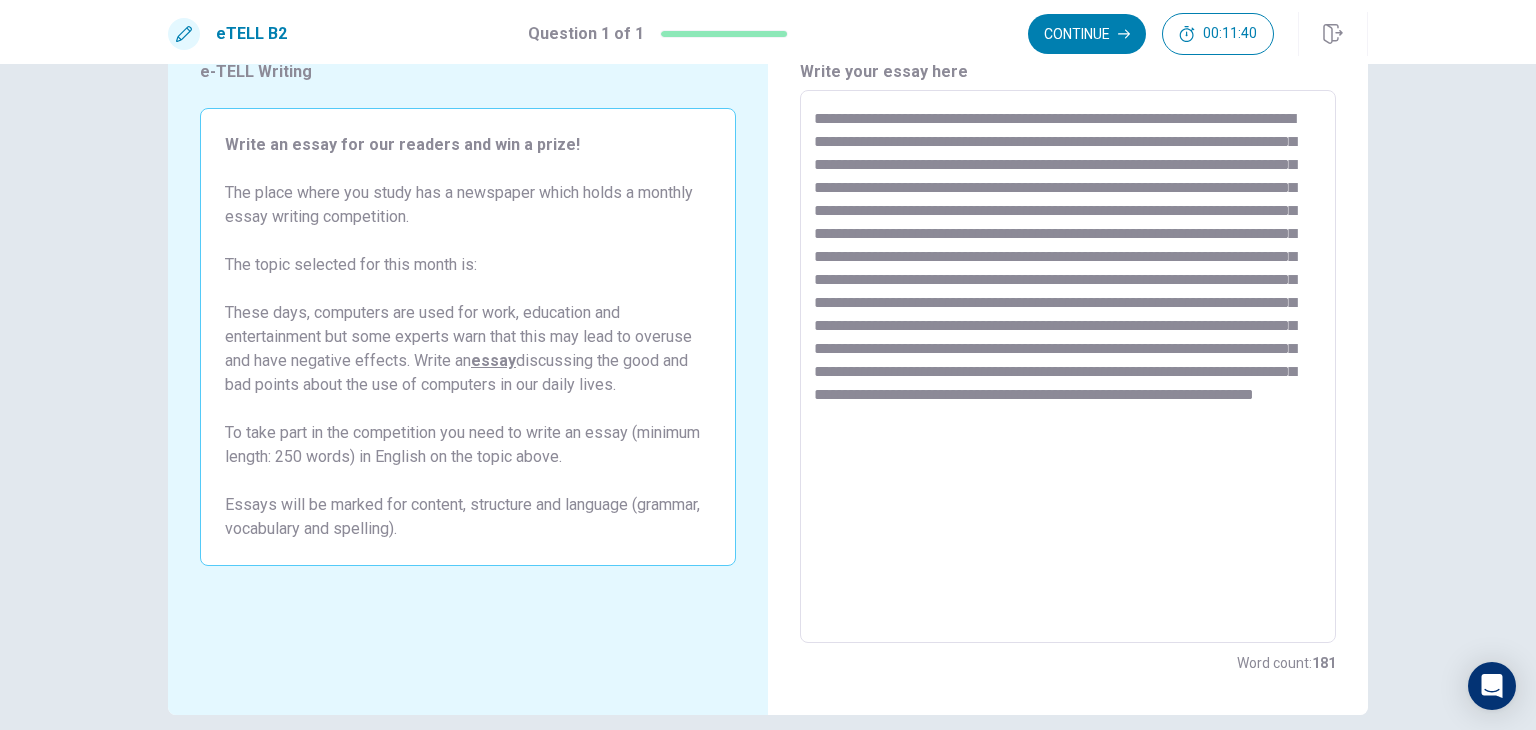click at bounding box center (1068, 367) 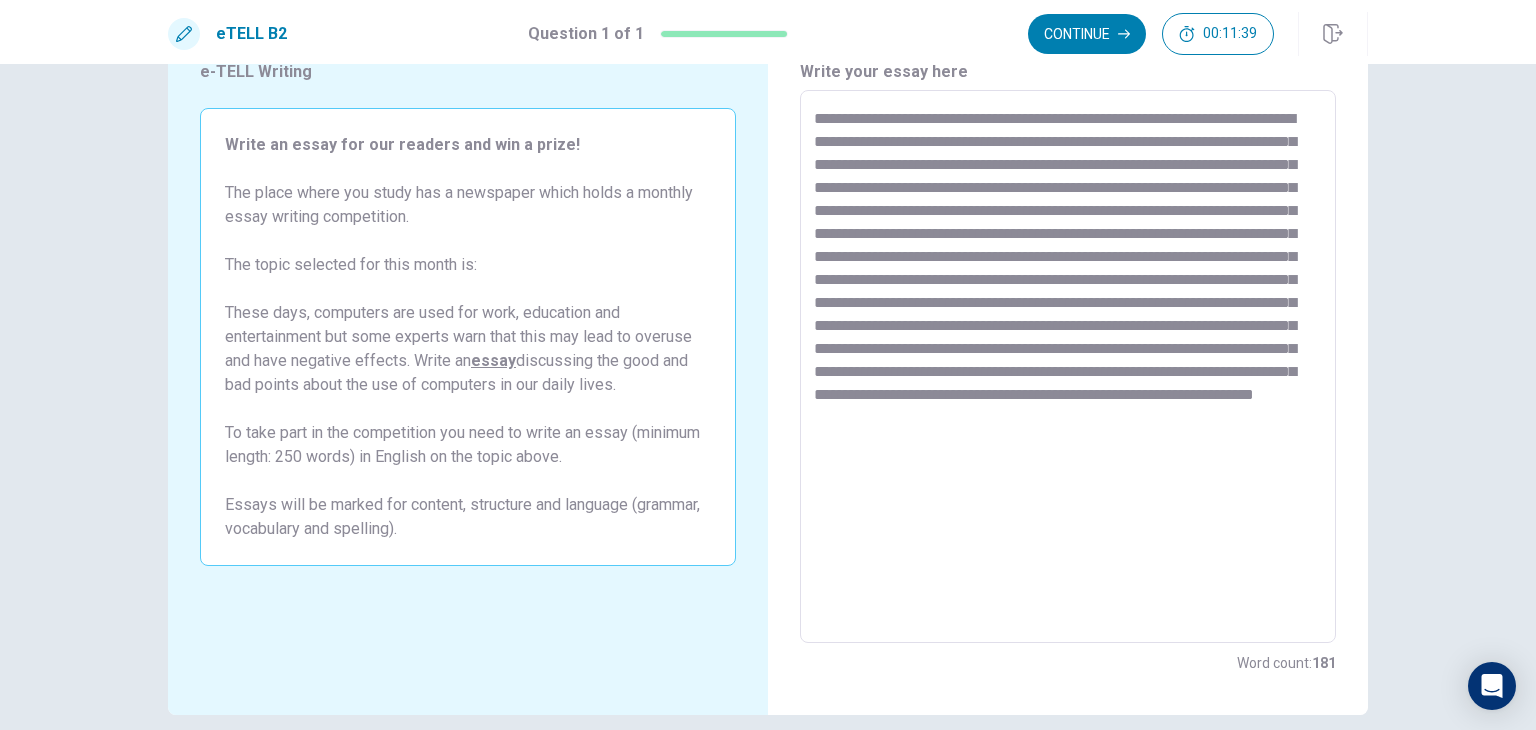 click at bounding box center (1068, 367) 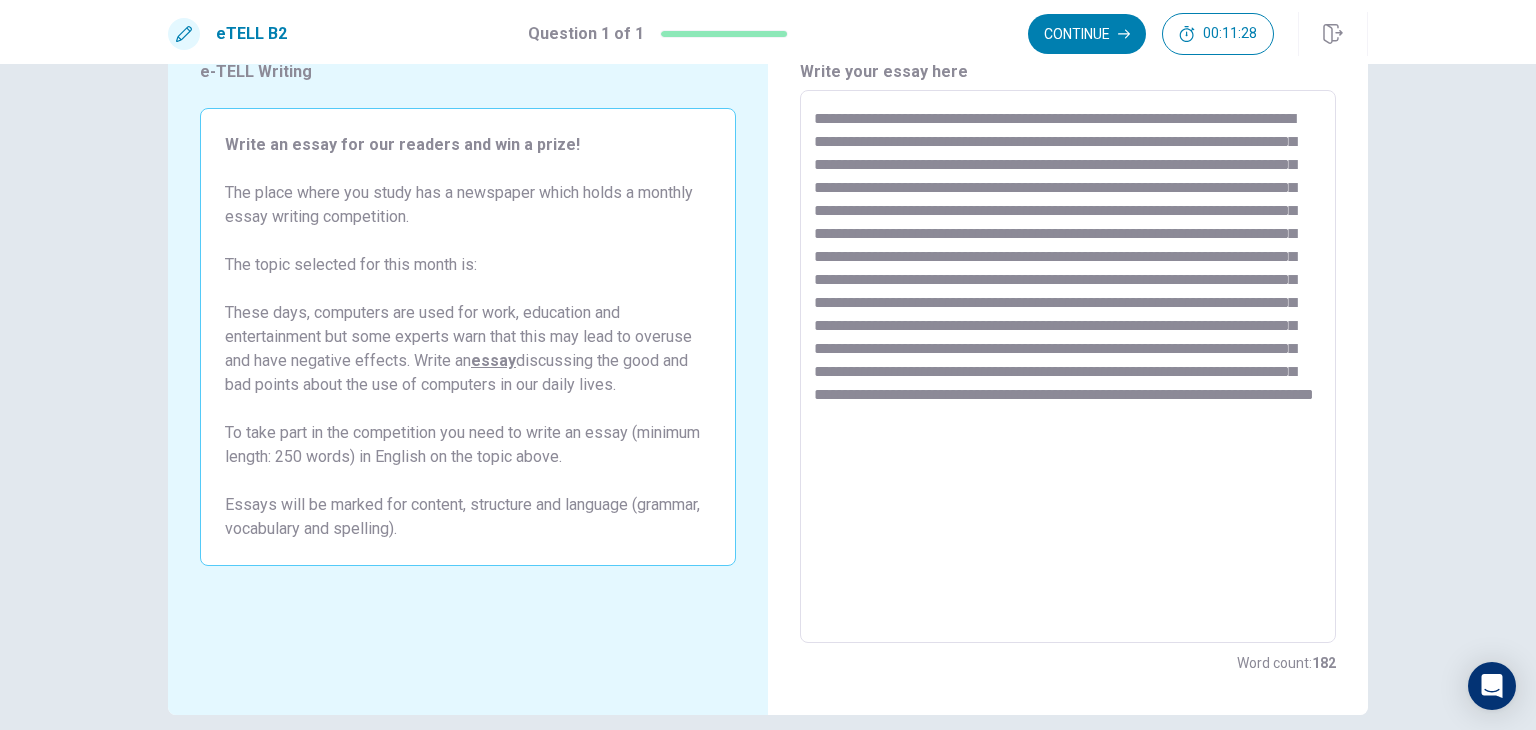 click at bounding box center [1068, 367] 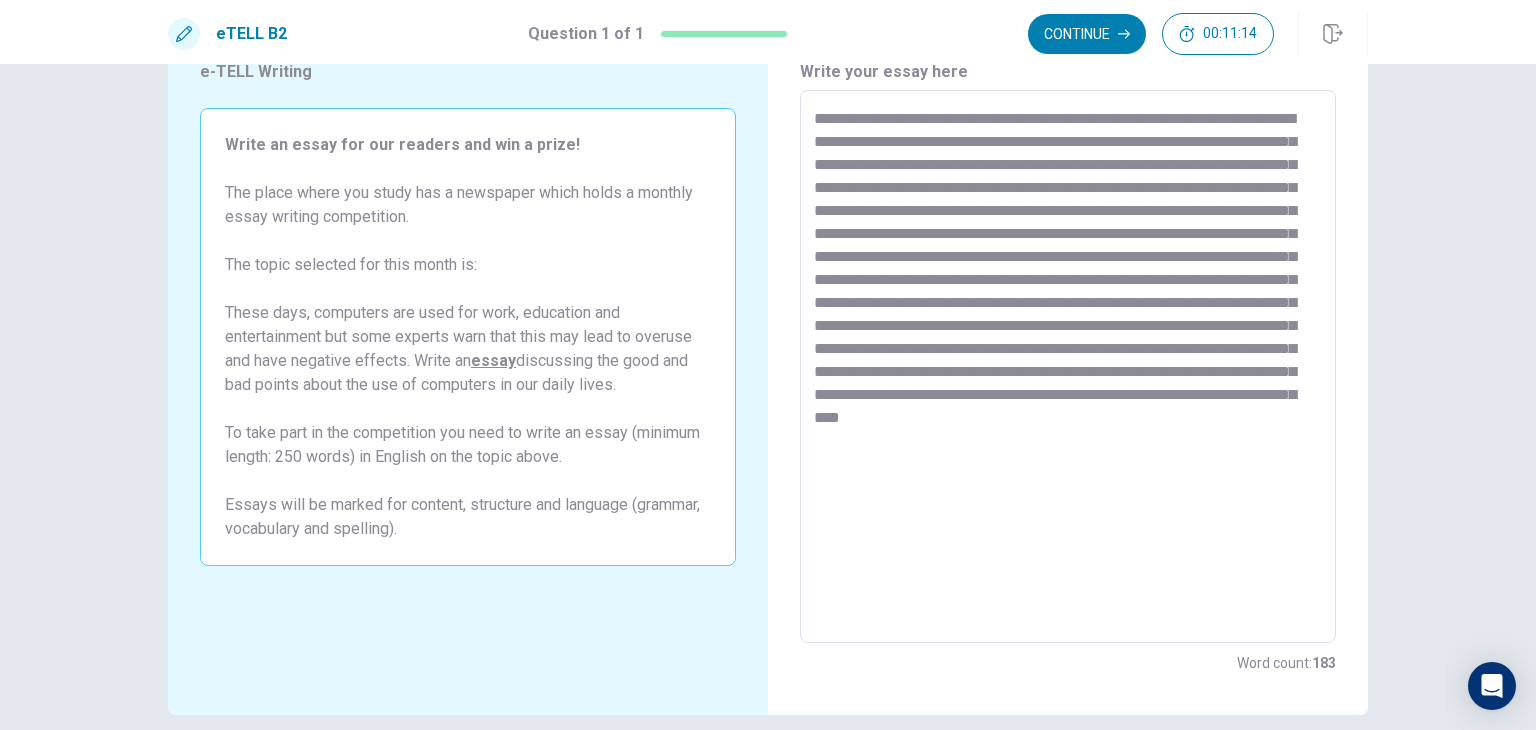 click at bounding box center (1068, 367) 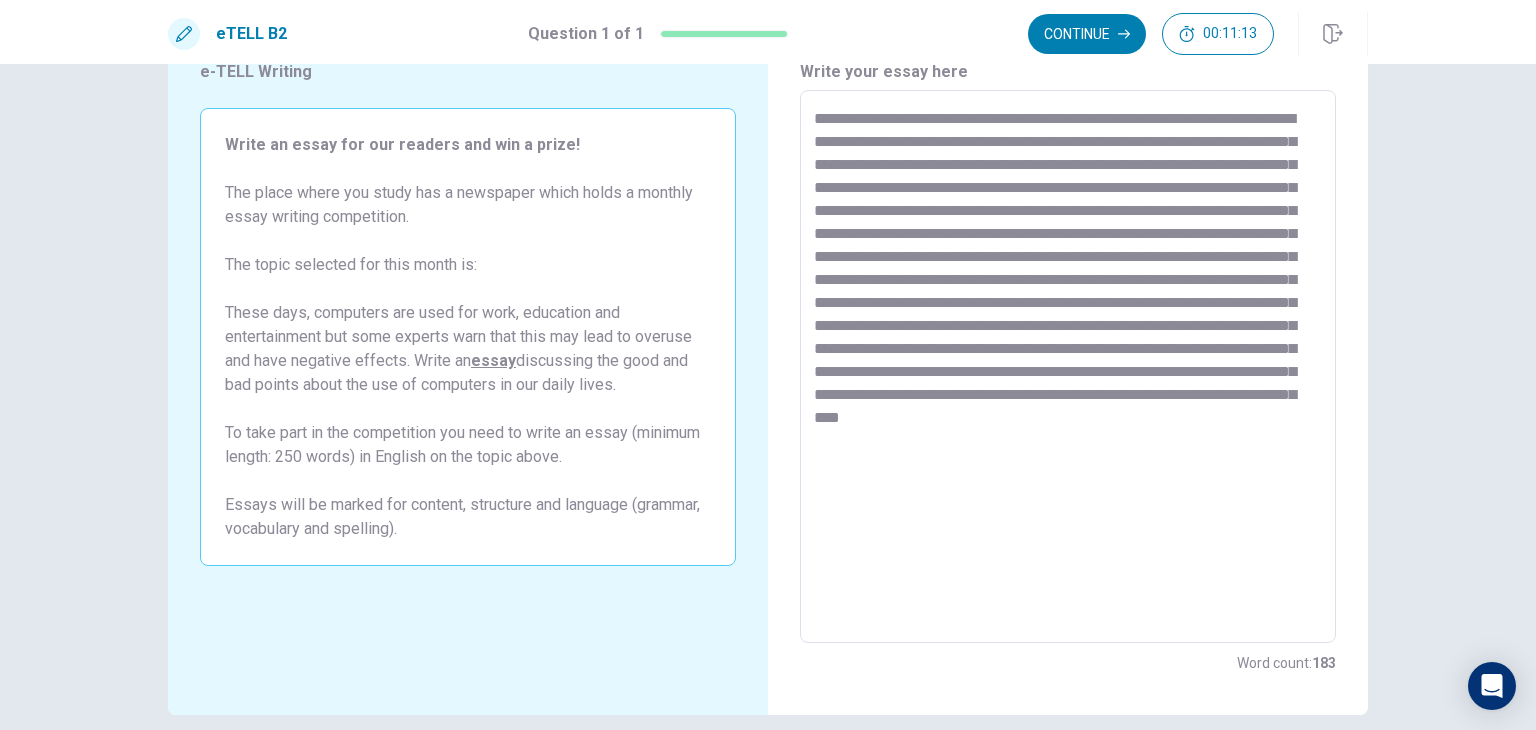 click at bounding box center (1068, 367) 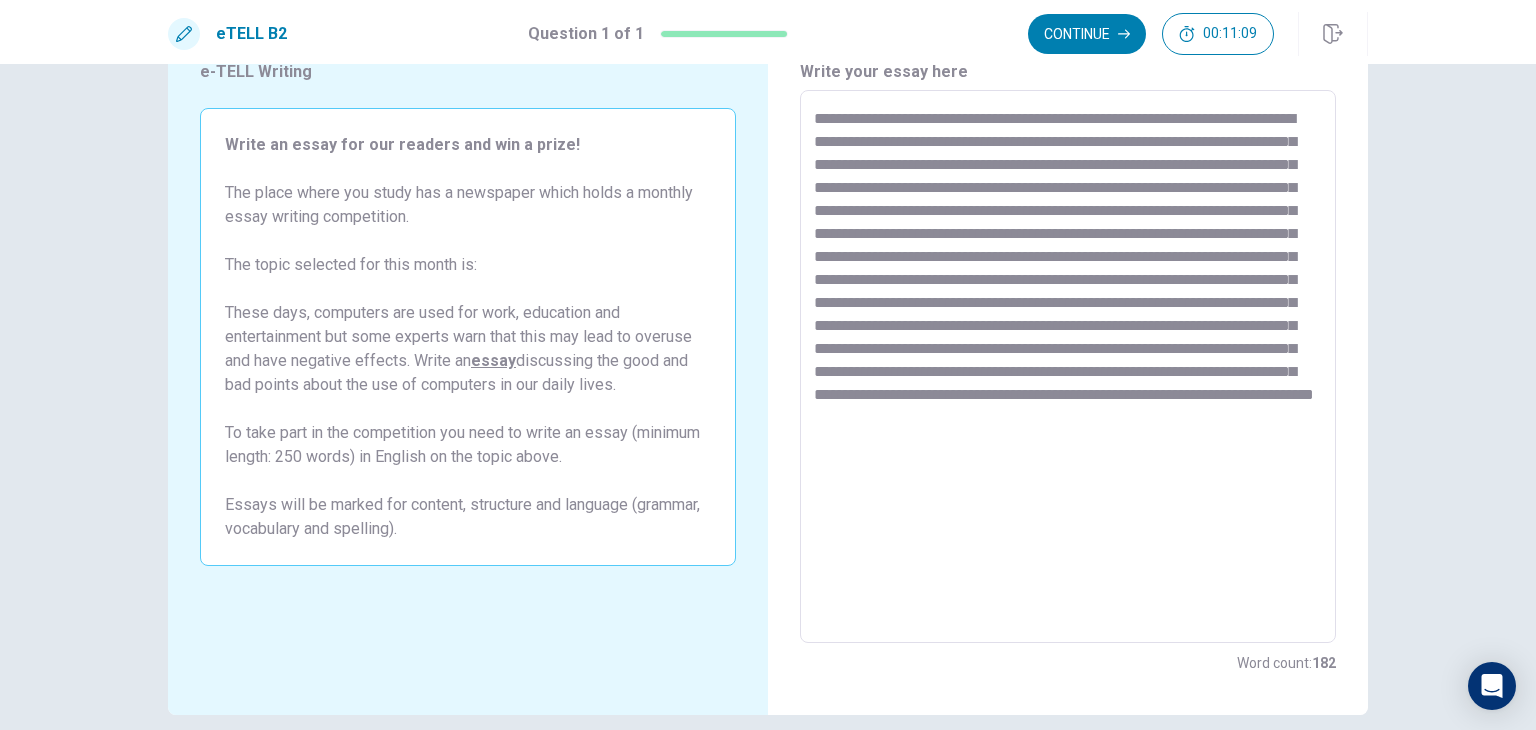 click at bounding box center [1068, 367] 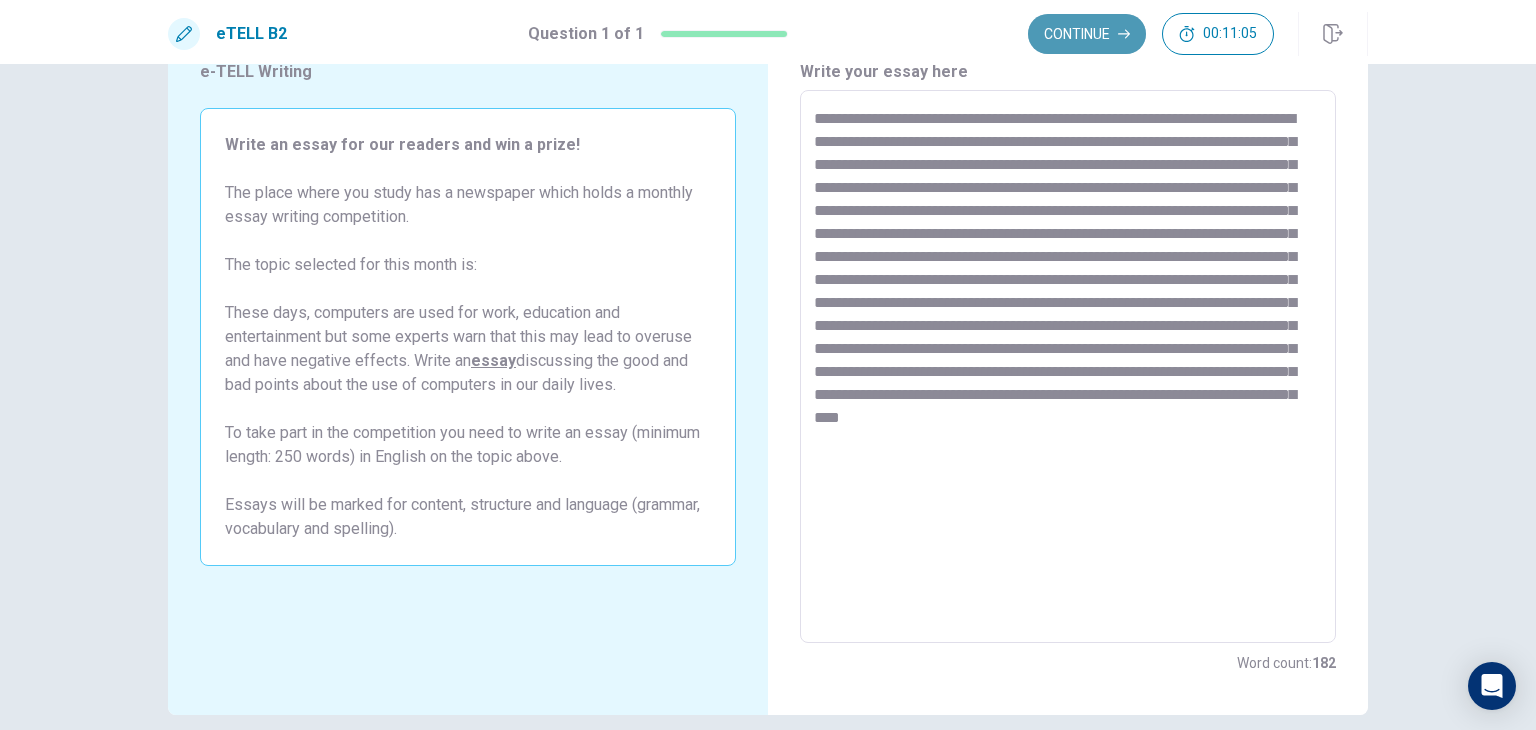click on "Continue" at bounding box center (1087, 34) 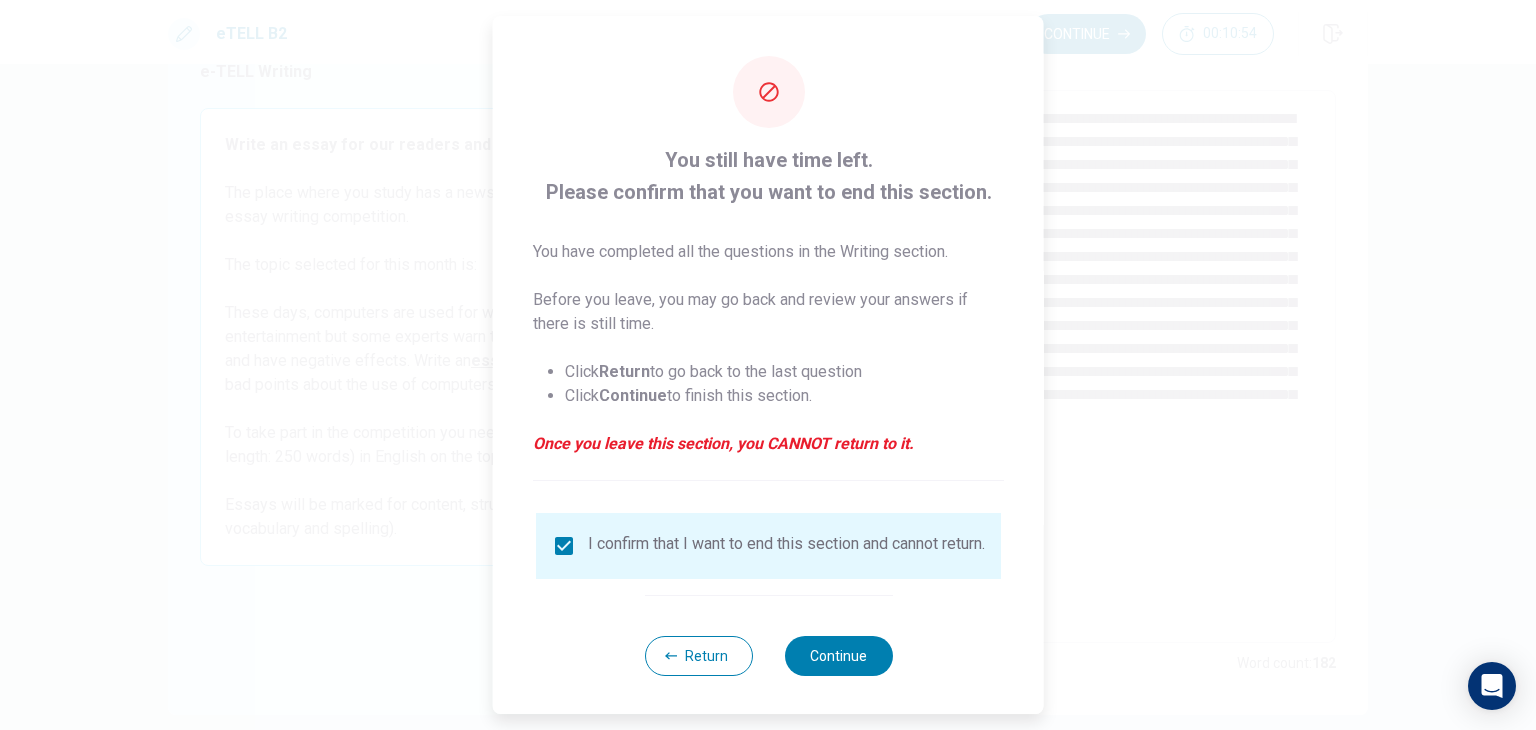 scroll, scrollTop: 16, scrollLeft: 0, axis: vertical 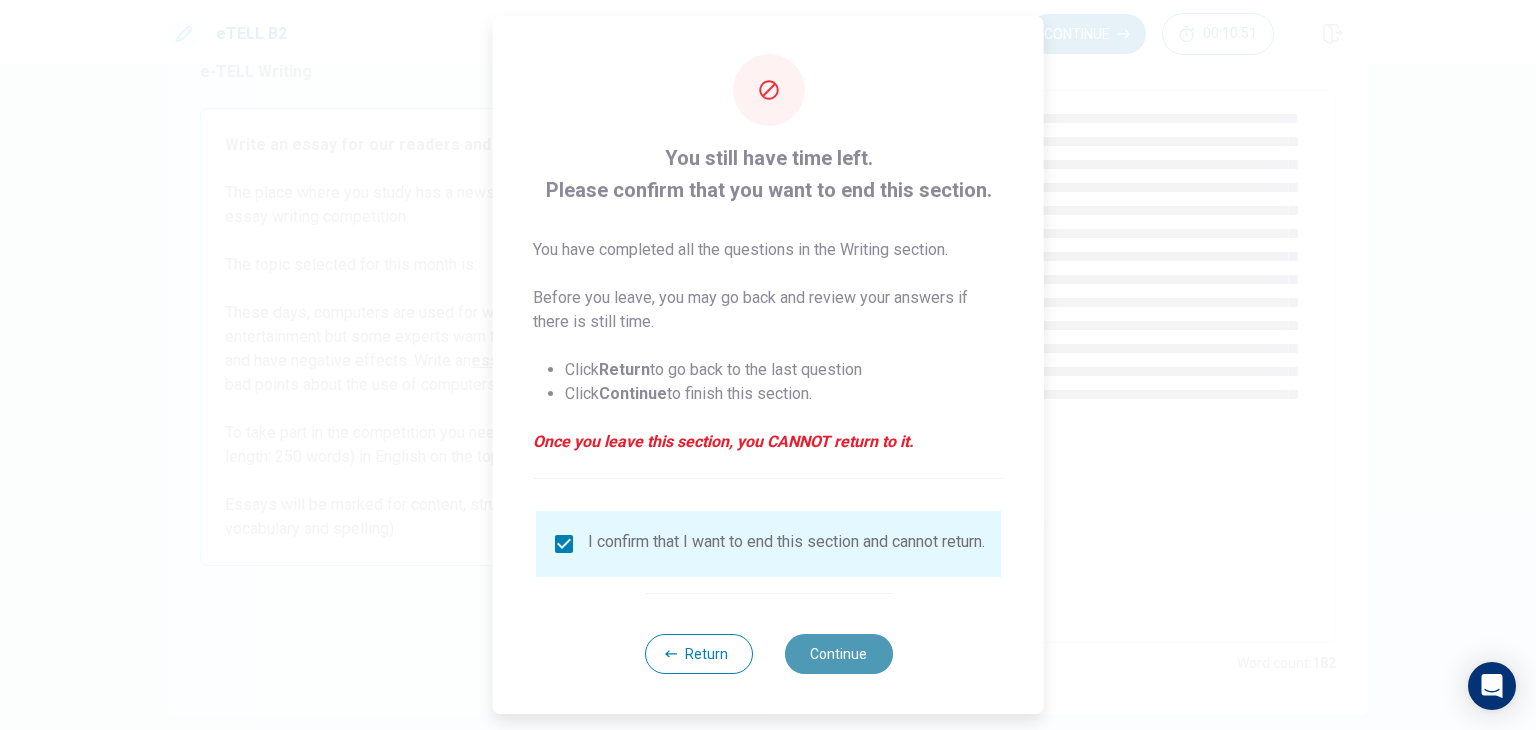 click on "Continue" at bounding box center (838, 654) 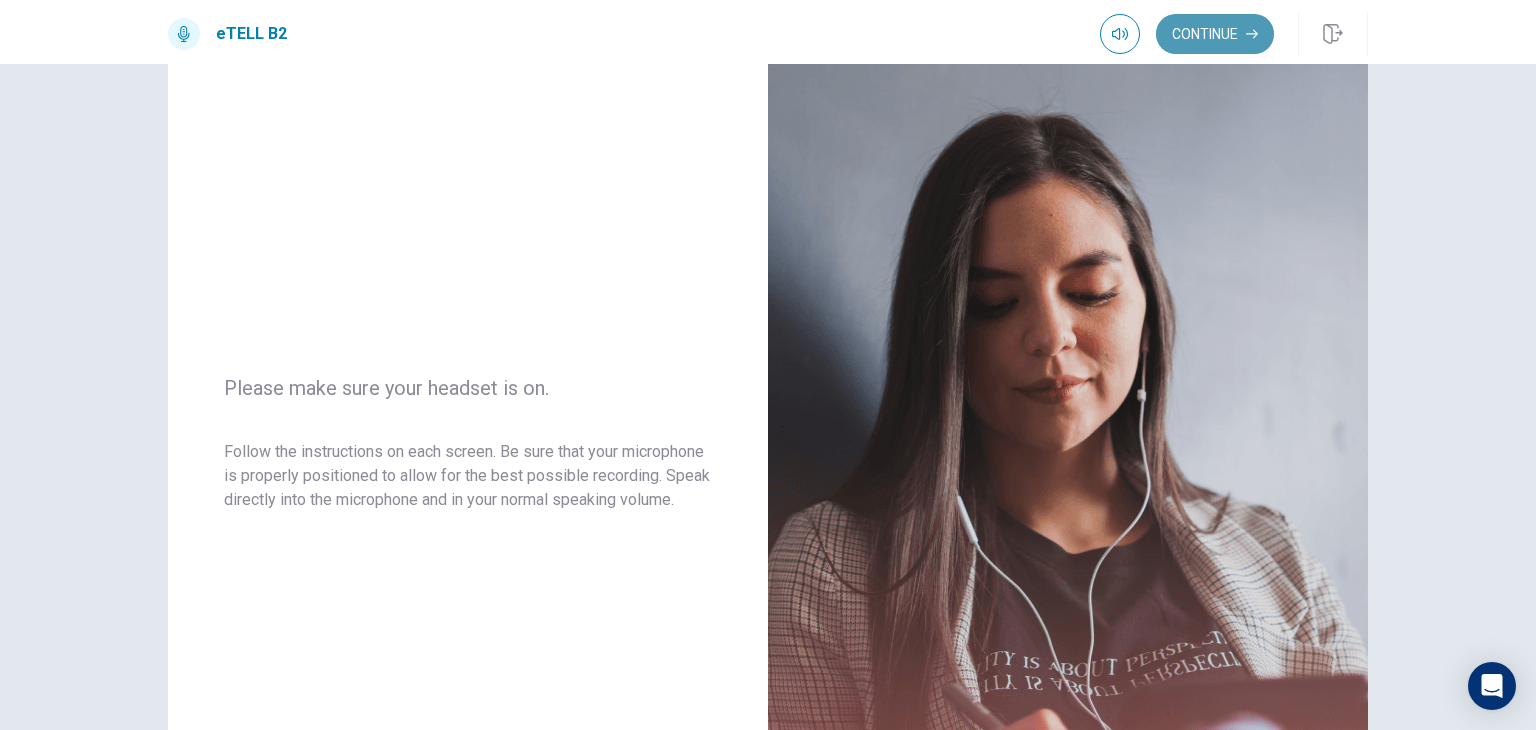 click on "Continue" at bounding box center [1215, 34] 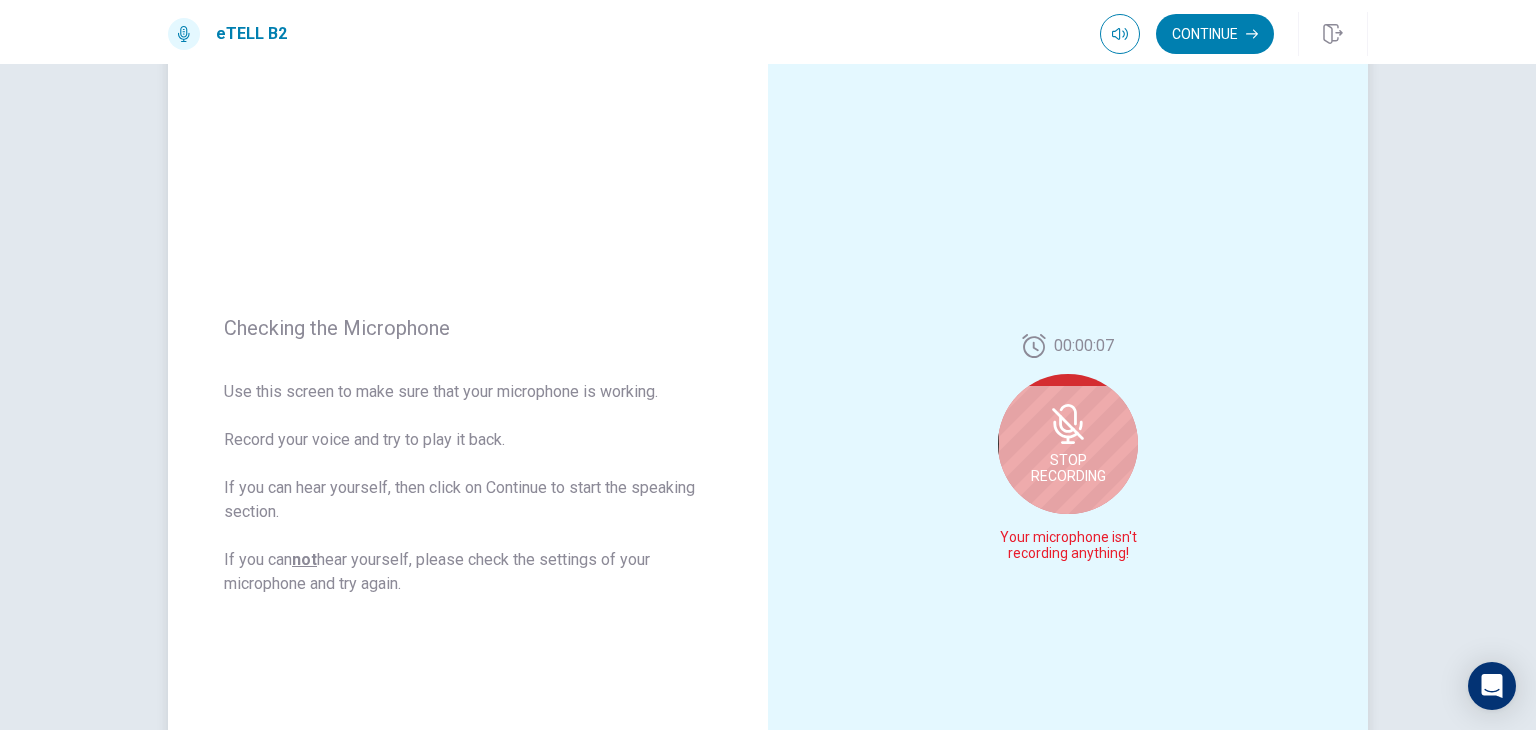 click on "Stop   Recording" at bounding box center (1068, 468) 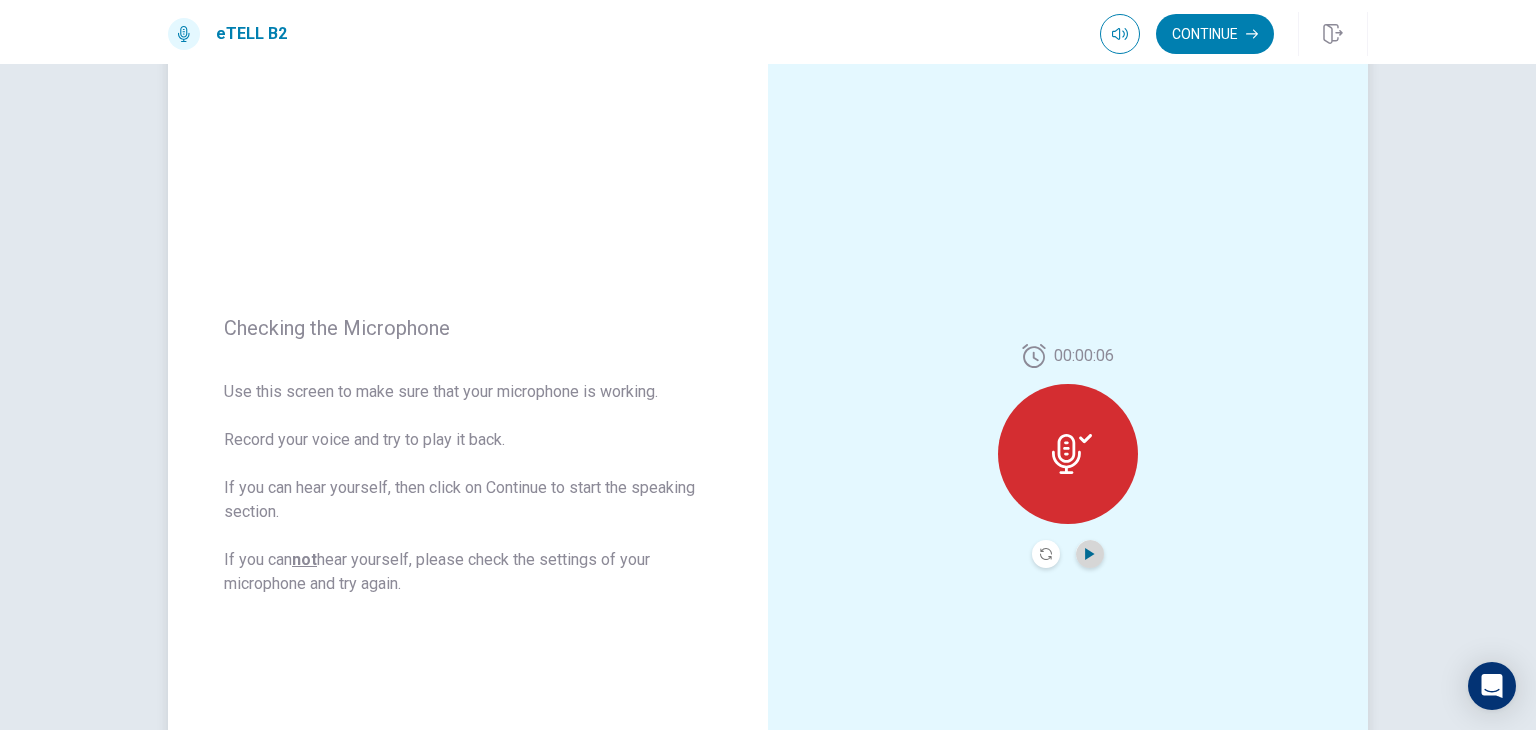 click 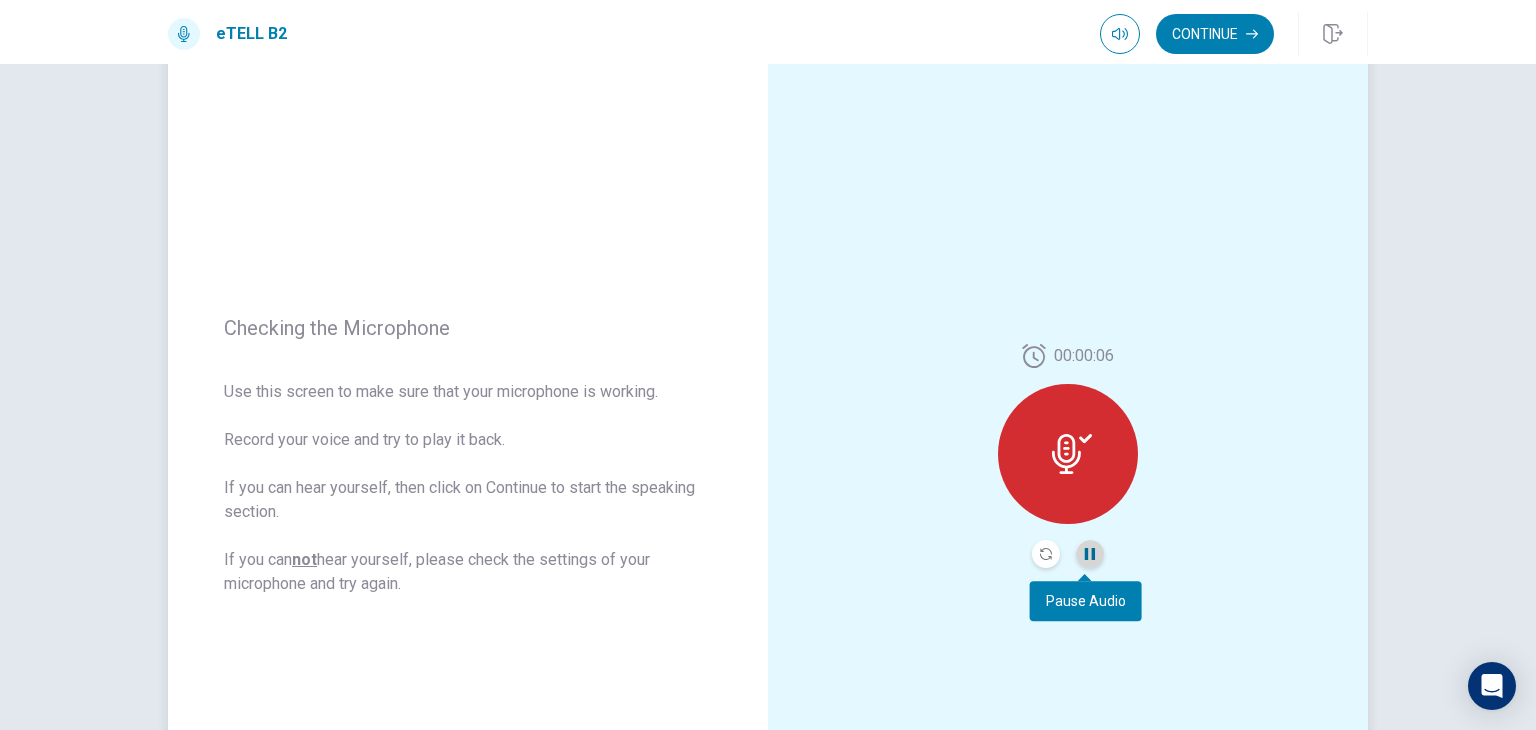 click 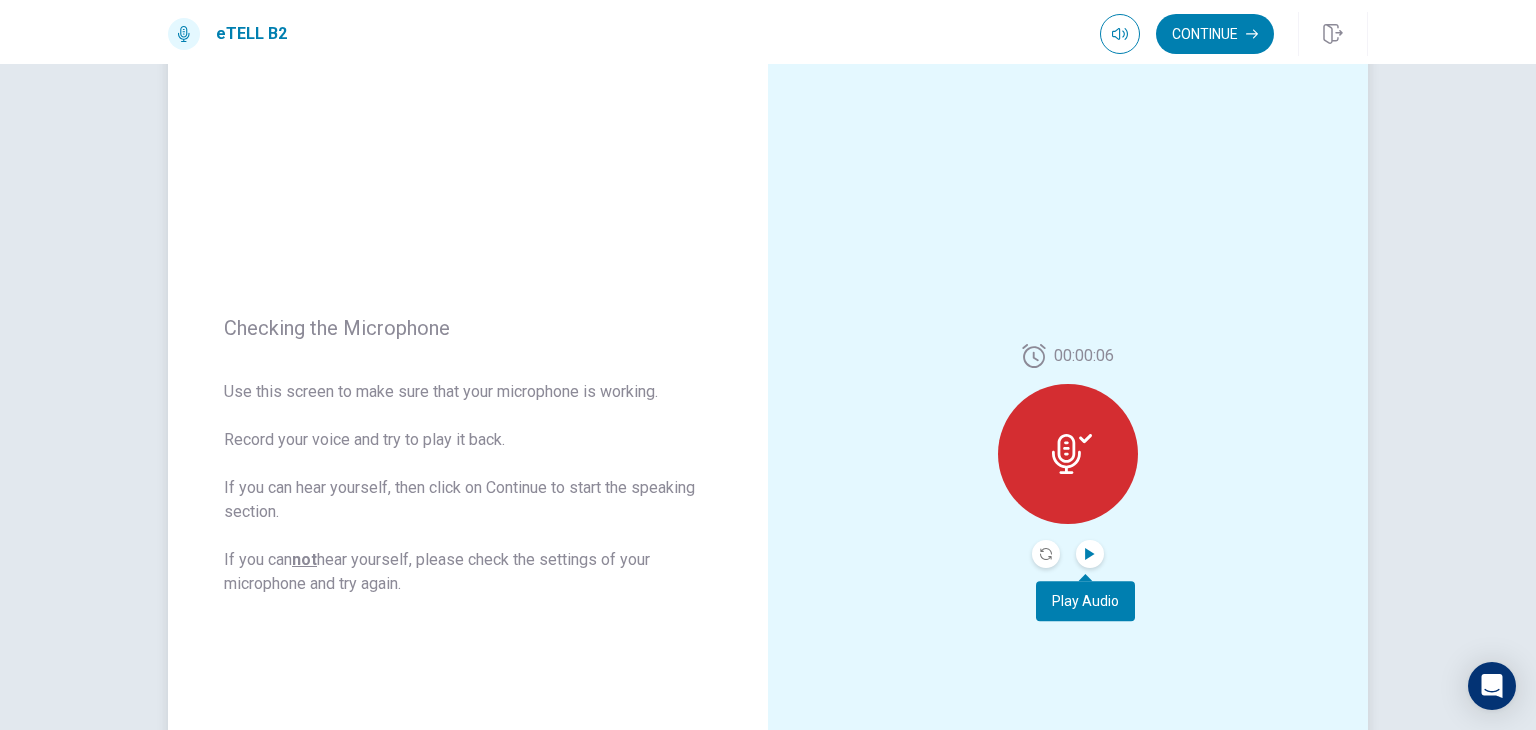 click on "This site uses cookies, as explained in our  Privacy Policy . If you agree to the use of cookies, please click the Accept button and continue to browse our site.   Privacy Policy Accept   eTELL B2 Continue Continue Checking the Microphone Use this screen to make sure that your microphone is working. Record your voice and try to play it back. If you can hear yourself, then click on Continue to start the speaking section. If you can  not  hear yourself, please check the settings of your microphone and try again.  00:00:06 © Copyright  2025 Going somewhere? You are not allowed to open other tabs/pages or switch windows during a test. Doing this will be reported as cheating to the Administrators. Are you sure you want to leave this page? Please continue until you finish your test. It looks like there is a problem with your internet connection. You have 10 minutes to reconnect. 00:00 Click to reconnect WARNING:  If you lose connection for more than 10 minute(s), you will need to contact us for another exam. 8" at bounding box center [768, 365] 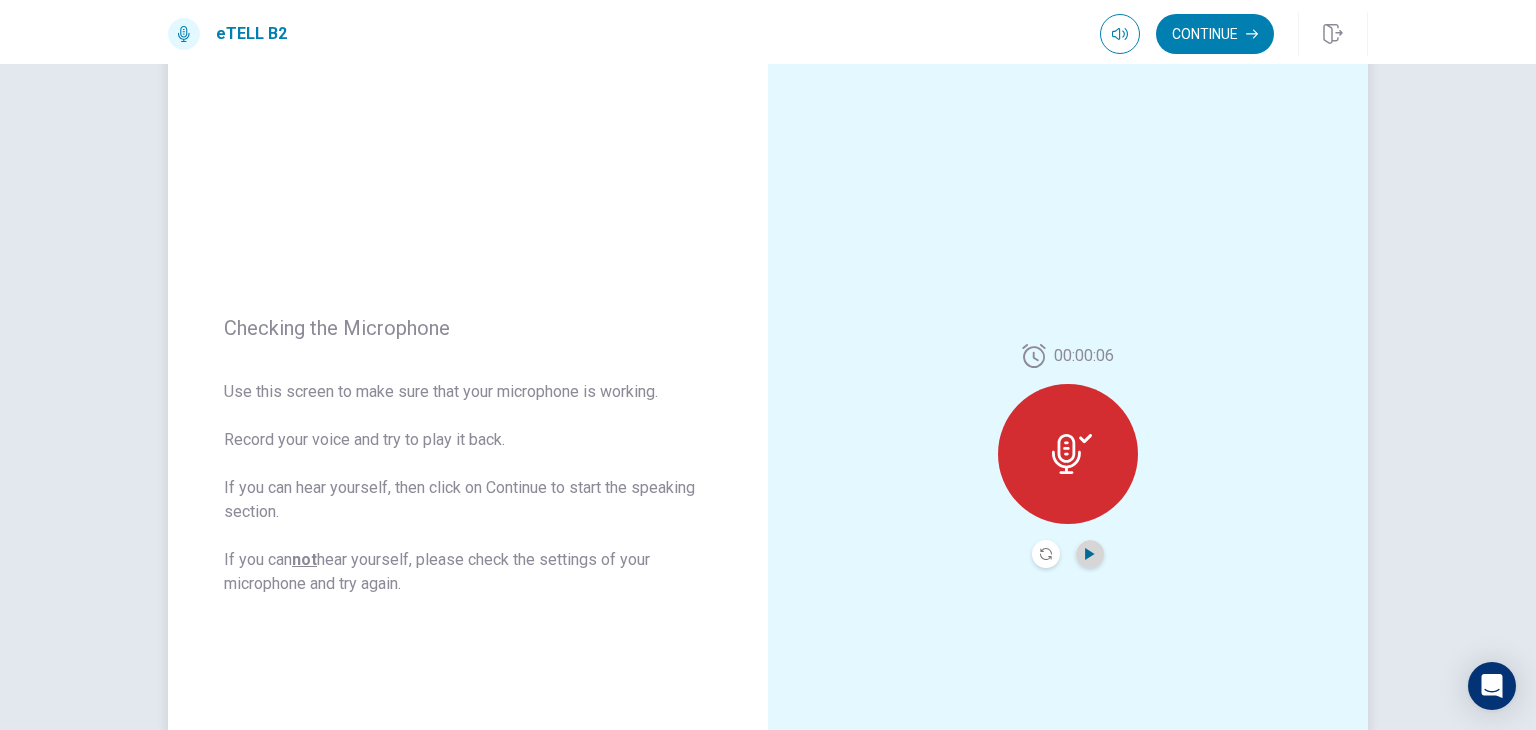 click at bounding box center [1090, 554] 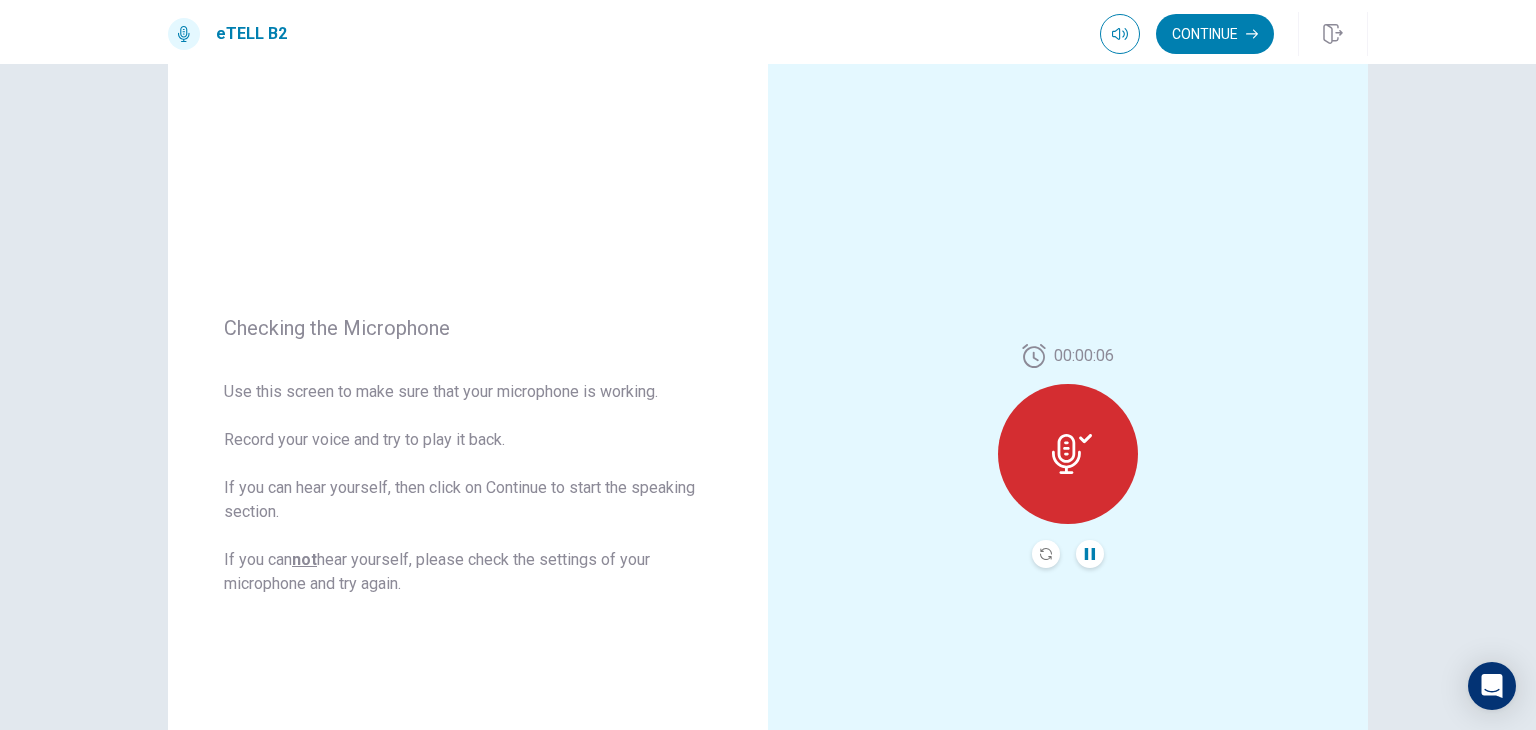 click 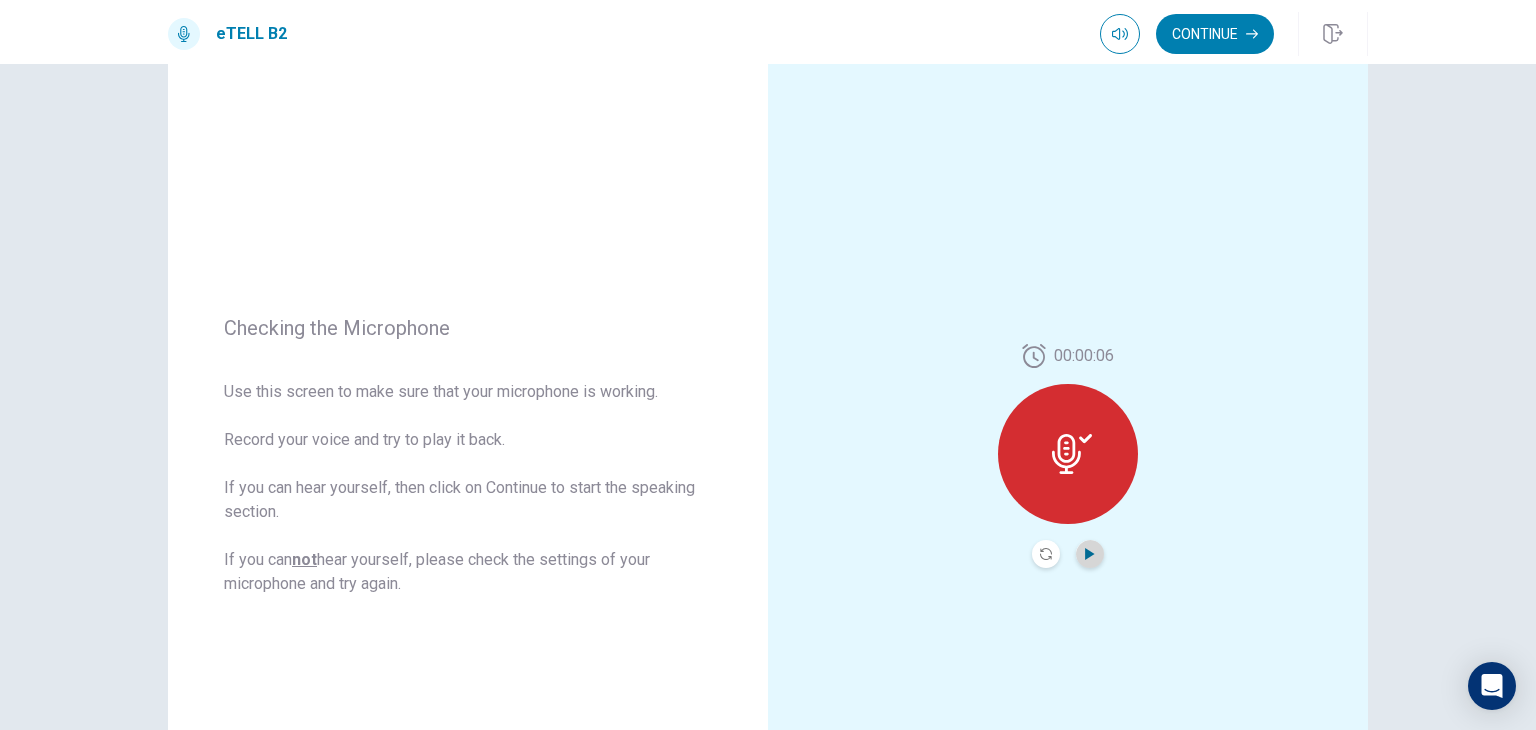 click 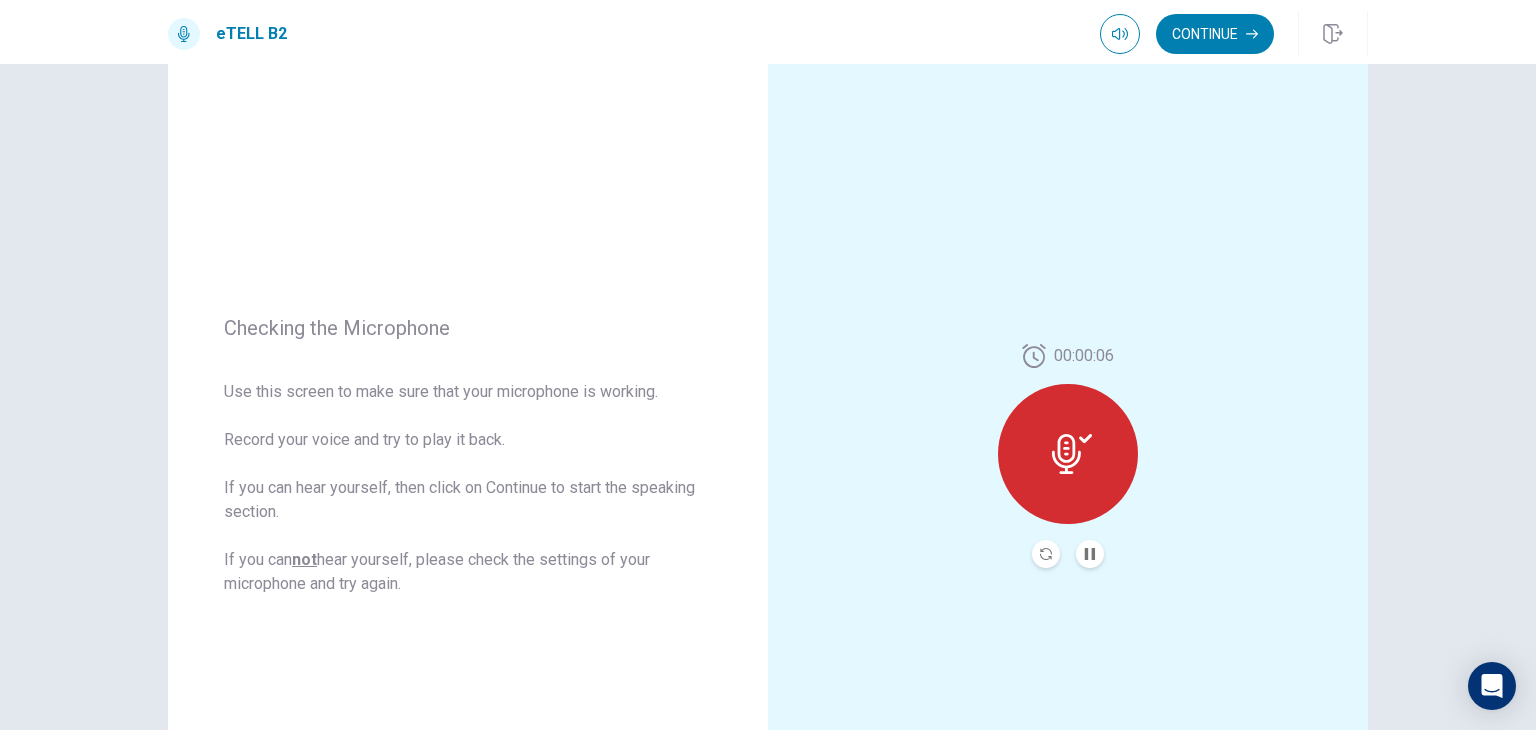 click at bounding box center (1068, 454) 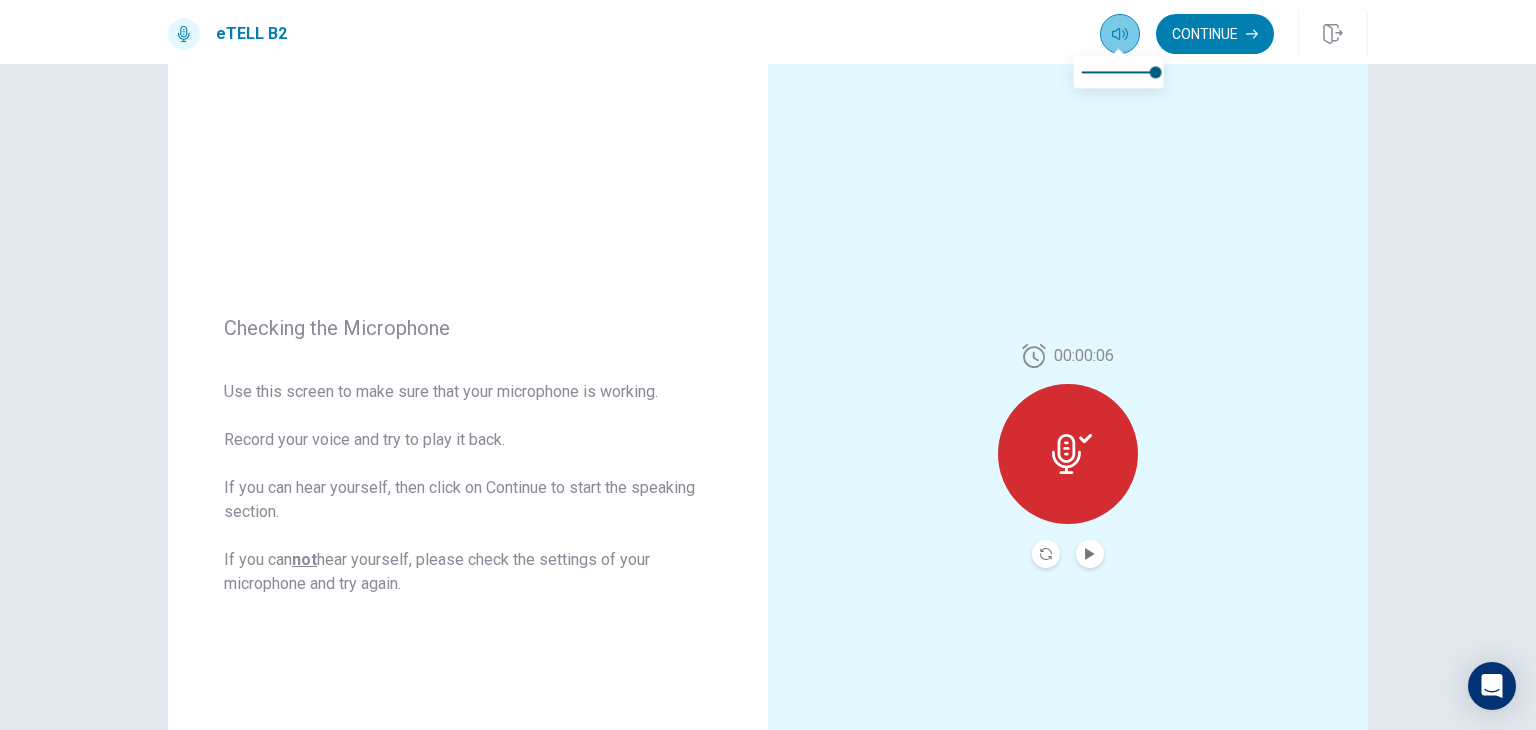 click 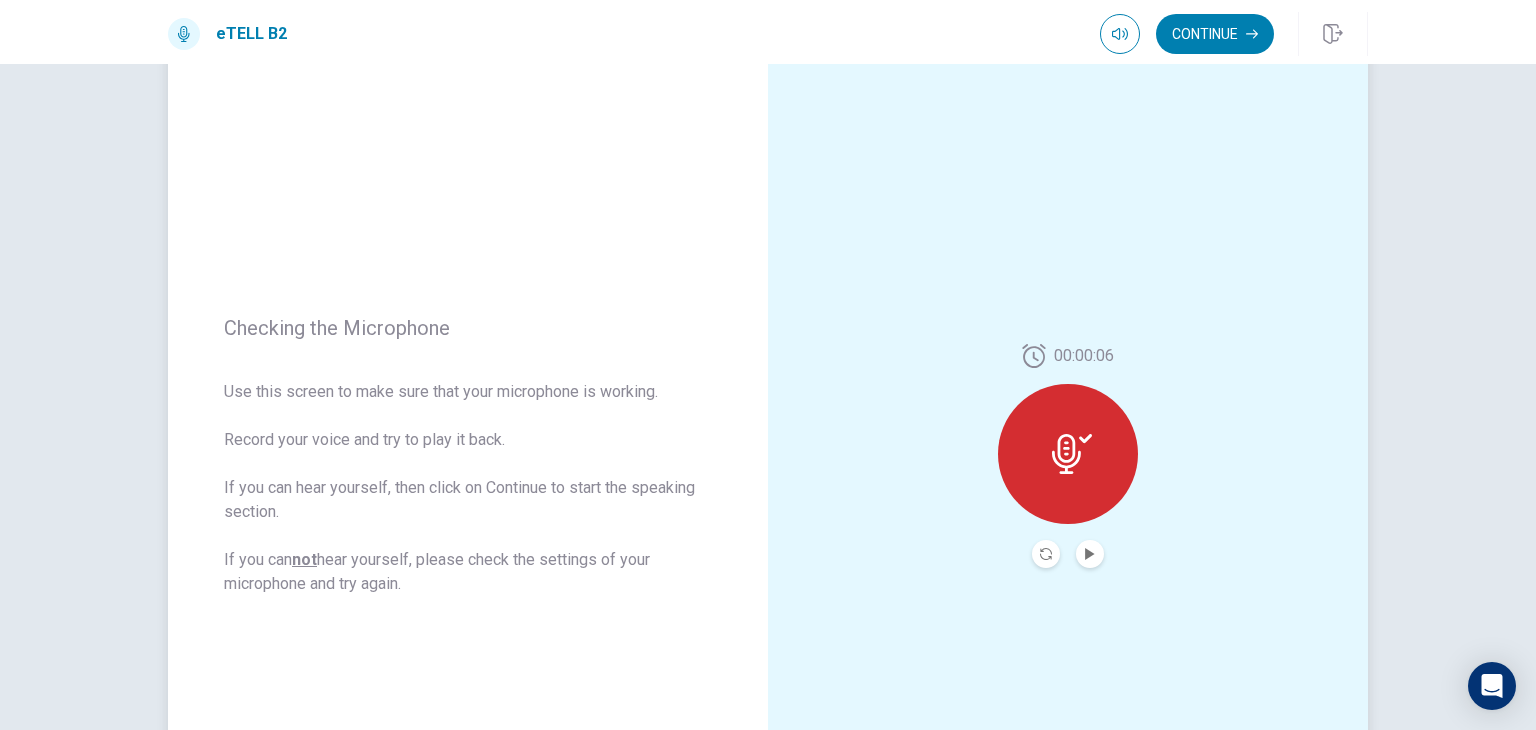 click 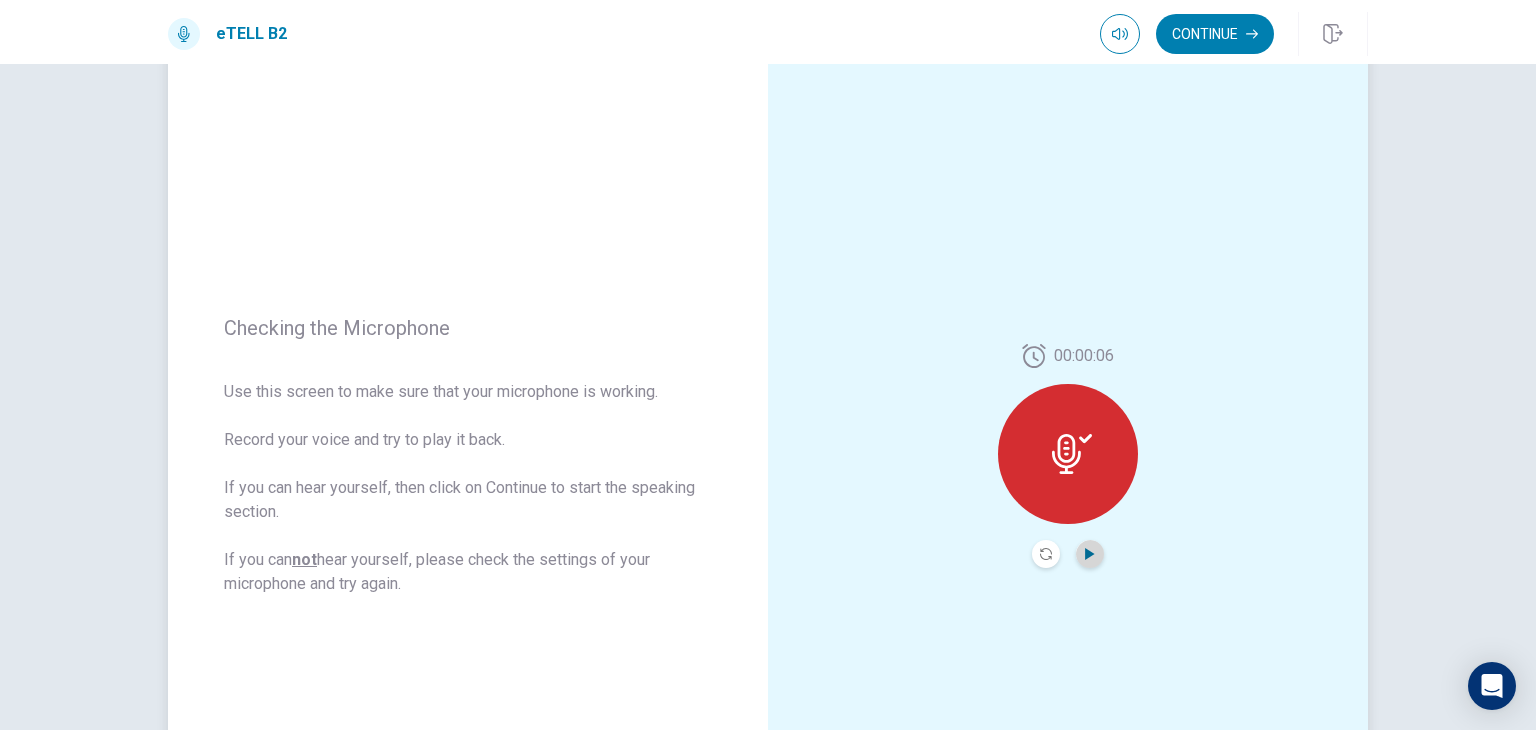 click 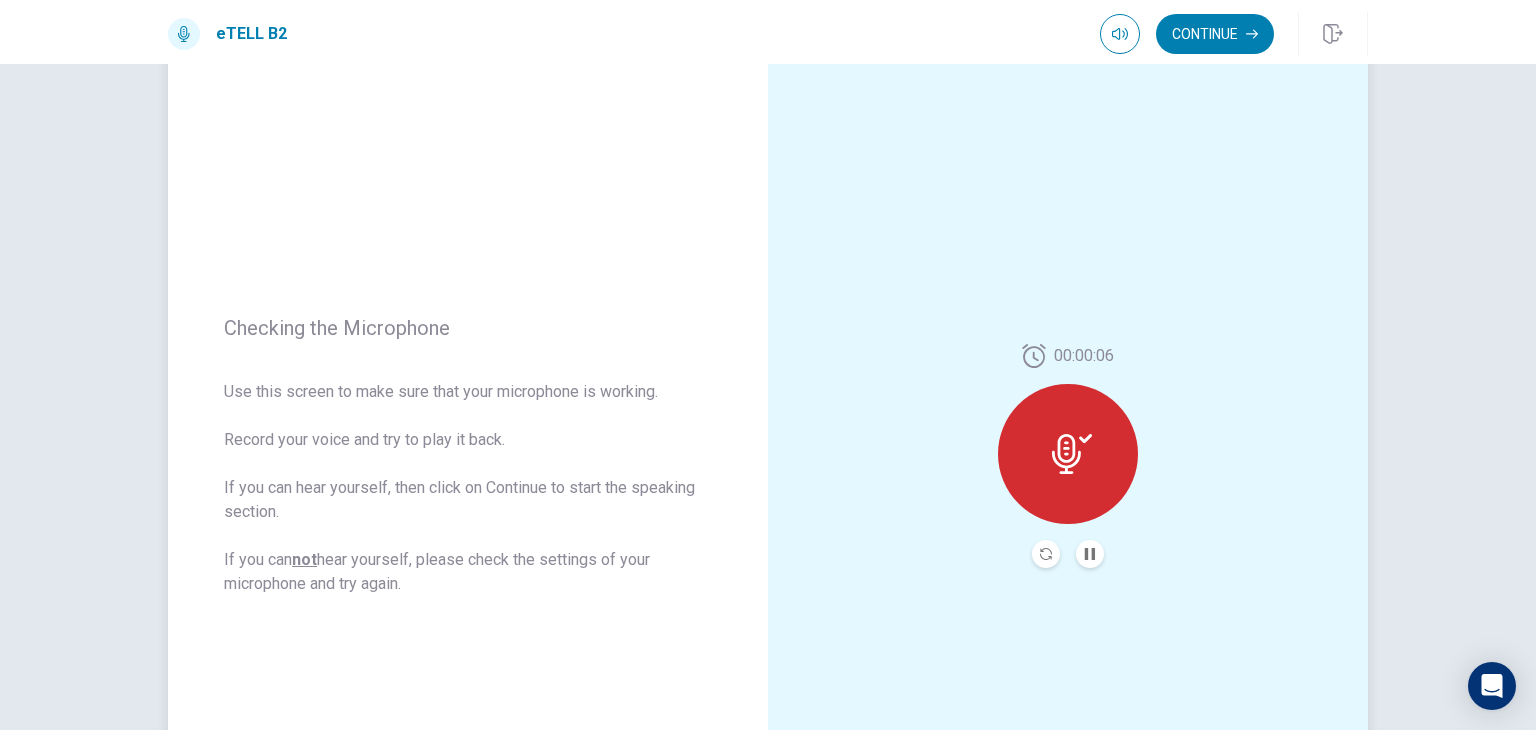 click on "00:00:06" at bounding box center (1068, 456) 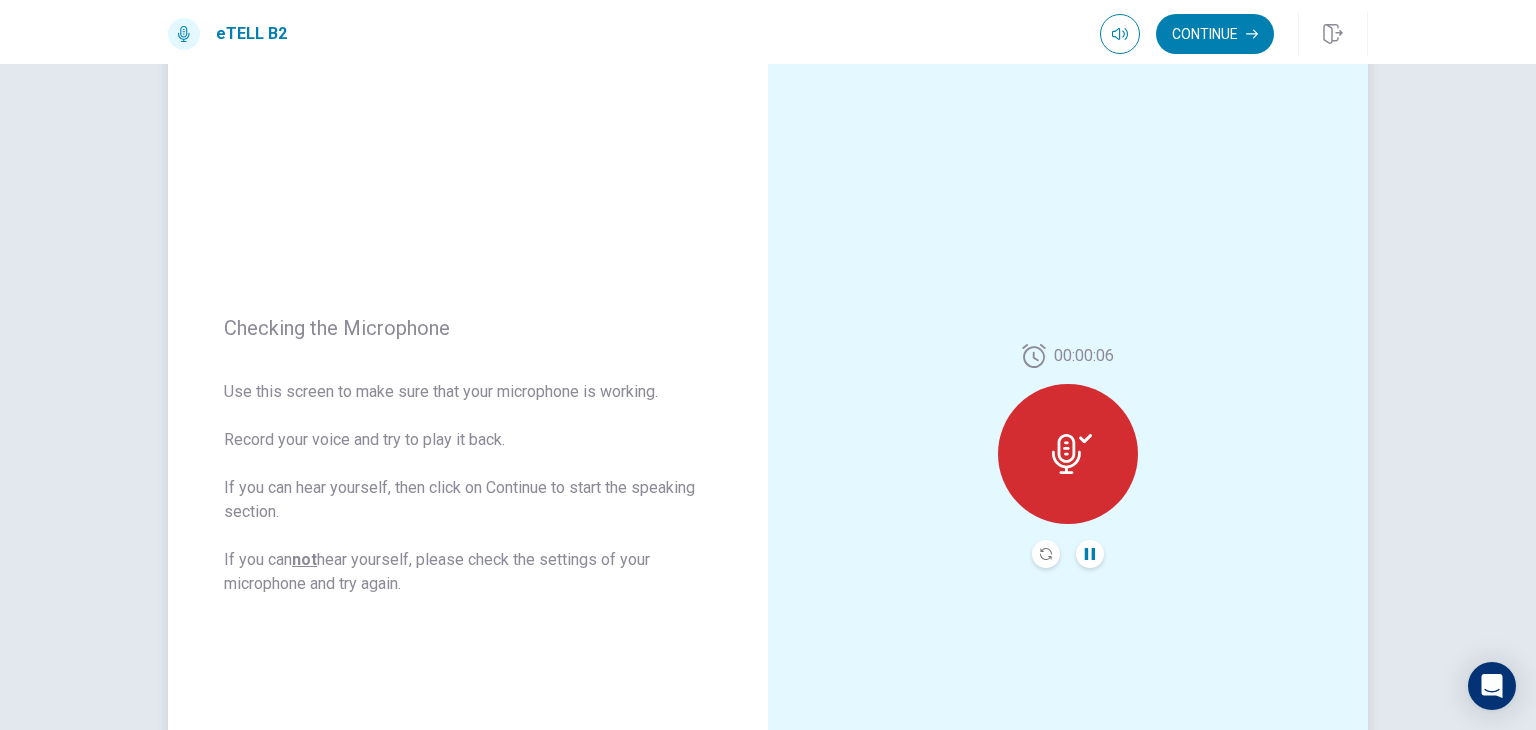 click 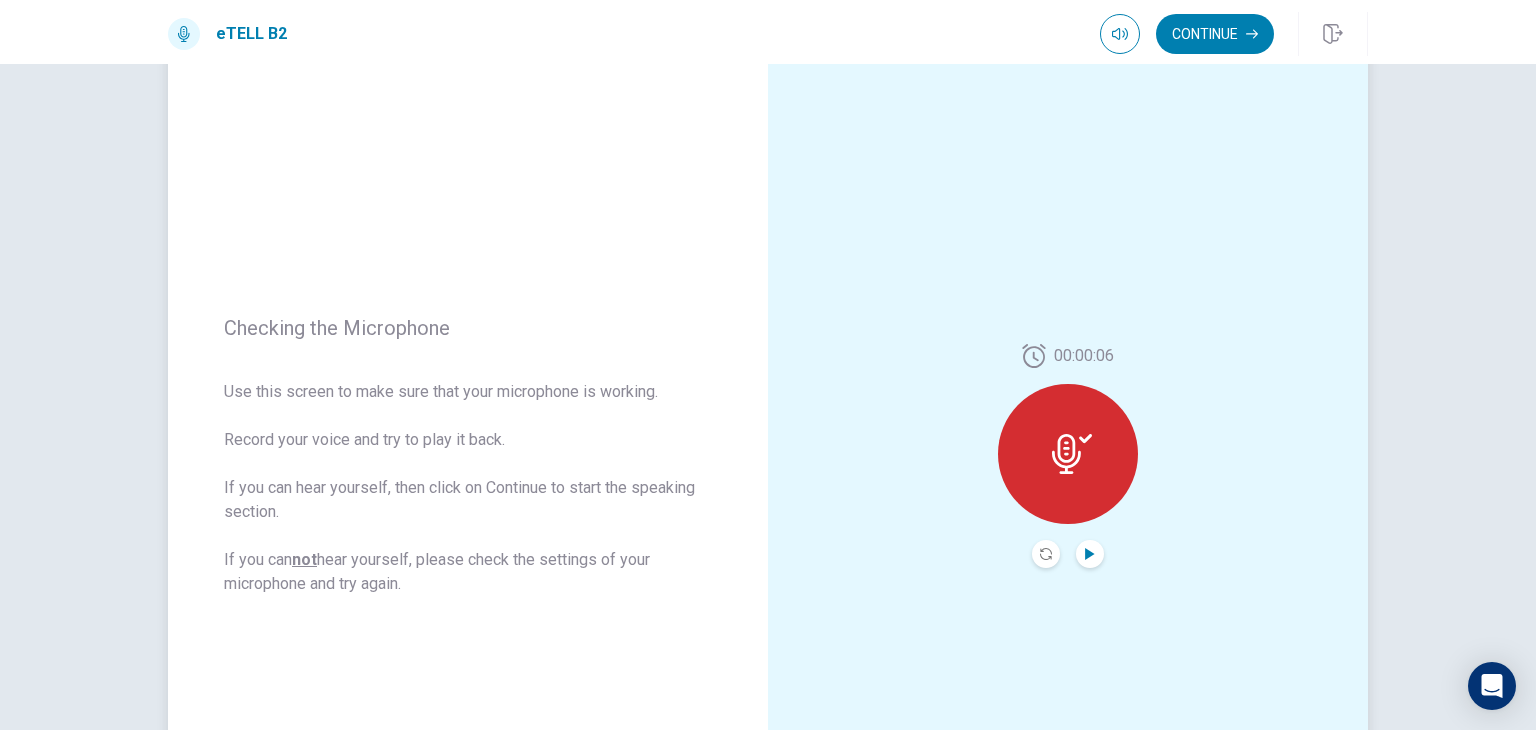 click 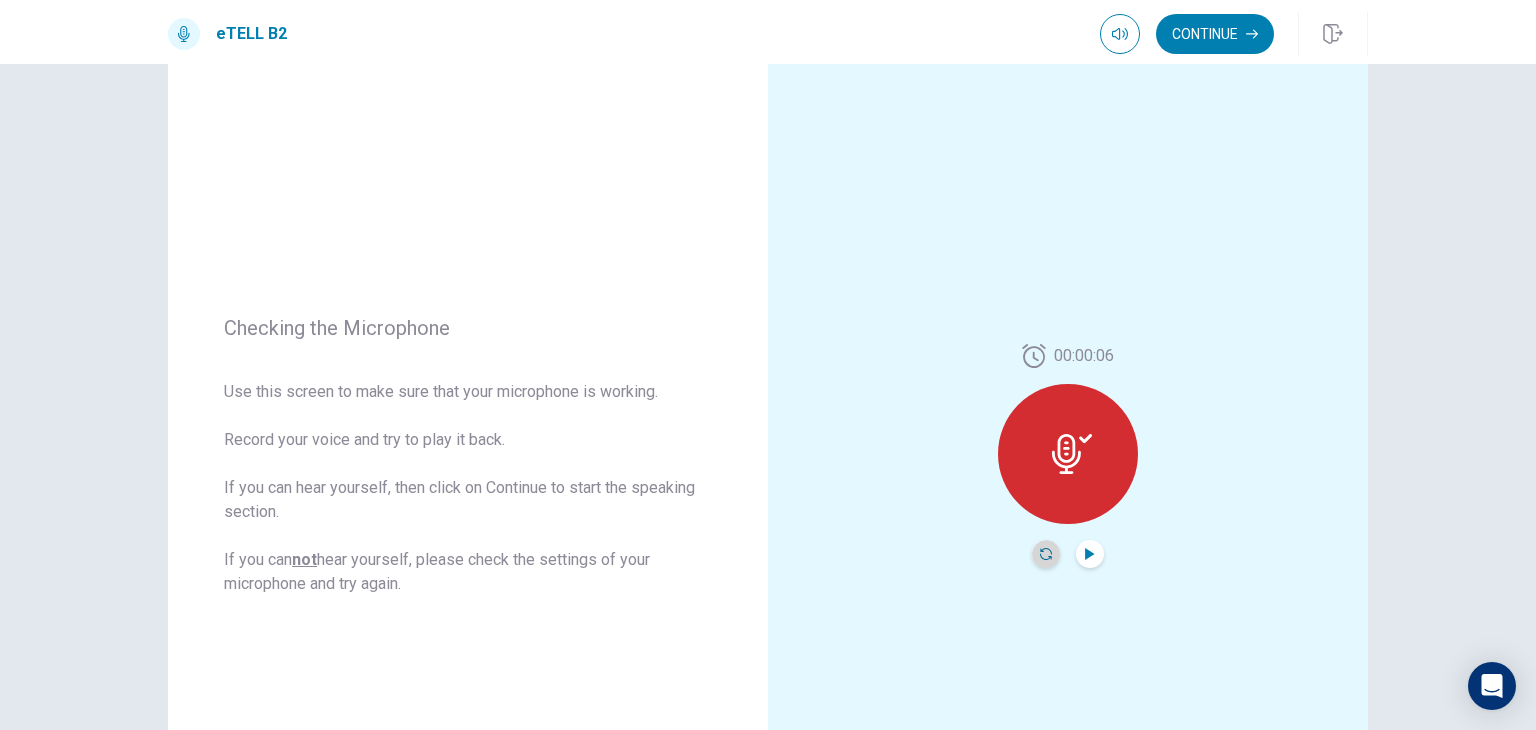 click 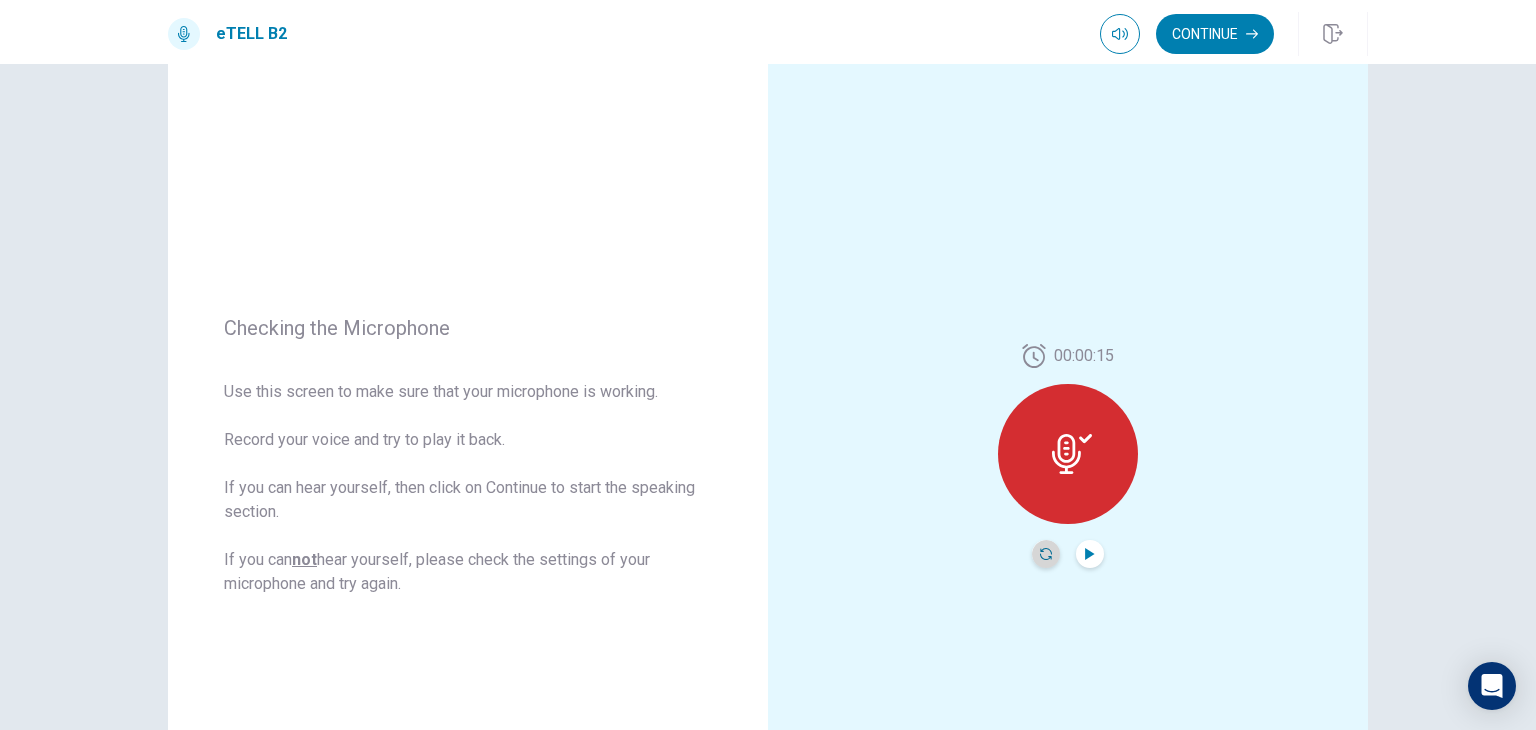 click 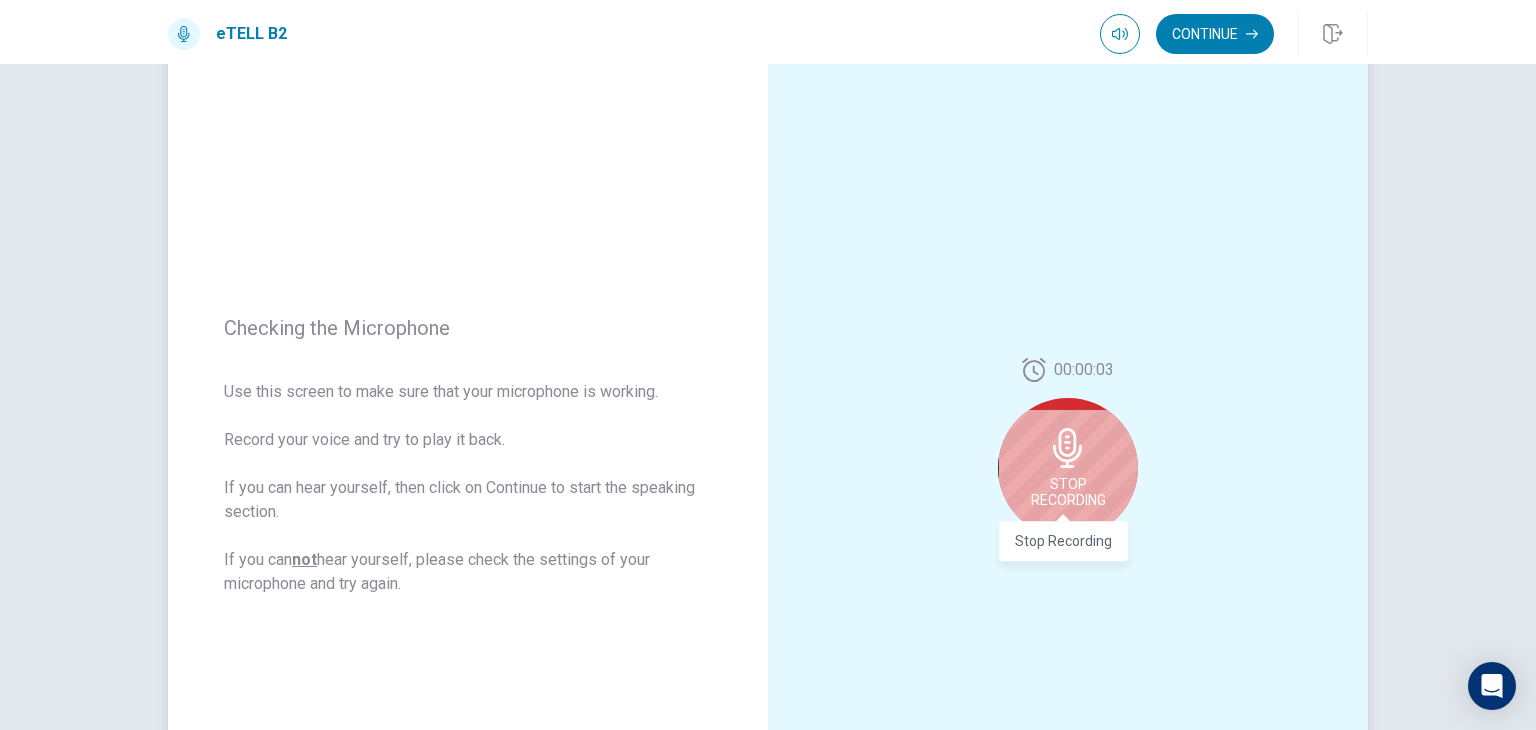 click on "Stop   Recording" at bounding box center [1068, 492] 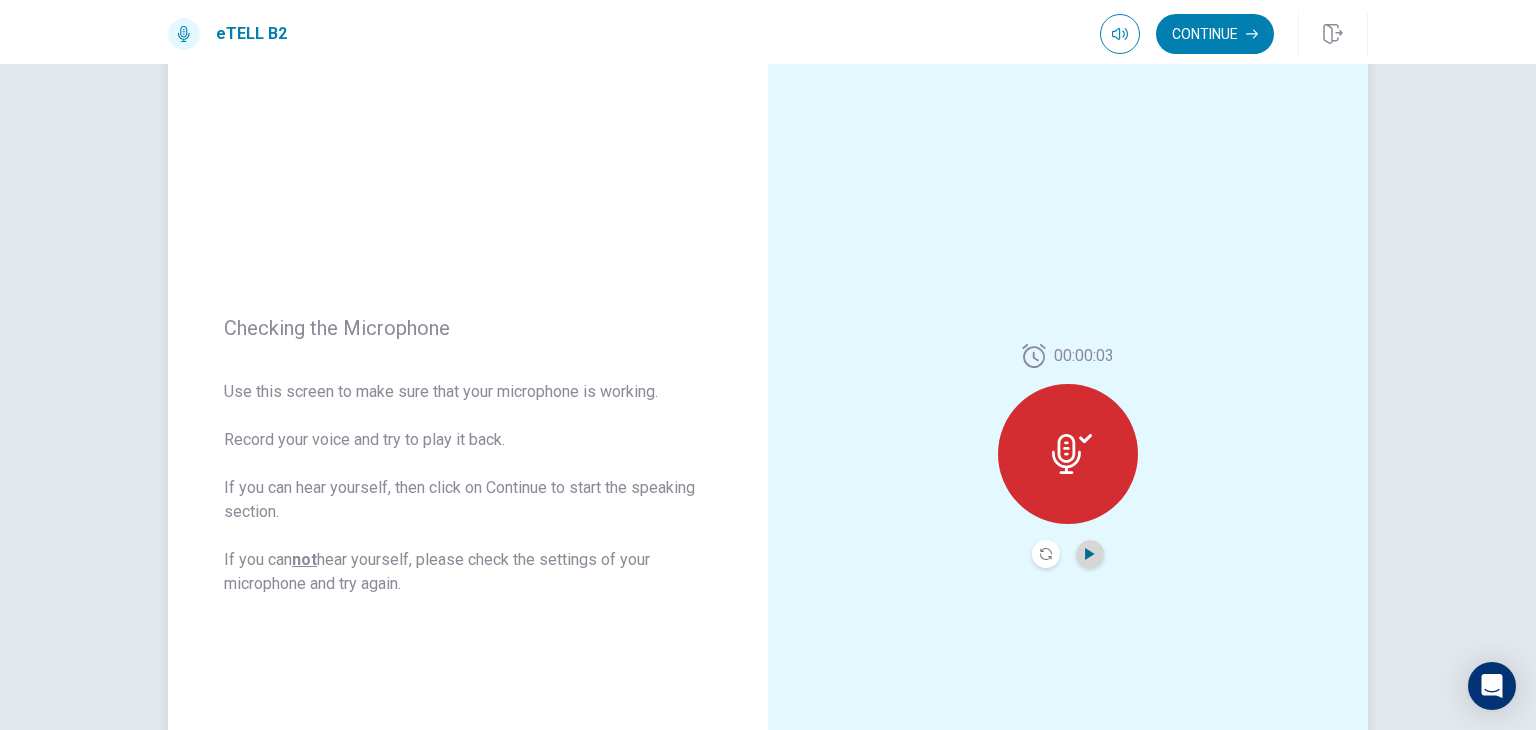 click 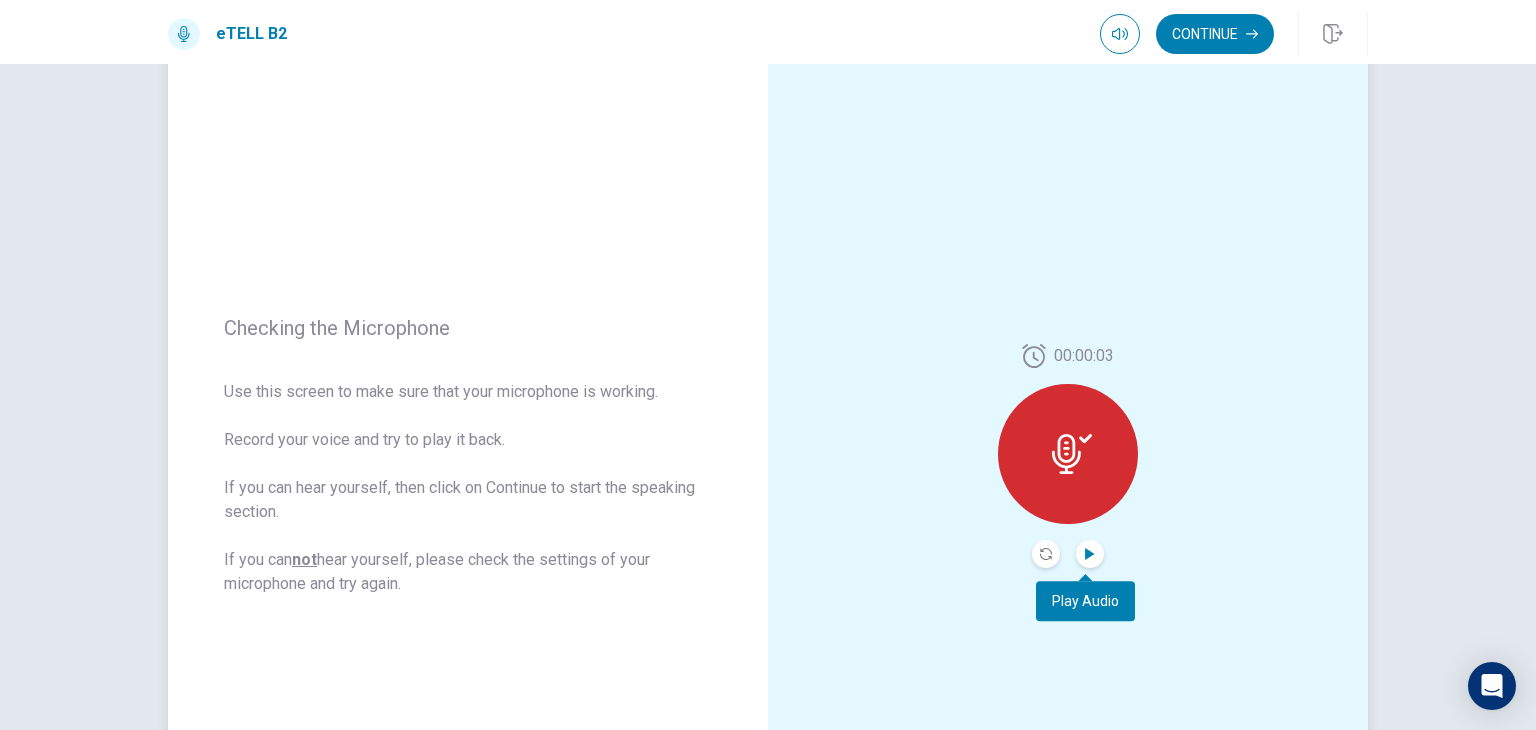 click at bounding box center (1090, 554) 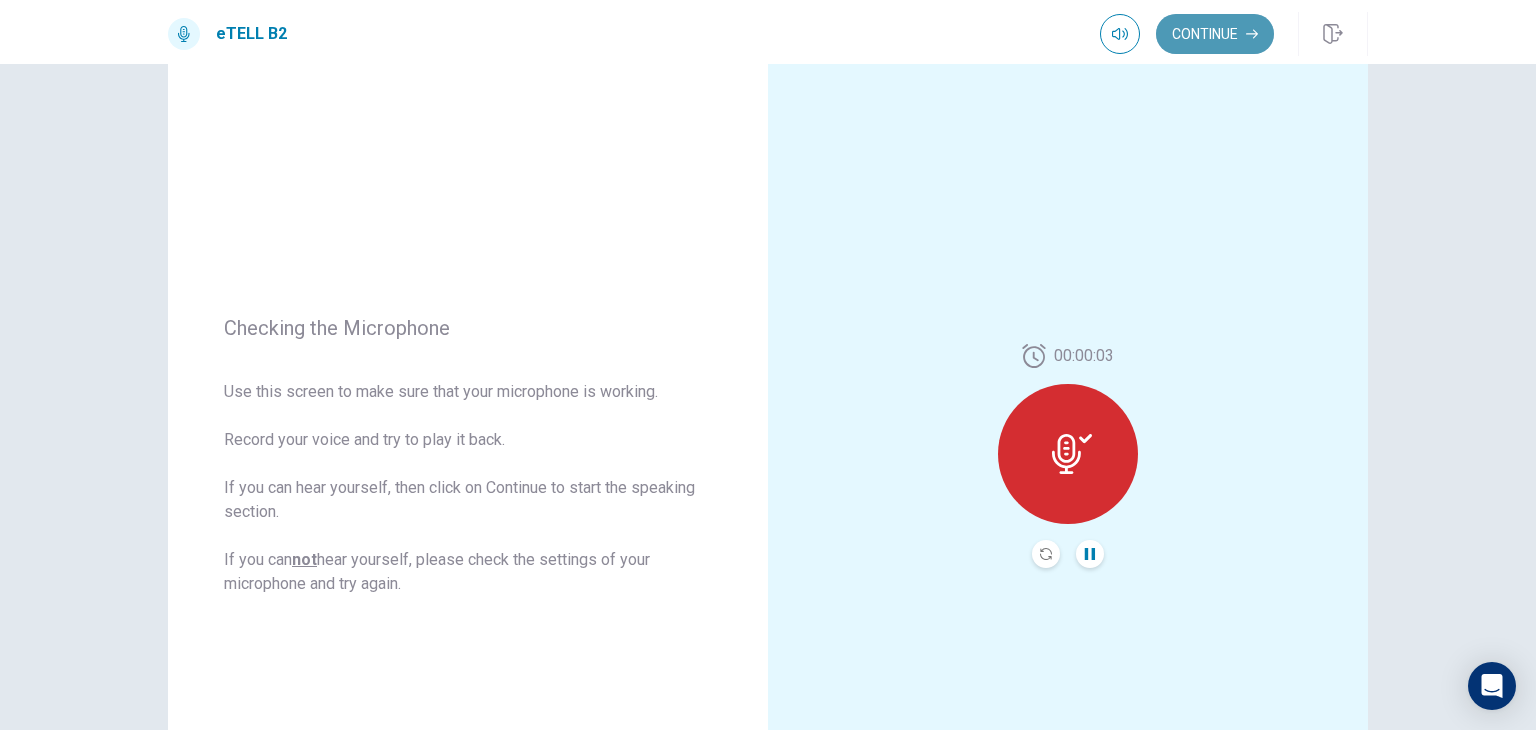 click on "Continue" at bounding box center [1215, 34] 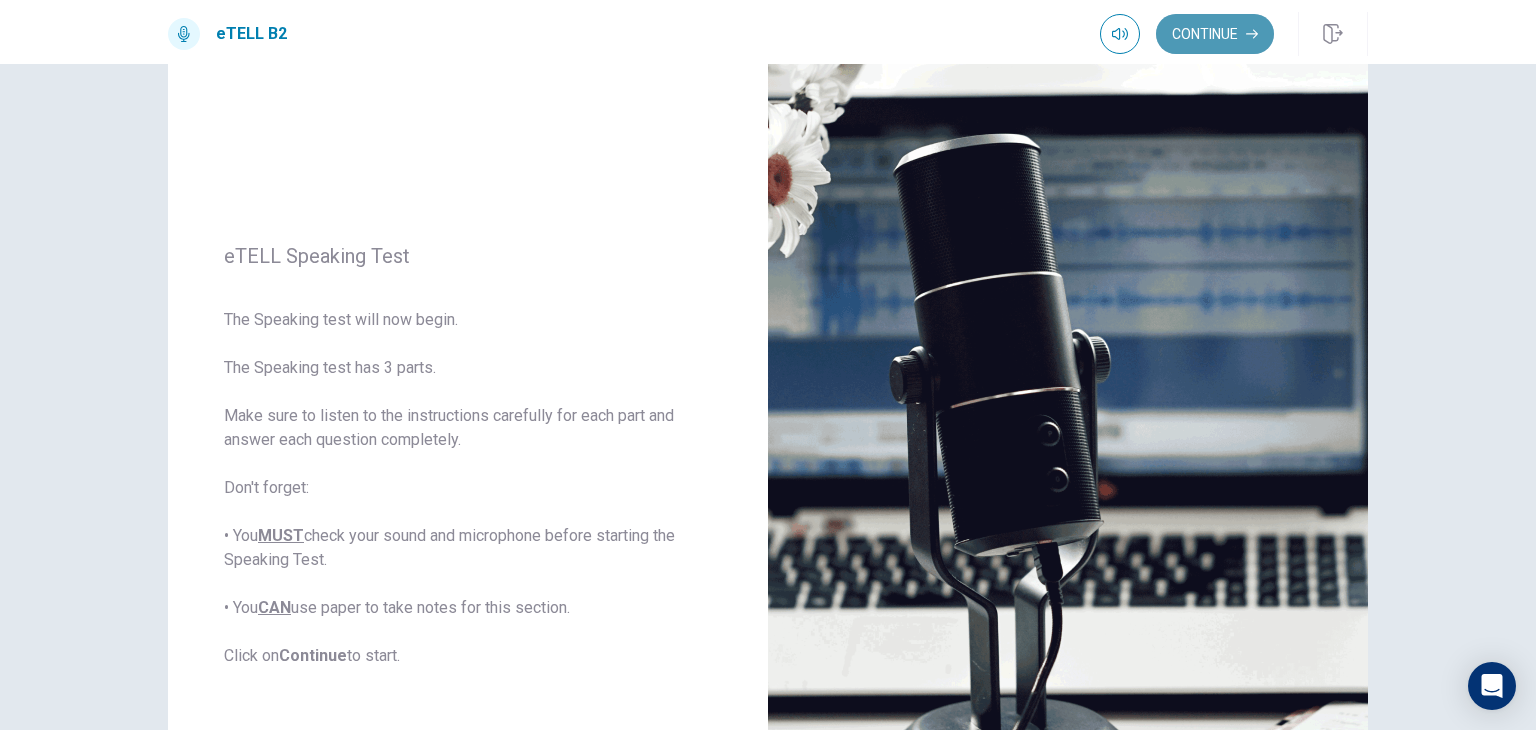 click on "Continue" at bounding box center [1215, 34] 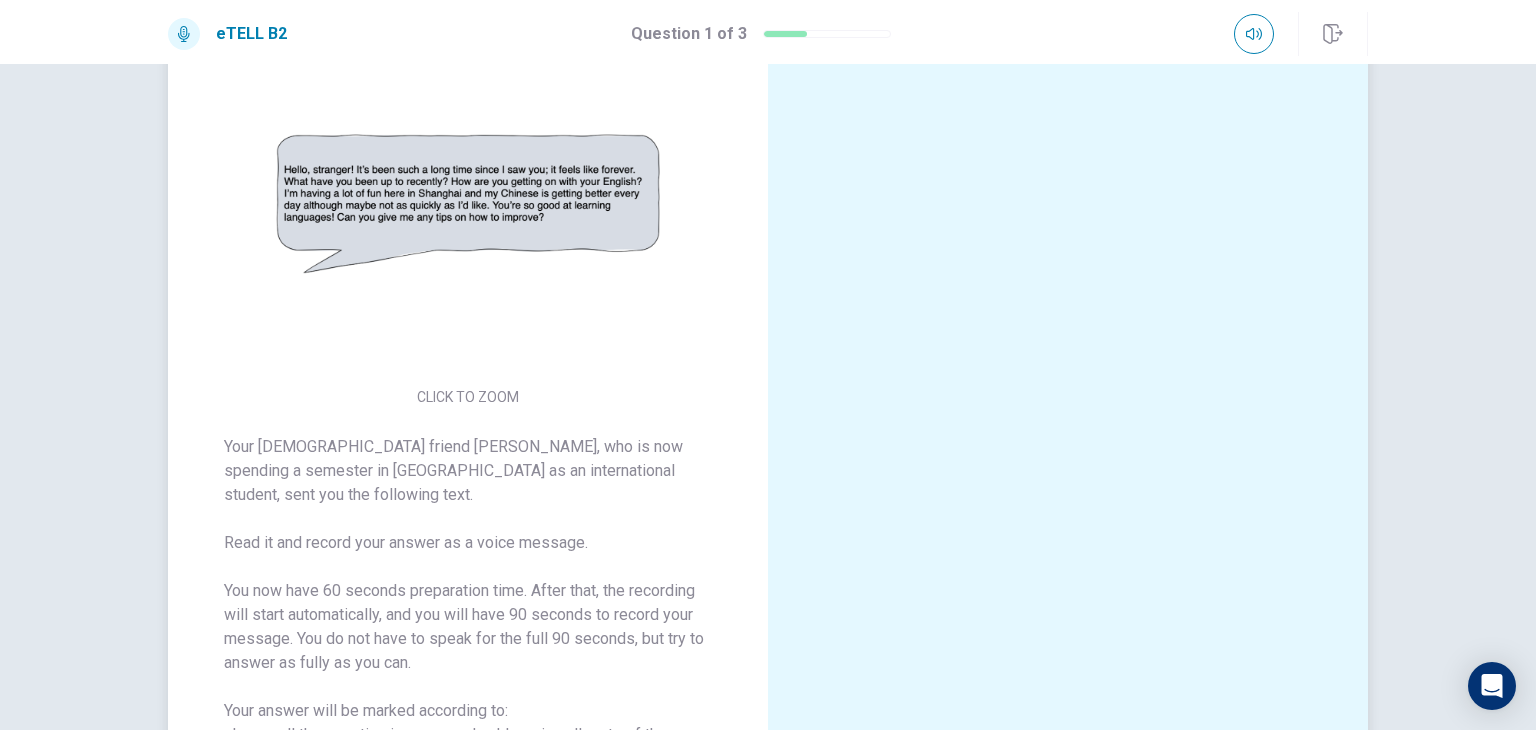 scroll, scrollTop: 34, scrollLeft: 0, axis: vertical 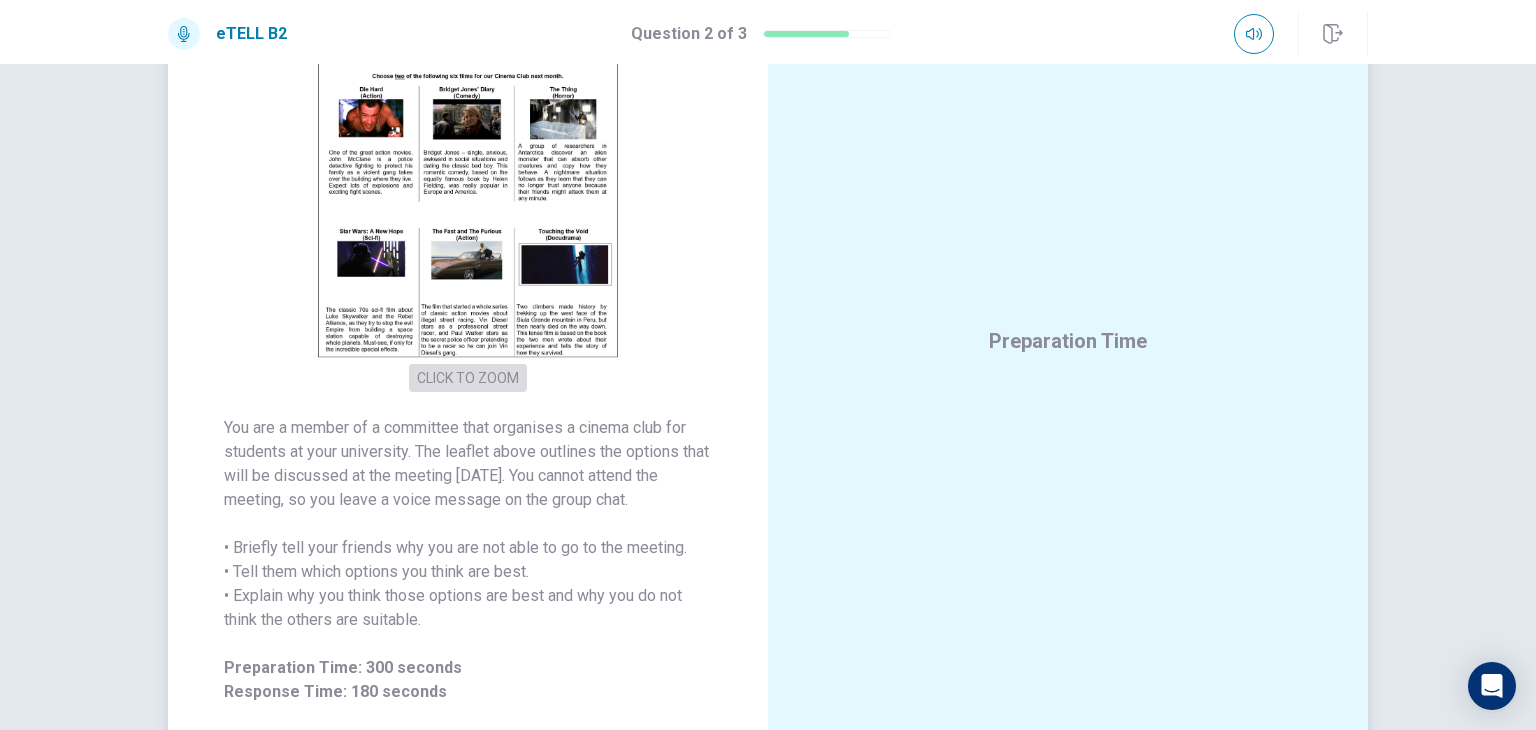 click on "CLICK TO ZOOM" at bounding box center [468, 378] 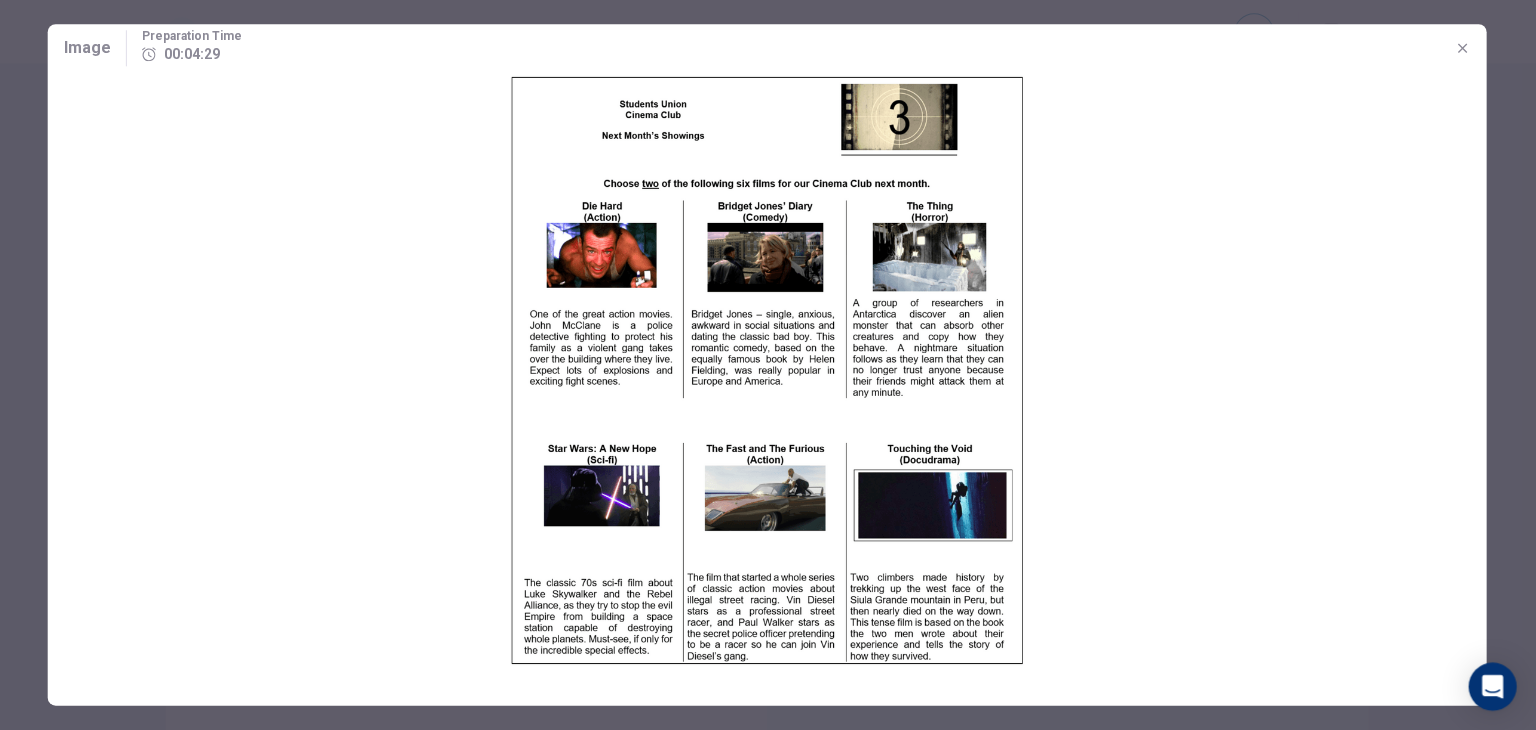 scroll, scrollTop: 0, scrollLeft: 0, axis: both 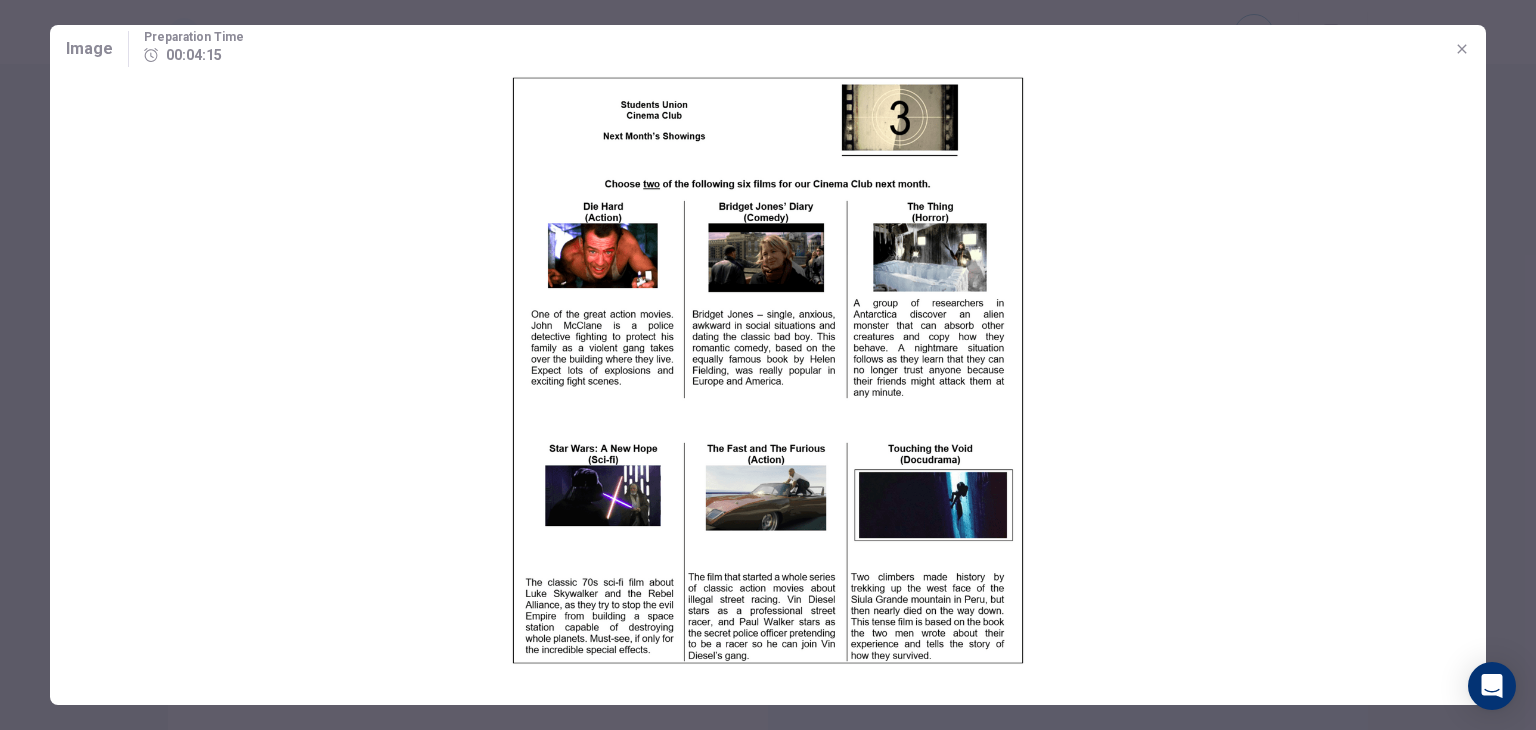 click on "Image" at bounding box center (89, 49) 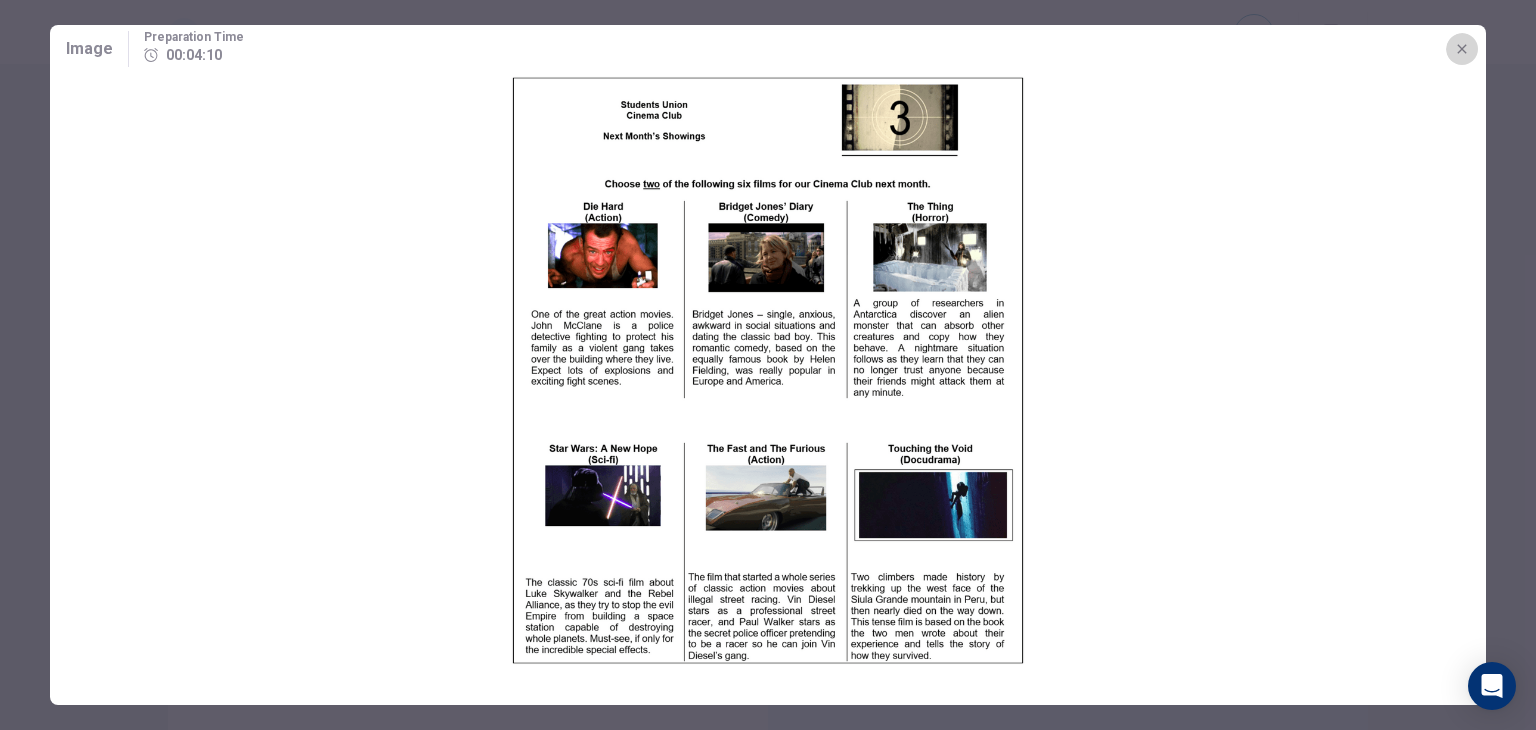 click at bounding box center (1462, 49) 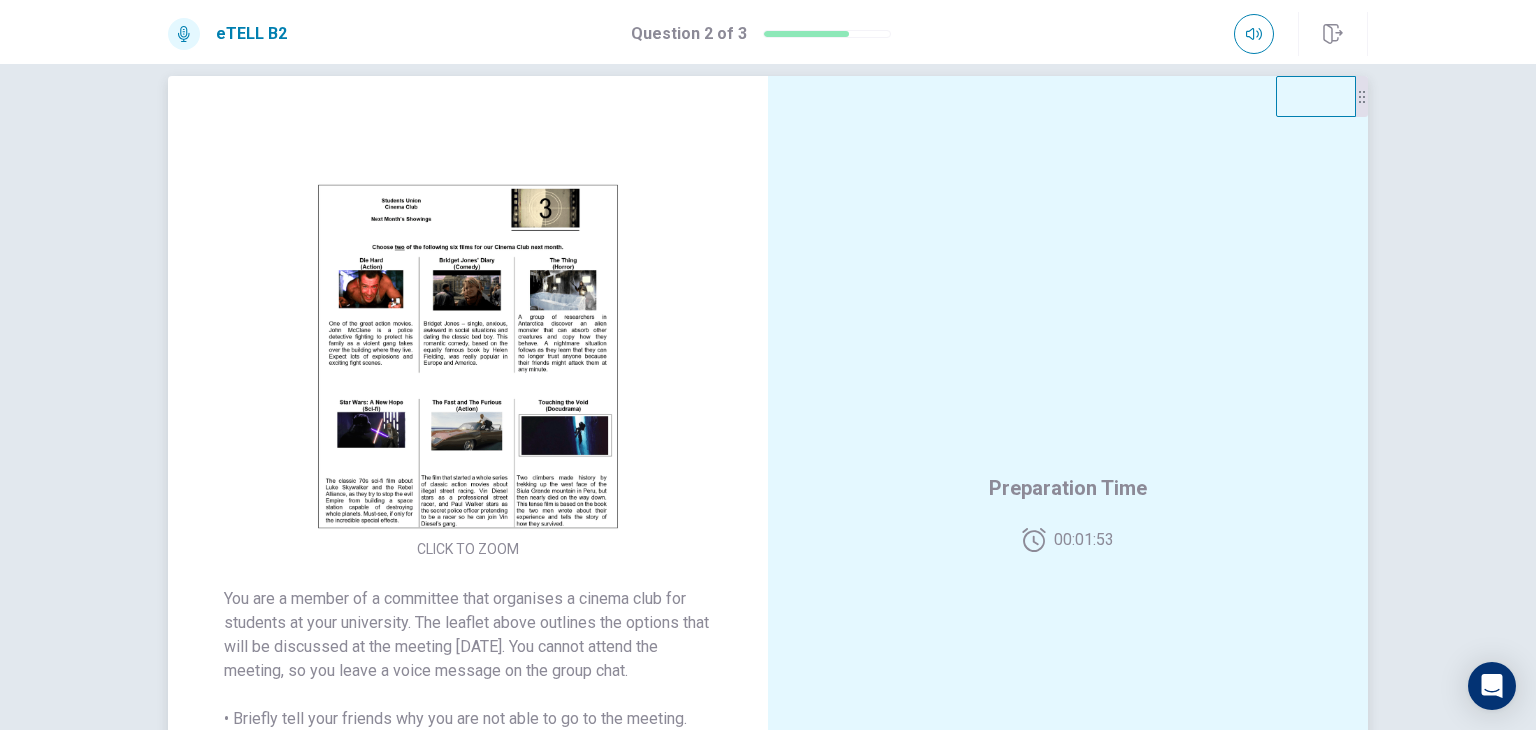 scroll, scrollTop: 21, scrollLeft: 0, axis: vertical 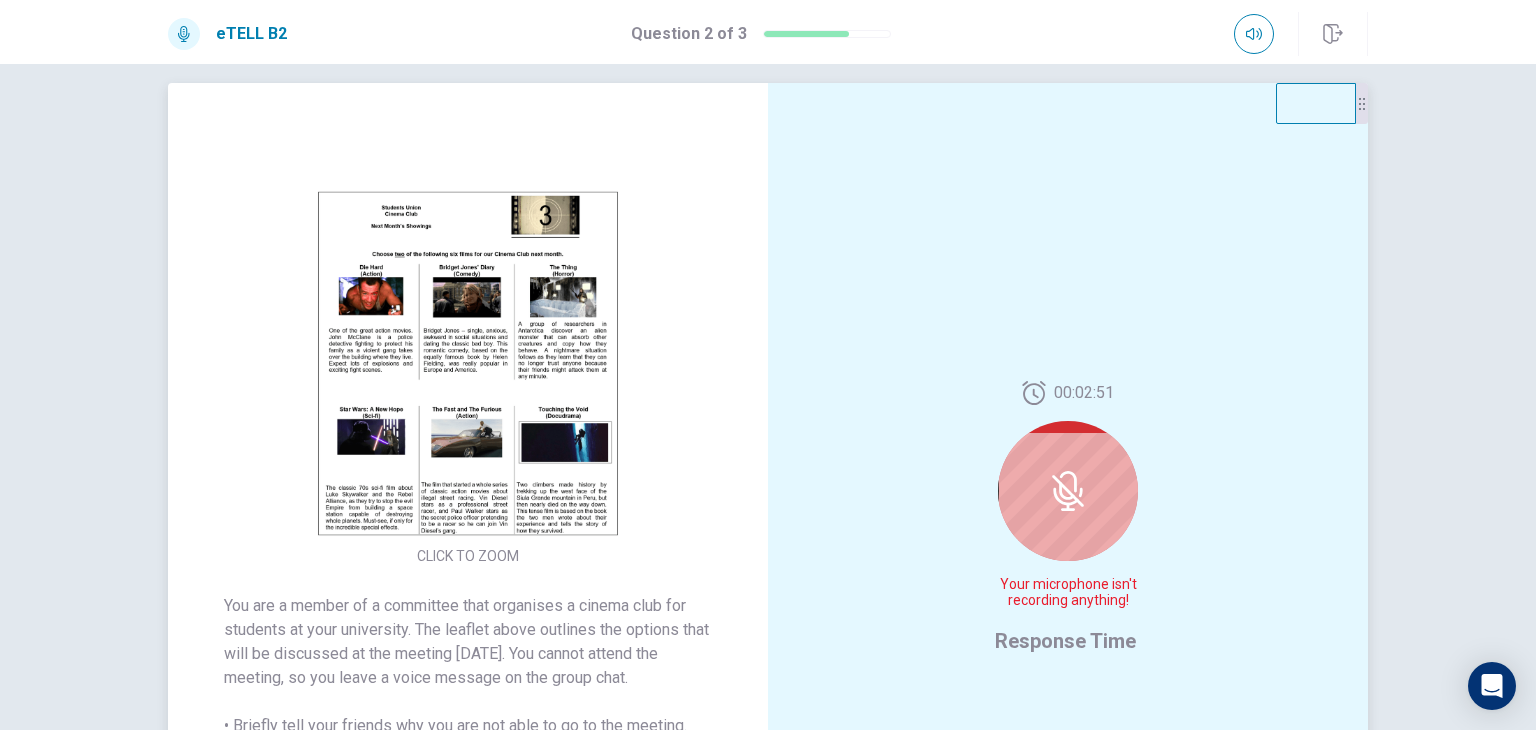 click at bounding box center (1068, 491) 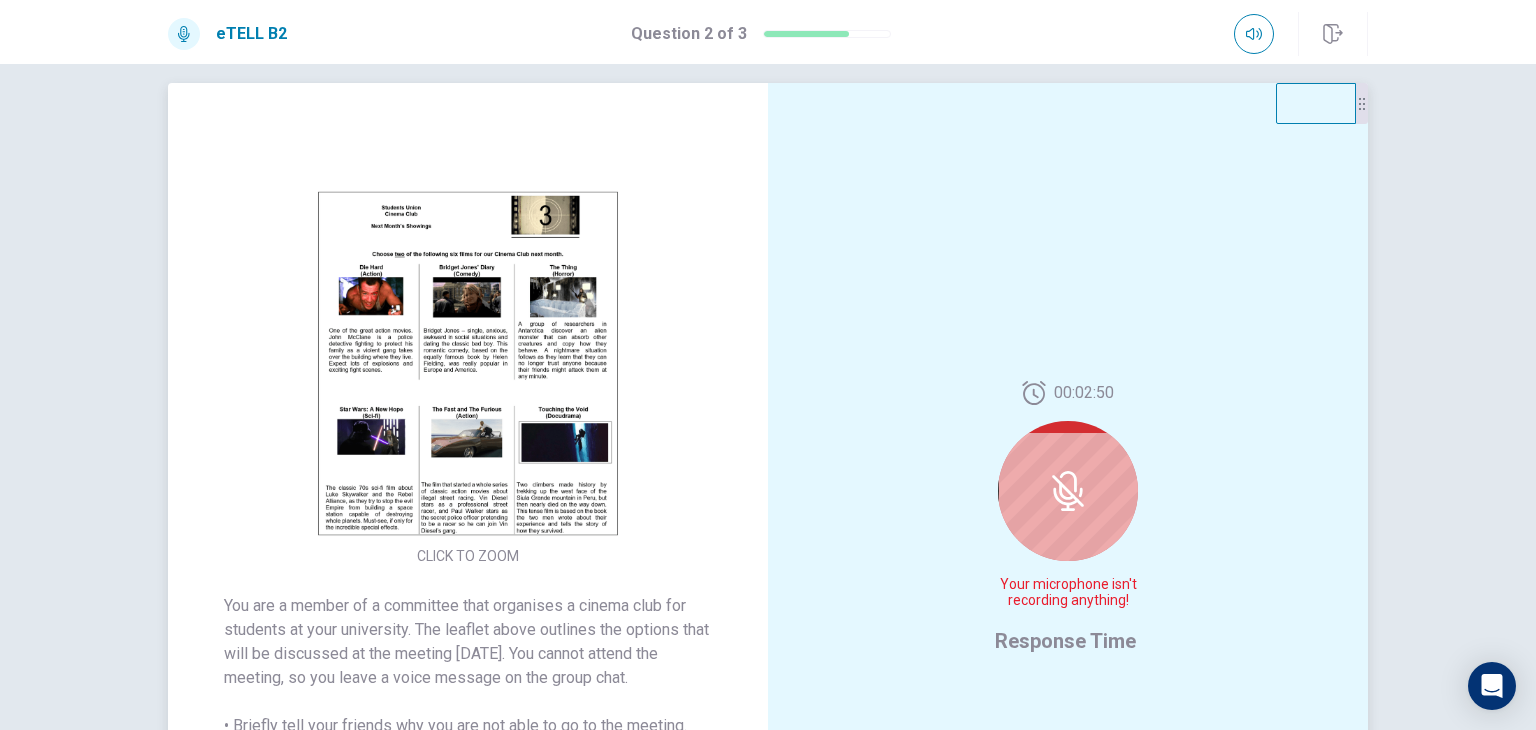 drag, startPoint x: 1045, startPoint y: 517, endPoint x: 1067, endPoint y: 501, distance: 27.202942 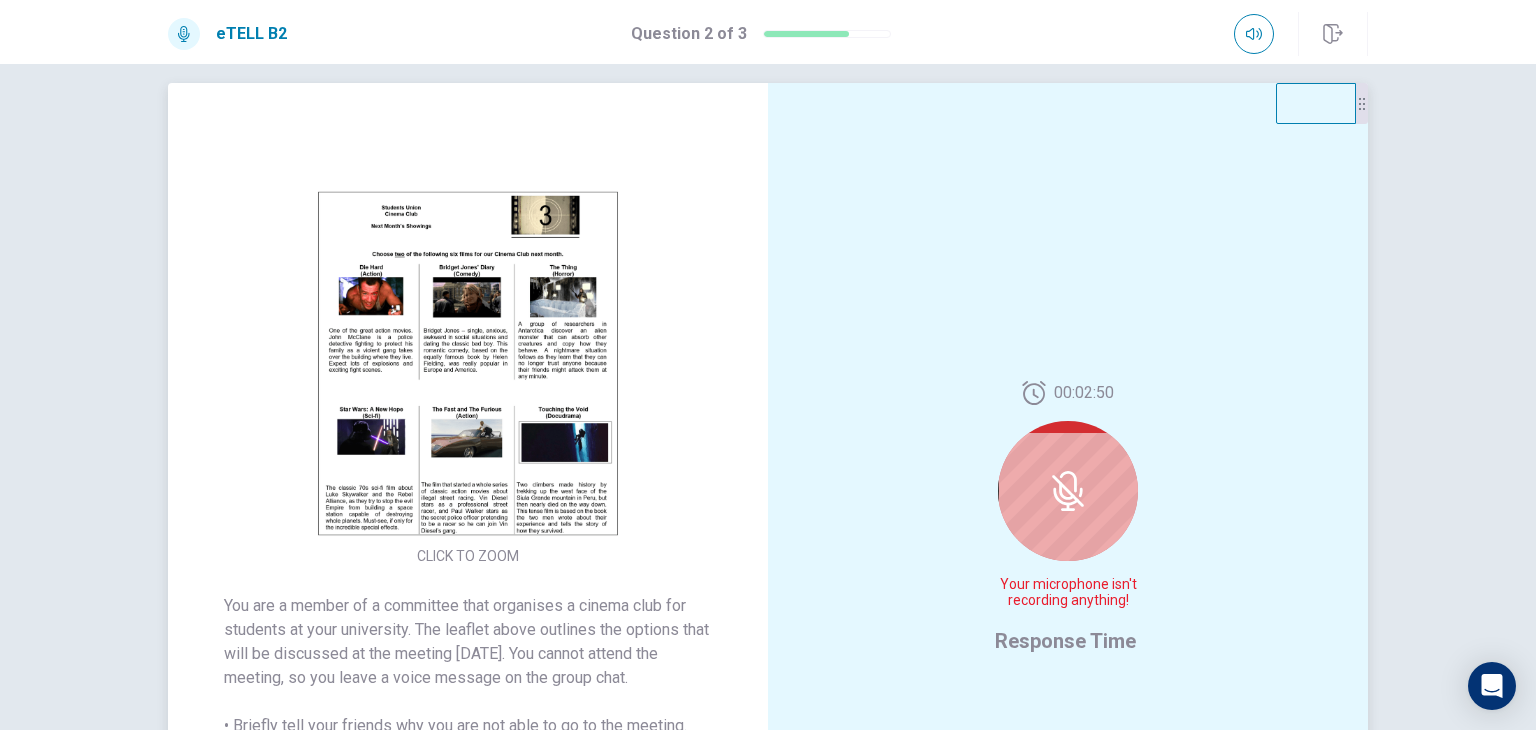 click 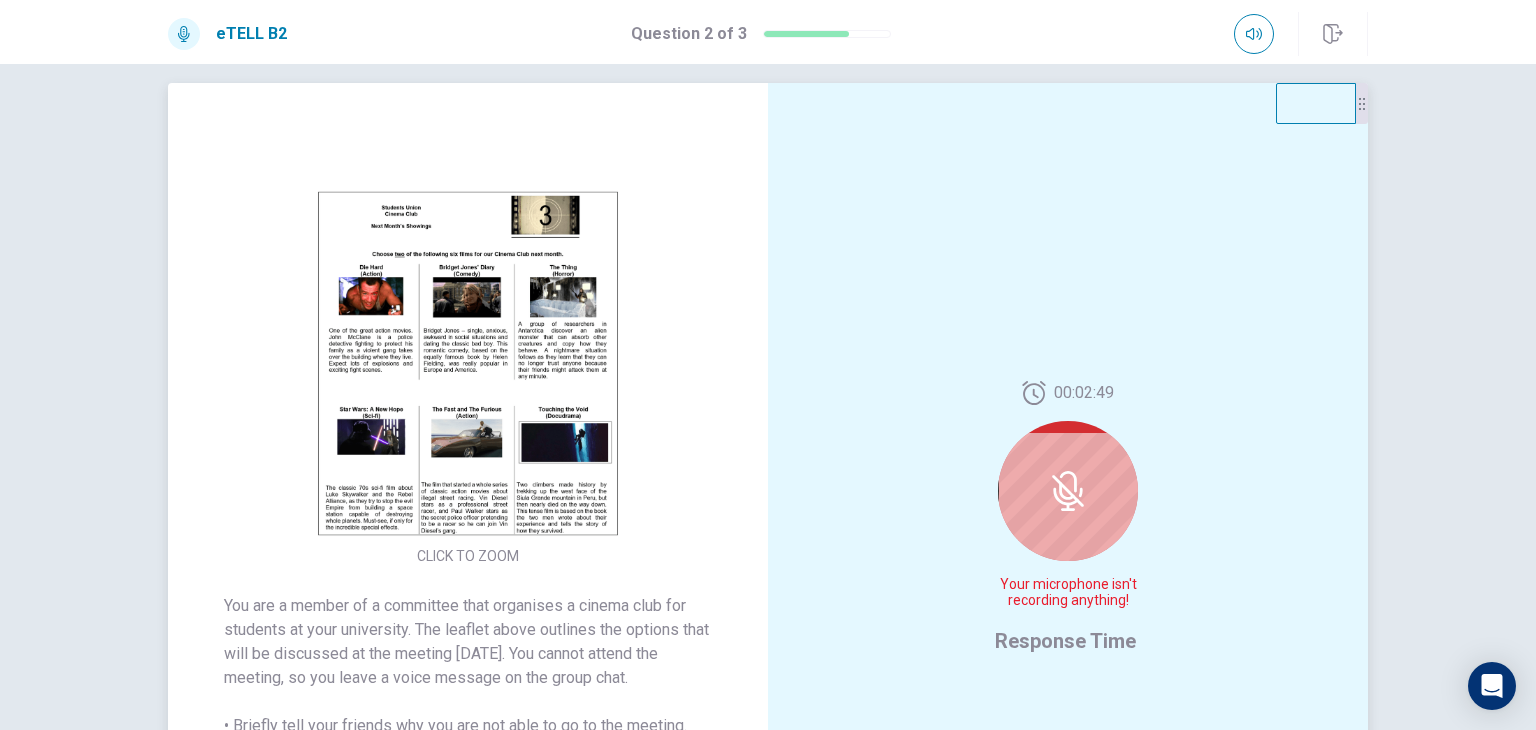 click on "00:02:49 Your microphone isn't recording anything! Response Time" at bounding box center [1068, 519] 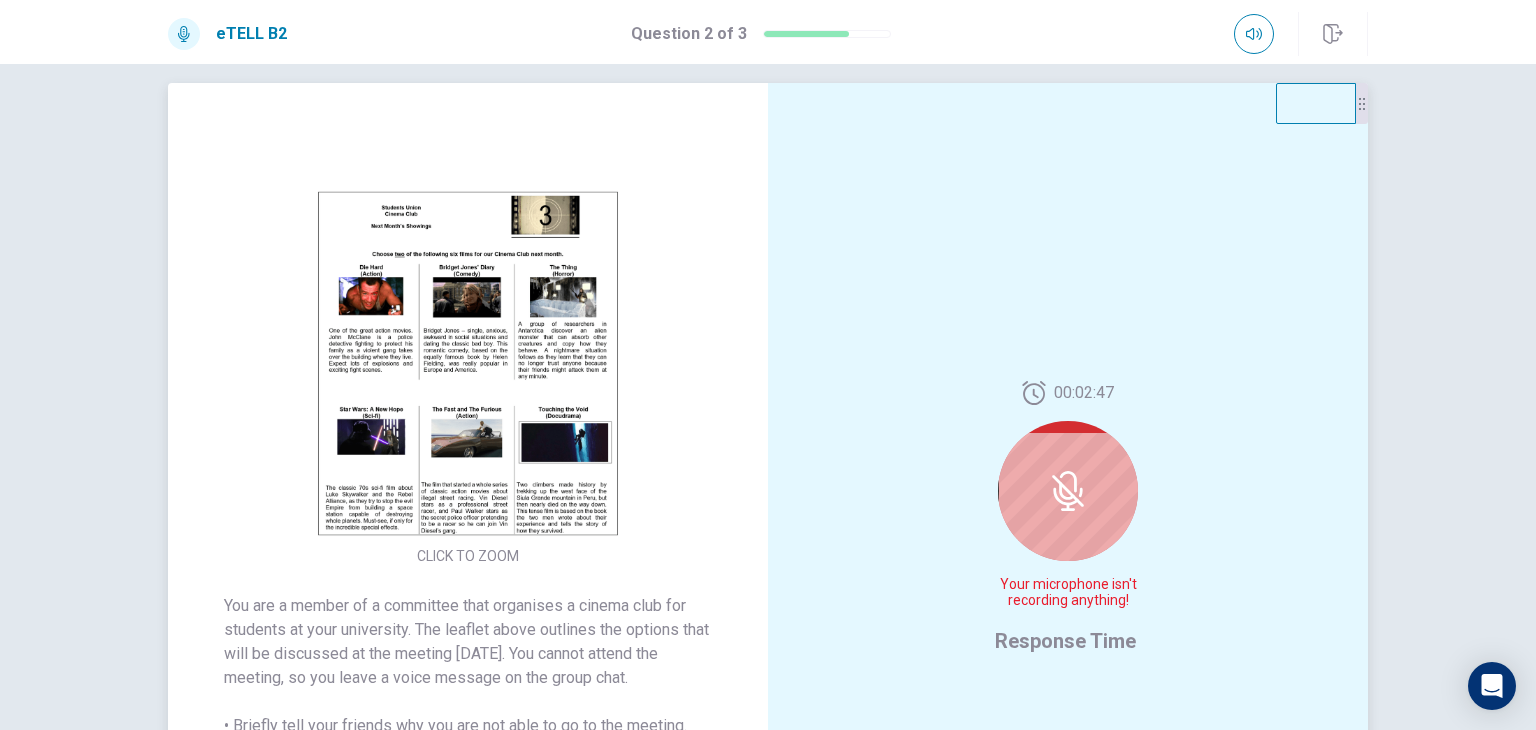 click on "00:02:47 Your microphone isn't recording anything! Response Time" at bounding box center (1068, 519) 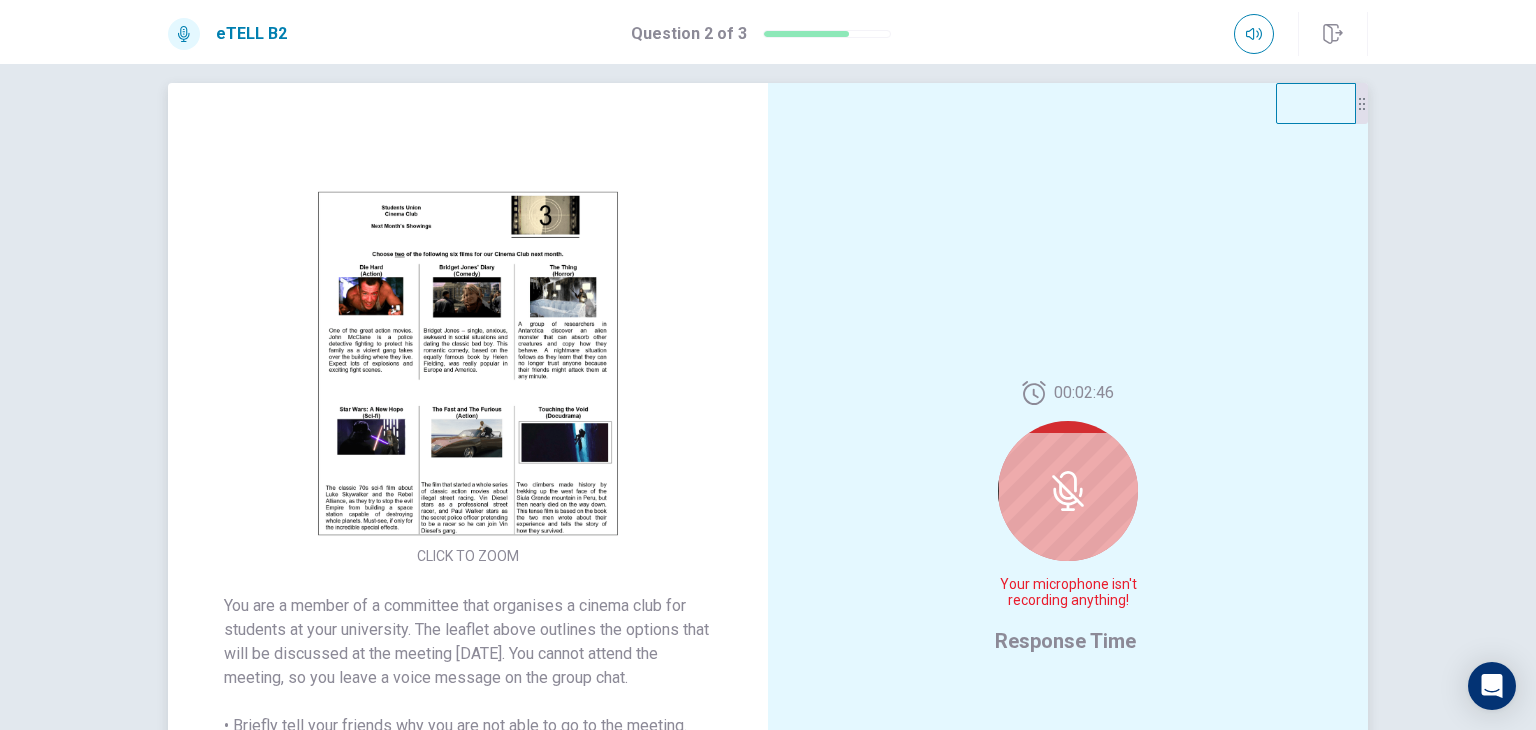 click on "00:02:46 Your microphone isn't recording anything!" at bounding box center (1068, 503) 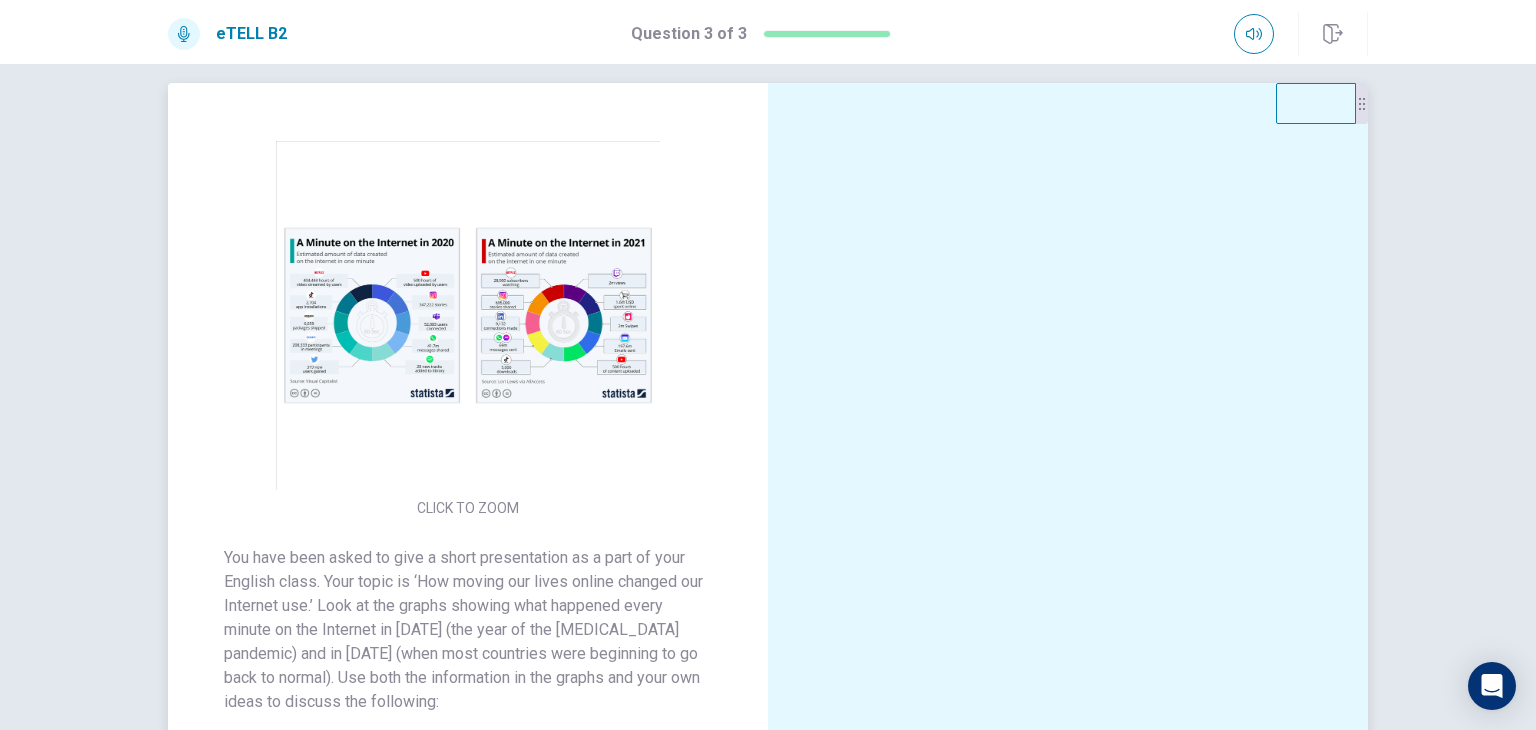 click at bounding box center [468, 315] 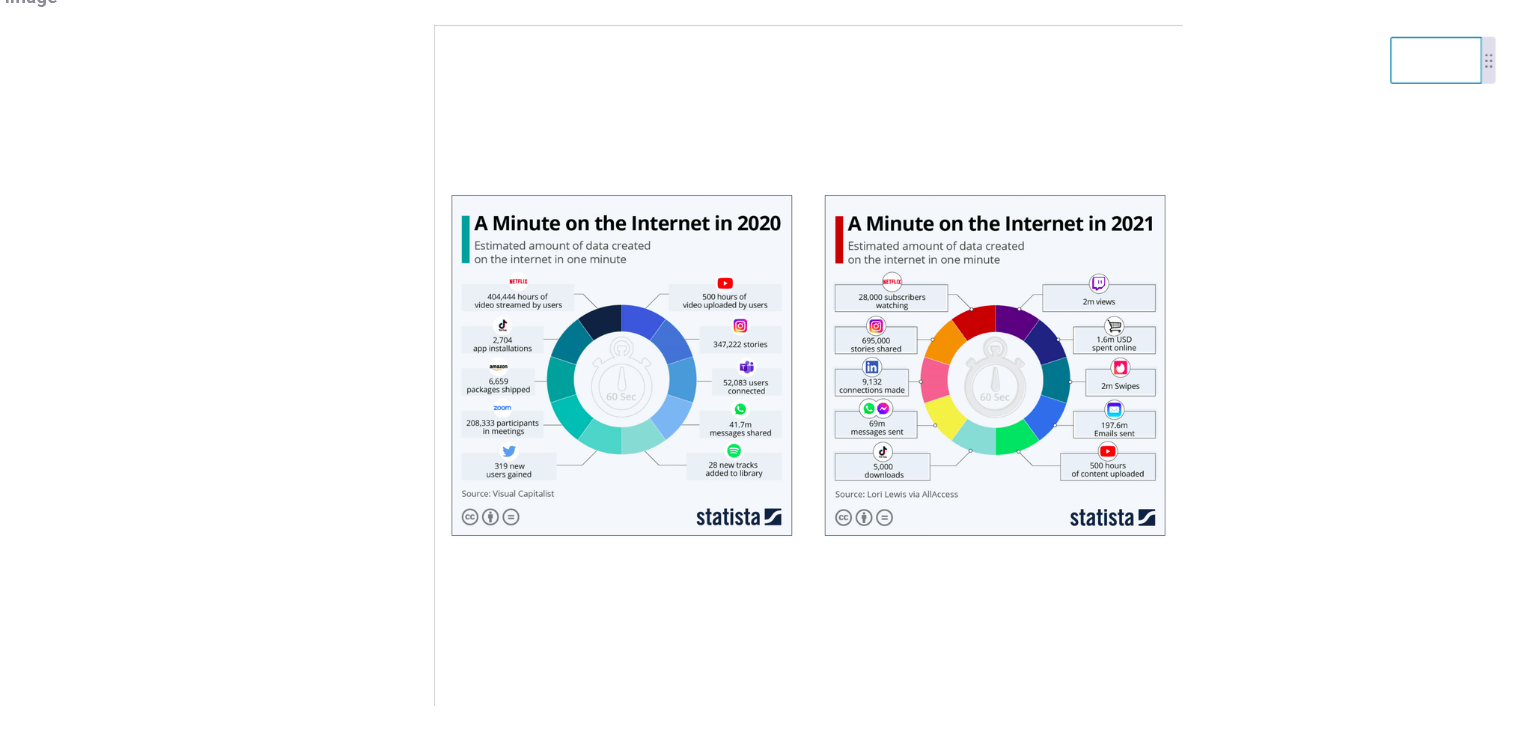 click at bounding box center [768, 370] 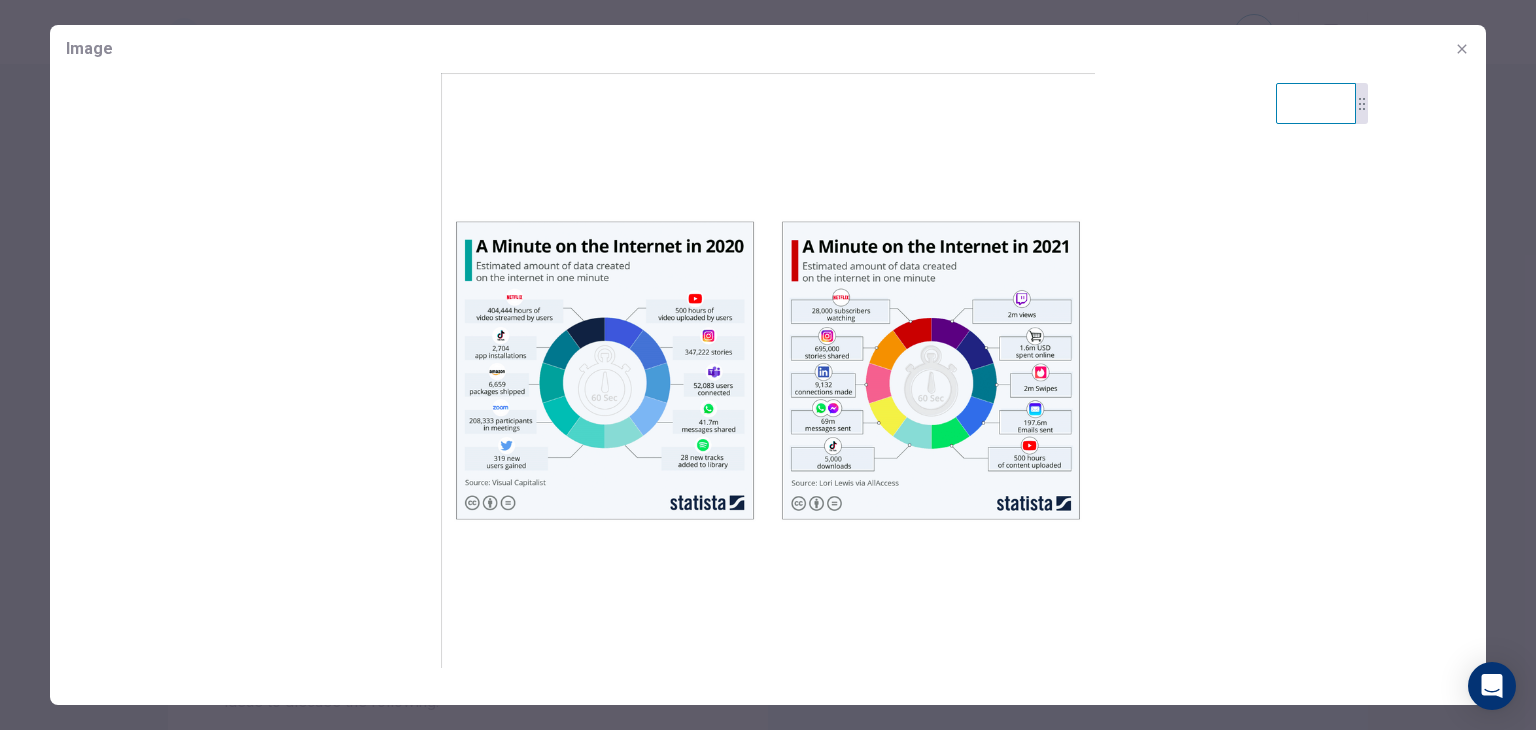 click at bounding box center (768, 370) 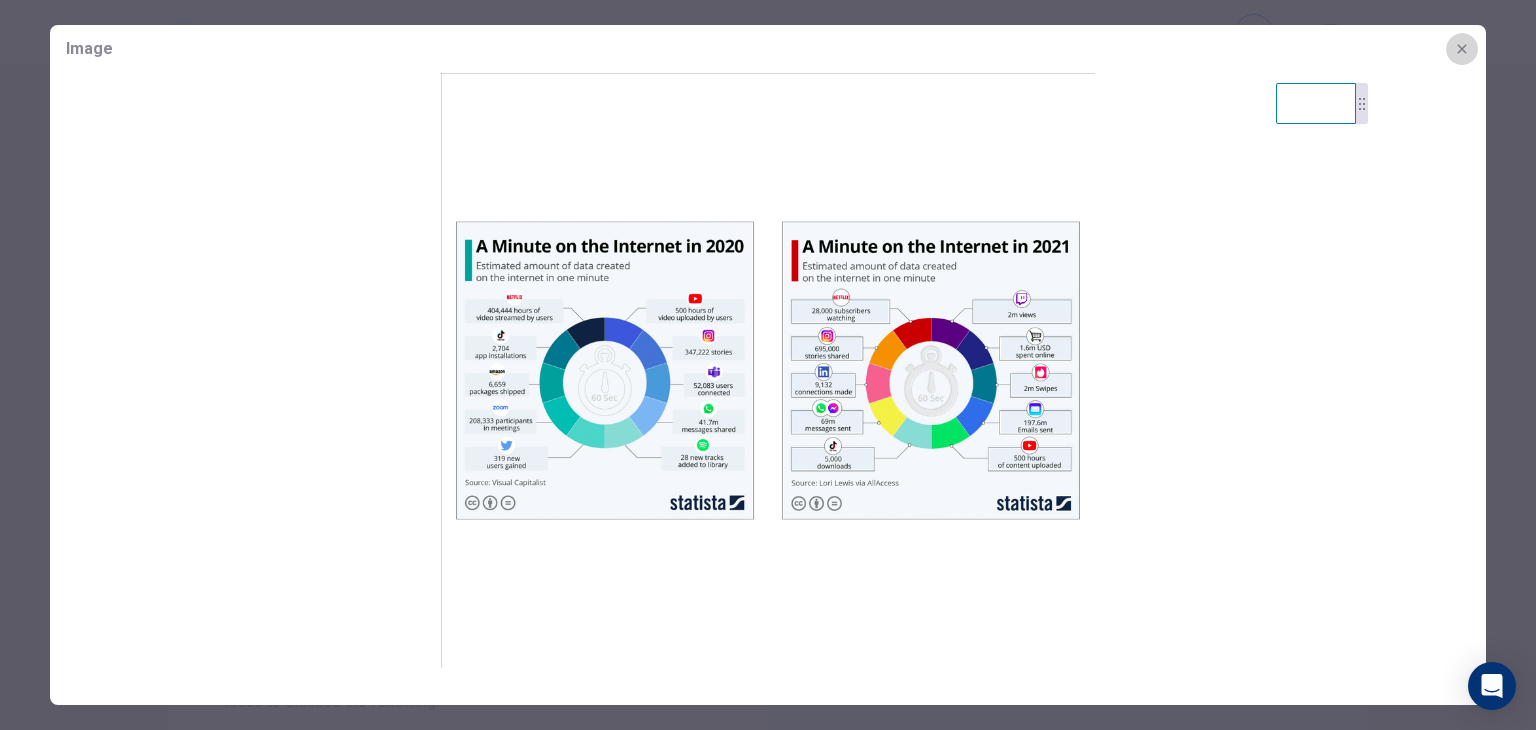 click 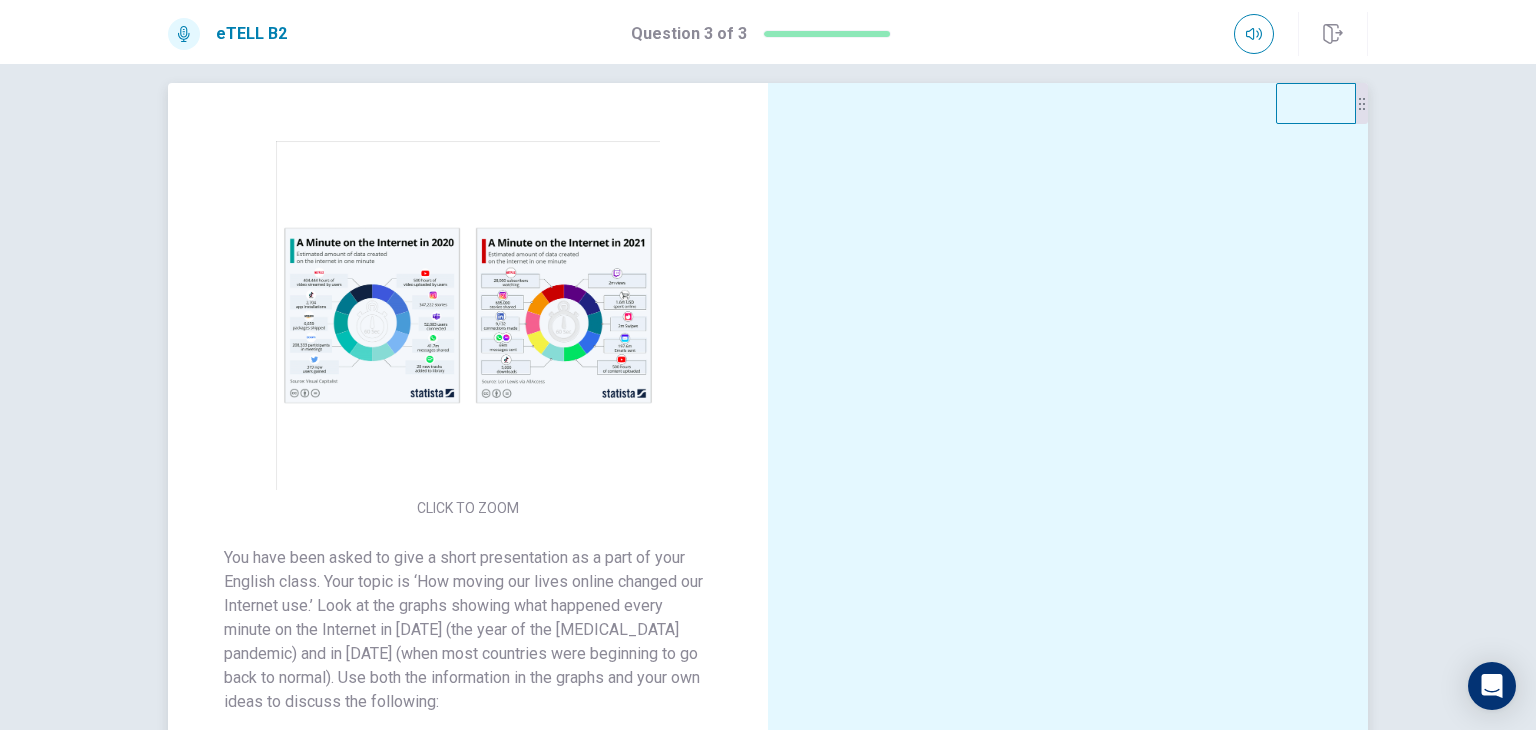 scroll, scrollTop: 10, scrollLeft: 0, axis: vertical 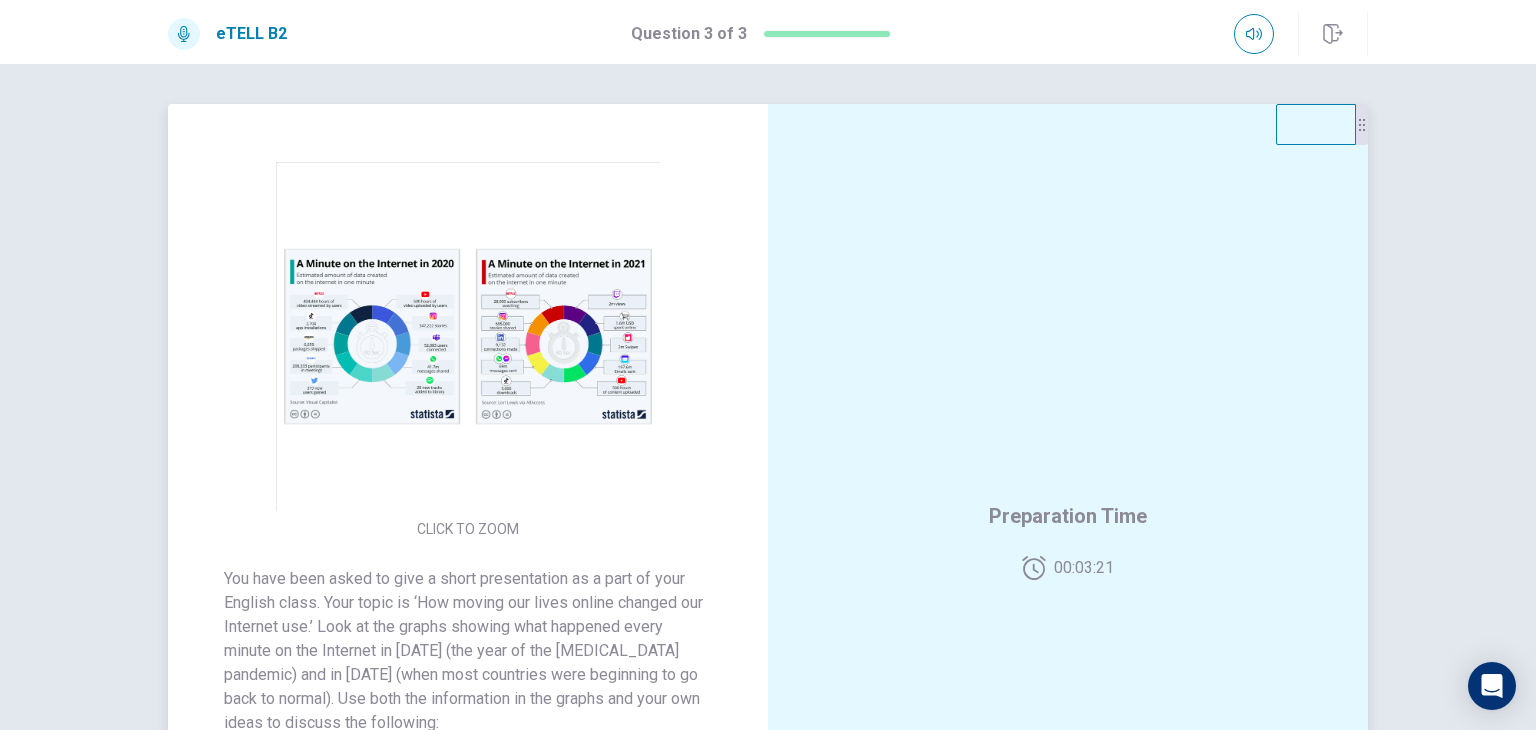click at bounding box center [468, 336] 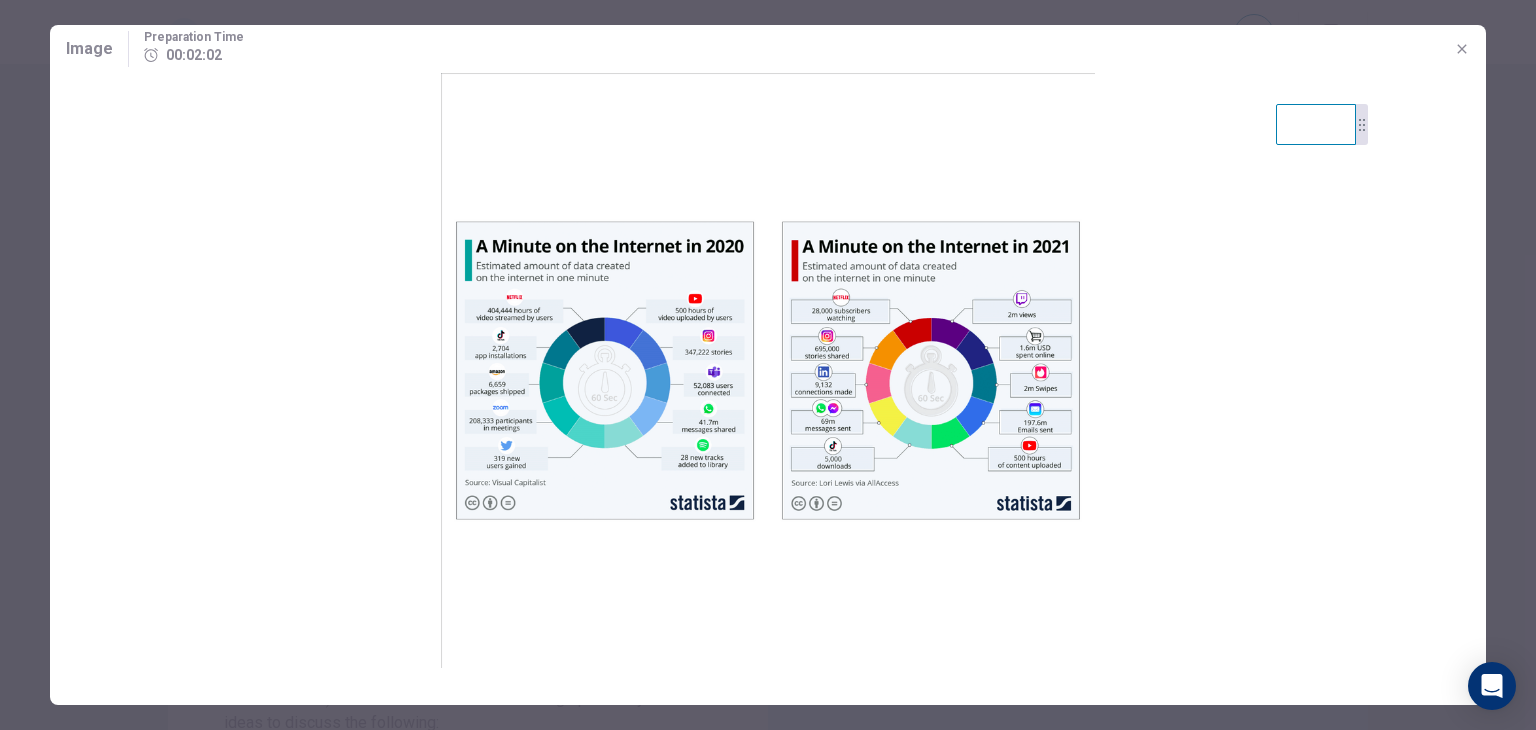 click on "Image" at bounding box center (89, 49) 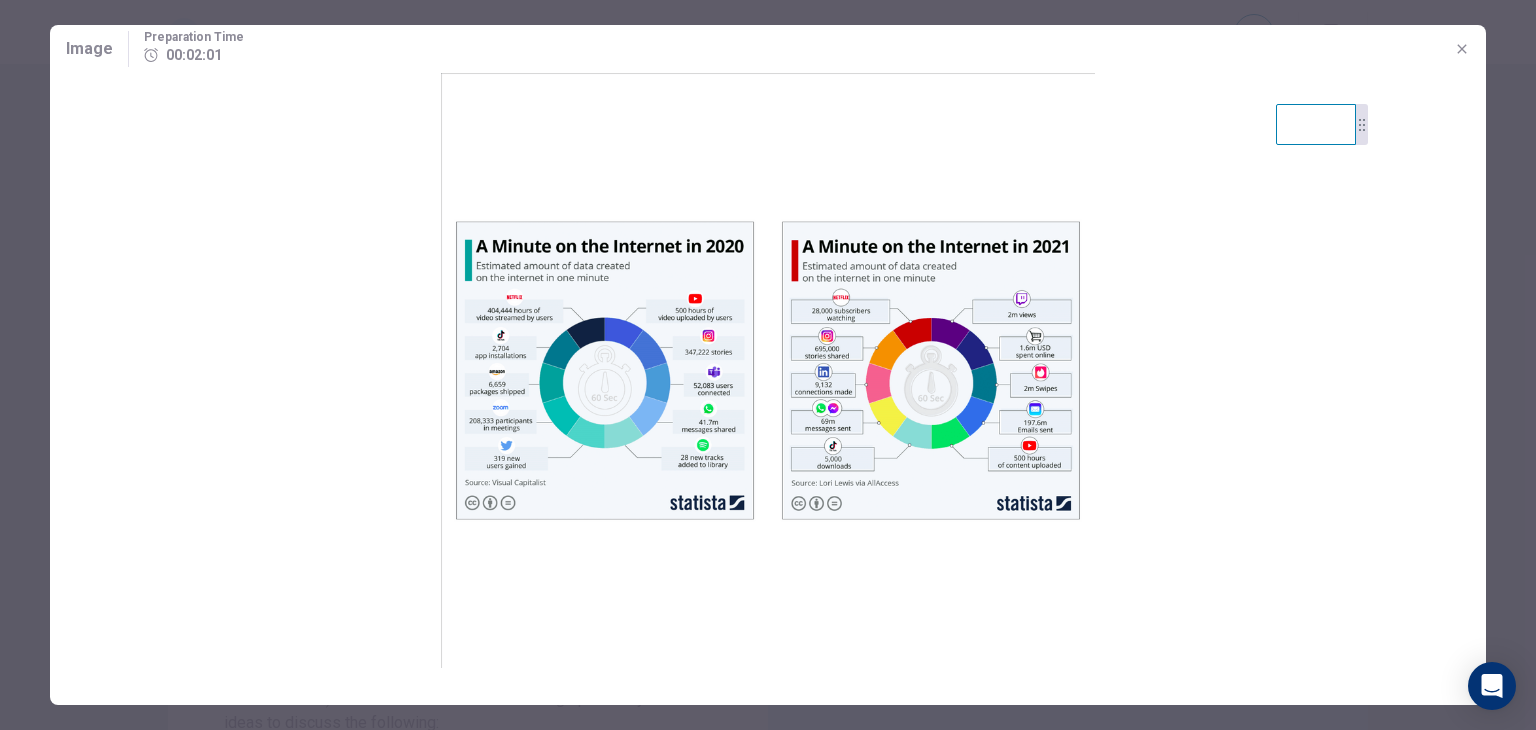 click at bounding box center [768, 370] 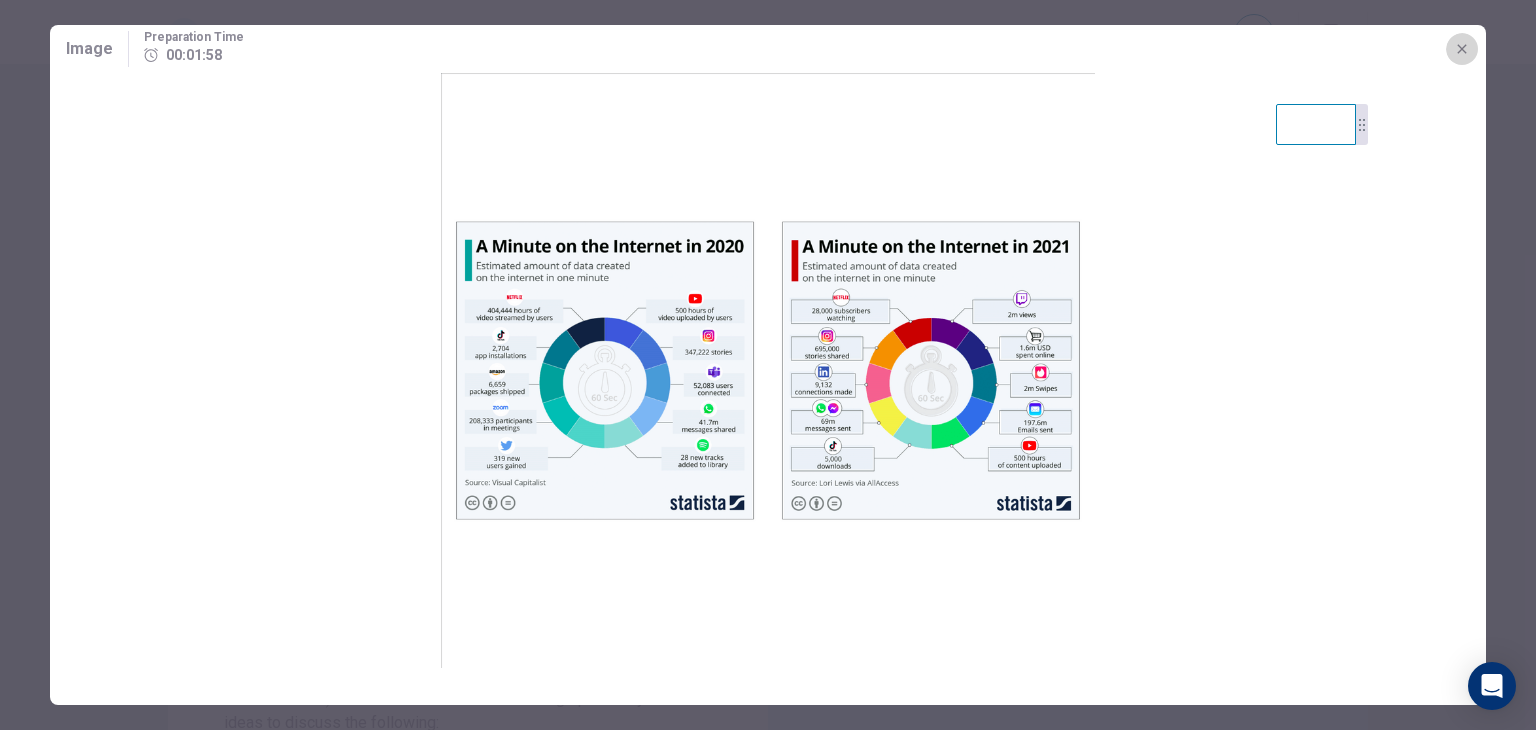 click 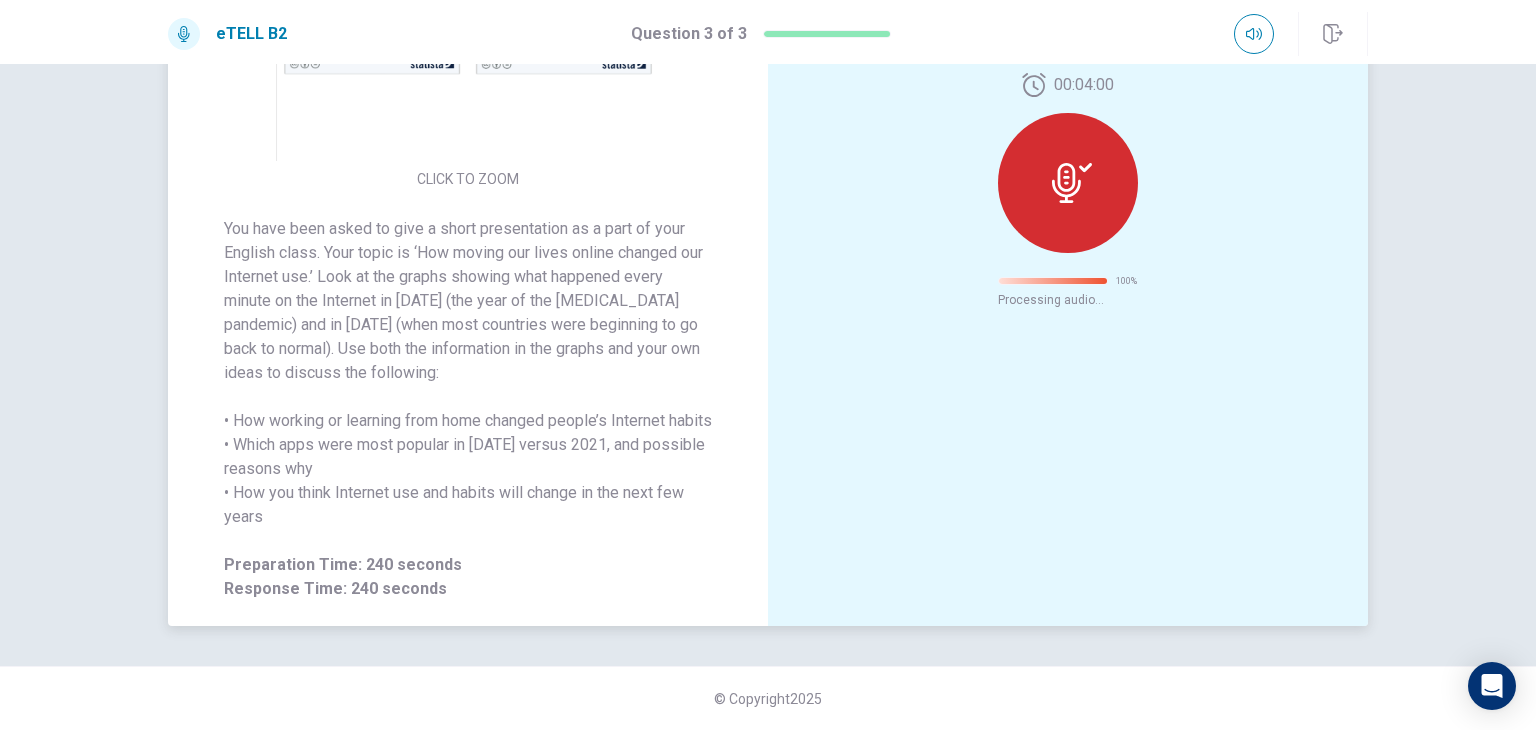 scroll, scrollTop: 0, scrollLeft: 0, axis: both 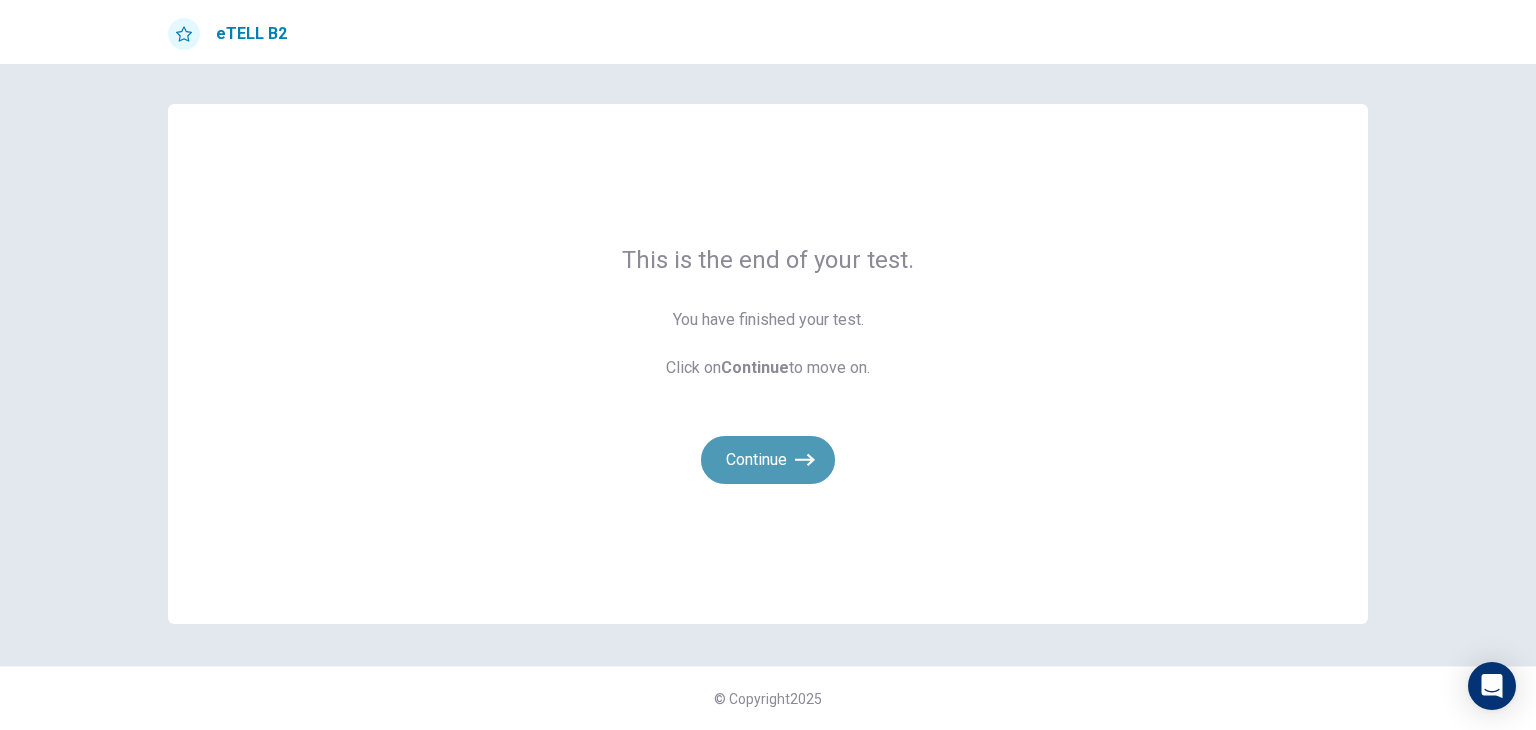 click on "Continue" at bounding box center (768, 460) 